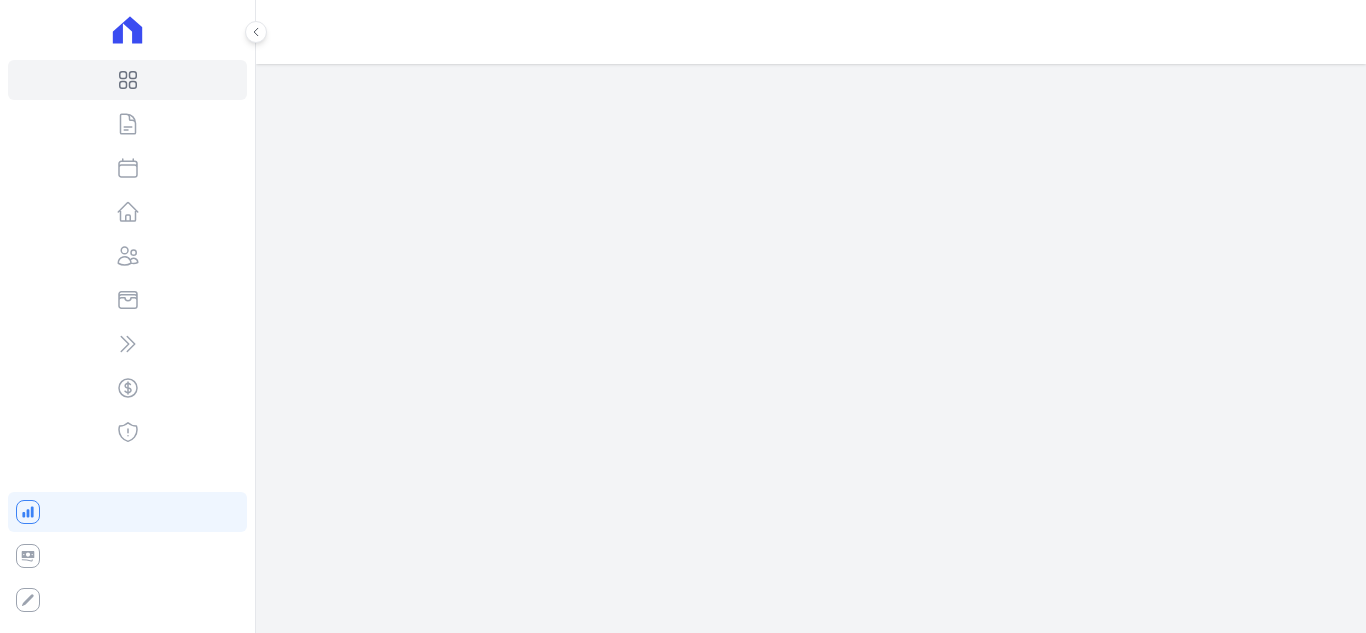 scroll, scrollTop: 0, scrollLeft: 0, axis: both 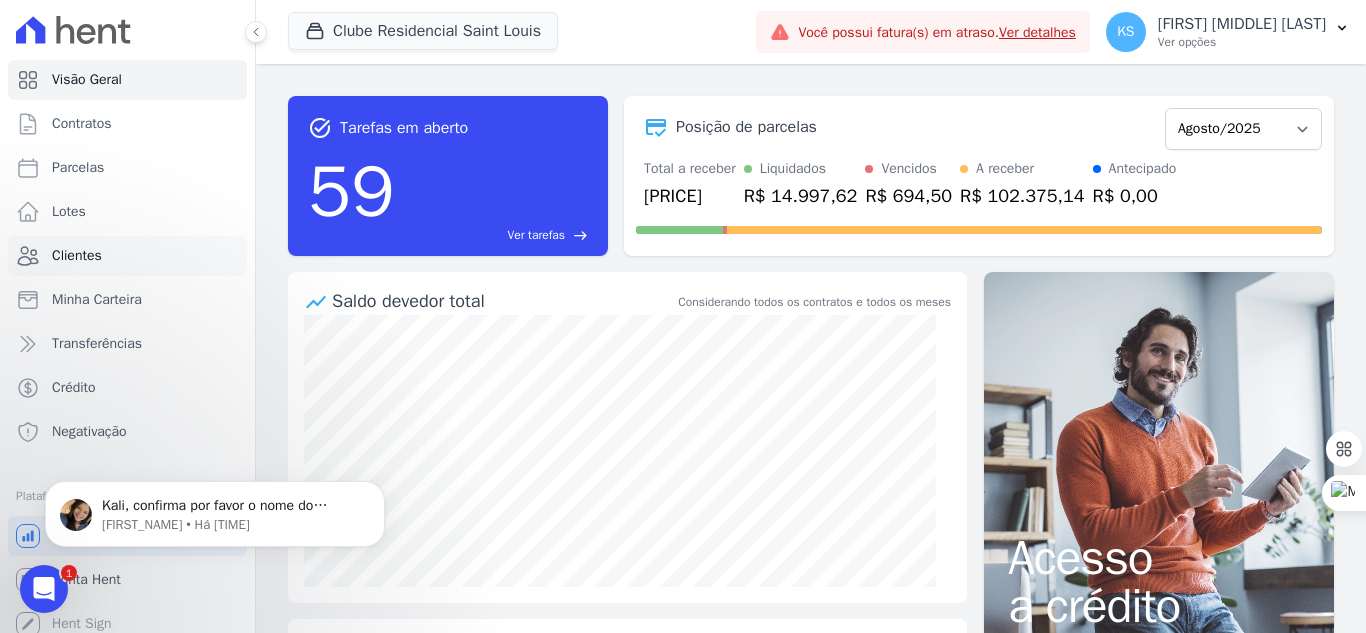 click on "Clientes" at bounding box center [127, 256] 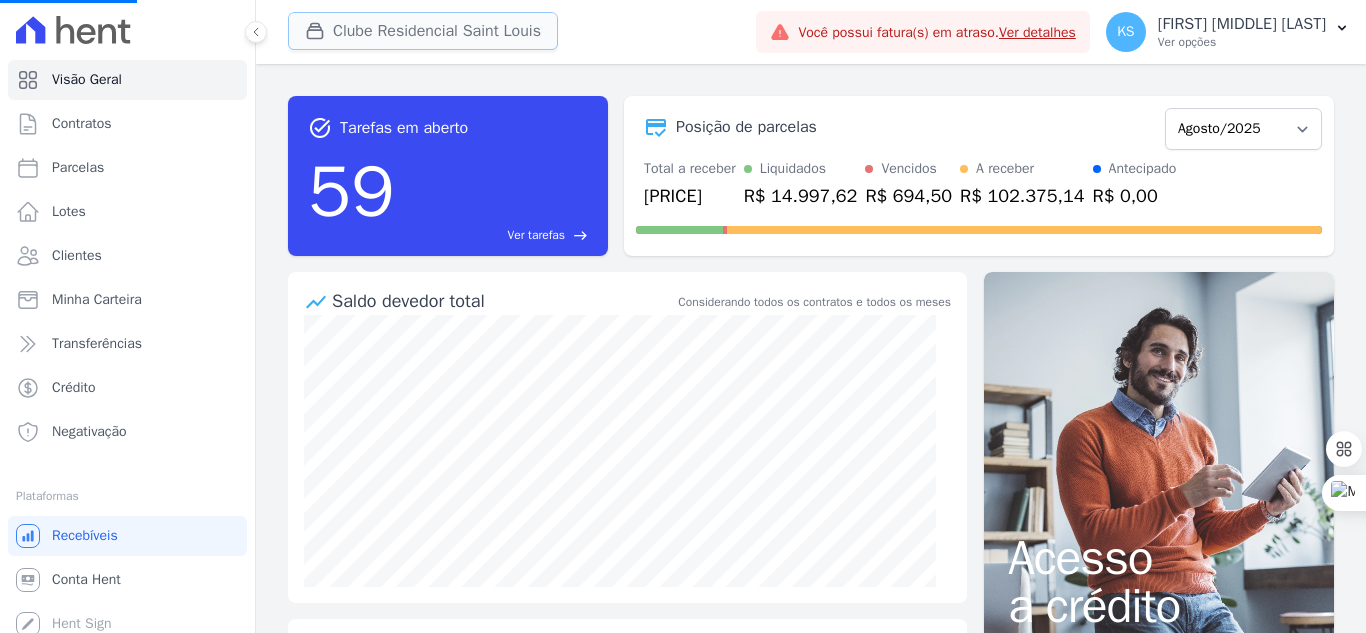 click on "Clube Residencial Saint Louis" at bounding box center (423, 31) 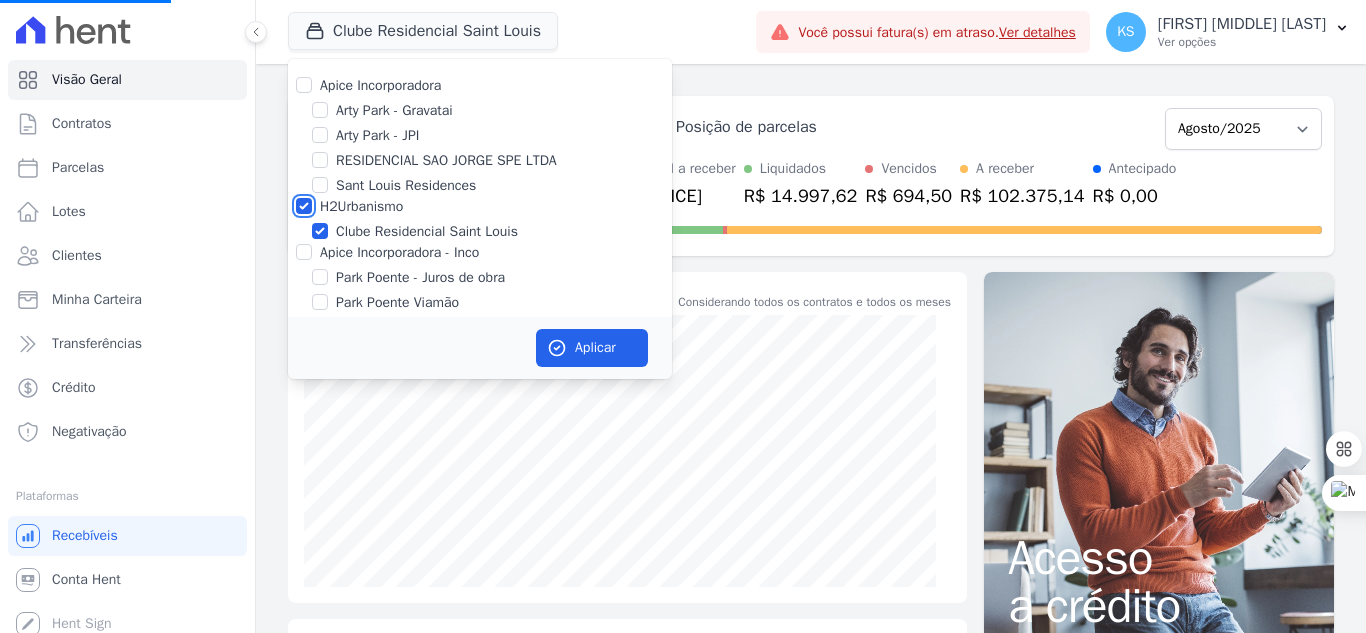 click on "H2Urbanismo" at bounding box center [304, 206] 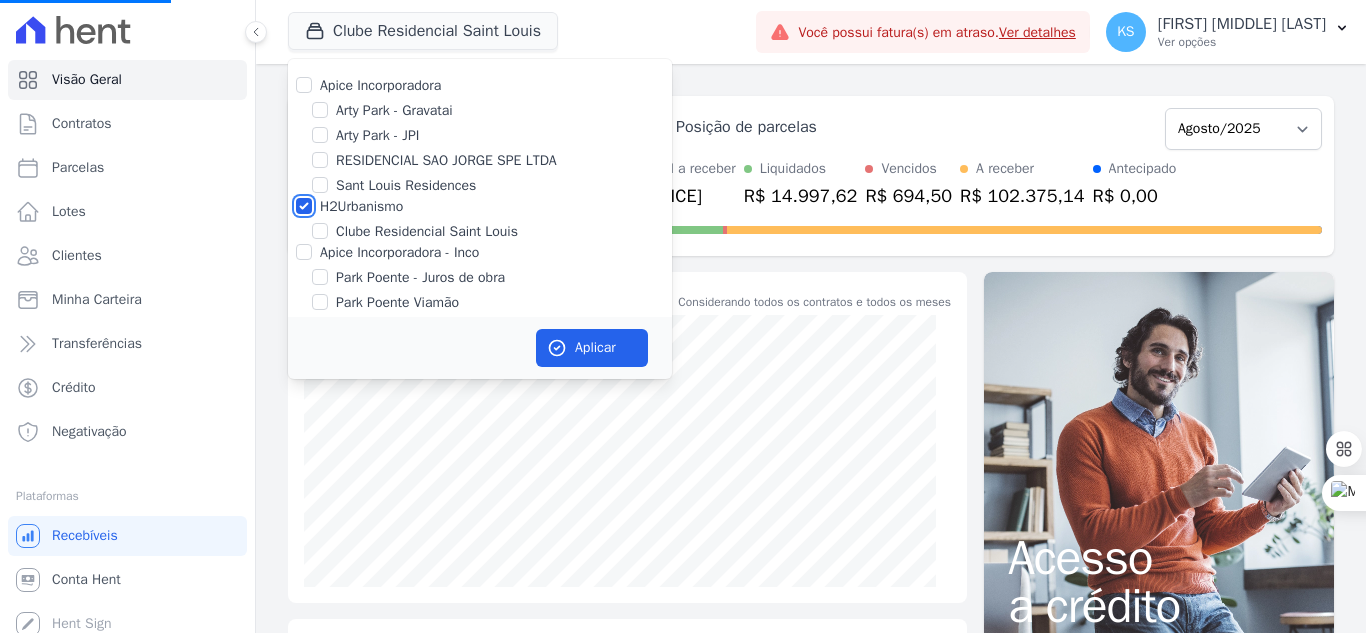 checkbox on "false" 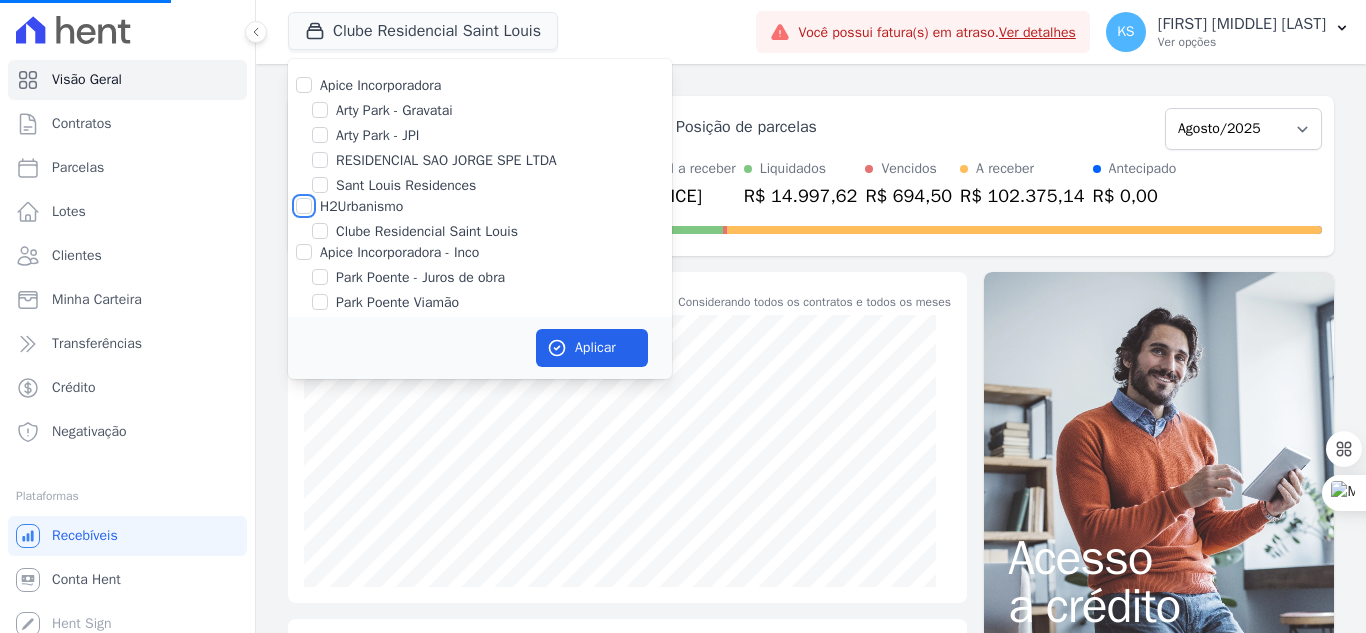 checkbox on "false" 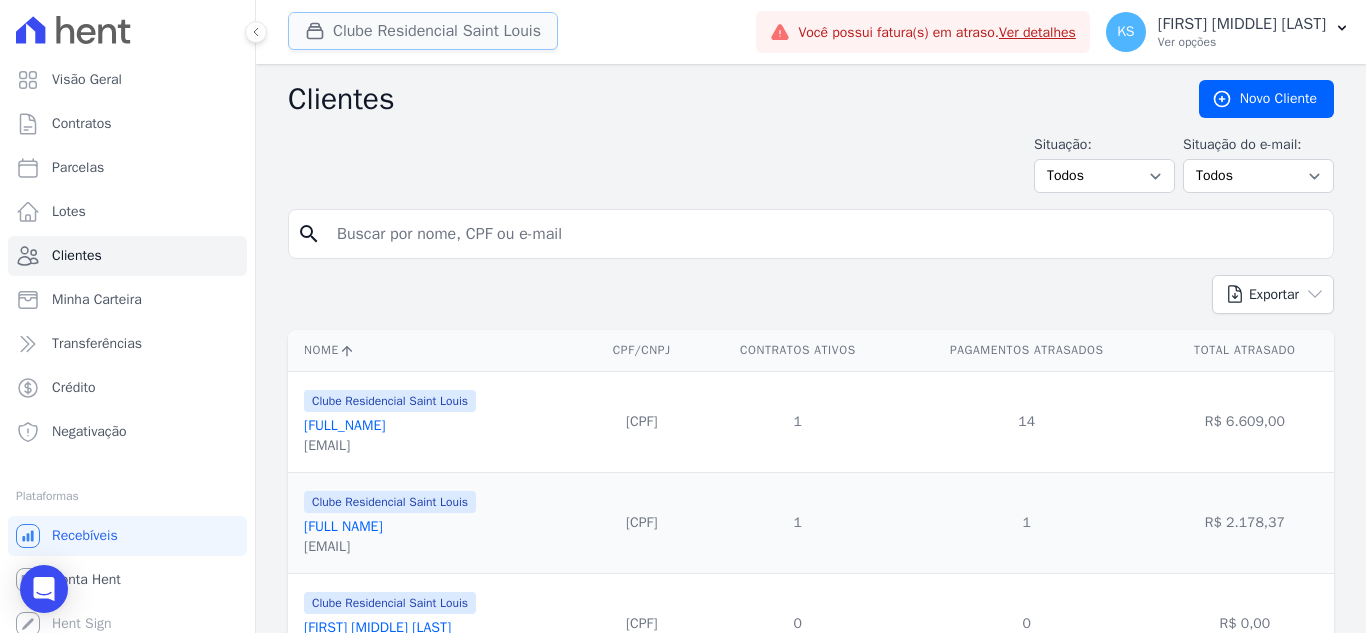 click on "Clube Residencial Saint Louis" at bounding box center [423, 31] 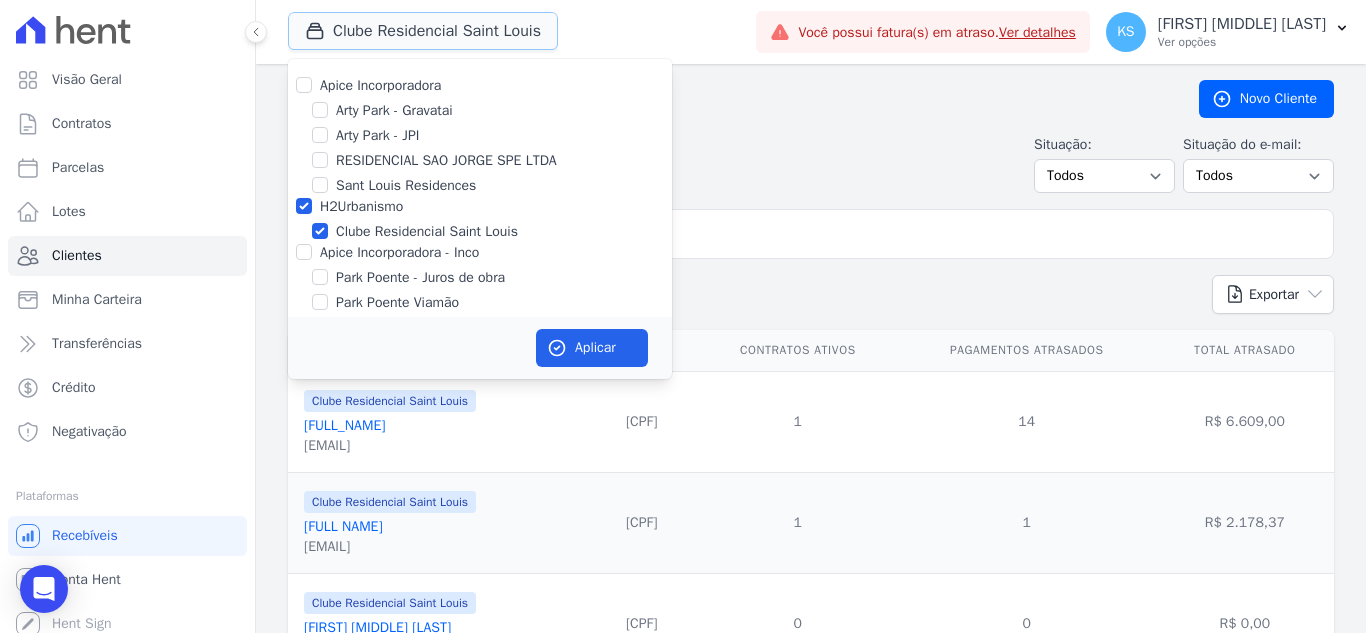 scroll, scrollTop: 37, scrollLeft: 0, axis: vertical 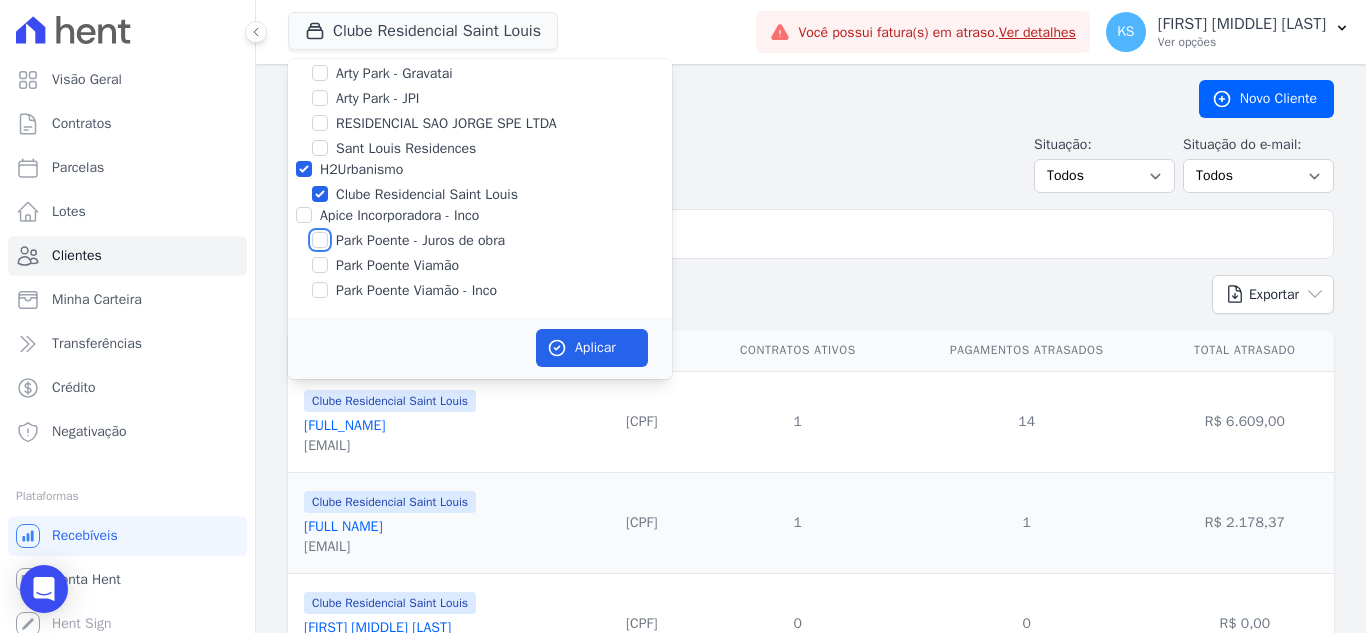 click on "Park Poente - Juros de obra" at bounding box center (320, 240) 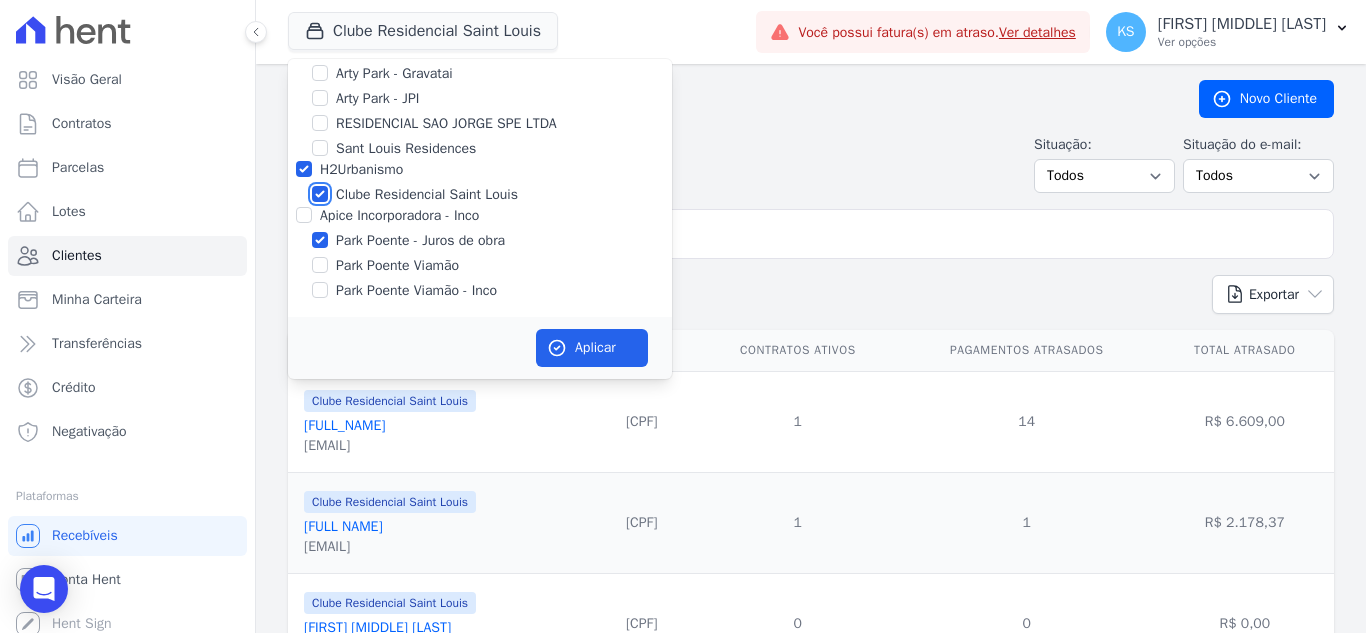 click on "Clube Residencial Saint Louis" at bounding box center [320, 194] 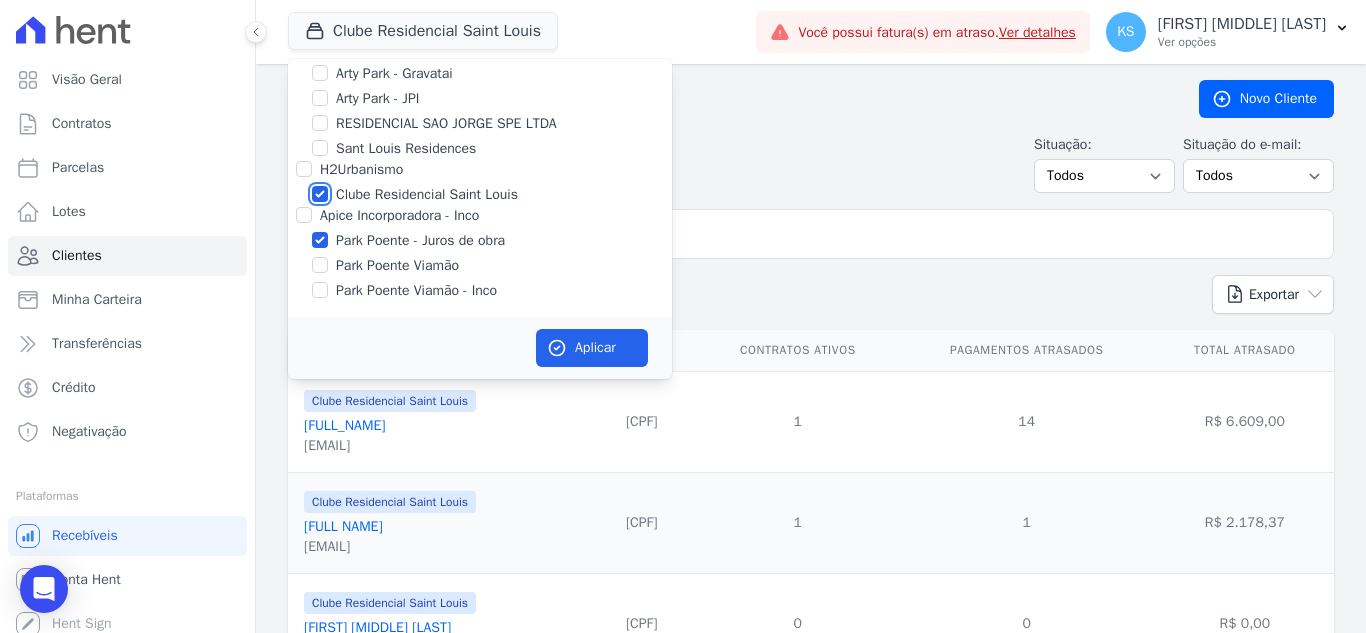 checkbox on "false" 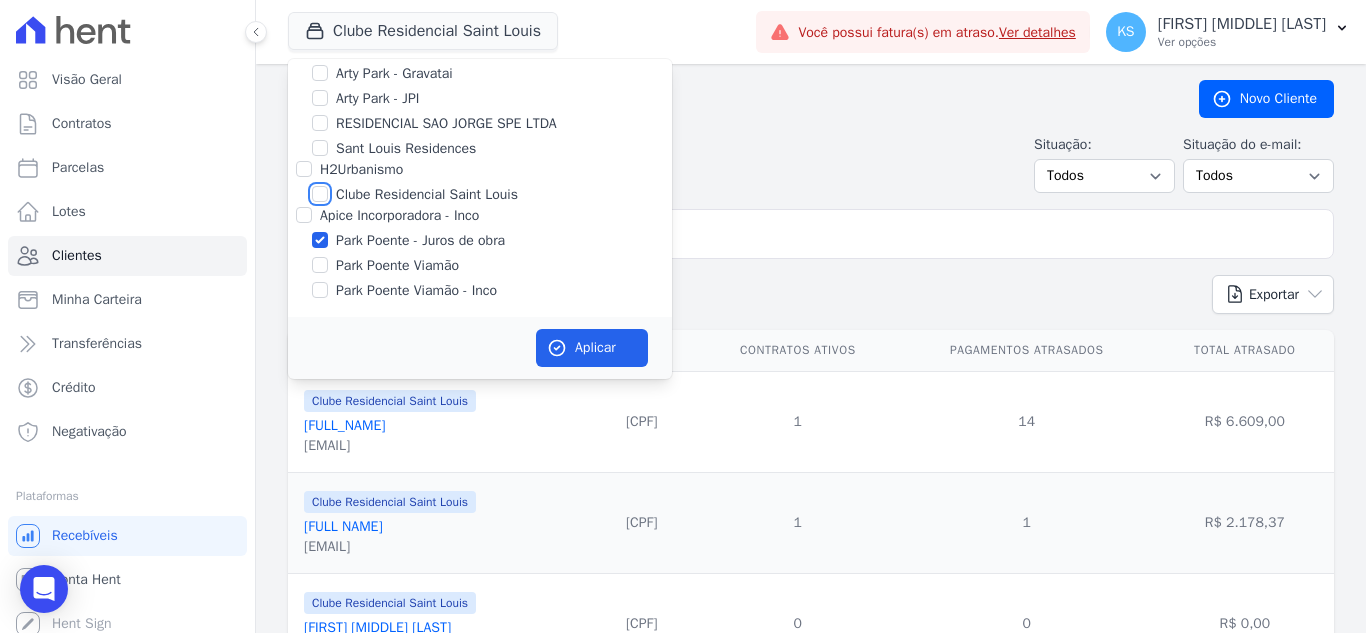 checkbox on "false" 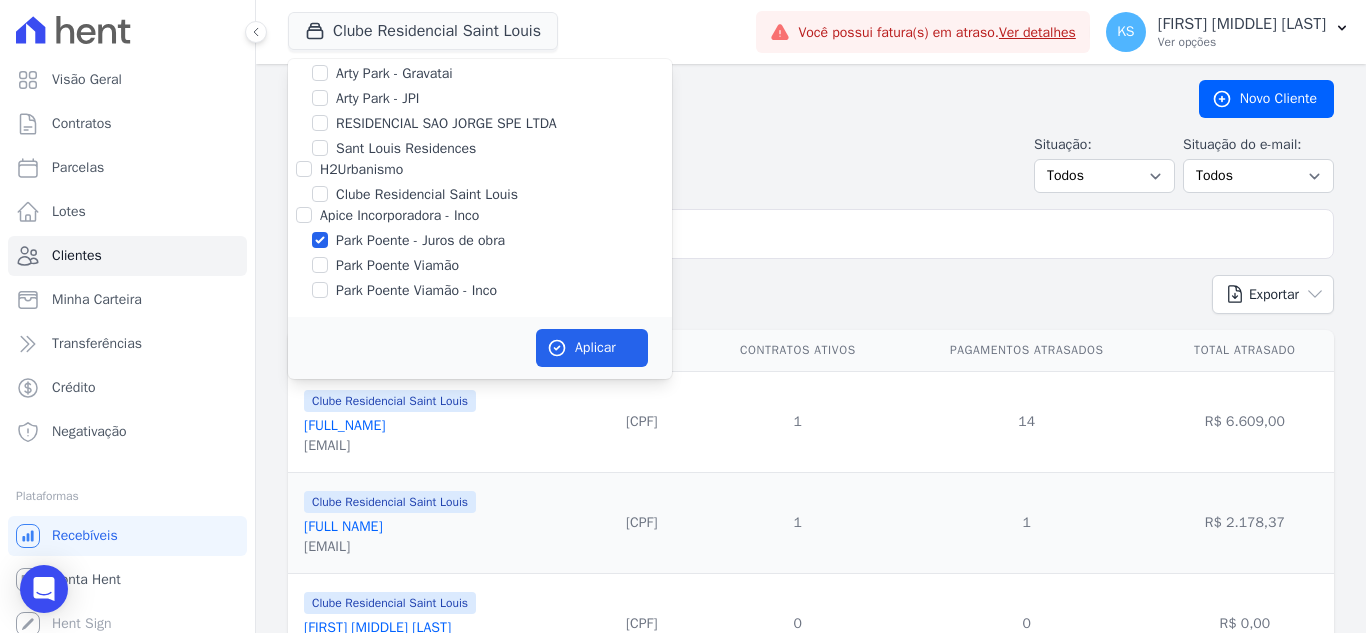 click on "Aplicar" at bounding box center [480, 348] 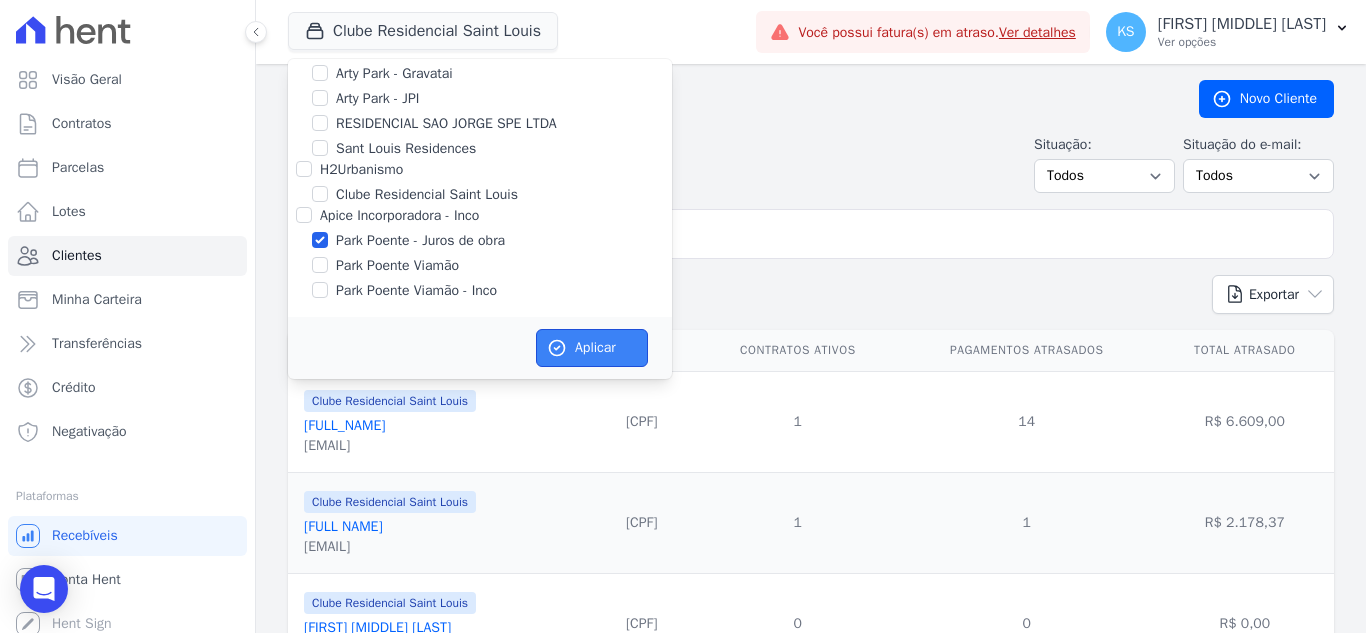 click on "Aplicar" at bounding box center (592, 348) 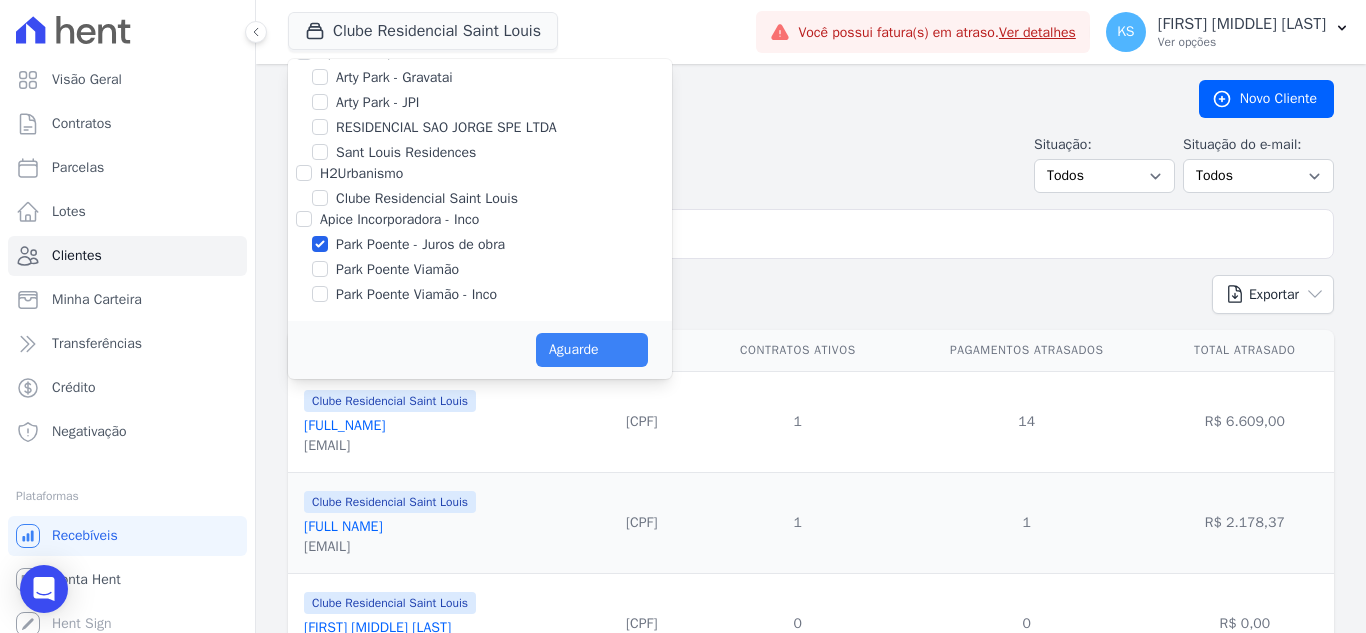 scroll, scrollTop: 33, scrollLeft: 0, axis: vertical 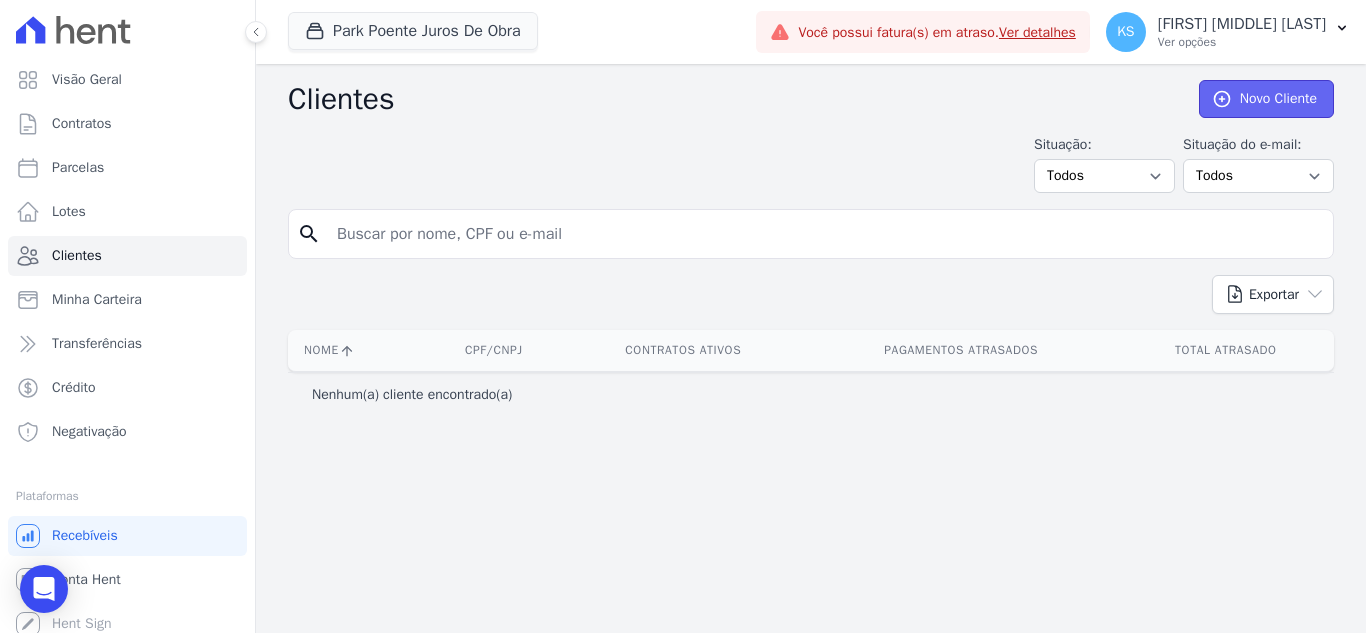 click on "Novo Cliente" at bounding box center [1266, 99] 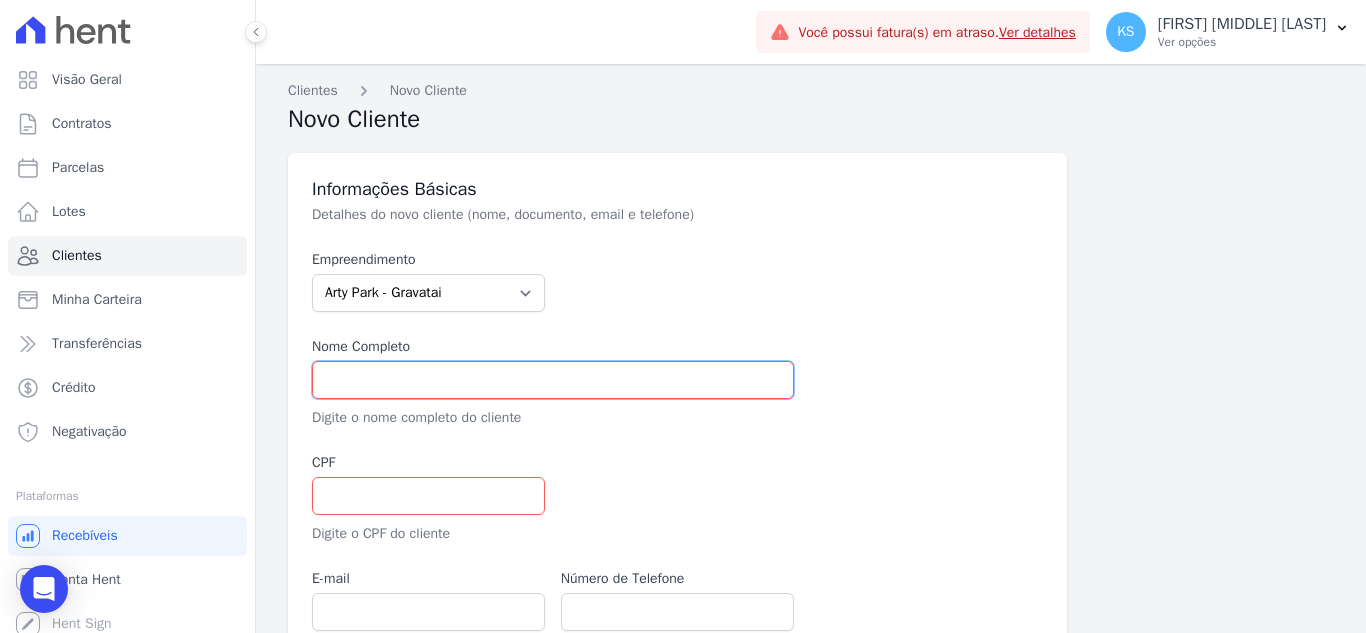 click at bounding box center (553, 380) 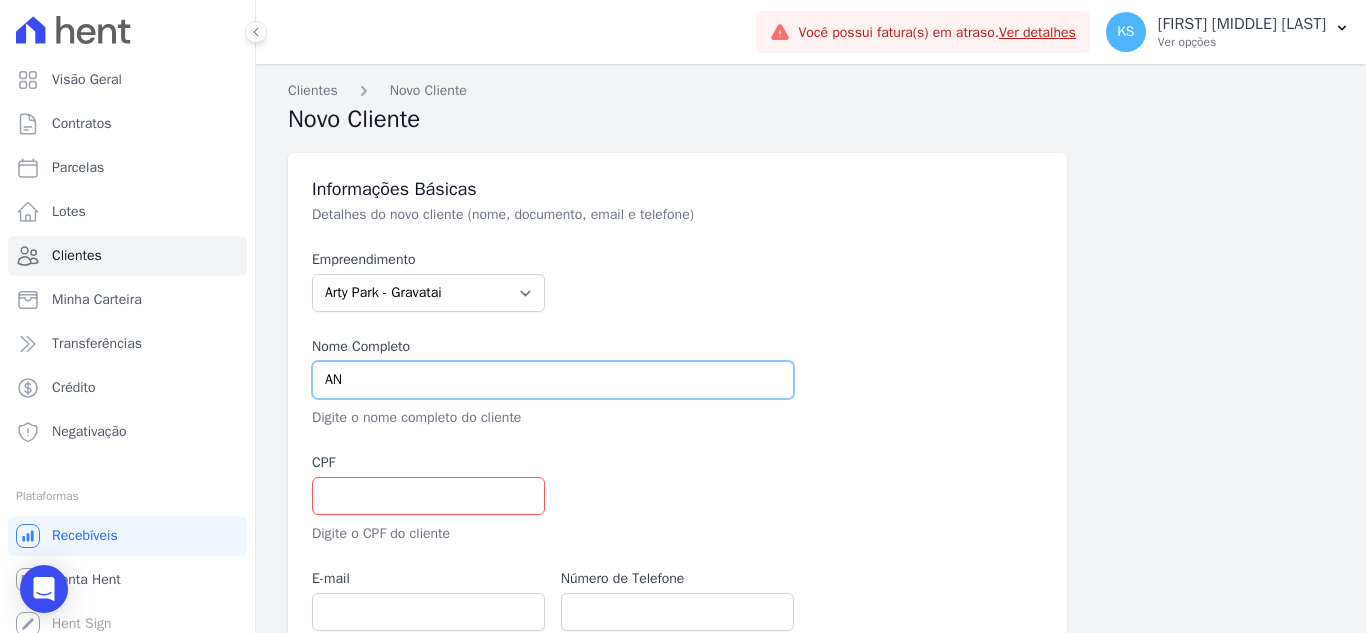 type on "A" 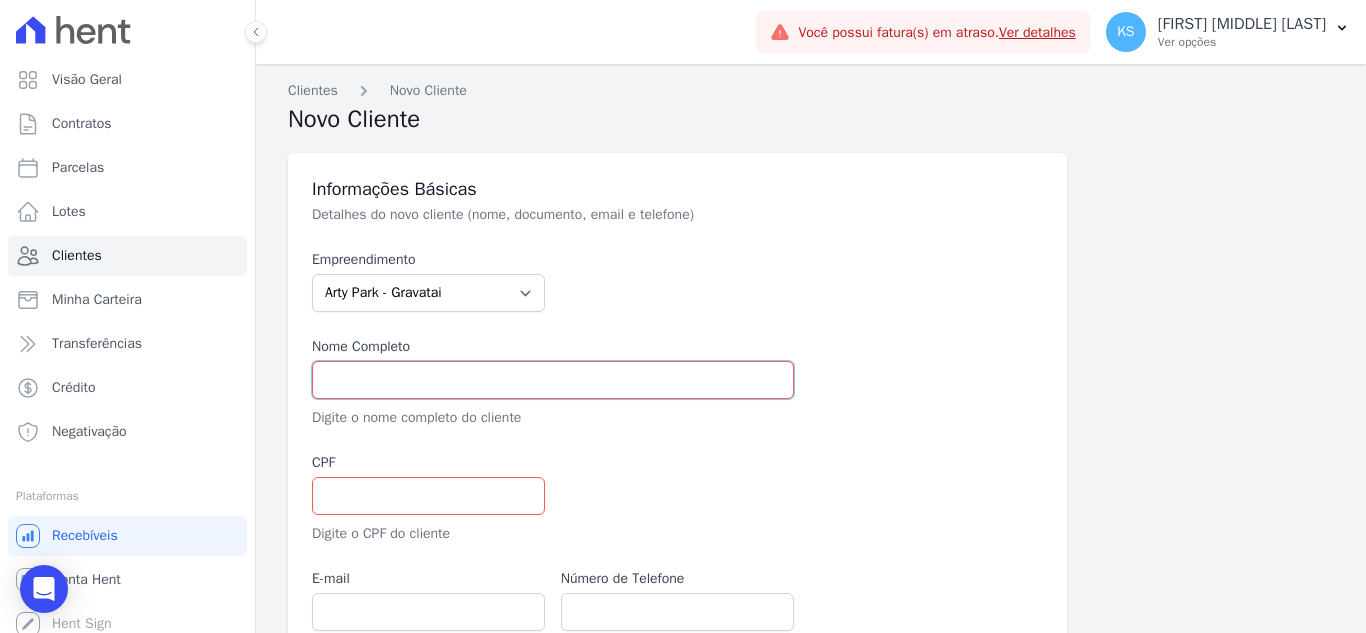 type on "N" 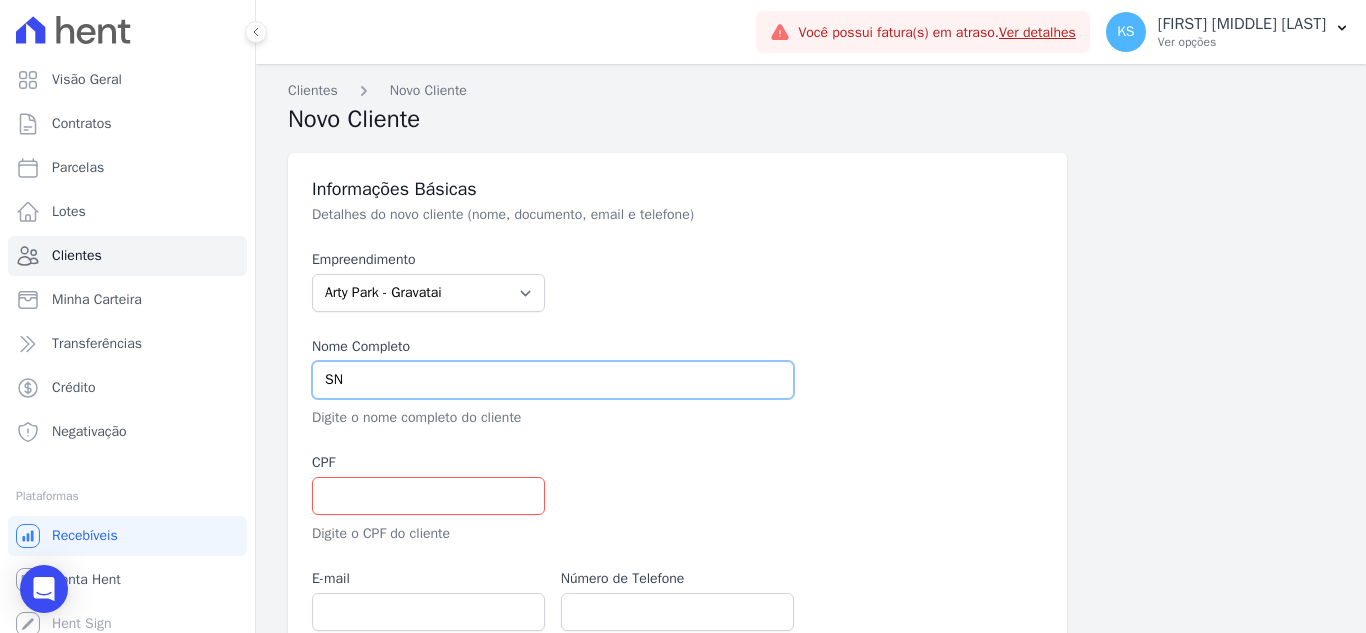 type on "S" 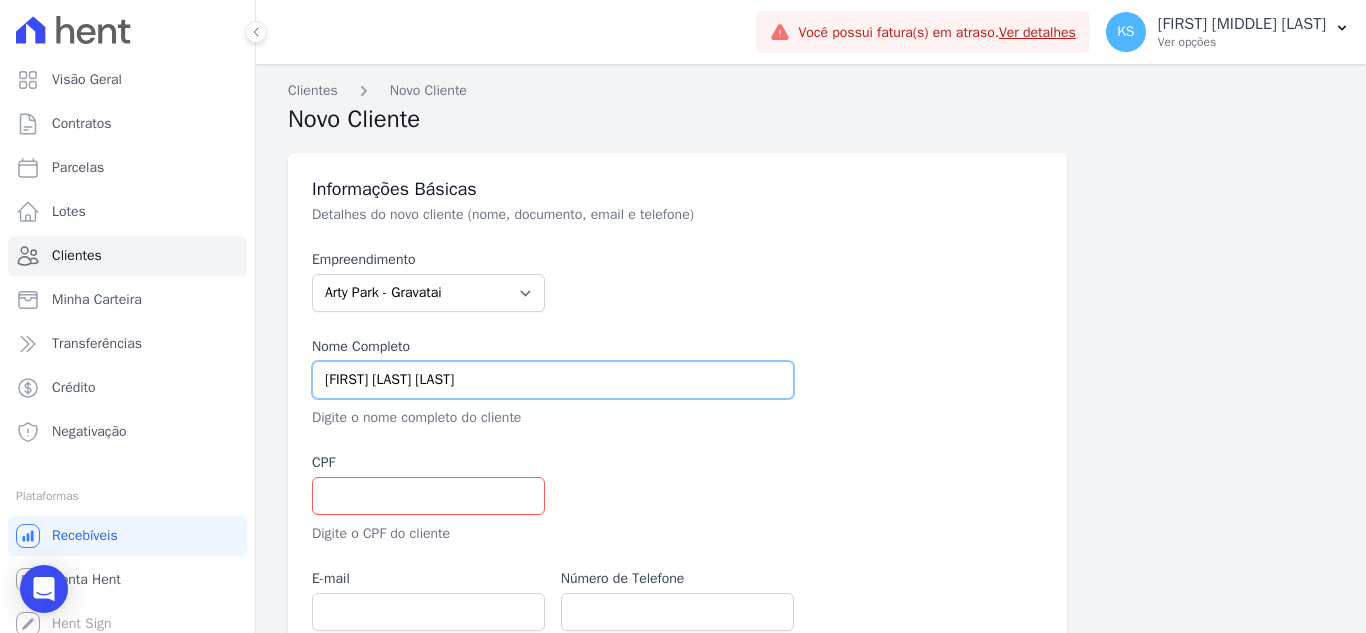 type on "[FIRST] [LAST] [LAST]" 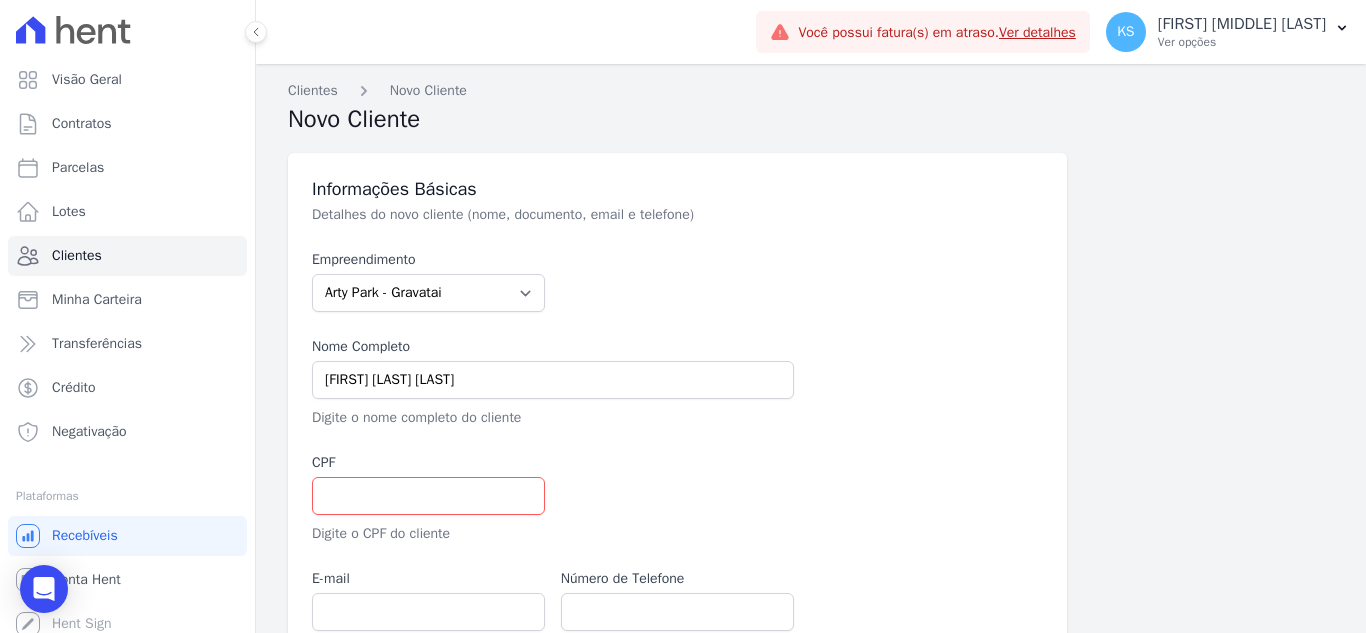 click on "CPF
Digite o CPF do cliente" at bounding box center (428, 498) 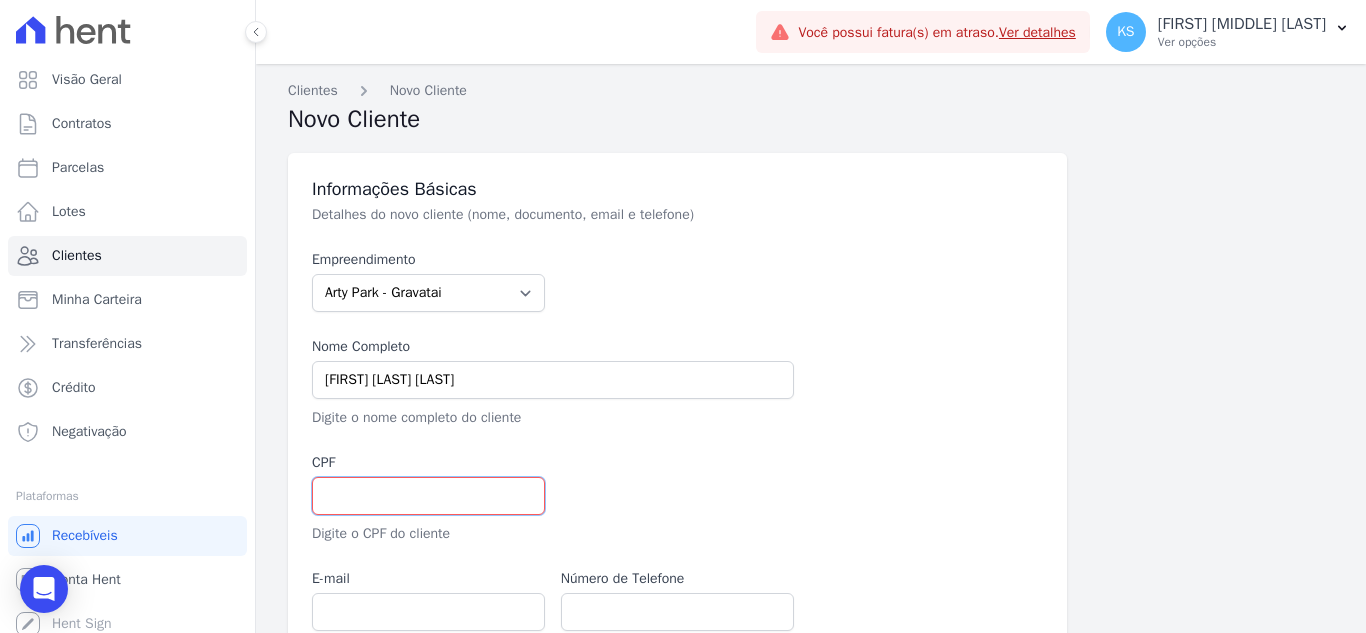 click at bounding box center (428, 496) 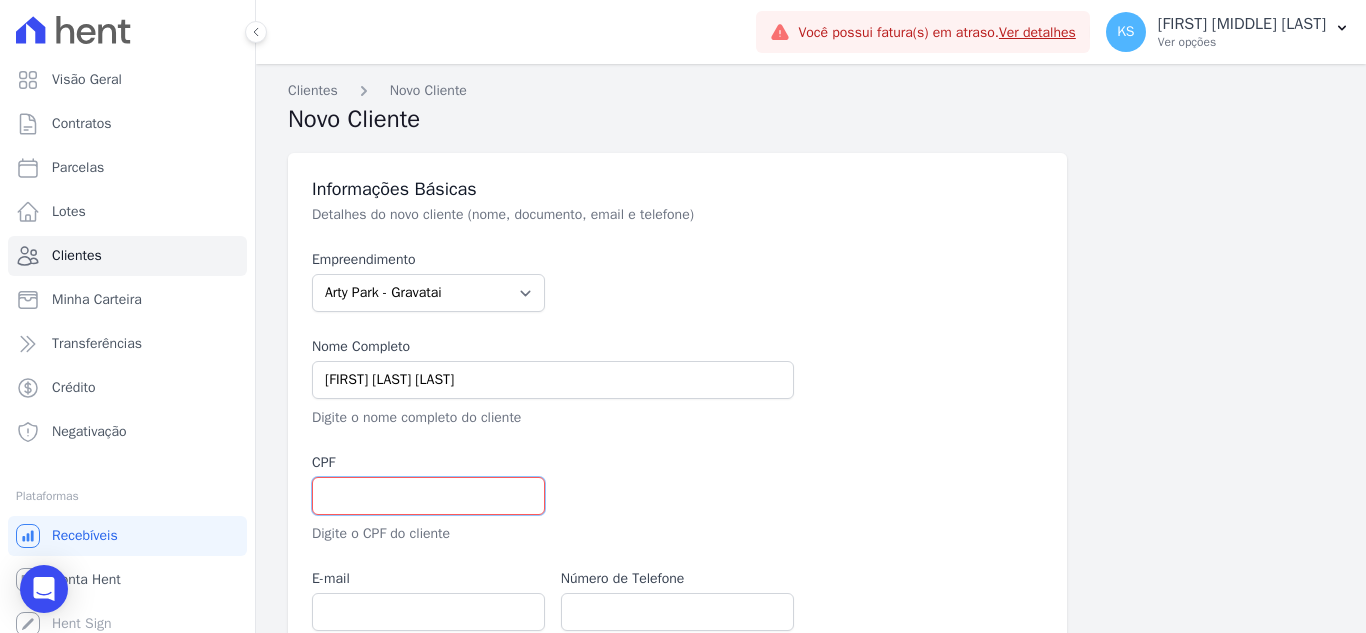 click at bounding box center [428, 496] 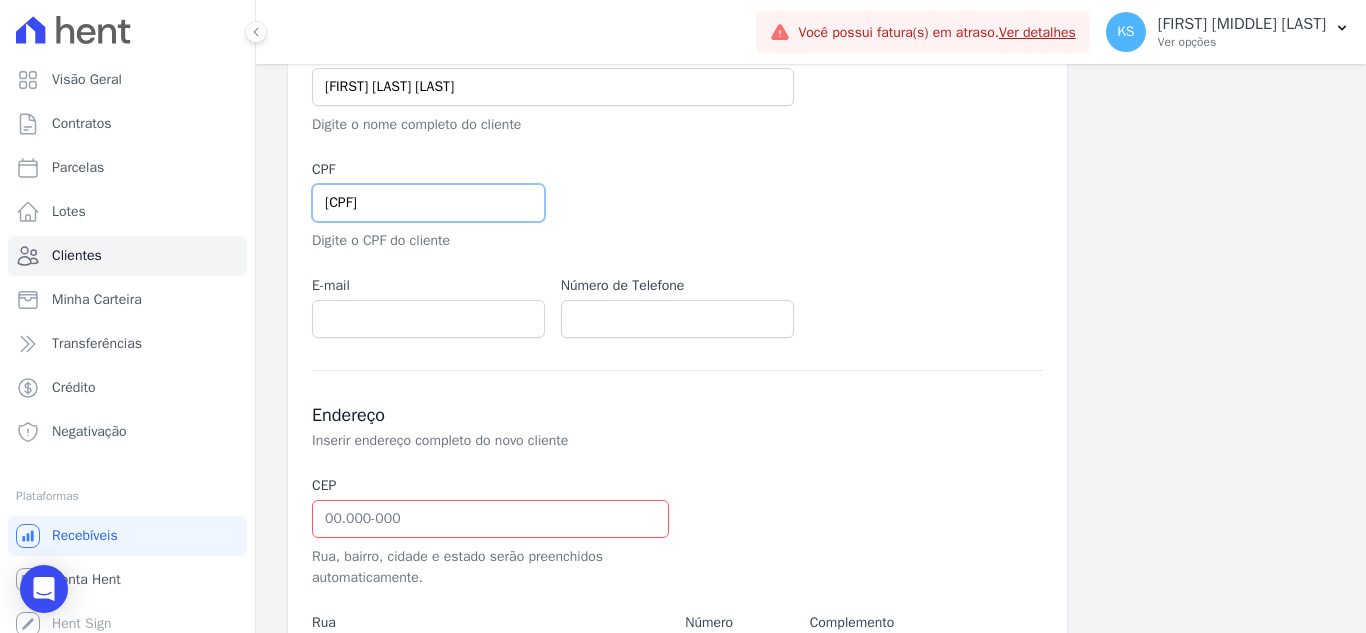scroll, scrollTop: 300, scrollLeft: 0, axis: vertical 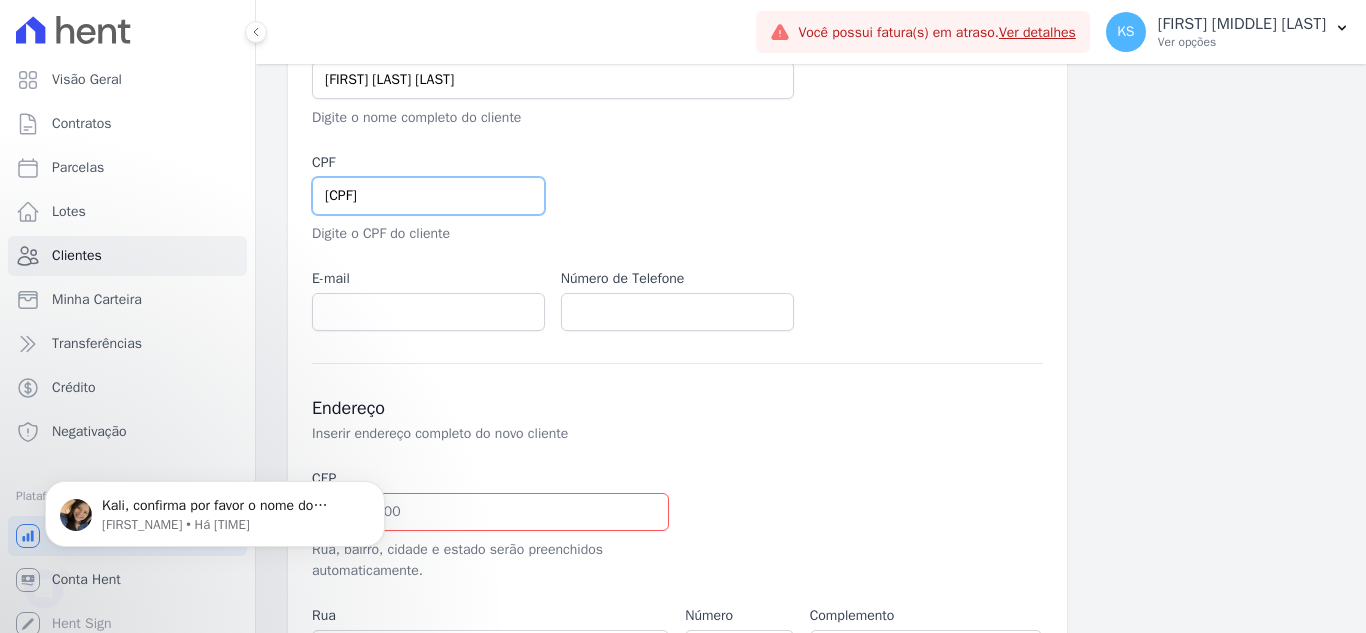 type on "[PHONE]" 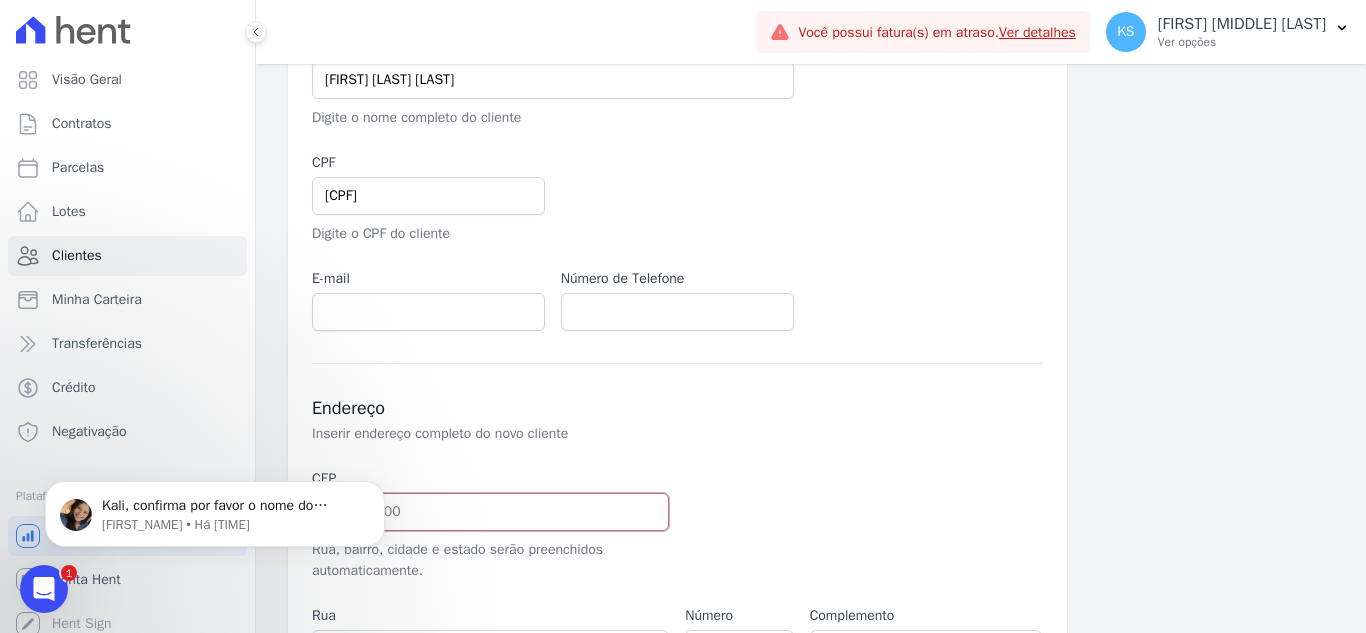 click at bounding box center [490, 512] 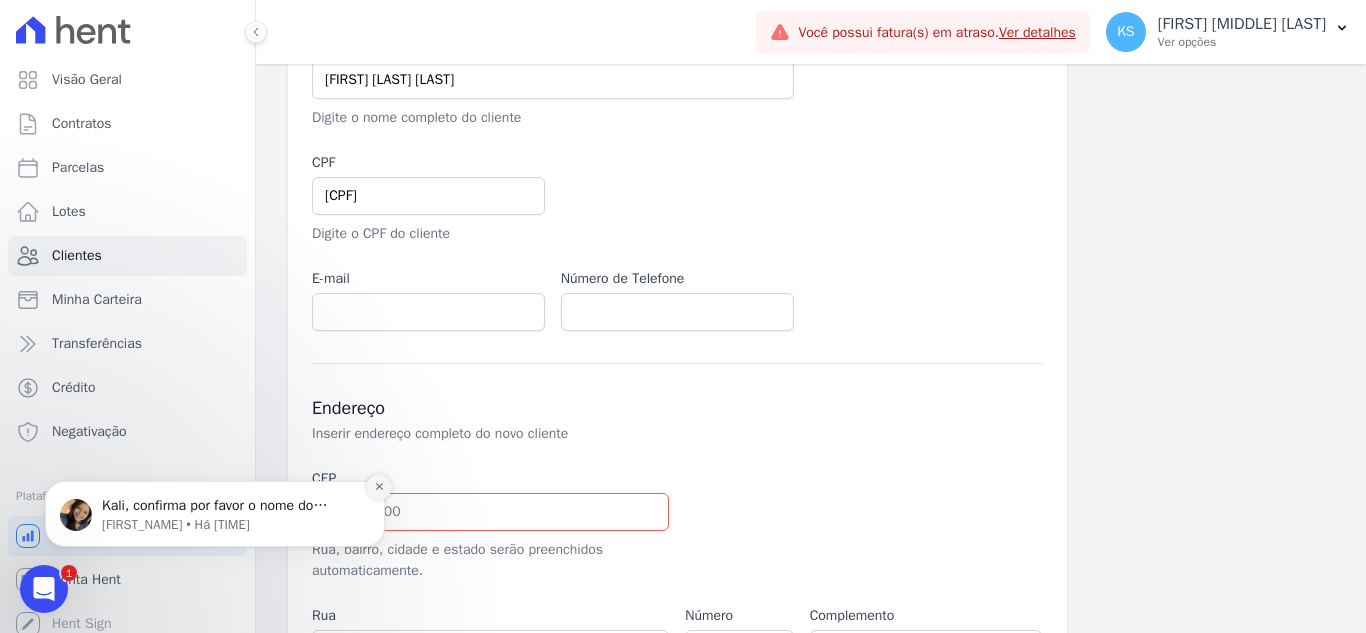 click 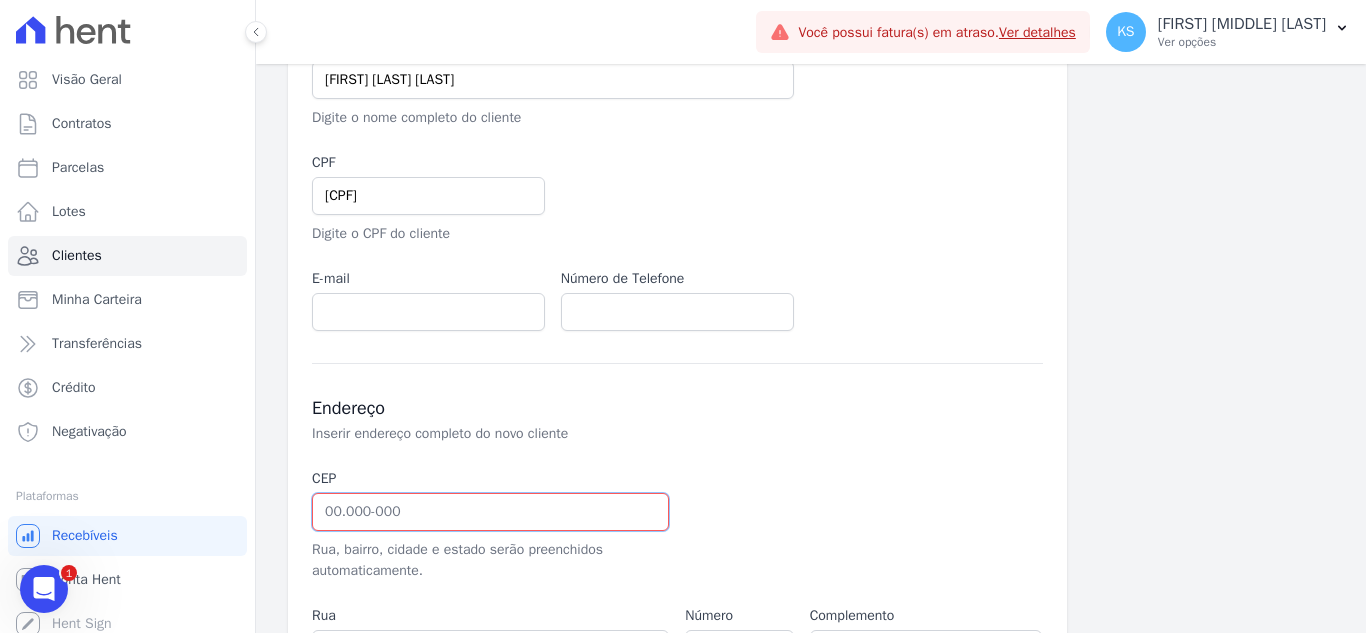 click at bounding box center (490, 512) 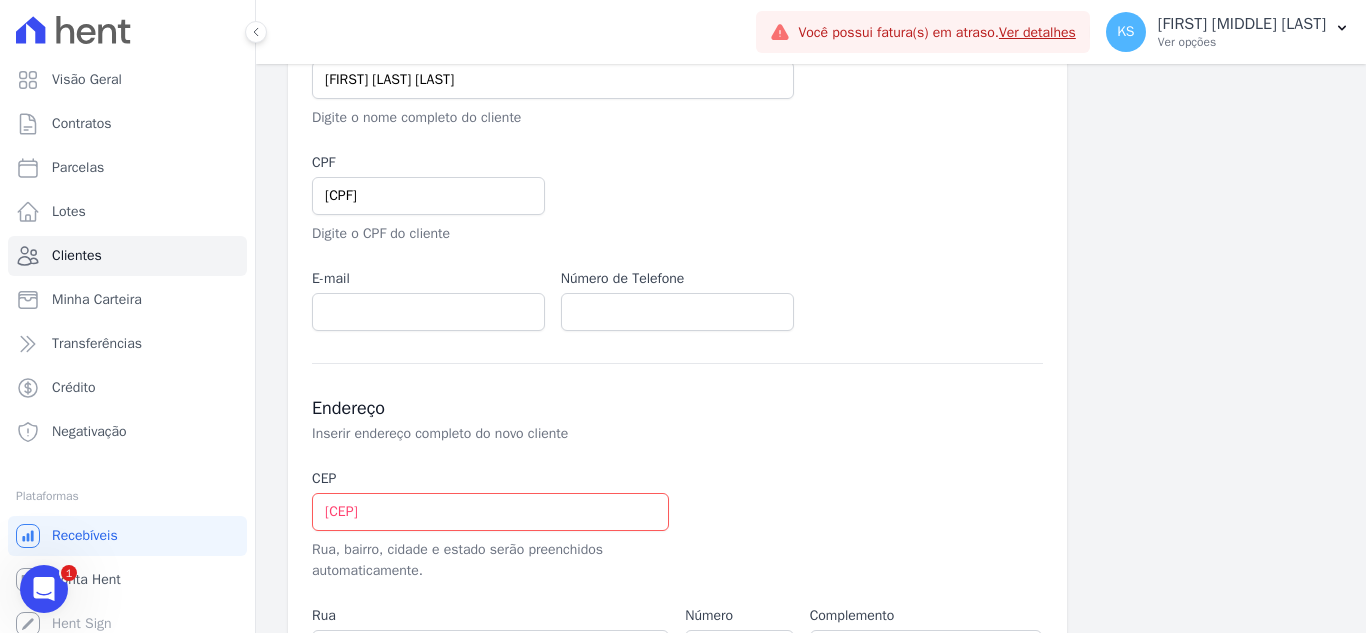 click on "CEP
94.422-35
Rua, bairro, cidade e estado serão preenchidos automaticamente.
Rua
Digite o nome completo da rua
Número
Complemento
Ex.: Apt 201, Bloco A
Bairro
Digite o nome completo do bairro
Cidade
Estado
Selecione um
AC
AL
AP
AM
BA
CE
DF
ES
GO
MA
MG
MT
MS
PA
PB
PR
PE
PI
RJ
RN
RS
RO
RR
SC
SP
SE
TO" at bounding box center (677, 640) 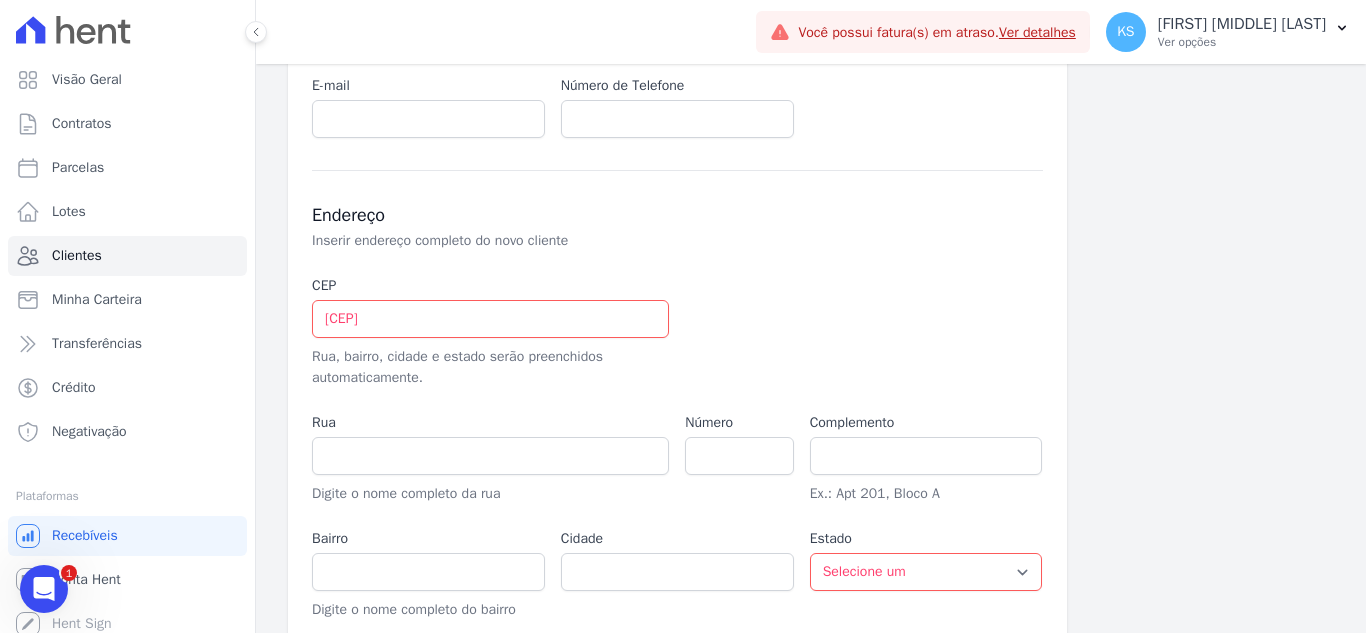 scroll, scrollTop: 500, scrollLeft: 0, axis: vertical 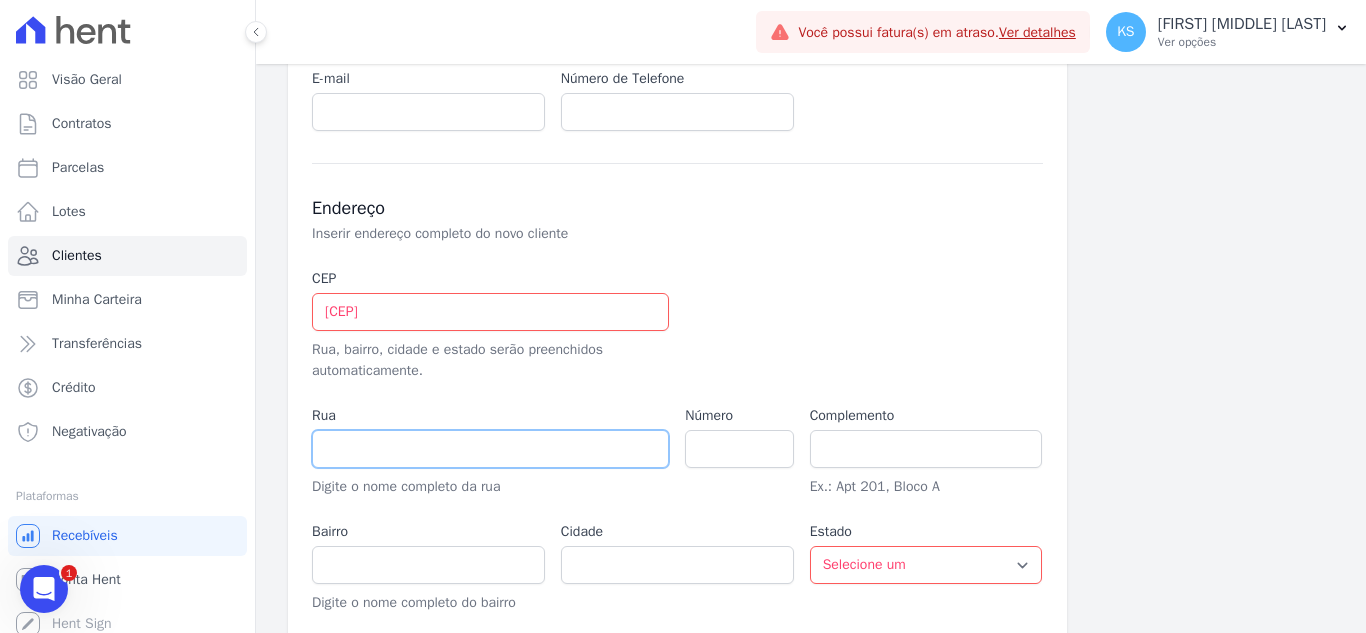 click at bounding box center (490, 449) 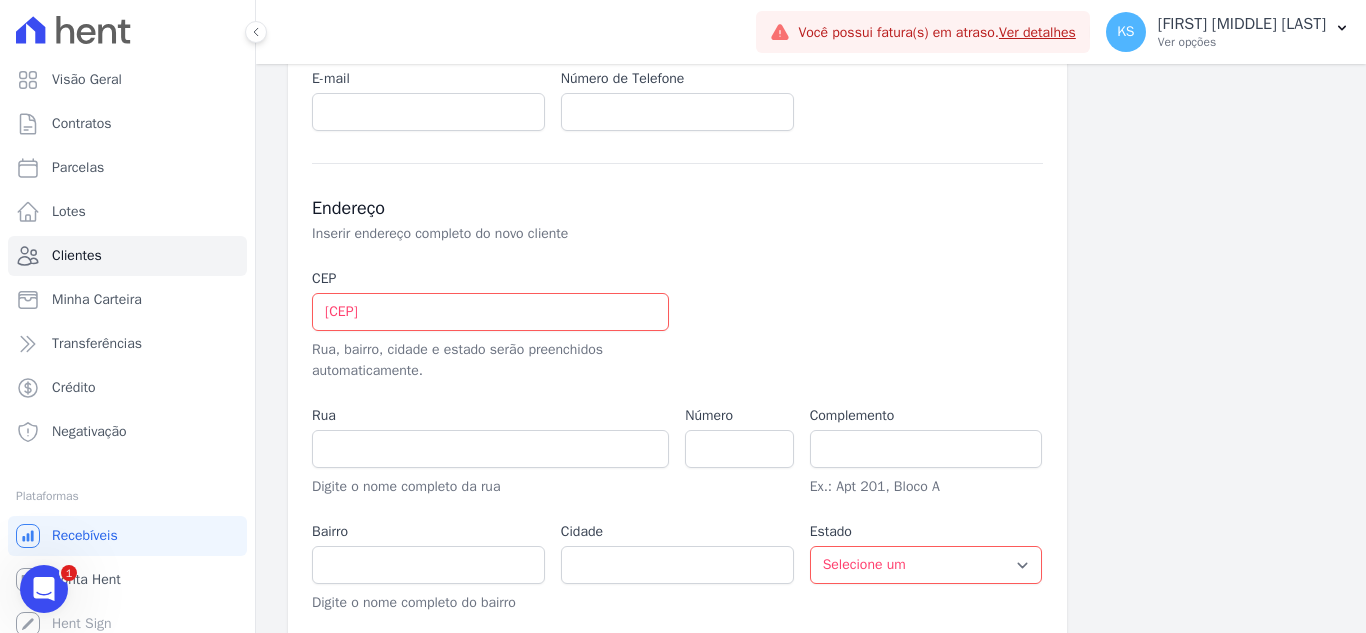 click on "CEP
94.422-35
Rua, bairro, cidade e estado serão preenchidos automaticamente.
Rua
Digite o nome completo da rua
Número
Complemento
Ex.: Apt 201, Bloco A
Bairro
Digite o nome completo do bairro
Cidade
Estado
Selecione um
AC
AL
AP
AM
BA
CE
DF
ES
GO
MA
MG
MT
MS
PA
PB
PR
PE
PI
RJ
RN
RS
RO
RR
SC
SP
SE
TO" at bounding box center [677, 440] 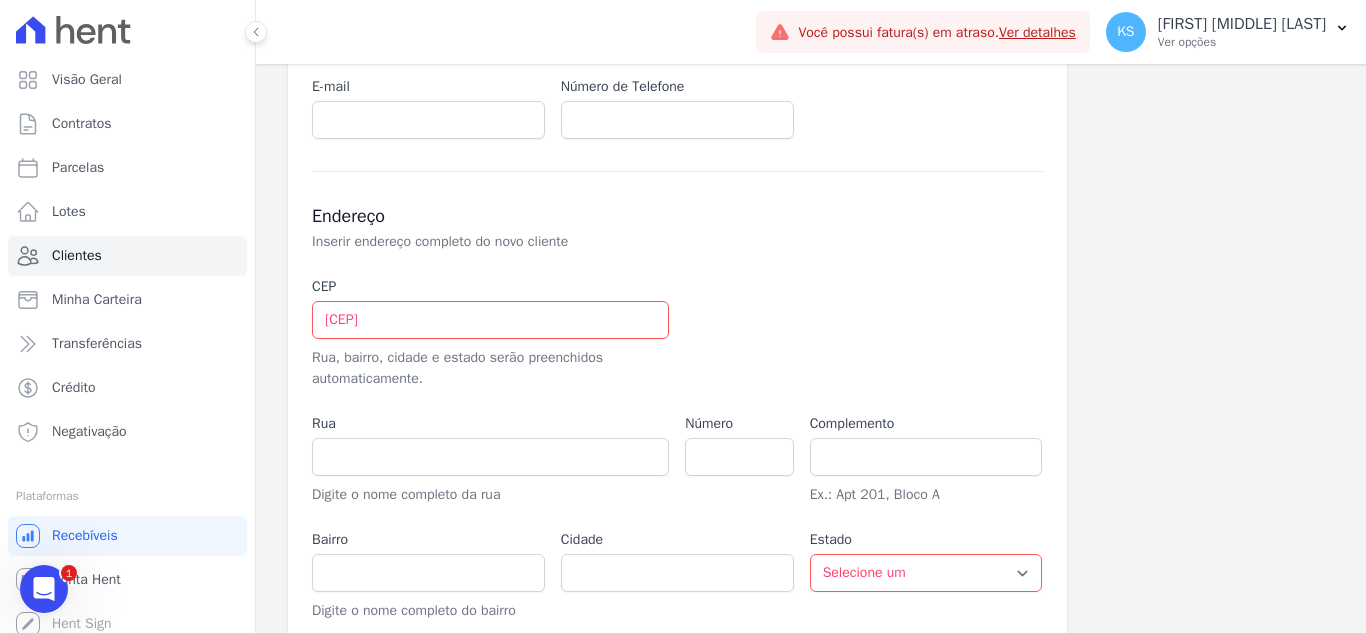 scroll, scrollTop: 500, scrollLeft: 0, axis: vertical 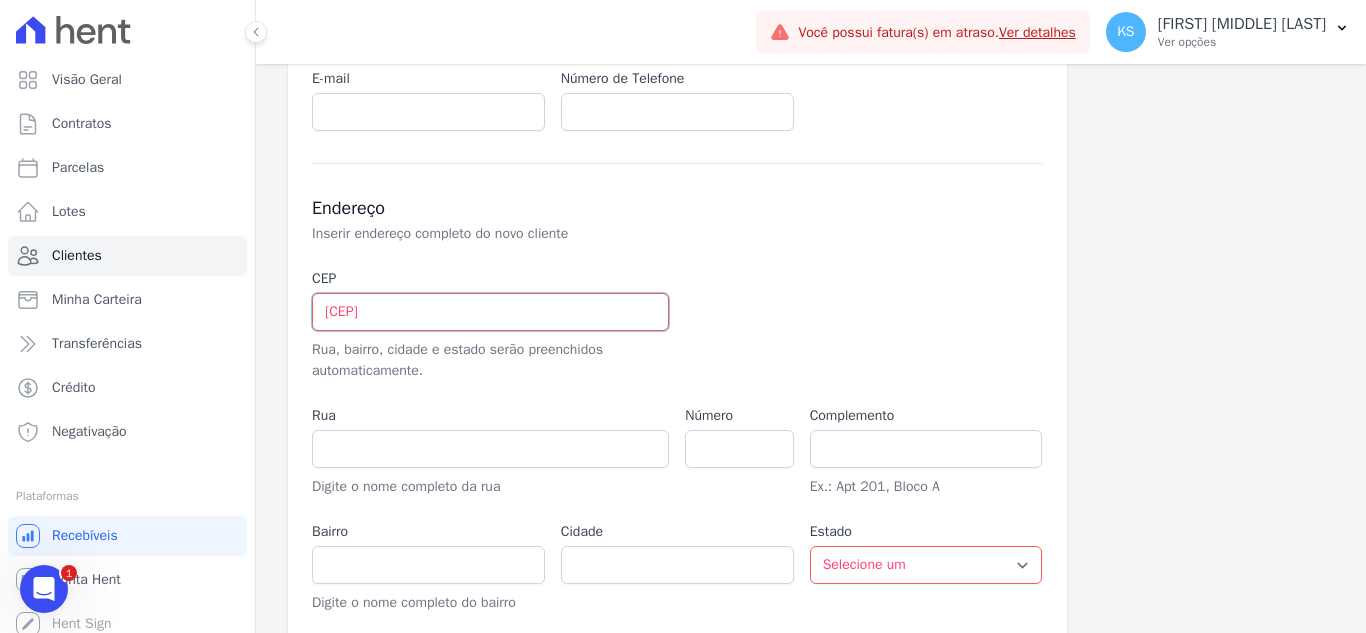 drag, startPoint x: 509, startPoint y: 324, endPoint x: 86, endPoint y: 321, distance: 423.01065 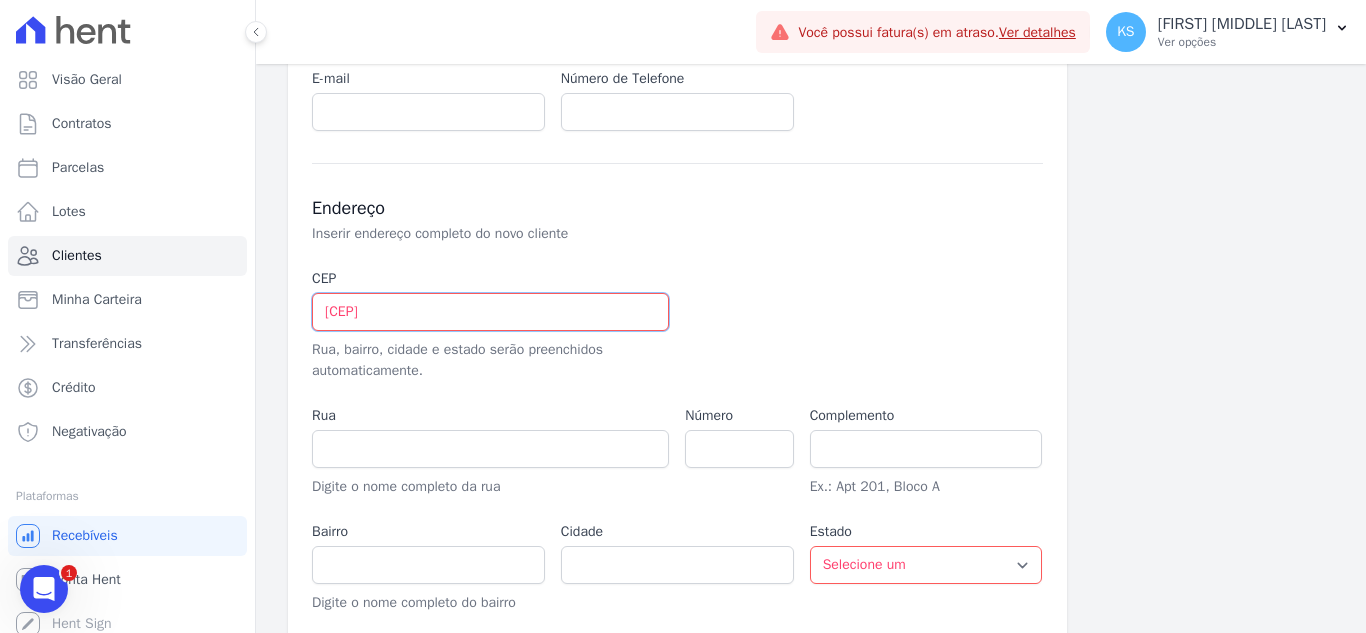 click on "Visão Geral
Contratos
Parcelas
Lotes
Clientes
Minha Carteira
Transferências
Crédito
Negativação" at bounding box center [683, 316] 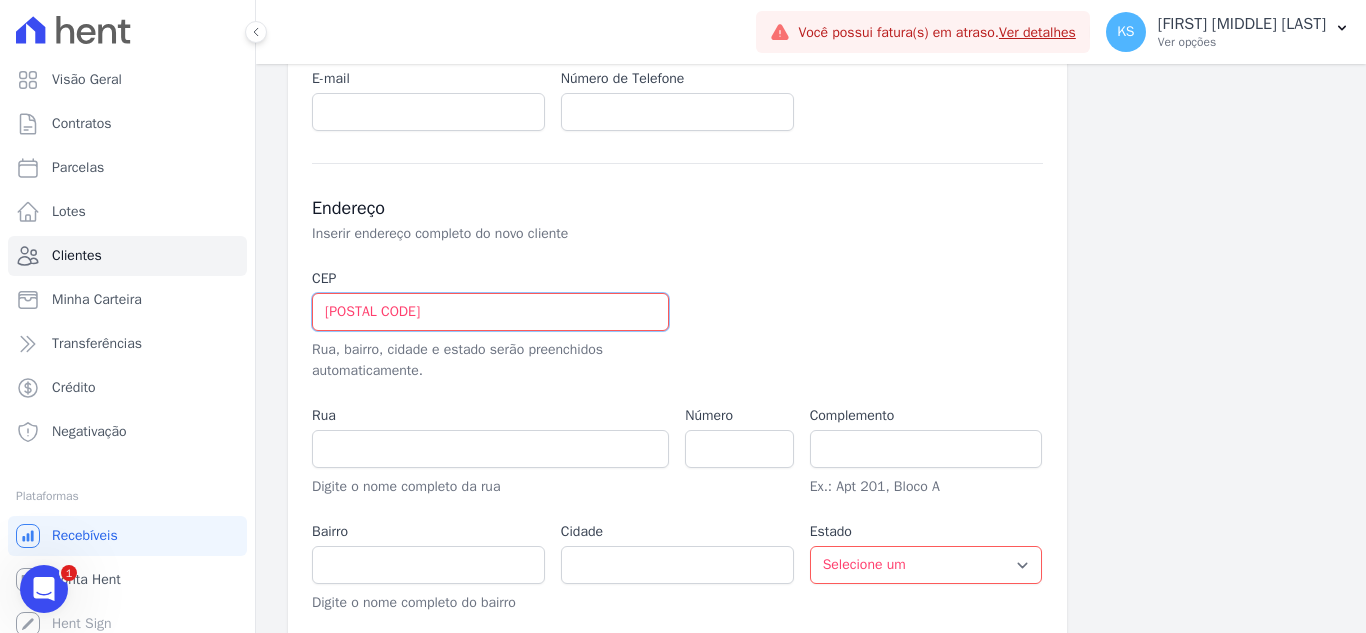 type on "94.422-356" 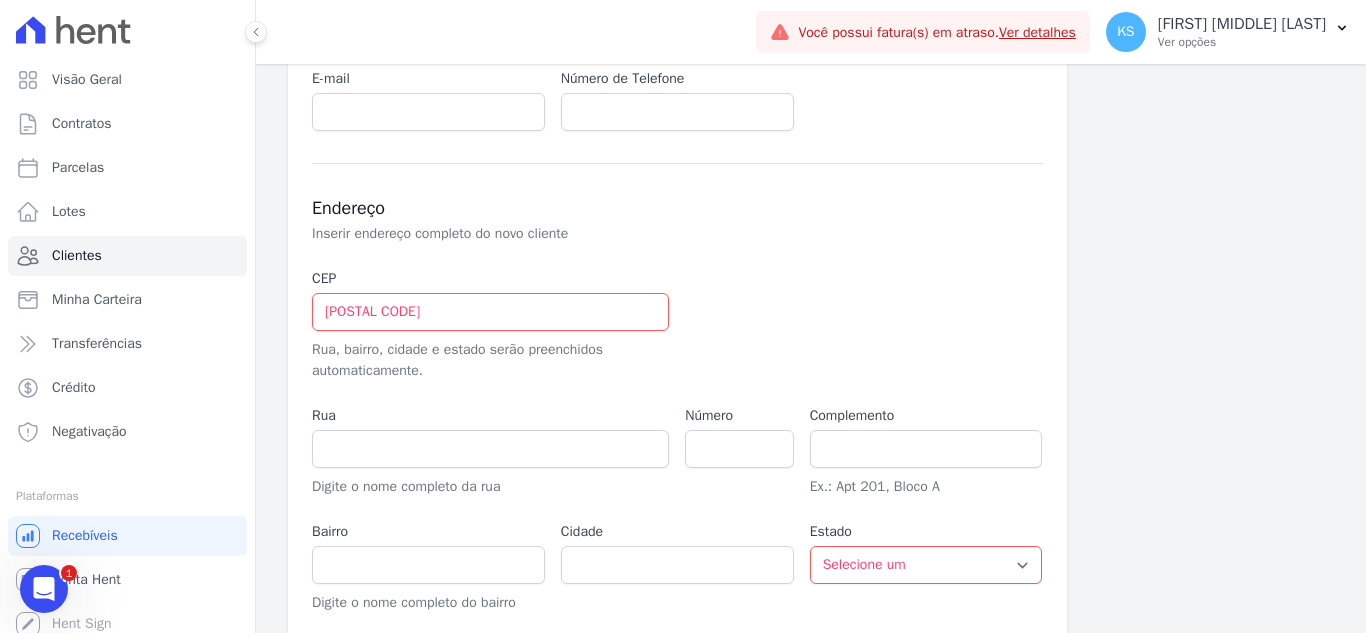 click at bounding box center [801, 324] 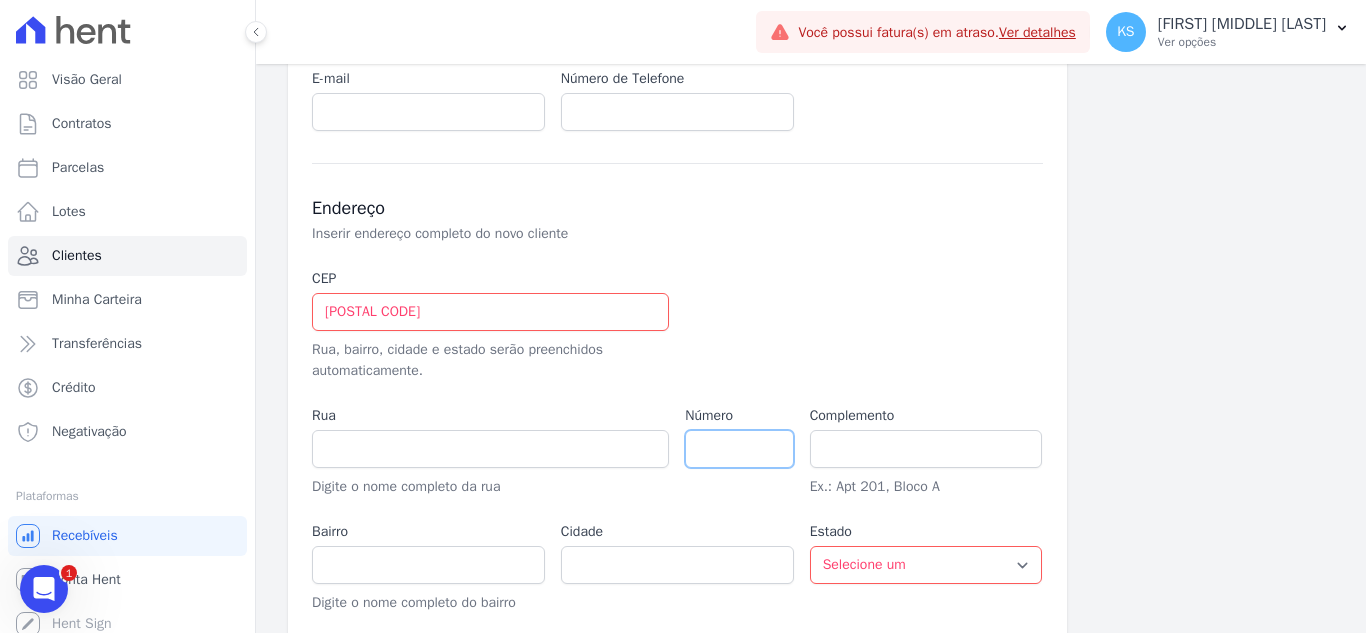 click at bounding box center [739, 449] 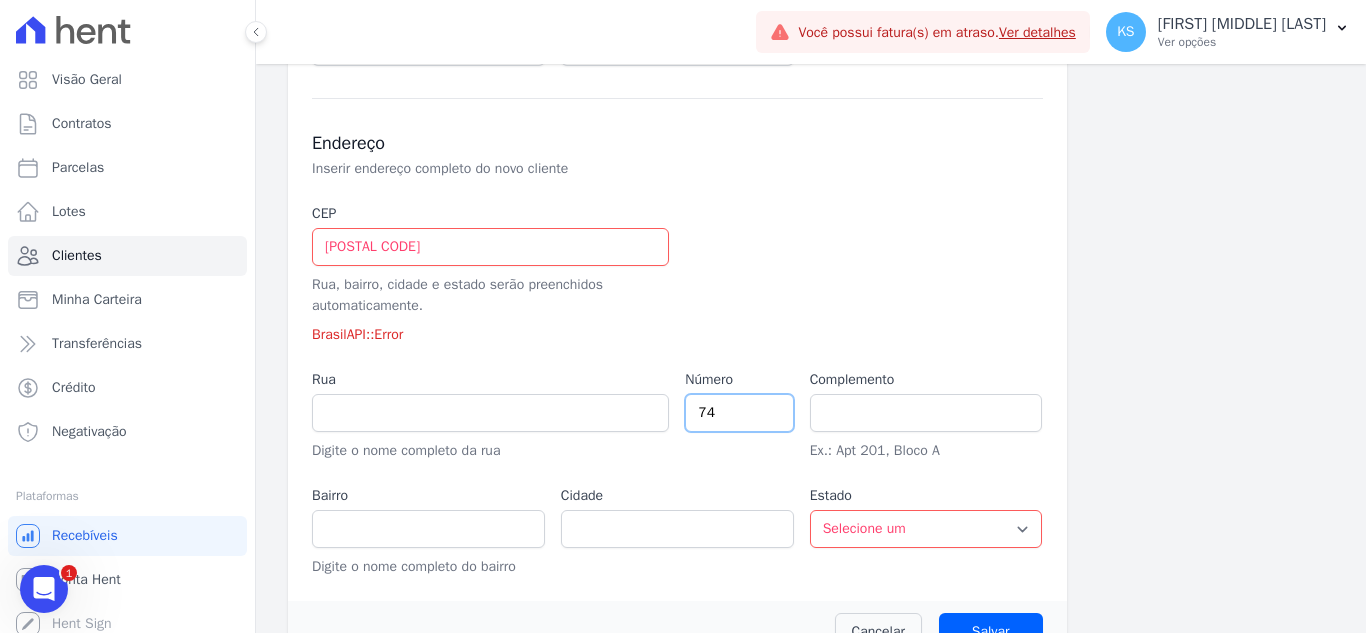scroll, scrollTop: 600, scrollLeft: 0, axis: vertical 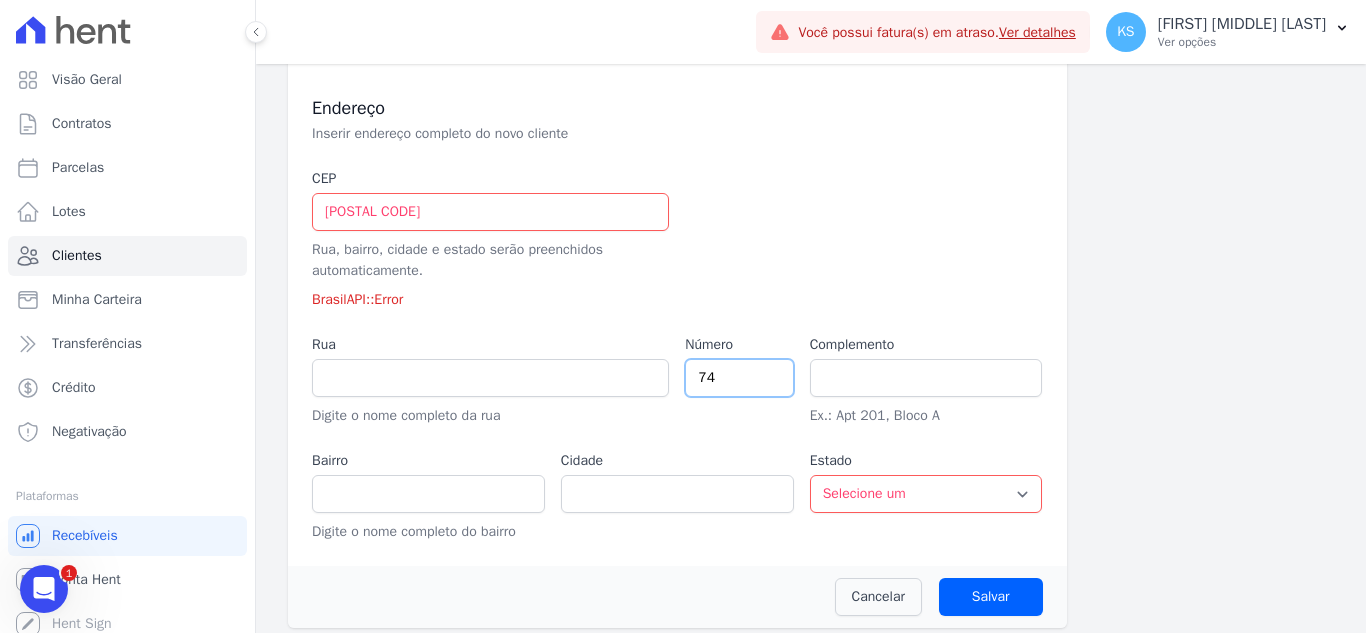 type on "74" 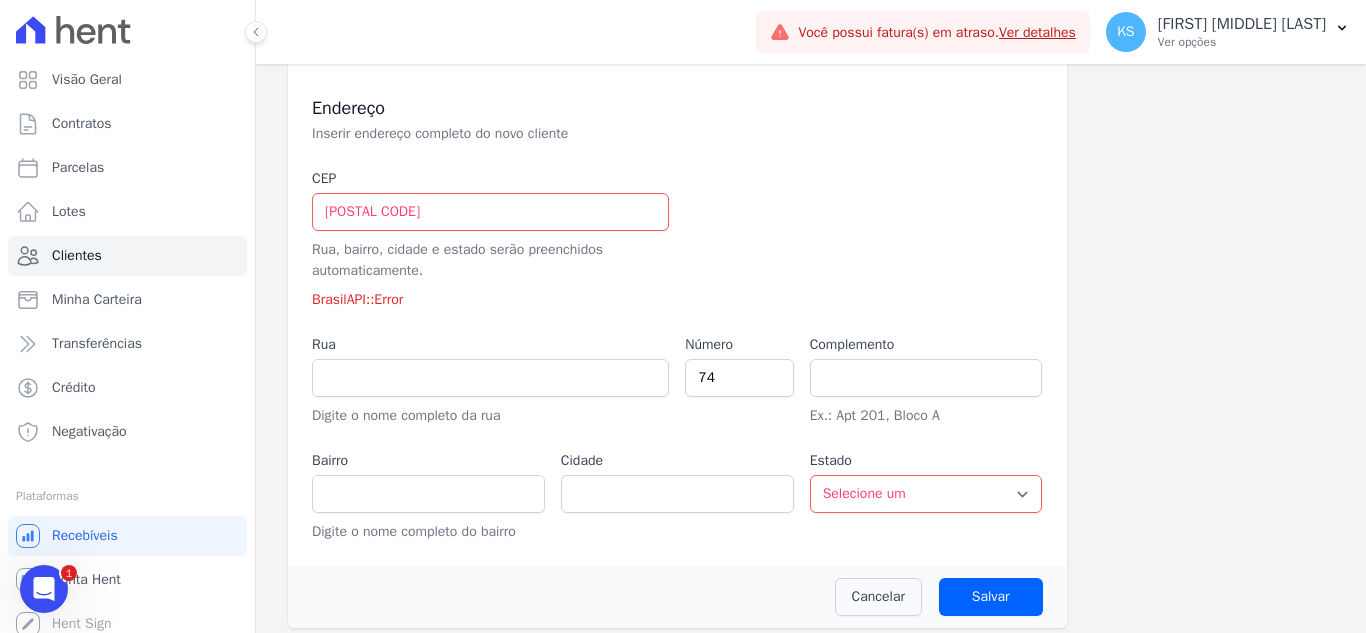 click on "Rua" at bounding box center (490, 344) 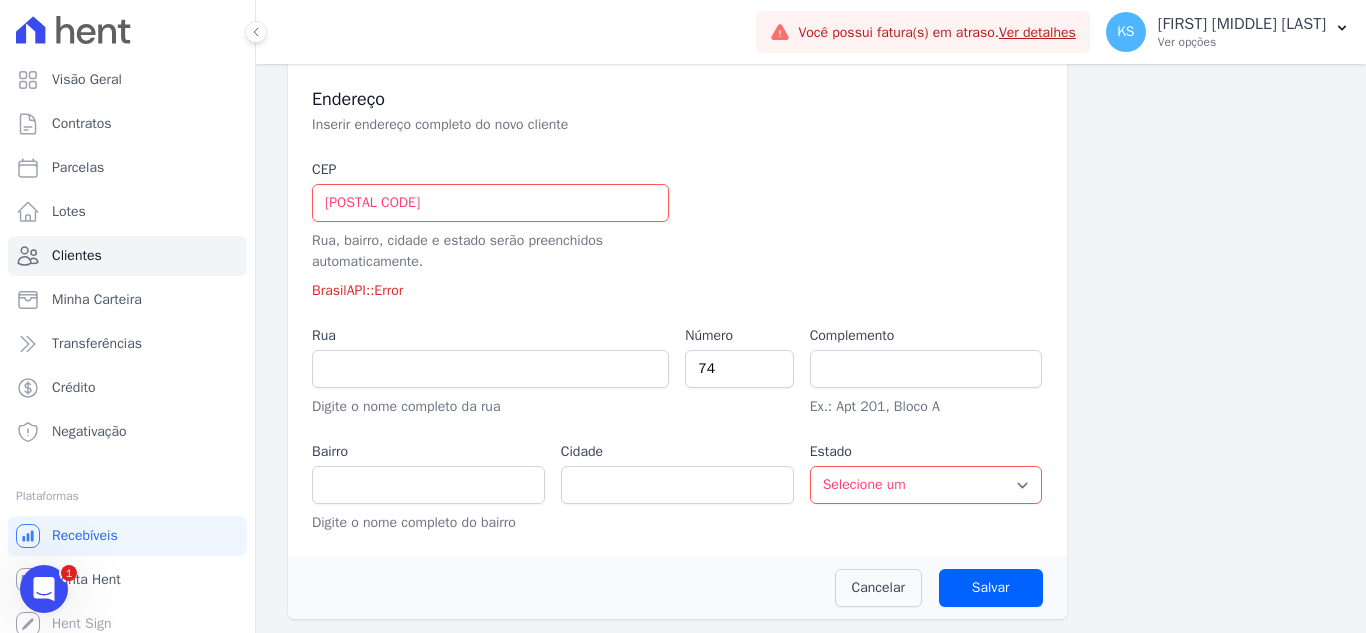 scroll, scrollTop: 611, scrollLeft: 0, axis: vertical 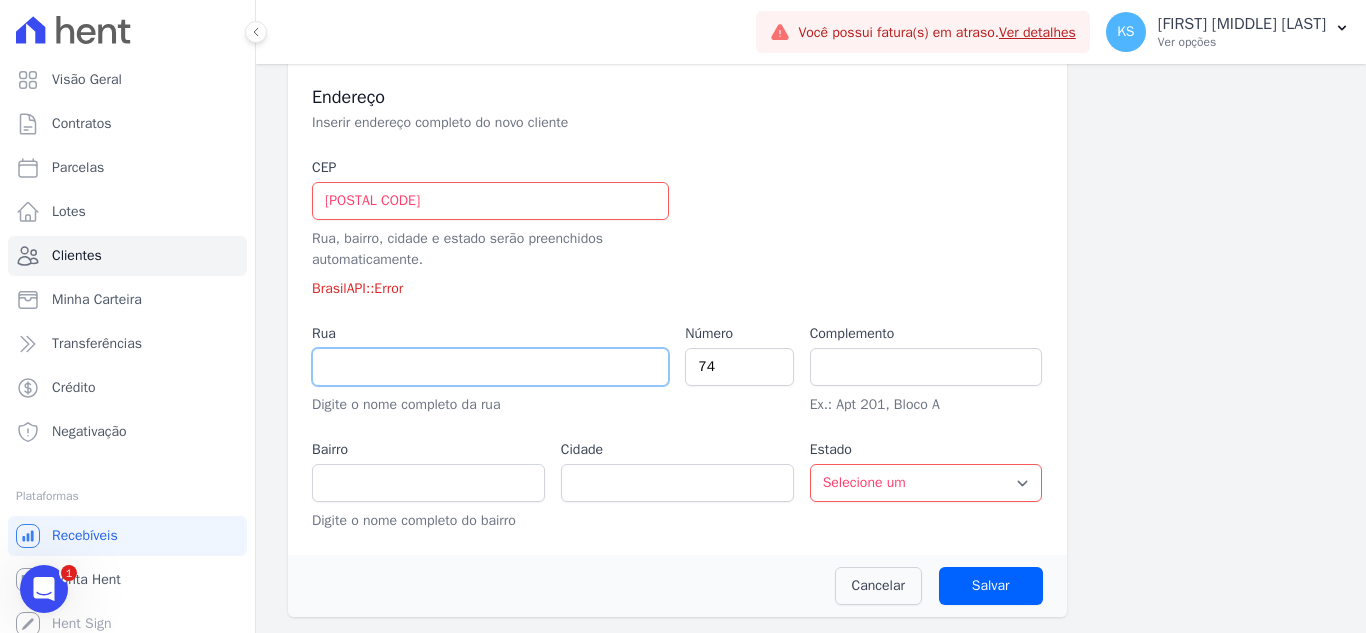 click at bounding box center (490, 367) 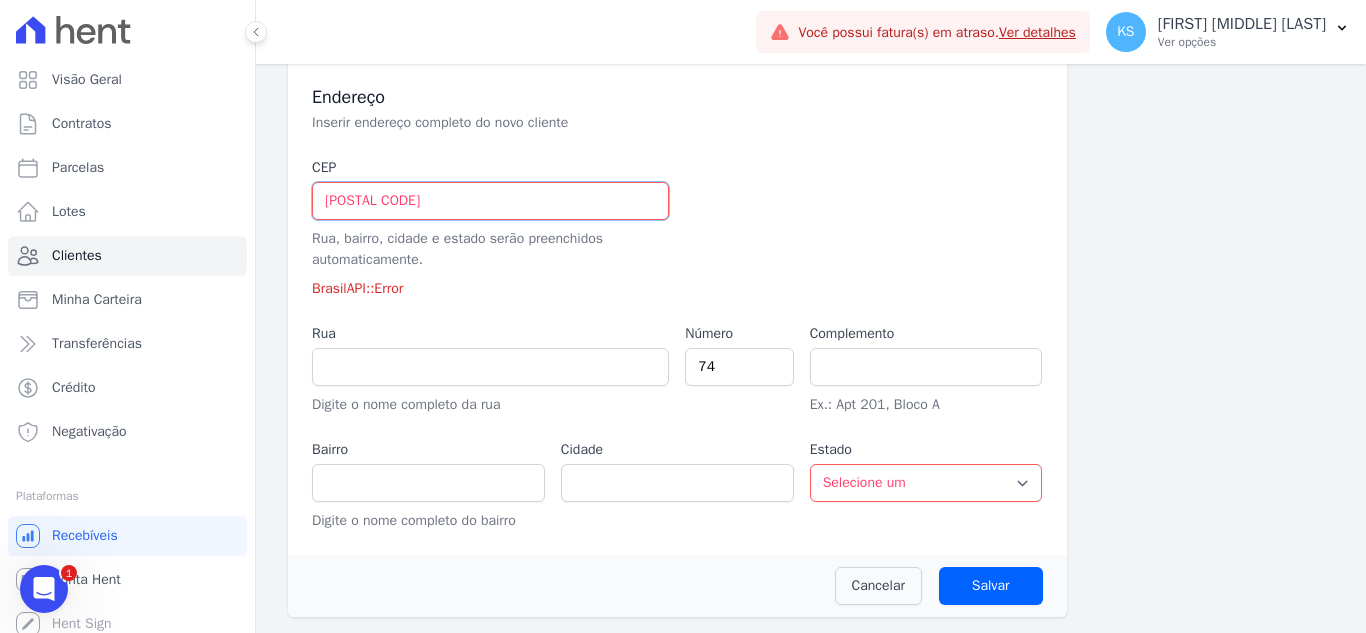 drag, startPoint x: 498, startPoint y: 197, endPoint x: 321, endPoint y: 195, distance: 177.01129 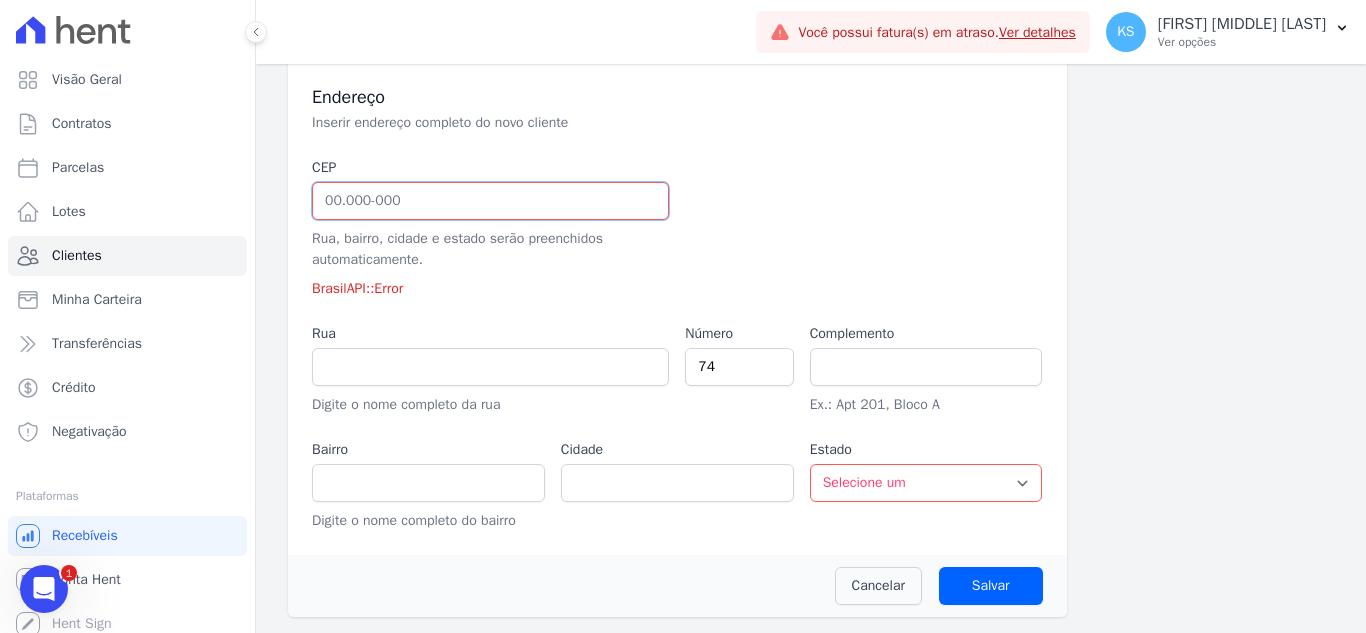 scroll, scrollTop: 582, scrollLeft: 0, axis: vertical 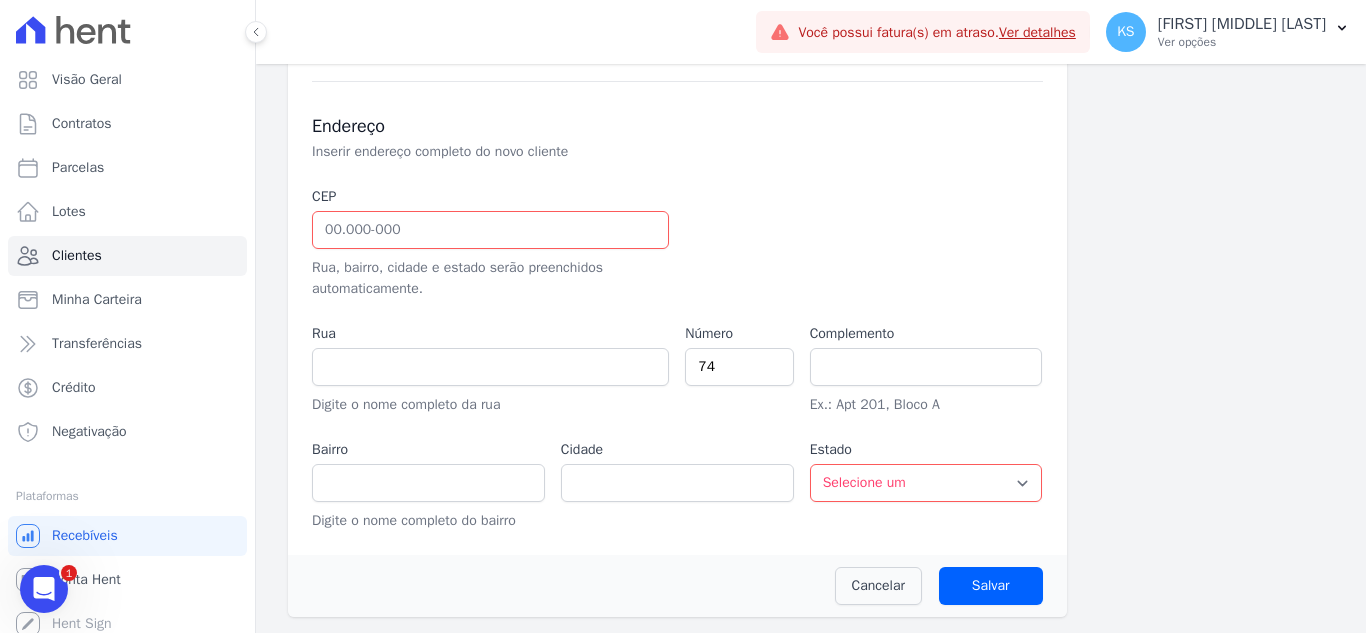 click on "CEP
Rua, bairro, cidade e estado serão preenchidos automaticamente.
BrasilAPI::Error
Rua
Digite o nome completo da rua
Número
74
Complemento
Ex.: Apt 201, Bloco A
Bairro
Digite o nome completo do bairro
Cidade
Estado
Selecione um
AC
AL
AP
AM
BA
CE
DF
ES
GO
MA
MG
MT
MS
PA
PB
PR
PE
PI
RJ
RN
RS
RO
RR
SC
SP
SE
TO" at bounding box center (677, 358) 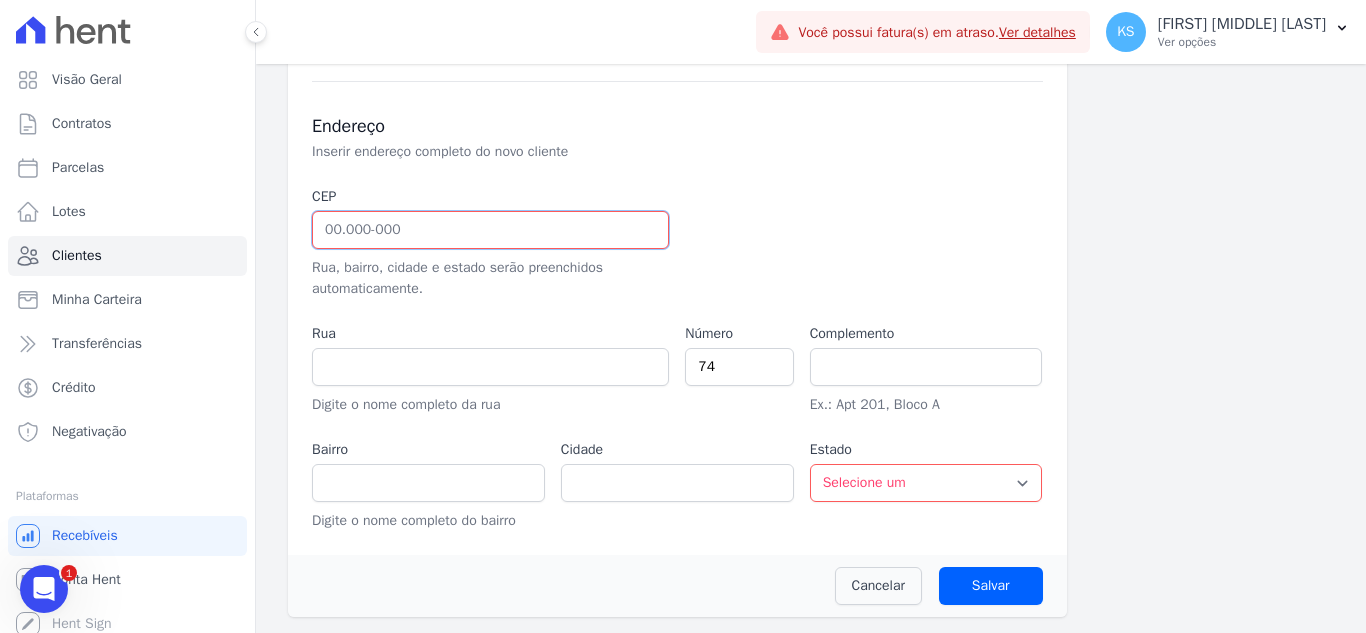 click at bounding box center [490, 230] 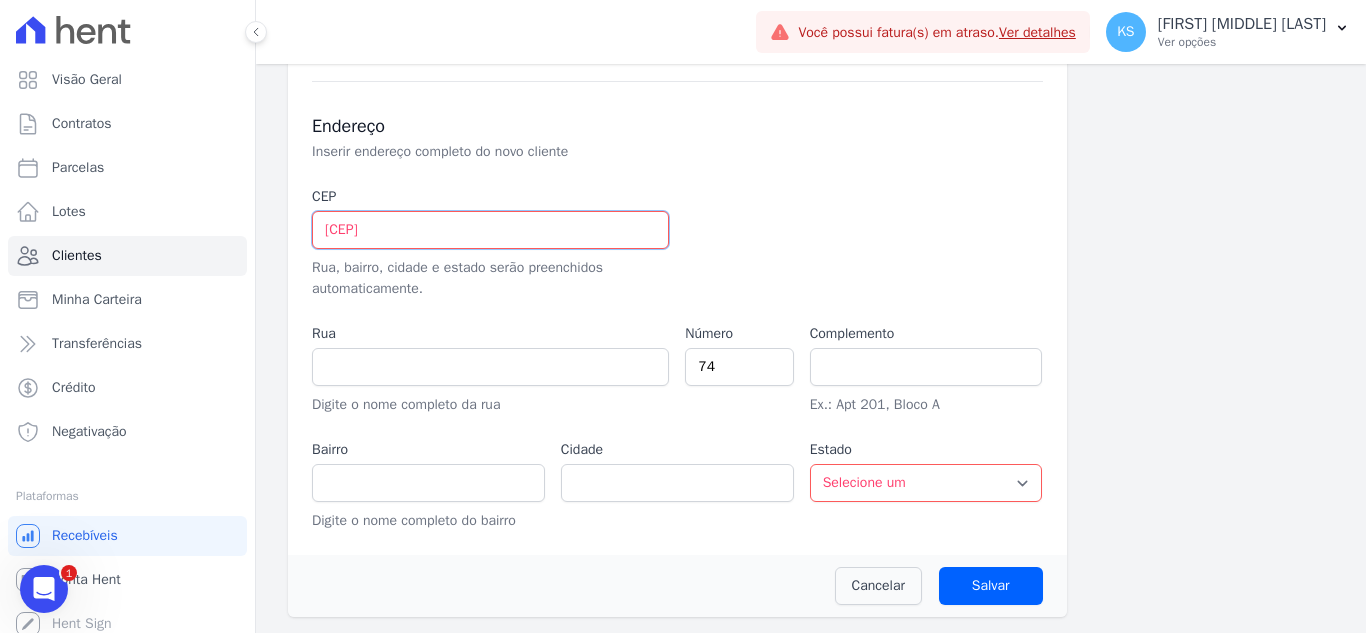 type on "94.470-400" 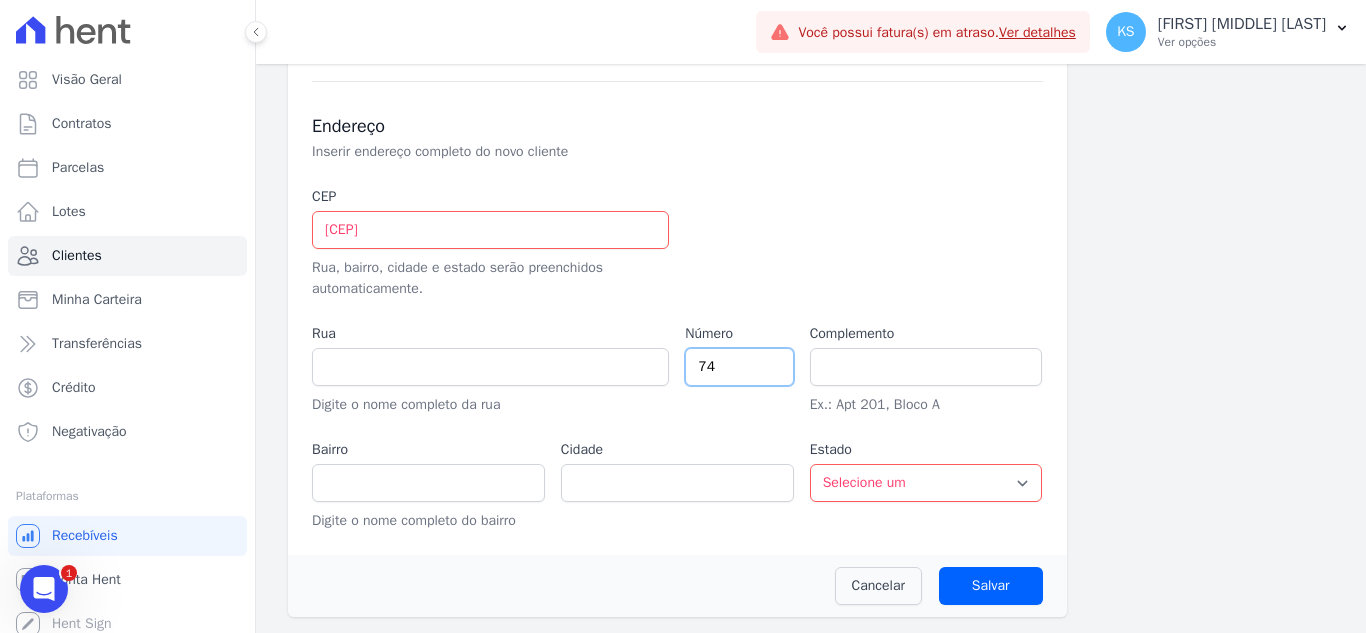 type on "Rua Guadalajara" 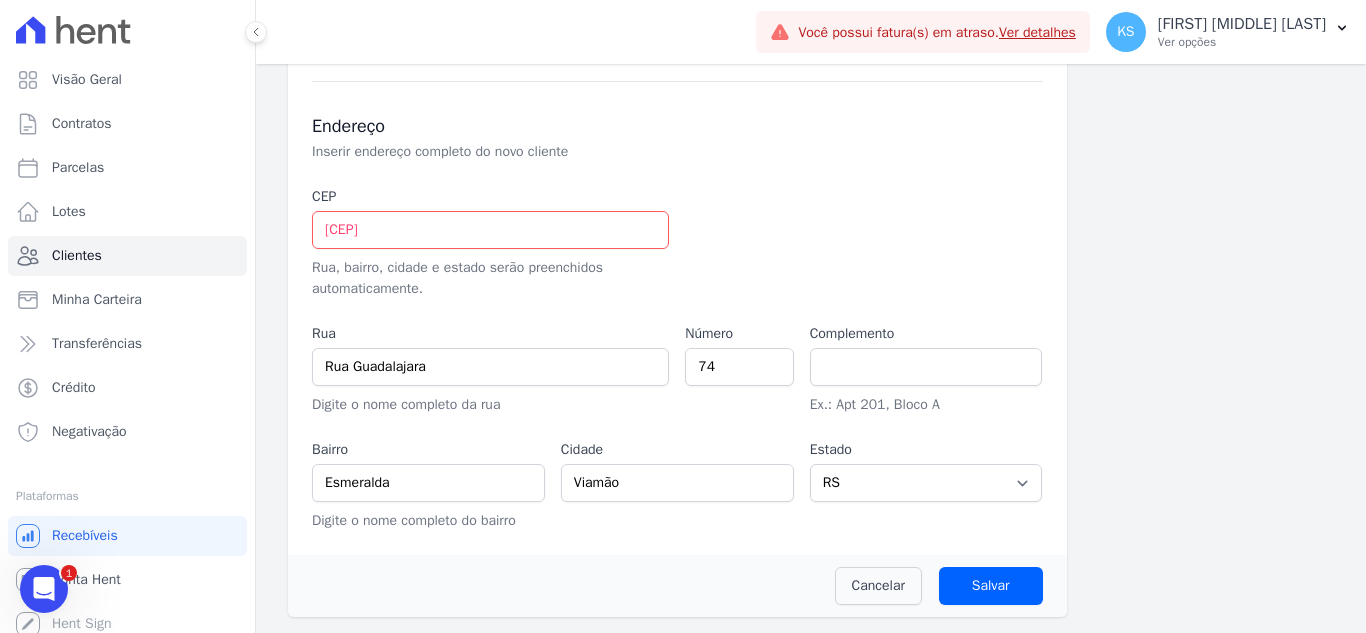click on "CEP
94.470-400
Rua, bairro, cidade e estado serão preenchidos automaticamente.
BrasilAPI::Error
Rua
Rua Guadalajara
Digite o nome completo da rua
Número
74
Complemento
Ex.: Apt 201, Bloco A
Bairro
Esmeralda
Digite o nome completo do bairro
Cidade
Viamão
Estado
Selecione um
AC
AL
AP
AM
BA
CE
DF
ES
GO
MA
MG
MT
MS
PA
PB
PR
PE
PI
RJ
RN
RS
RO" at bounding box center (677, 358) 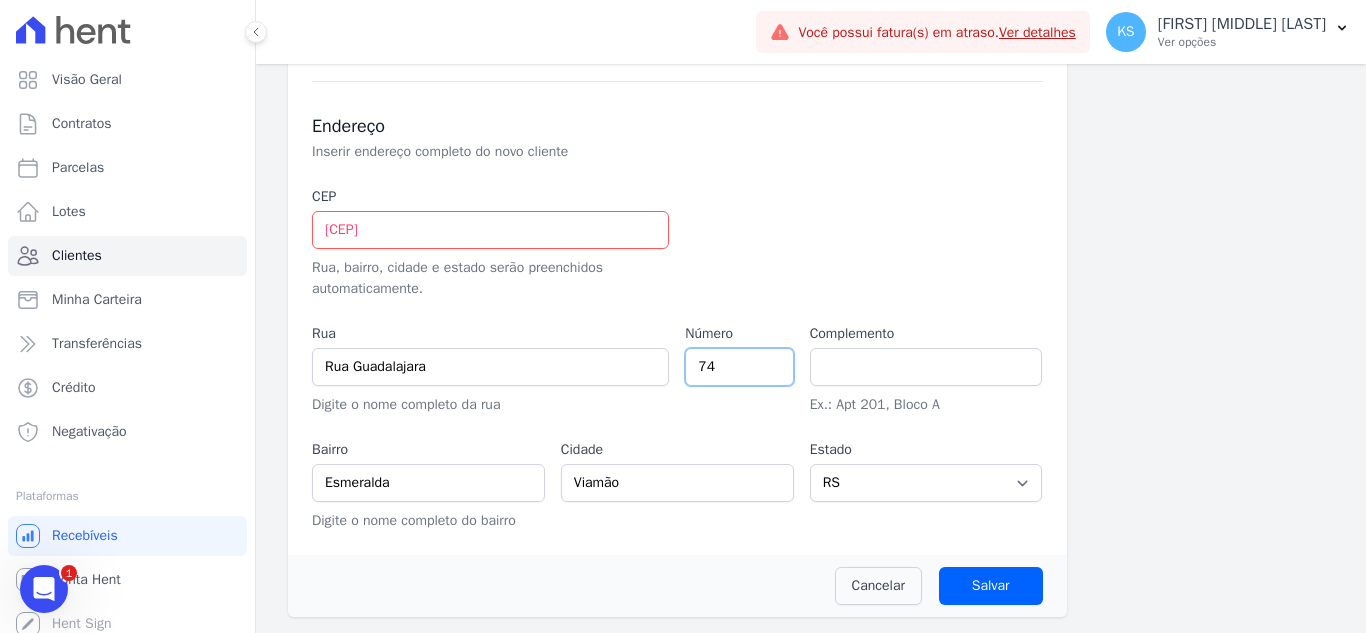 click on "74" at bounding box center [739, 367] 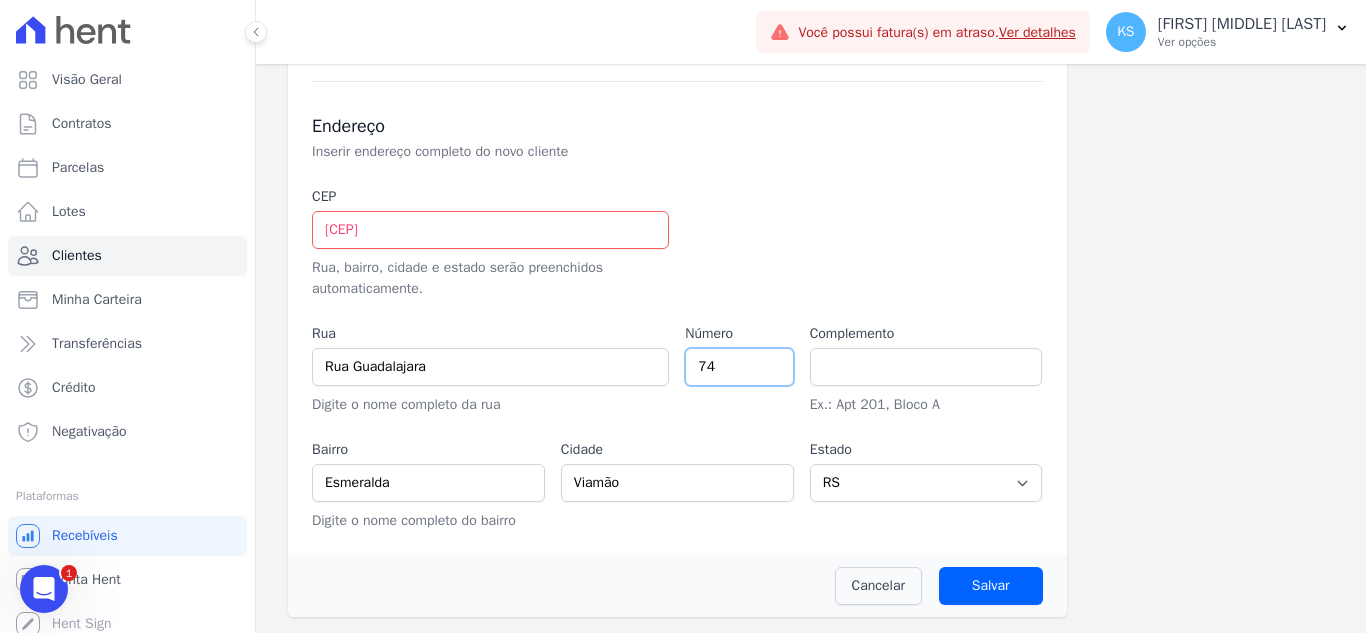type on "7" 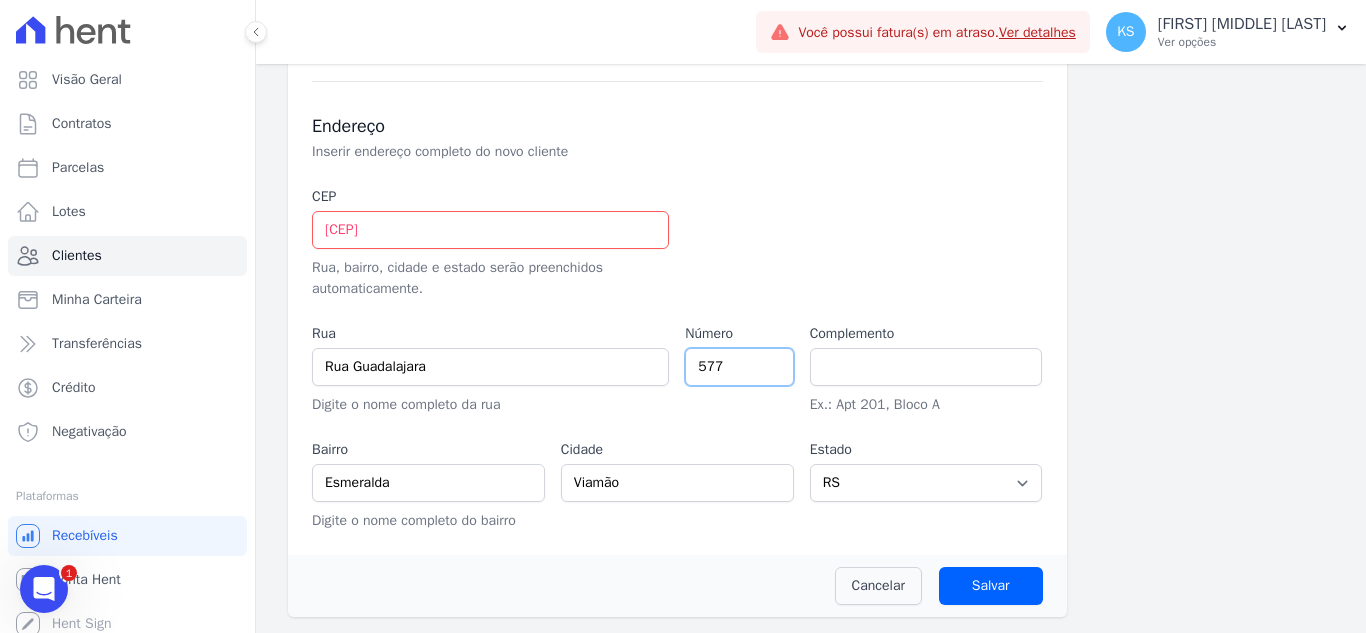 type on "577" 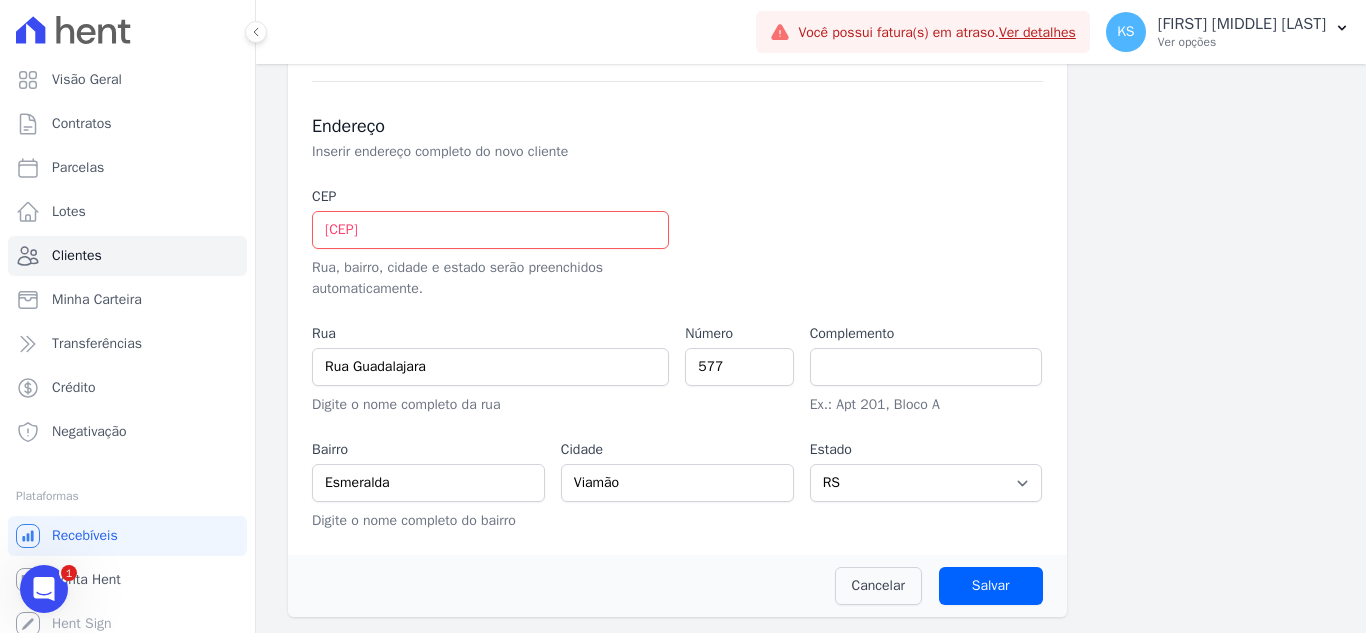 click on "CEP
94.470-400
Rua, bairro, cidade e estado serão preenchidos automaticamente.
BrasilAPI::Error
Rua
Rua Guadalajara
Digite o nome completo da rua
Número
577
Complemento
Ex.: Apt 201, Bloco A
Bairro
Esmeralda
Digite o nome completo do bairro
Cidade
Viamão
Estado
Selecione um
AC
AL
AP
AM
BA
CE
DF
ES
GO
MA
MG
MT
MS
PA
PB
PR
PE
PI
RJ
RN
RS
RO" at bounding box center (677, 358) 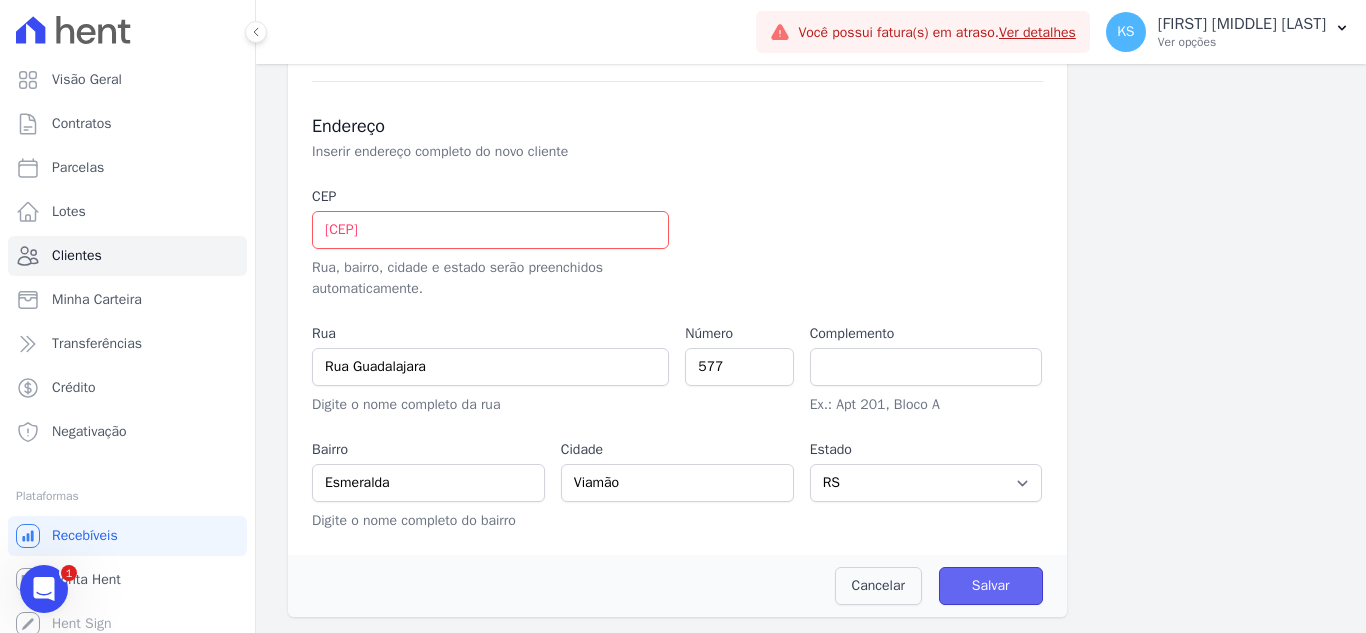 click on "Salvar" at bounding box center (991, 586) 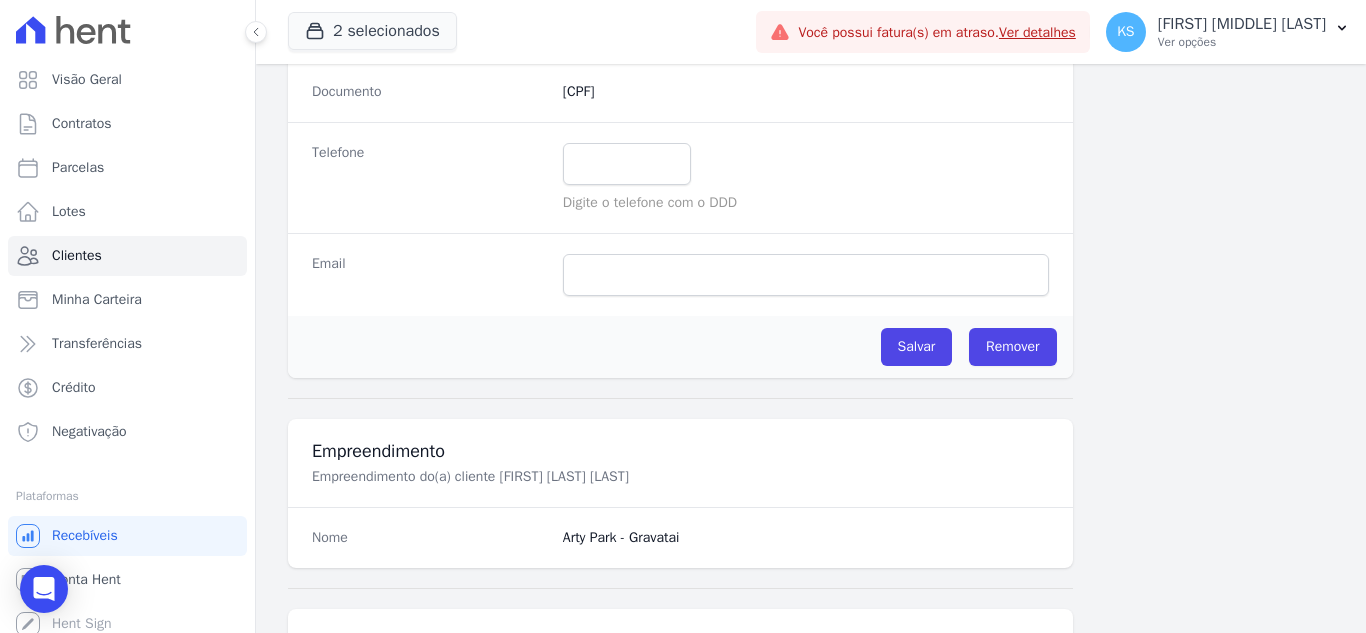 scroll, scrollTop: 345, scrollLeft: 0, axis: vertical 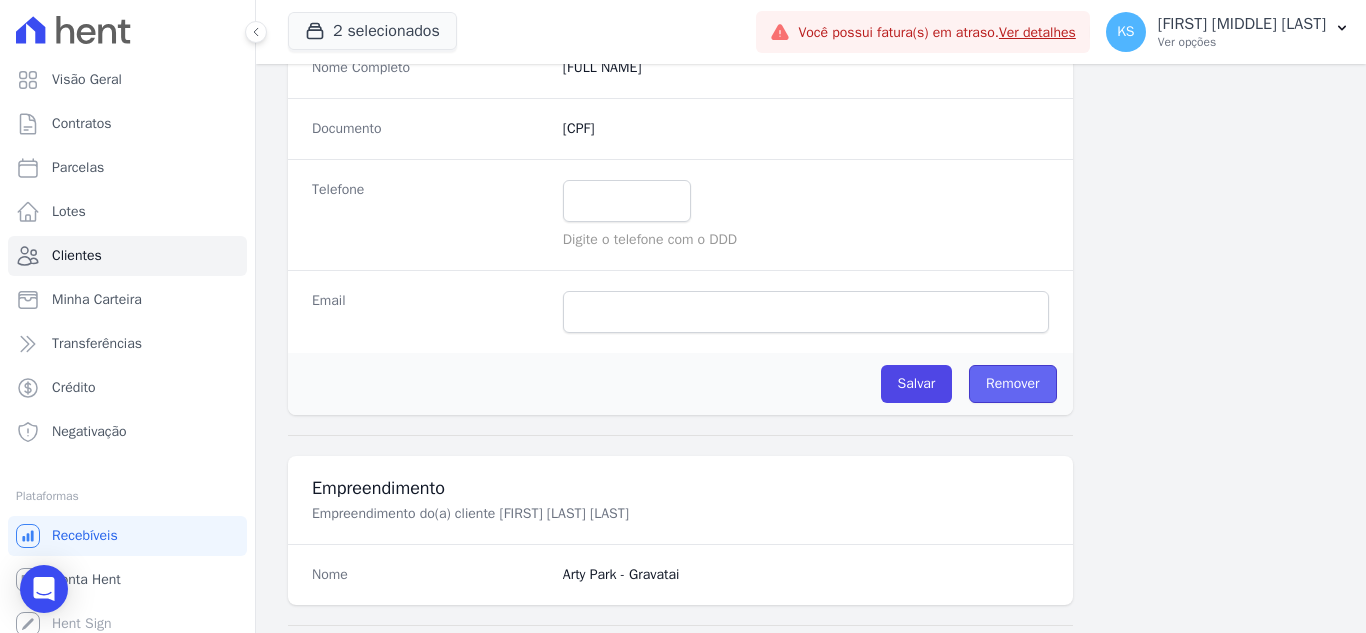 click on "Remover" at bounding box center [1012, 384] 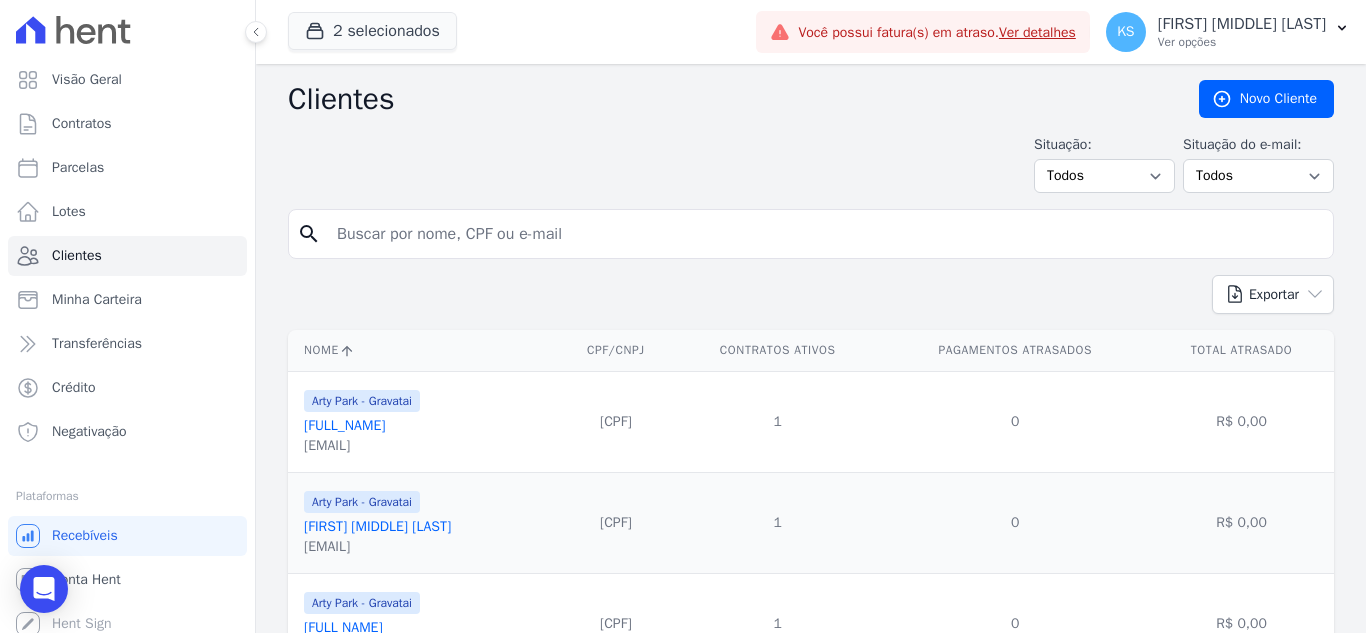 click at bounding box center (825, 234) 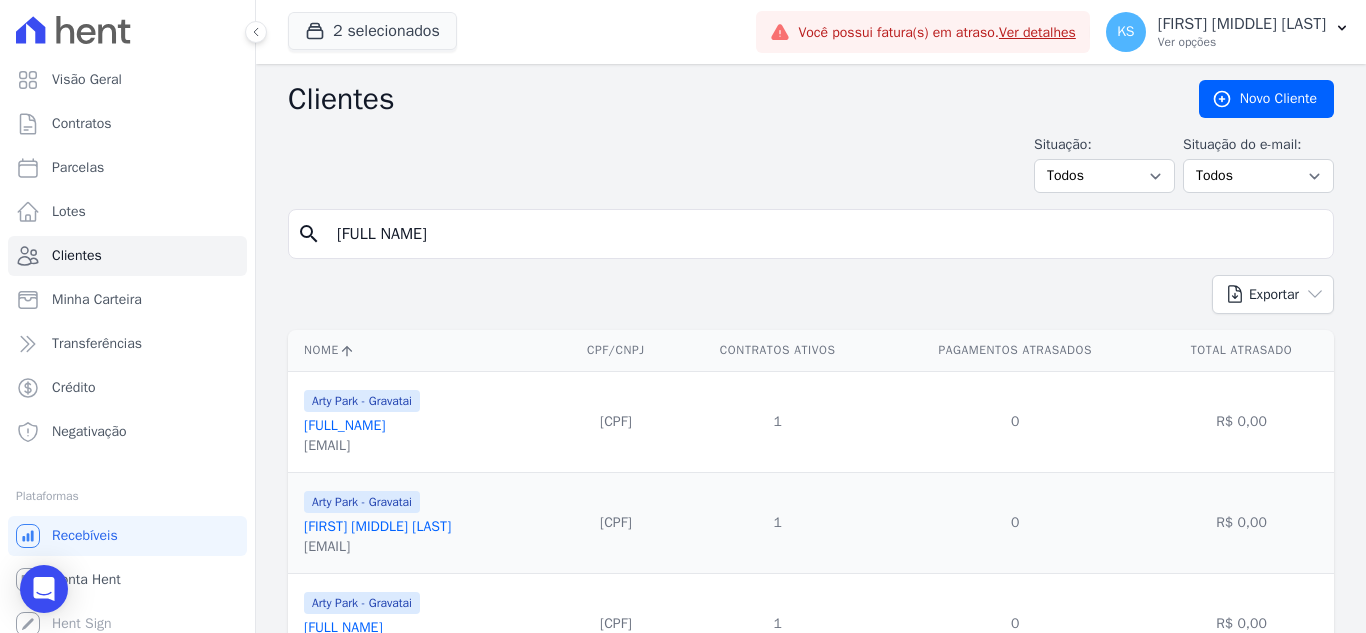 type on "bruno cesar" 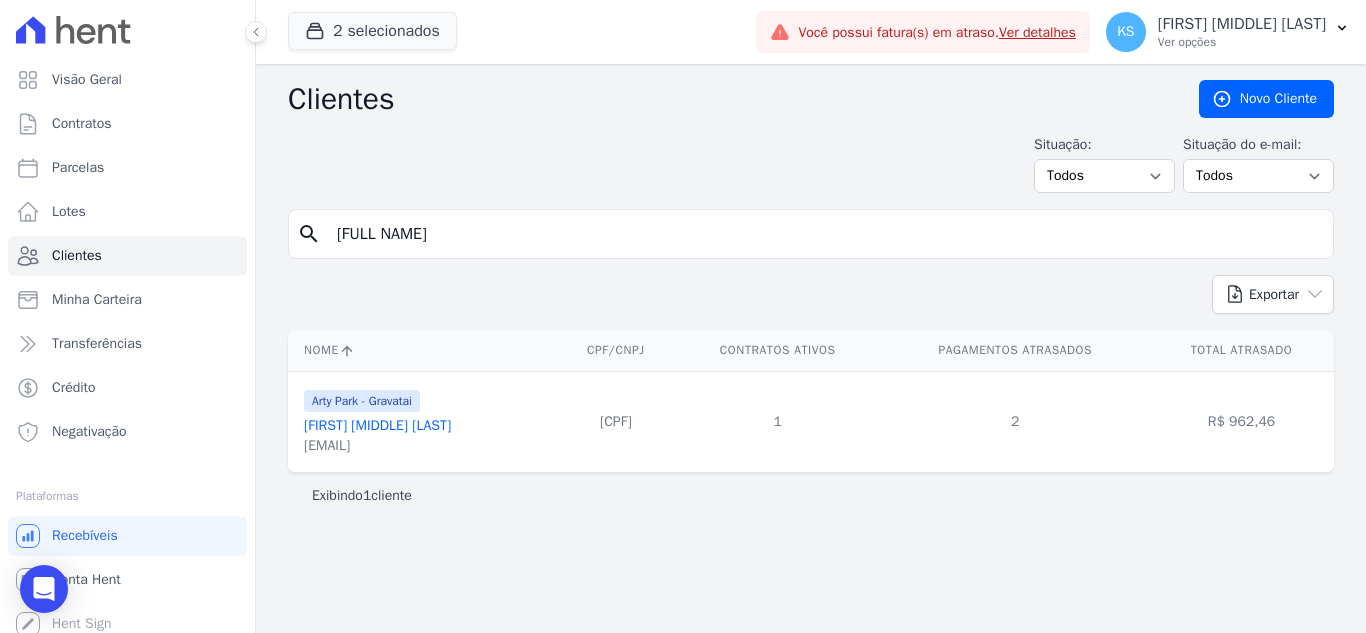 click on "Bruno Cesar Toledo Rodrigues" at bounding box center (377, 425) 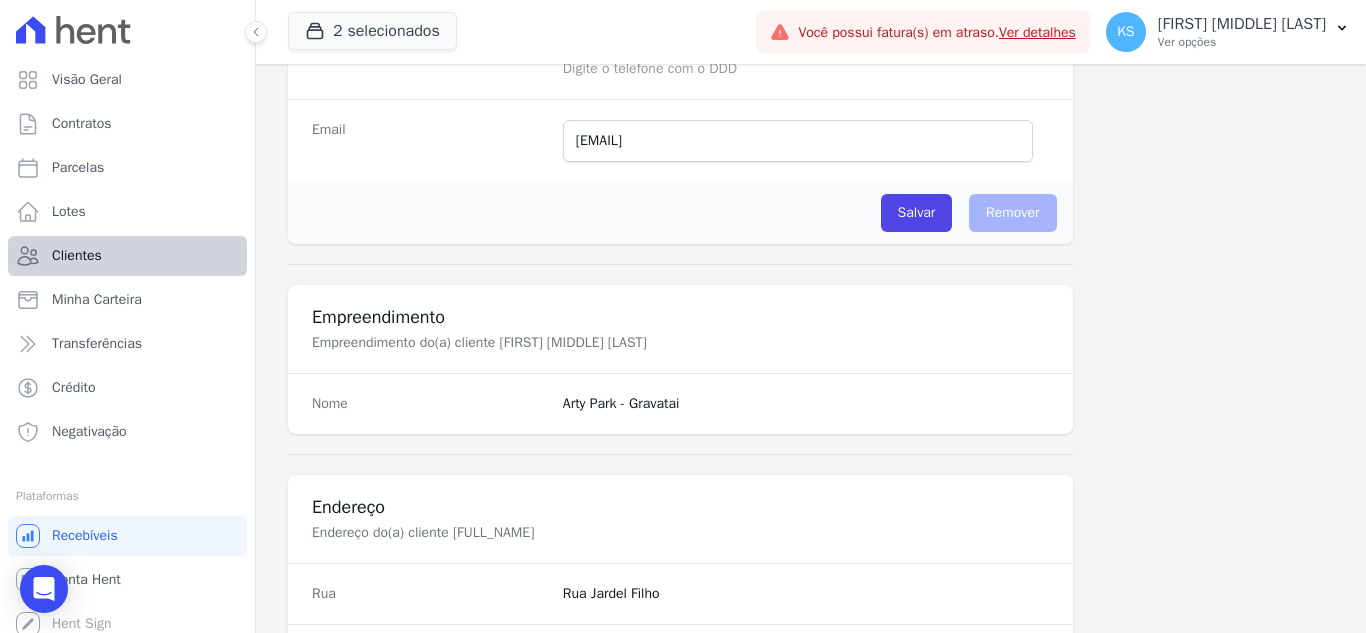 scroll, scrollTop: 400, scrollLeft: 0, axis: vertical 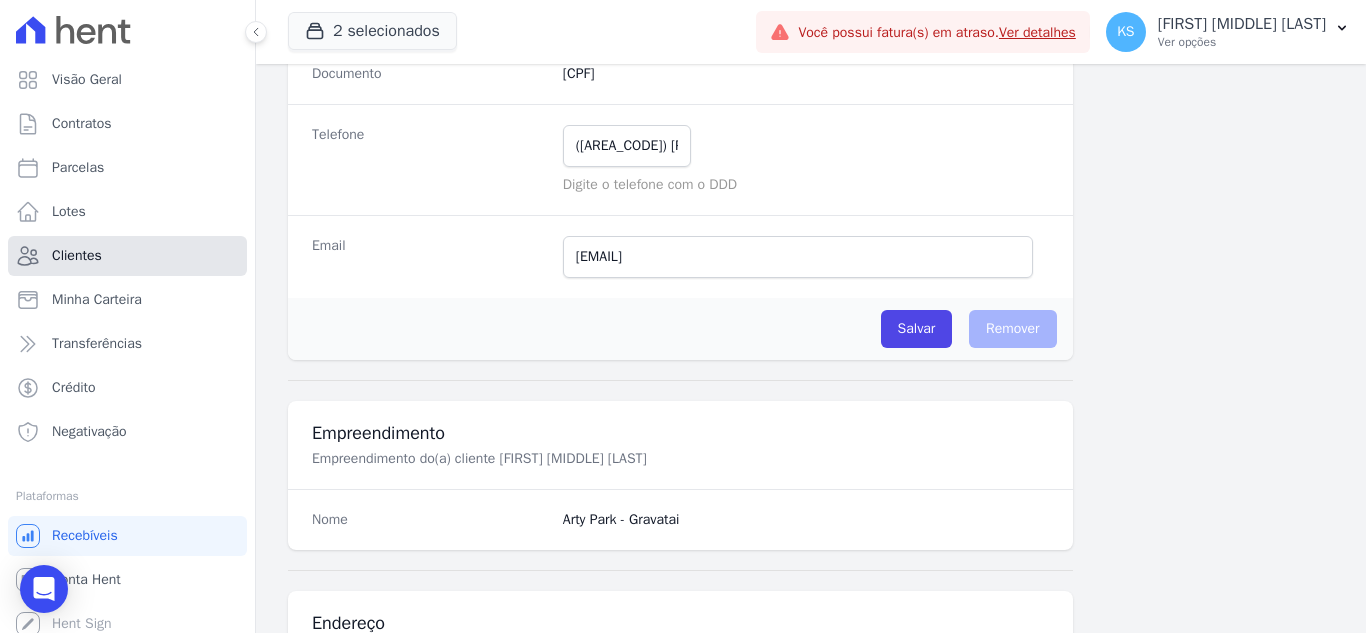 click on "Clientes" at bounding box center (127, 256) 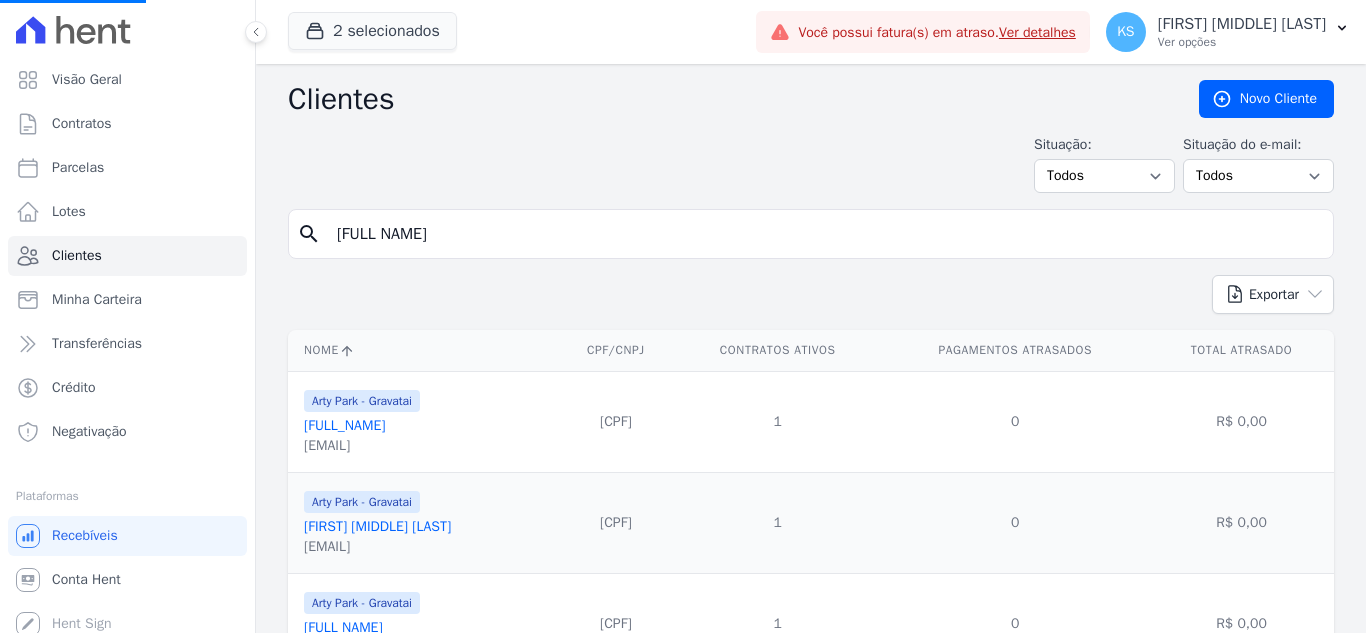 click on "bruno cesar" at bounding box center [825, 234] 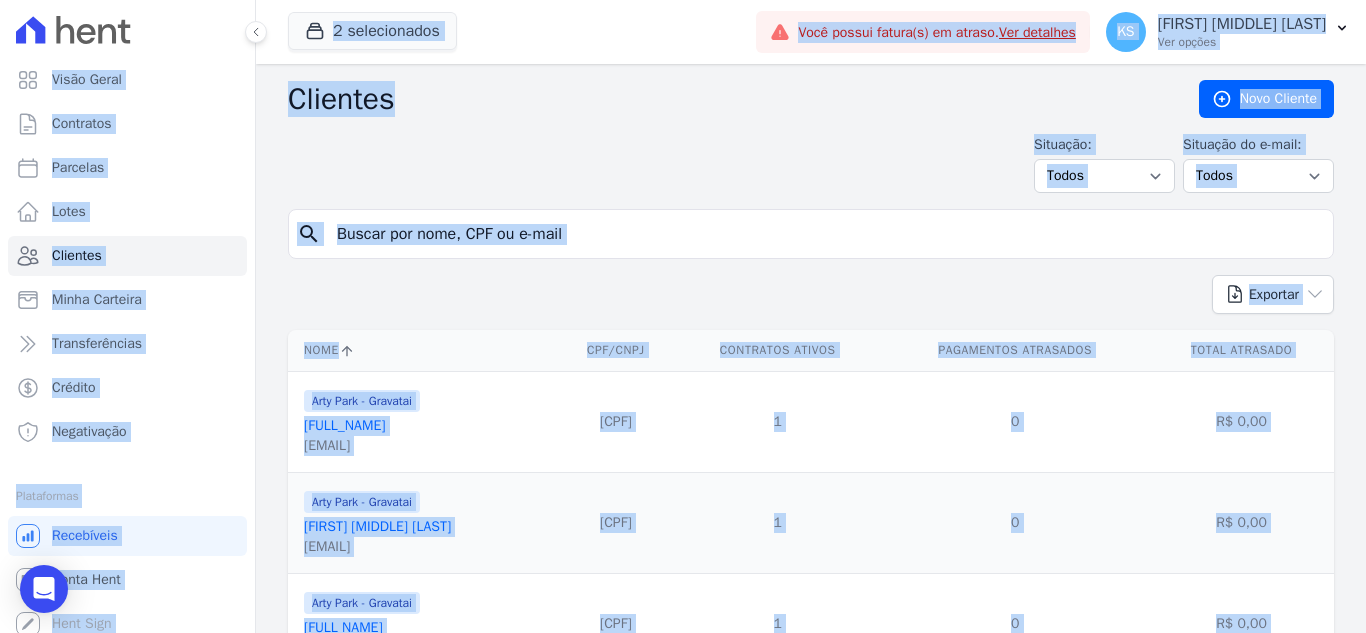 click at bounding box center [825, 234] 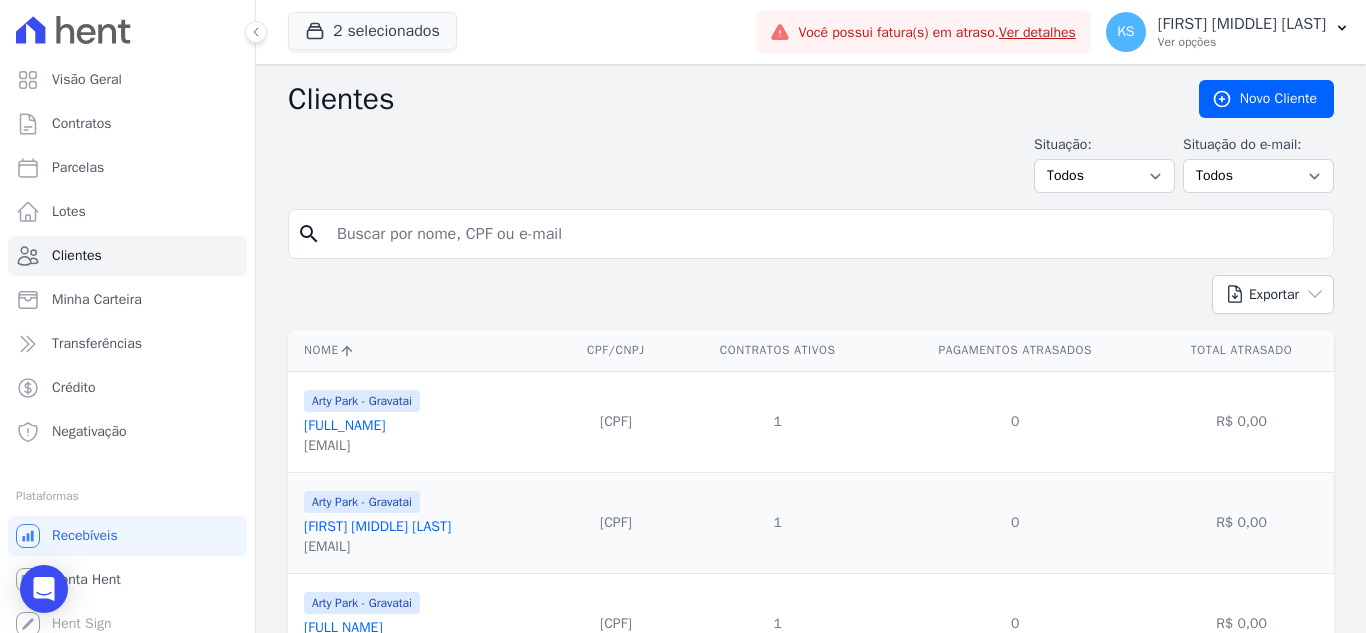 type on "ç" 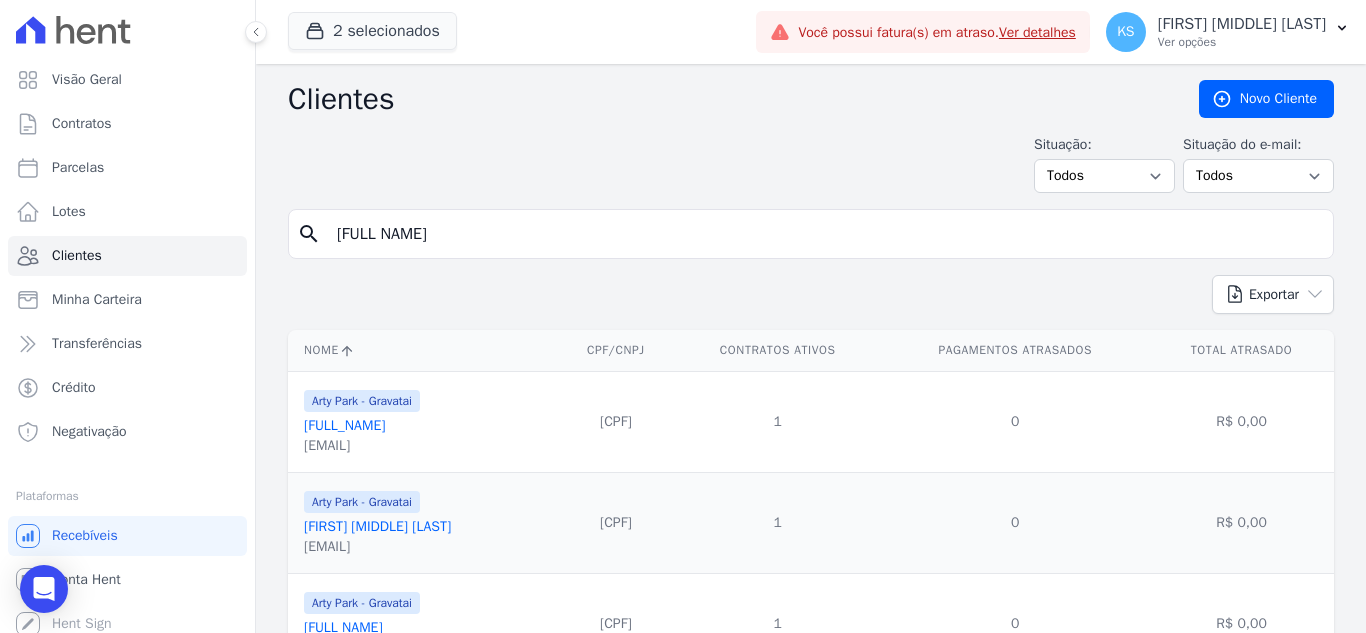 type on "lucas eduardo" 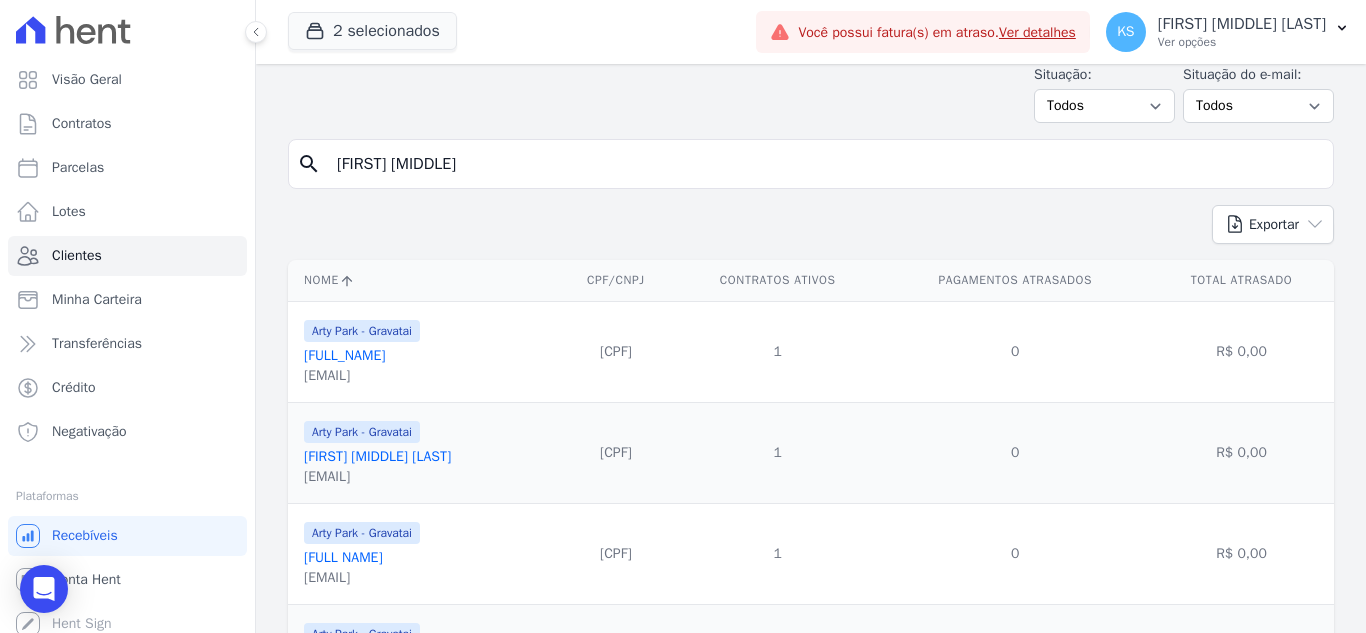 scroll, scrollTop: 100, scrollLeft: 0, axis: vertical 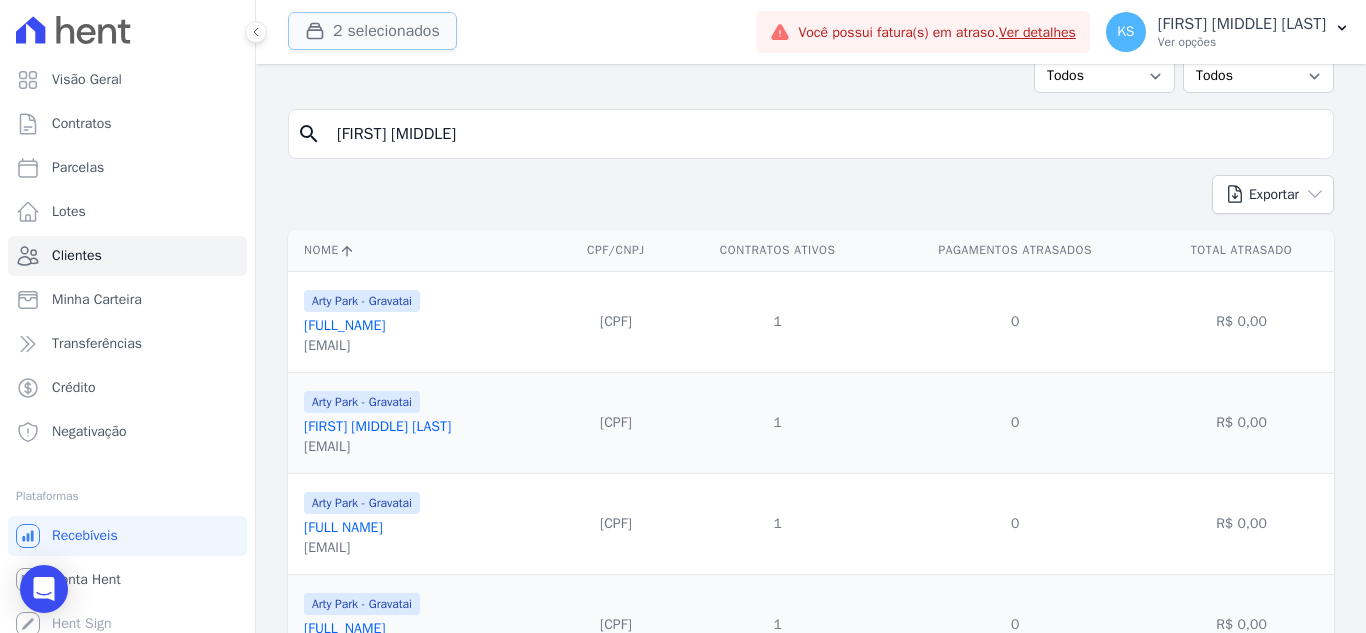 click on "2 selecionados" at bounding box center (372, 31) 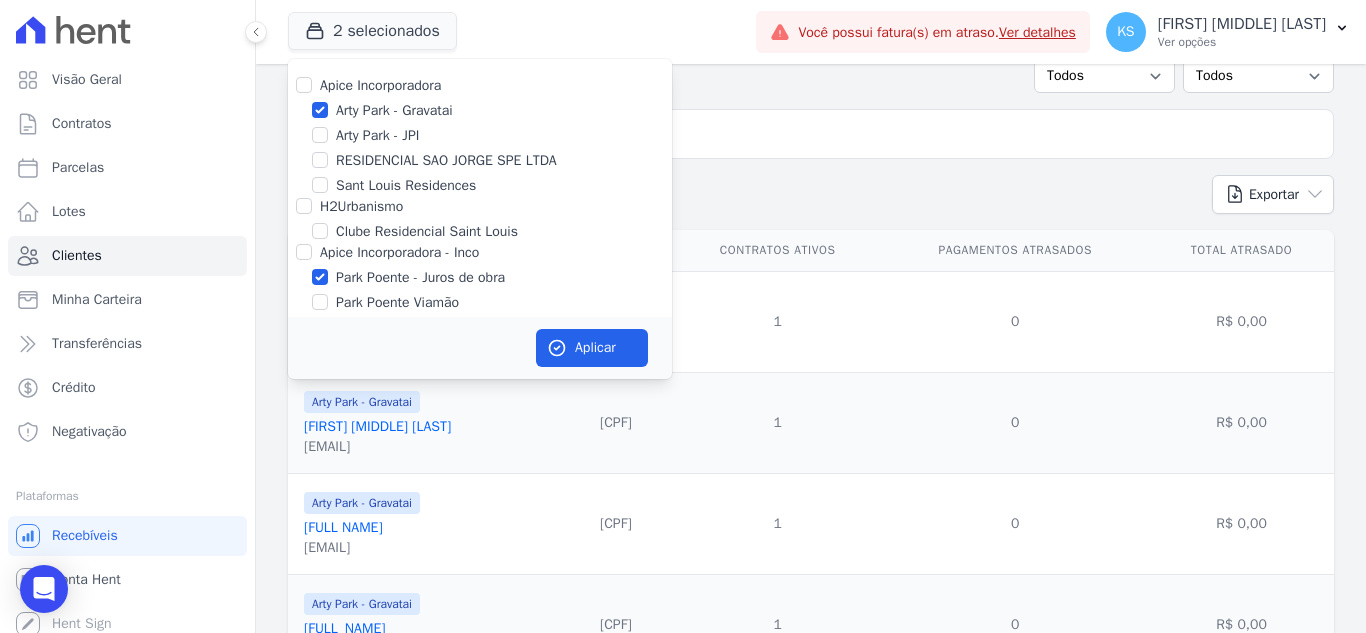 click on "Arty Park - Gravatai" at bounding box center [480, 110] 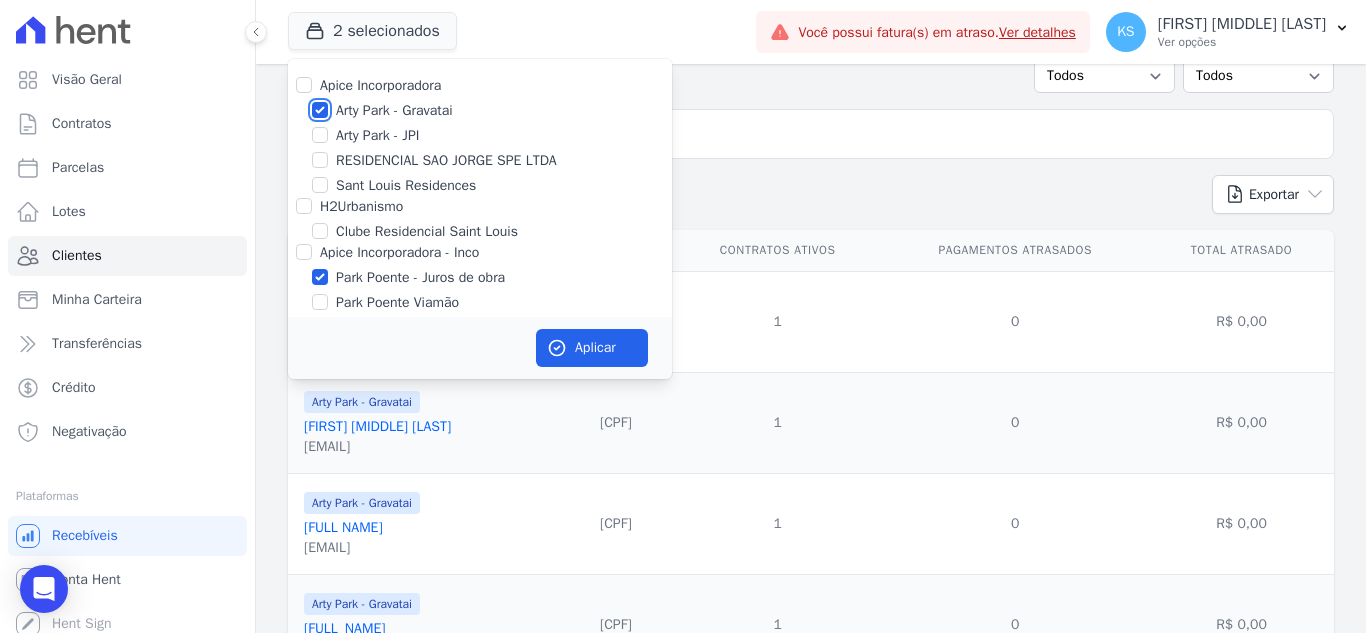 click on "Arty Park - Gravatai" at bounding box center (320, 110) 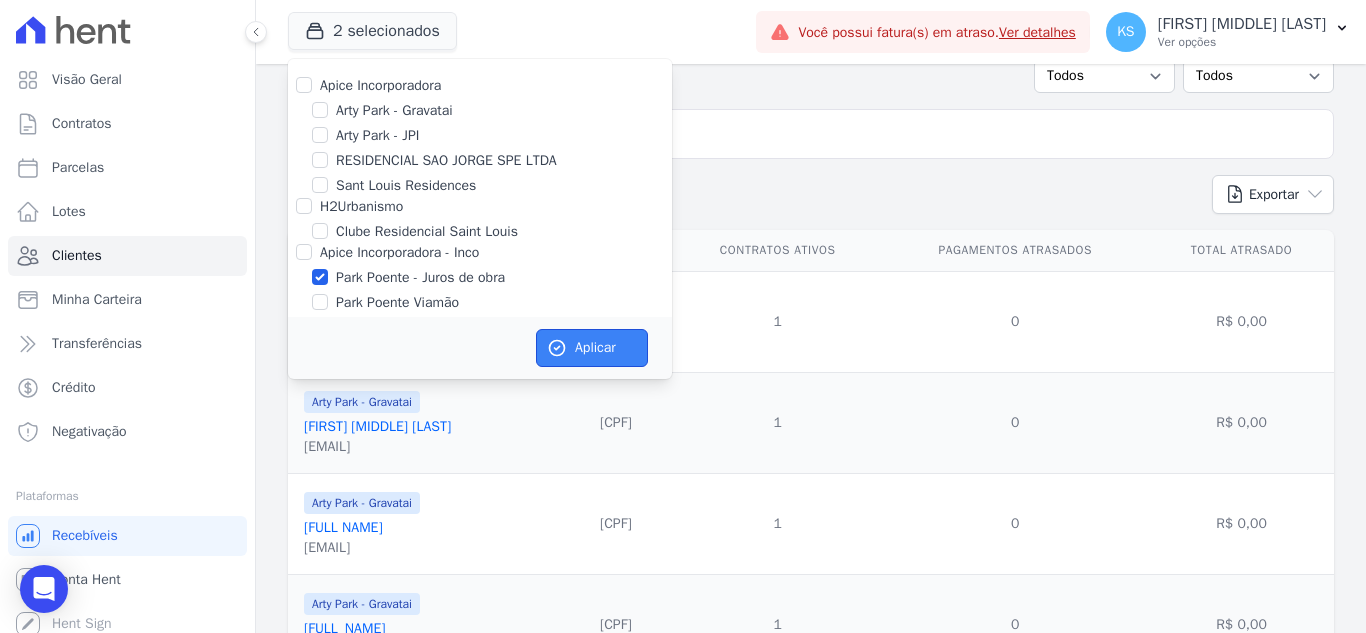 click on "Aplicar" at bounding box center [592, 348] 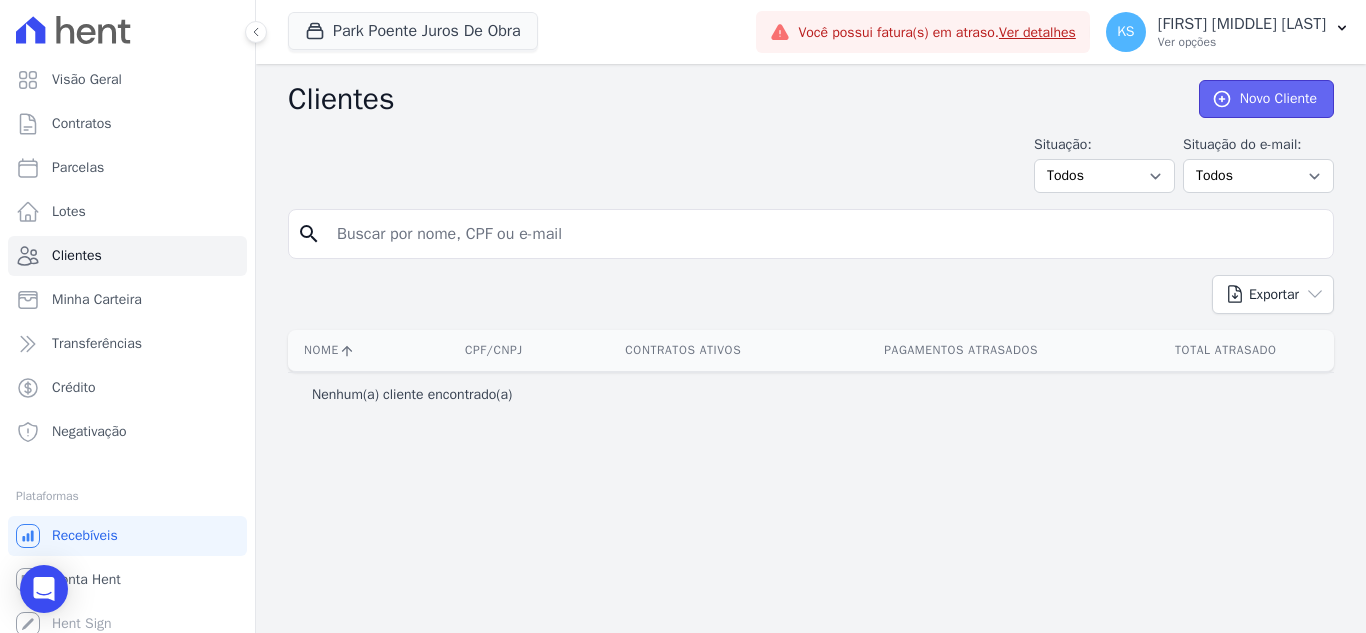 click on "Novo Cliente" at bounding box center (1266, 99) 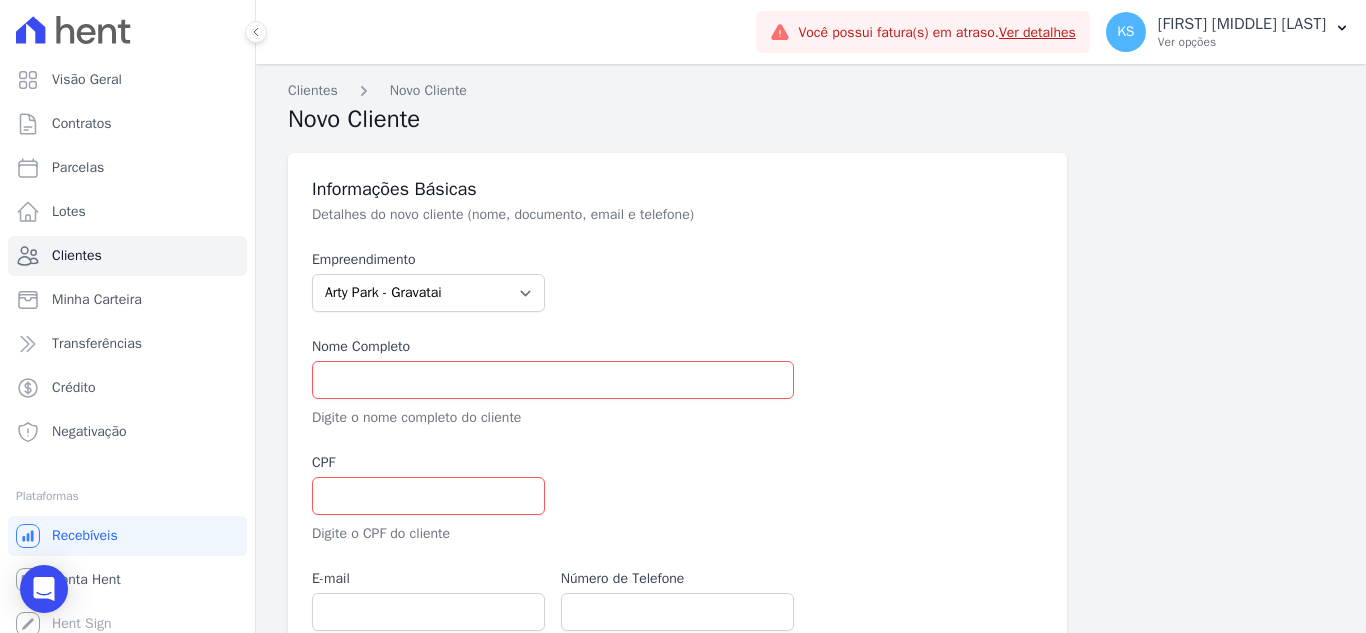 click on "Nome Completo
Digite o nome completo do cliente" at bounding box center [553, 382] 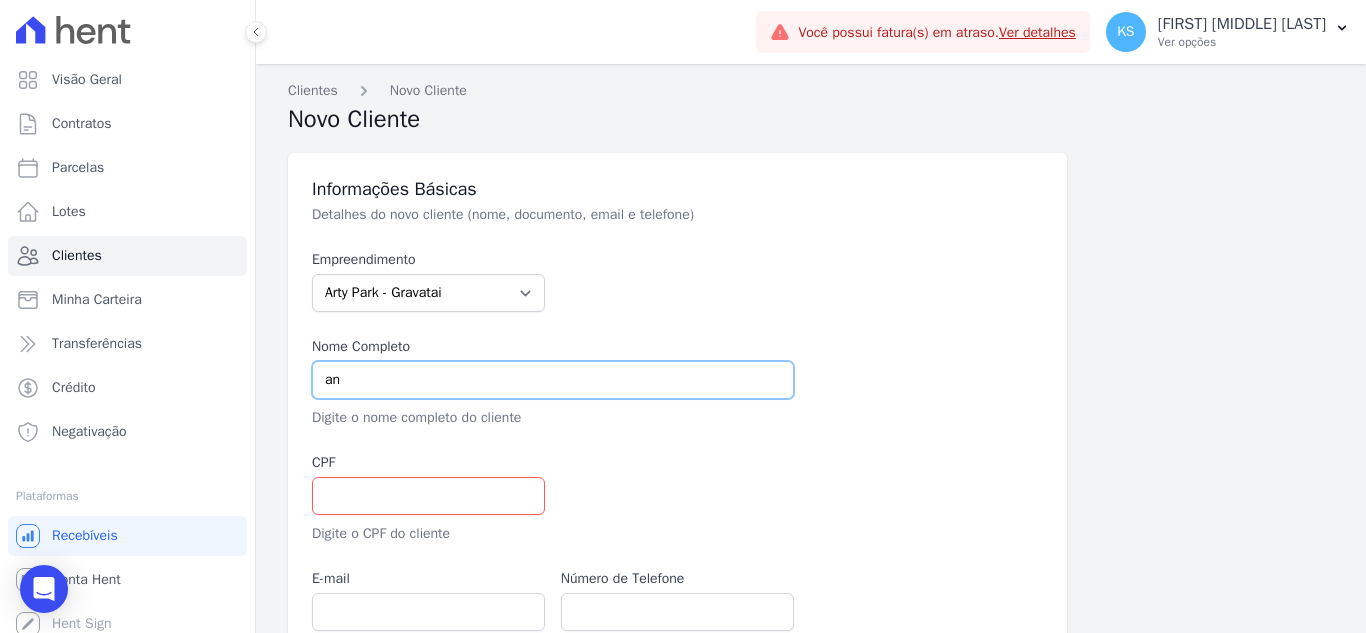 type on "a" 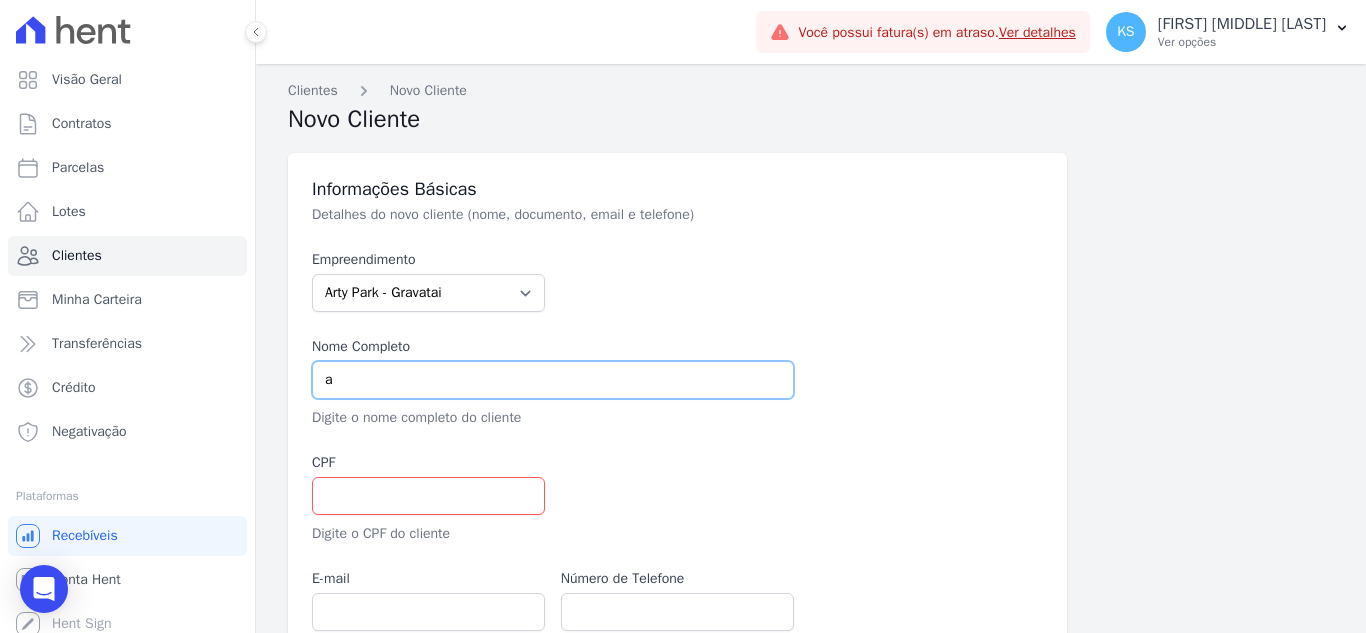 type 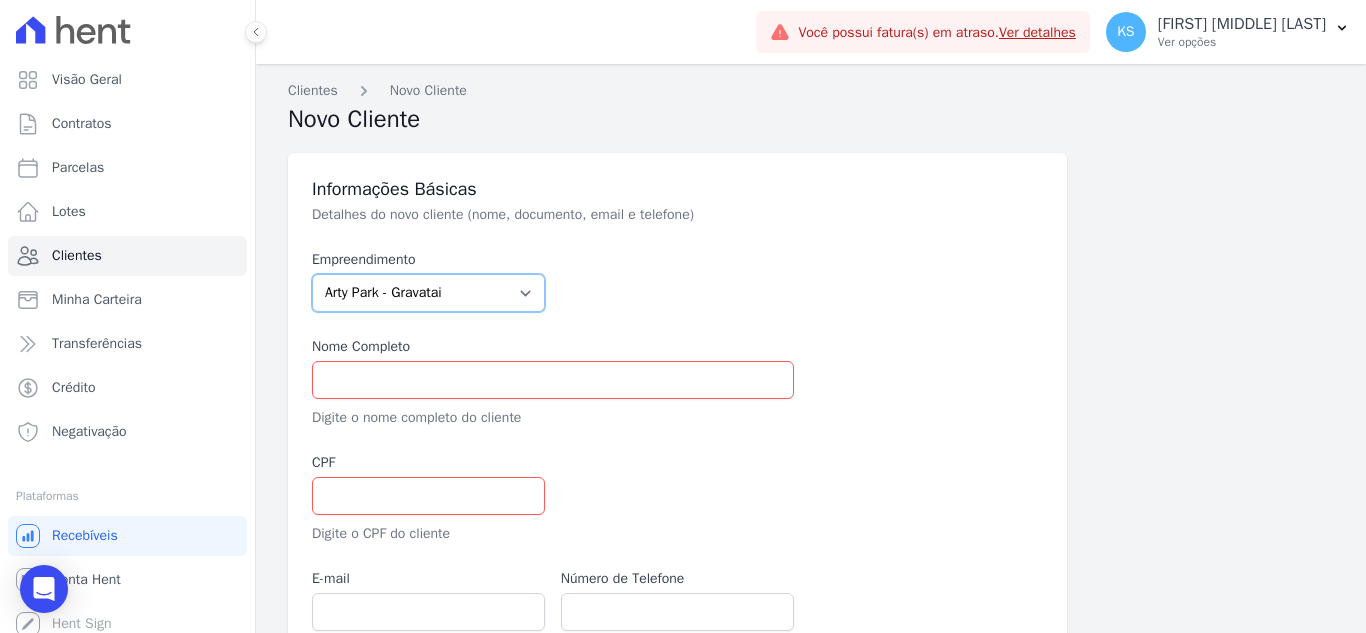click on "Arty Park - Gravatai
Arty Park - JPI
Clube Residencial Saint Louis
Park Poente - Juros de obra
Park Poente Viamão
Park Poente Viamão - Inco
RESIDENCIAL SAO JORGE SPE LTDA
Sant Louis Residences" at bounding box center [428, 293] 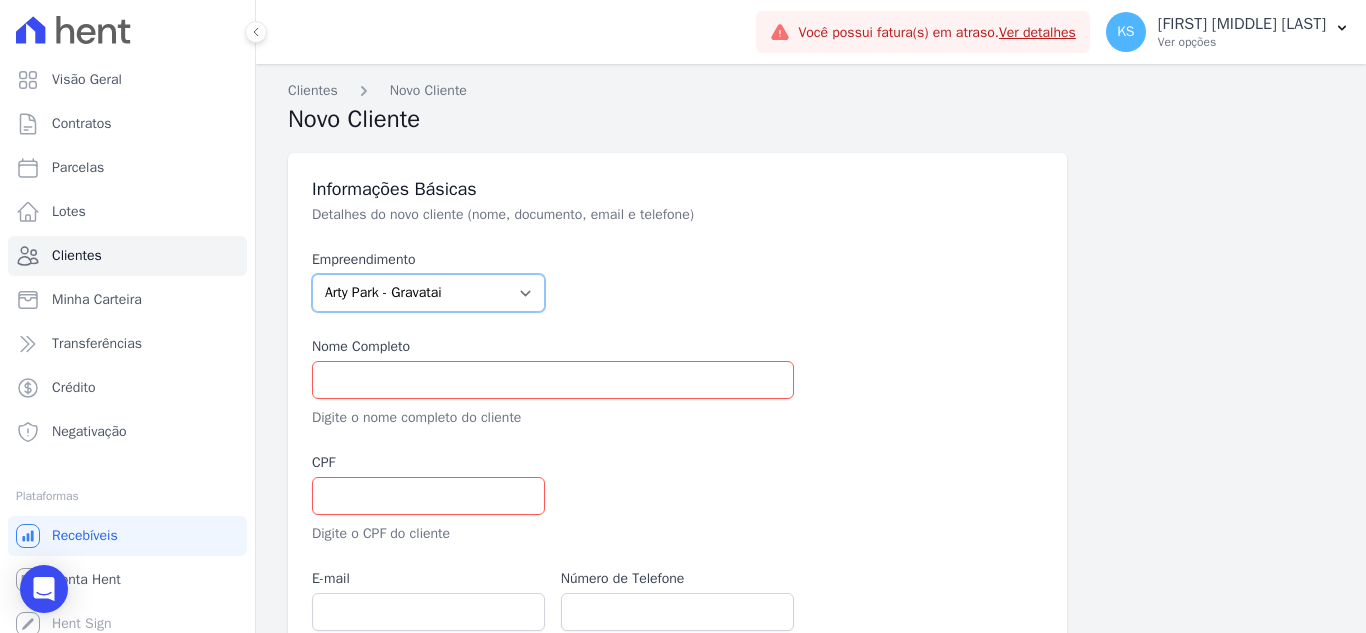 select on "a809cdca-e68c-4b96-ac7a-7f2da9de2f46" 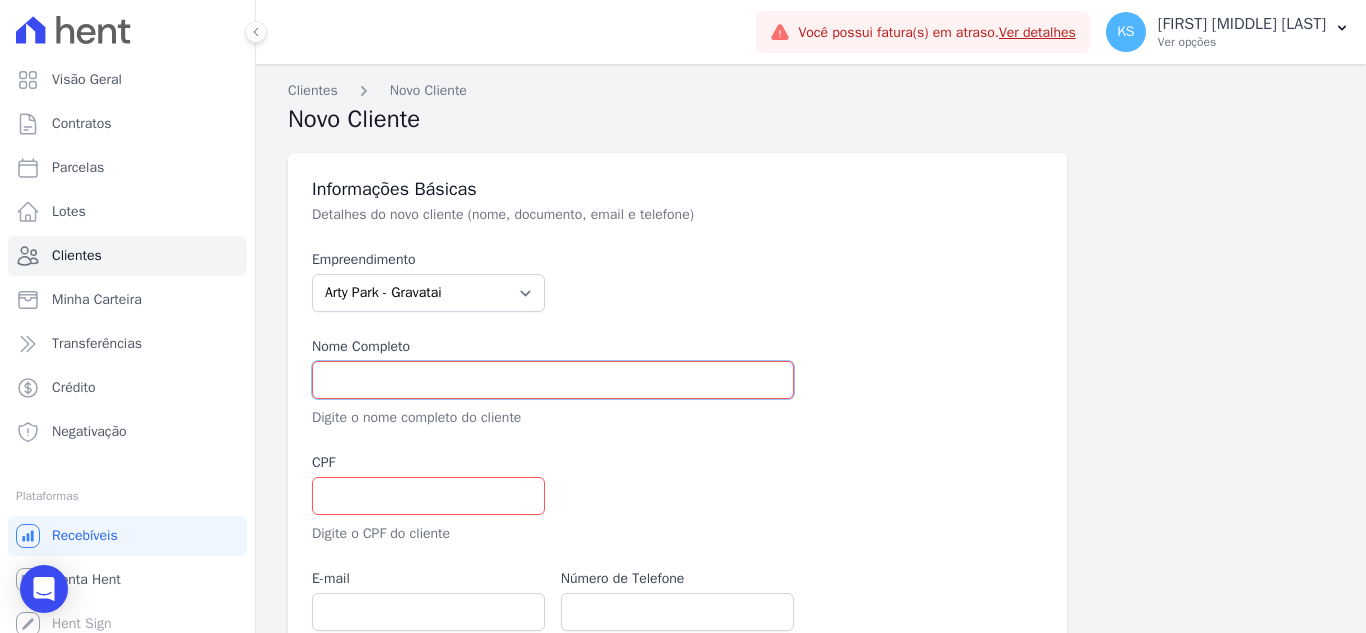 click at bounding box center [553, 380] 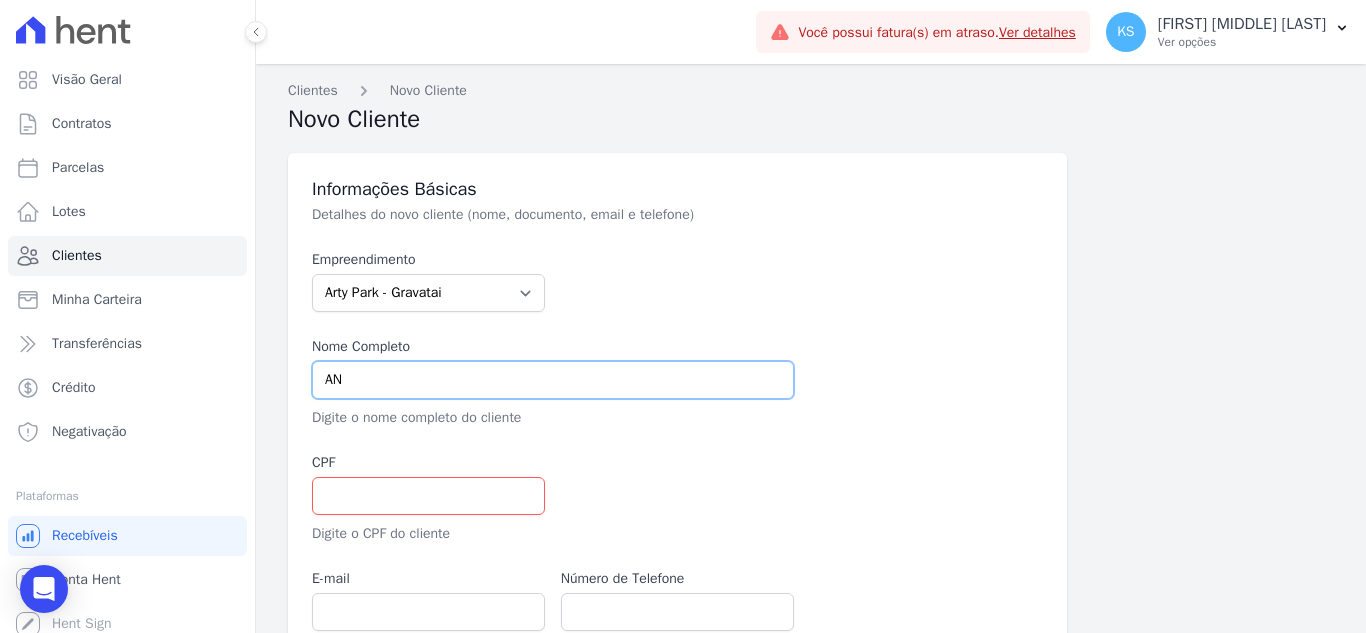 type on "ANDRESSA SANTOS RODRIGUES" 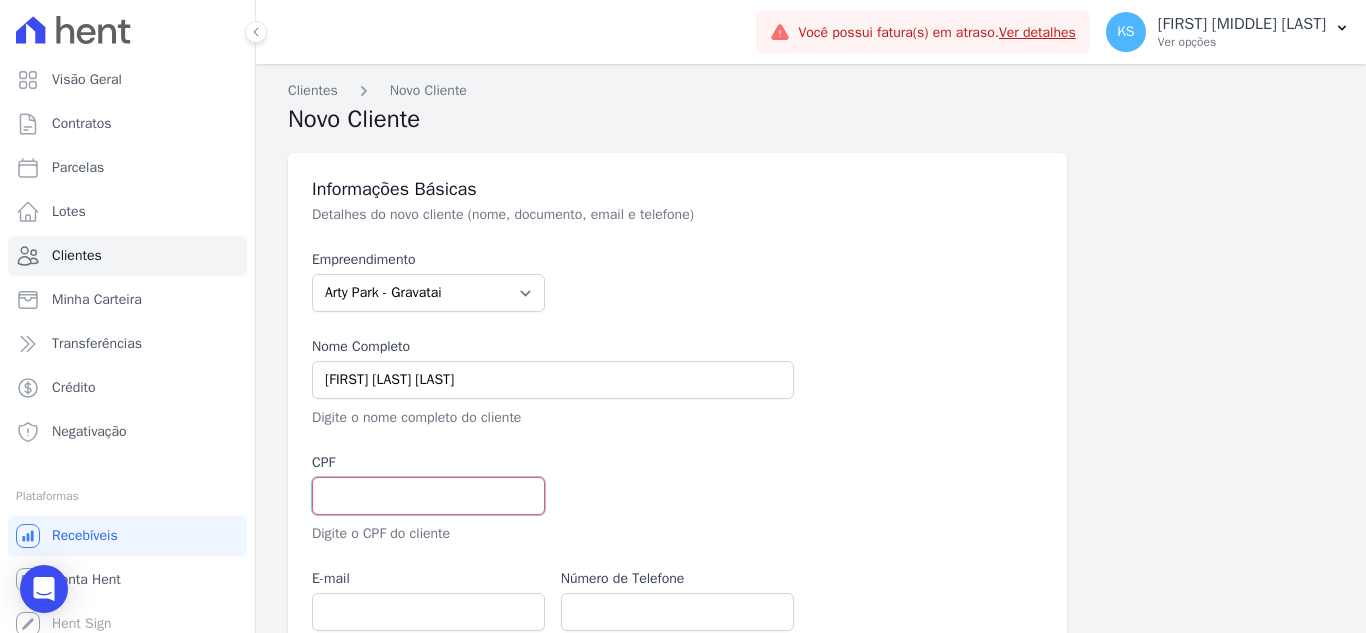 click at bounding box center [428, 496] 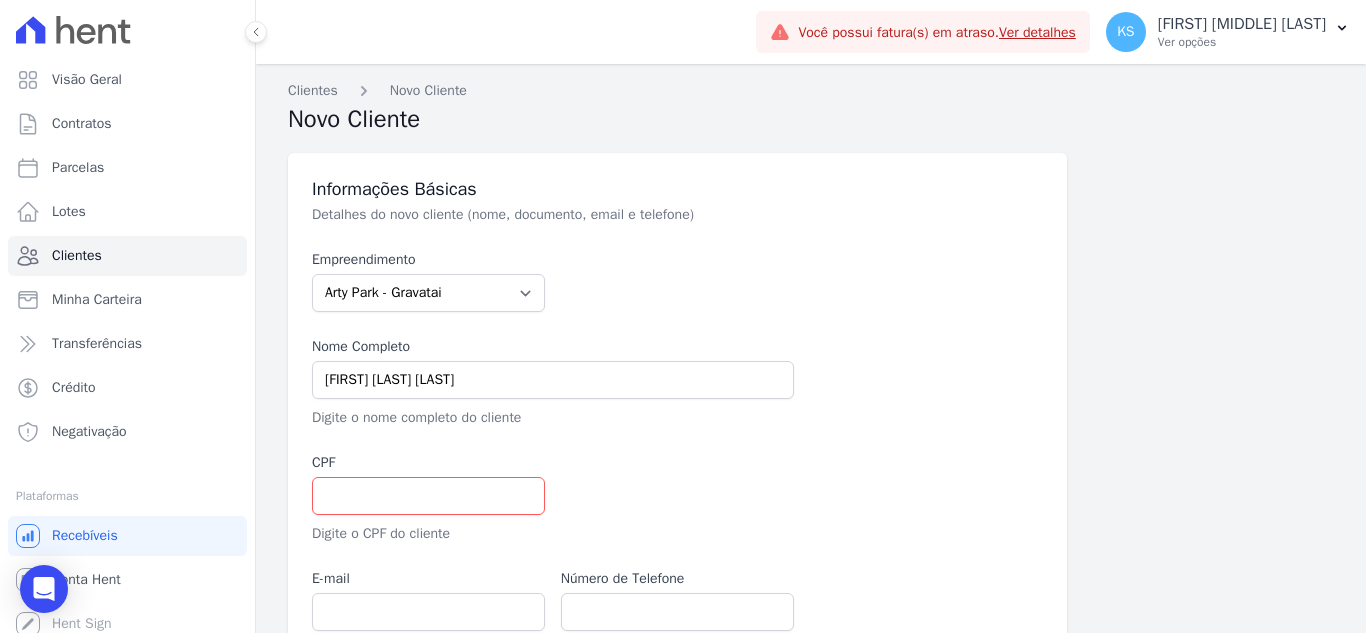 click on "CPF" at bounding box center (428, 462) 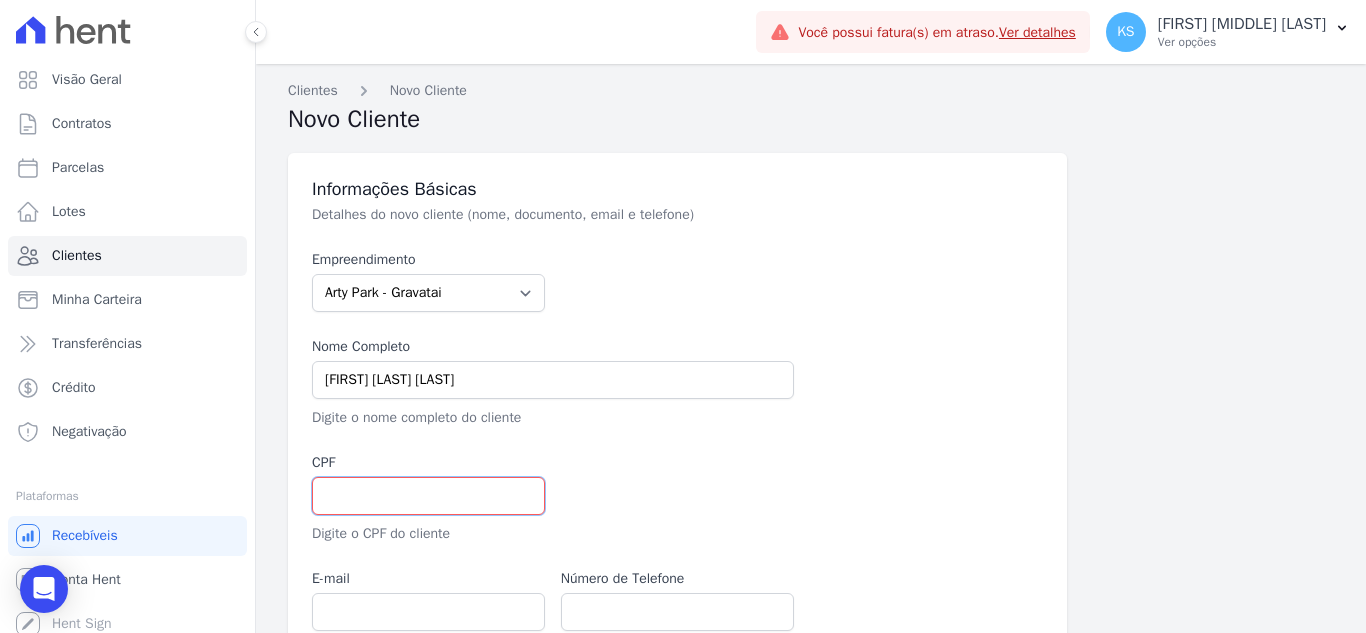 click at bounding box center [428, 496] 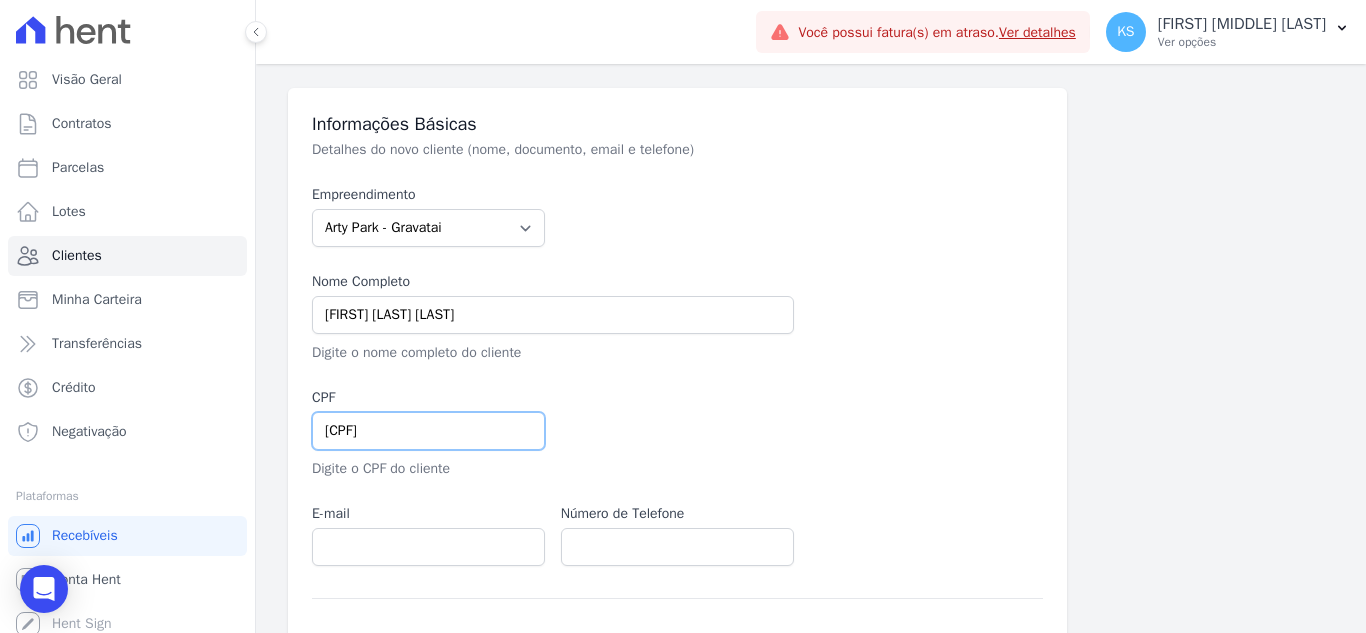scroll, scrollTop: 100, scrollLeft: 0, axis: vertical 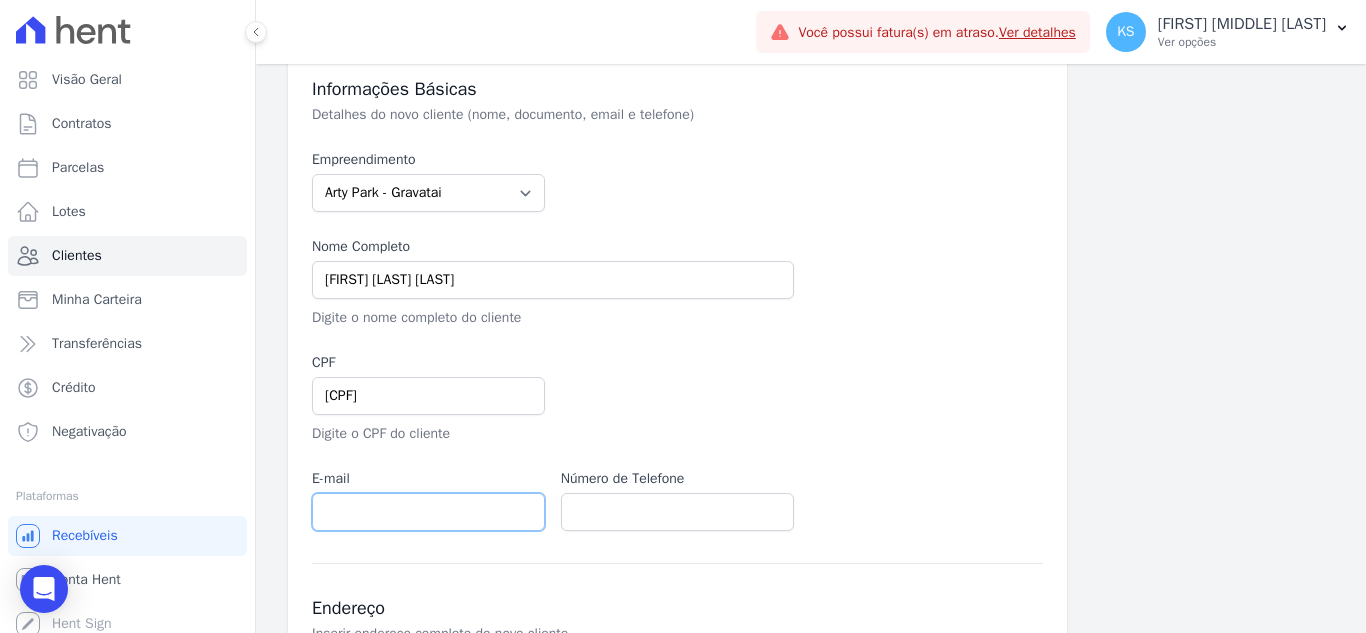 click at bounding box center (428, 512) 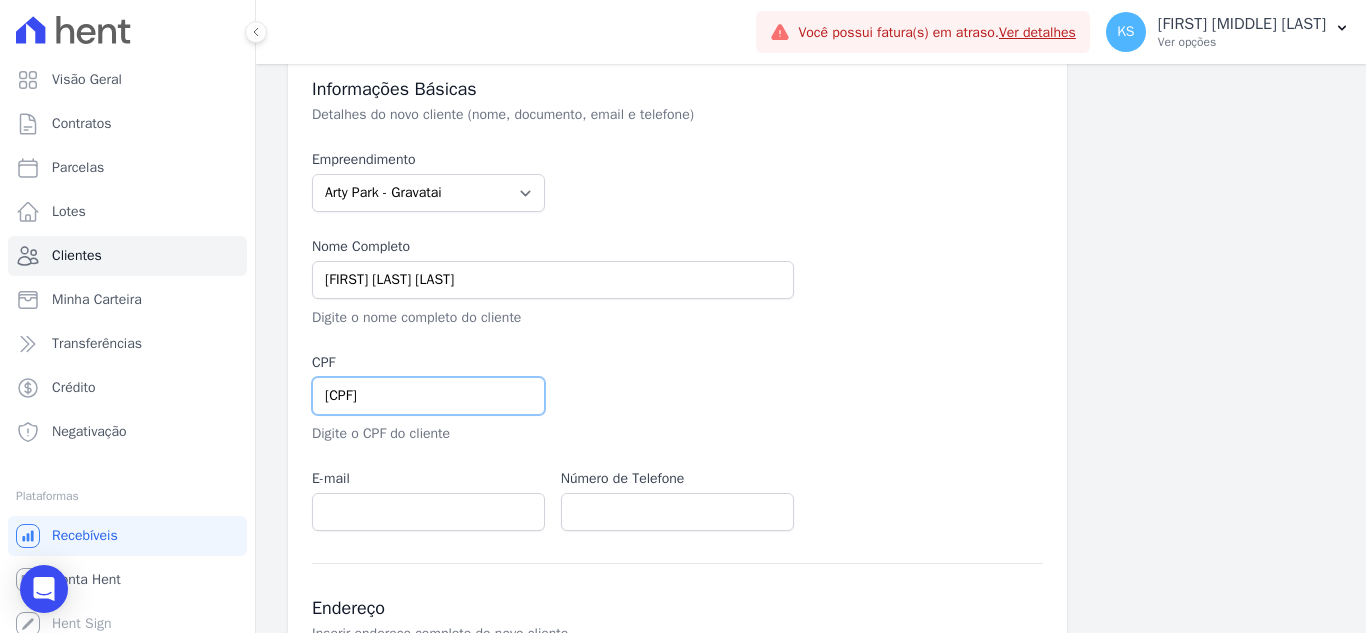click on "038.081.420 06" at bounding box center (428, 396) 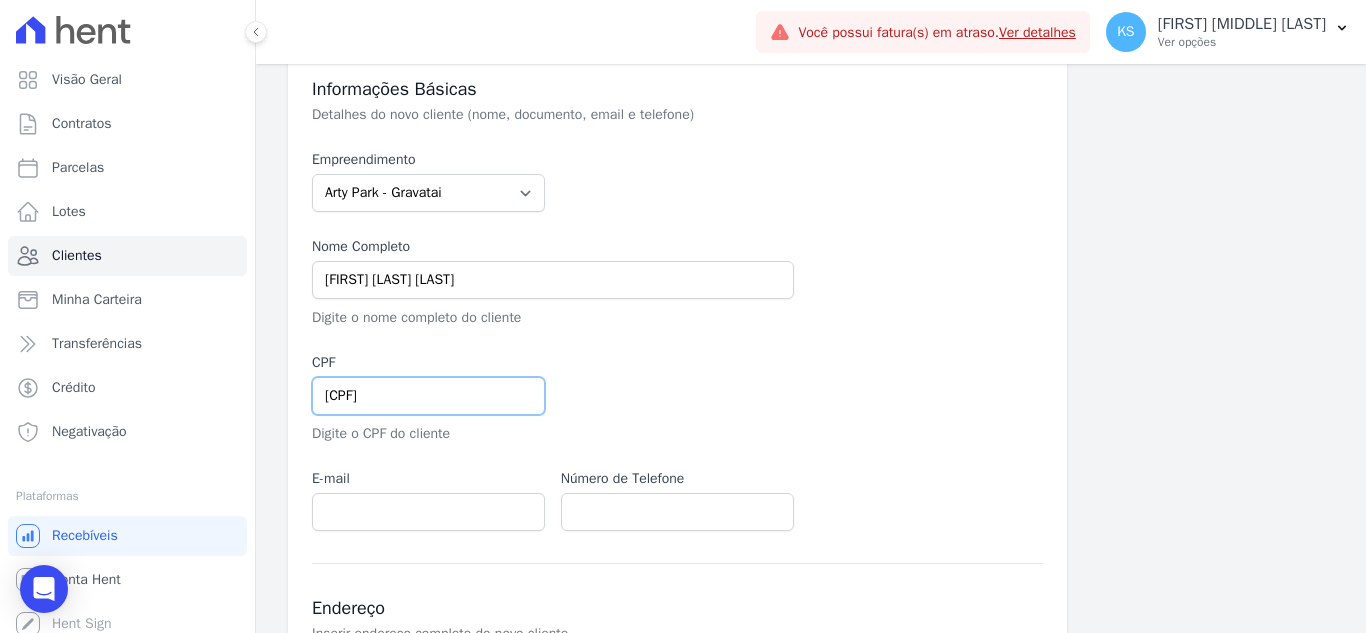 type on "038.081.420 06" 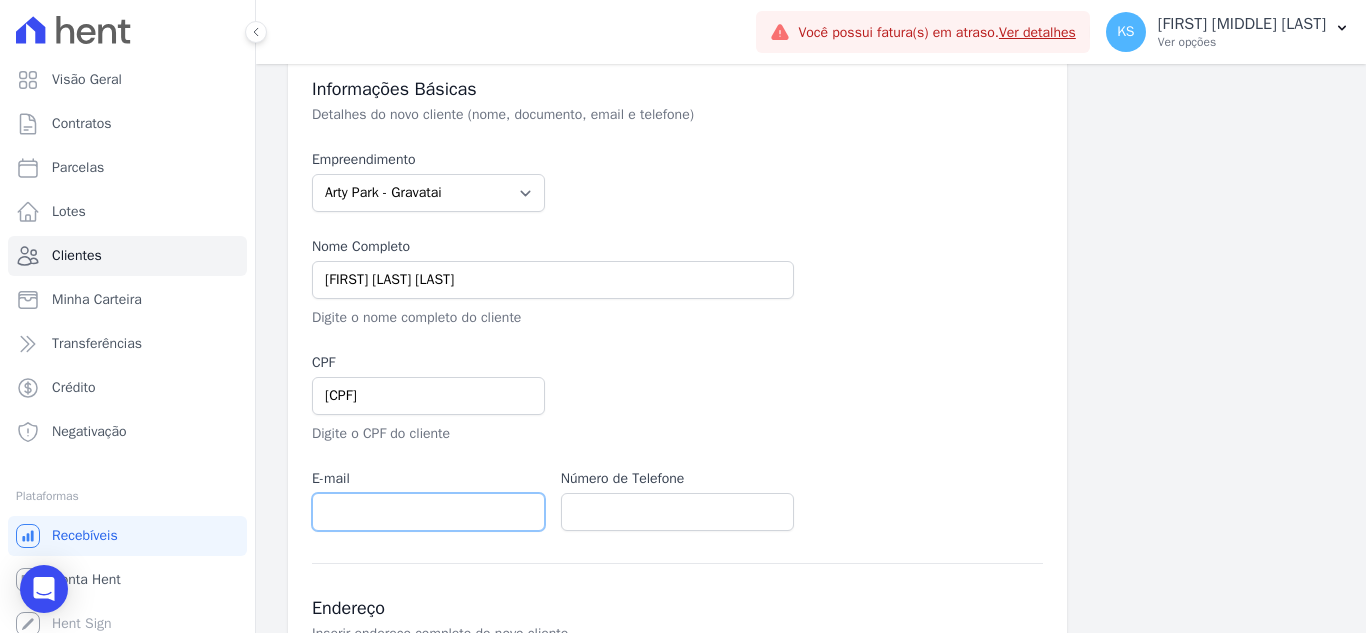 click at bounding box center [428, 512] 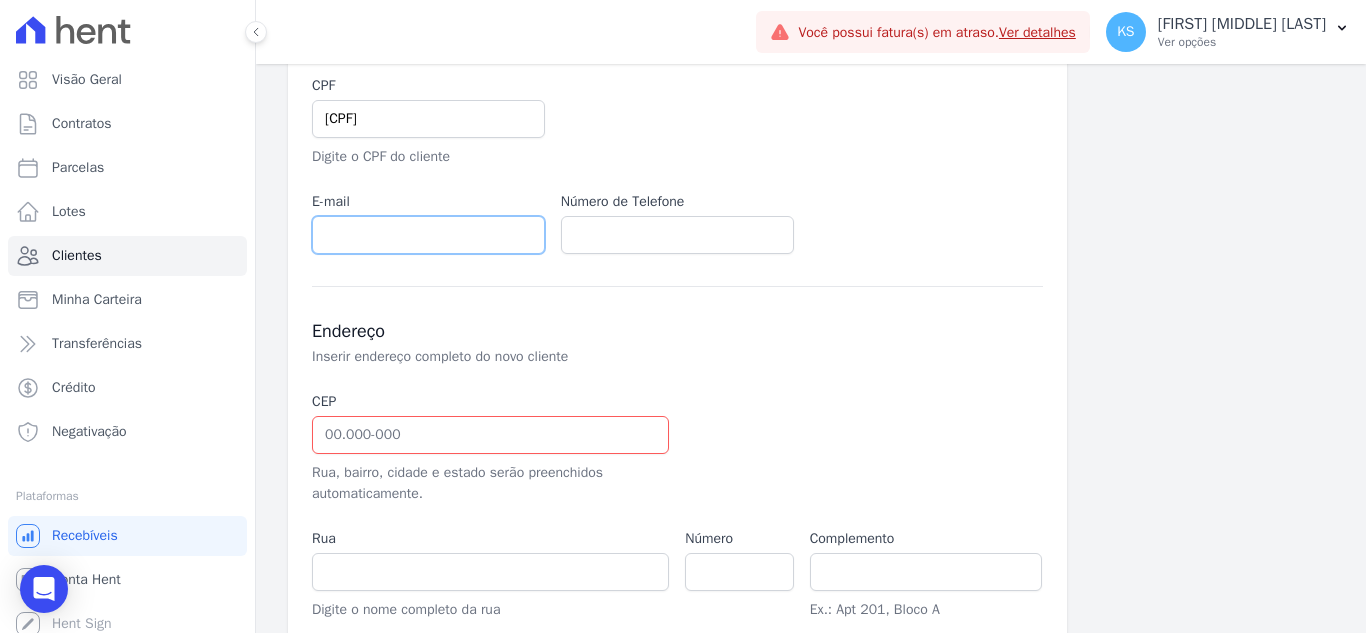 scroll, scrollTop: 400, scrollLeft: 0, axis: vertical 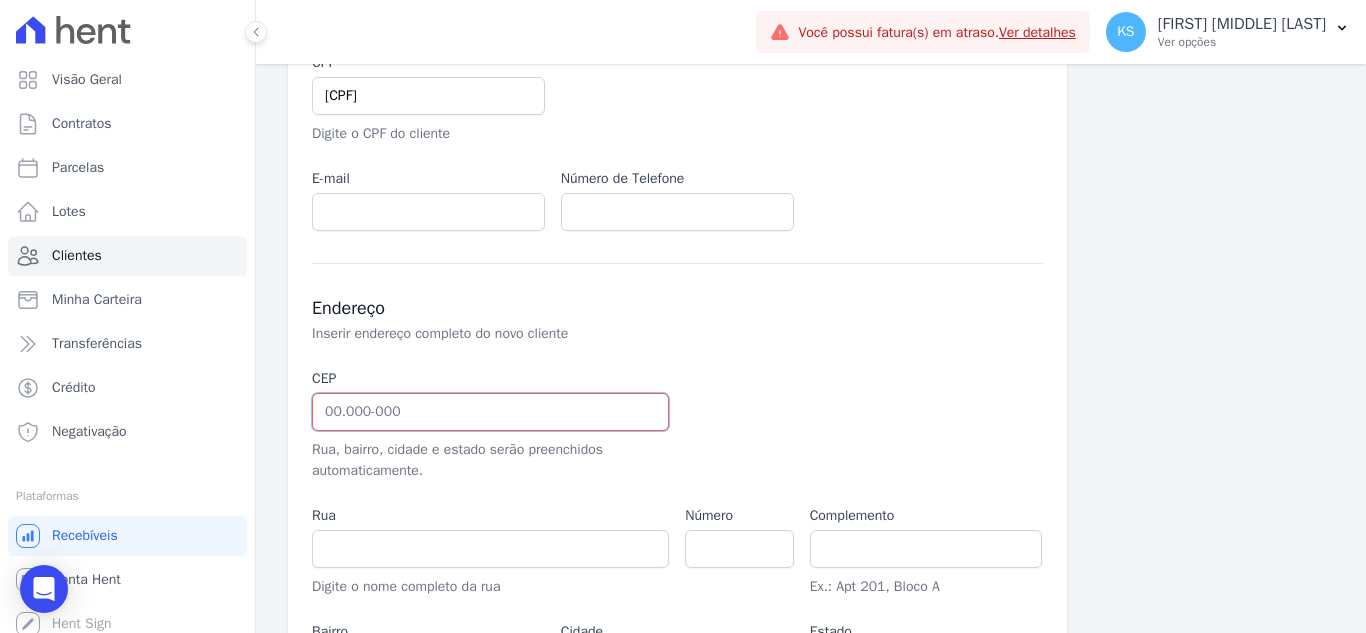 click at bounding box center (490, 412) 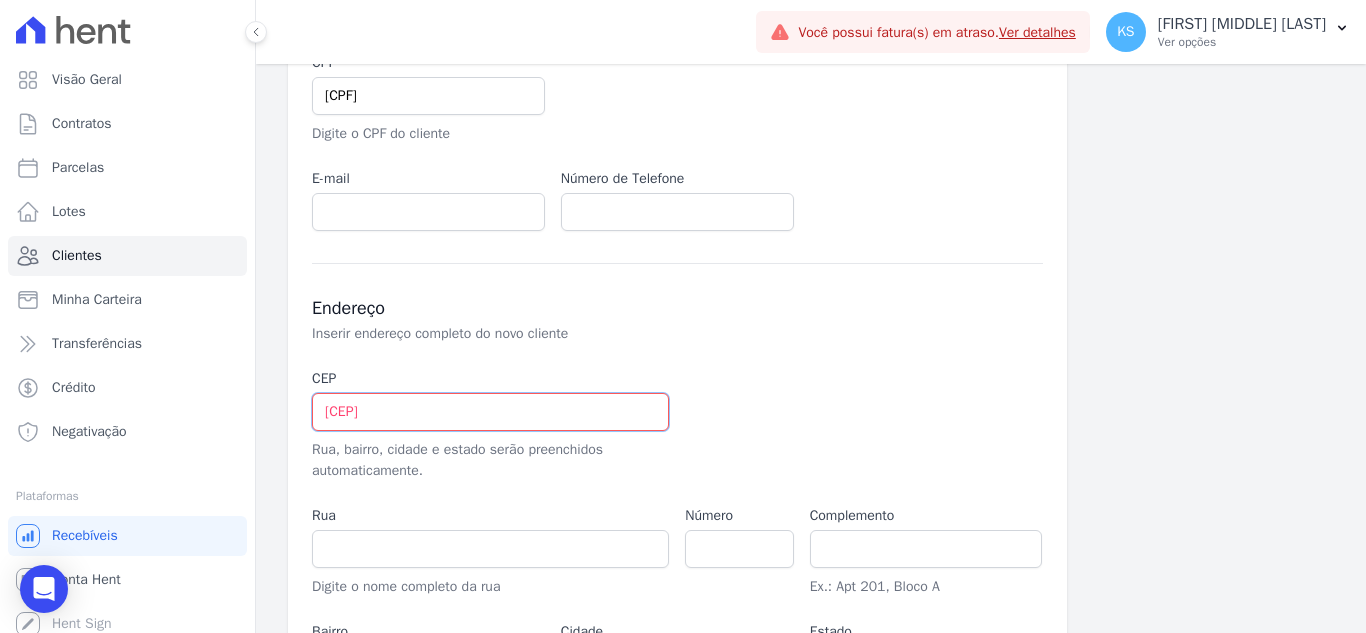 type on "94.470-400" 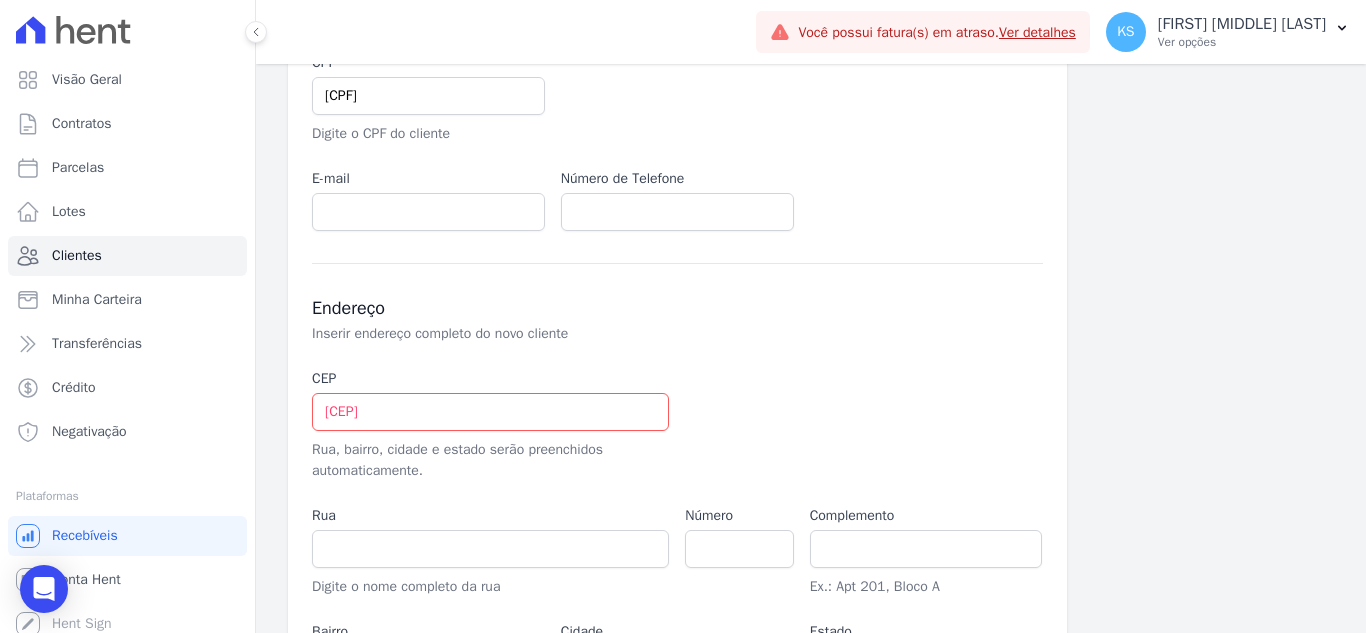 type on "Rua Guadalajara" 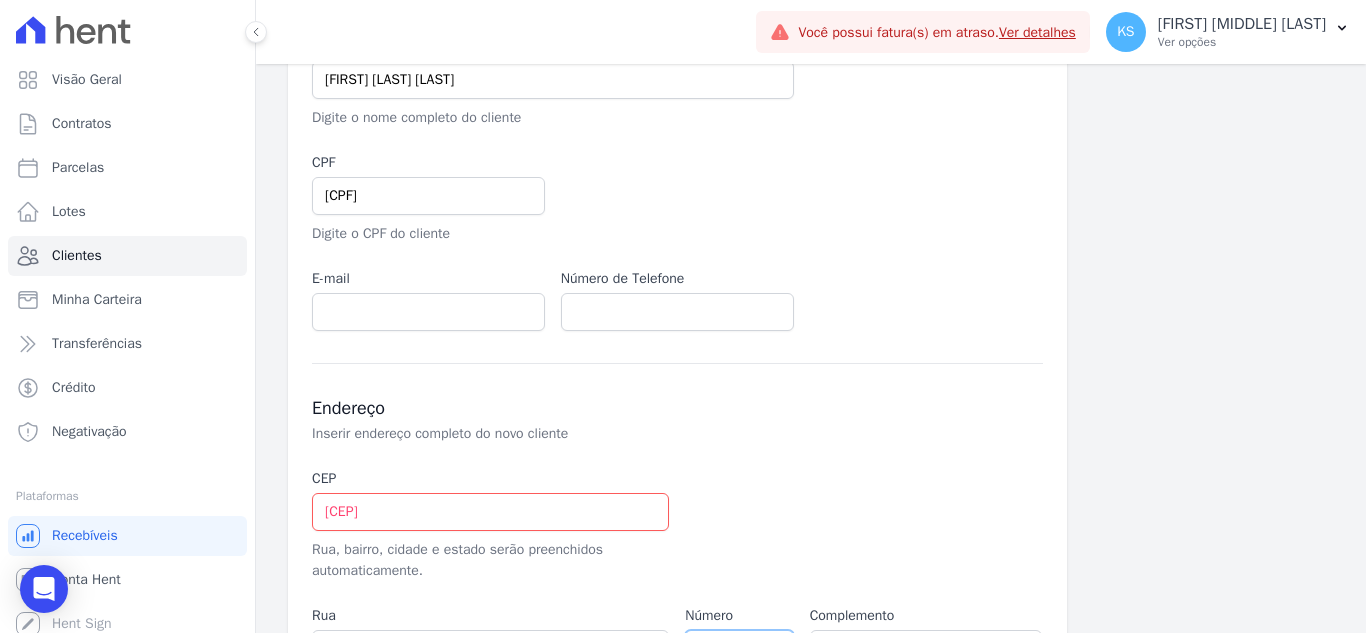 type on "577" 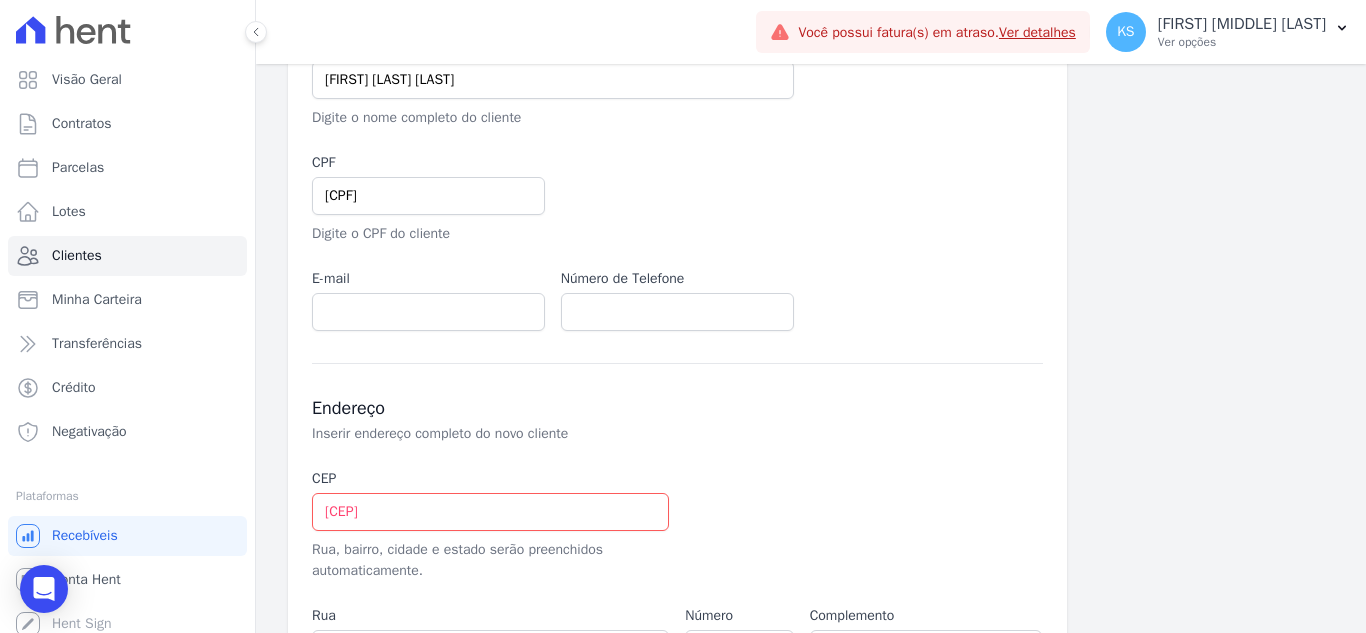 click on "Informações Básicas
Detalhes do novo cliente (nome, documento, email e telefone)
Empreendimento
Arty Park - Gravatai
Arty Park - JPI
Clube Residencial Saint Louis
Park Poente - Juros de obra
Park Poente Viamão
Park Poente Viamão - Inco
RESIDENCIAL SAO JORGE SPE LTDA
Sant Louis Residences
Nome Completo
ANDRESSA SANTOS RODRIGUES
Digite o nome completo do cliente
CPF
038.081.420 06
Digite o CPF do cliente
E-mail
Número de Telefone" at bounding box center (677, 345) 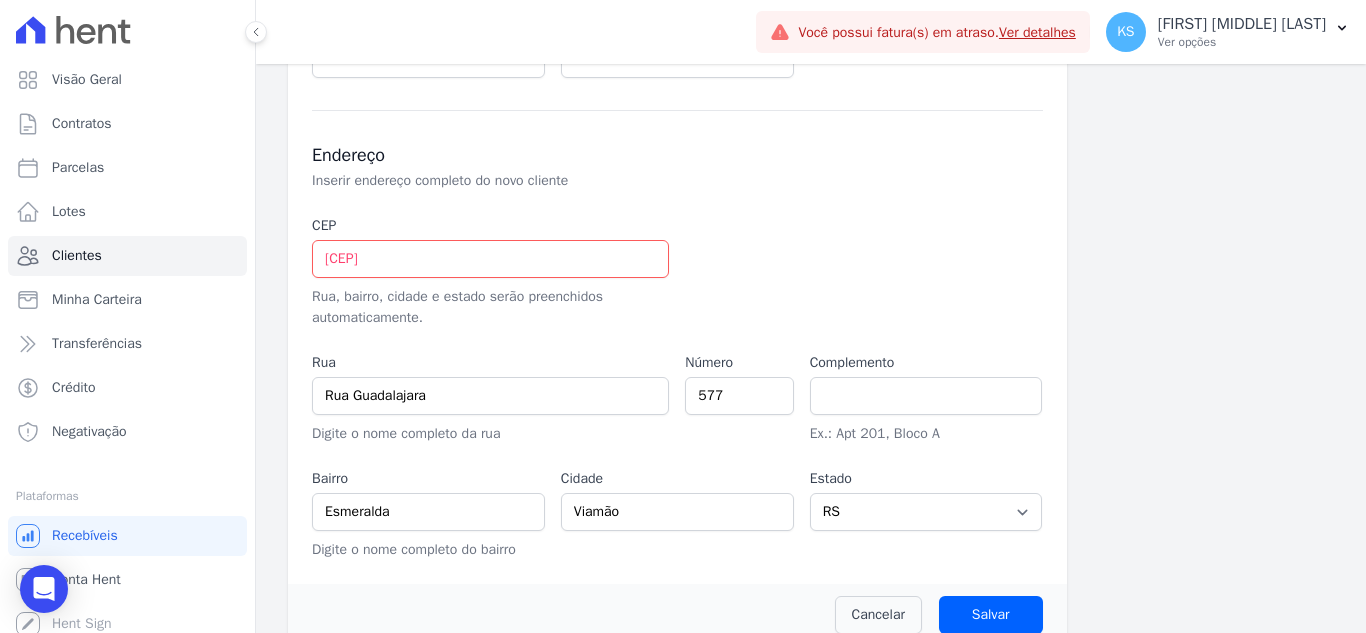scroll, scrollTop: 582, scrollLeft: 0, axis: vertical 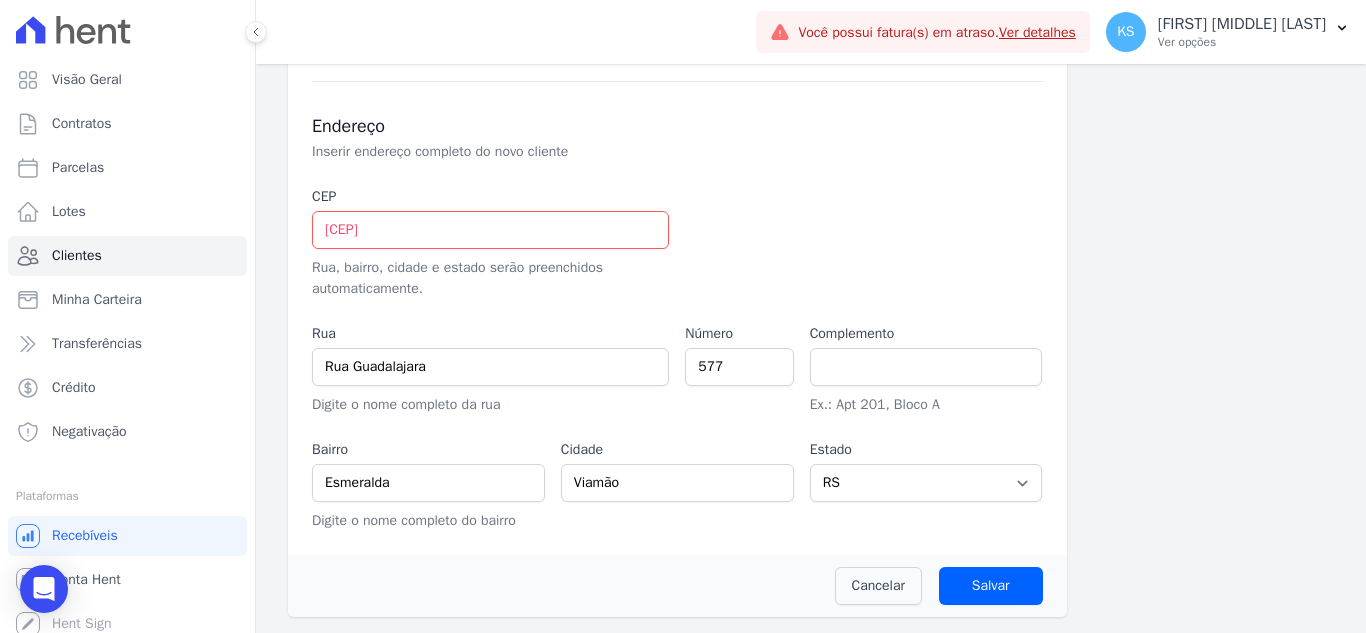 click on "Cancelar
Salvar" at bounding box center (677, 586) 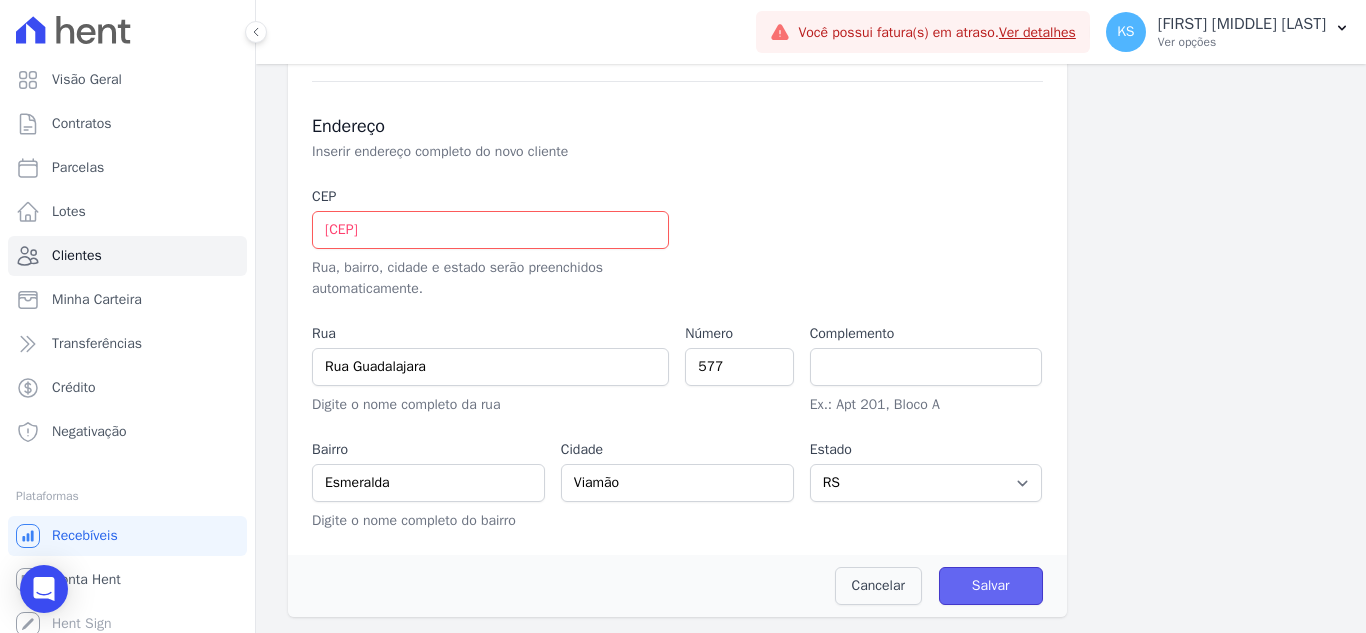 click on "Salvar" at bounding box center [991, 586] 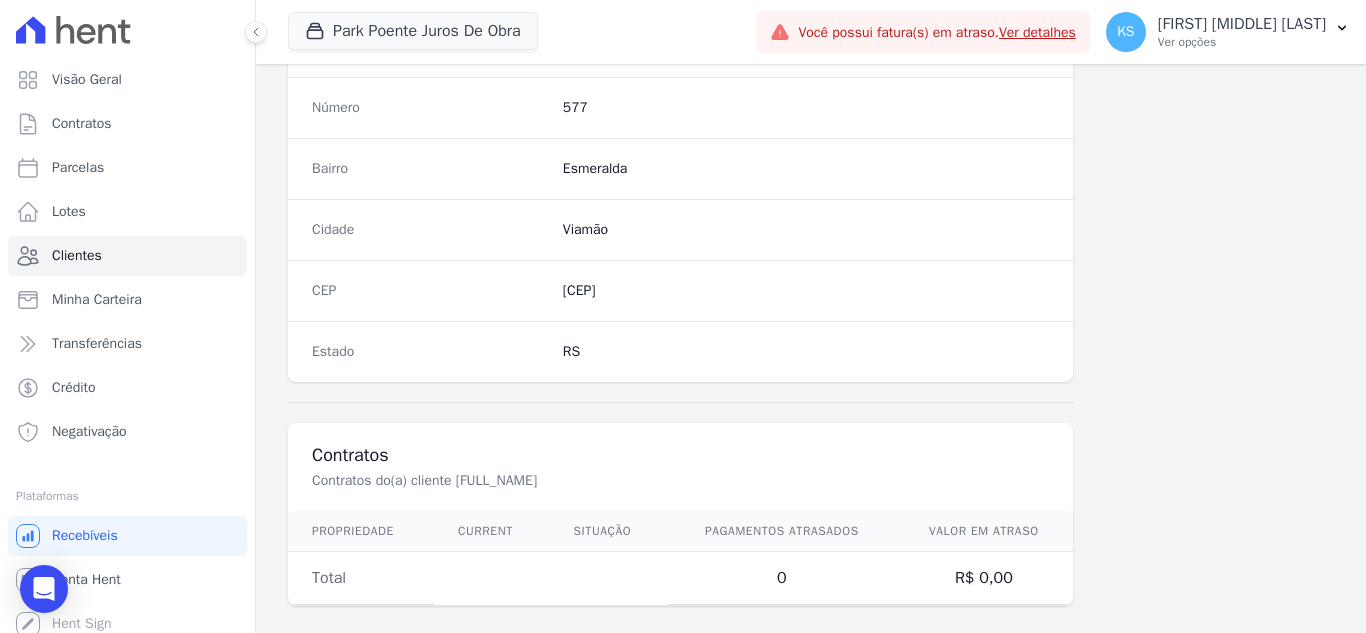 scroll, scrollTop: 1213, scrollLeft: 0, axis: vertical 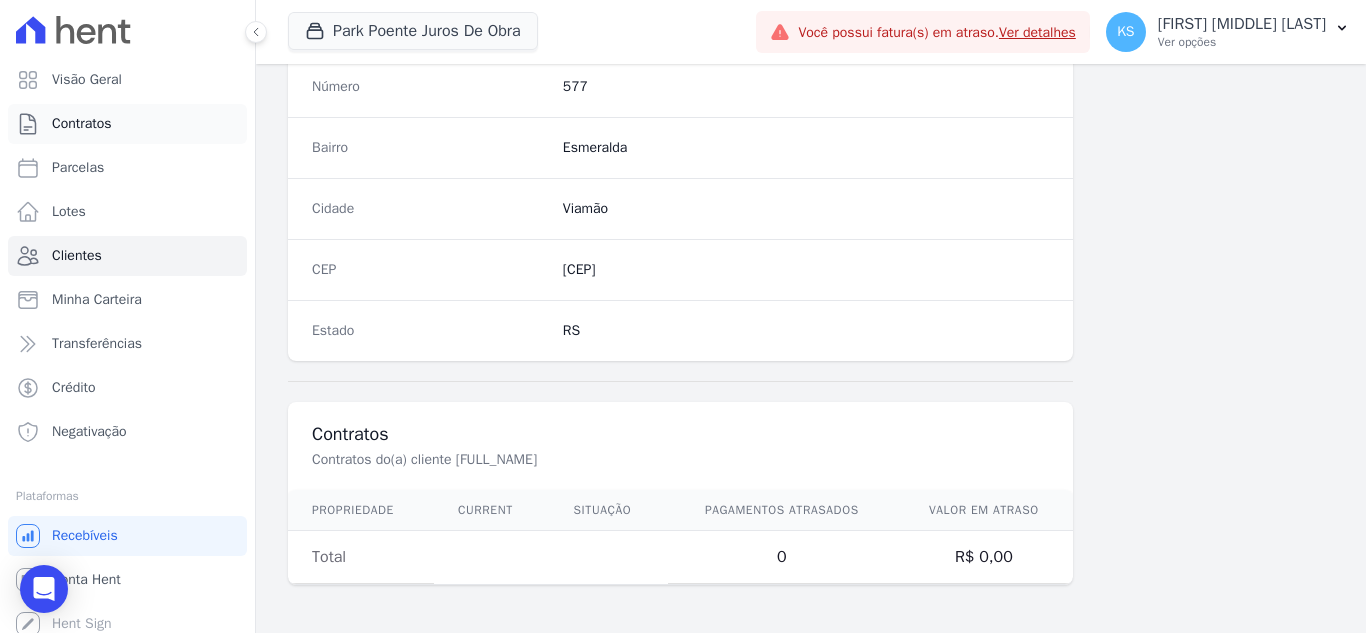 click on "Contratos" at bounding box center [82, 124] 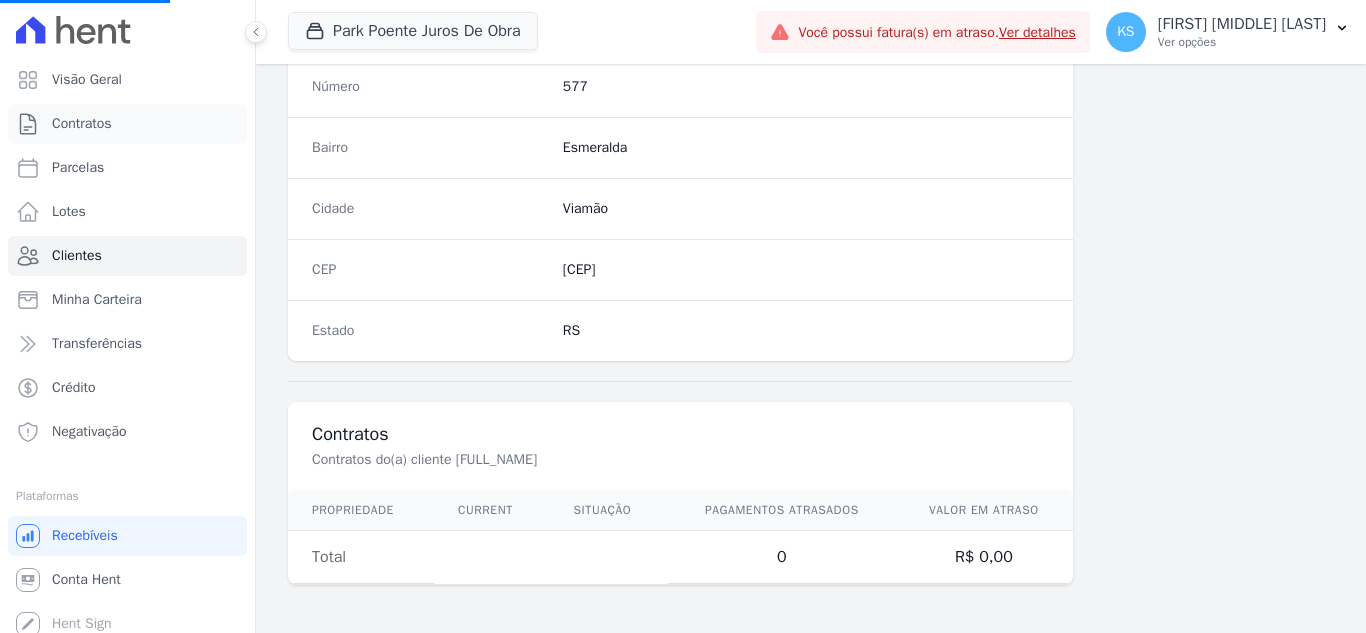 scroll, scrollTop: 1145, scrollLeft: 0, axis: vertical 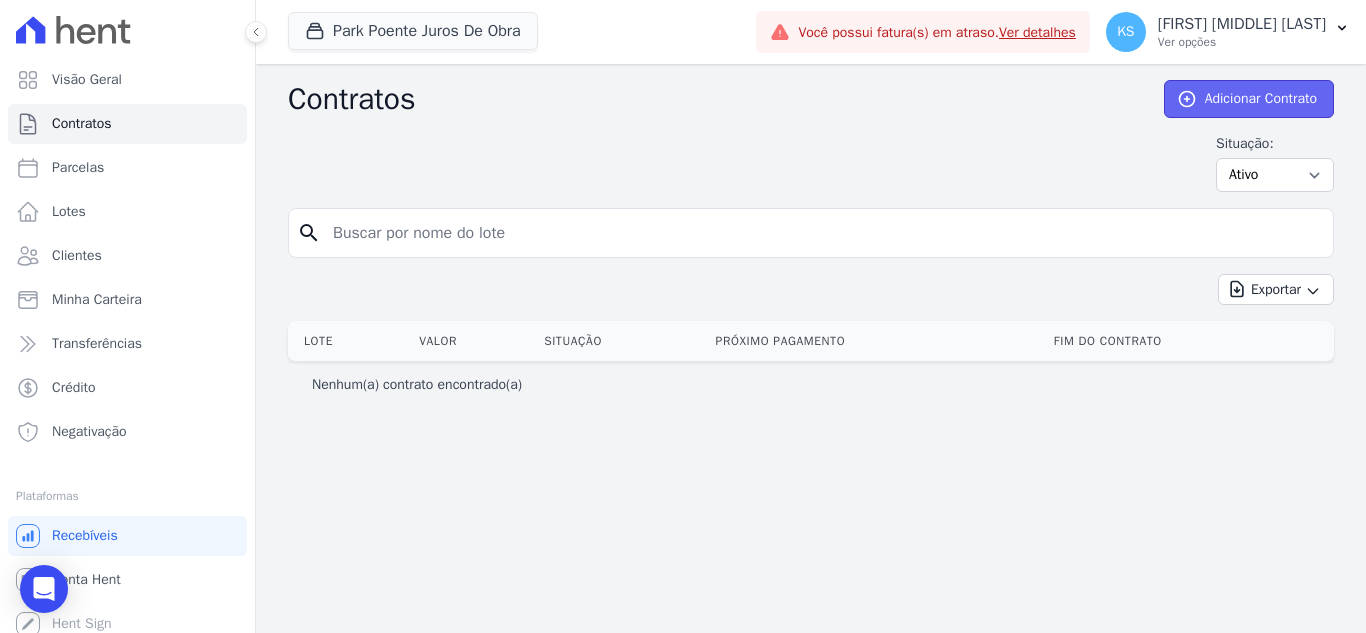 click on "Adicionar Contrato" at bounding box center (1249, 99) 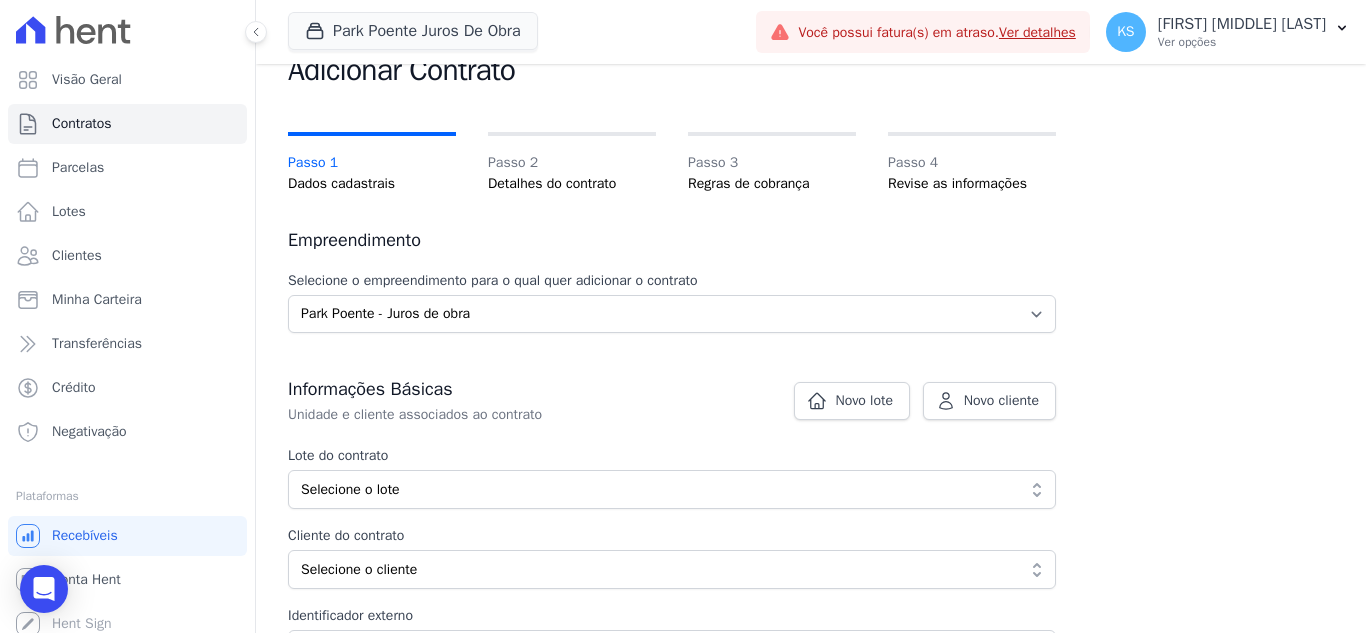 scroll, scrollTop: 0, scrollLeft: 0, axis: both 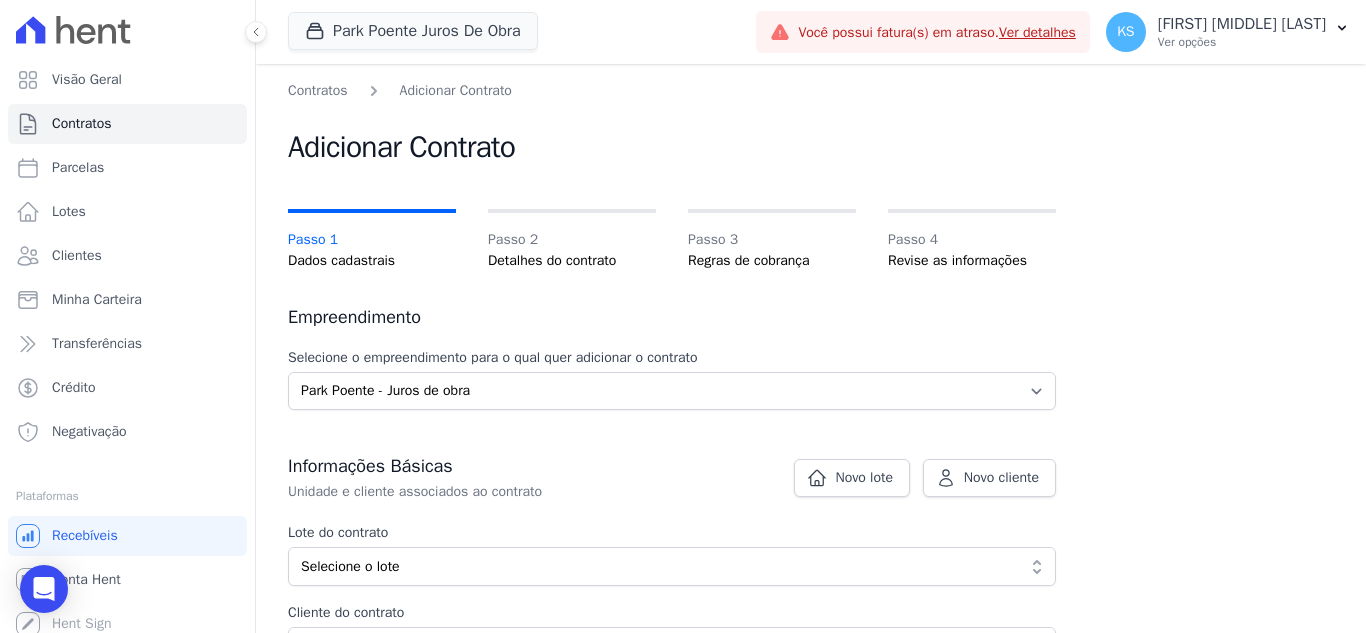 click on "Detalhes do contrato" at bounding box center [572, 260] 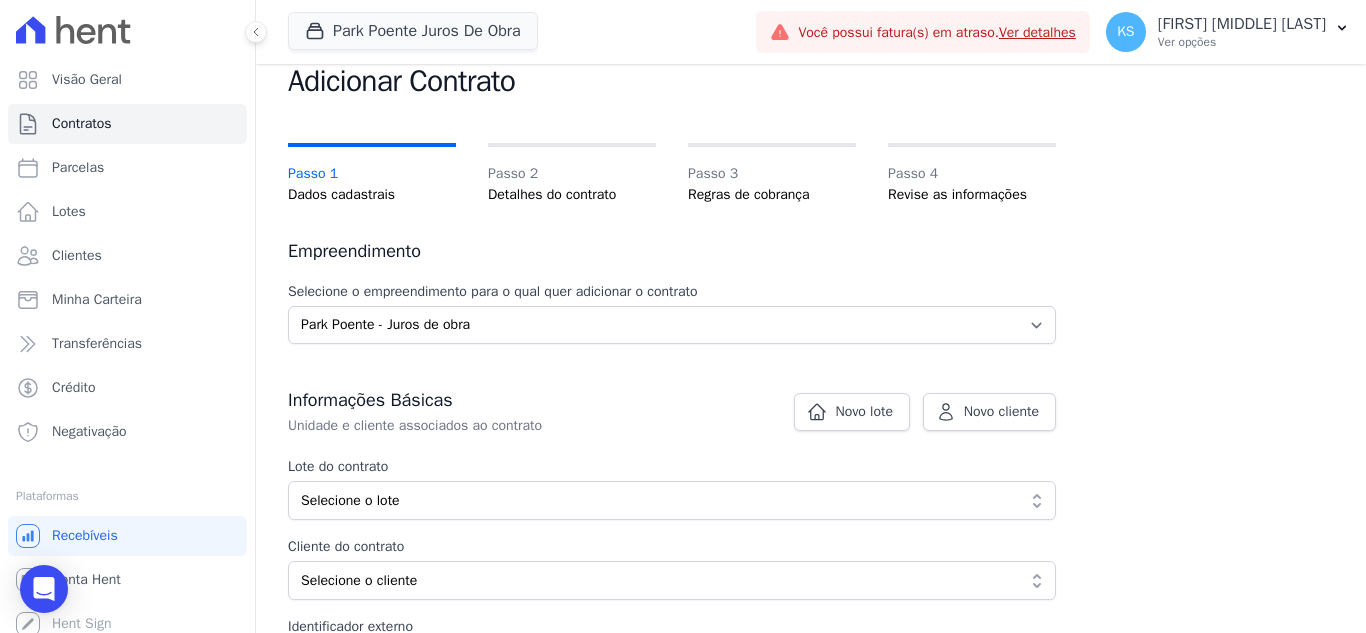 scroll, scrollTop: 100, scrollLeft: 0, axis: vertical 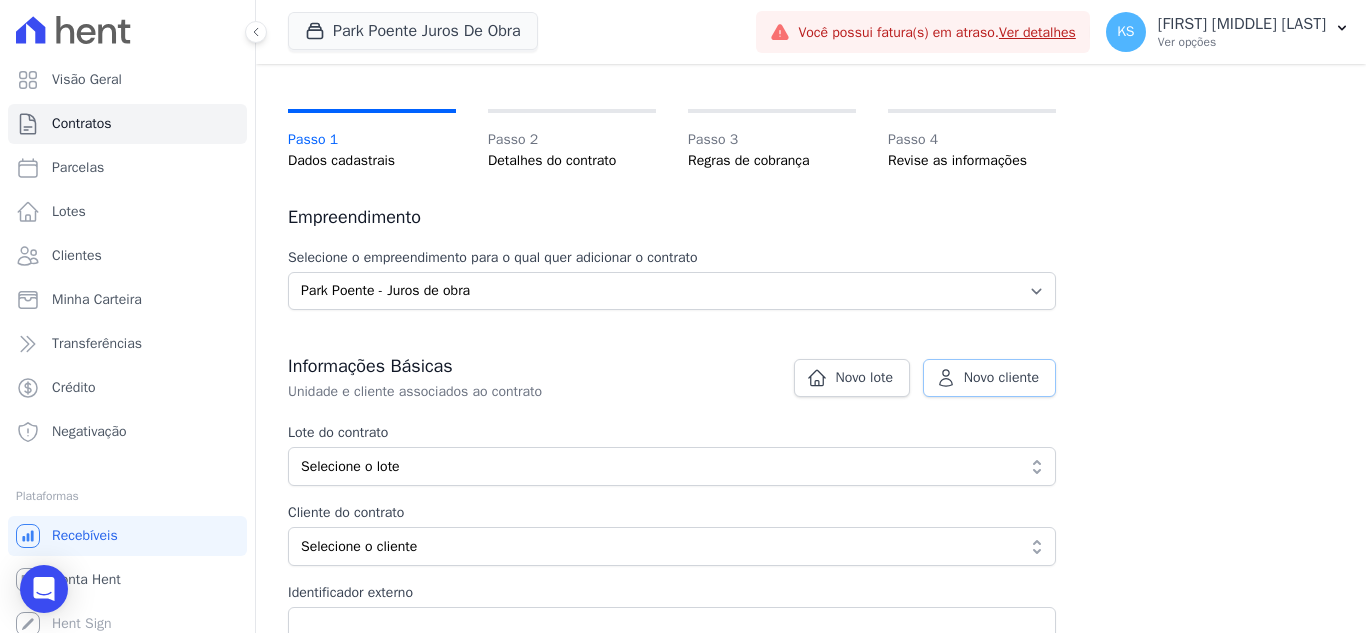 click on "Novo cliente" at bounding box center [989, 378] 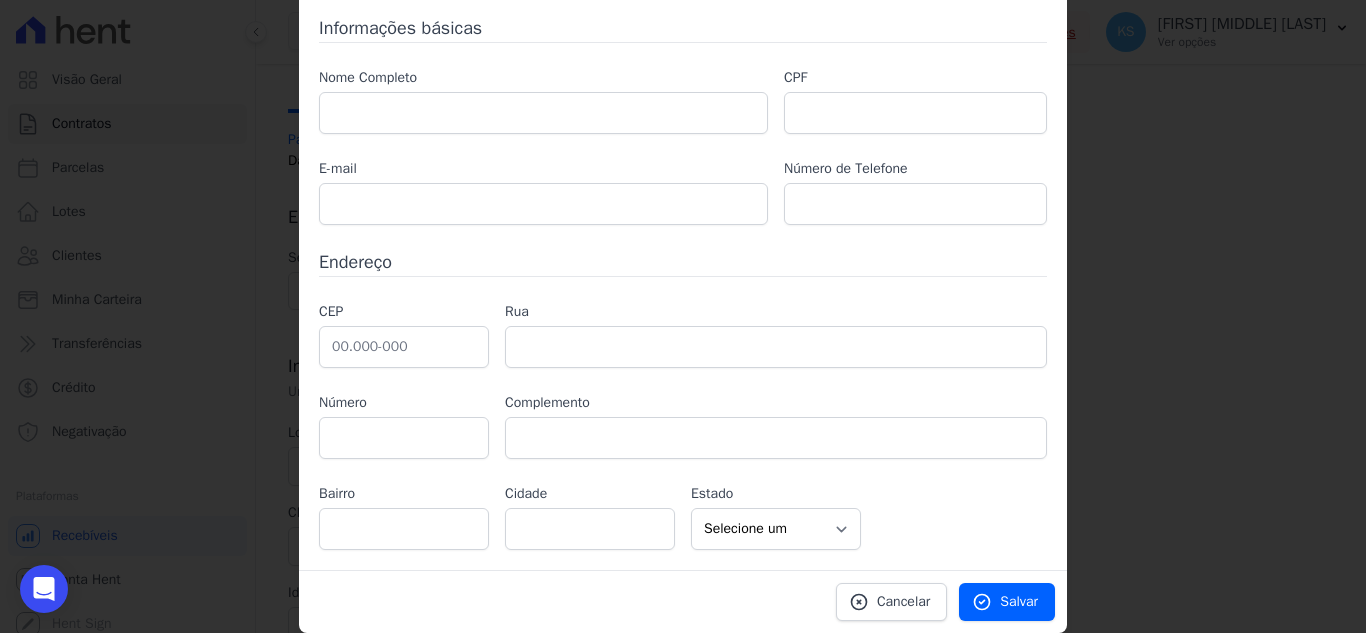 scroll, scrollTop: 0, scrollLeft: 0, axis: both 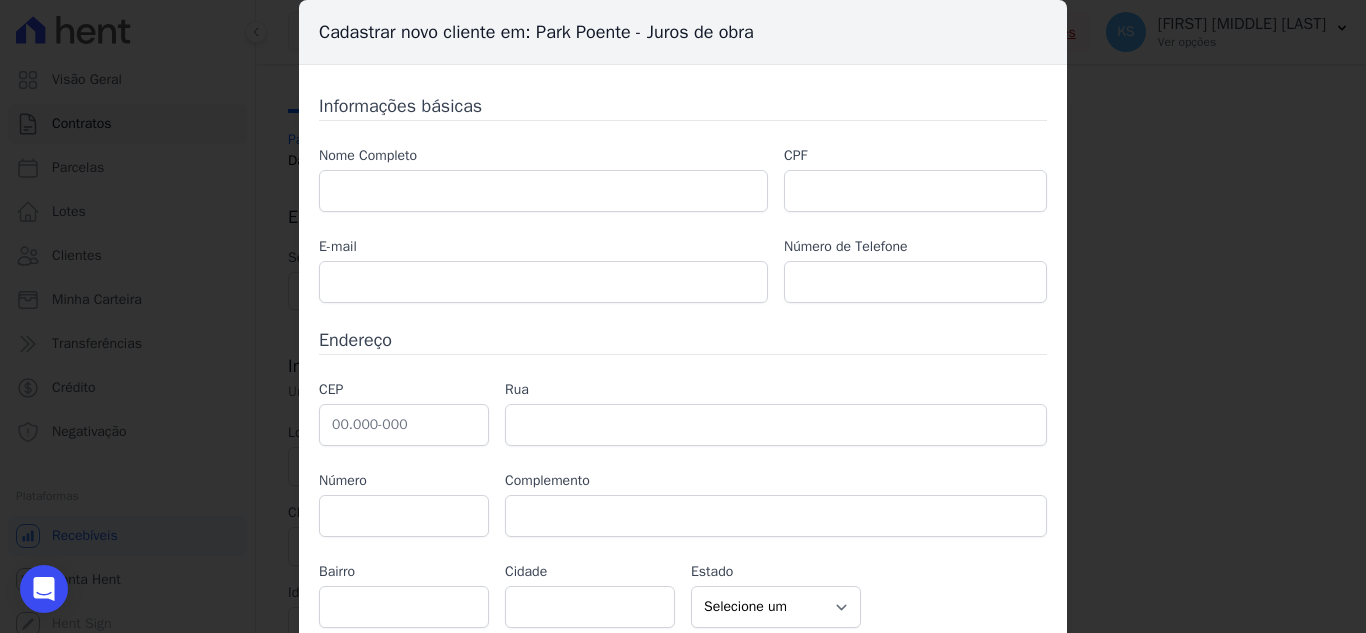 click on "Cadastrar novo cliente em: Park Poente - Juros de obra
Informações básicas
Nome Completo
CPF
E-mail
Número de Telefone
Endereço
AC" at bounding box center (683, 316) 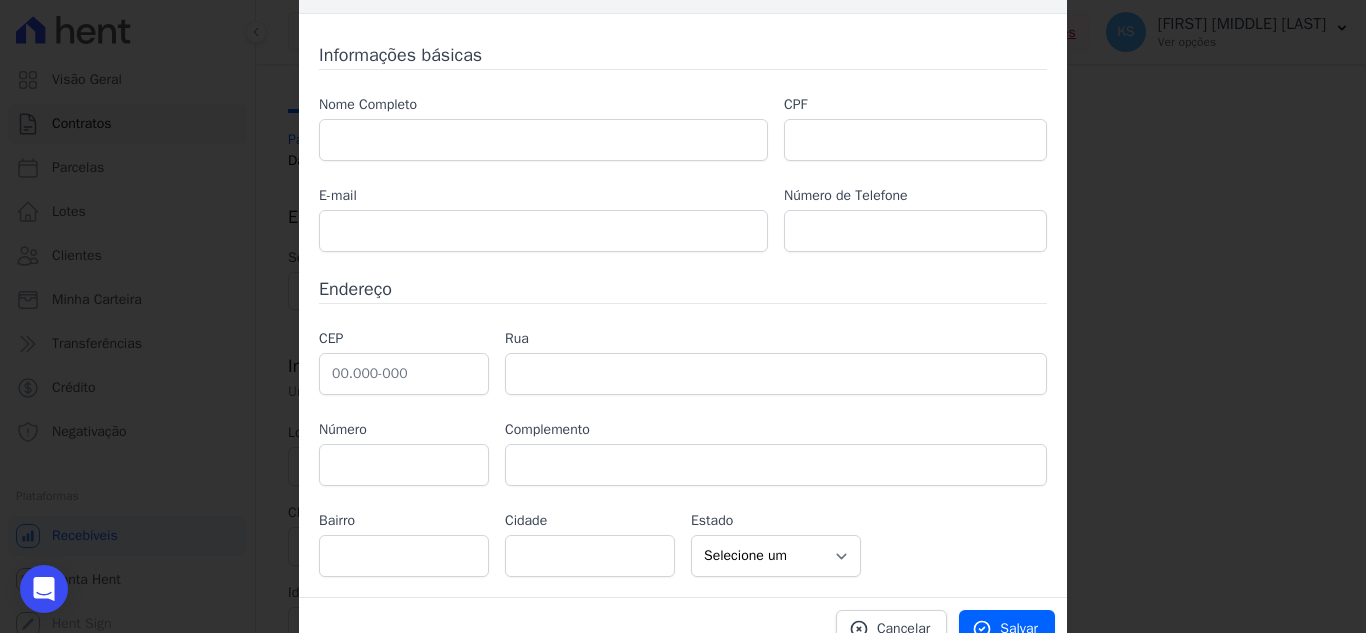 scroll, scrollTop: 78, scrollLeft: 0, axis: vertical 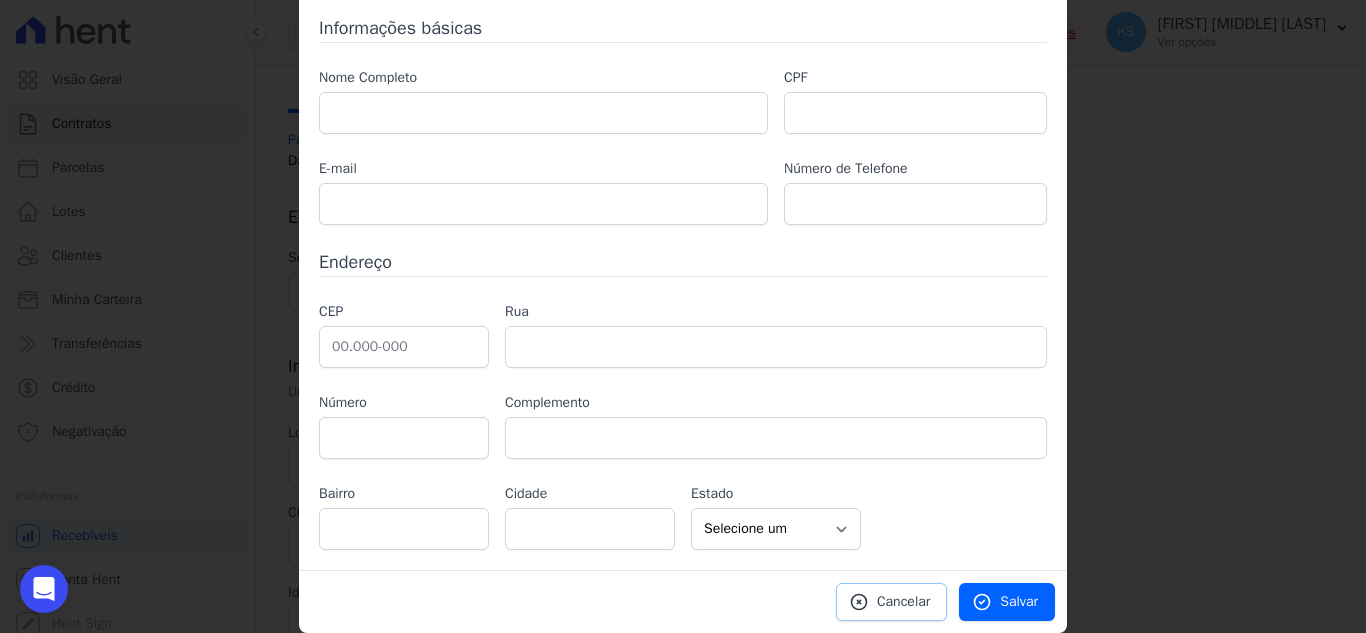click 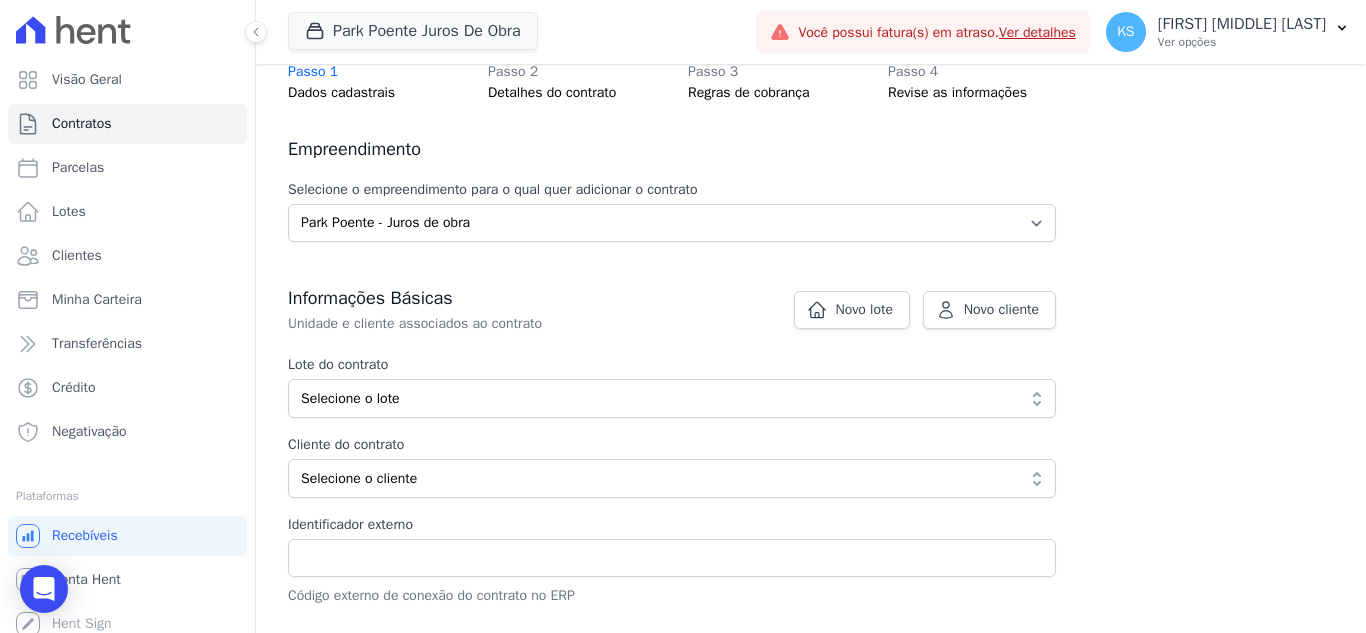 scroll, scrollTop: 200, scrollLeft: 0, axis: vertical 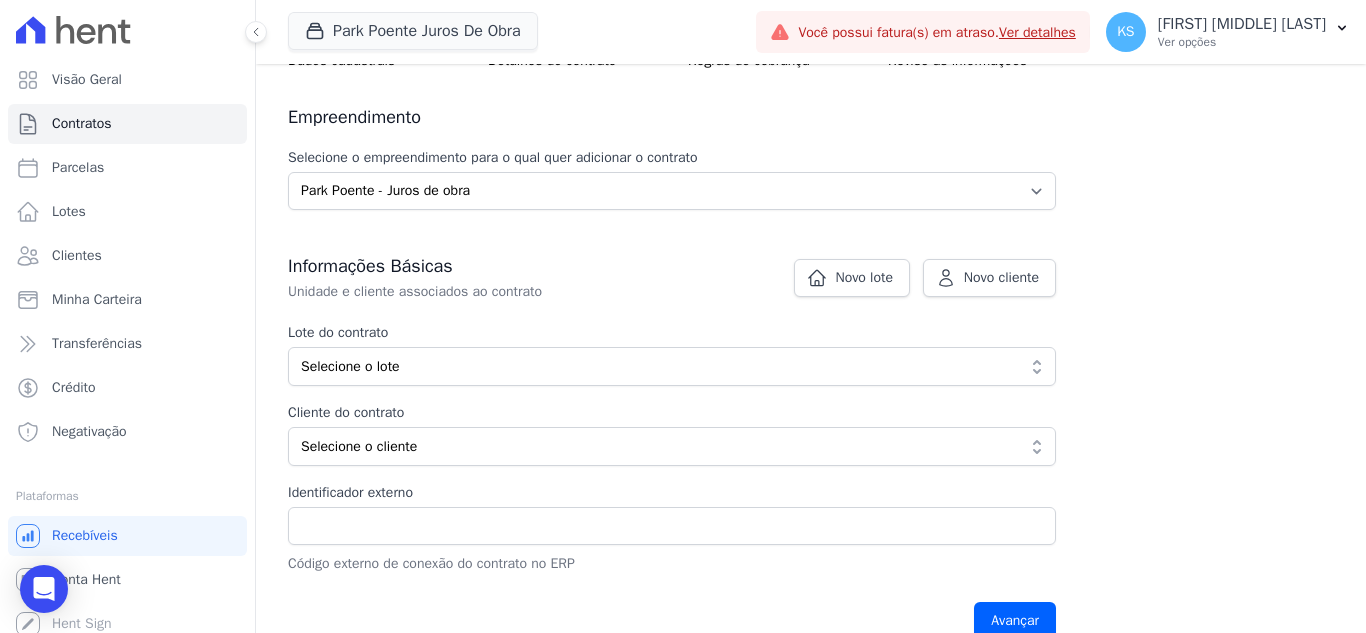 click on "Lote do contrato
Selecione o lote
Nenhum  lote sem contrato ativo atende o filtro
Cliente do contrato
Percentual
Selecione o cliente
Mostrando o  único  cliente que atende o filtro
ANDRESSA SANTOS RODRIGUES
038.081.420-06" at bounding box center [672, 394] 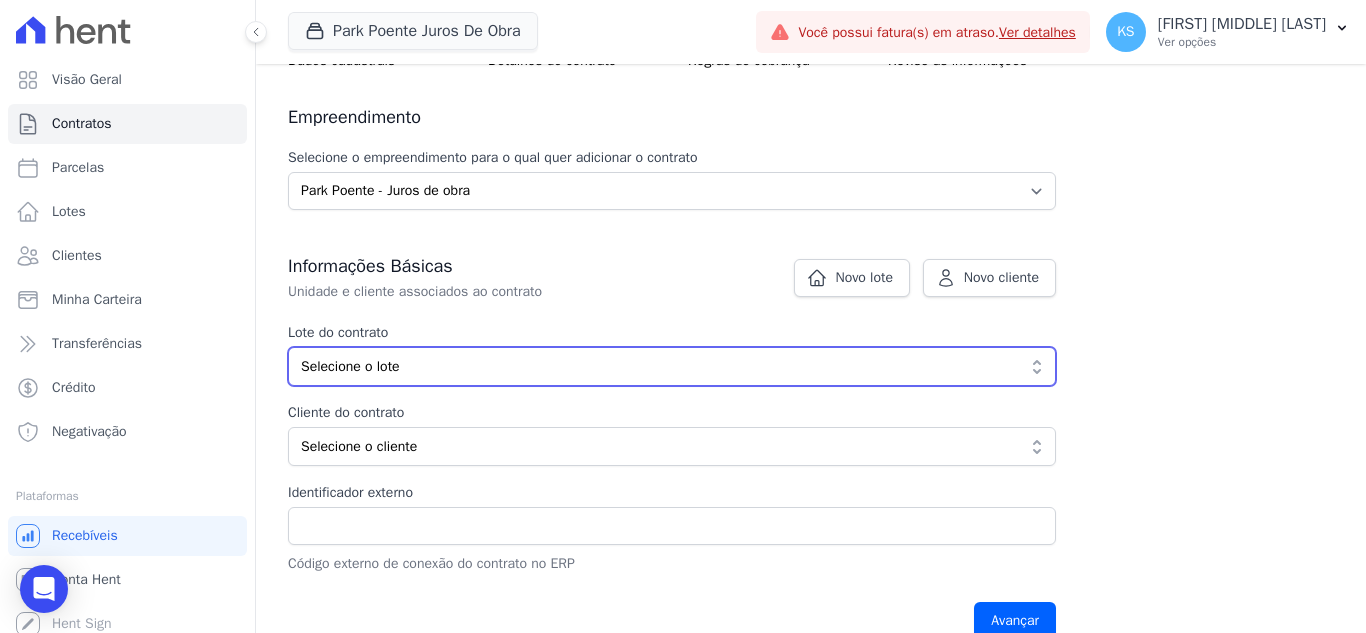 click on "Selecione o lote" at bounding box center [658, 366] 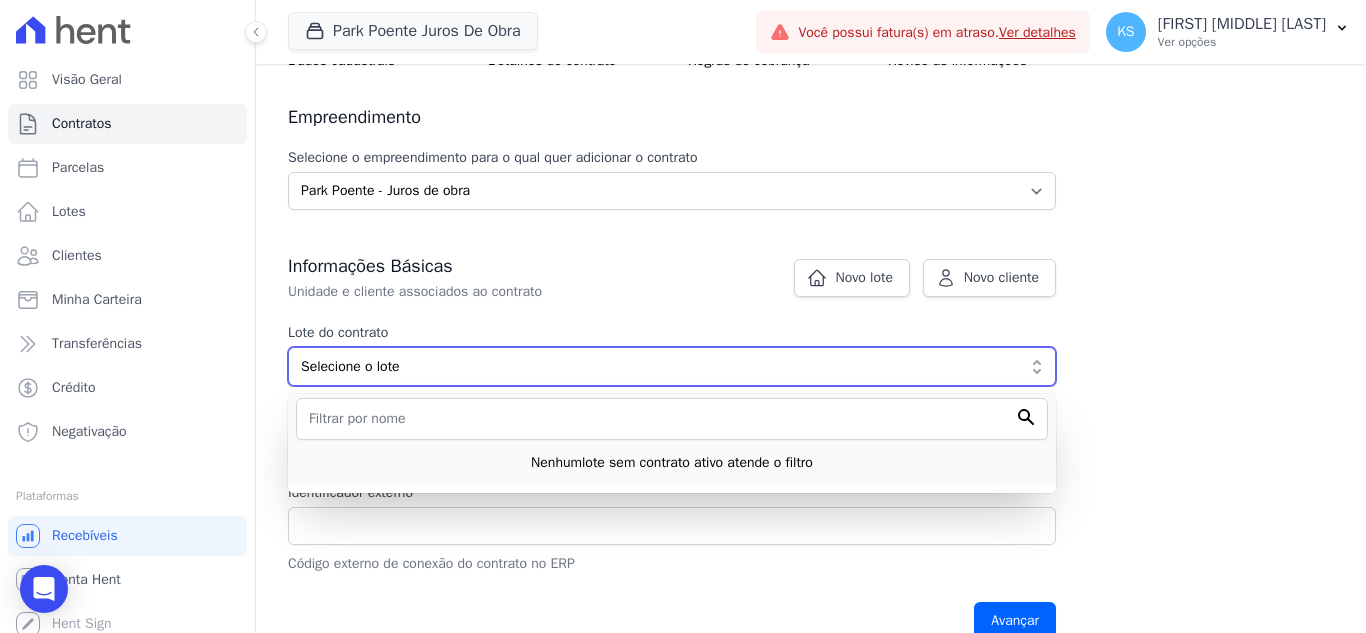 click on "Selecione o lote" at bounding box center (658, 366) 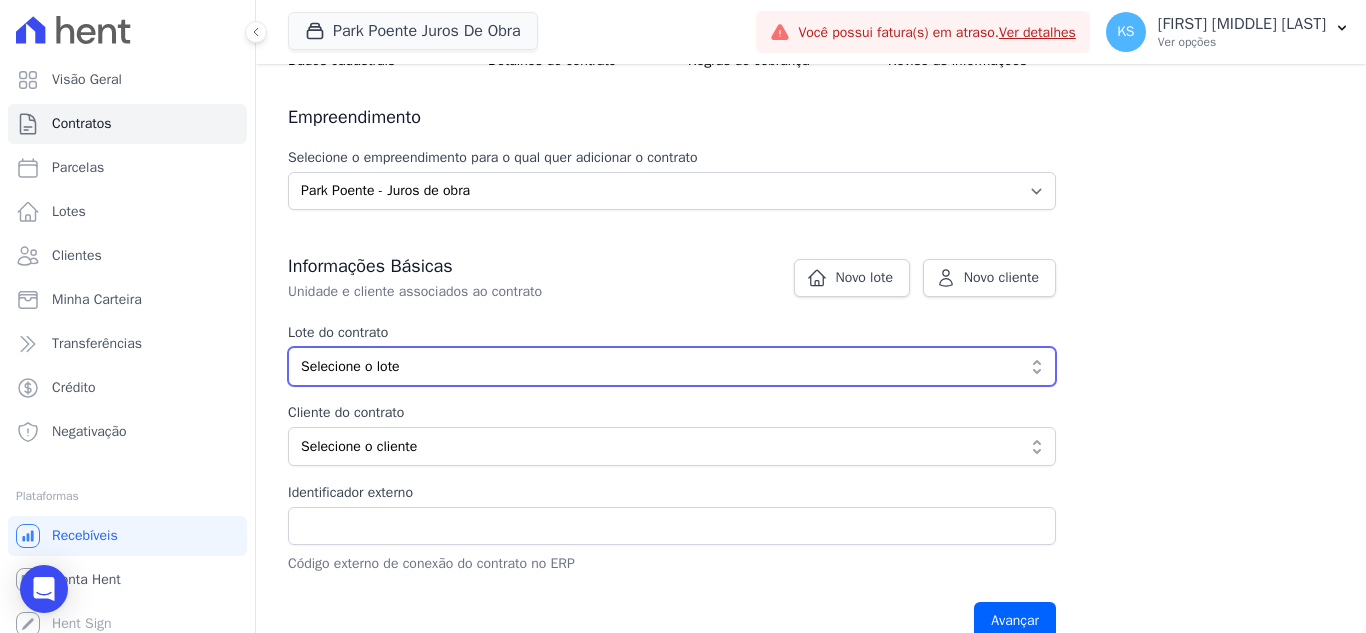 click on "Selecione o lote" at bounding box center (658, 366) 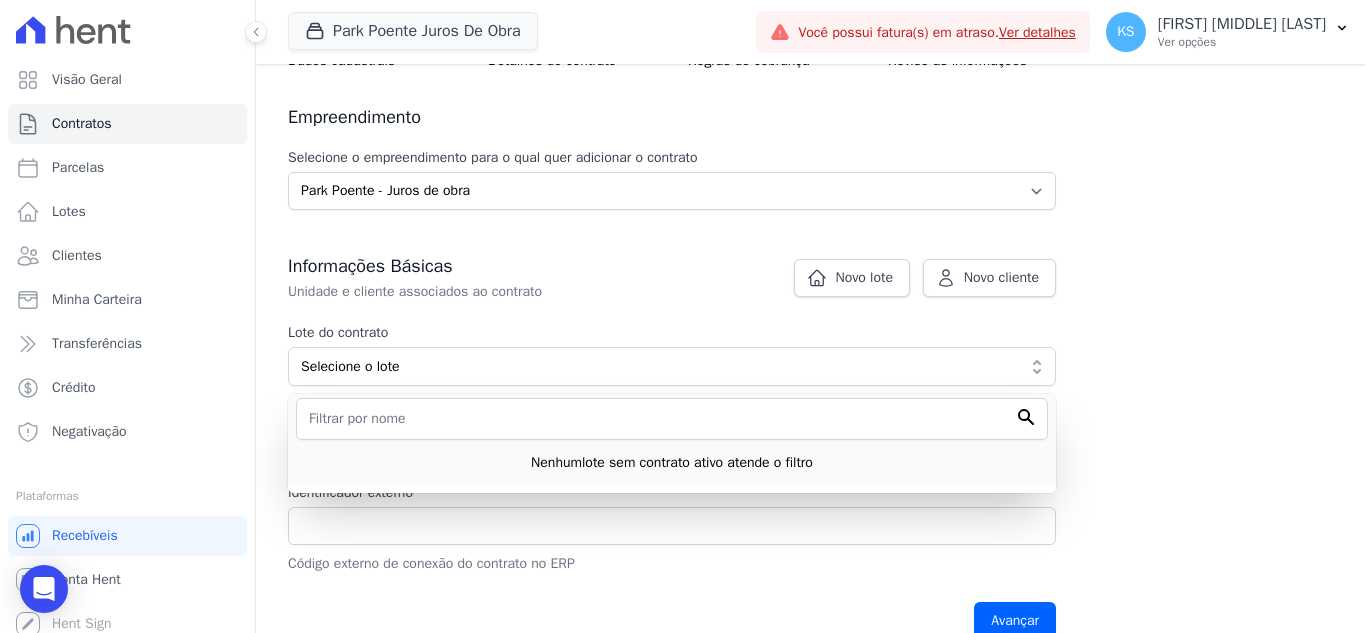 click on "Nenhum  lote sem contrato ativo atende o filtro" at bounding box center (672, 439) 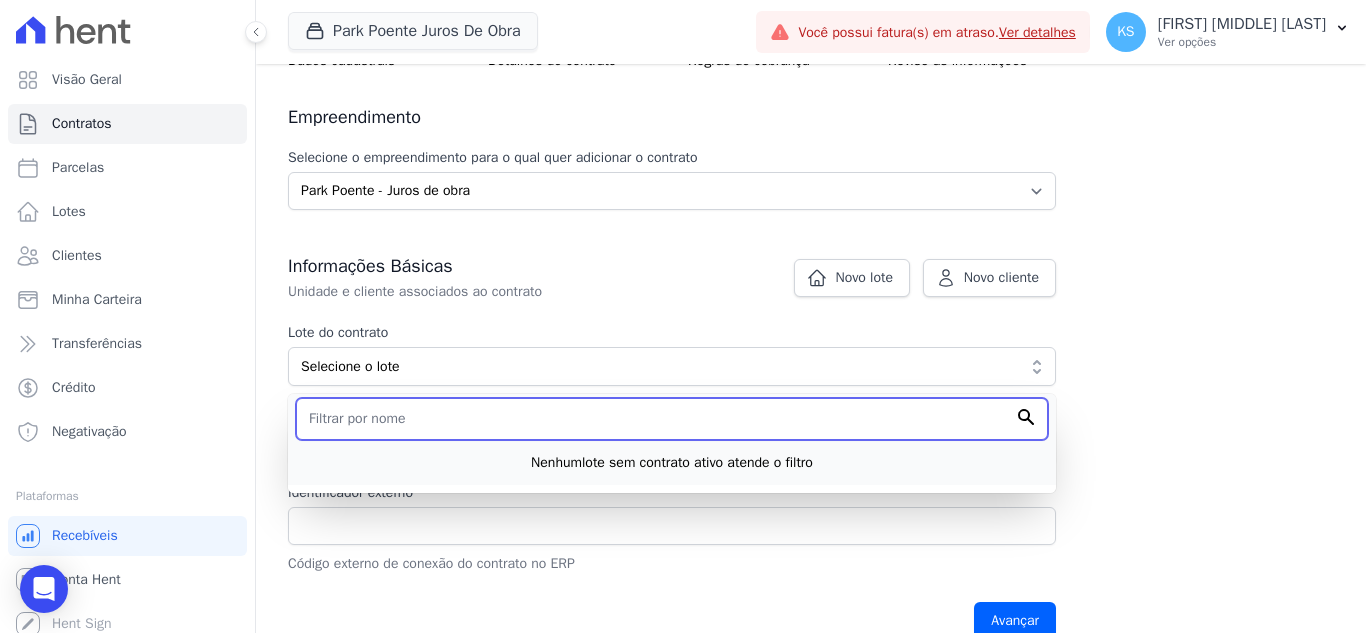click at bounding box center (672, 419) 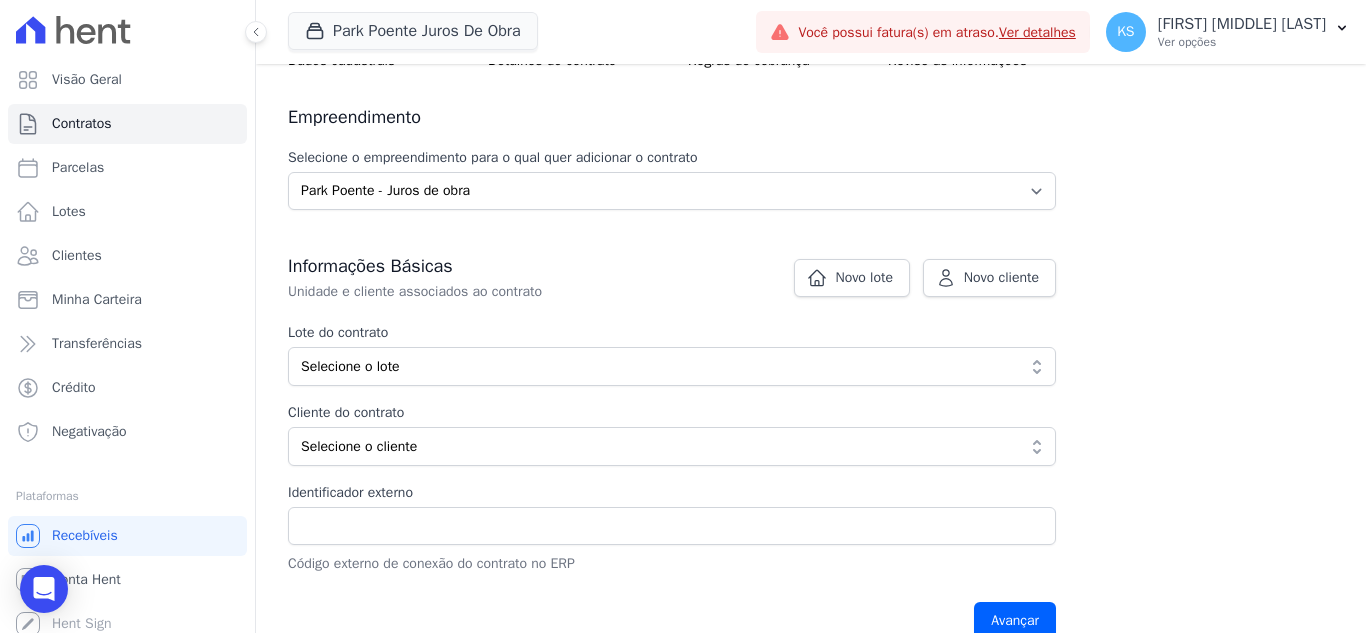 click on "Contratos
Adicionar Contrato
Adicionar Contrato
Passo 1
Dados cadastrais
Passo 2
Detalhes do contrato
Passo 3
Regras de cobrança
Passo 4
Revise as informações
Empreendimento
Selecione o empreendimento para o qual quer adicionar o contrato
Selecione o empreendimento Park Poente - Juros de obra
Novo lote
Novo cliente" at bounding box center [811, 266] 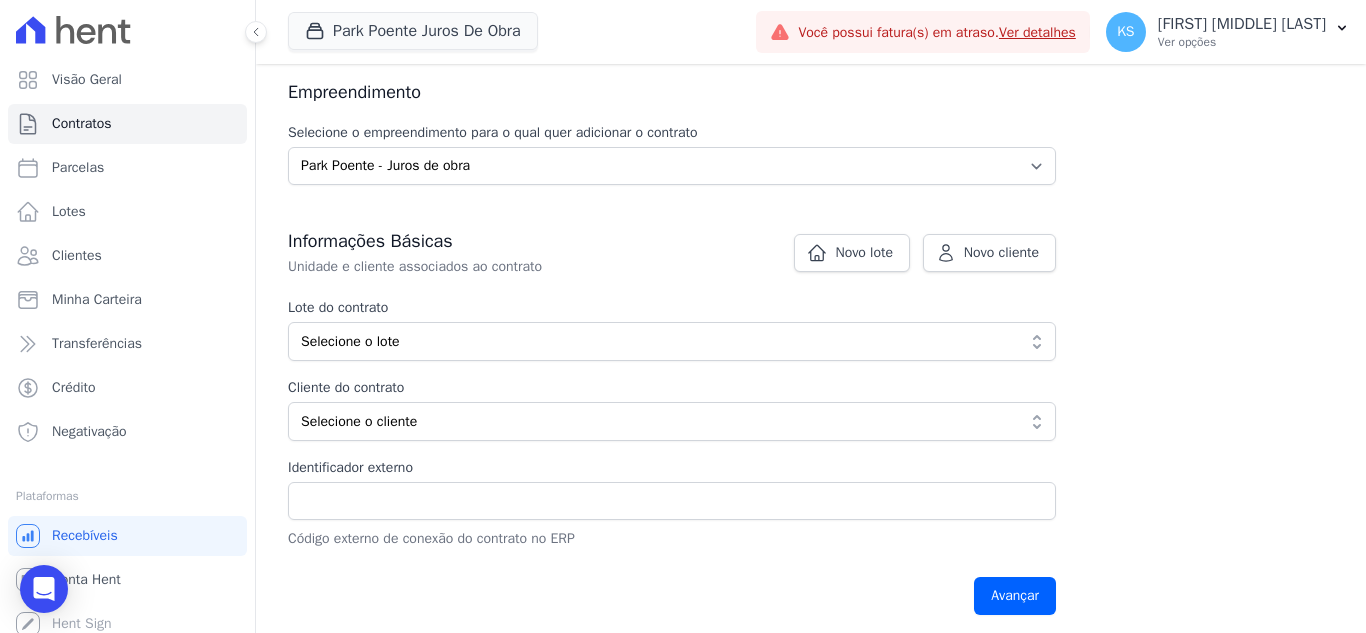 scroll, scrollTop: 235, scrollLeft: 0, axis: vertical 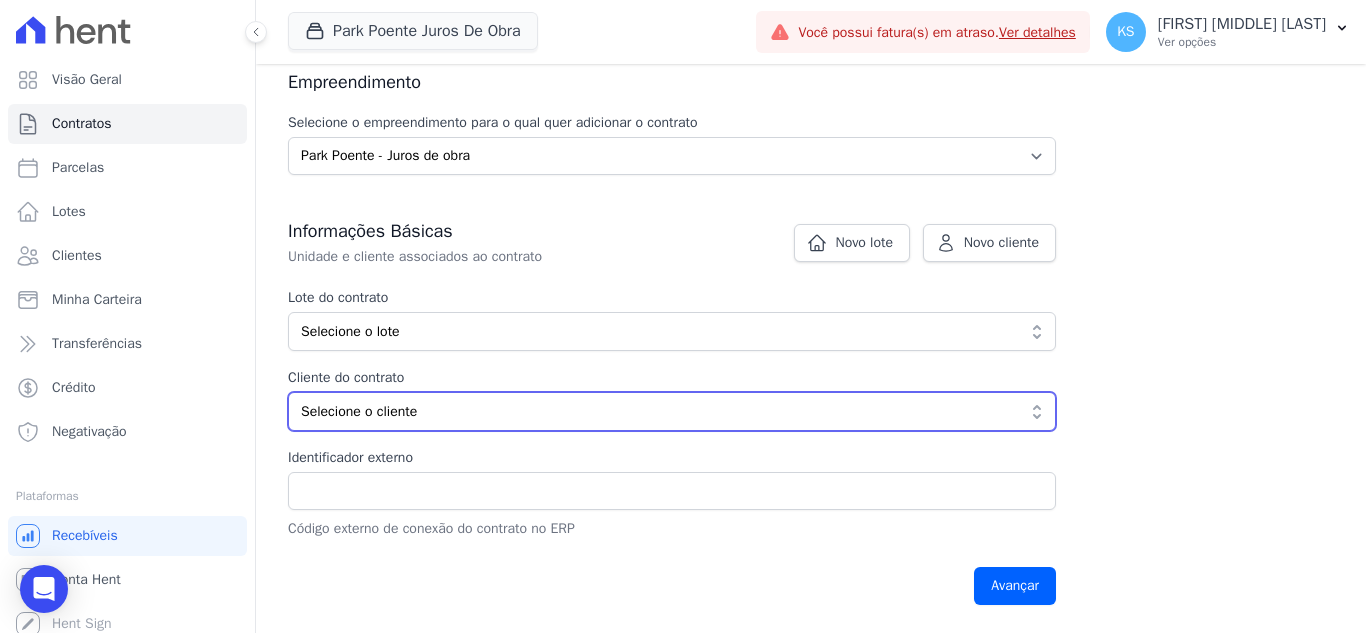 click on "Selecione o cliente" at bounding box center (658, 411) 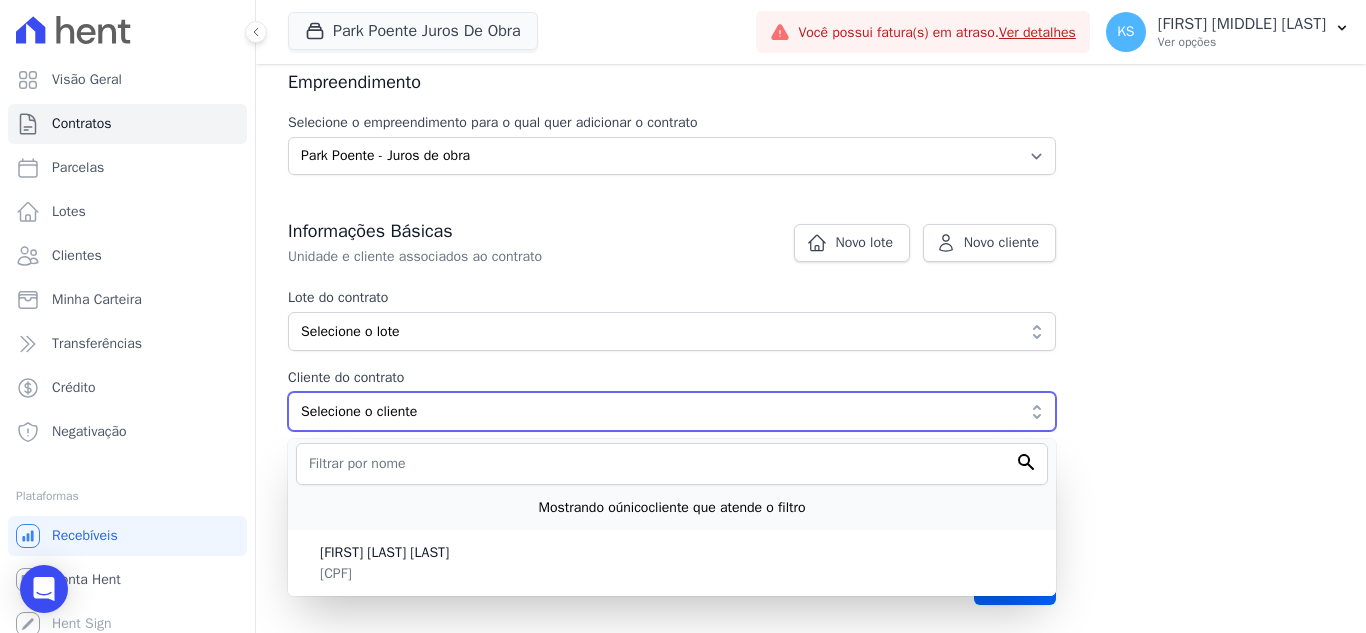 click on "Selecione o cliente" at bounding box center (672, 411) 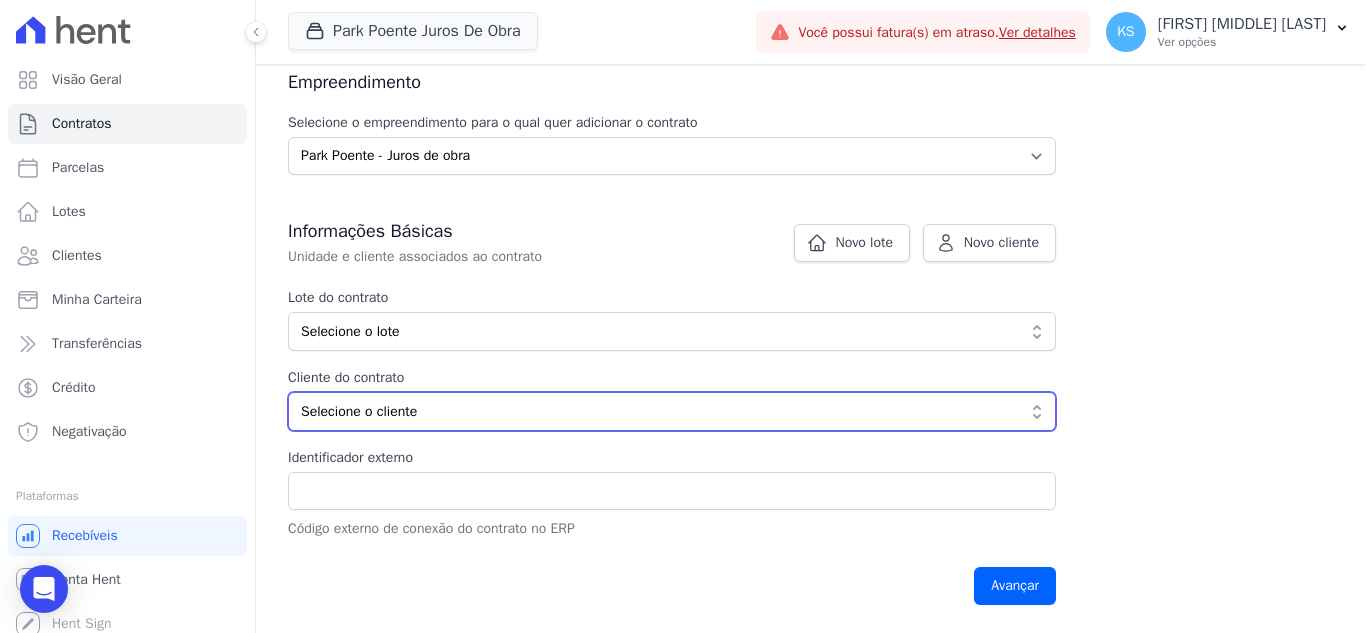 click on "Selecione o cliente" at bounding box center [672, 411] 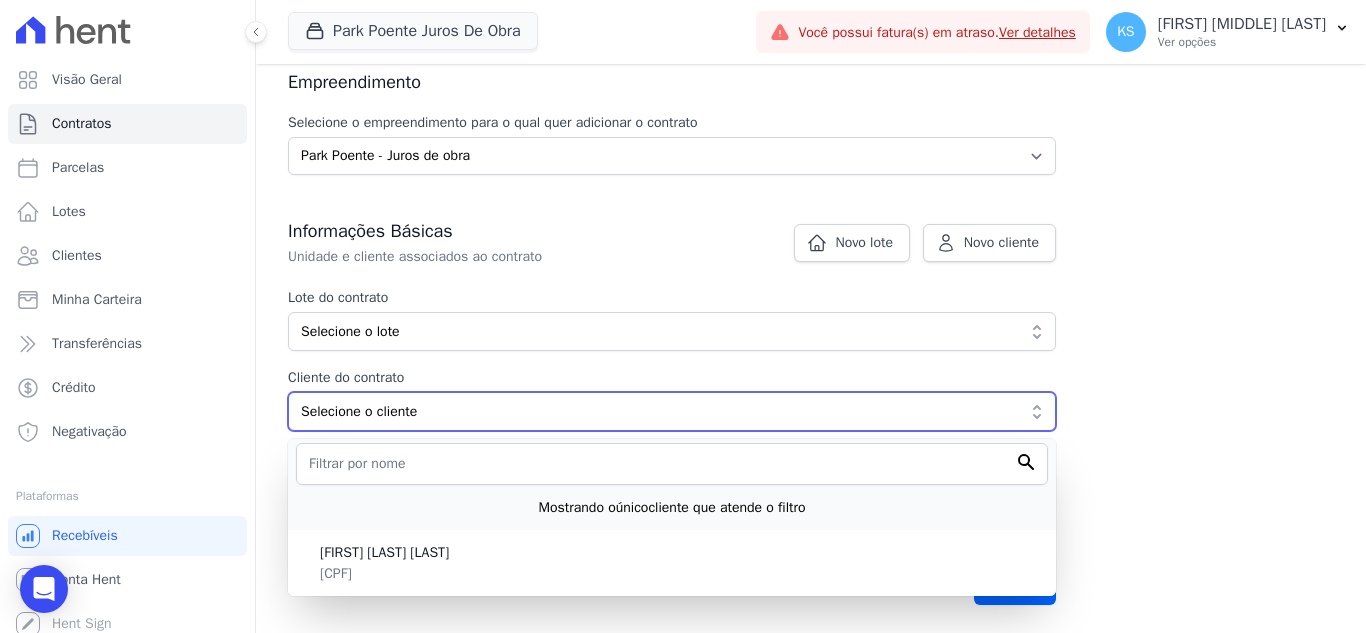 click on "Selecione o cliente" at bounding box center [658, 411] 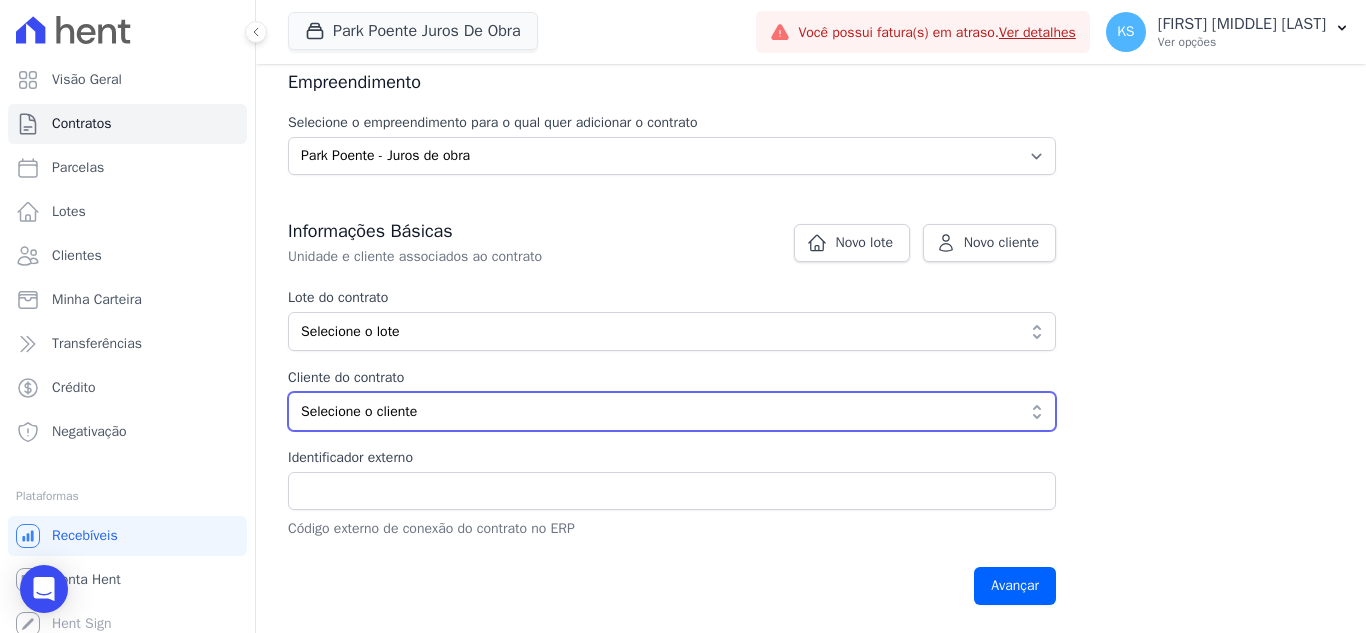 type 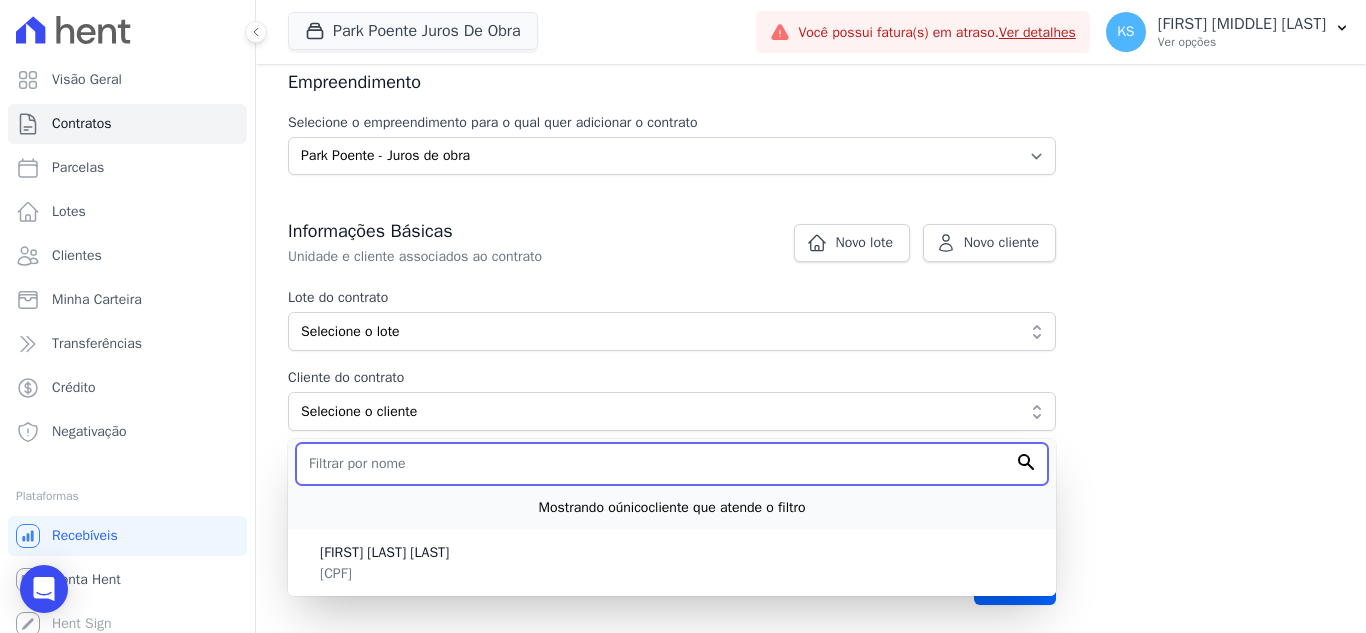 click at bounding box center (672, 464) 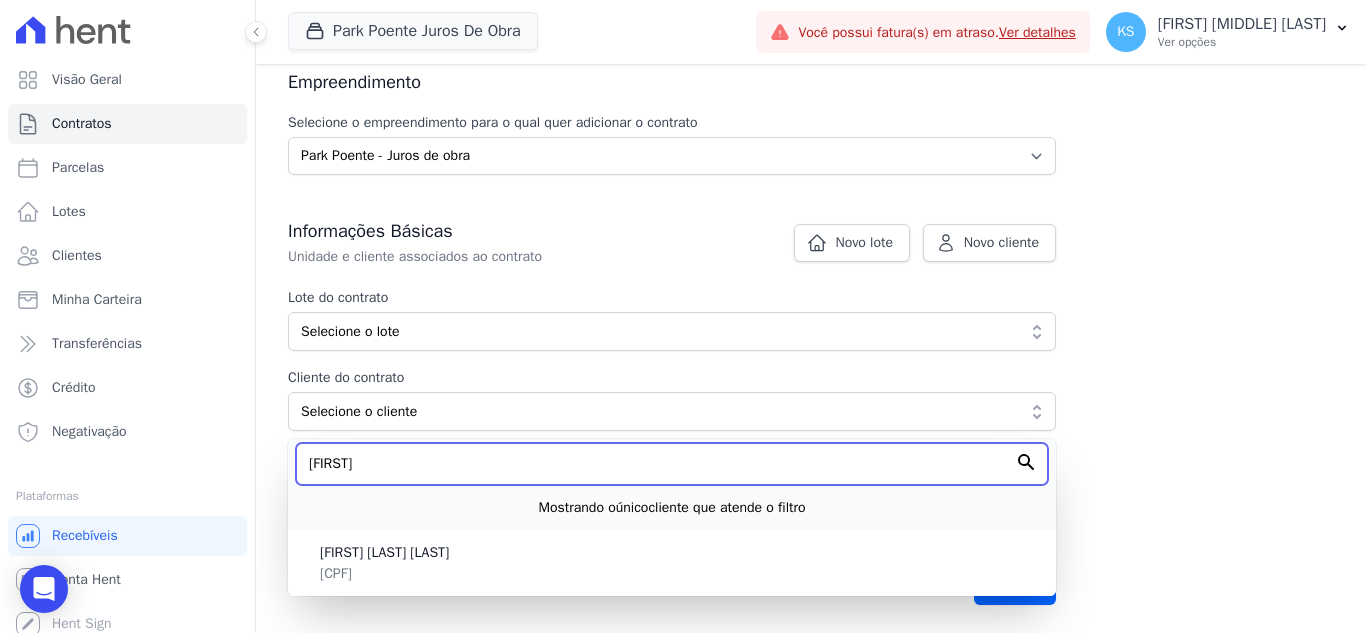 type on "ANDRESSA" 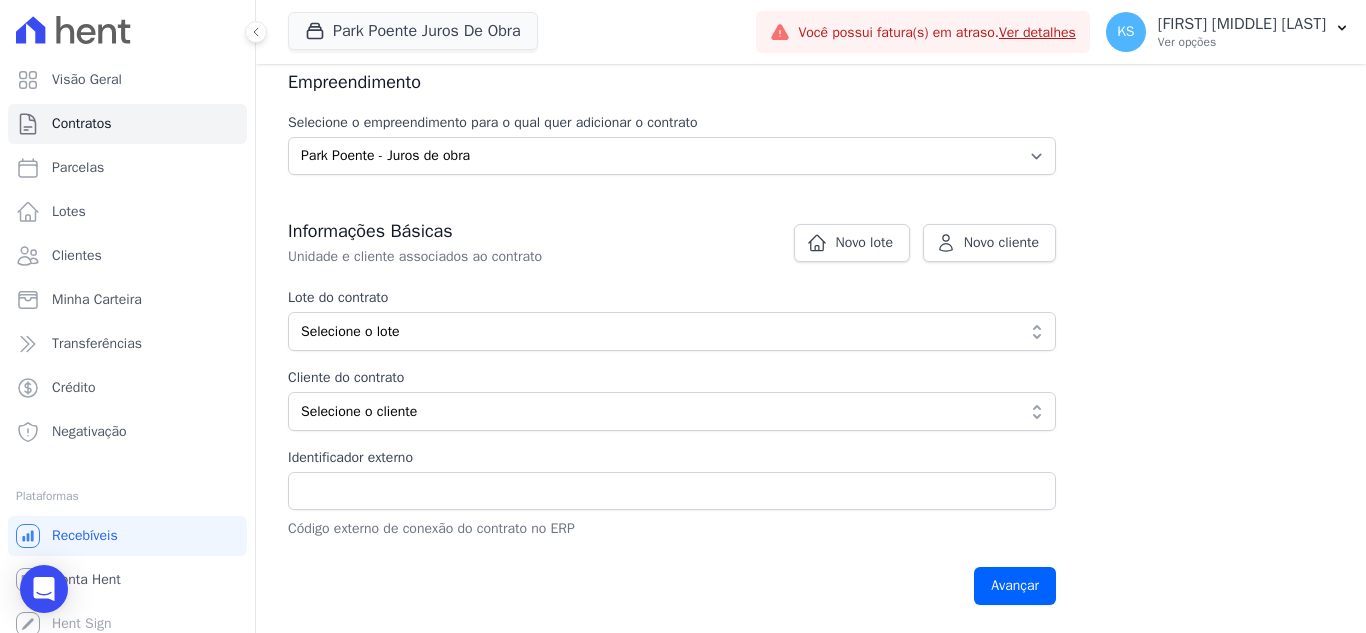 click on "Identificador externo" at bounding box center (672, 457) 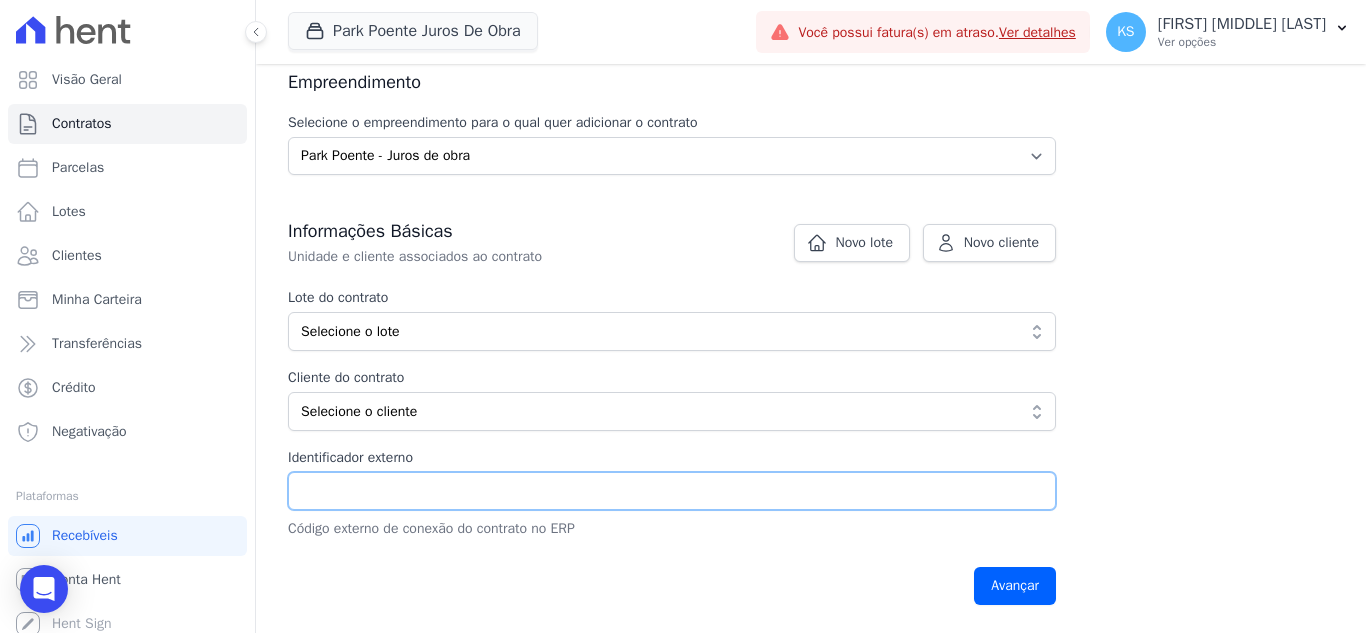 click on "Identificador externo" at bounding box center (672, 491) 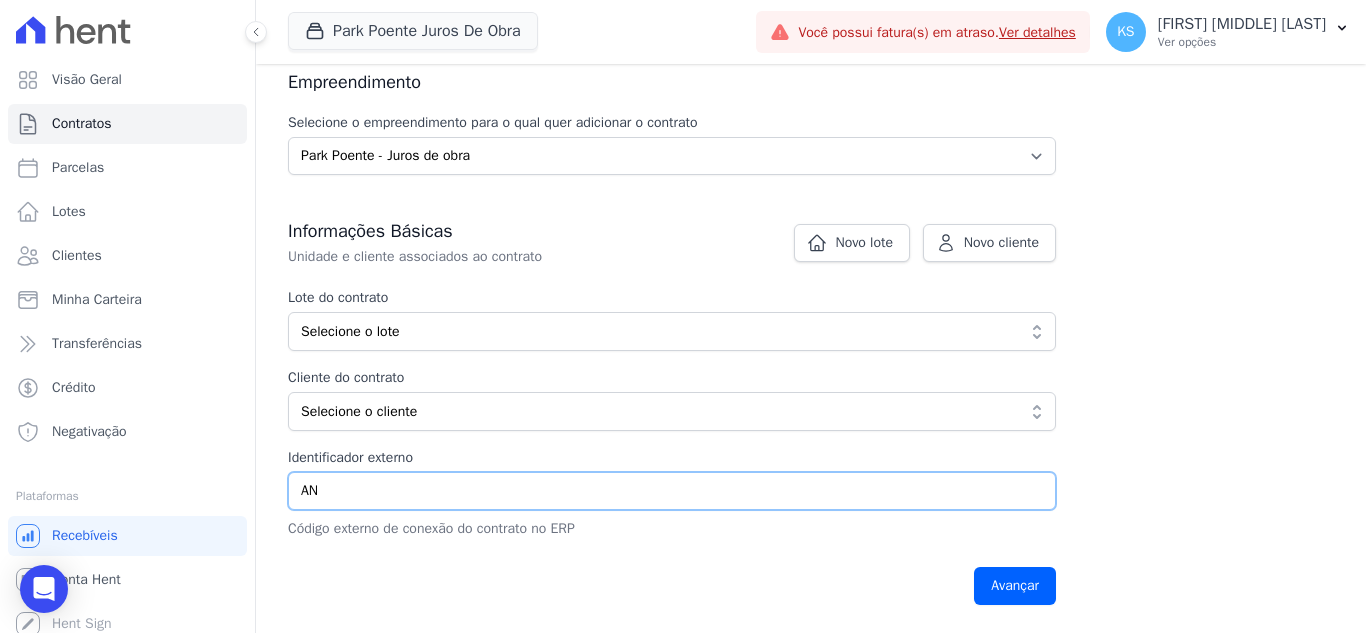 type on "A" 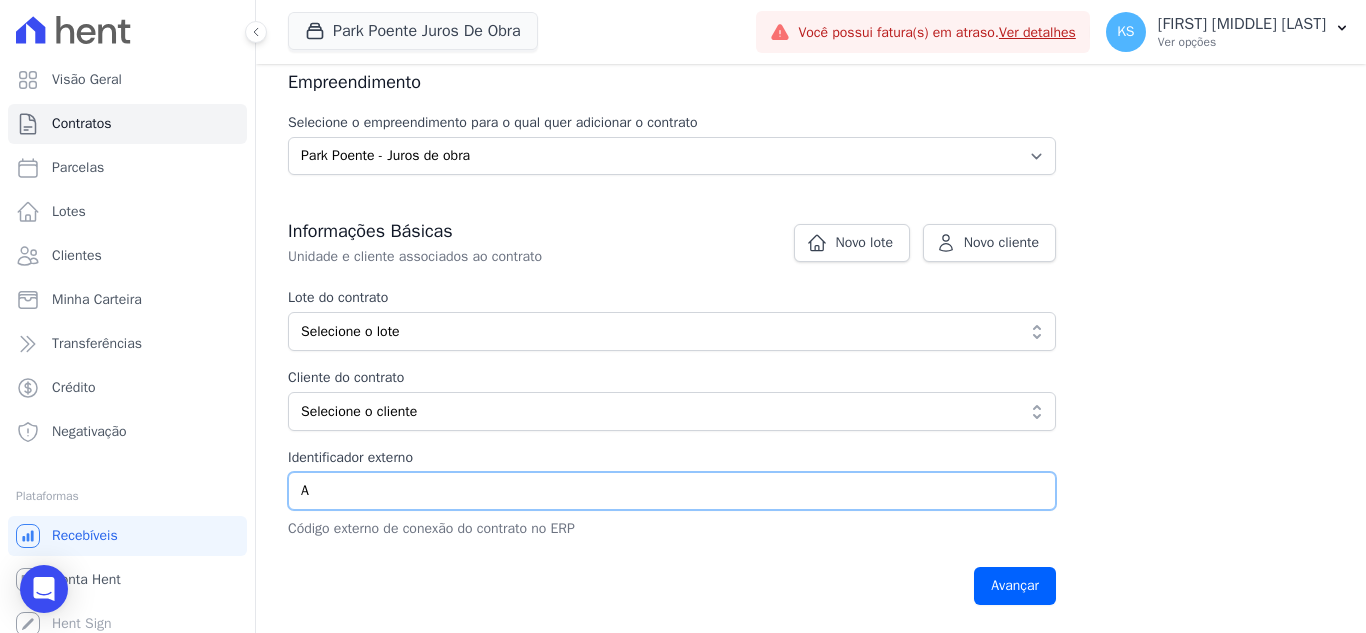 type 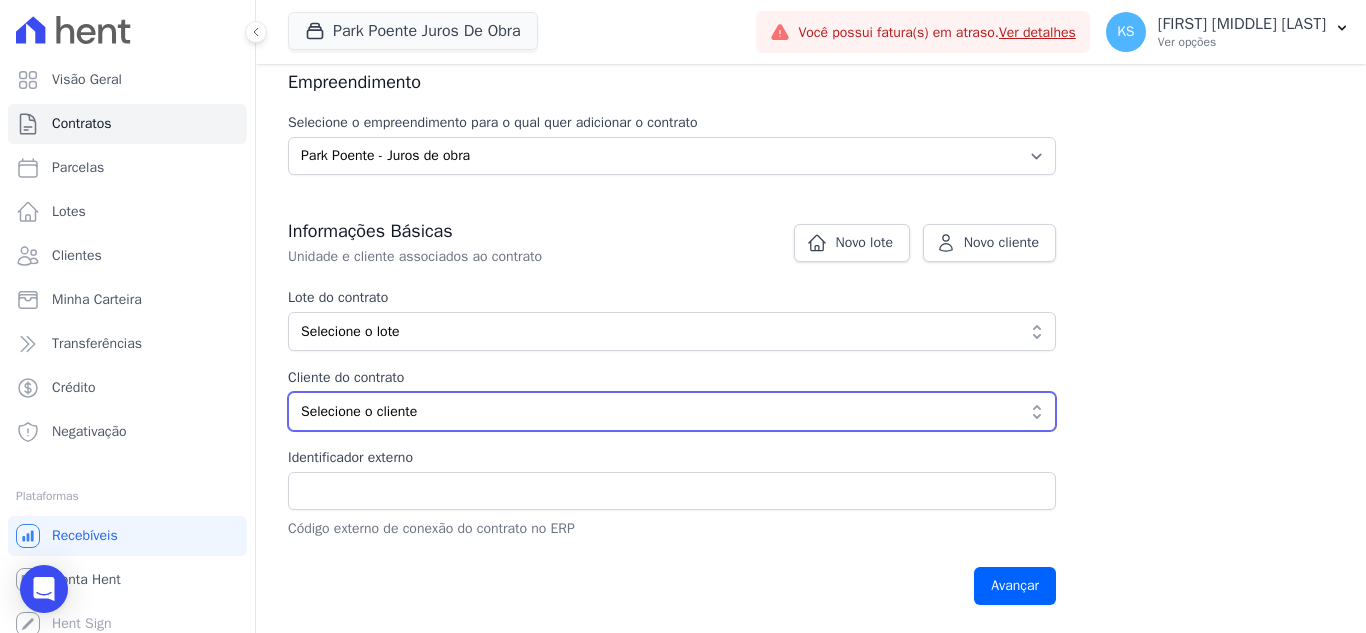 click on "Selecione o cliente" at bounding box center [658, 411] 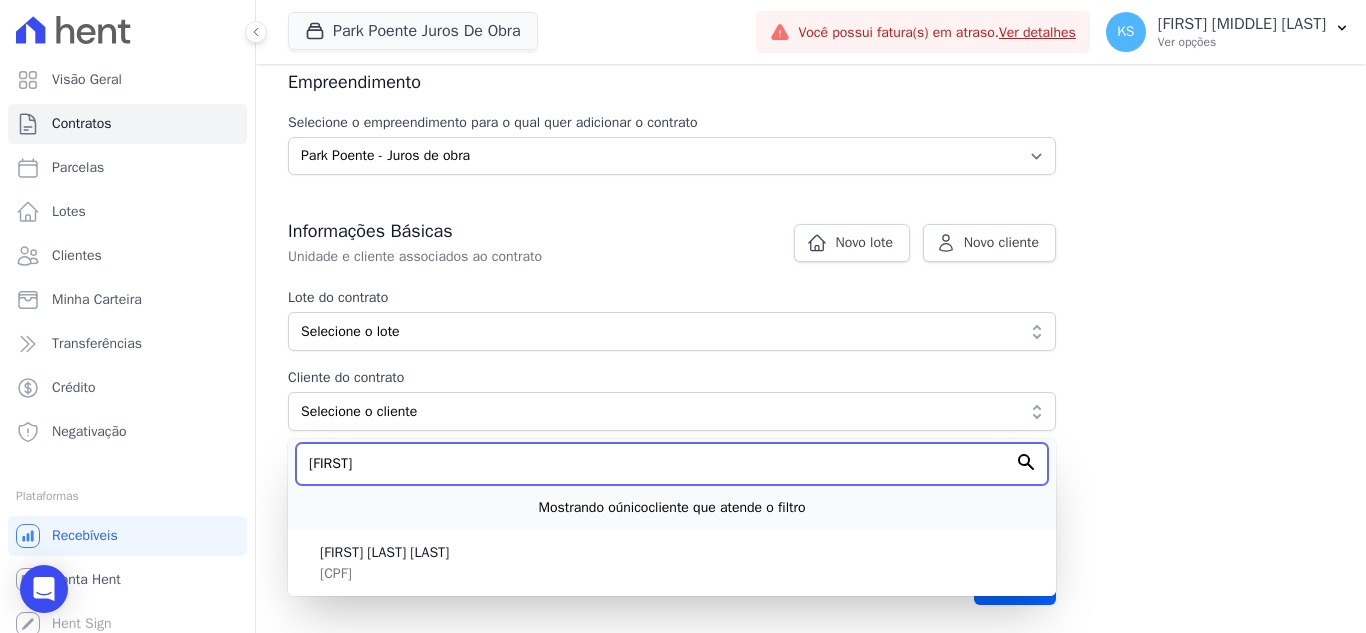 click on "ANDRESSA" at bounding box center [672, 464] 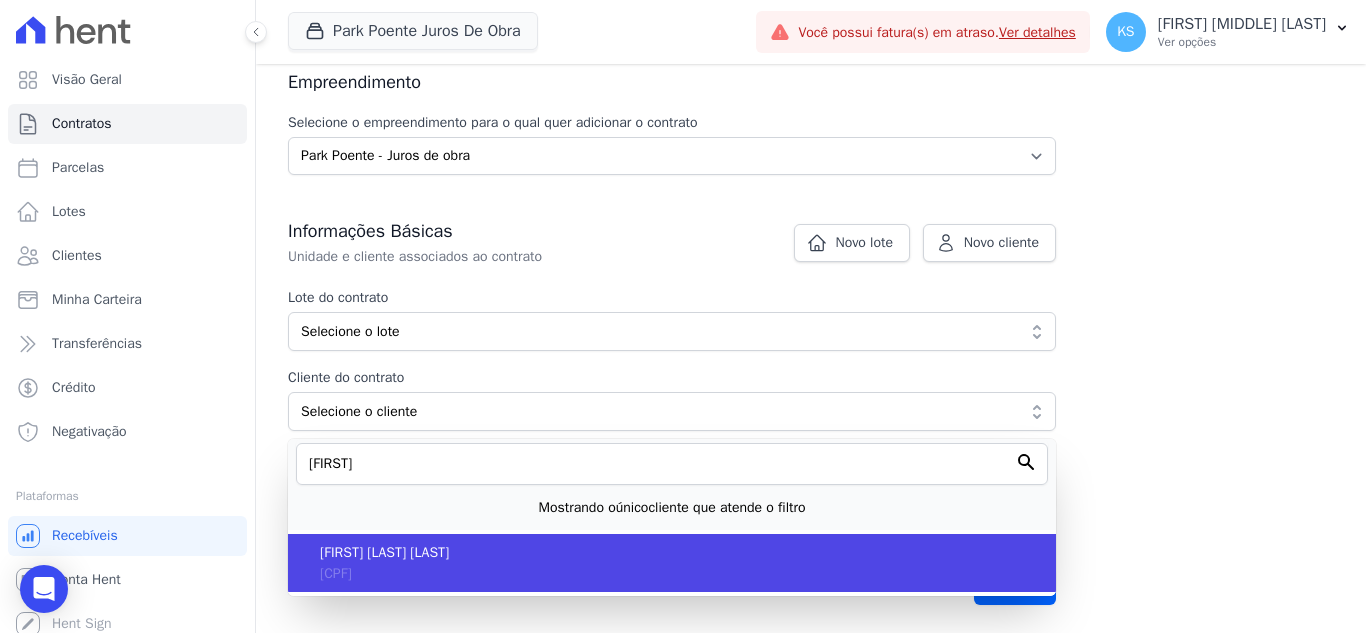 click on "ANDRESSA SANTOS RODRIGUES
038.081.420-06" at bounding box center [672, 563] 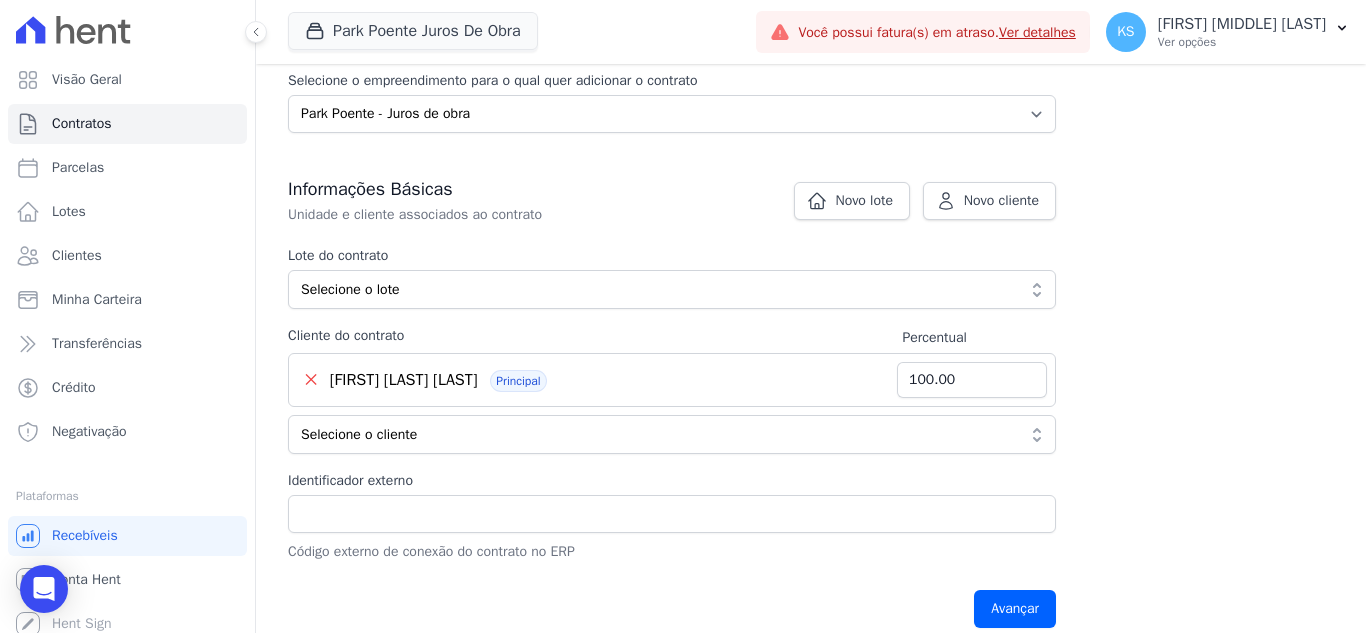 scroll, scrollTop: 300, scrollLeft: 0, axis: vertical 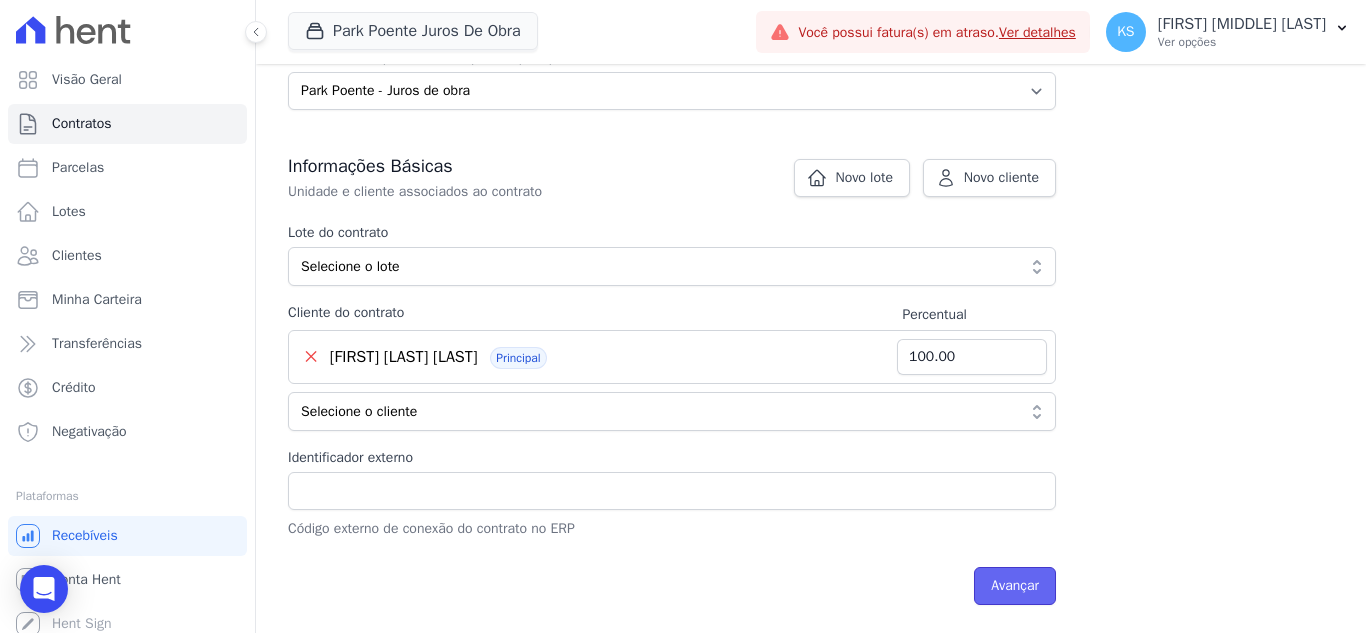 click on "Avançar" at bounding box center [1015, 586] 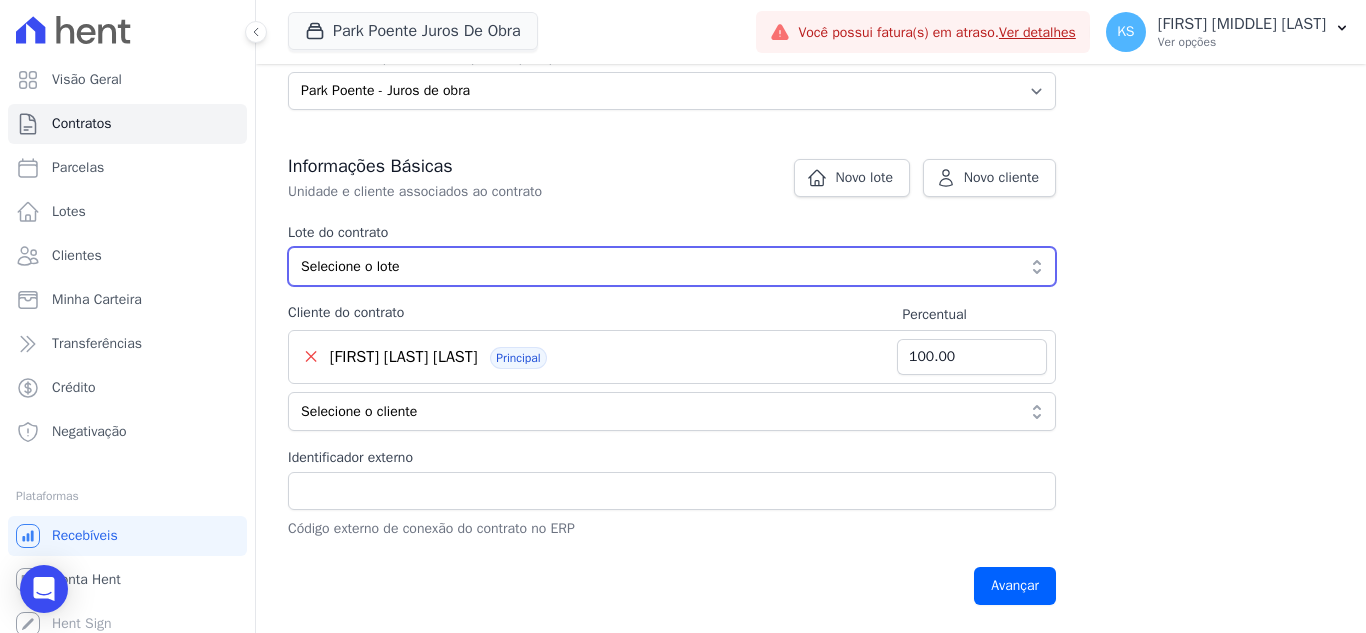 click on "Selecione o lote" at bounding box center (658, 266) 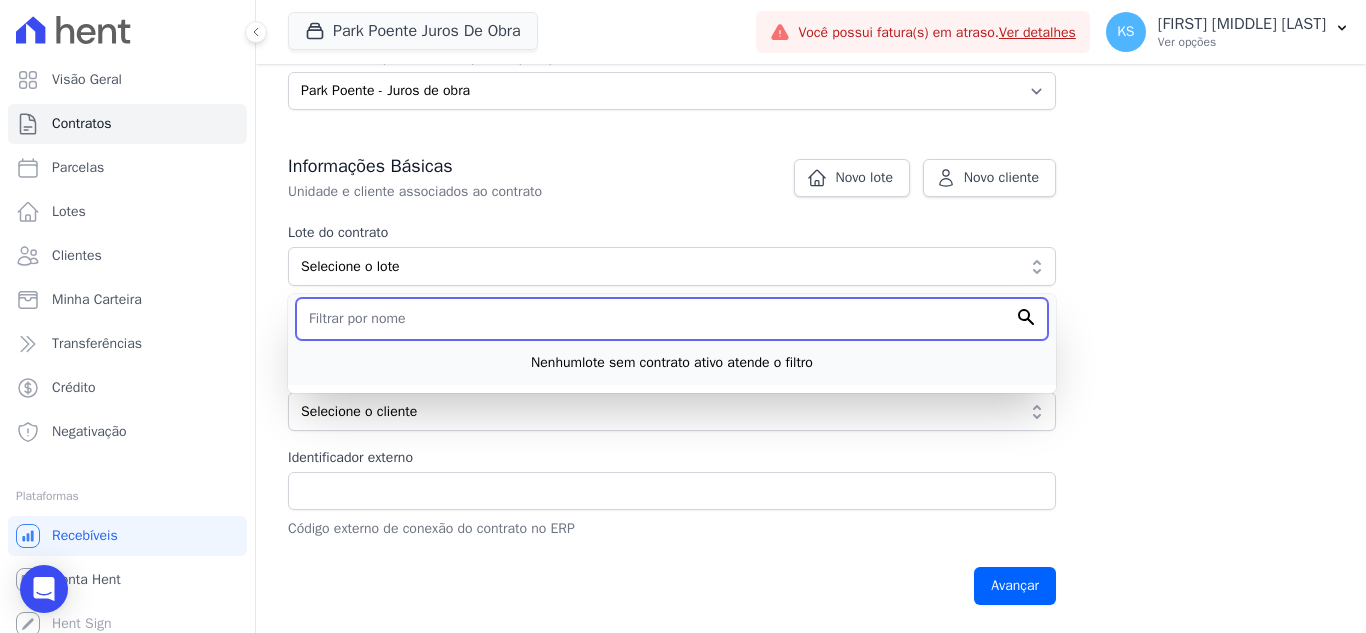 click at bounding box center [672, 319] 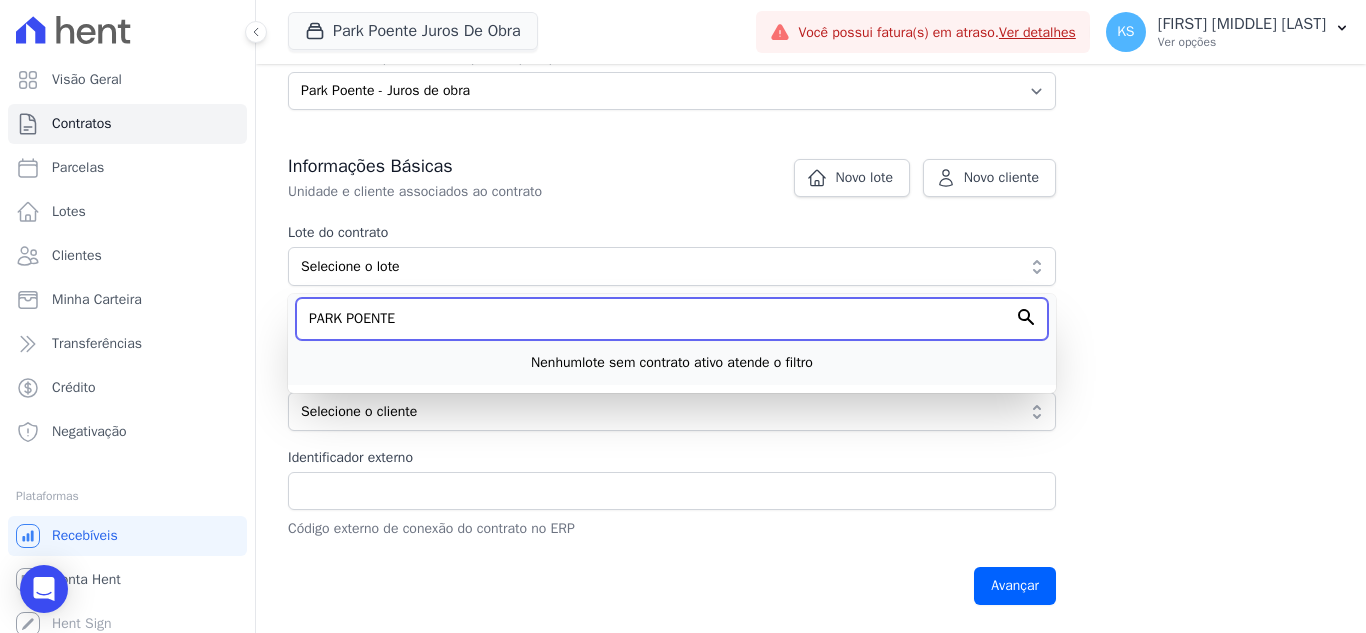 type on "PARK POENTE" 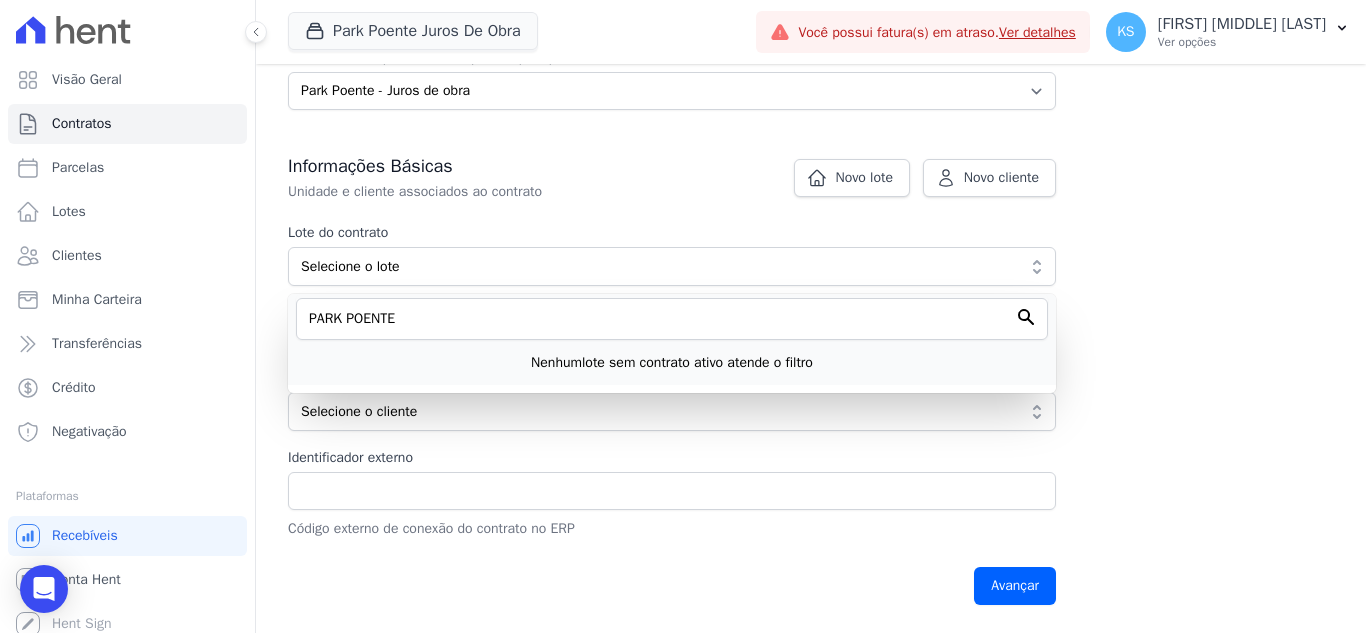 type 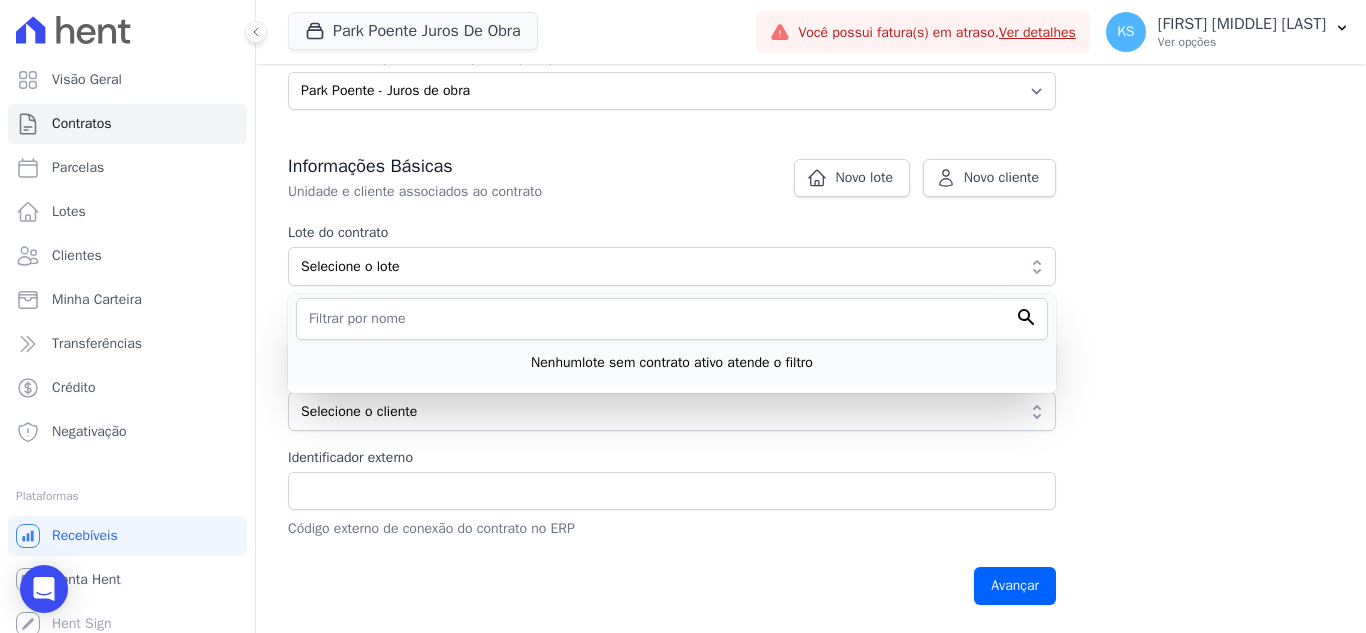 click on "Nenhum  lote sem contrato ativo atende o filtro" at bounding box center [672, 356] 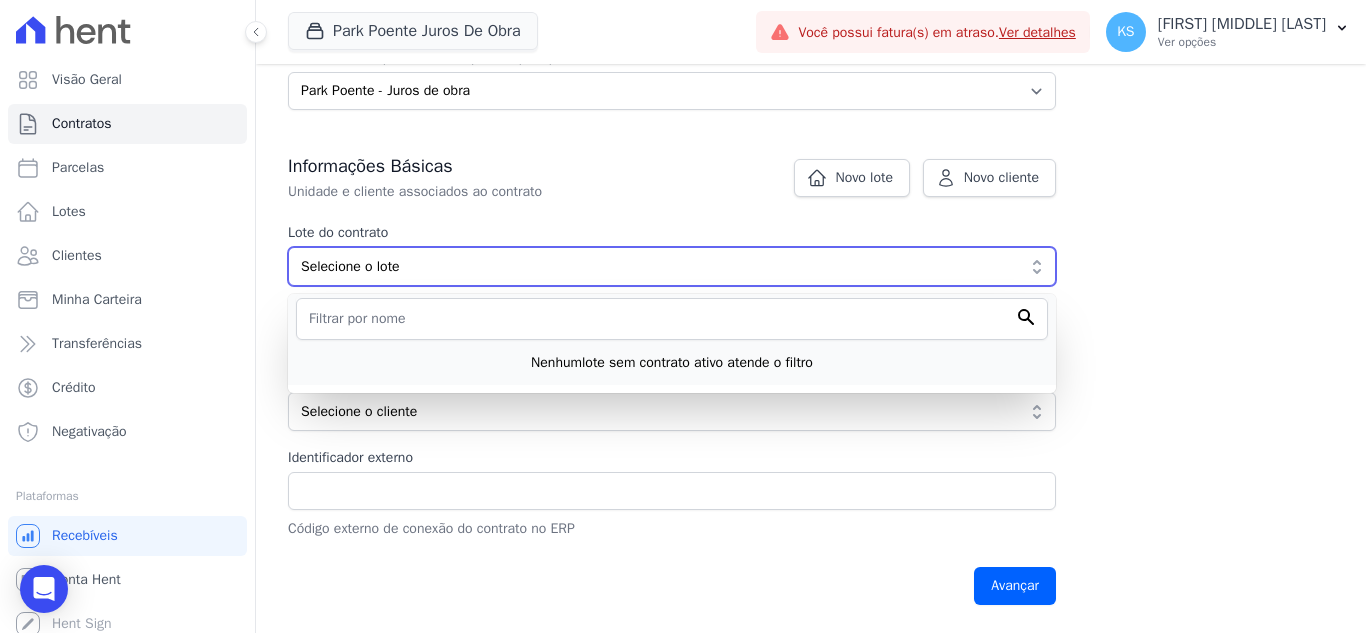 click on "Selecione o lote" at bounding box center [658, 266] 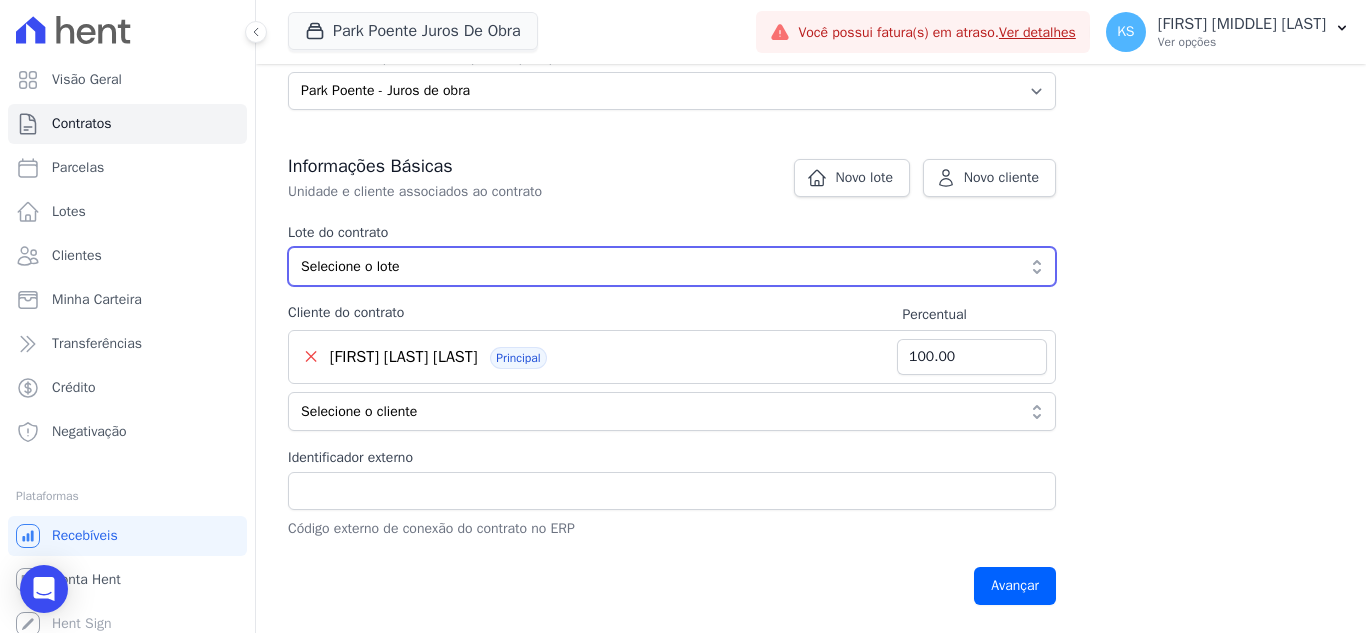 click on "Selecione o lote" at bounding box center (672, 266) 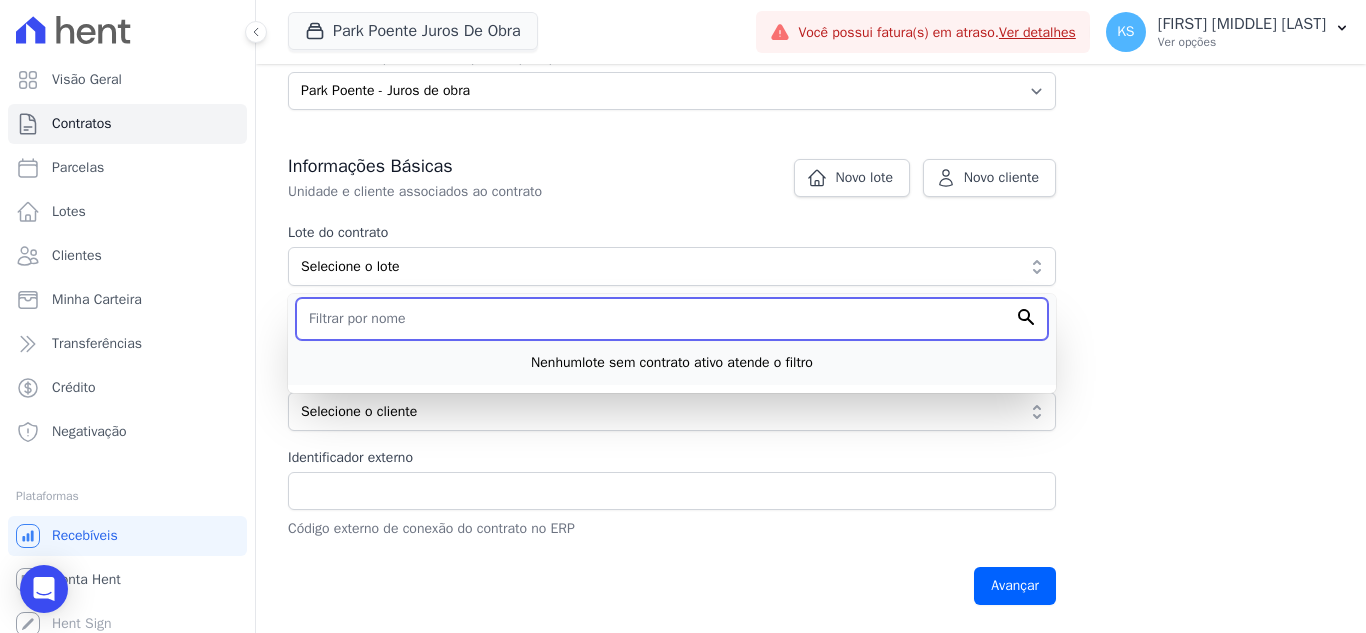 click at bounding box center [672, 319] 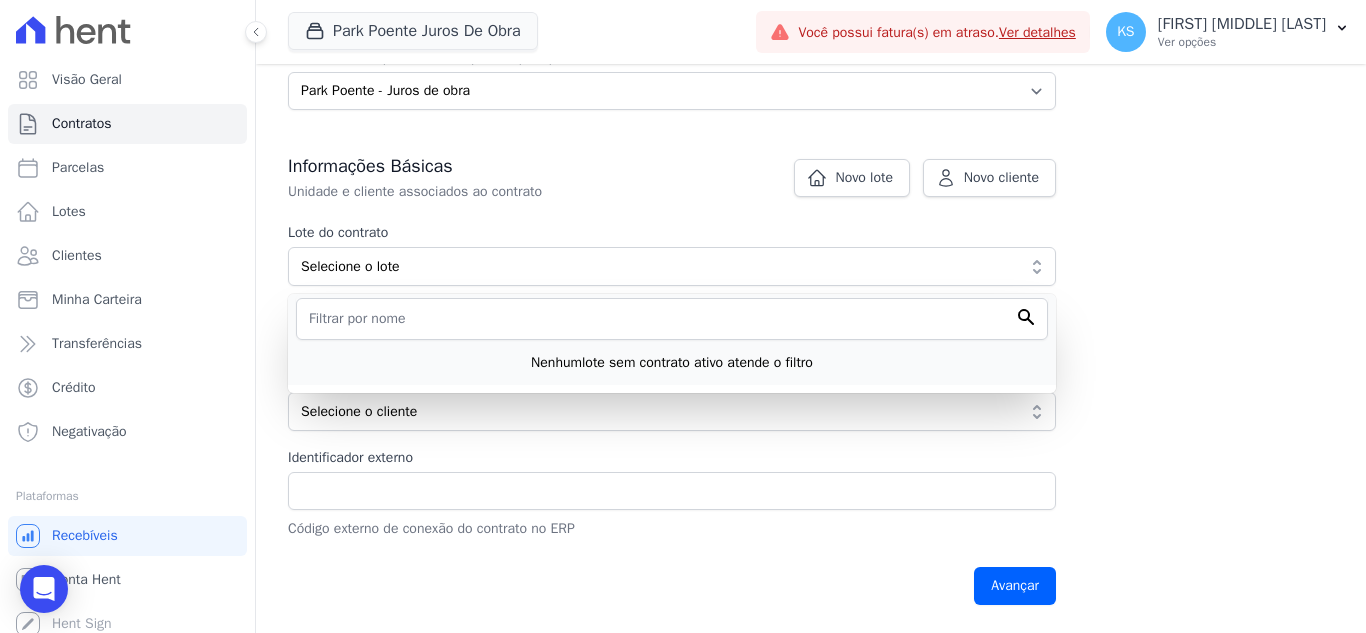 click on "Contratos
Adicionar Contrato
Adicionar Contrato
Passo 1
Dados cadastrais
Passo 2
Detalhes do contrato
Passo 3
Regras de cobrança
Passo 4
Revise as informações
Empreendimento
Selecione o empreendimento para o qual quer adicionar o contrato
Selecione o empreendimento Park Poente - Juros de obra
Novo lote
Novo cliente" at bounding box center [811, 198] 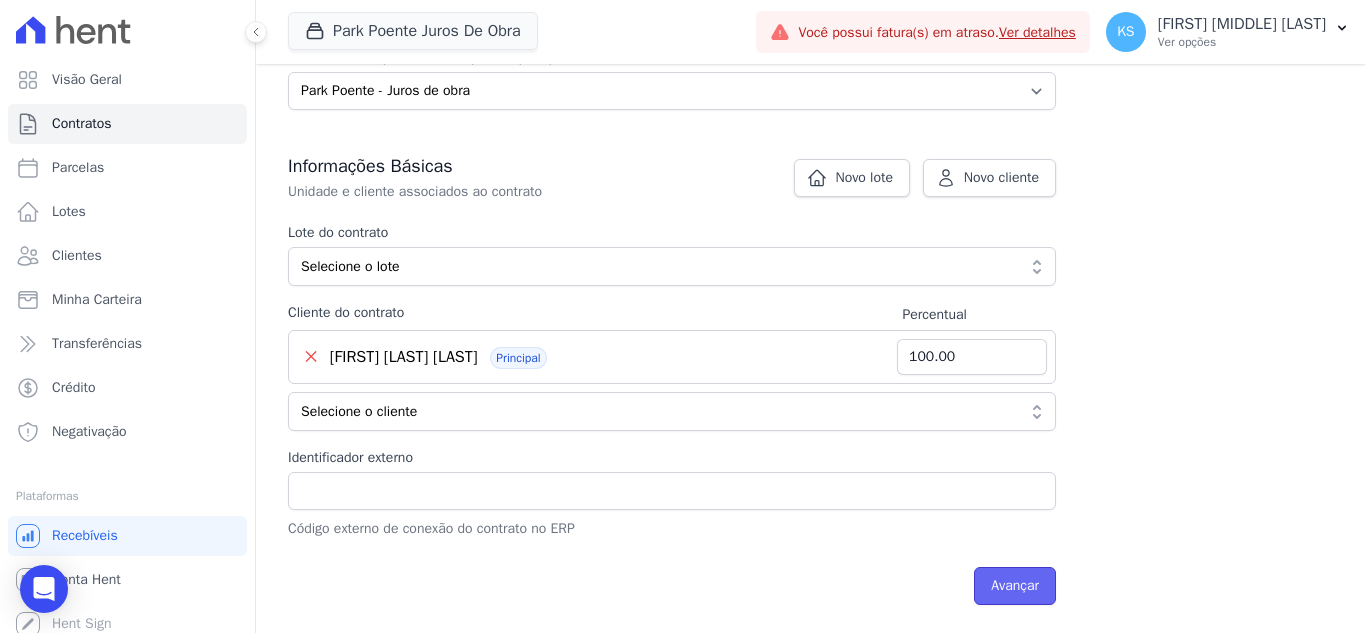 click on "Avançar" at bounding box center (1015, 586) 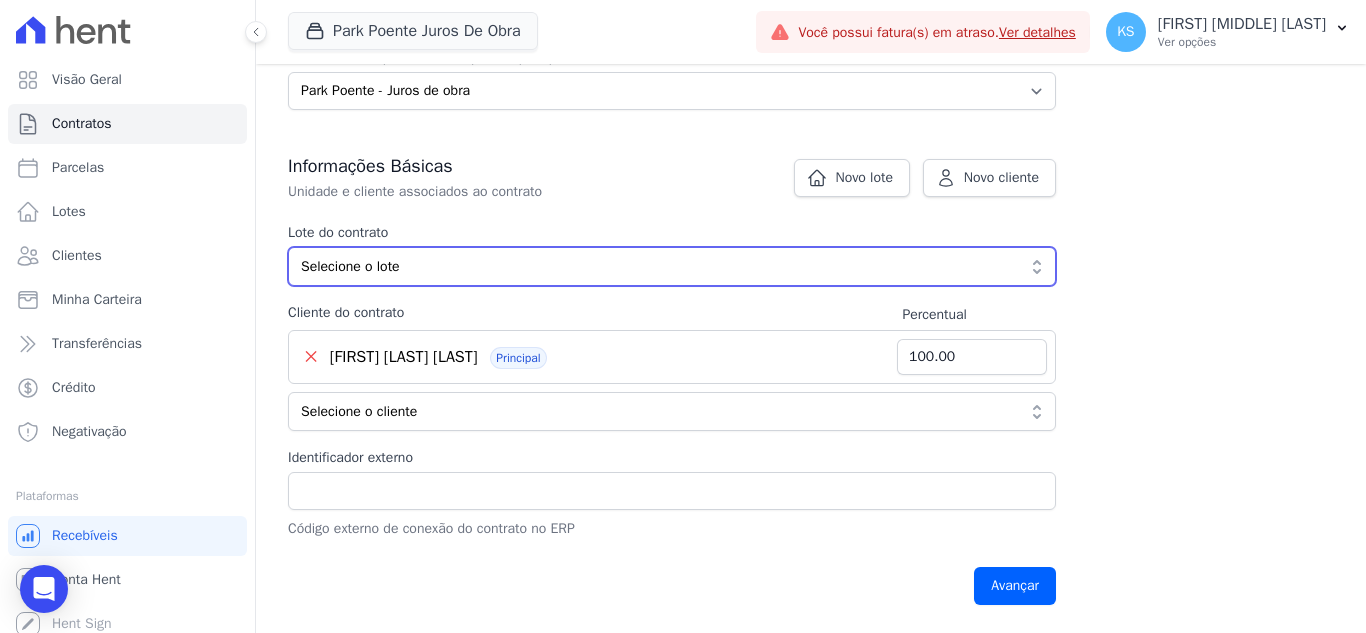 click on "Selecione o lote" at bounding box center [658, 266] 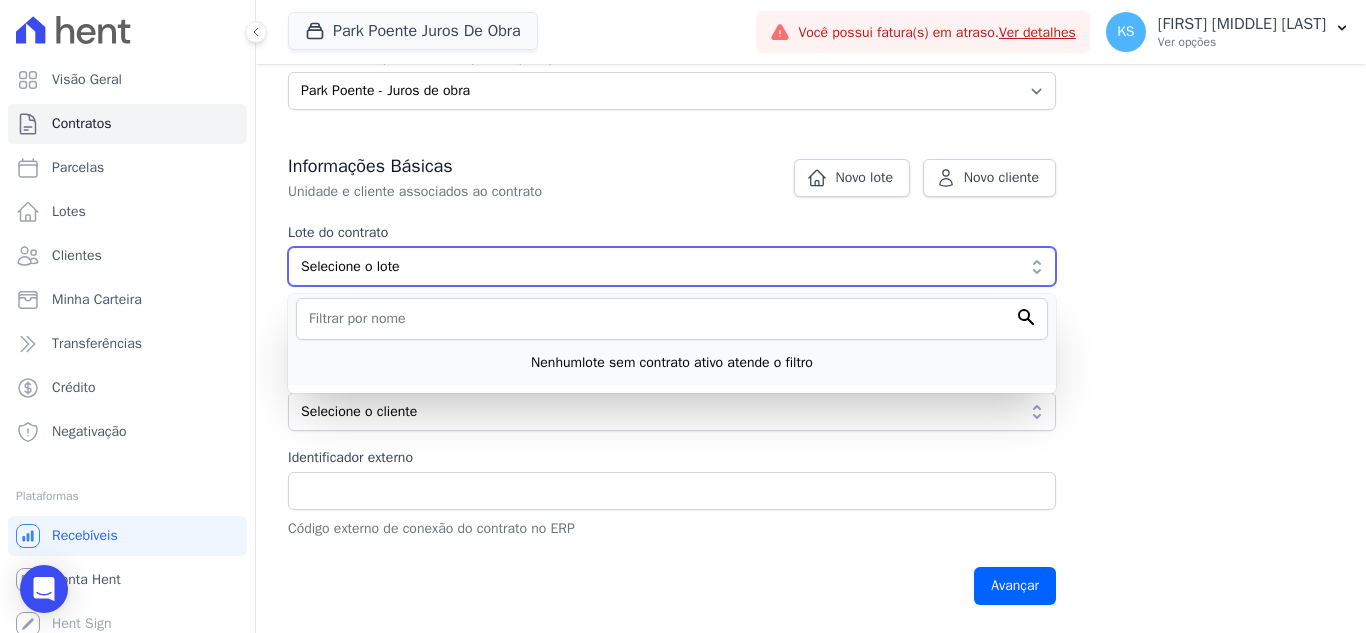 scroll, scrollTop: 0, scrollLeft: 0, axis: both 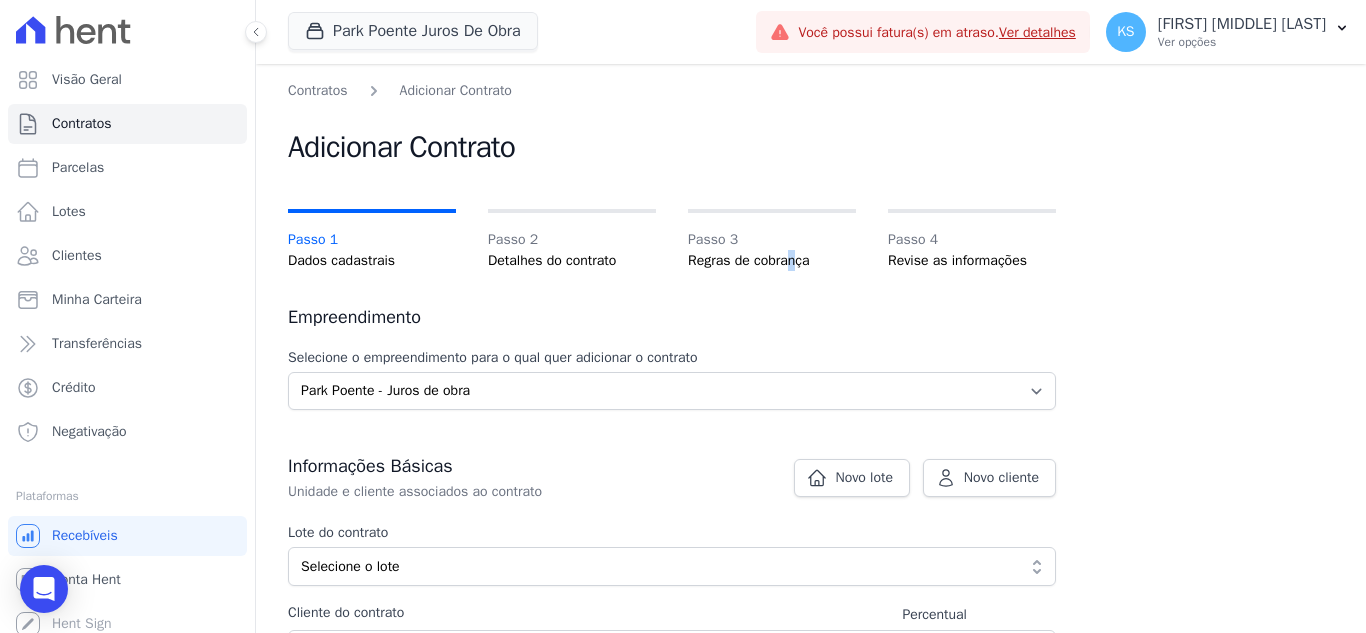 click on "Regras de cobrança" at bounding box center [772, 260] 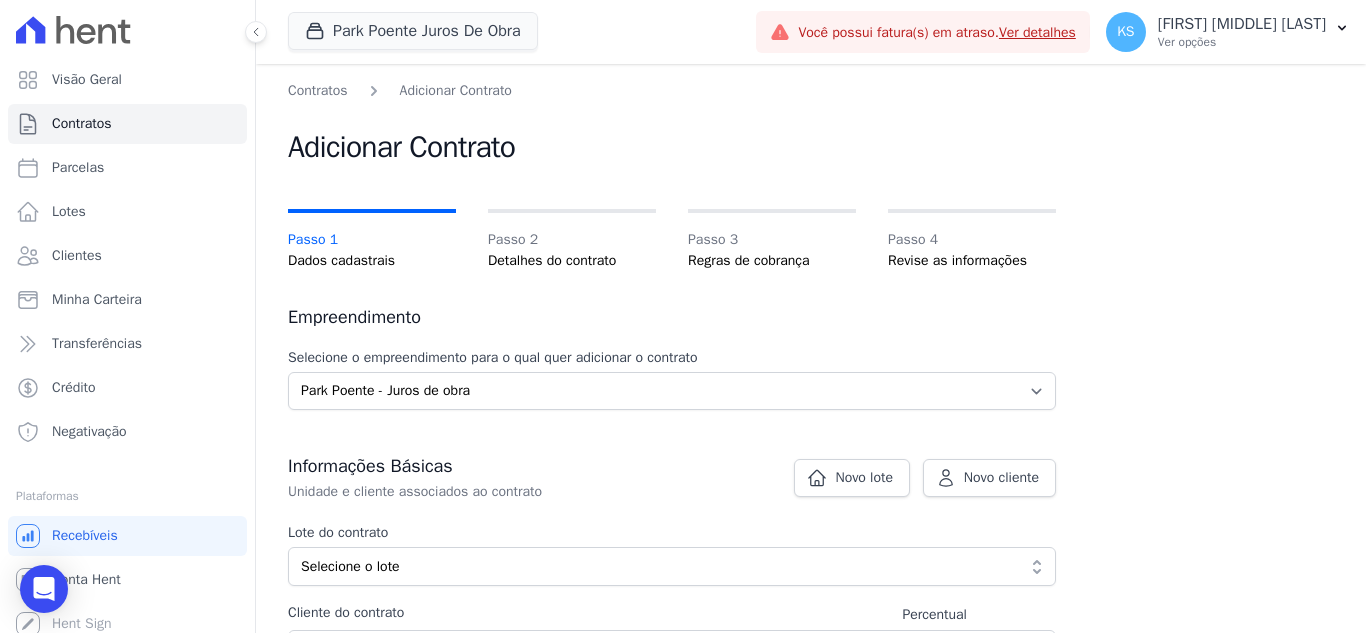 click on "Revise as informações" at bounding box center [972, 260] 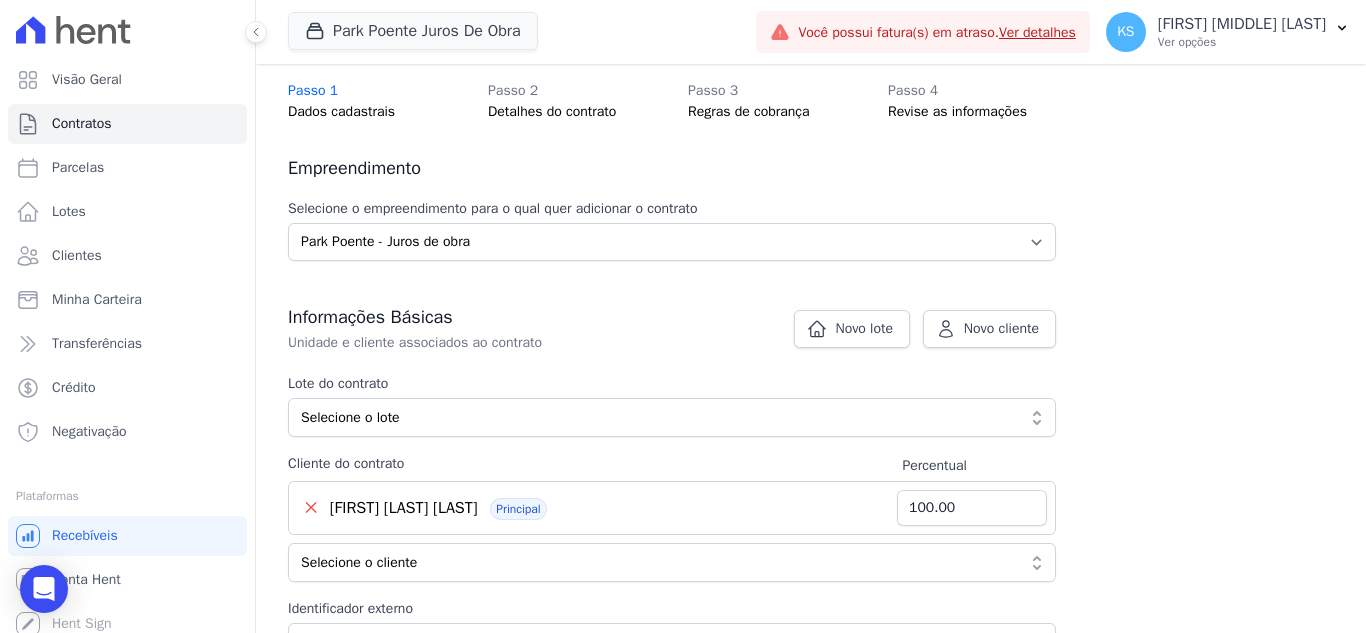 scroll, scrollTop: 300, scrollLeft: 0, axis: vertical 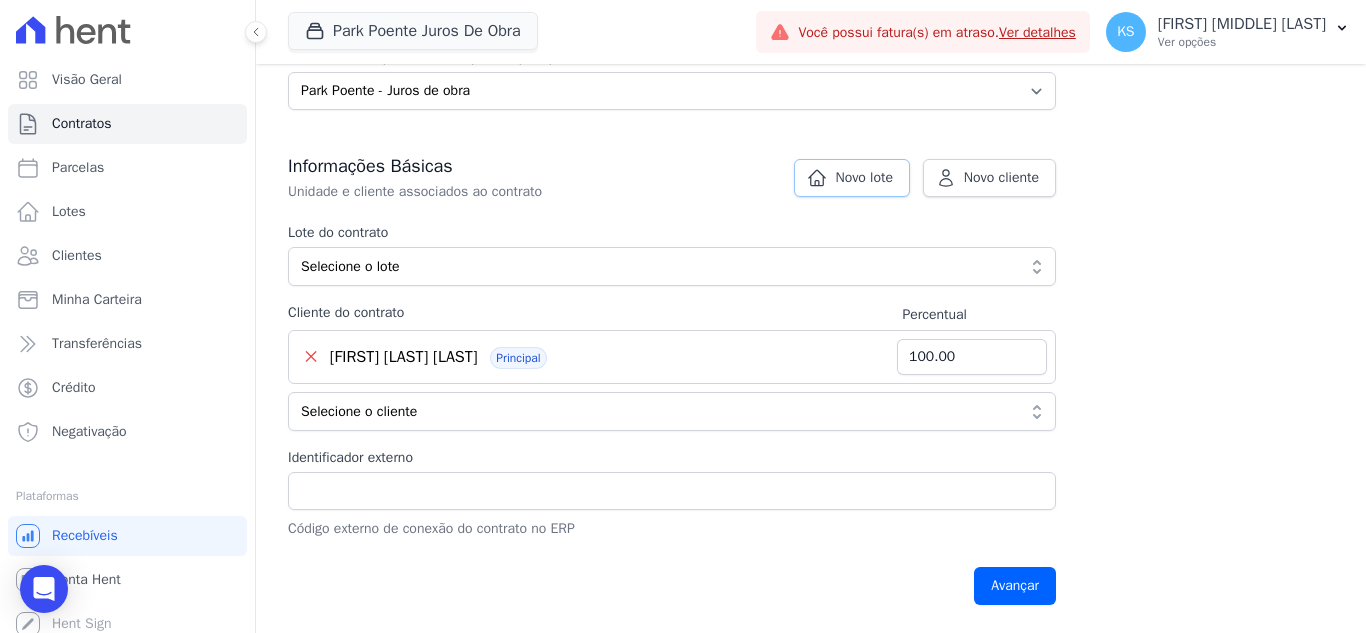 click on "Novo lote" at bounding box center (852, 178) 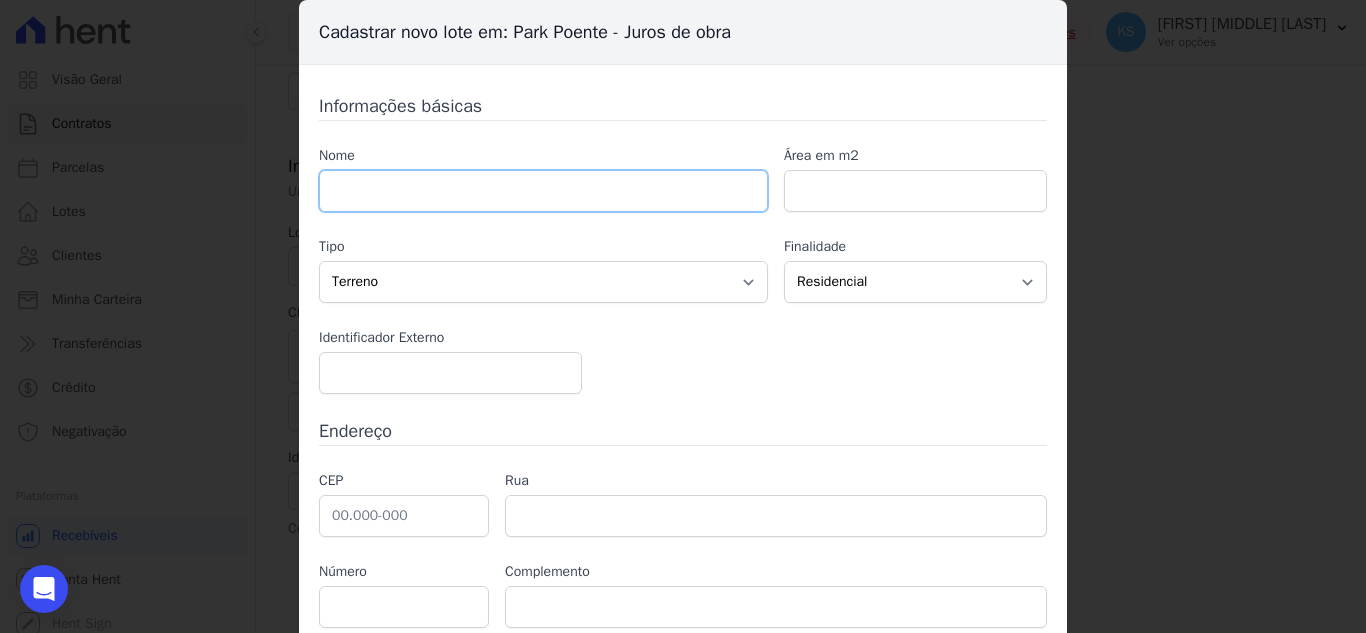 click at bounding box center [543, 191] 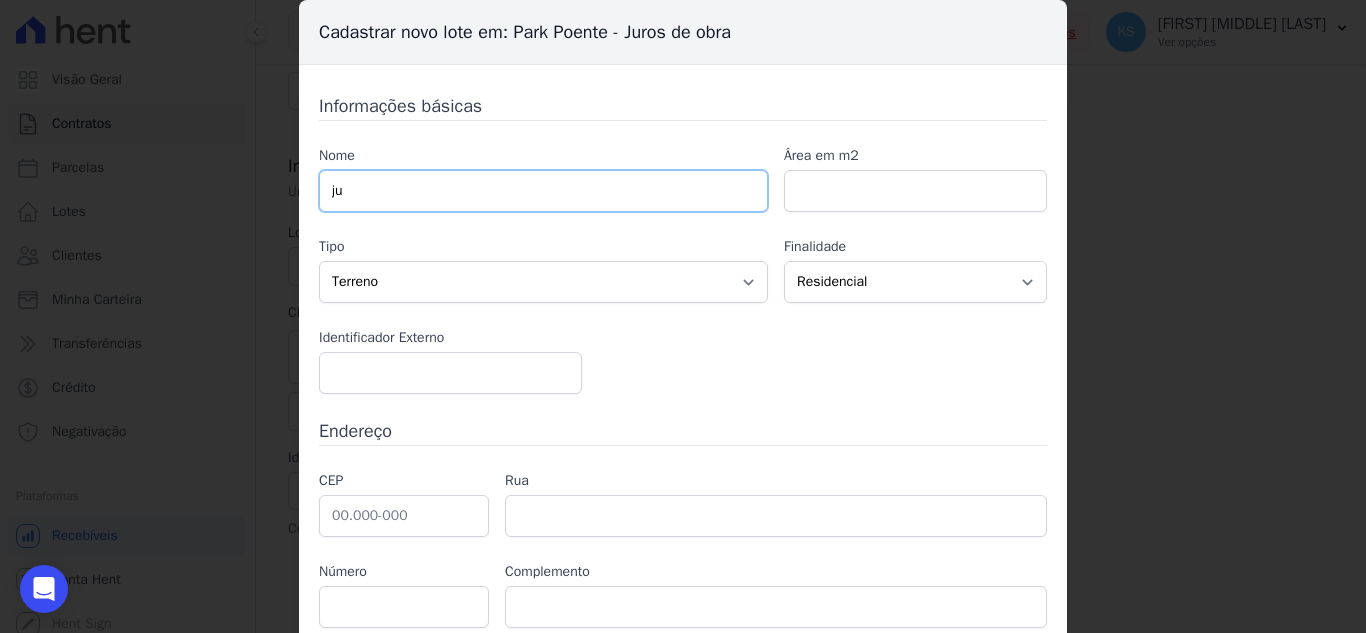 type on "j" 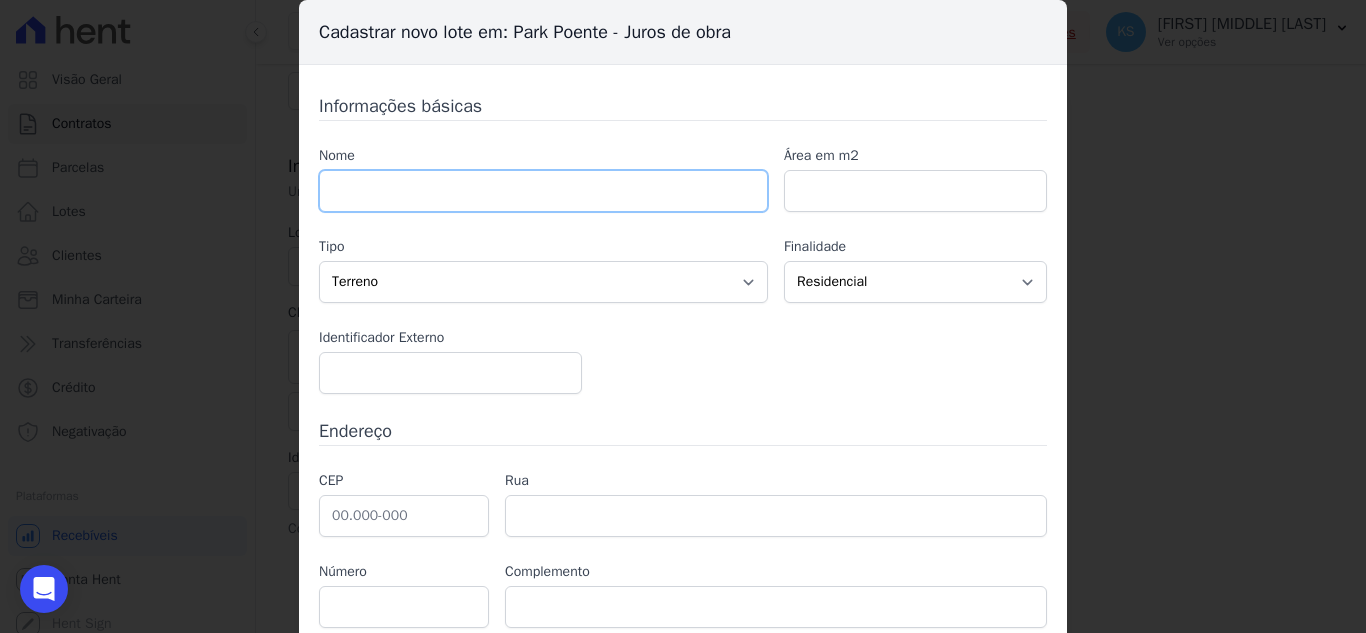 type on "k" 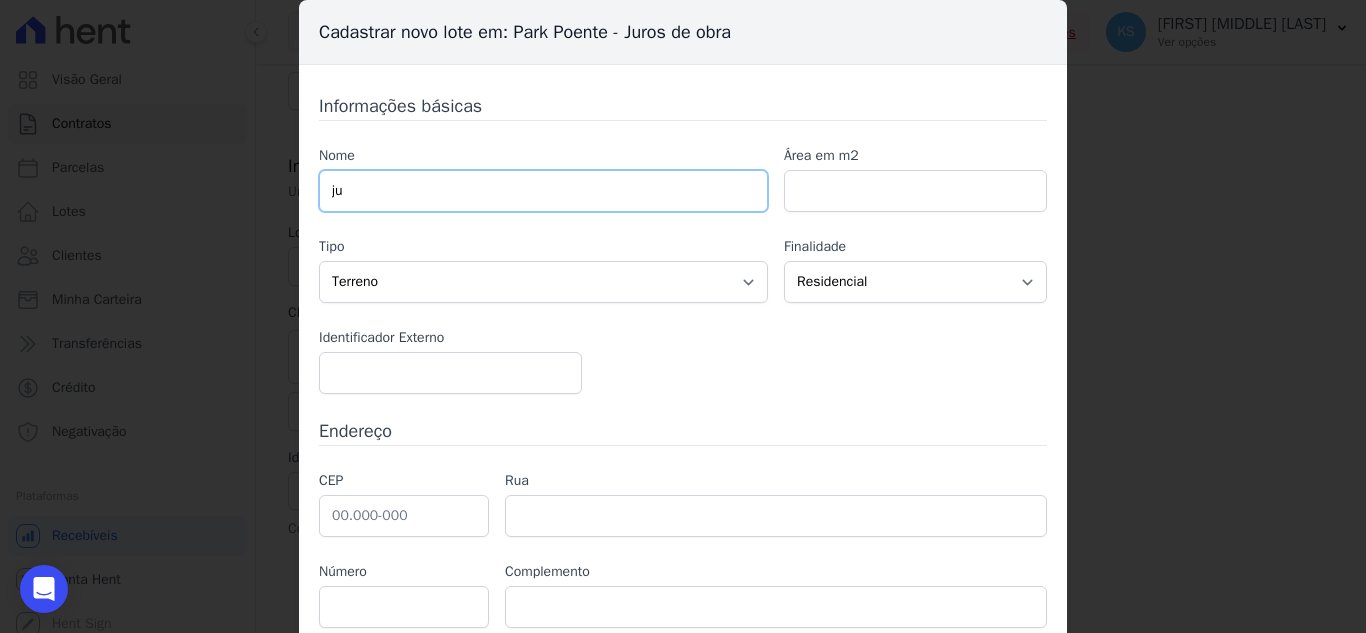 type on "j" 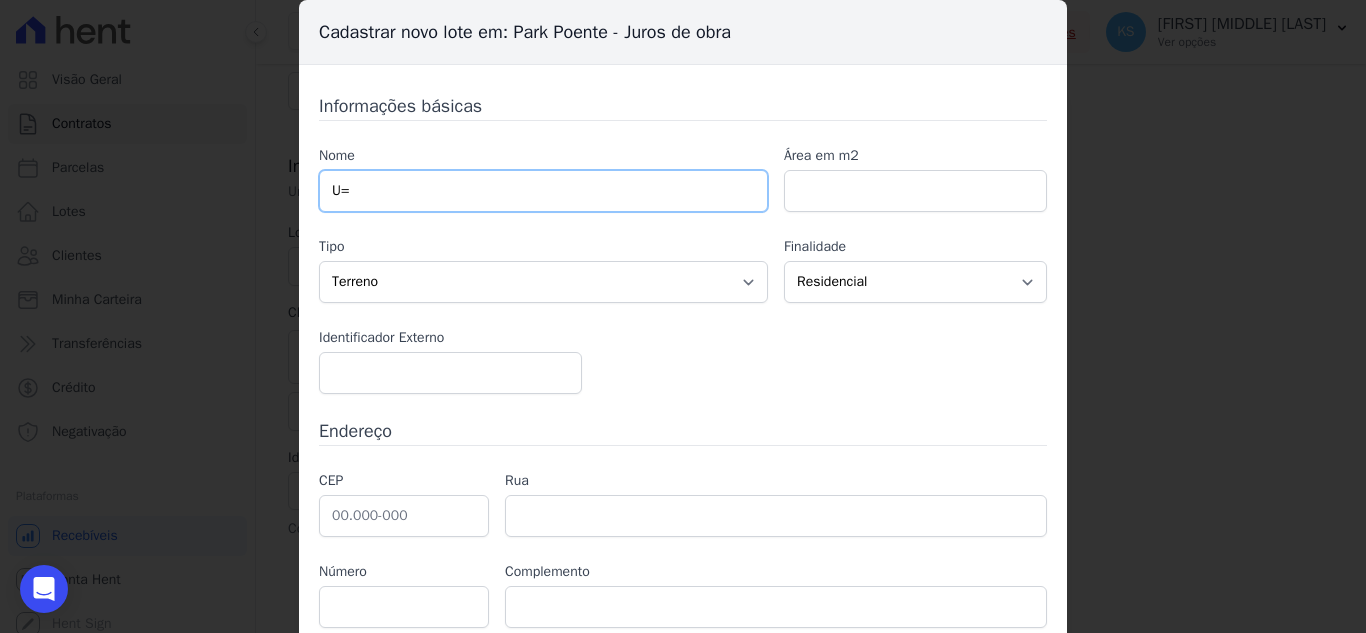type on "U" 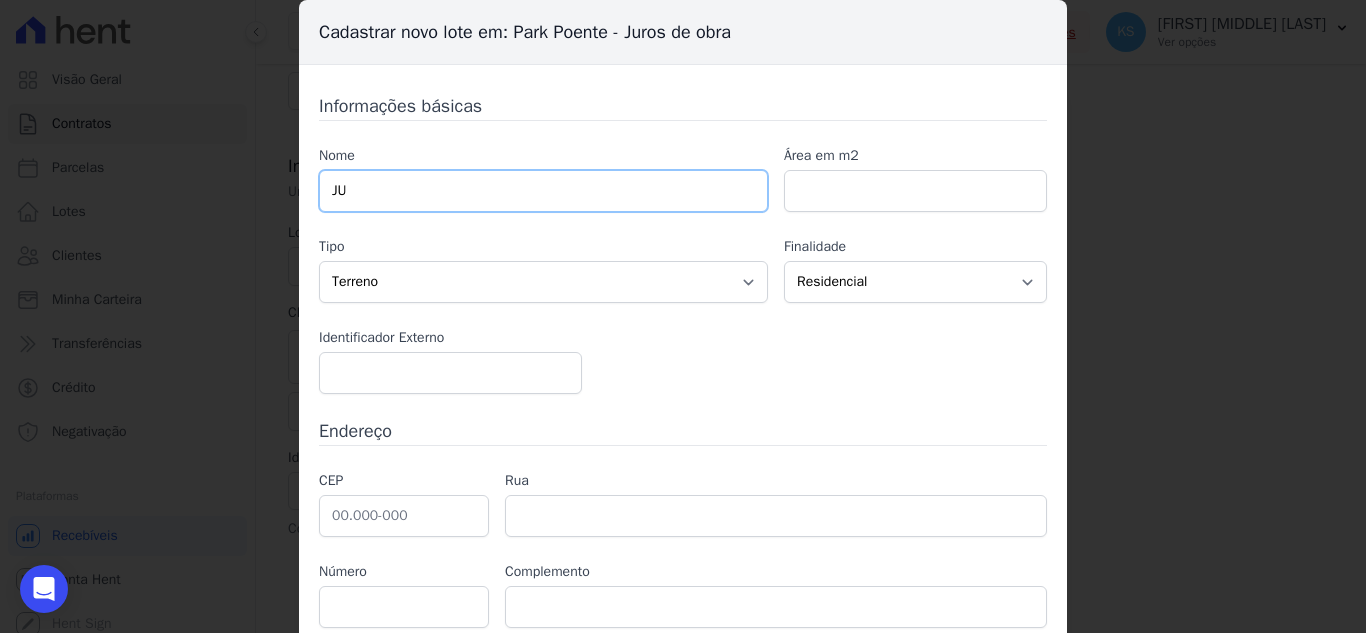 type on "J" 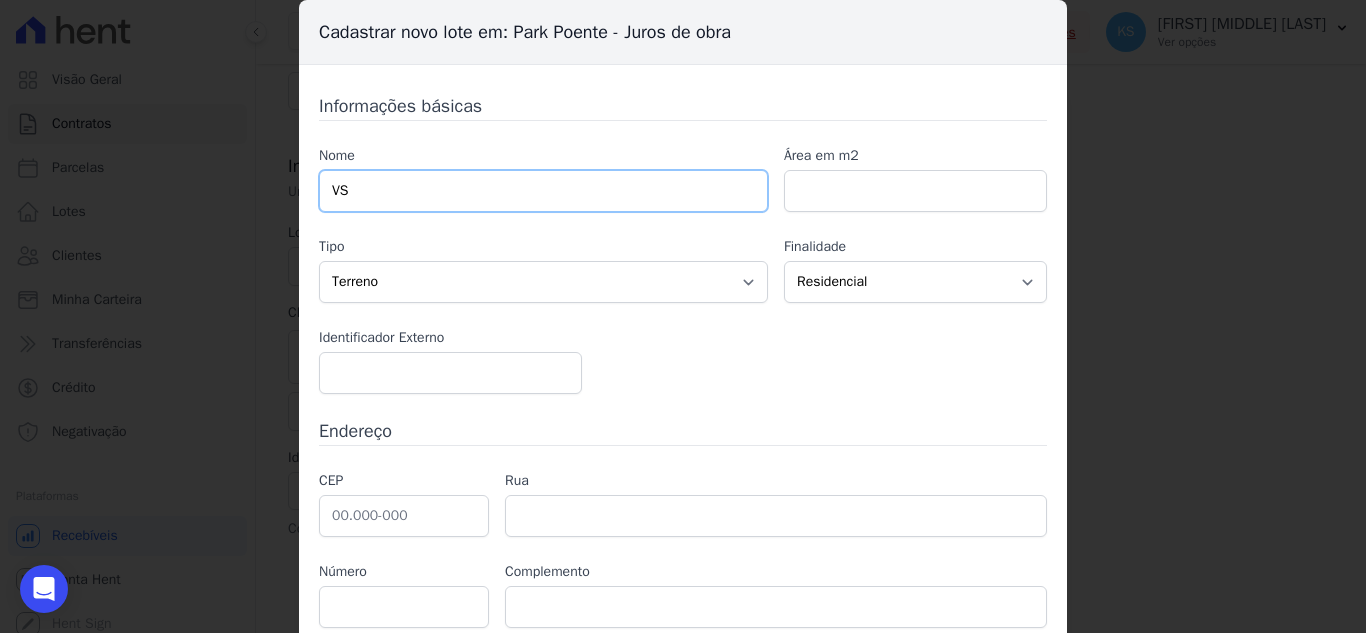 type on "V" 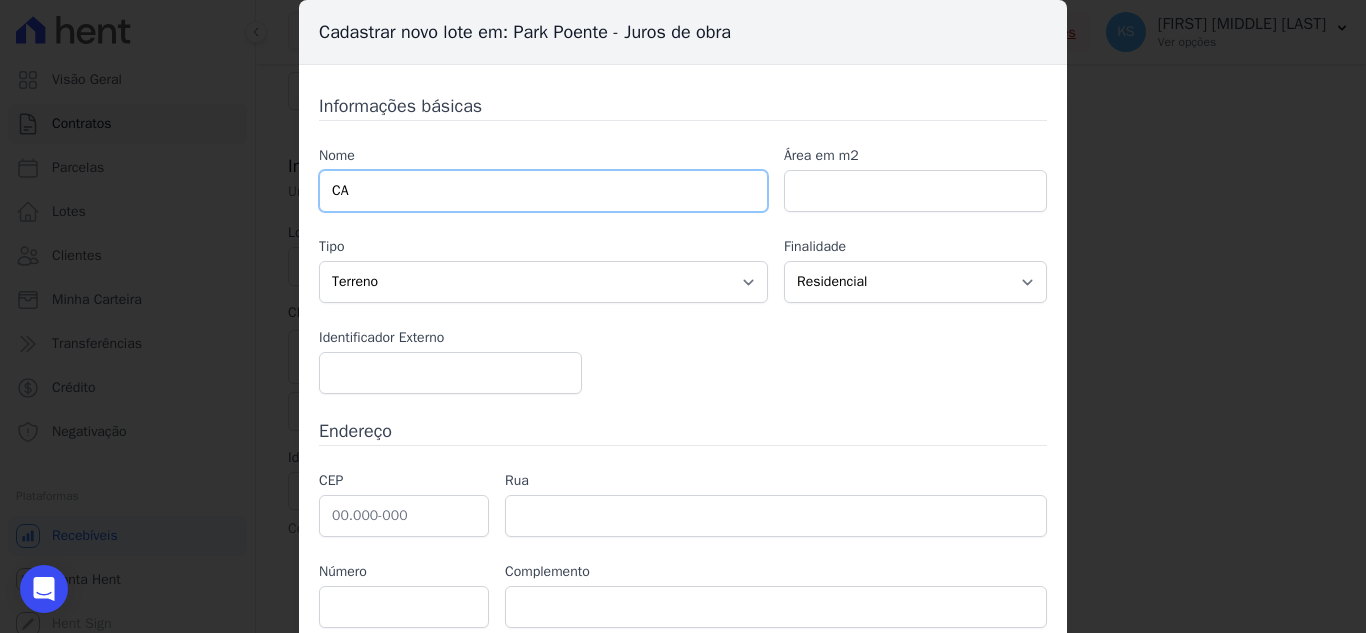 type on "C" 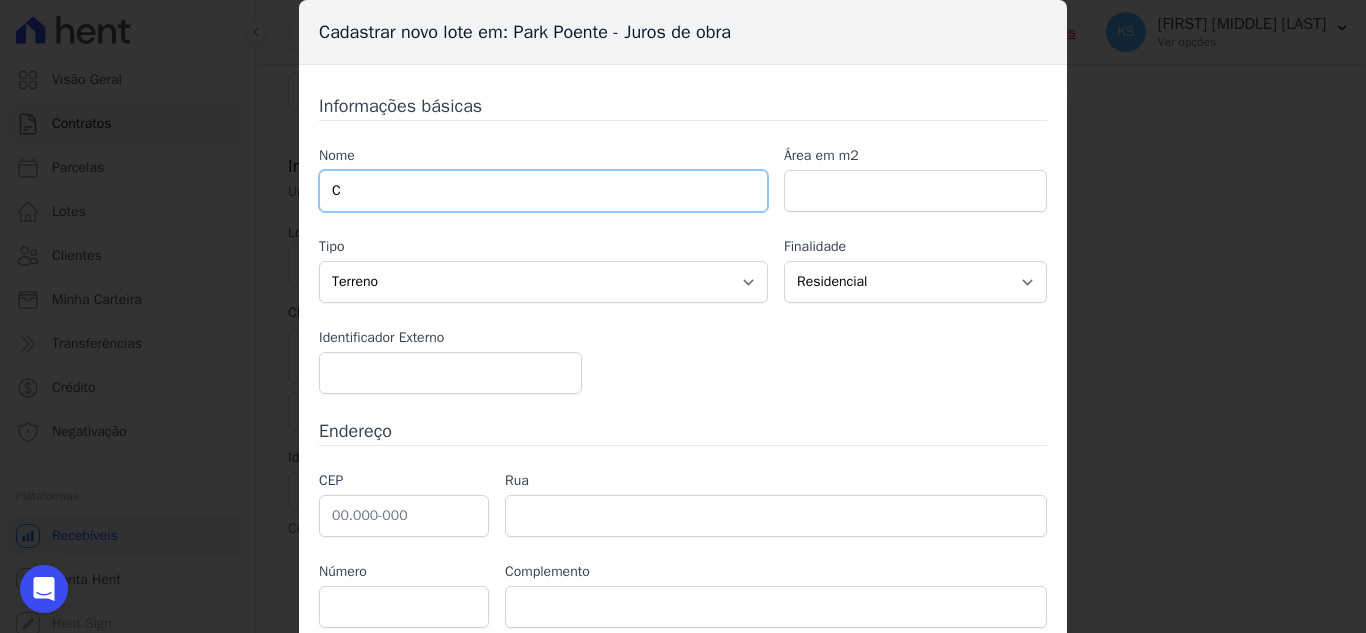 type 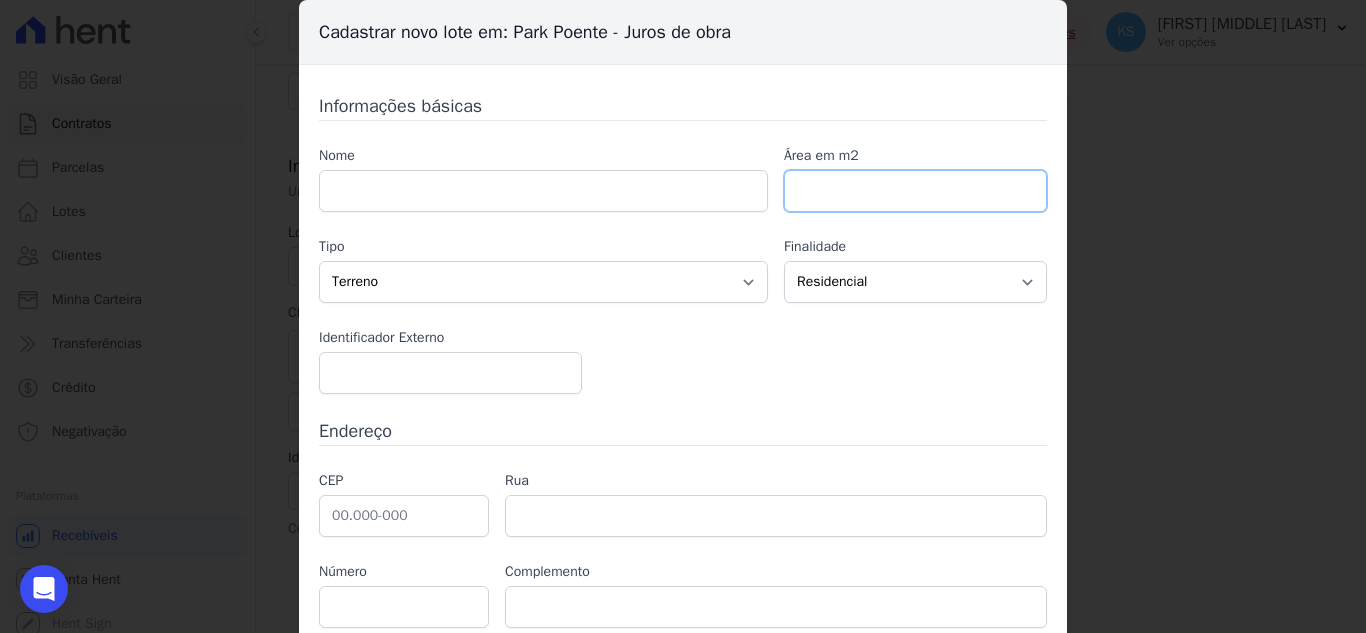 click on "Cadastrar novo lote em: Park Poente - Juros de obra
Informações básicas
Nome
Área em m2
Tipo
Casa
Apartamento
Escritório
Flat
Loja
Espaço Comercial
Terreno
Outros
Finalidade
Residencial
Não-residencial
Comercial
Industrial
Misto" at bounding box center [683, 316] 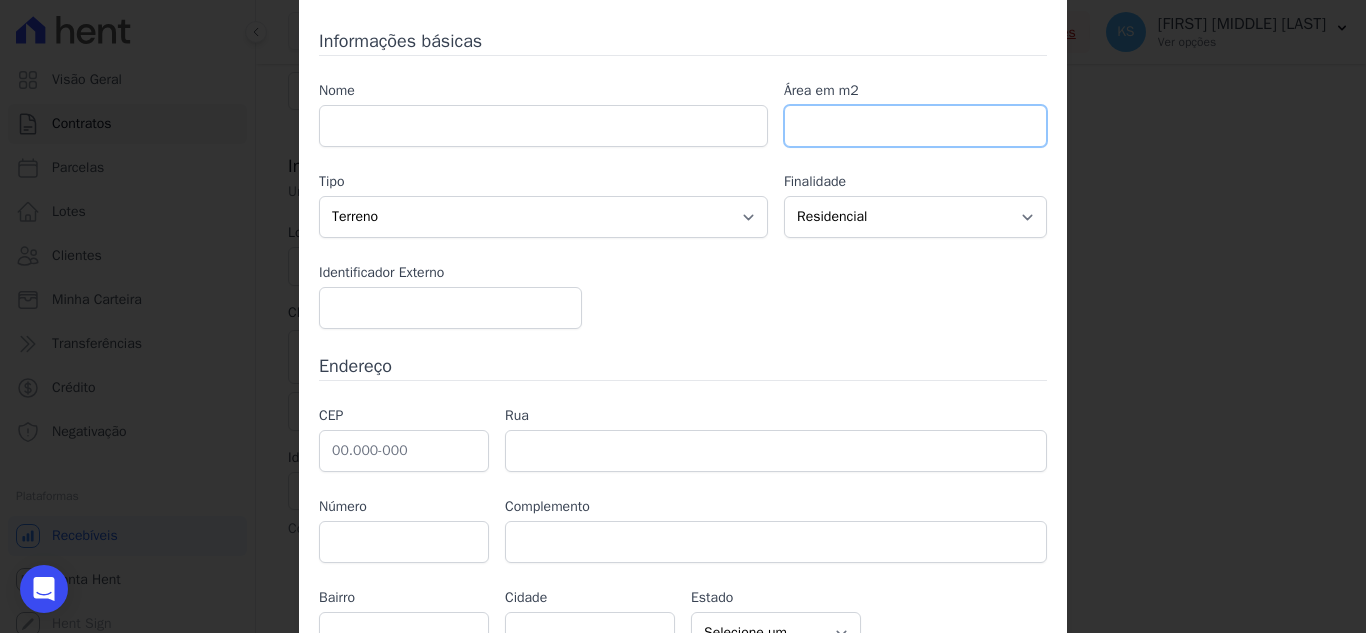 scroll, scrollTop: 169, scrollLeft: 0, axis: vertical 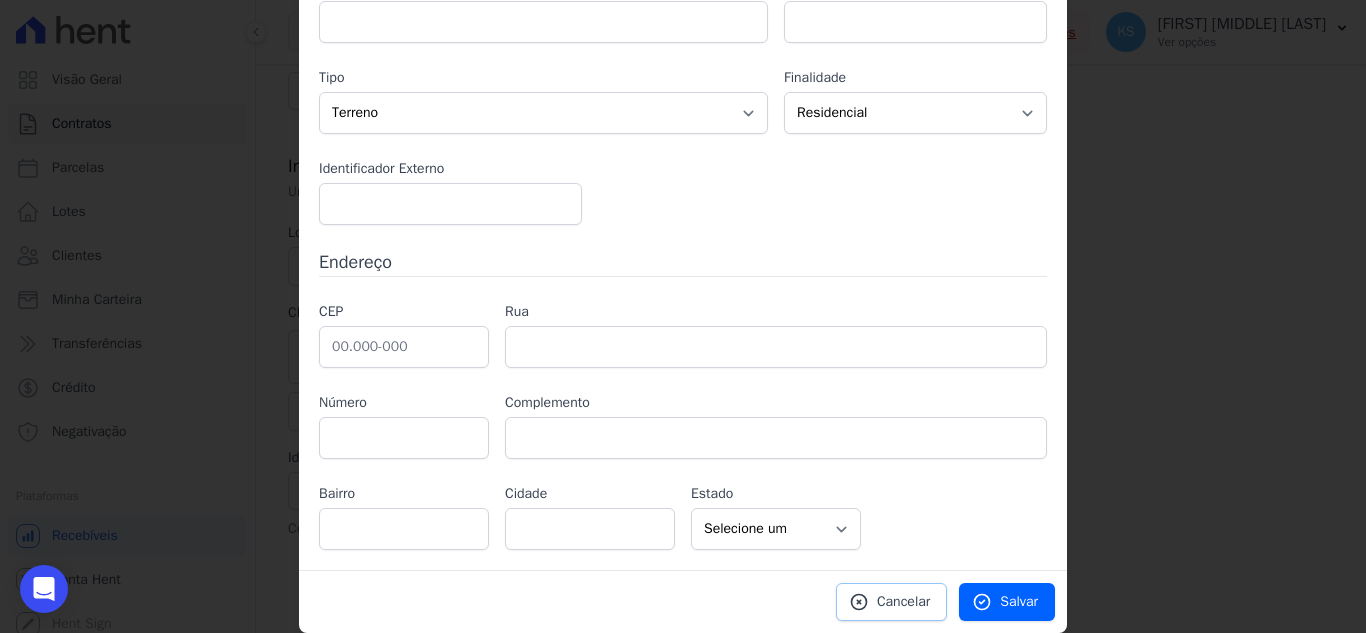 click on "Cancelar" at bounding box center [891, 602] 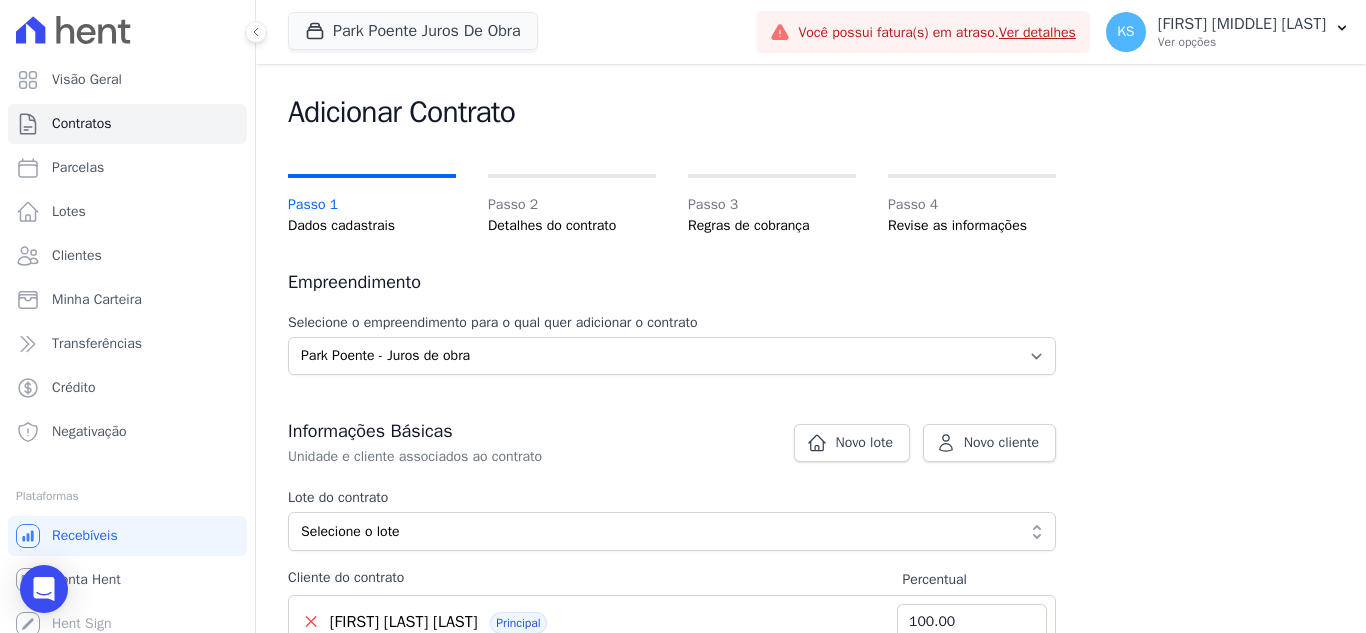 scroll, scrollTop: 0, scrollLeft: 0, axis: both 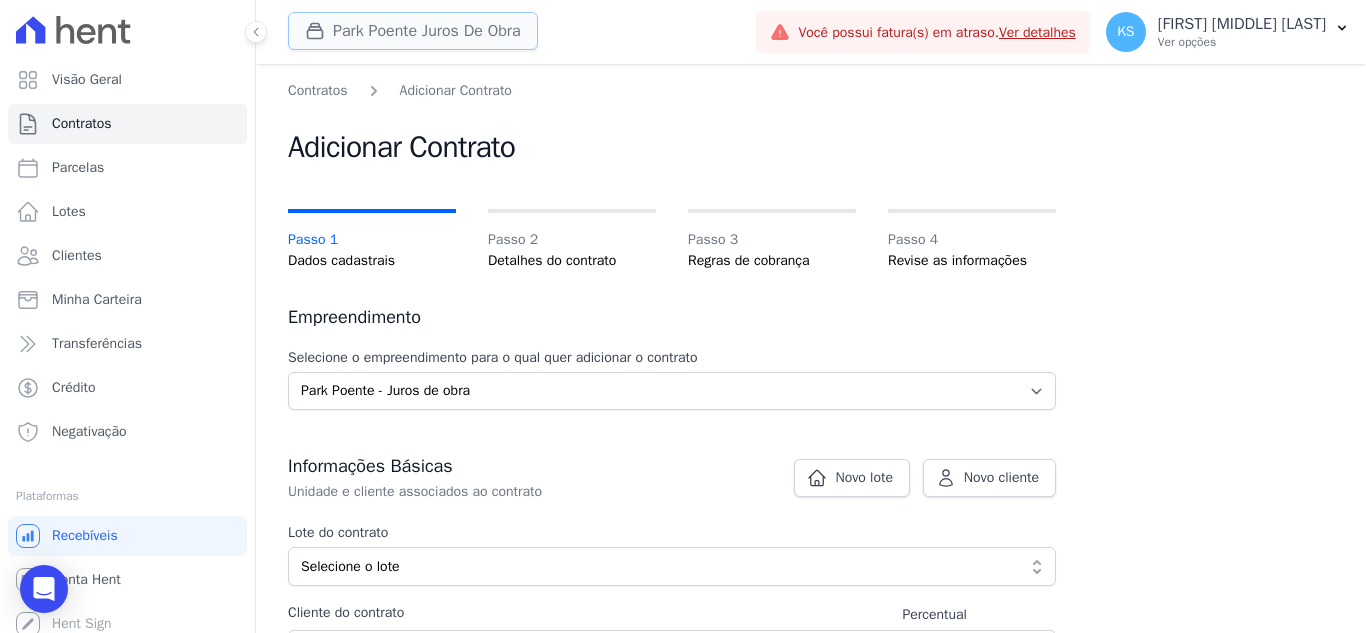 click 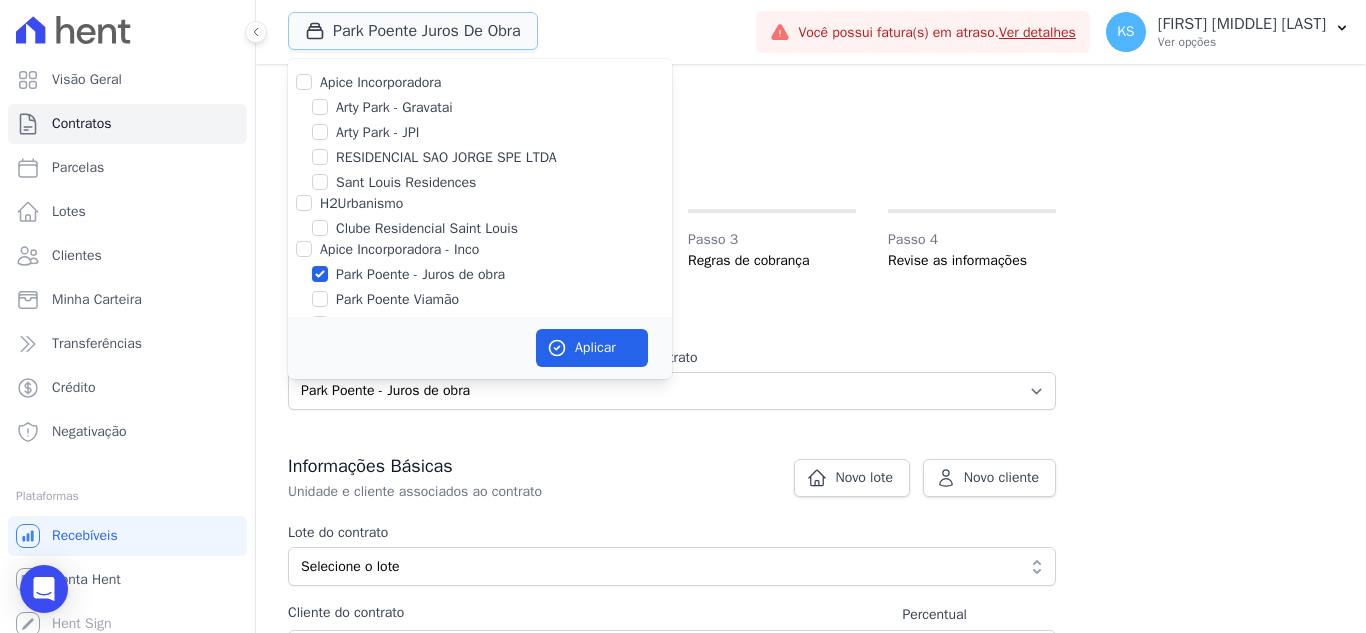 scroll, scrollTop: 37, scrollLeft: 0, axis: vertical 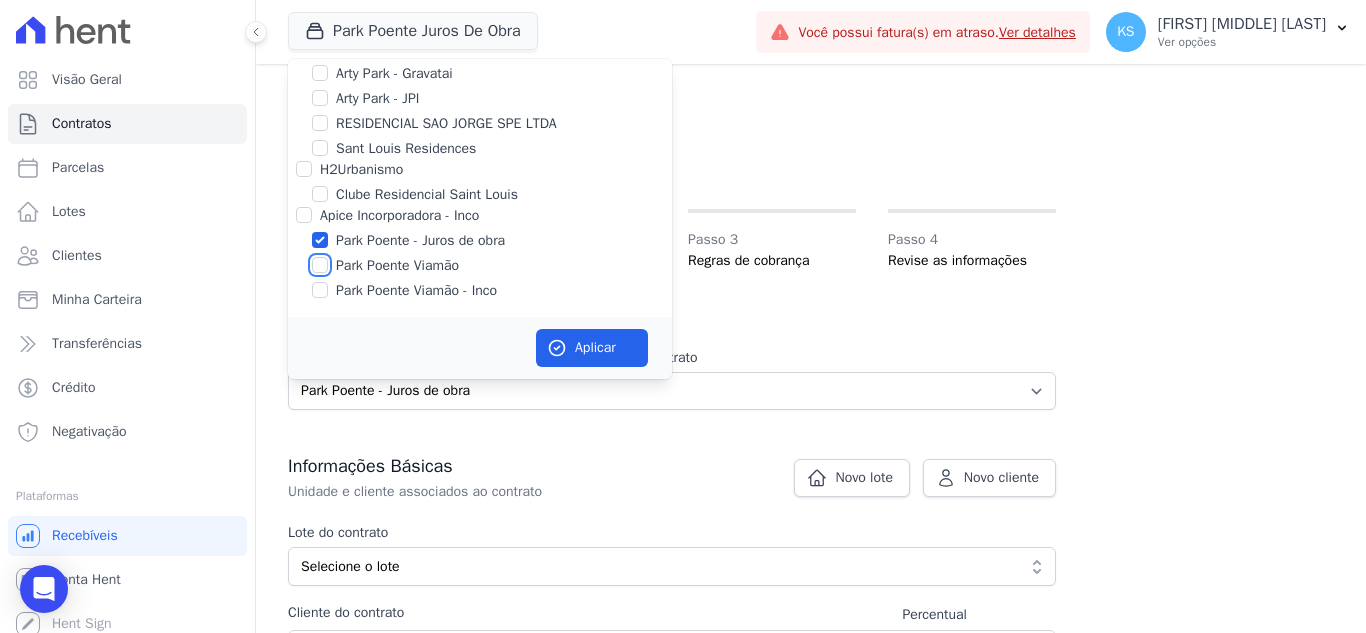click on "Park Poente Viamão" at bounding box center [320, 265] 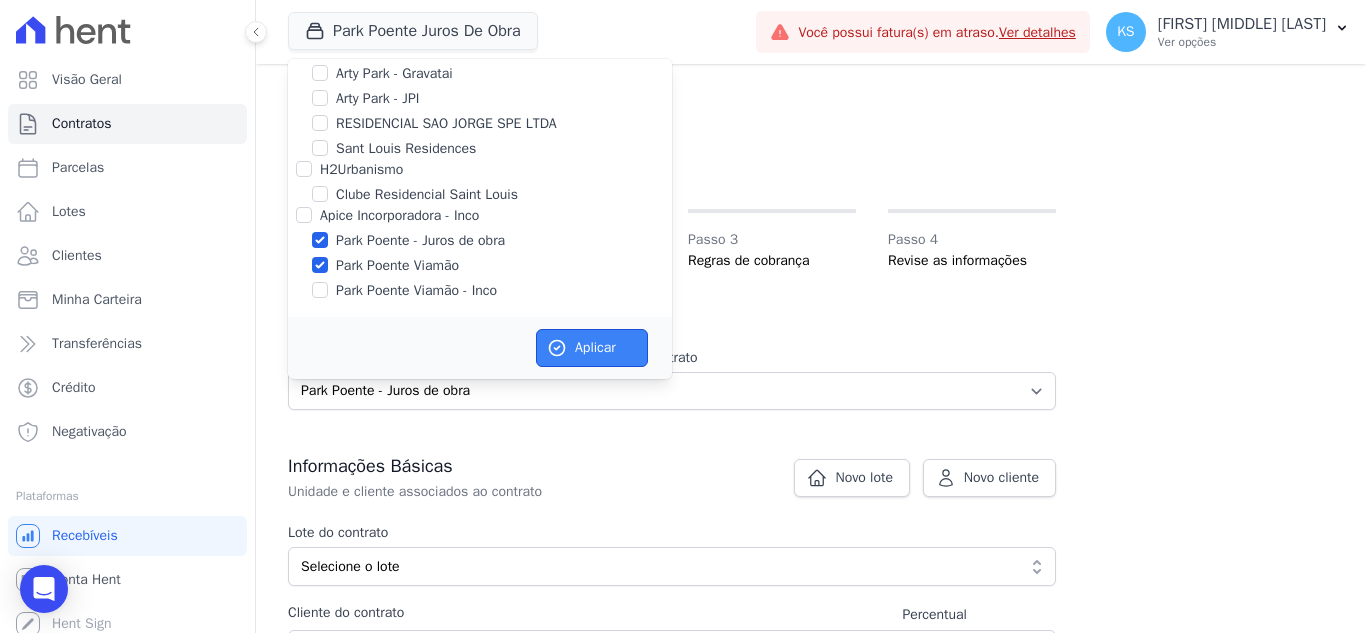click on "Aplicar" at bounding box center [592, 348] 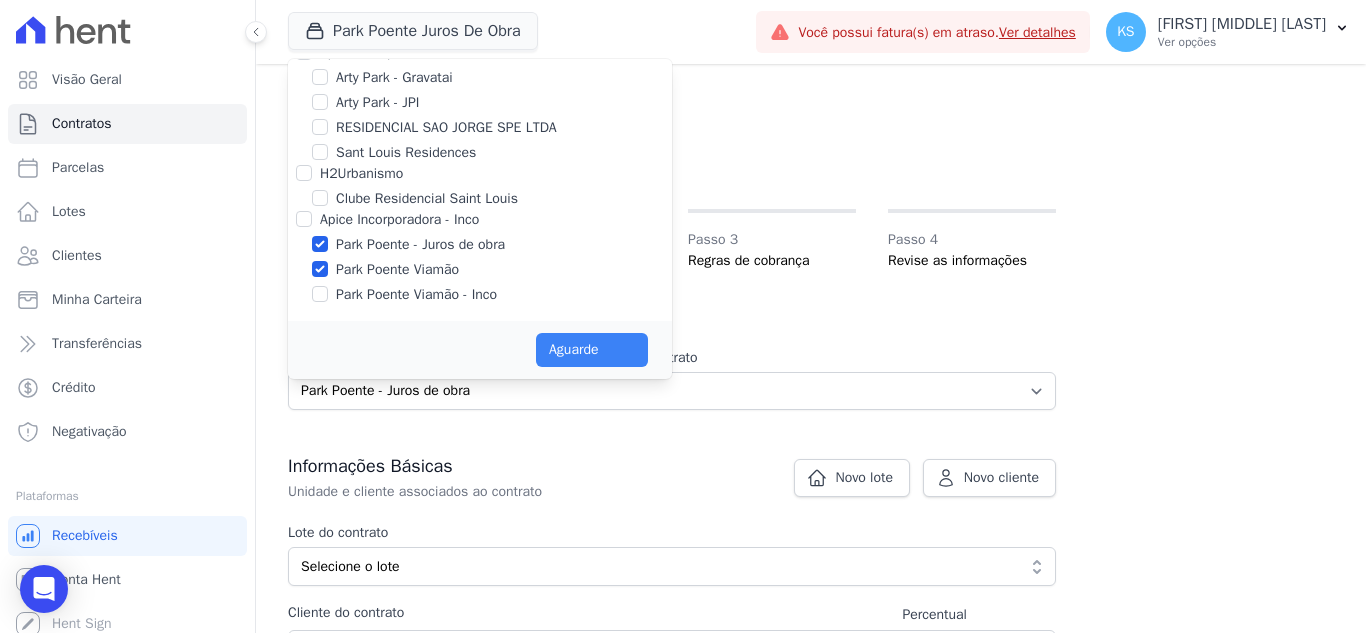 scroll, scrollTop: 33, scrollLeft: 0, axis: vertical 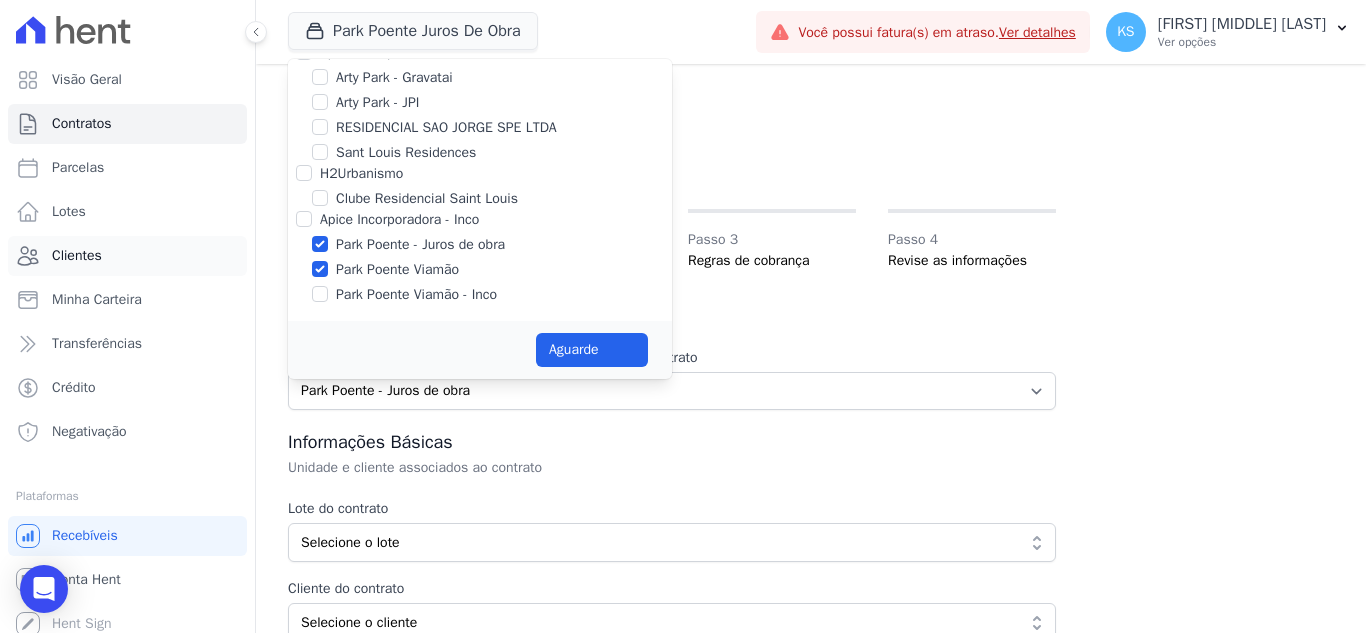 click on "Clientes" at bounding box center (77, 256) 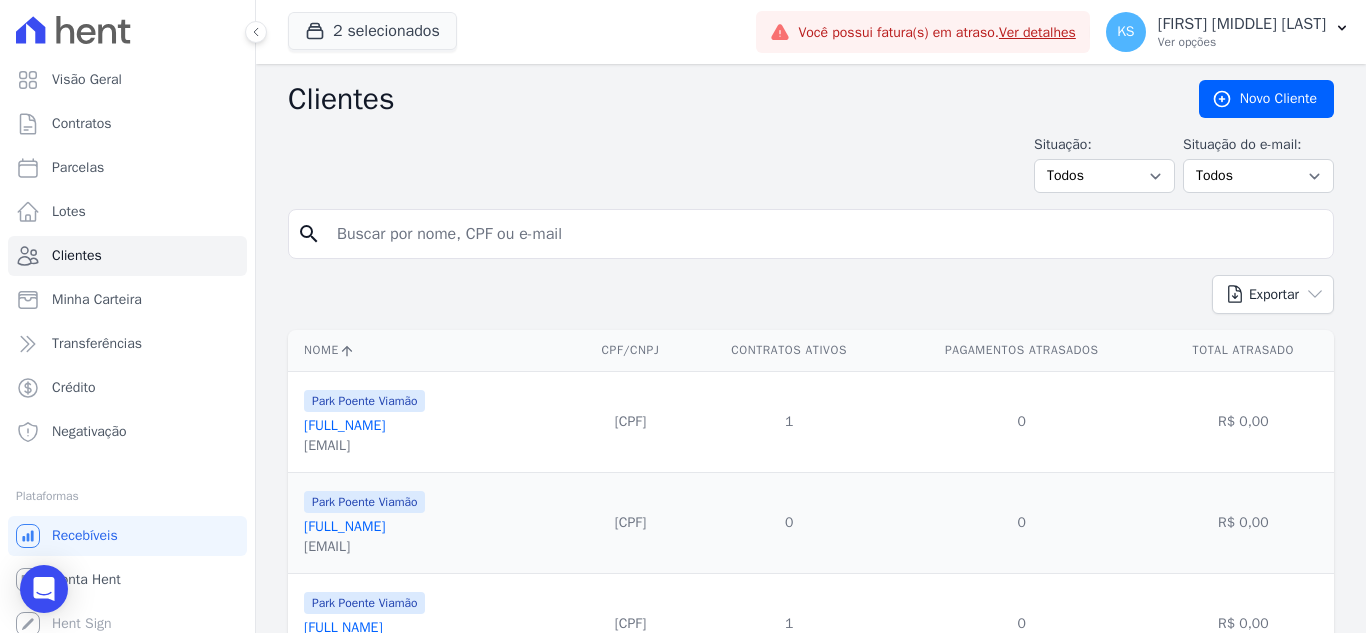 drag, startPoint x: 408, startPoint y: 231, endPoint x: 430, endPoint y: 220, distance: 24.596748 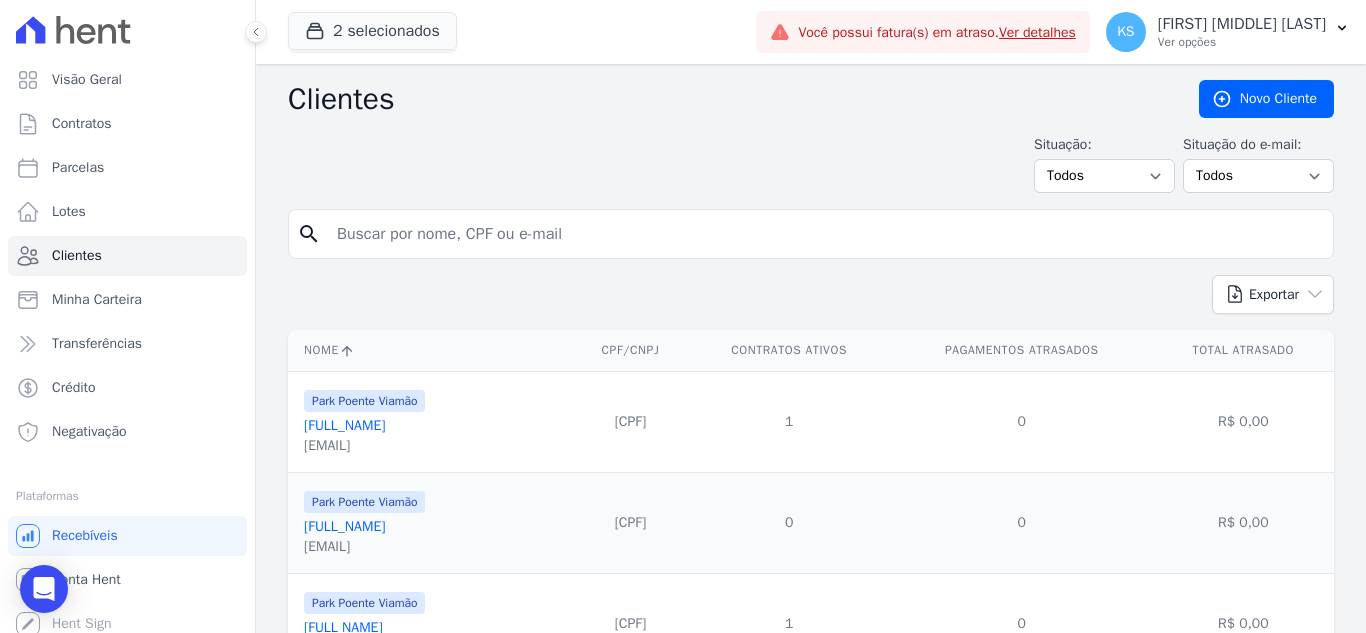 click at bounding box center [825, 234] 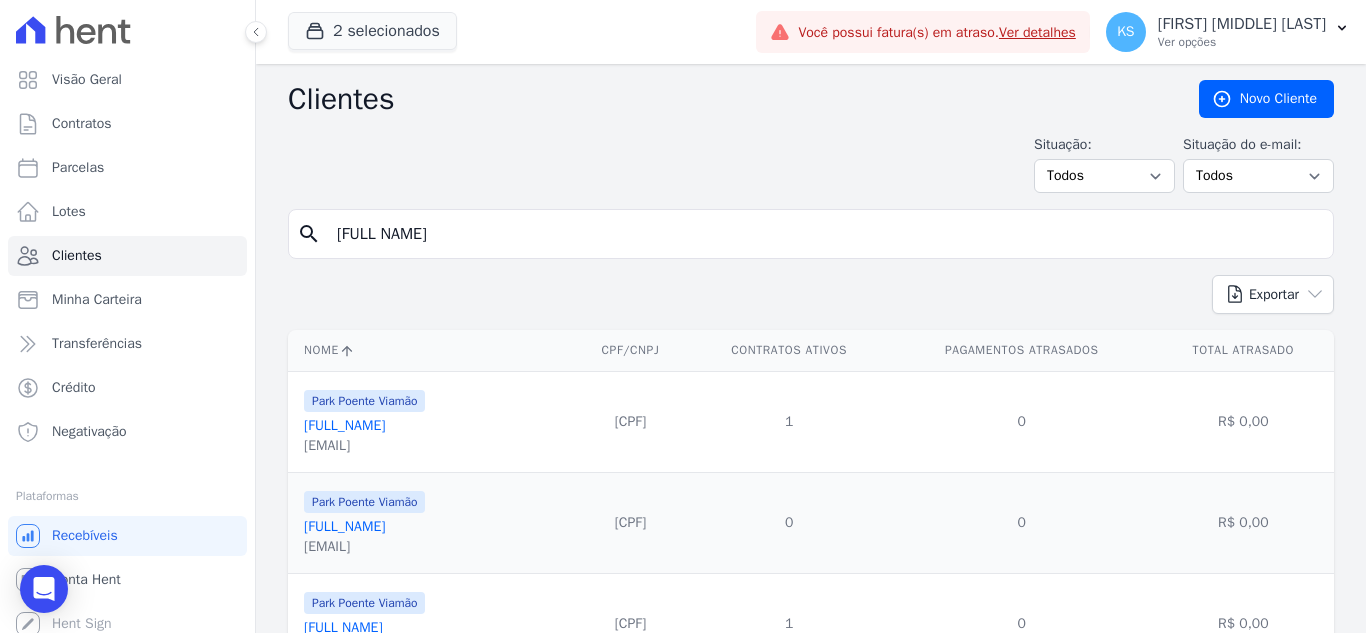 type on "ANDRESSA SANTOS" 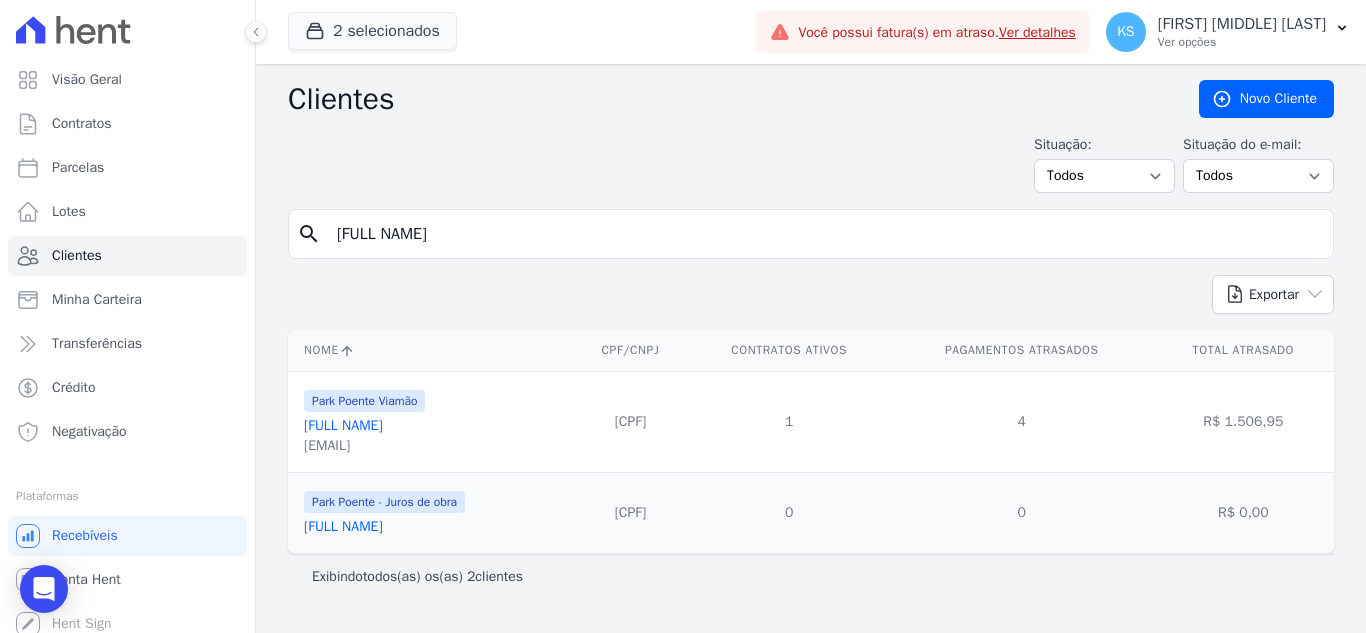 click on "[FIRST] [LAST] [LAST]" at bounding box center (343, 425) 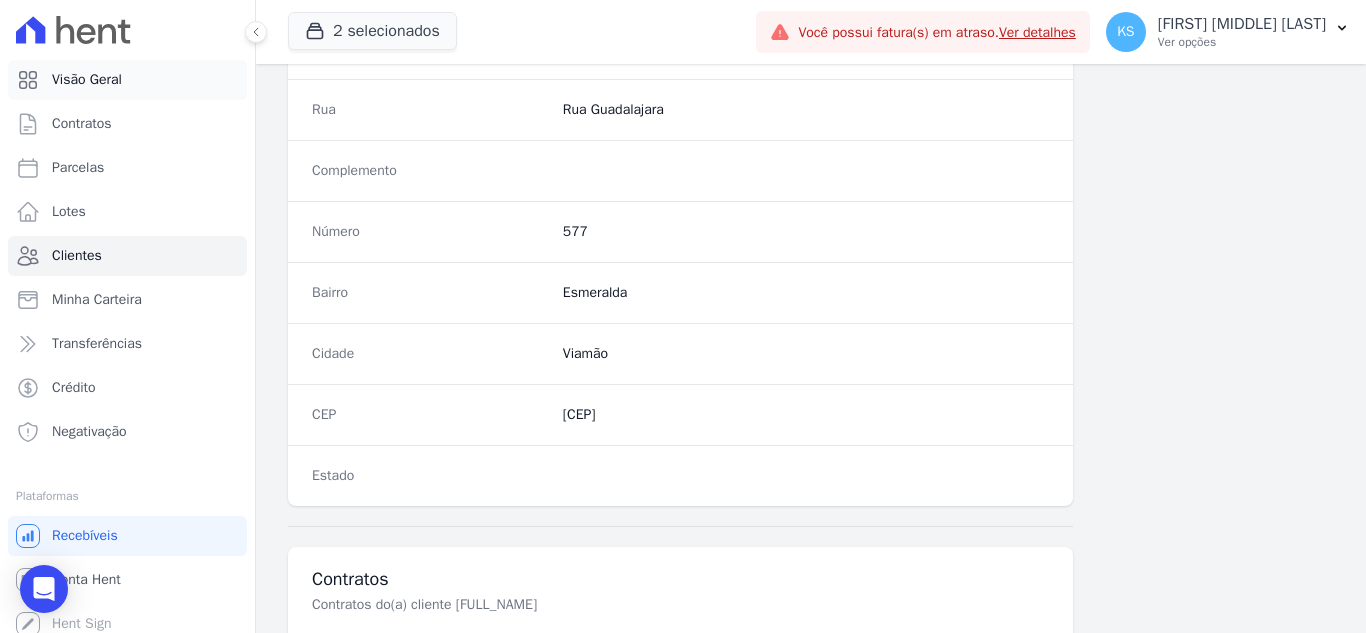 scroll, scrollTop: 800, scrollLeft: 0, axis: vertical 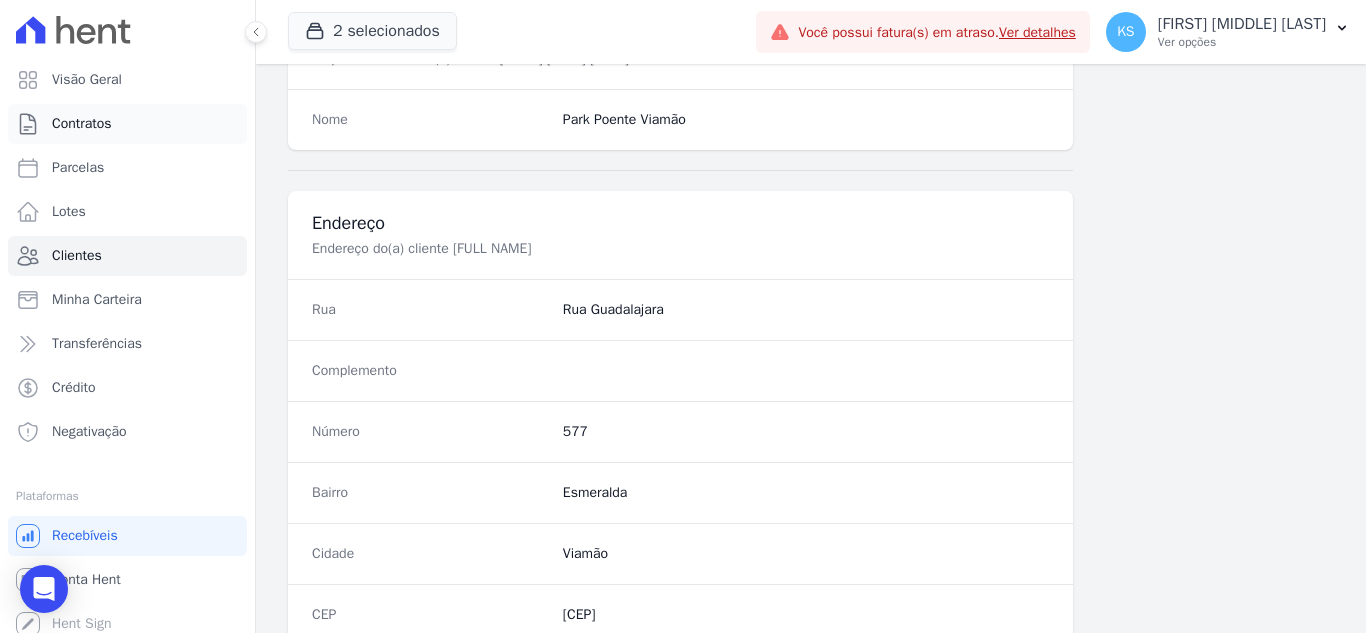 click on "Contratos" at bounding box center (82, 124) 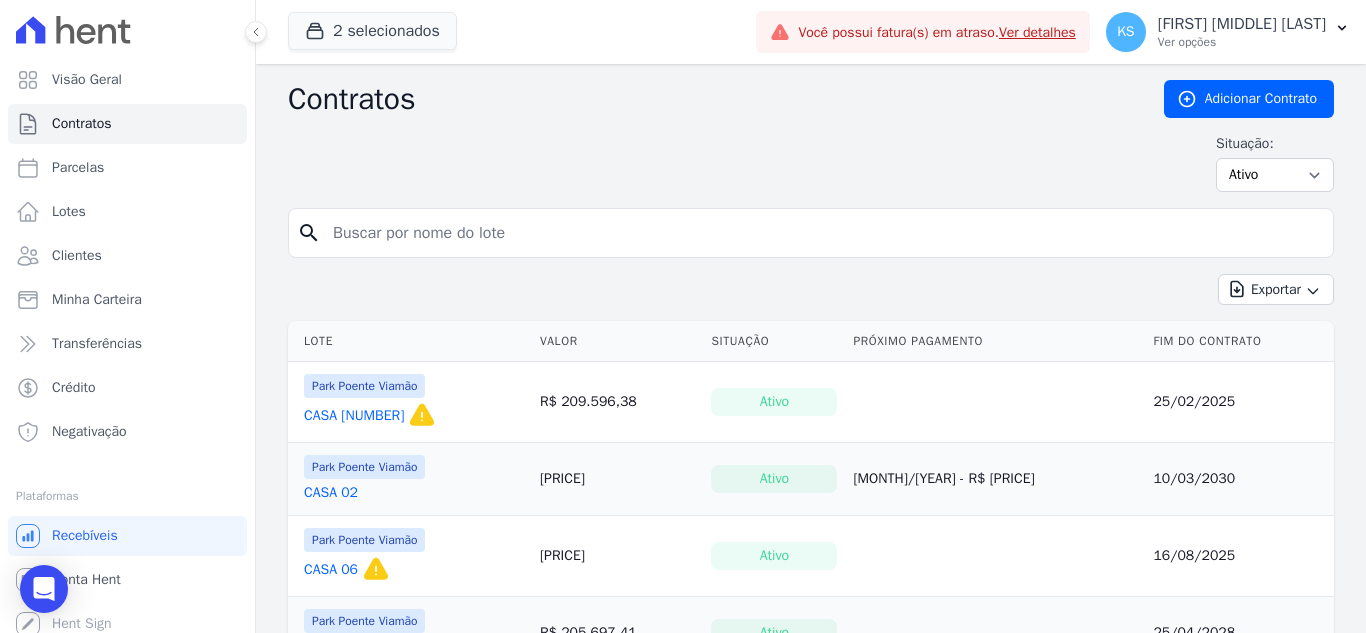 click on "search" at bounding box center [811, 233] 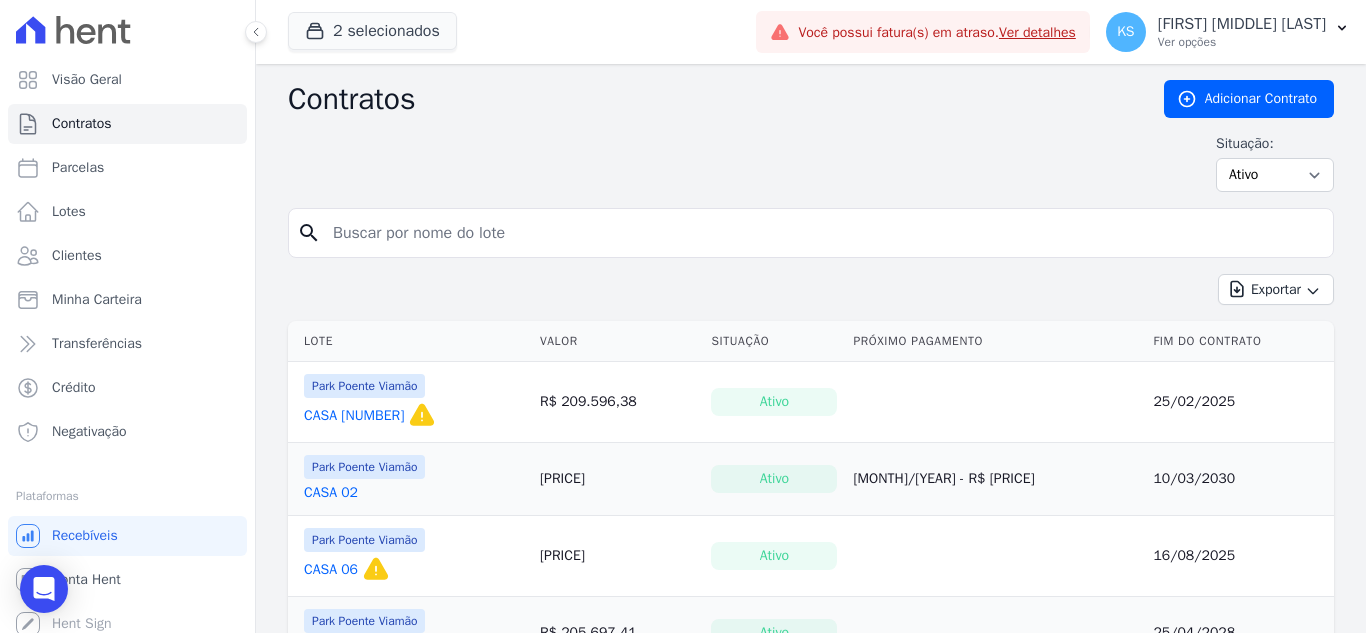 click at bounding box center [823, 233] 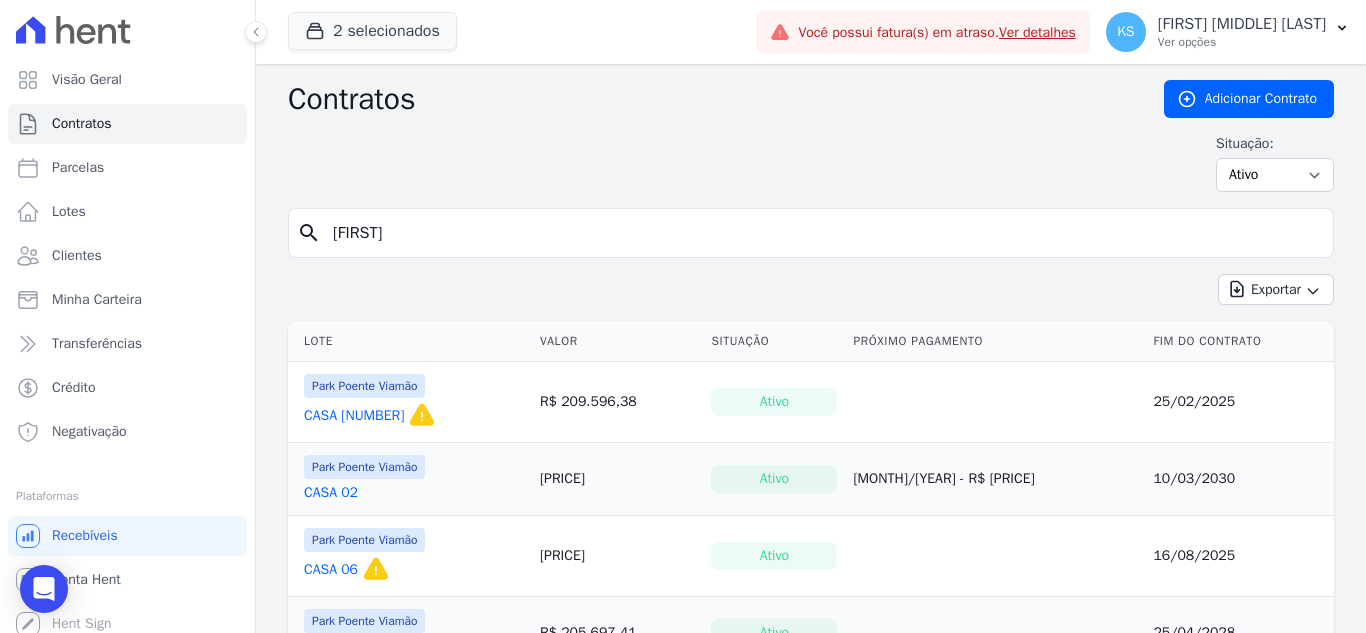 type on "ANDRESSA" 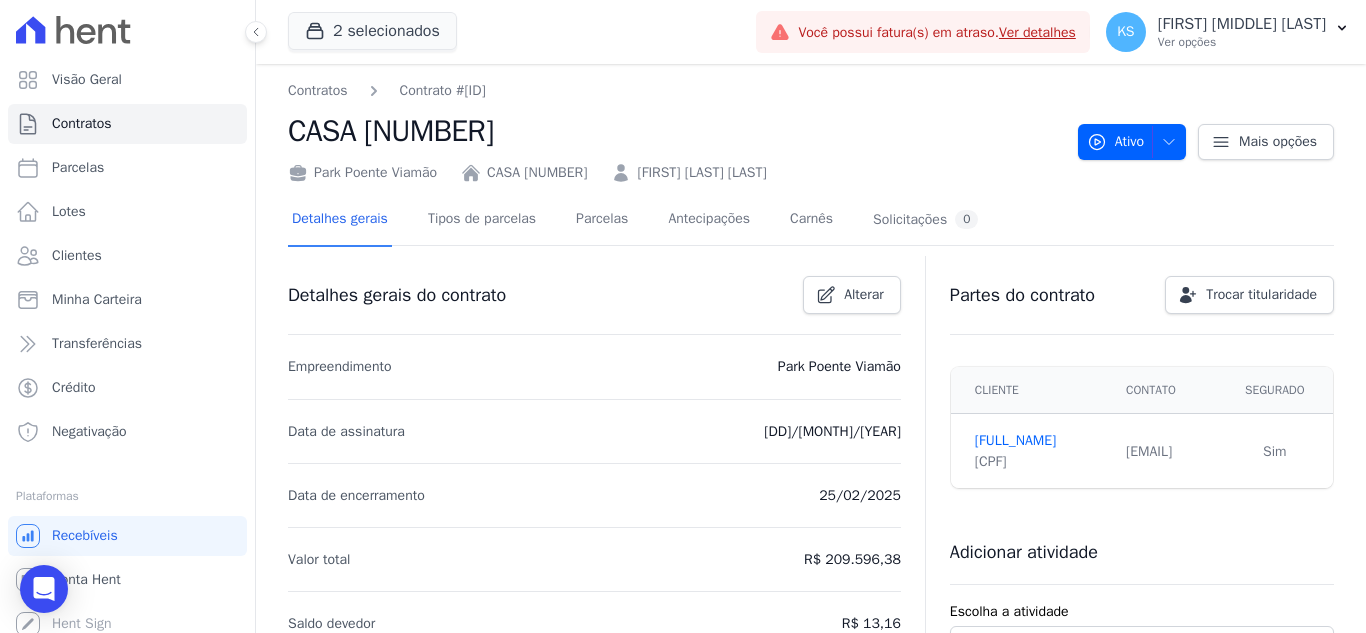 click on "CASA 01" at bounding box center (537, 172) 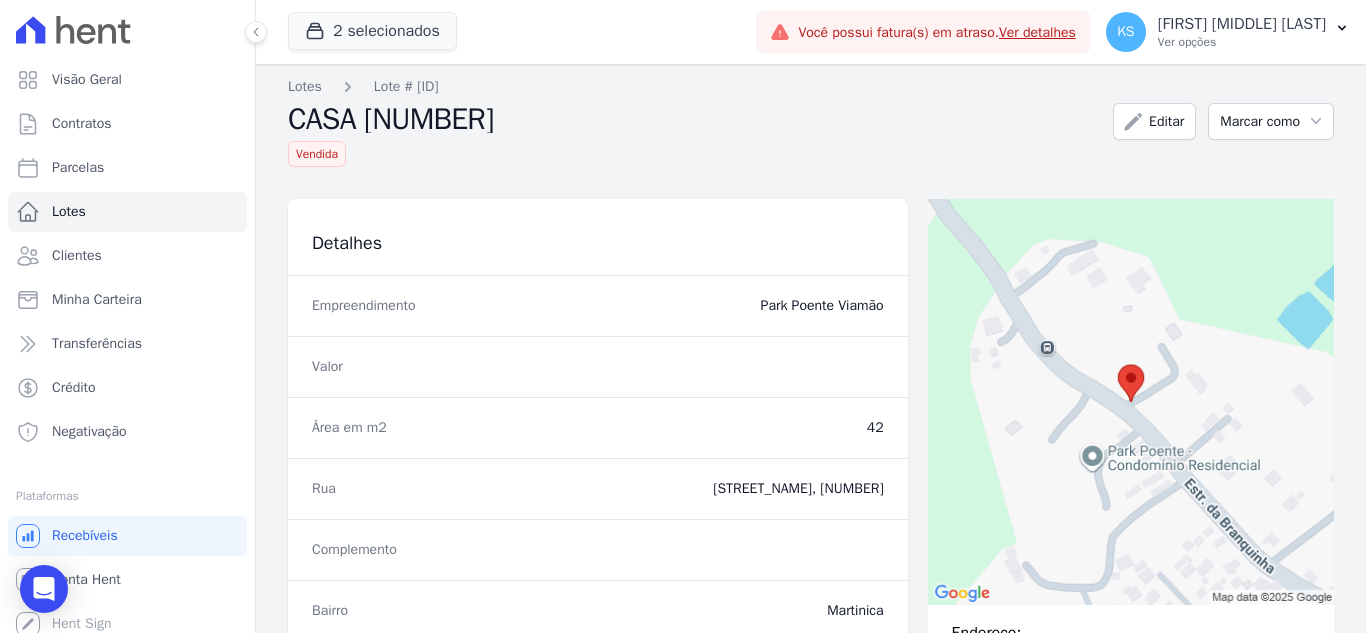 scroll, scrollTop: 0, scrollLeft: 0, axis: both 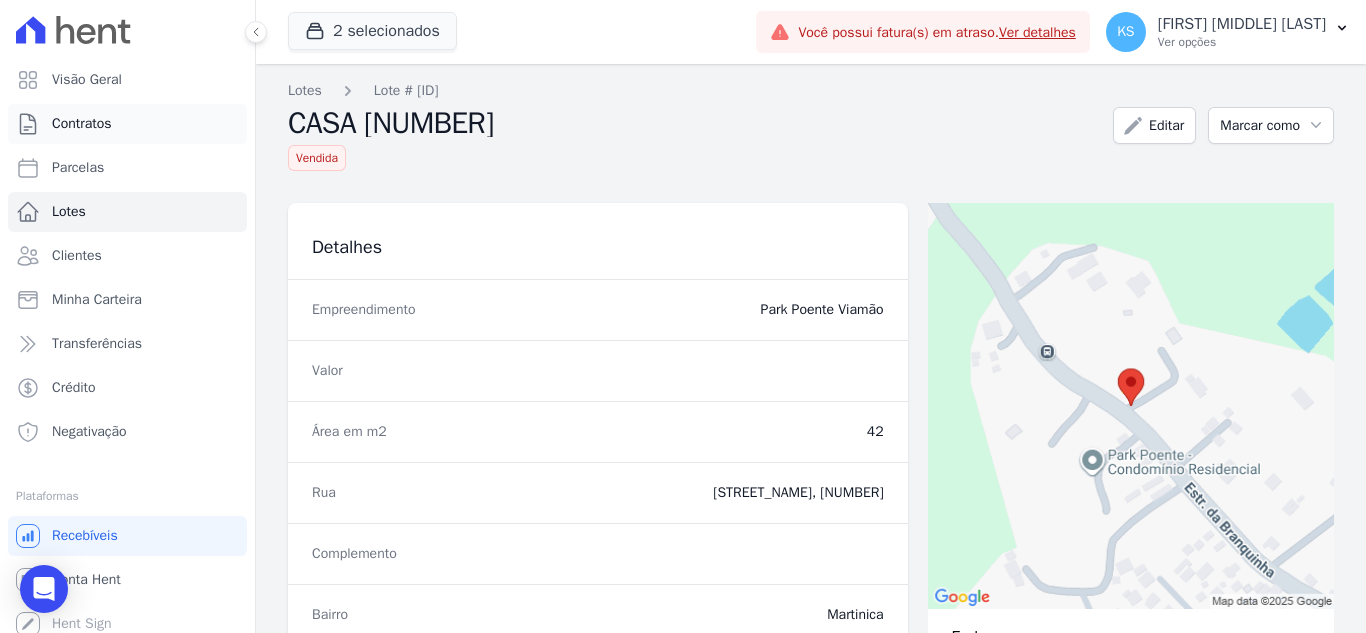 click on "Contratos" at bounding box center [82, 124] 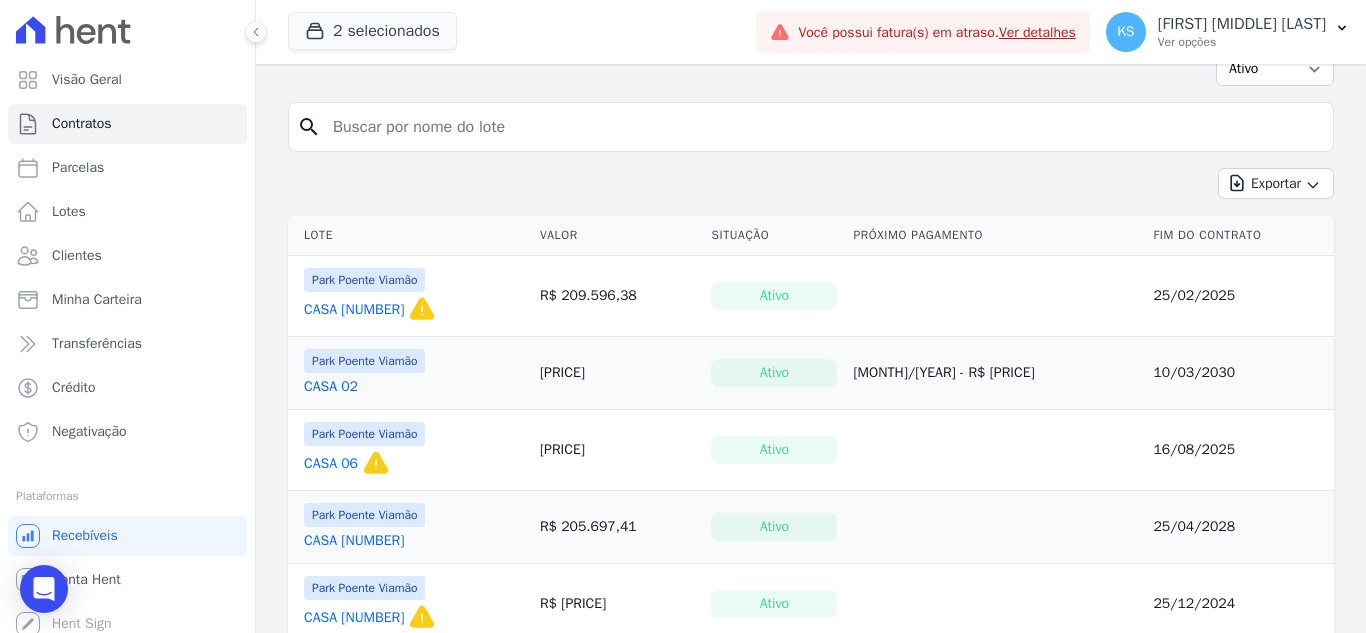 scroll, scrollTop: 200, scrollLeft: 0, axis: vertical 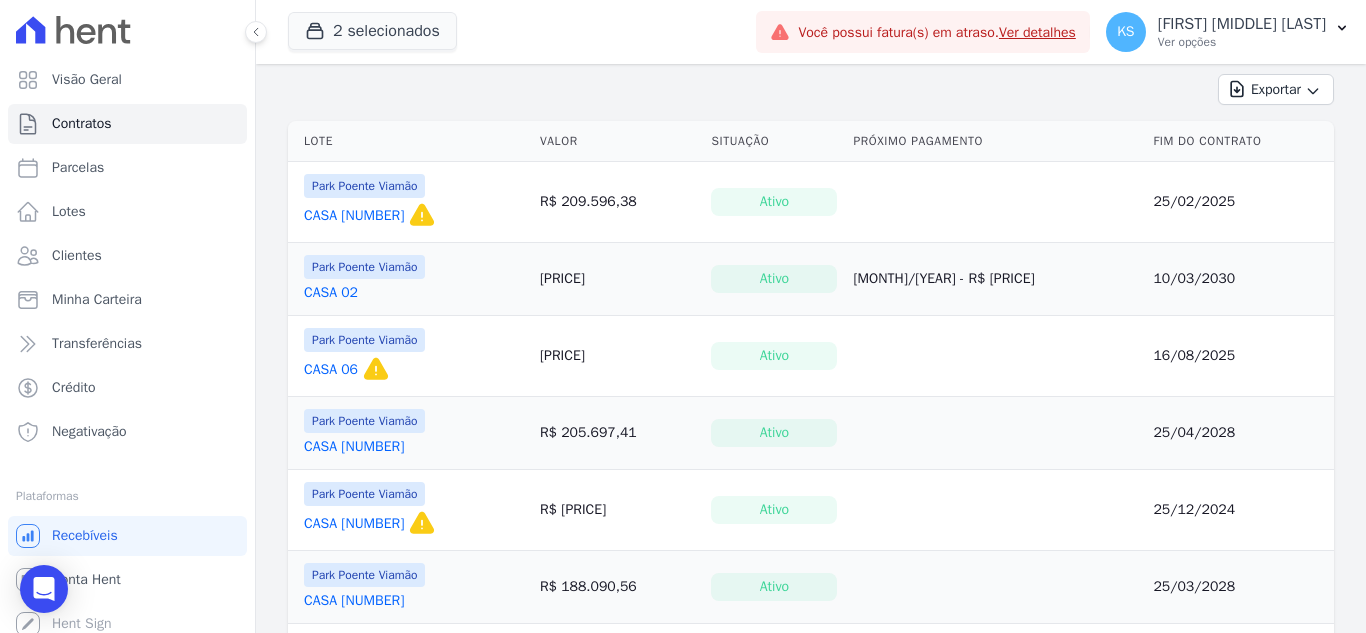 click on "CASA 02" at bounding box center [331, 293] 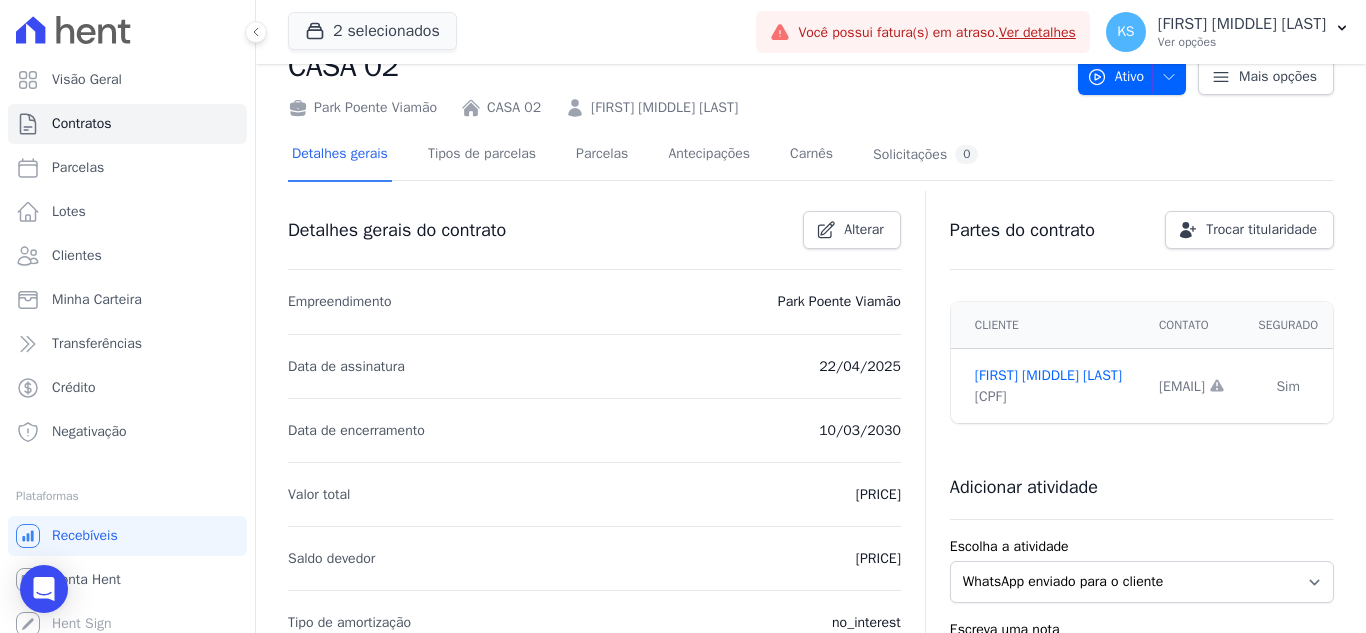 scroll, scrollTop: 100, scrollLeft: 0, axis: vertical 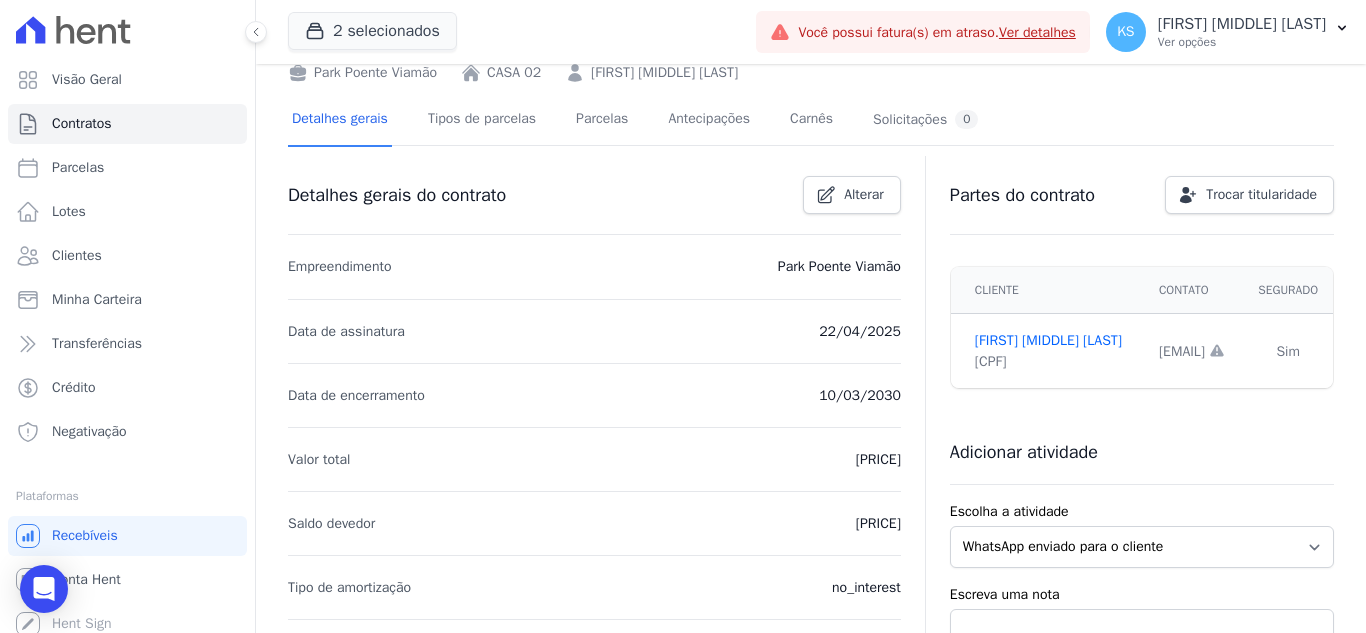 click on "CASA 02" at bounding box center [514, 72] 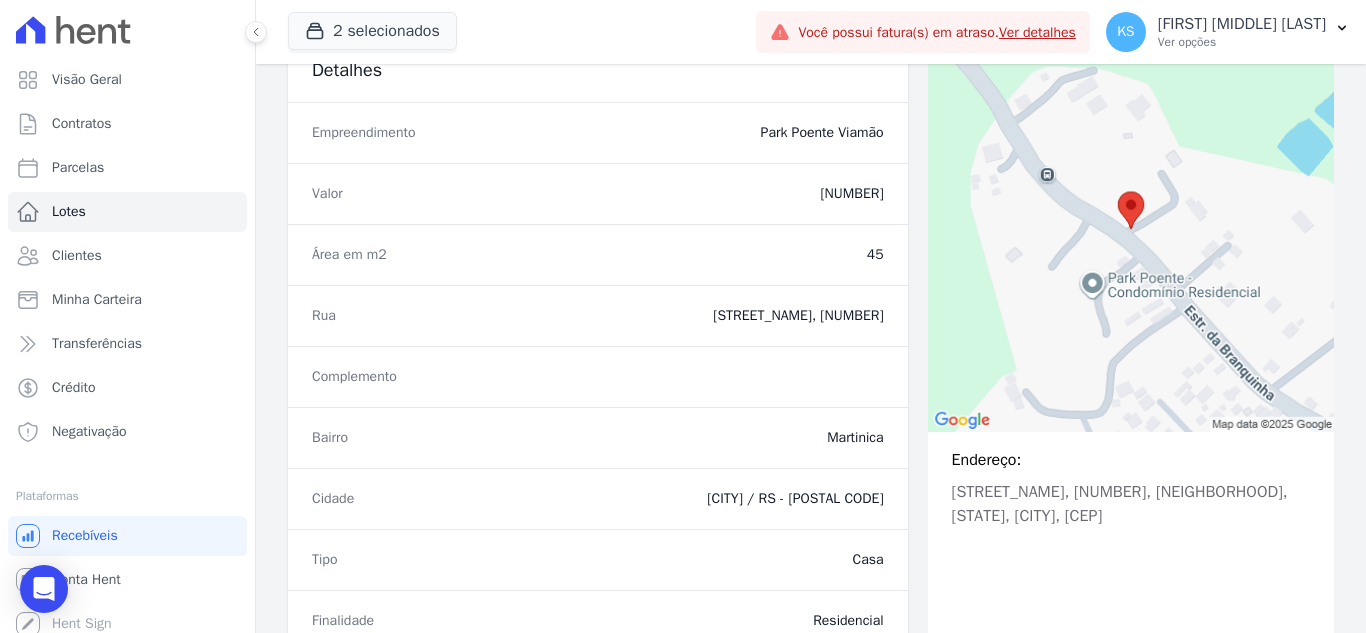scroll, scrollTop: 200, scrollLeft: 0, axis: vertical 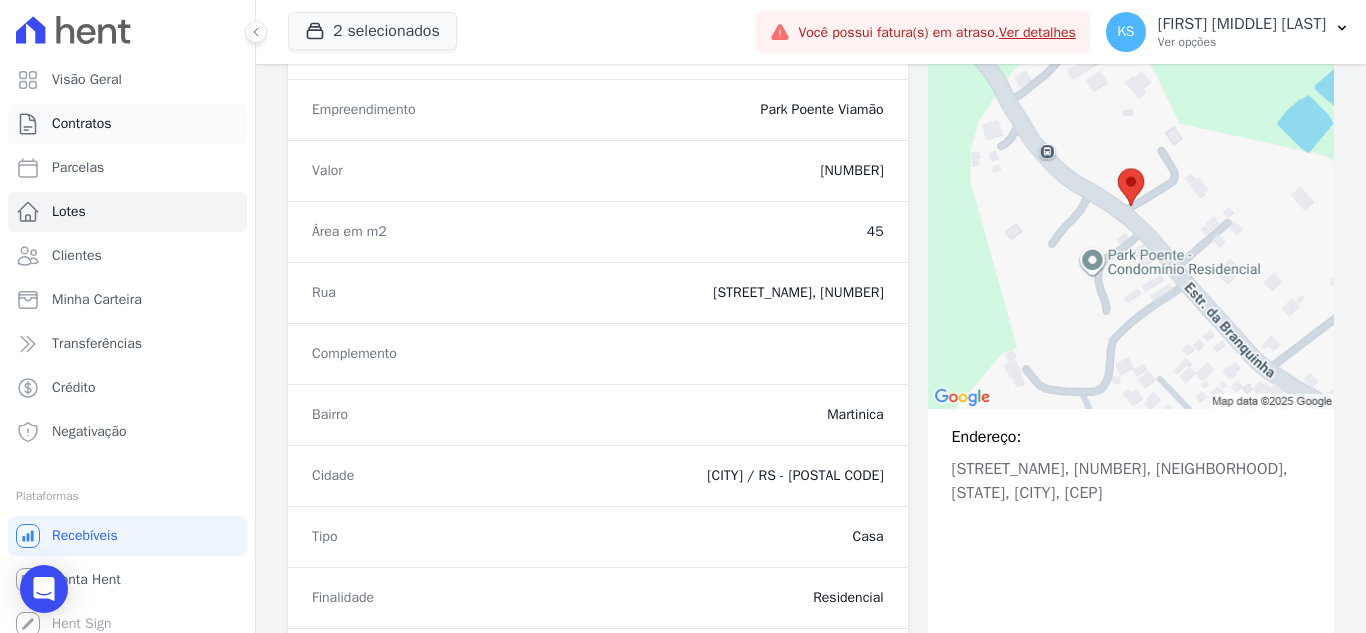 click on "Contratos" at bounding box center (127, 124) 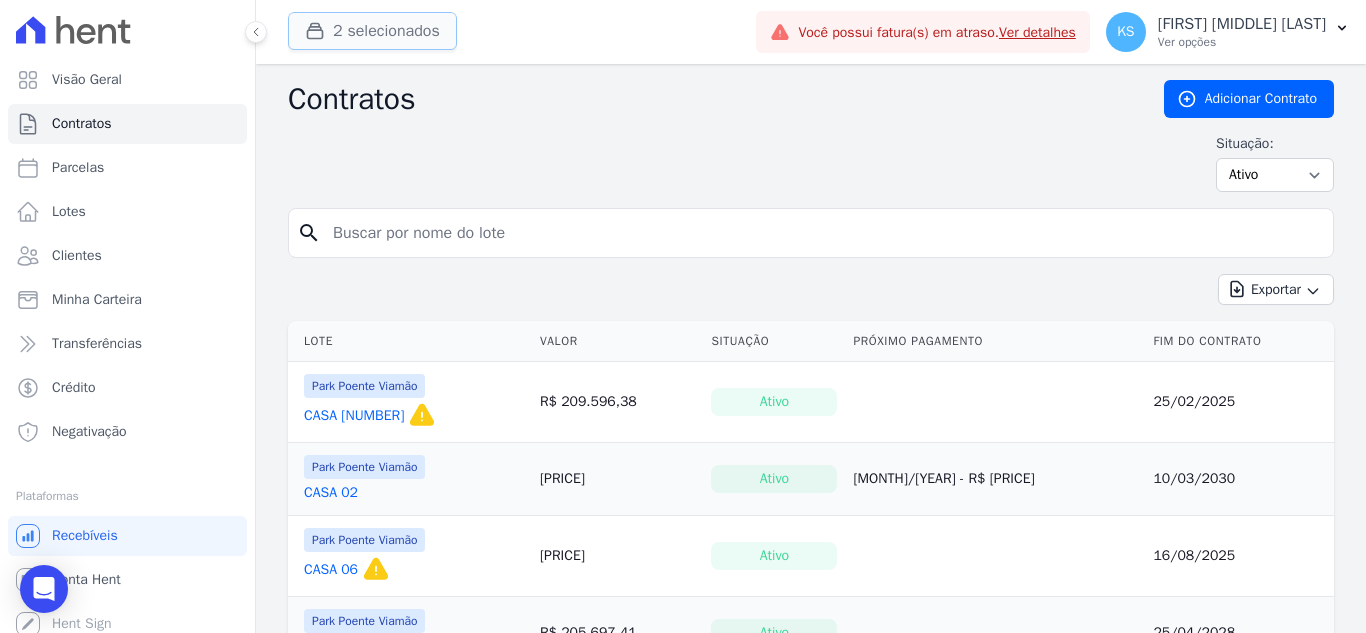 click on "2 selecionados" at bounding box center (372, 31) 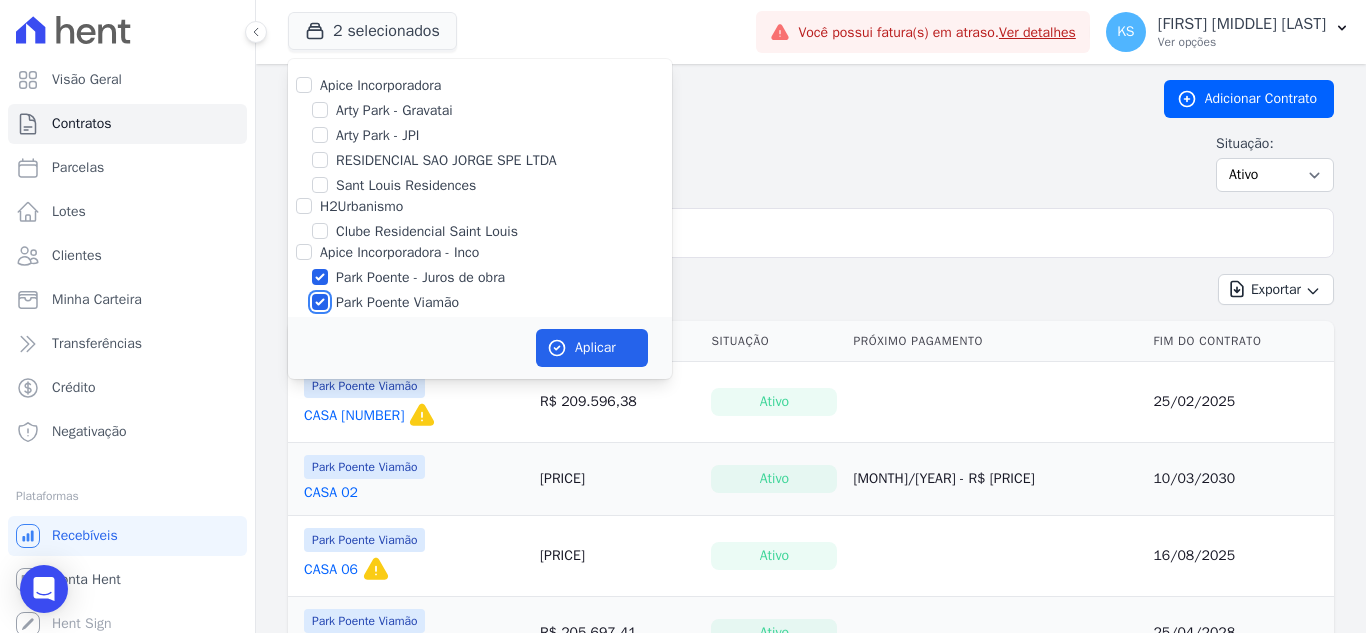 click on "Park Poente Viamão" at bounding box center [320, 302] 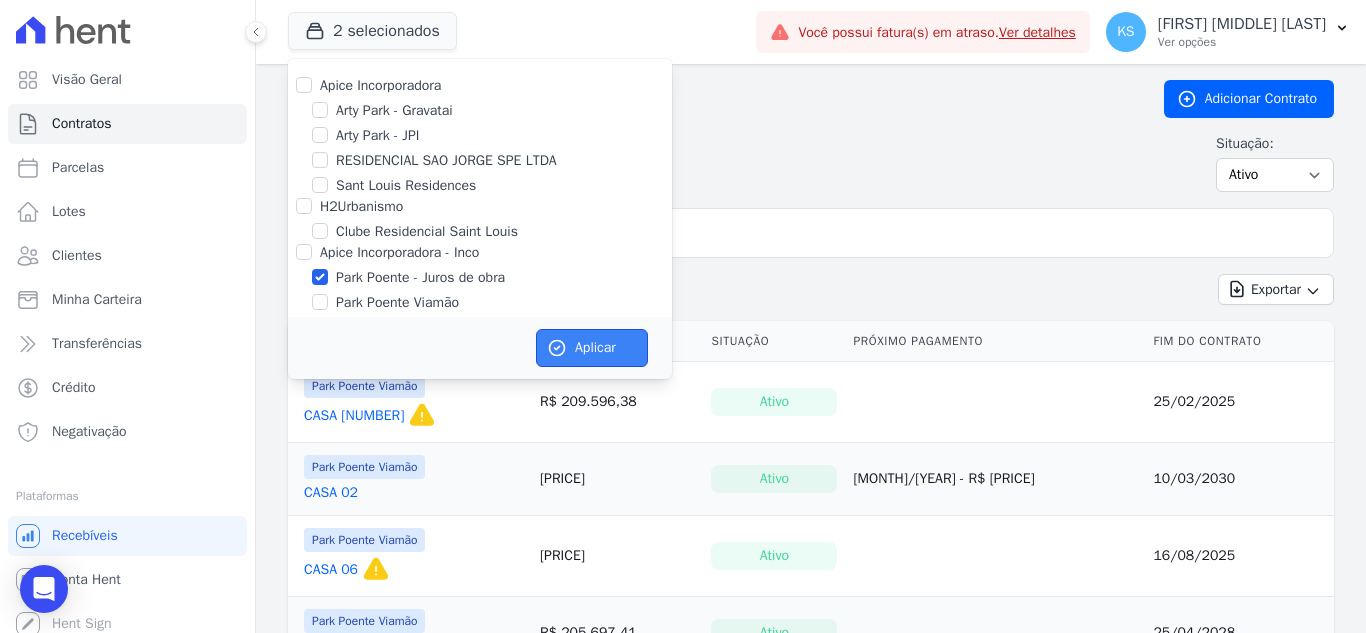 click on "Aplicar" at bounding box center [592, 348] 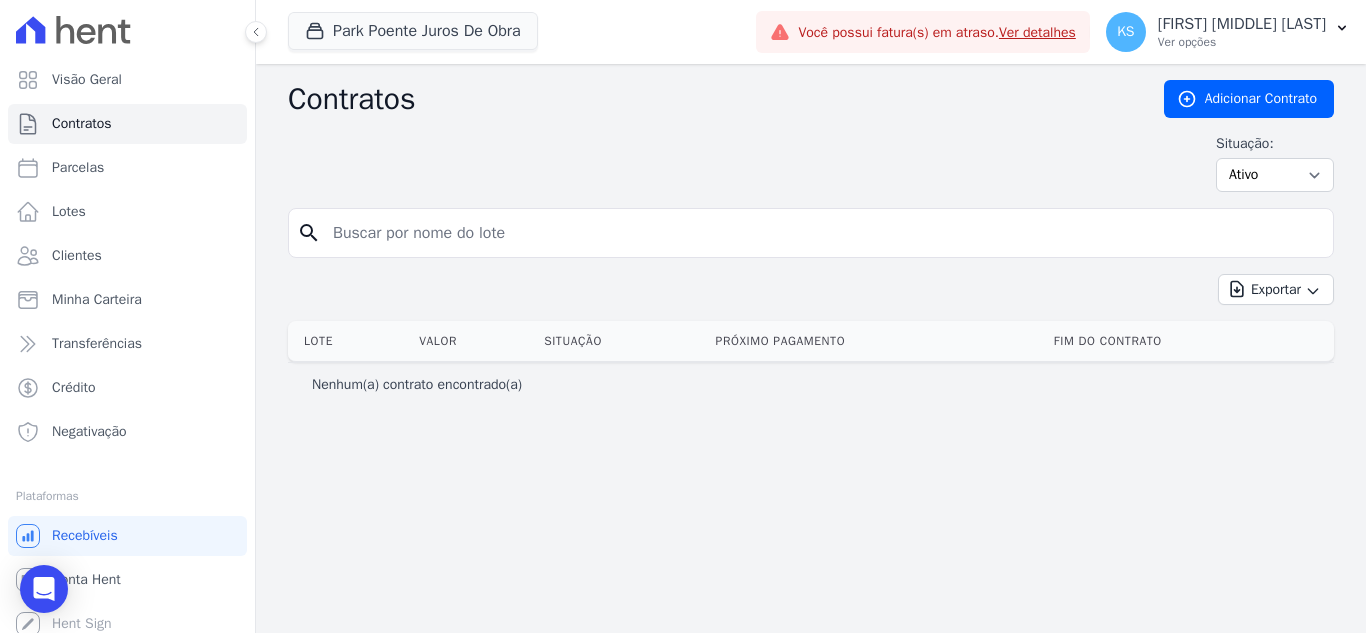 click at bounding box center [823, 233] 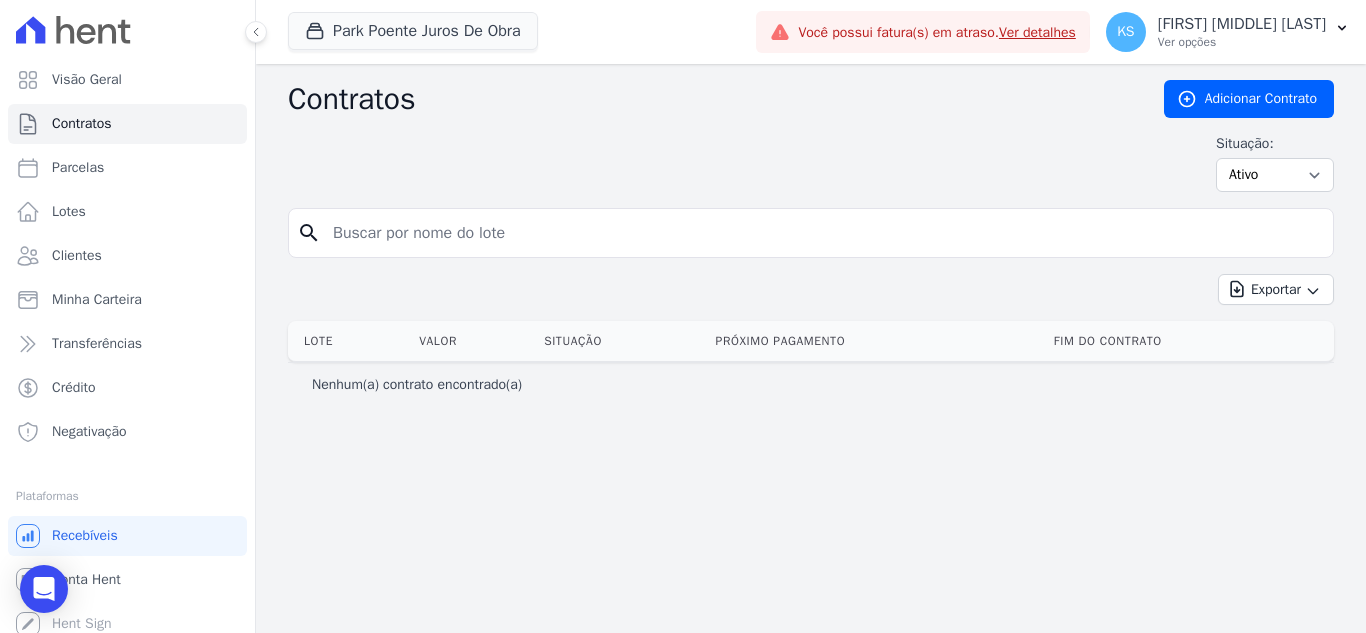 click on "Contratos
Adicionar Contrato
Situação:
Ativo
Todos
Pausado
Distratado
Rascunho
Expirado
Encerrado" at bounding box center [811, 144] 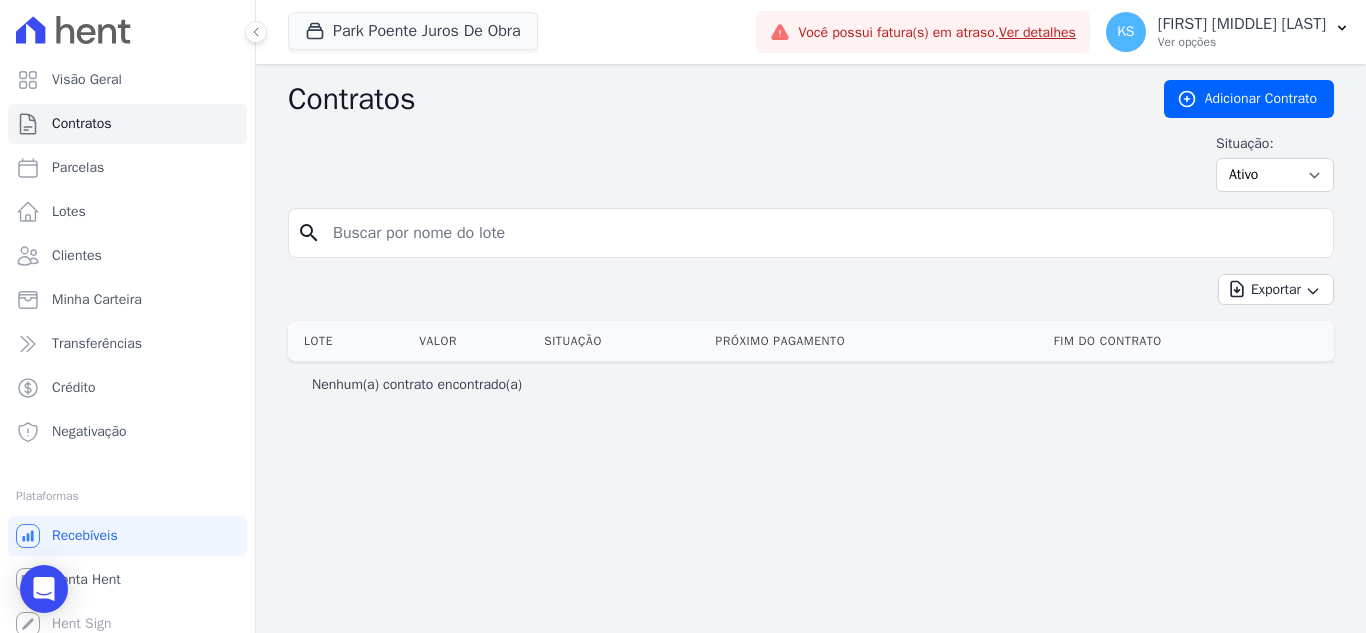 click at bounding box center [823, 233] 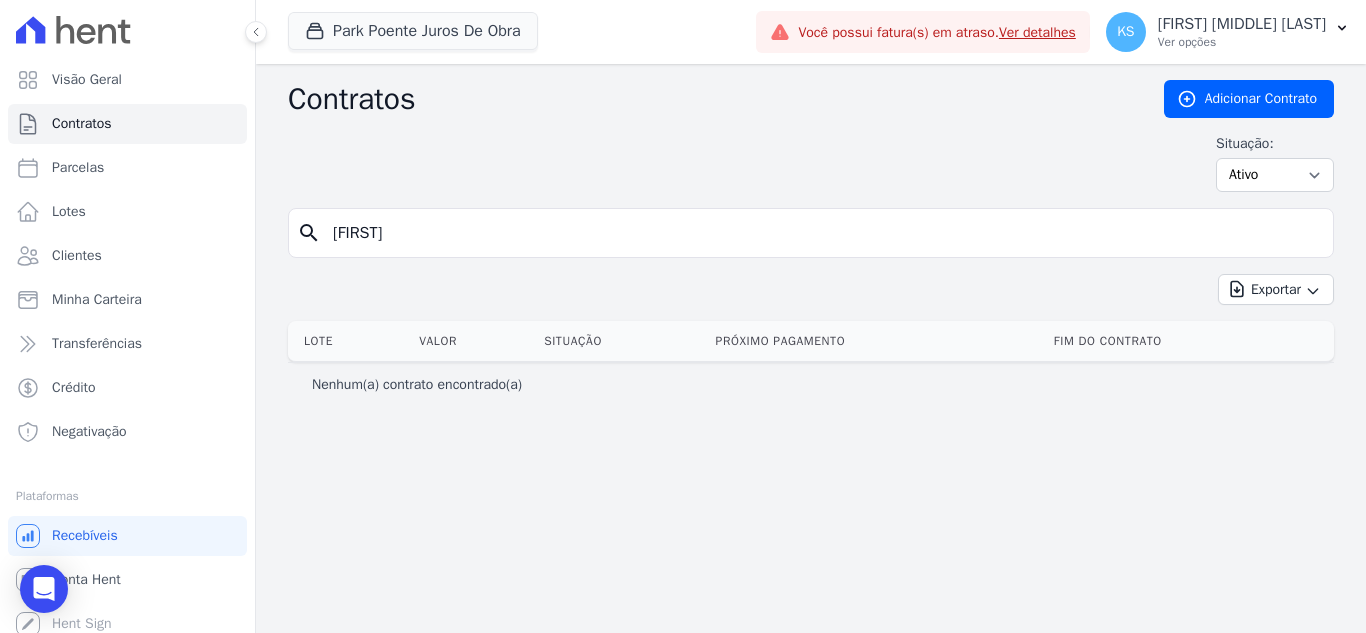 type on "ANDRESSA" 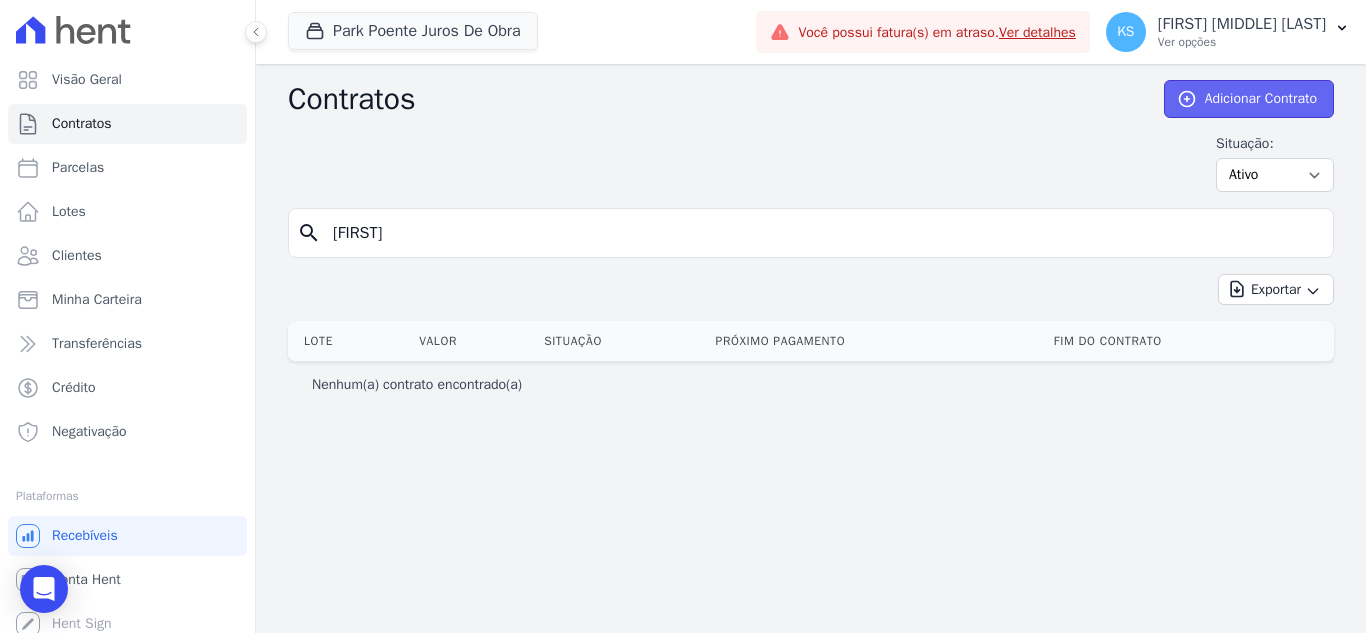 click on "Adicionar Contrato" at bounding box center (1249, 99) 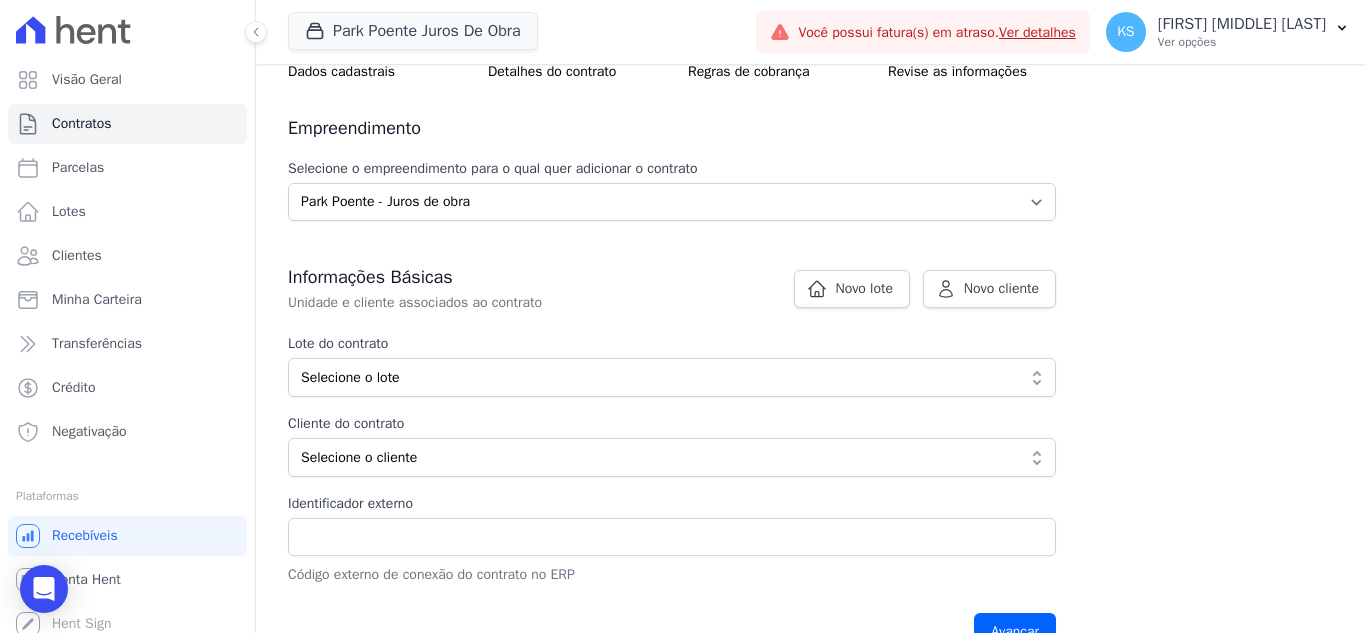 scroll, scrollTop: 200, scrollLeft: 0, axis: vertical 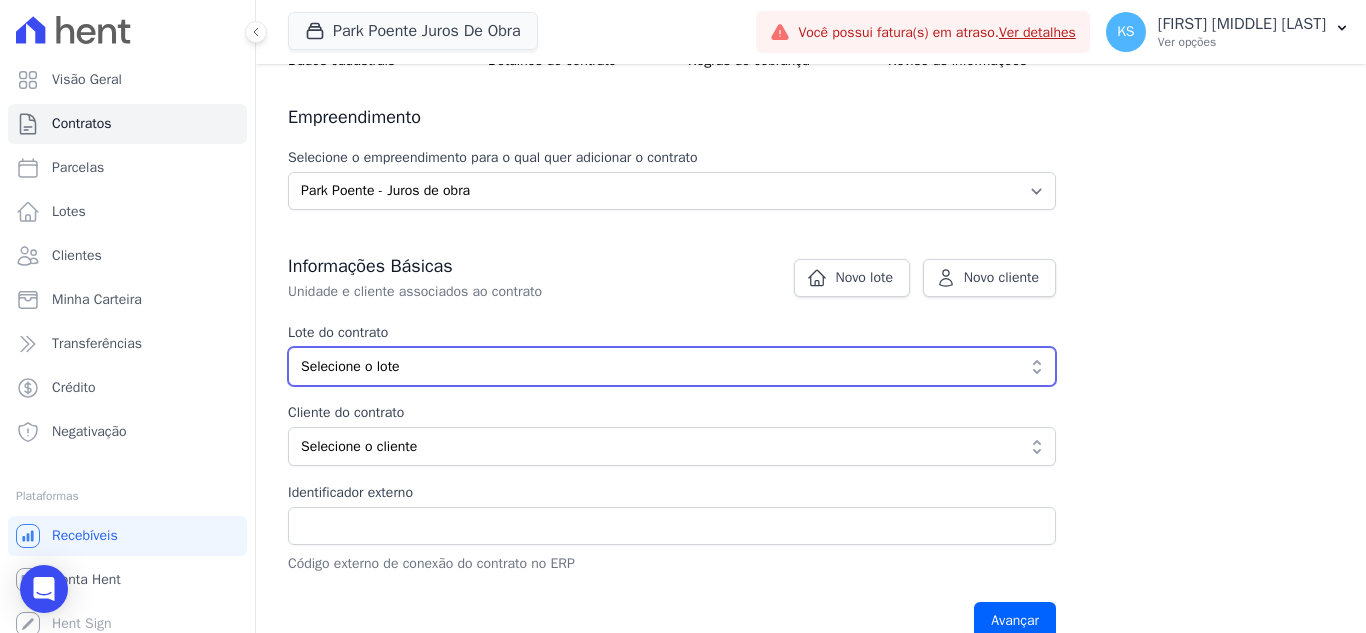 click on "Selecione o lote" at bounding box center (658, 366) 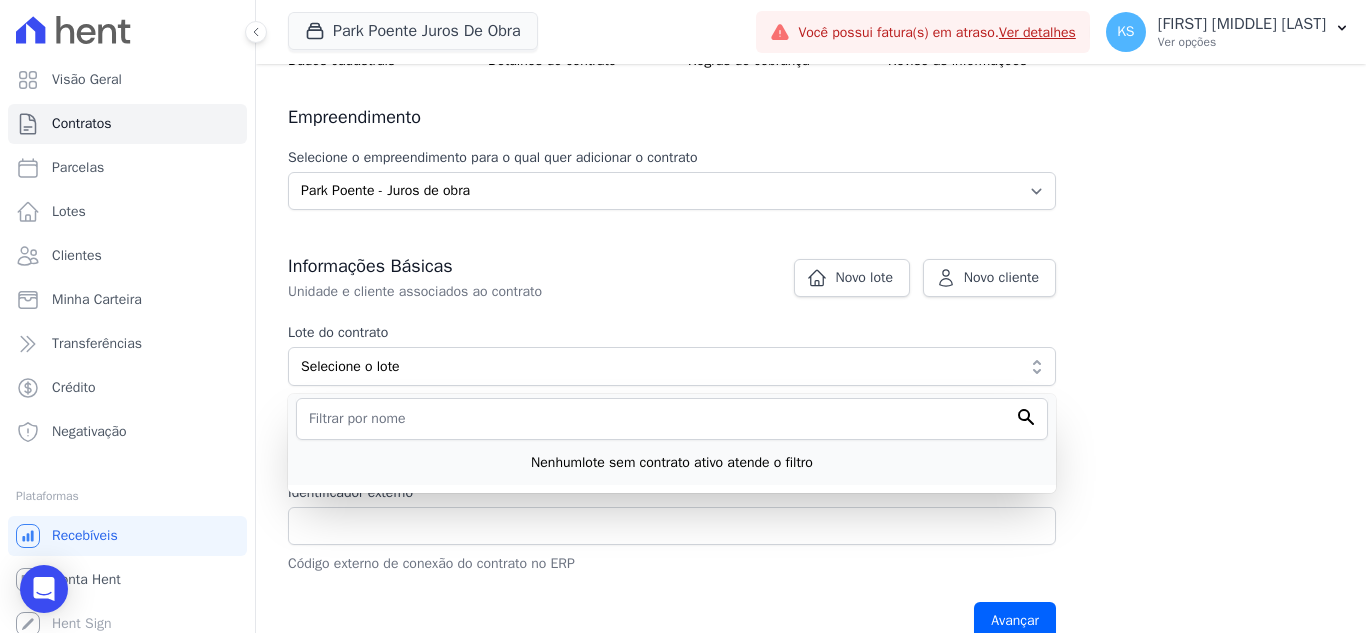click on "Unidade e cliente associados ao contrato" at bounding box center (624, 292) 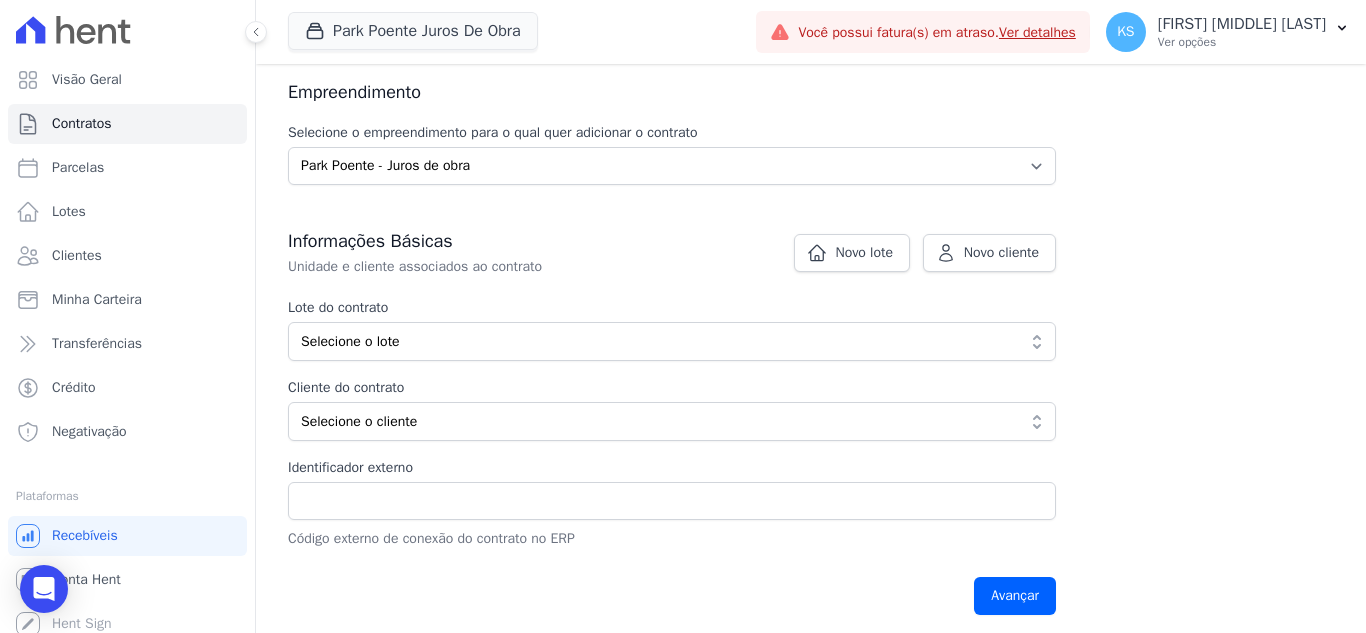 scroll, scrollTop: 235, scrollLeft: 0, axis: vertical 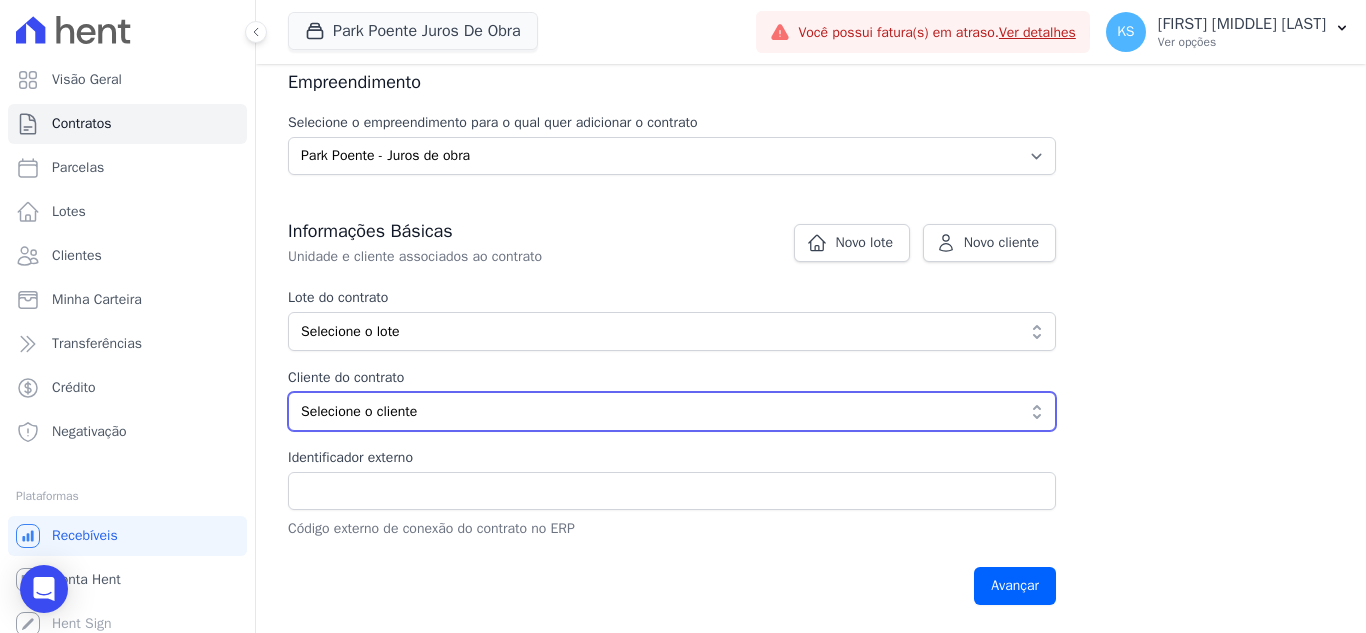 click on "Selecione o cliente" at bounding box center (672, 411) 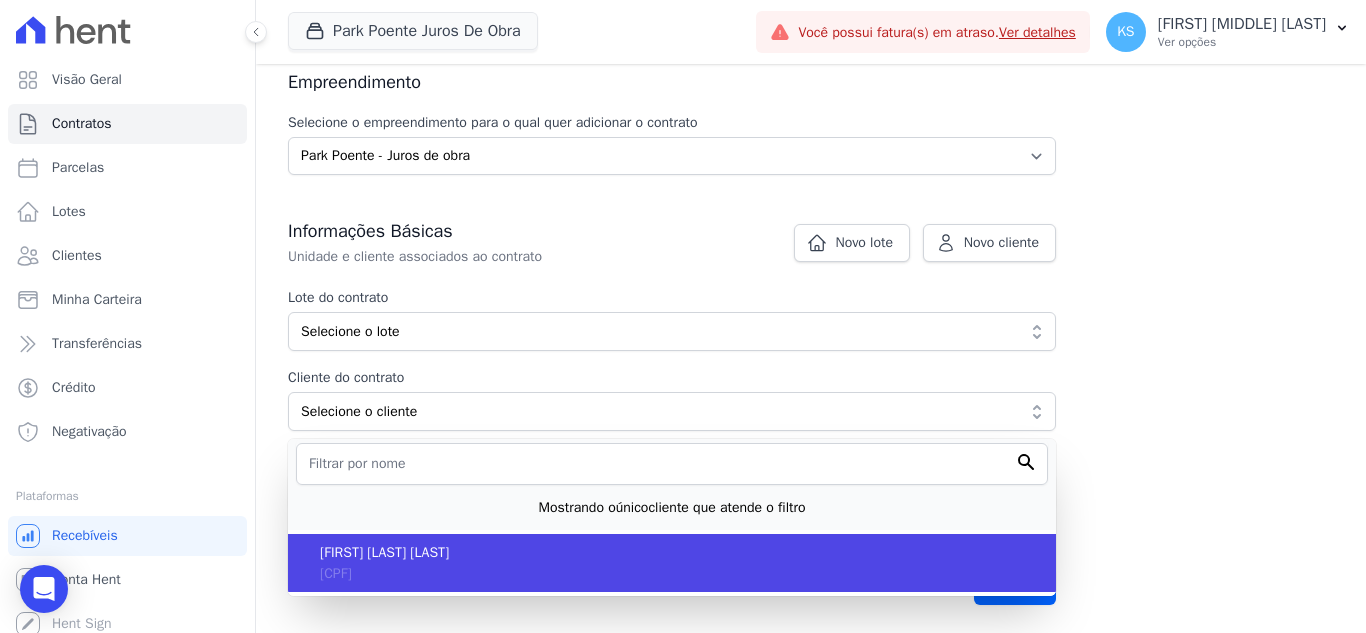 click on "ANDRESSA SANTOS RODRIGUES" at bounding box center (680, 552) 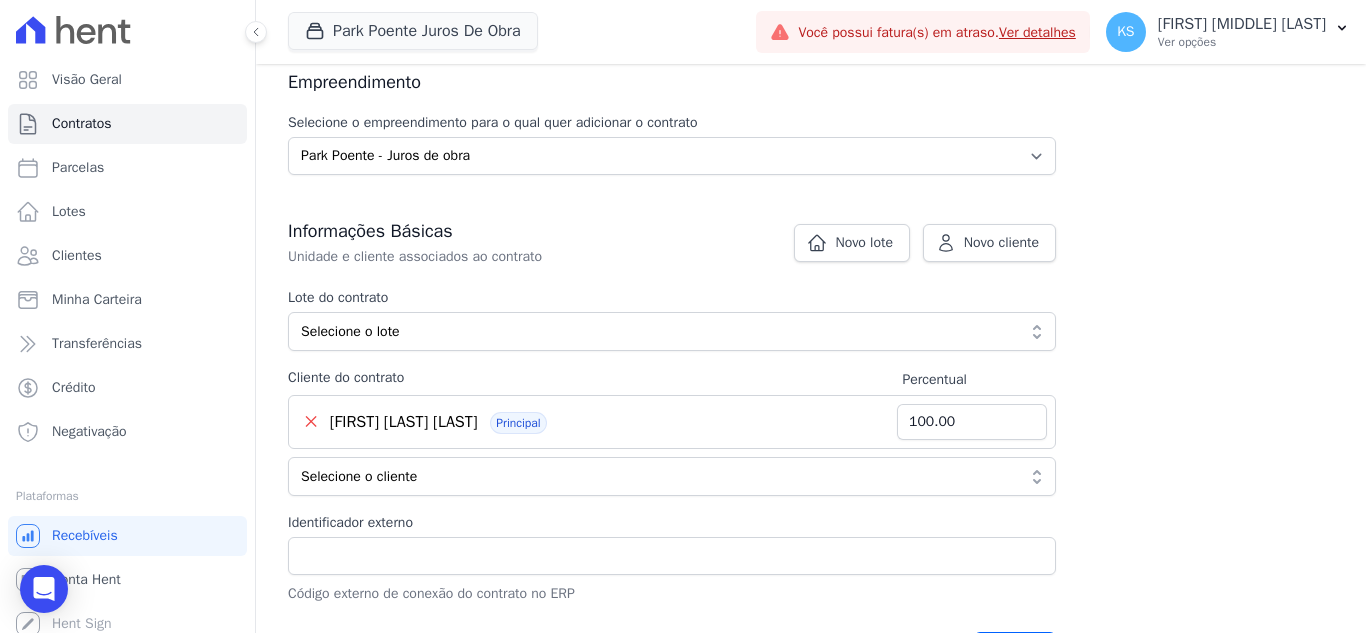 scroll, scrollTop: 300, scrollLeft: 0, axis: vertical 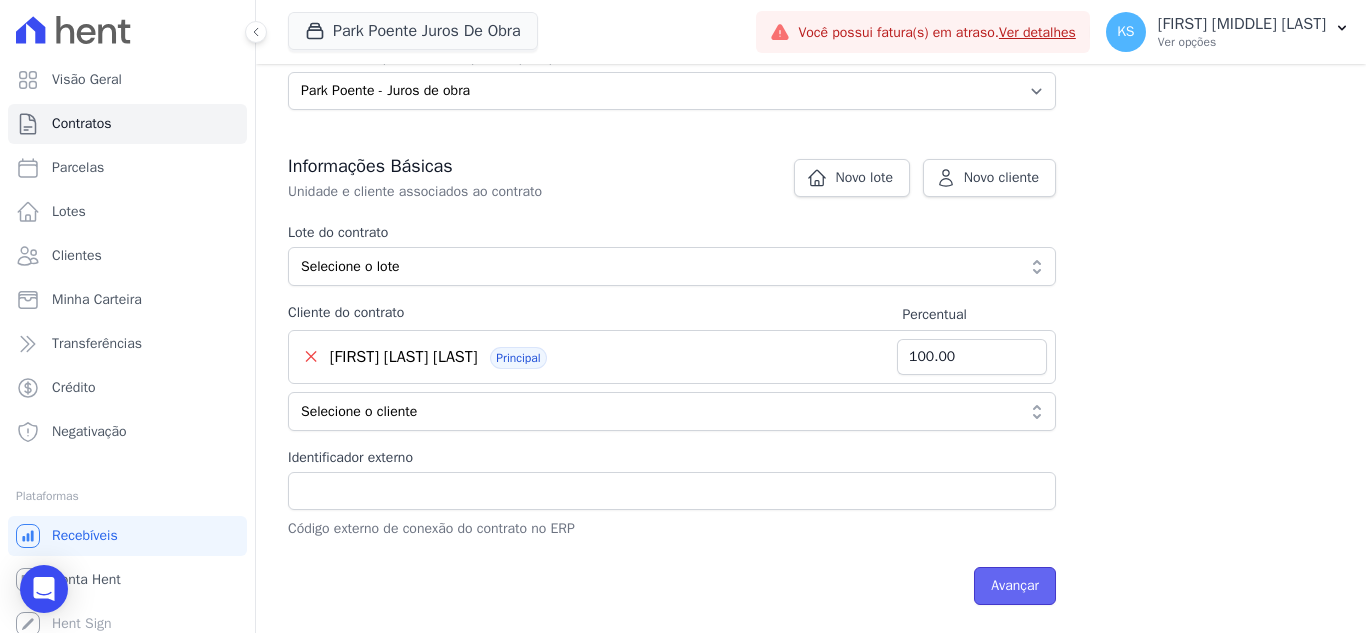 click on "Avançar" at bounding box center [1015, 586] 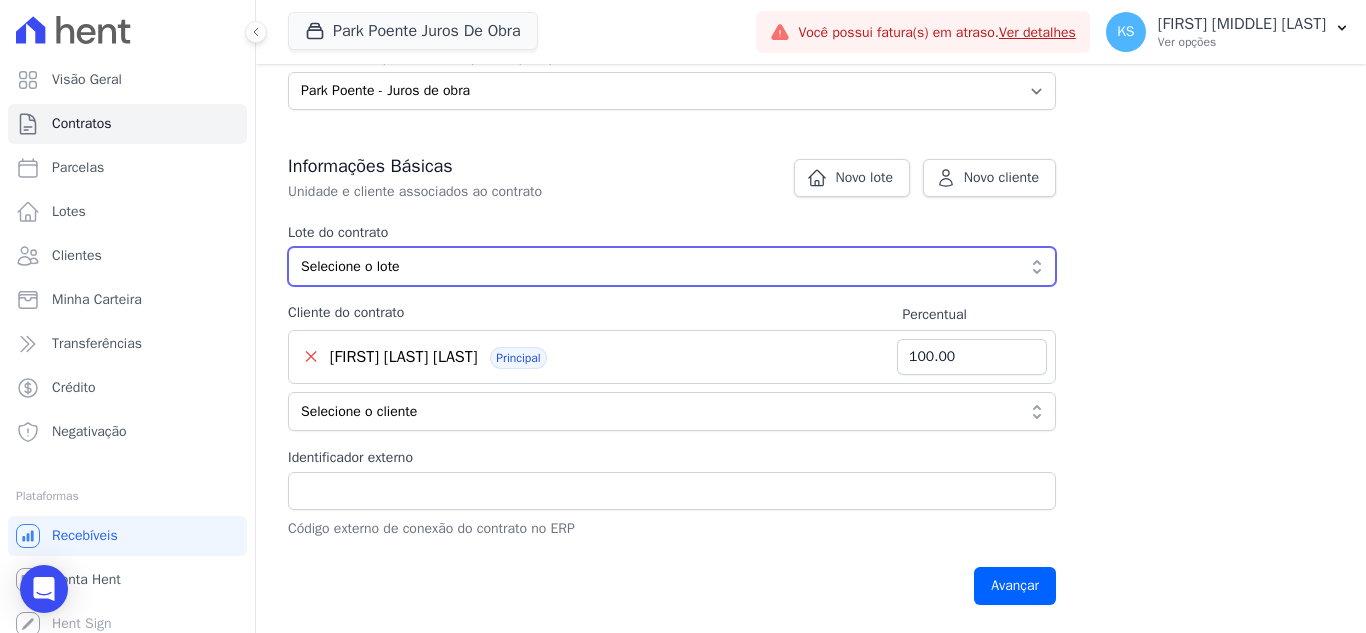 click on "Selecione o lote" at bounding box center (658, 266) 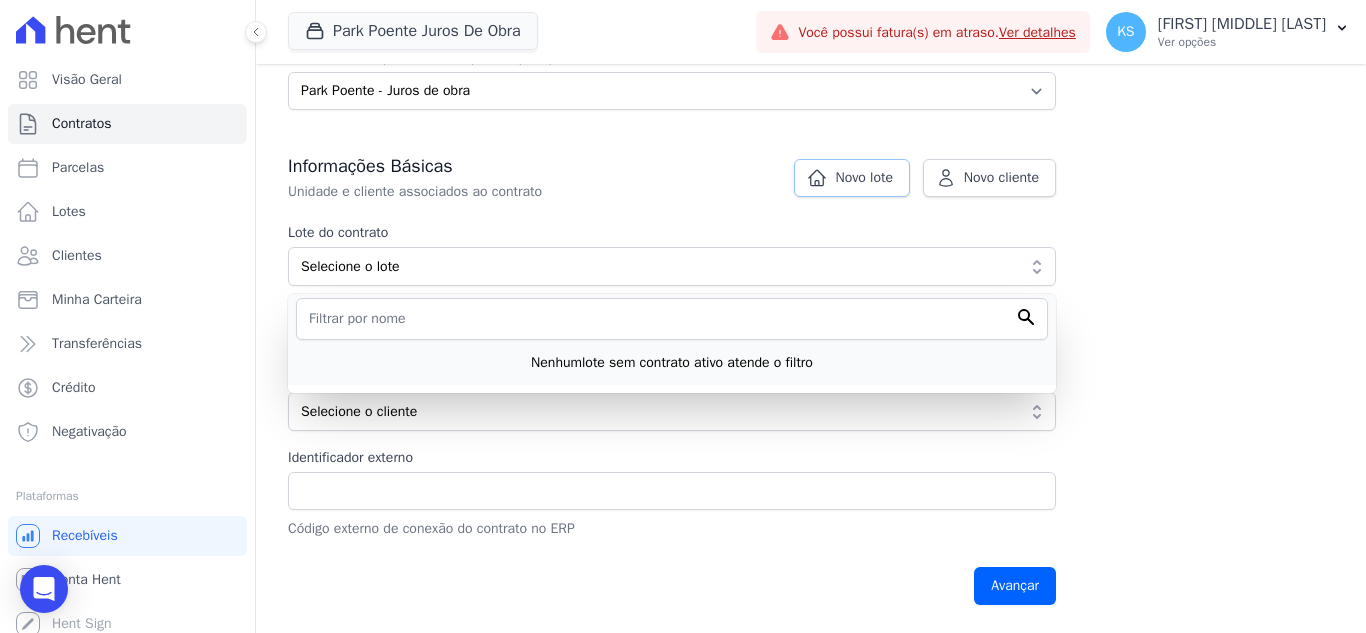 click on "Novo lote" at bounding box center [864, 178] 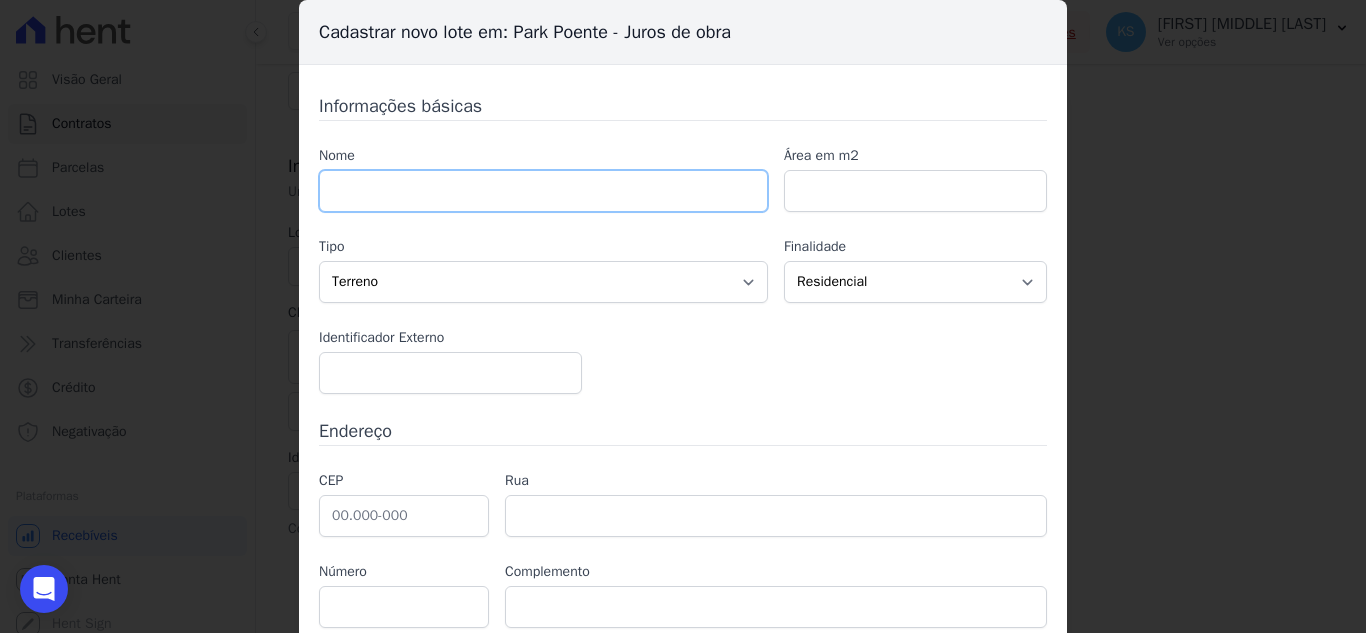 click at bounding box center [543, 191] 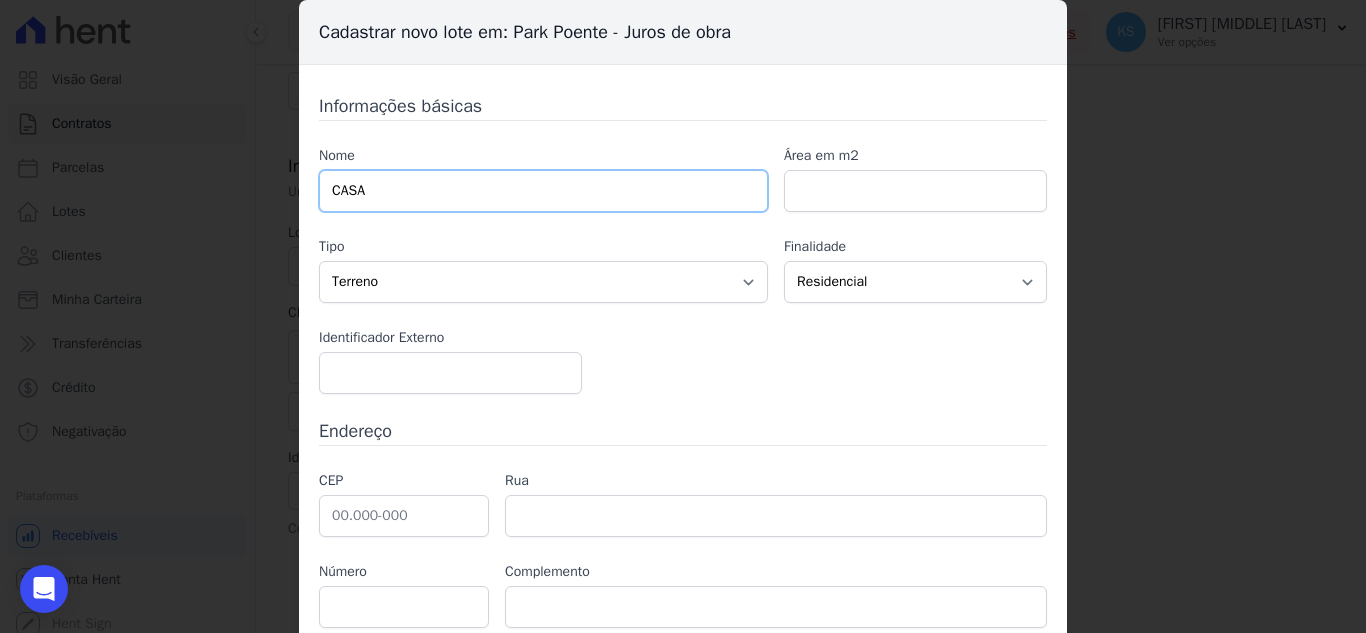 type on "CASA" 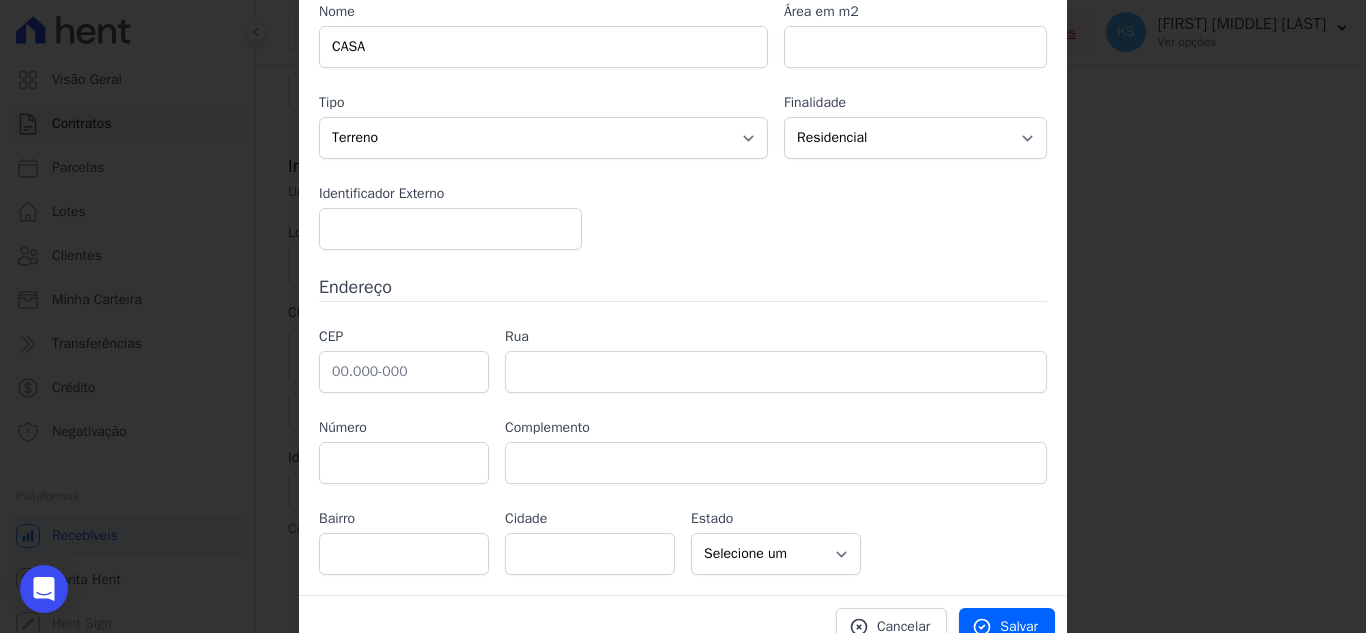 scroll, scrollTop: 169, scrollLeft: 0, axis: vertical 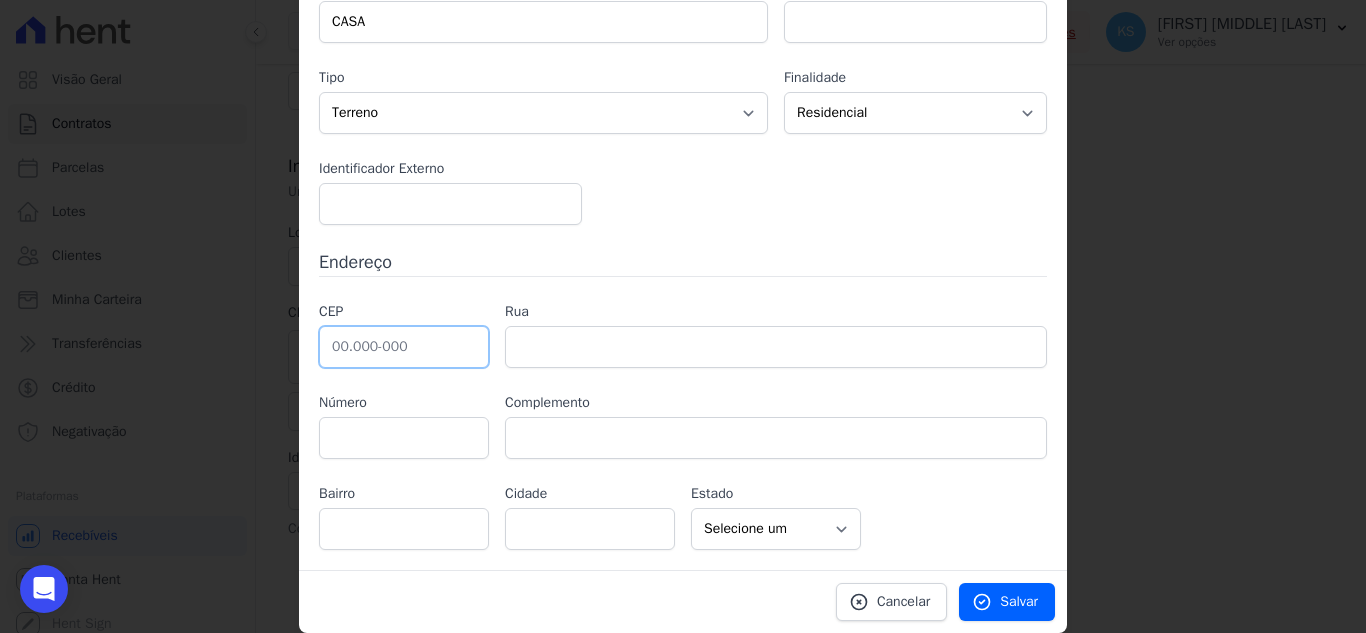click at bounding box center [404, 347] 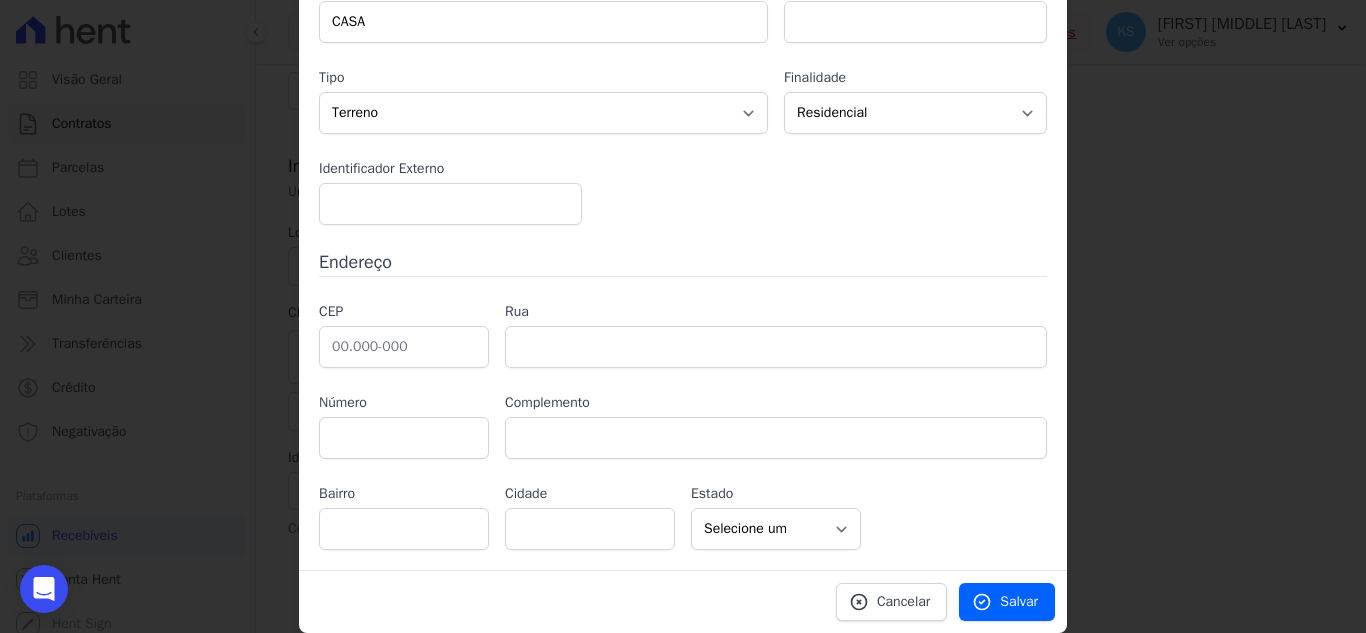 click on "Endereço" at bounding box center [683, 262] 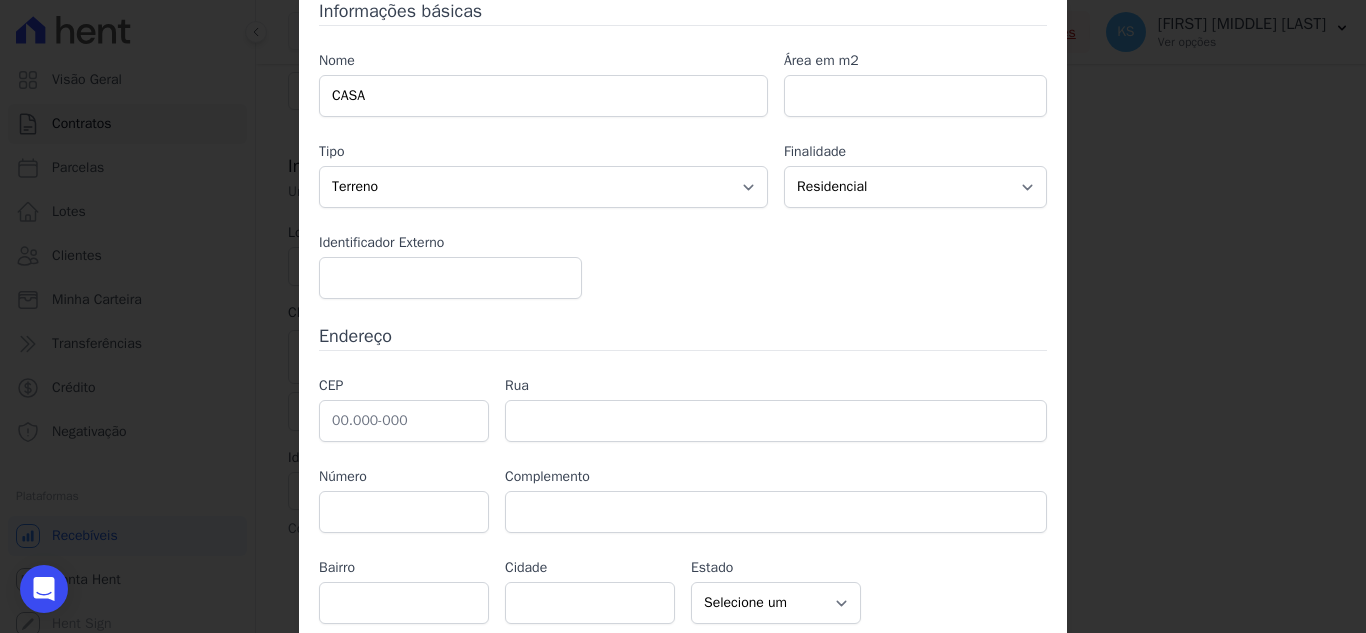 scroll, scrollTop: 0, scrollLeft: 0, axis: both 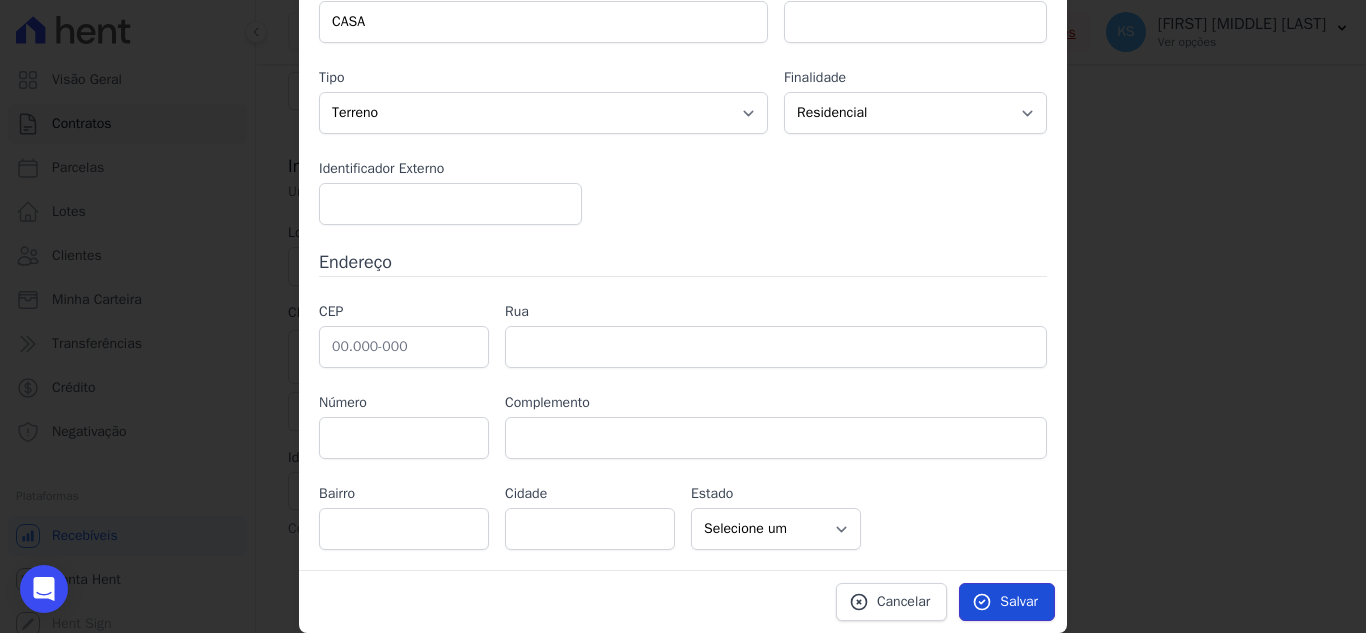click on "Salvar" at bounding box center [1007, 602] 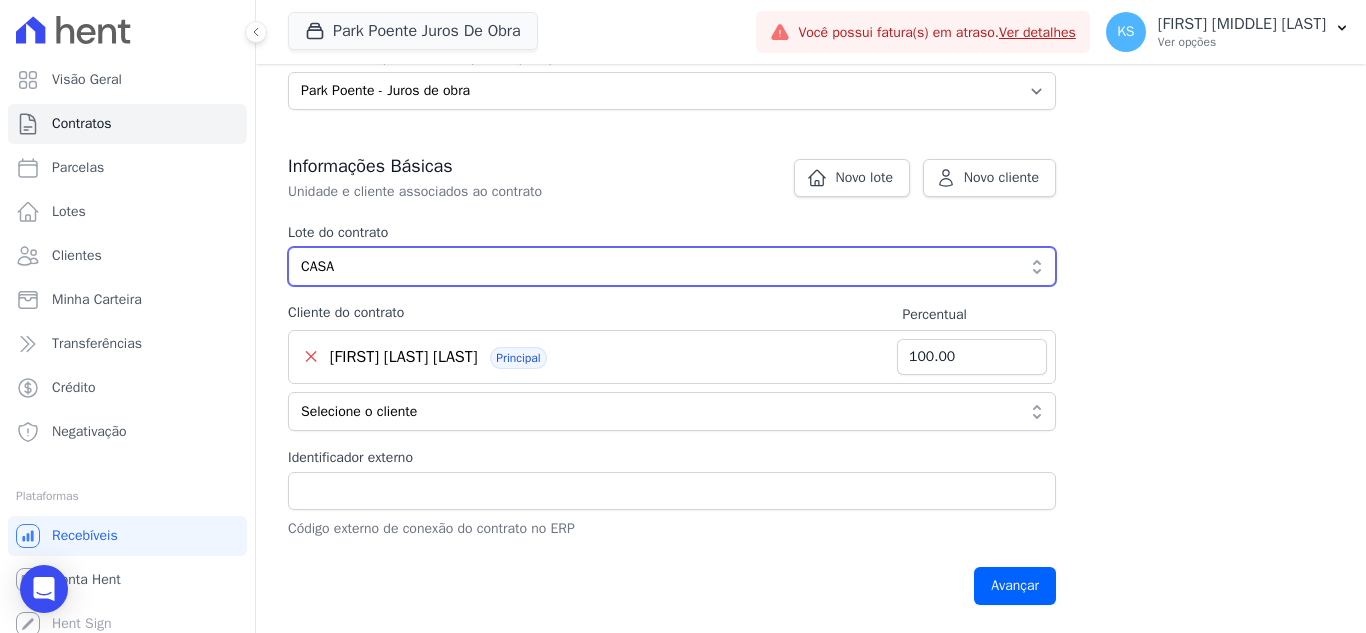 click on "CASA" at bounding box center (658, 266) 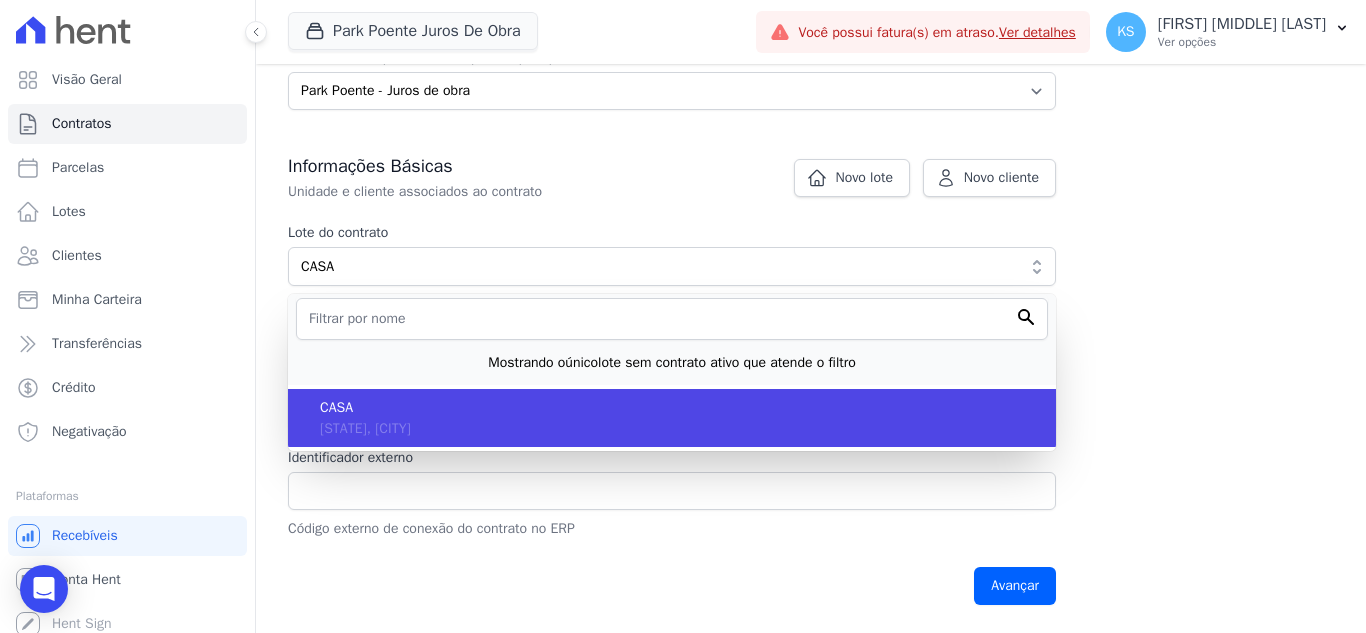 click on "CASA
RS, Porto Alegre" at bounding box center (672, 418) 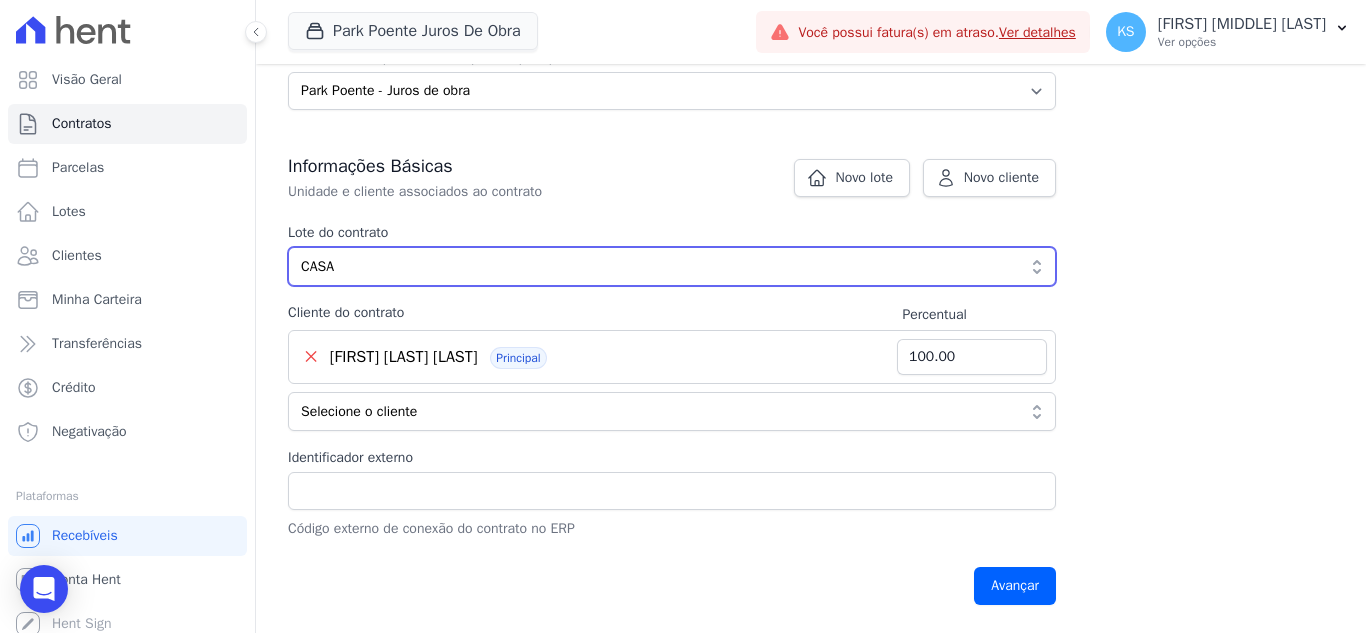 click on "CASA" at bounding box center (672, 266) 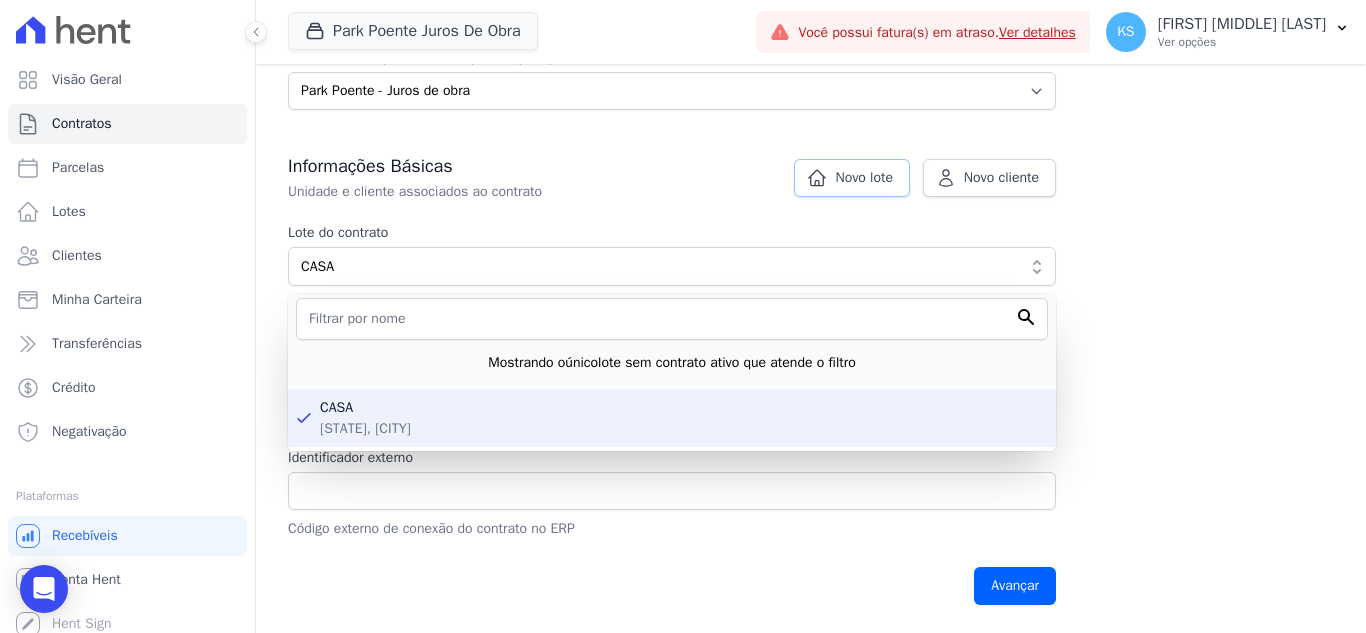 click on "Novo lote" at bounding box center [864, 178] 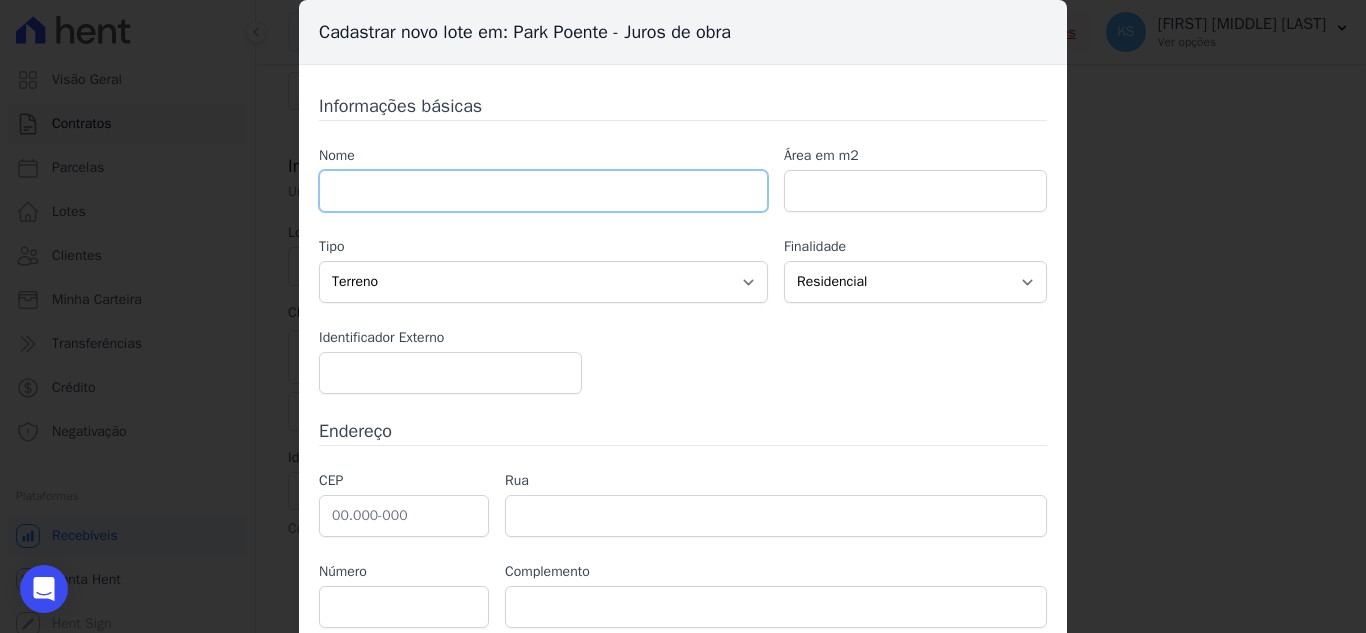 click at bounding box center [543, 191] 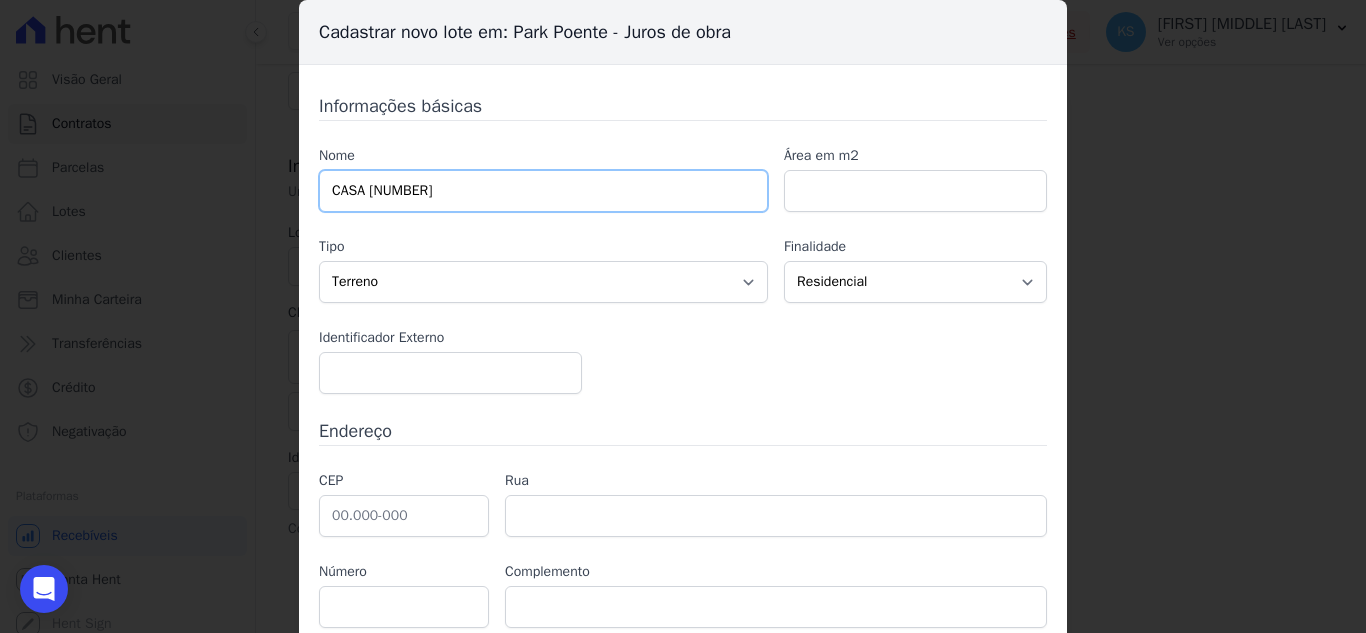 type on "CASA 218" 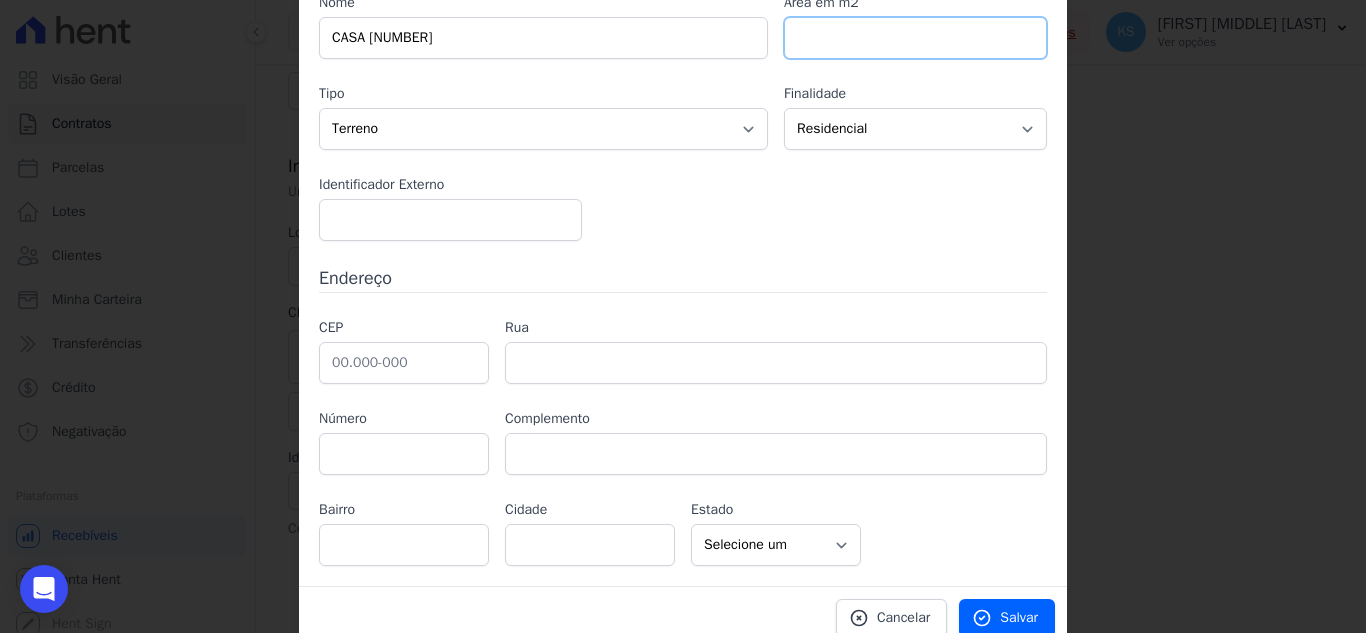 scroll, scrollTop: 169, scrollLeft: 0, axis: vertical 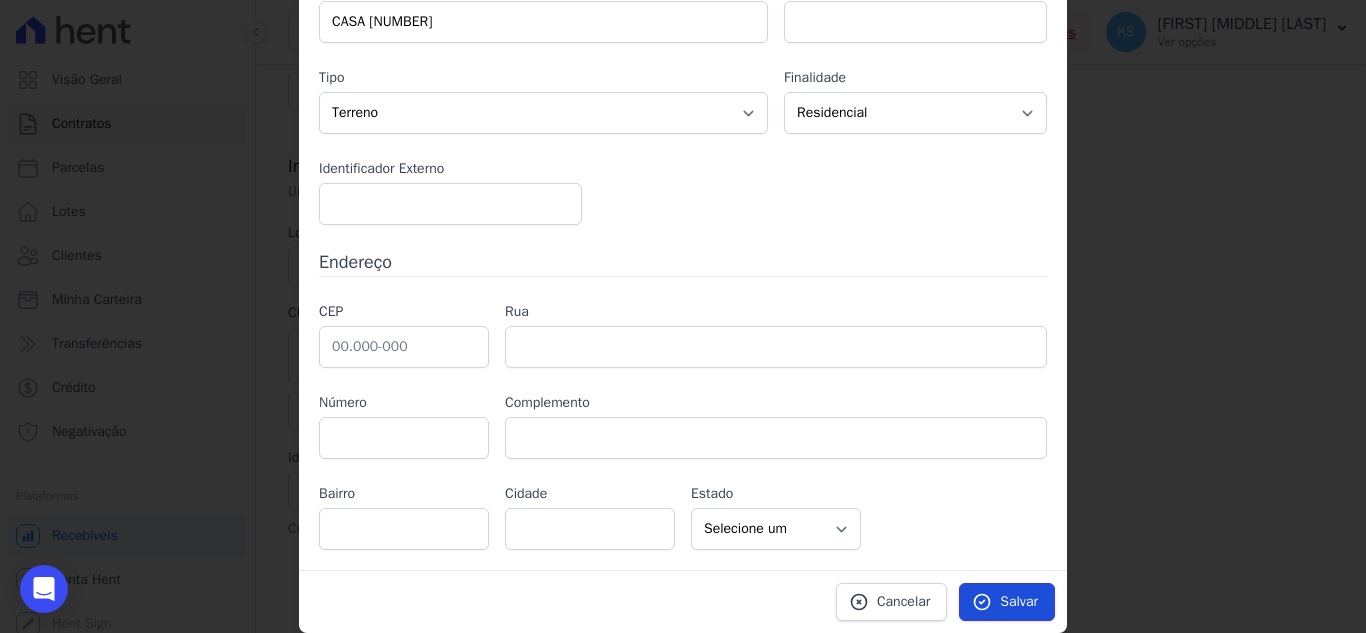 click on "Salvar" at bounding box center (1019, 602) 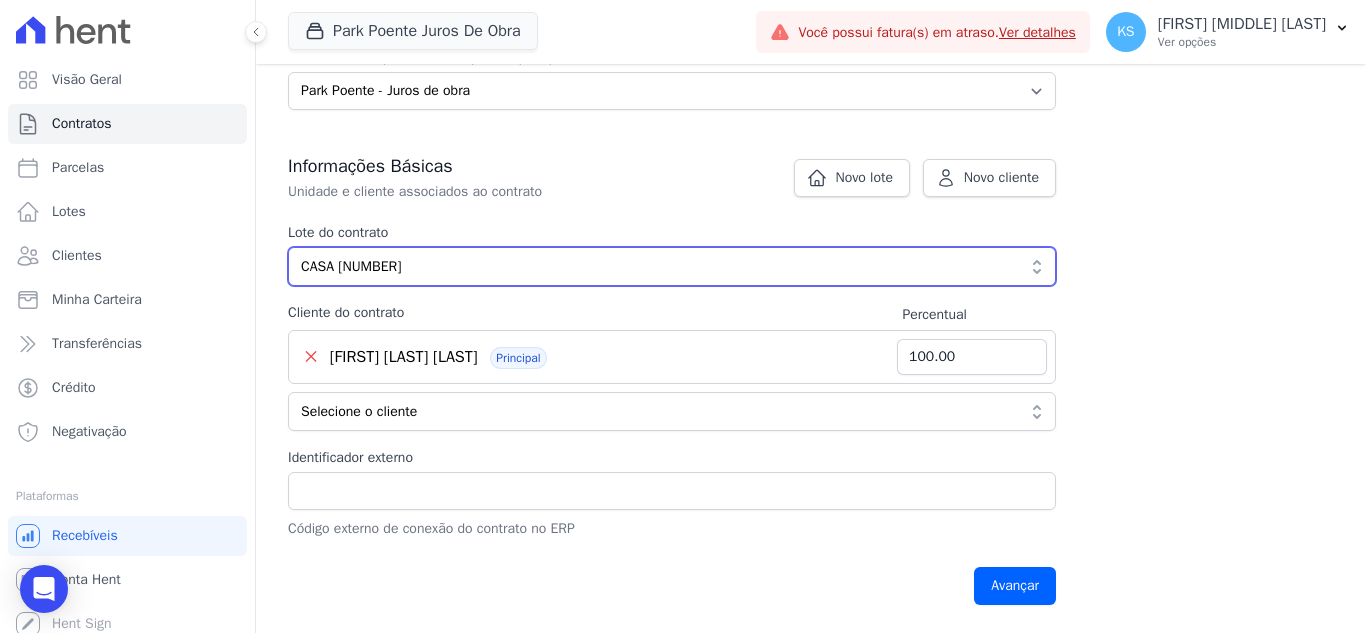 click on "CASA 218" at bounding box center [658, 266] 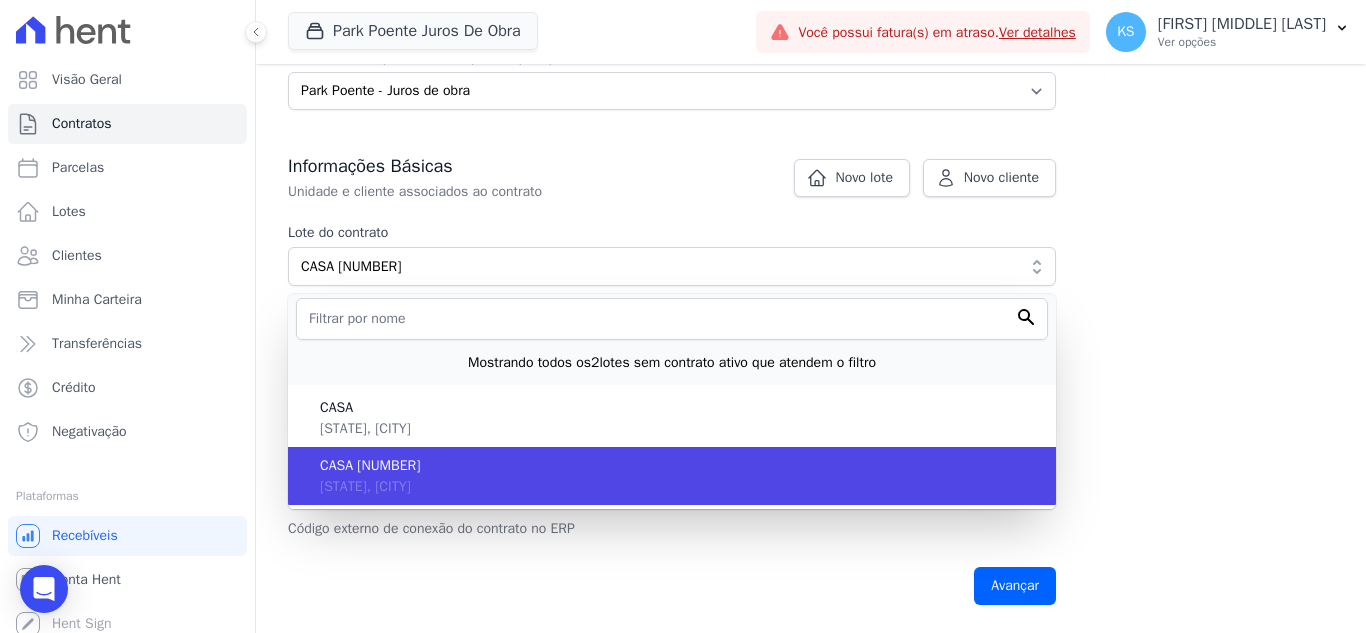 click on "CASA 218" at bounding box center [680, 465] 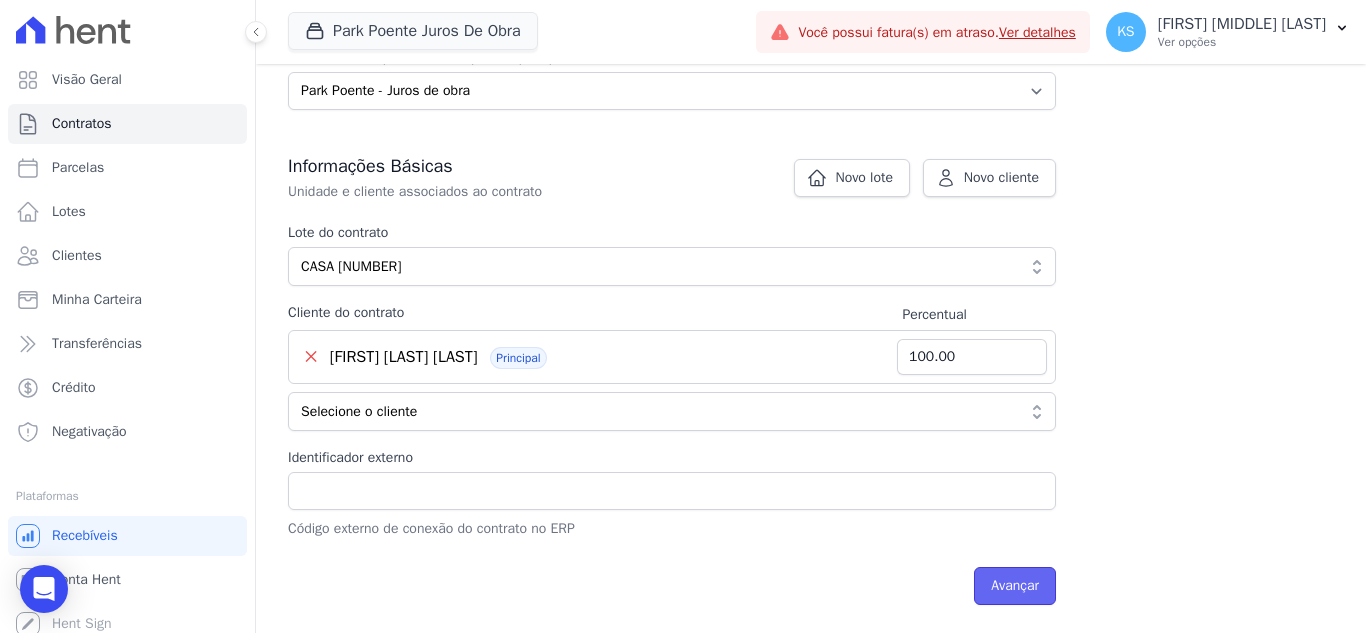 click on "Avançar" at bounding box center [1015, 586] 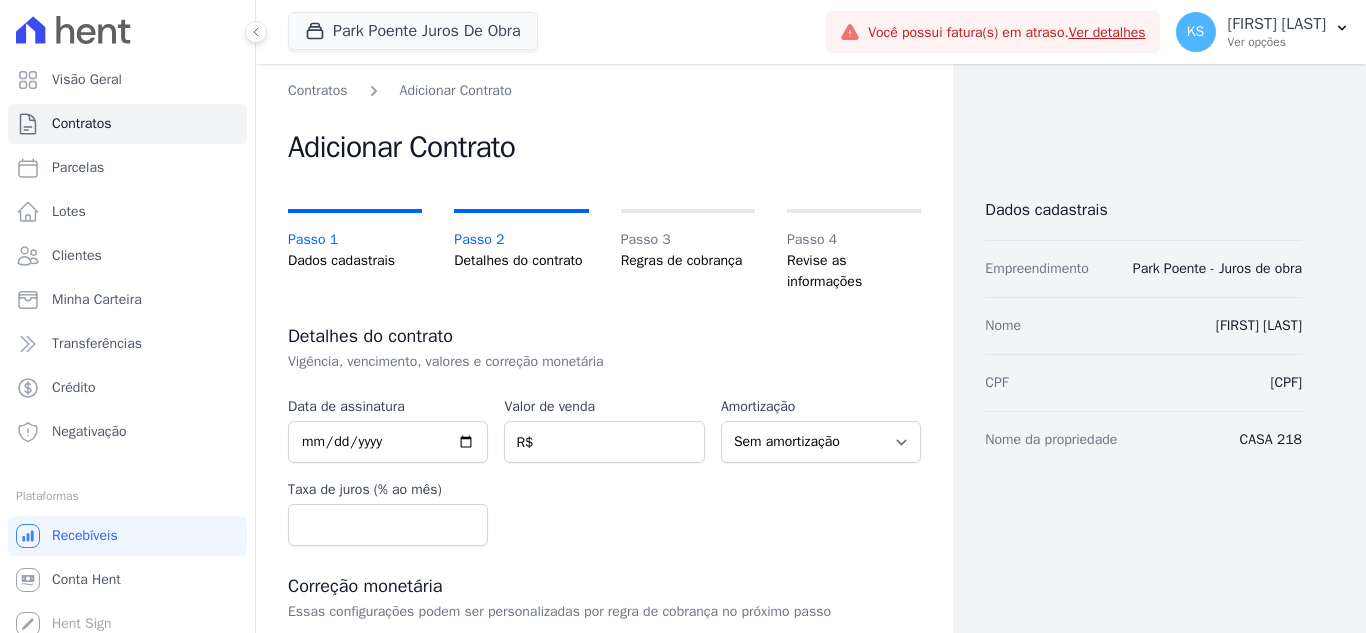 scroll, scrollTop: 0, scrollLeft: 0, axis: both 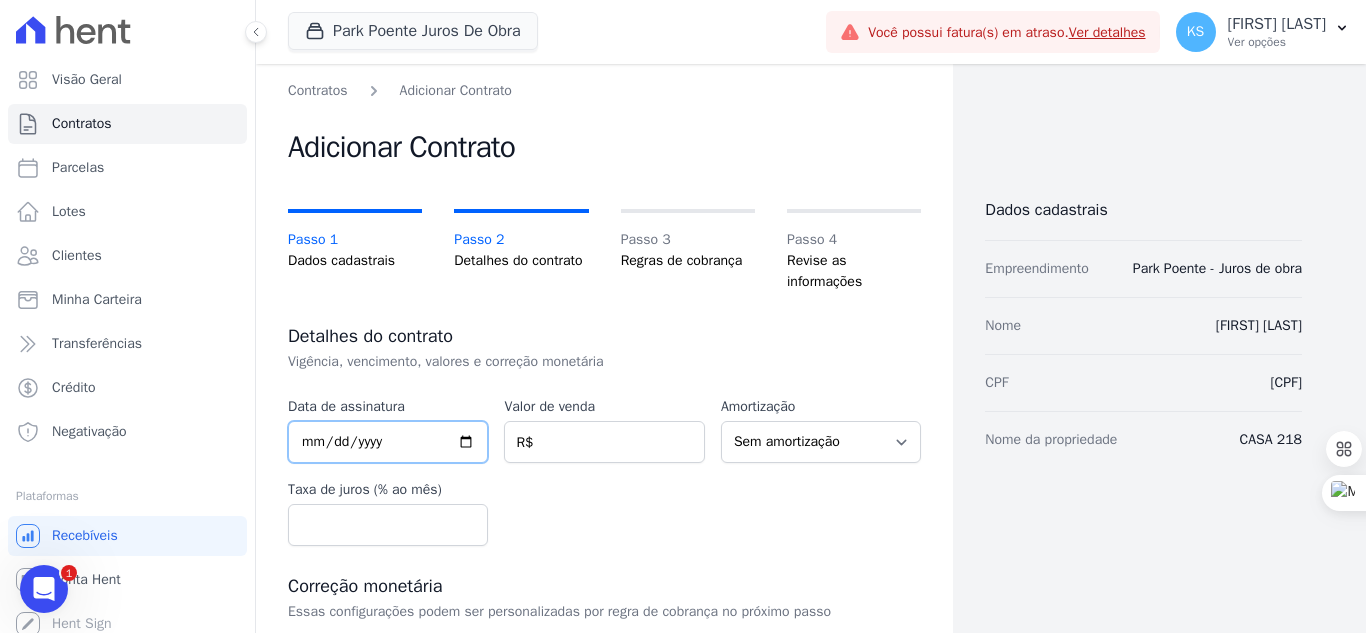 click at bounding box center [388, 442] 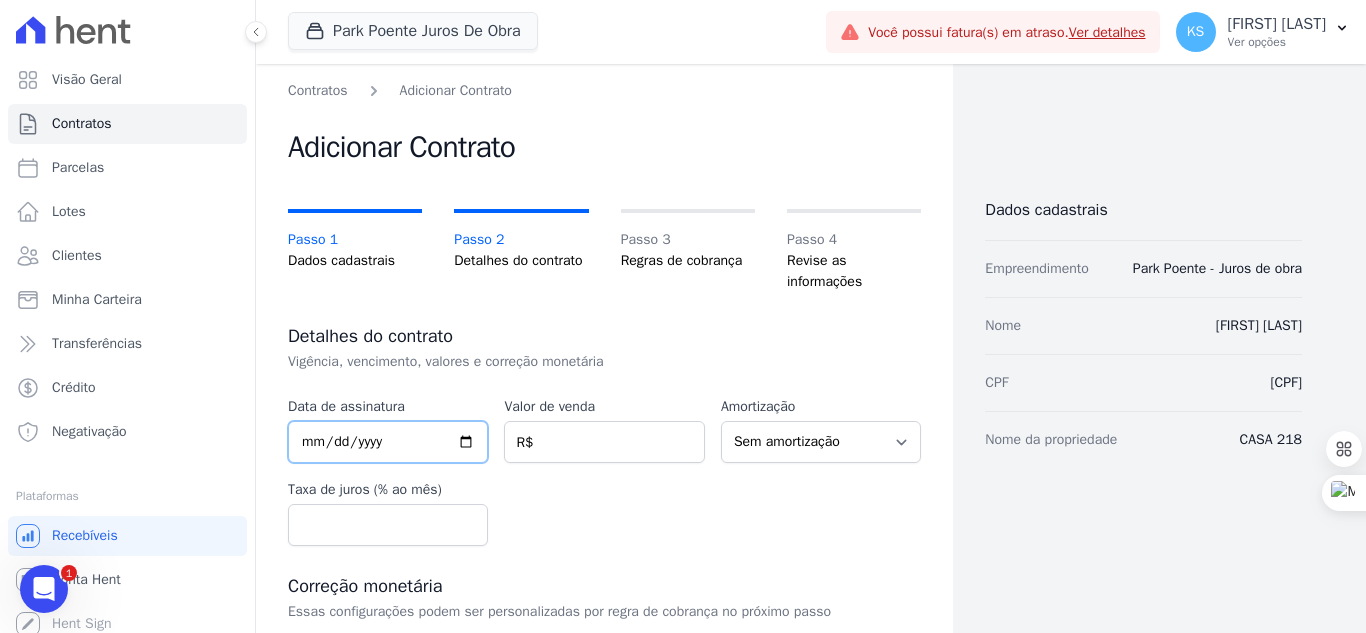 type on "2025-08-08" 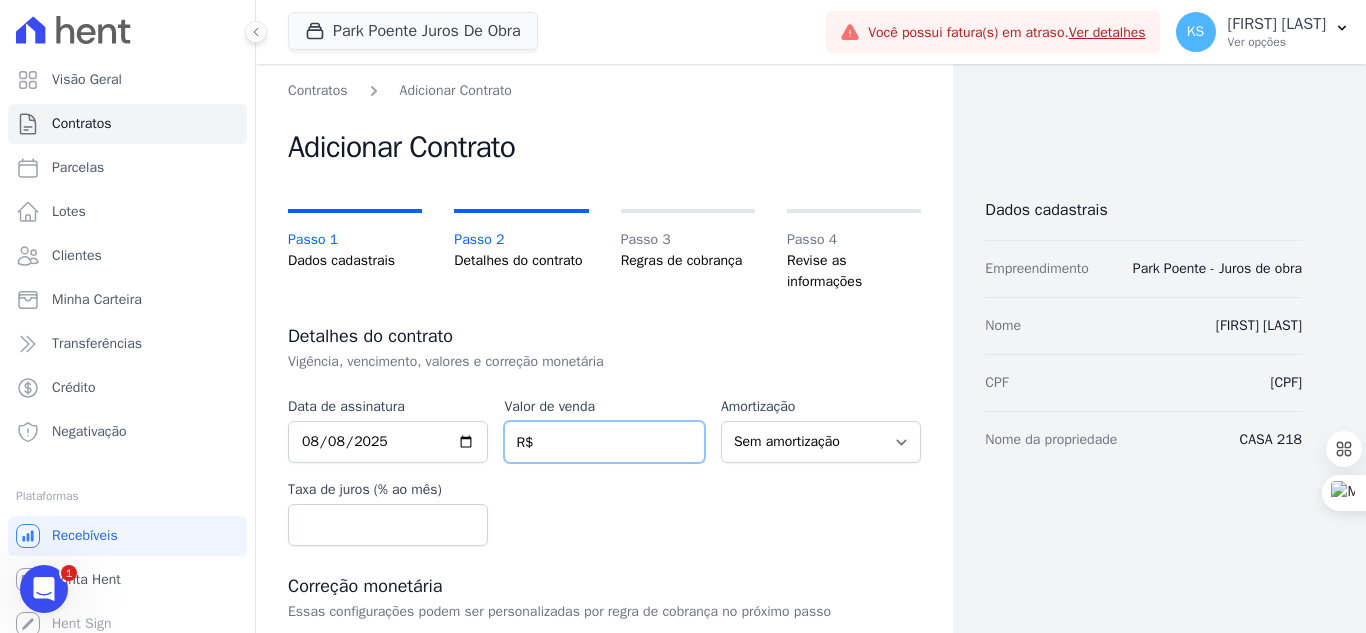 click at bounding box center [604, 442] 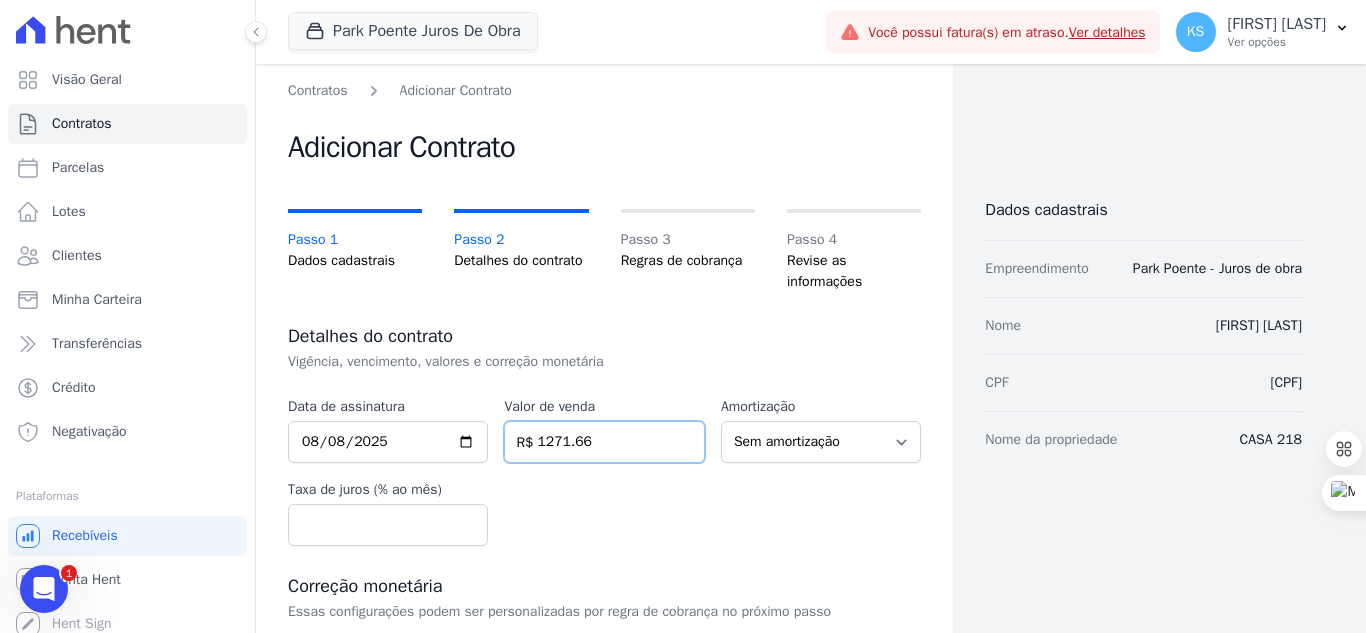 type on "1271.66" 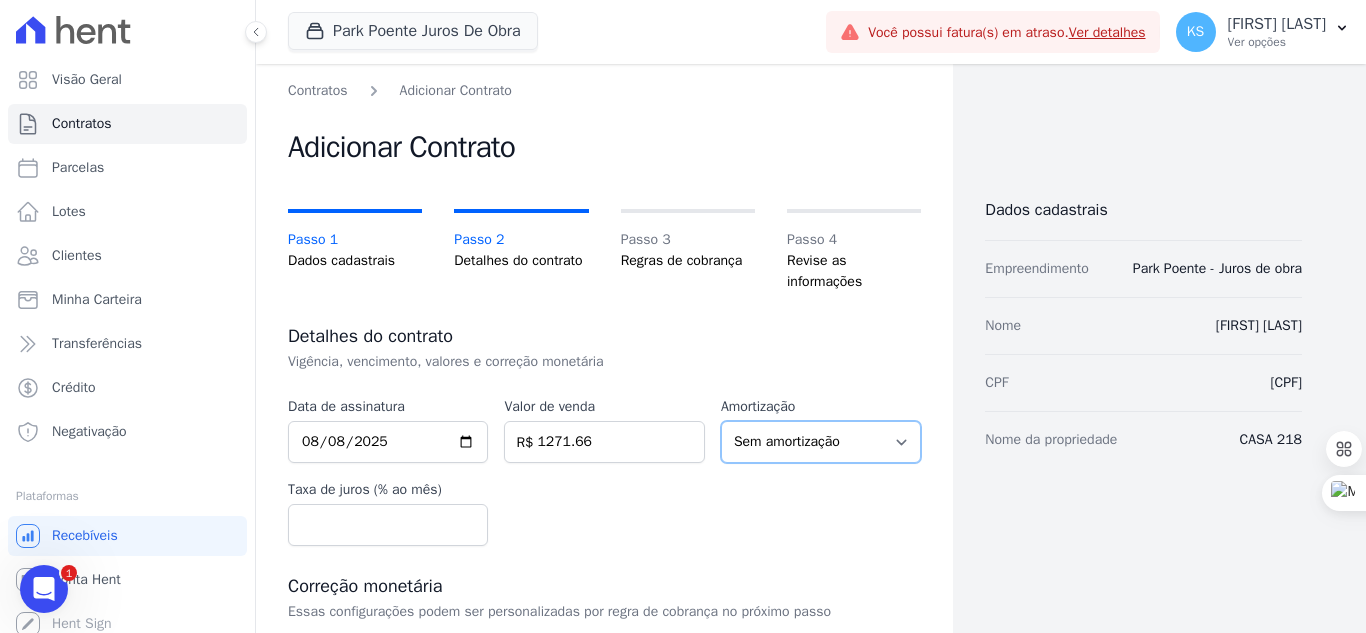 click on "Sem amortização
Price
Sac" at bounding box center (821, 442) 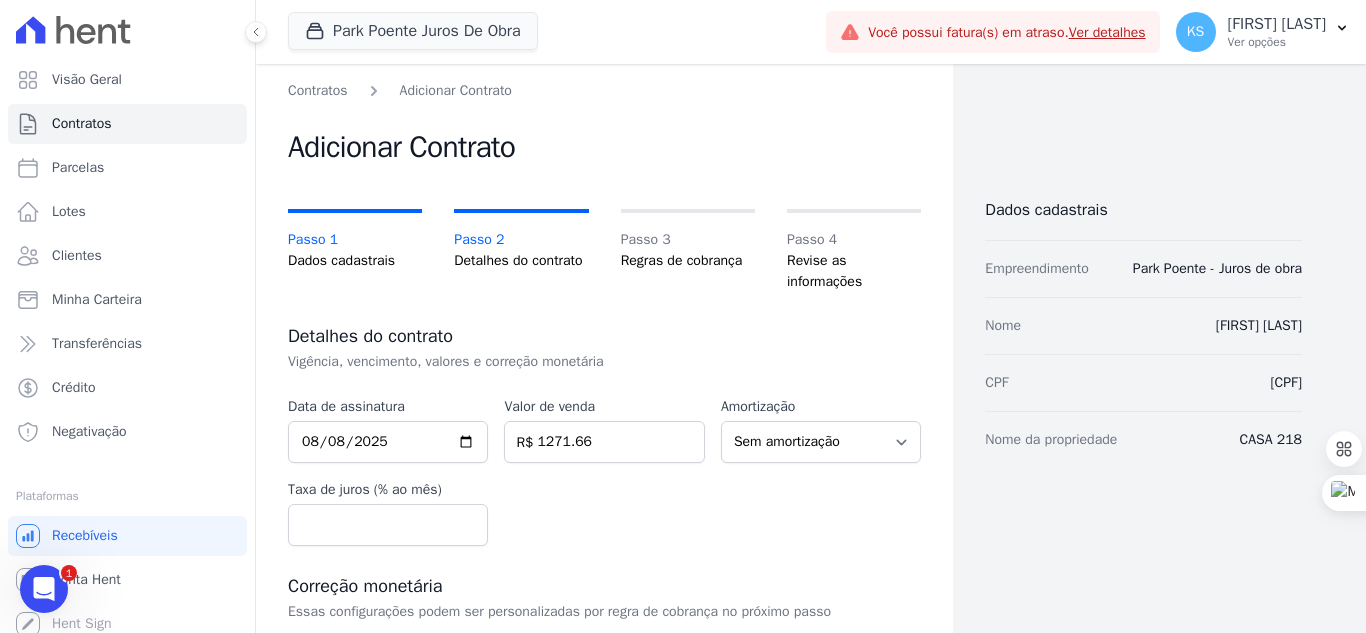 click on "Nome da propriedade" at bounding box center (1051, 440) 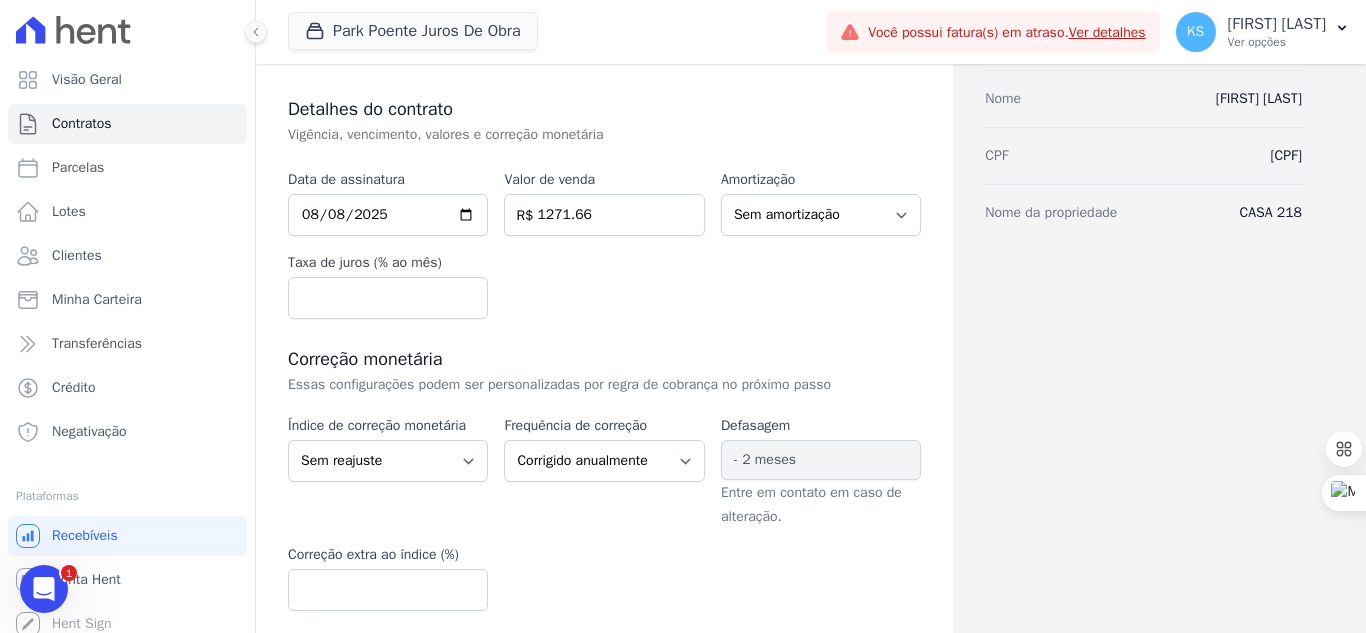 scroll, scrollTop: 300, scrollLeft: 0, axis: vertical 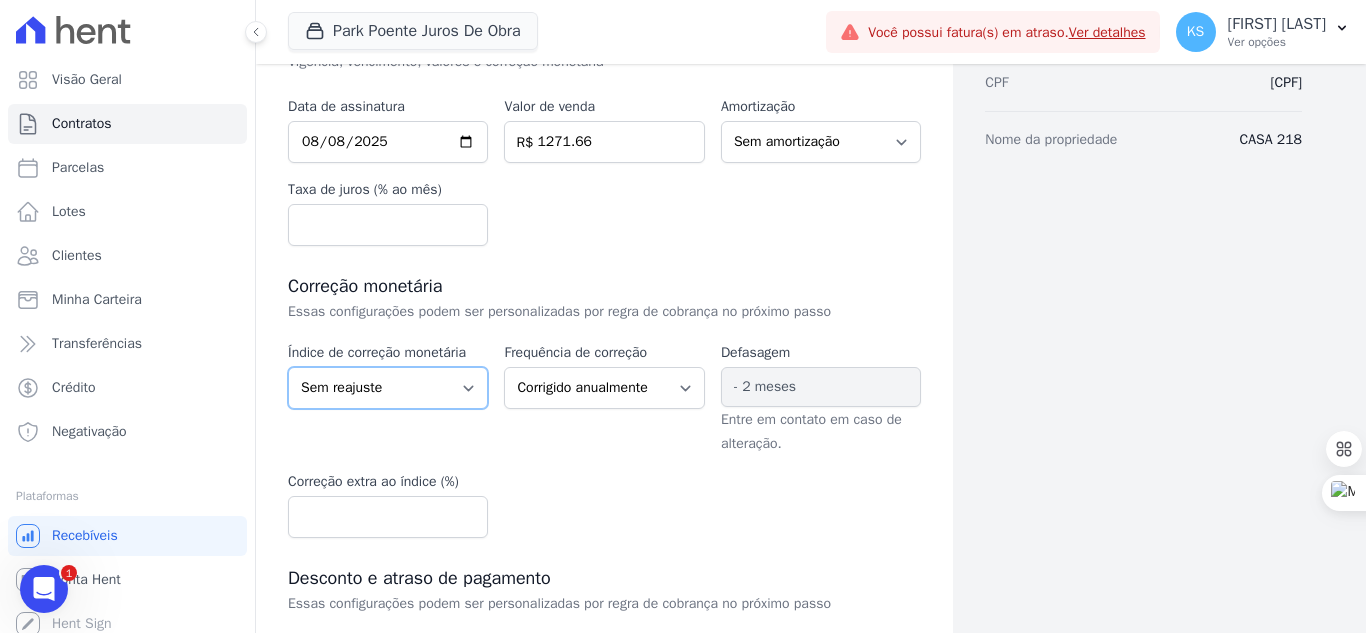 click on "Sem reajuste
Média dos últimos 12 meses acumulado de INCCM
Média dos últimos 12 meses acumulado de IPCA
DI
Reajuste fixo
ICCRJ
IGPDI
IGPM
INCCDI
INCCM
INPC
IPCA
TR" at bounding box center [388, 388] 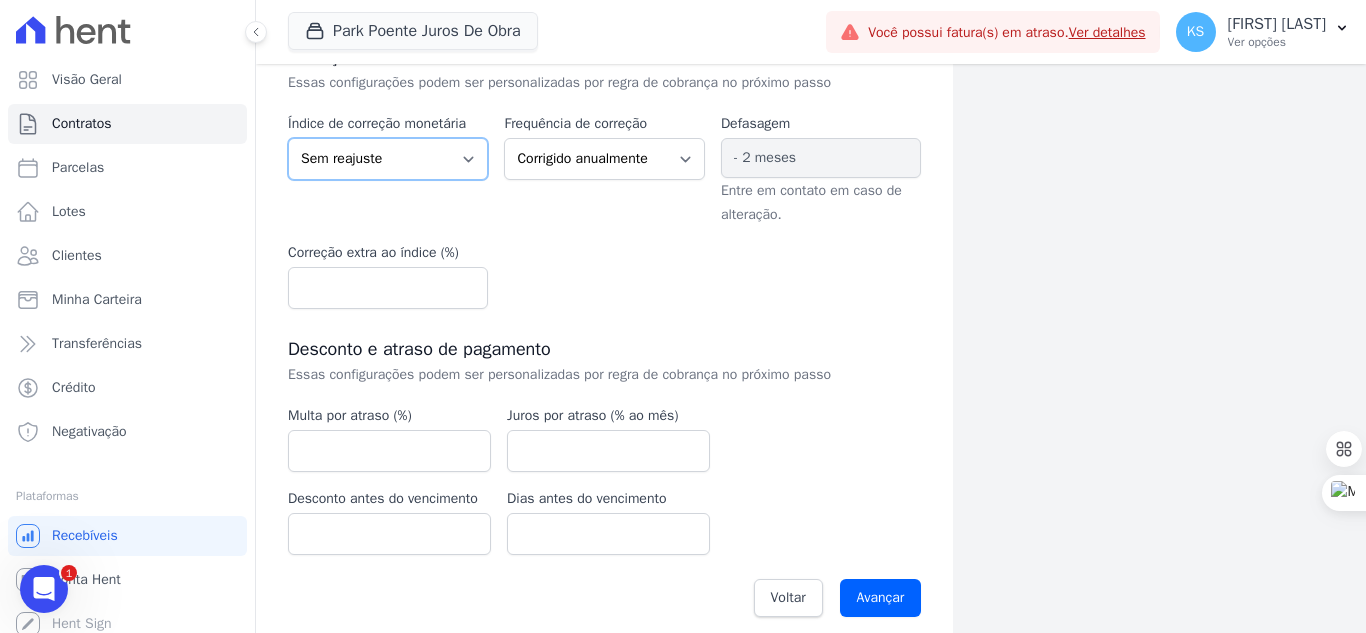 scroll, scrollTop: 545, scrollLeft: 0, axis: vertical 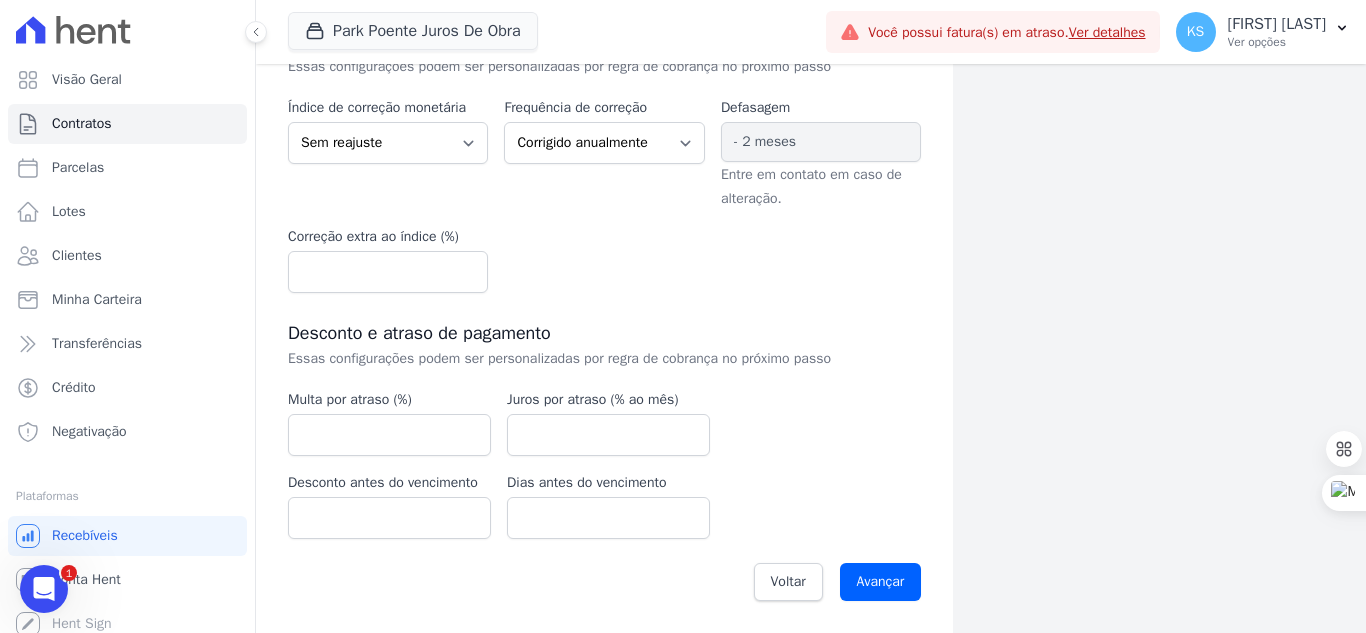 click on "Voltar
Avançar" at bounding box center (604, 582) 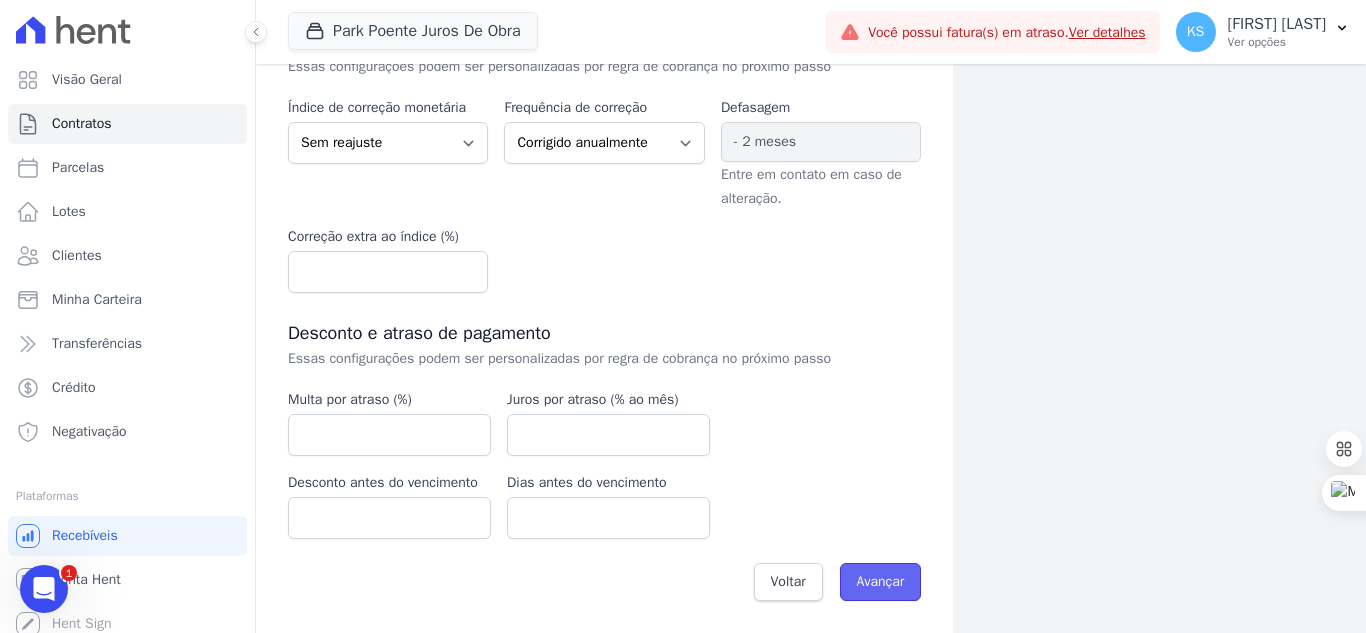 click on "Avançar" at bounding box center [881, 582] 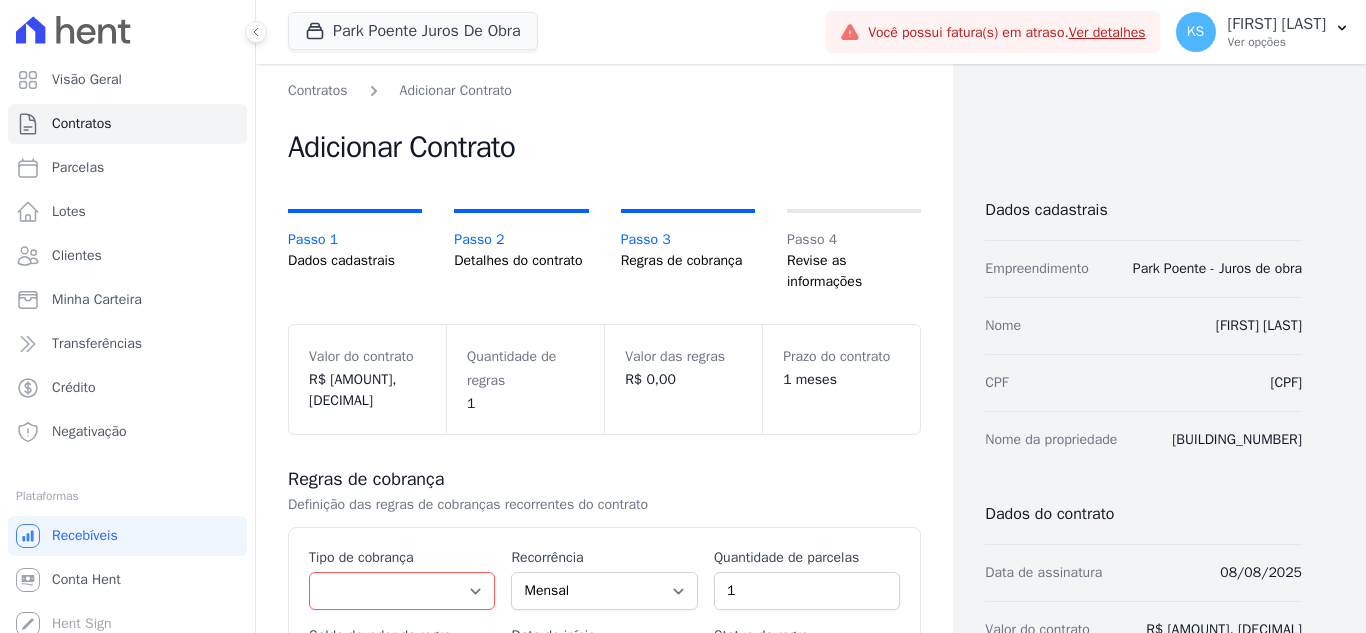 scroll, scrollTop: 0, scrollLeft: 0, axis: both 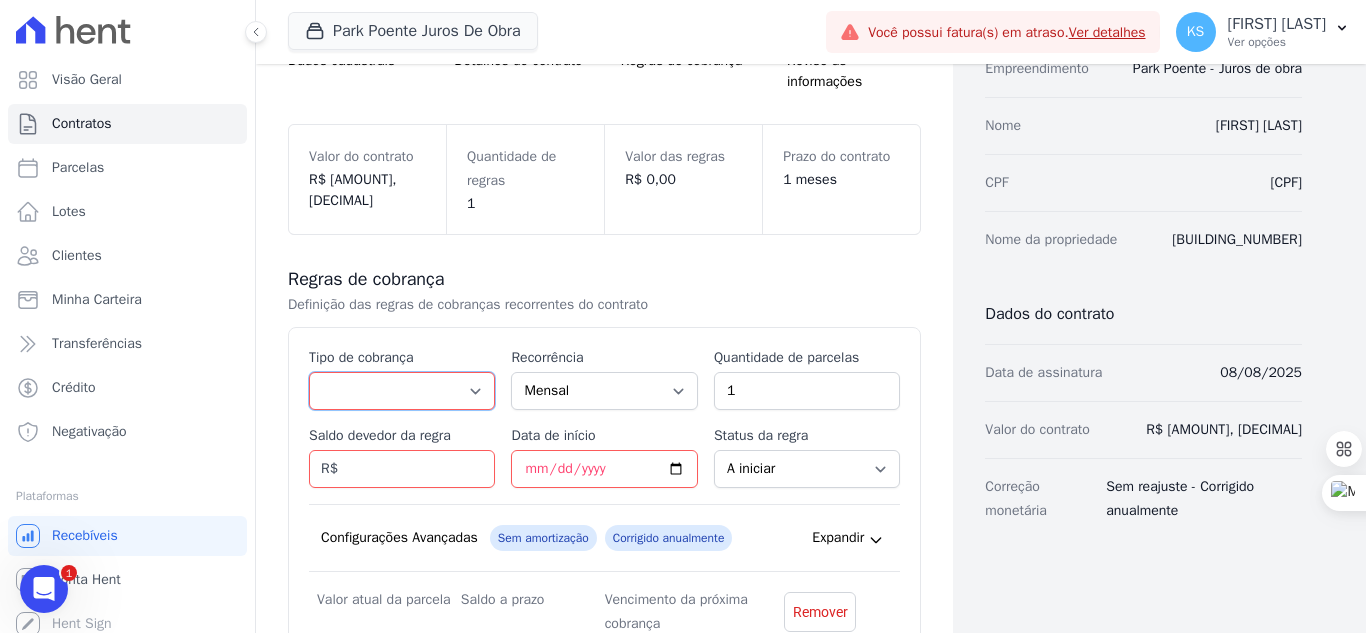 click on "Parcela Normal
Entrada
Sinal
Intercalada
Chaves
Pré-chaves
Pós-chaves
Impostos
Quitação
Outro
Financiamento Bancário" at bounding box center (402, 391) 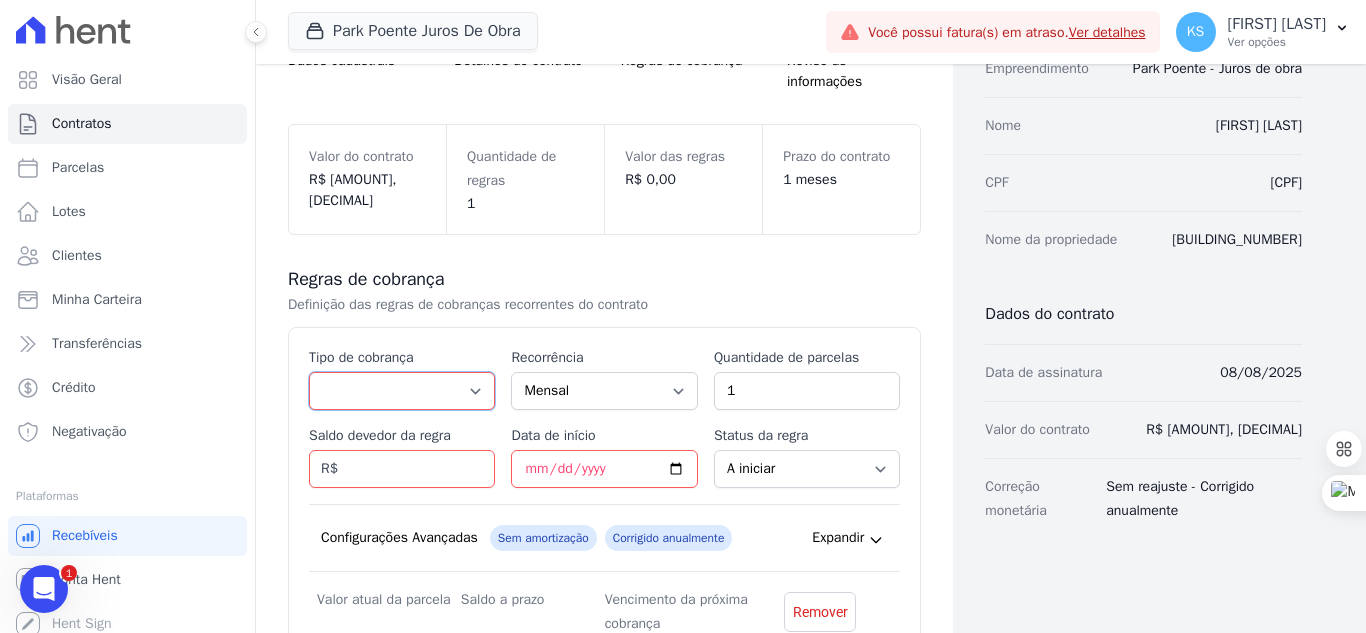 select on "others" 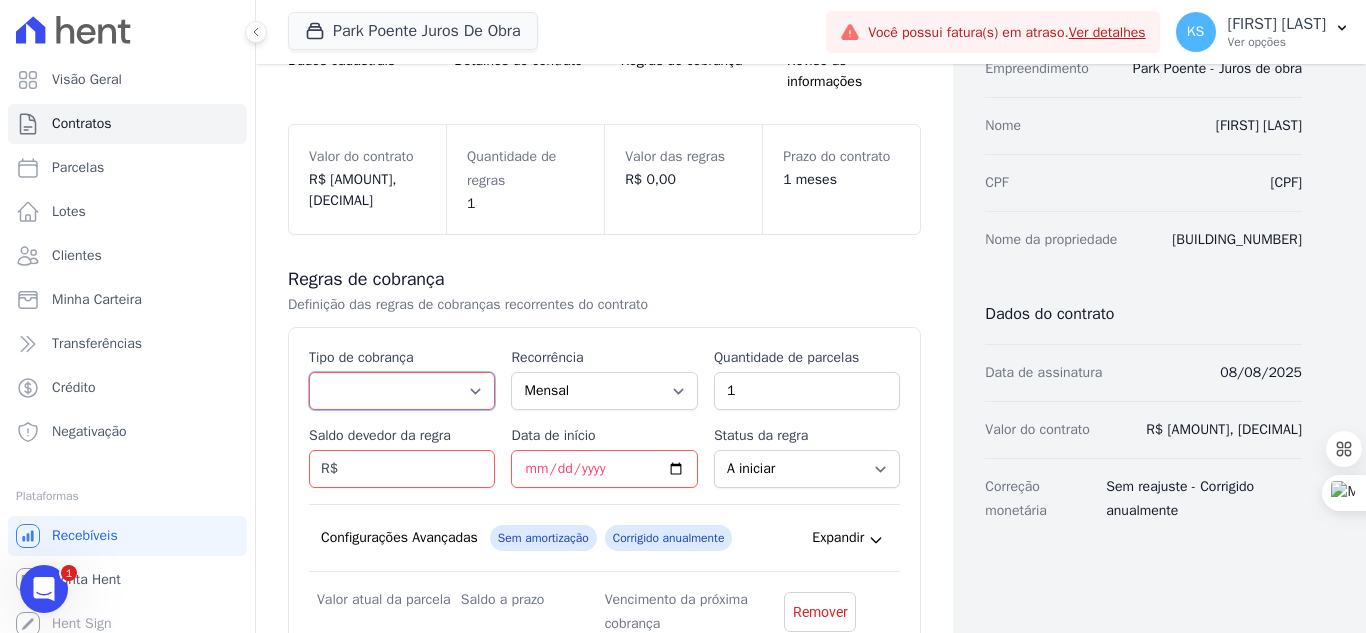 click on "Parcela Normal
Entrada
Sinal
Intercalada
Chaves
Pré-chaves
Pós-chaves
Impostos
Quitação
Outro
Financiamento Bancário" at bounding box center [402, 391] 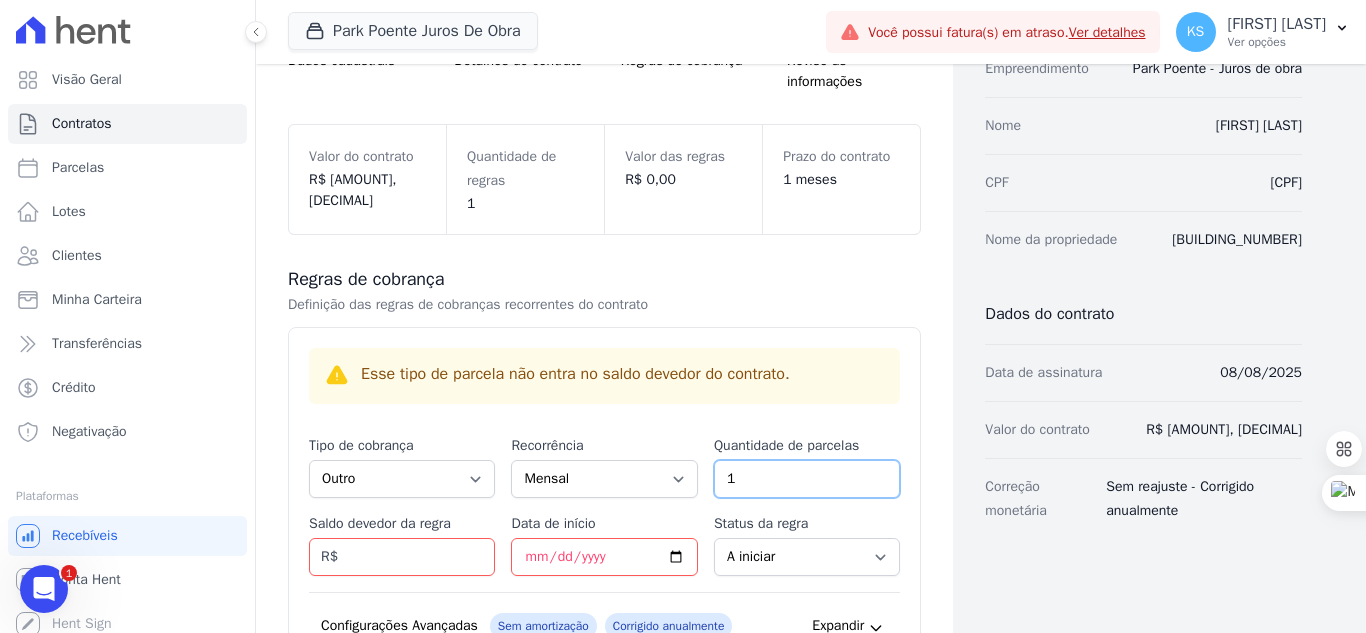 click on "1" at bounding box center (807, 479) 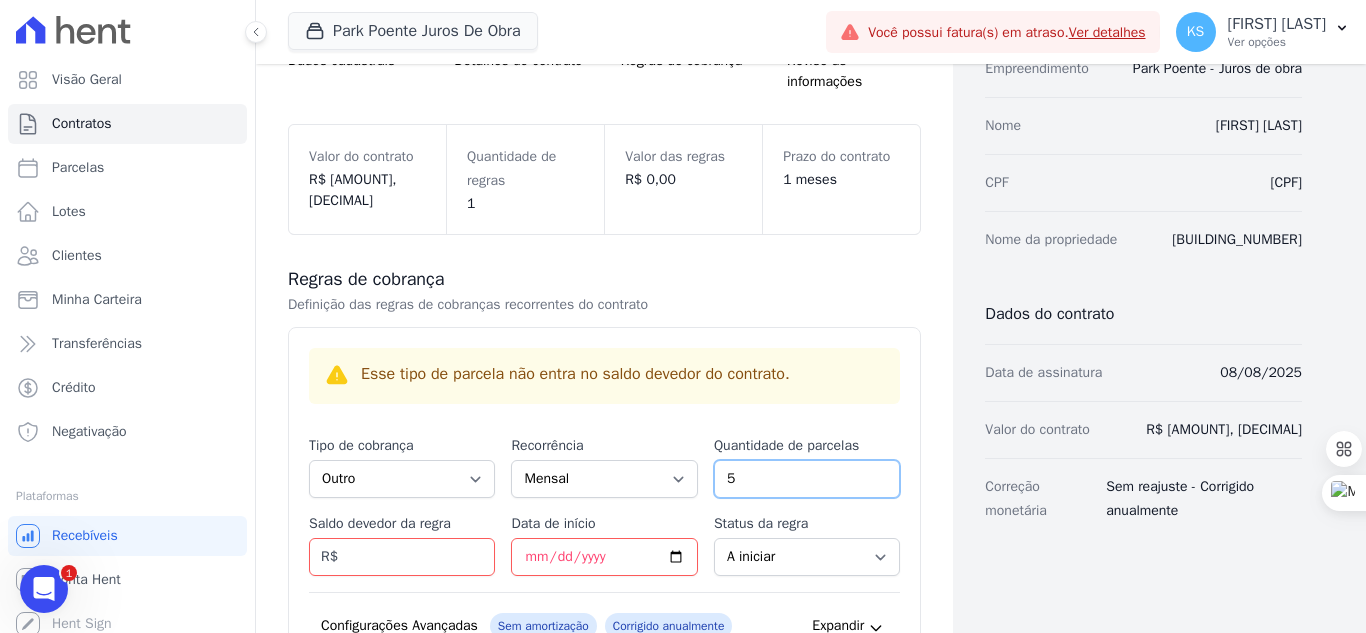type on "5" 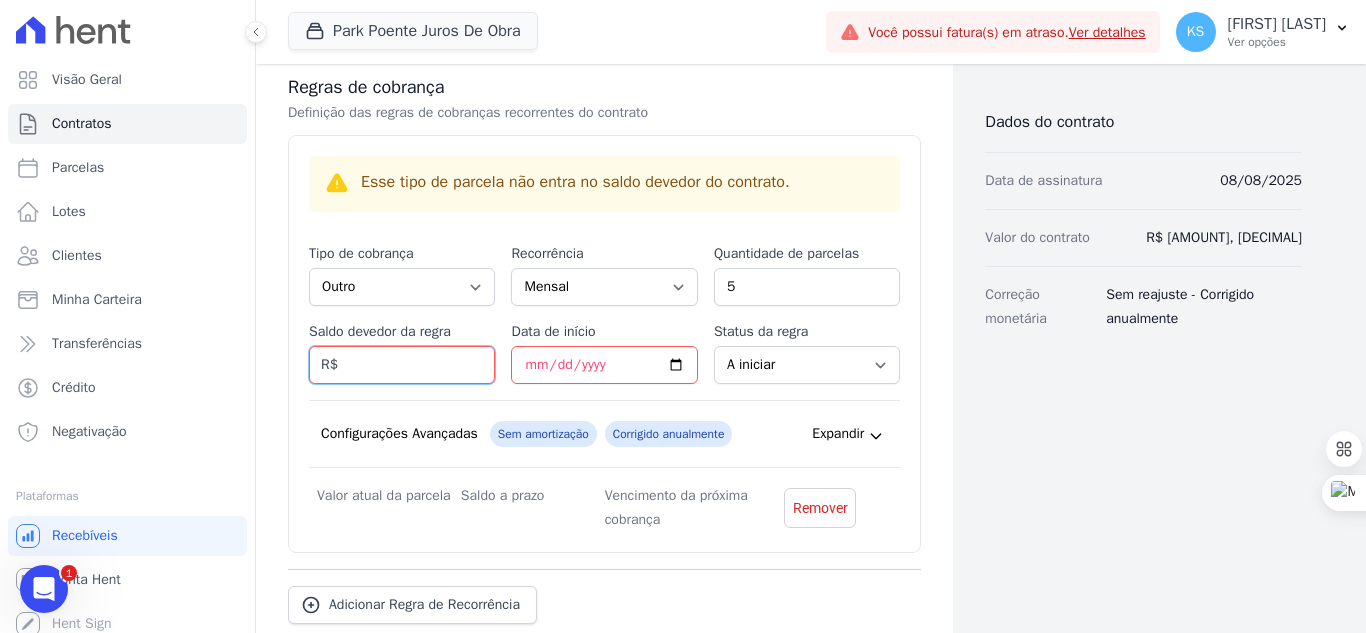 scroll, scrollTop: 400, scrollLeft: 0, axis: vertical 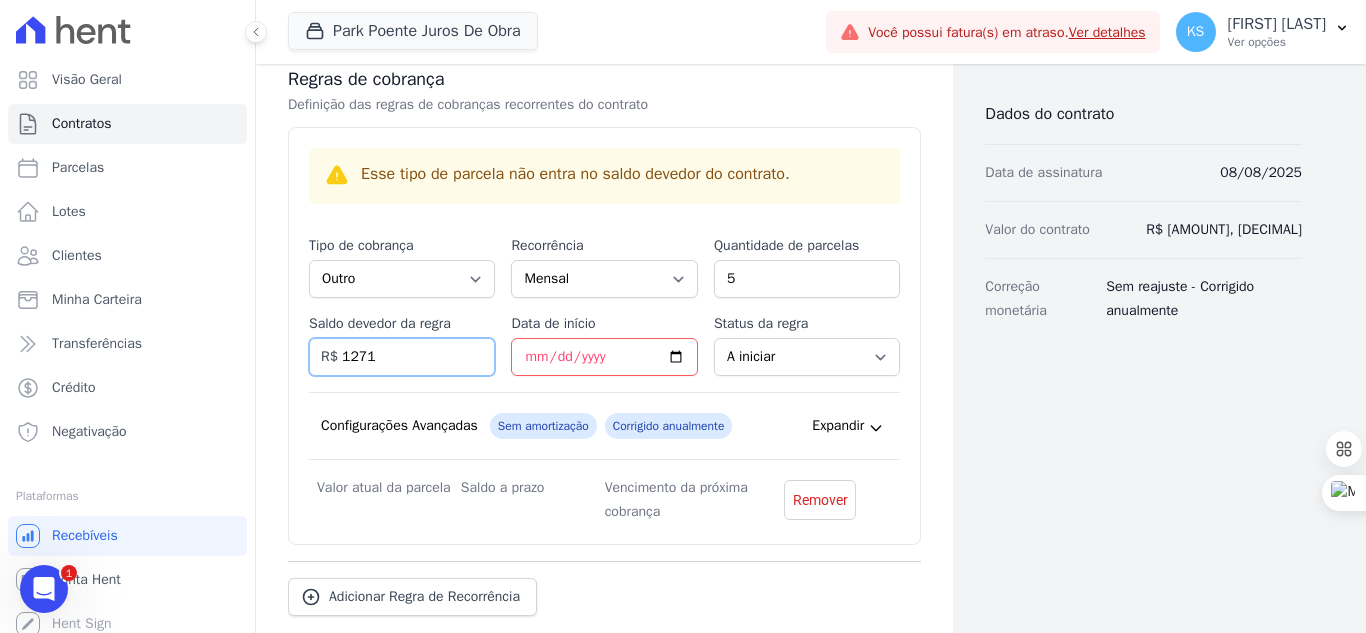 click on "Avançar" at bounding box center [881, 691] 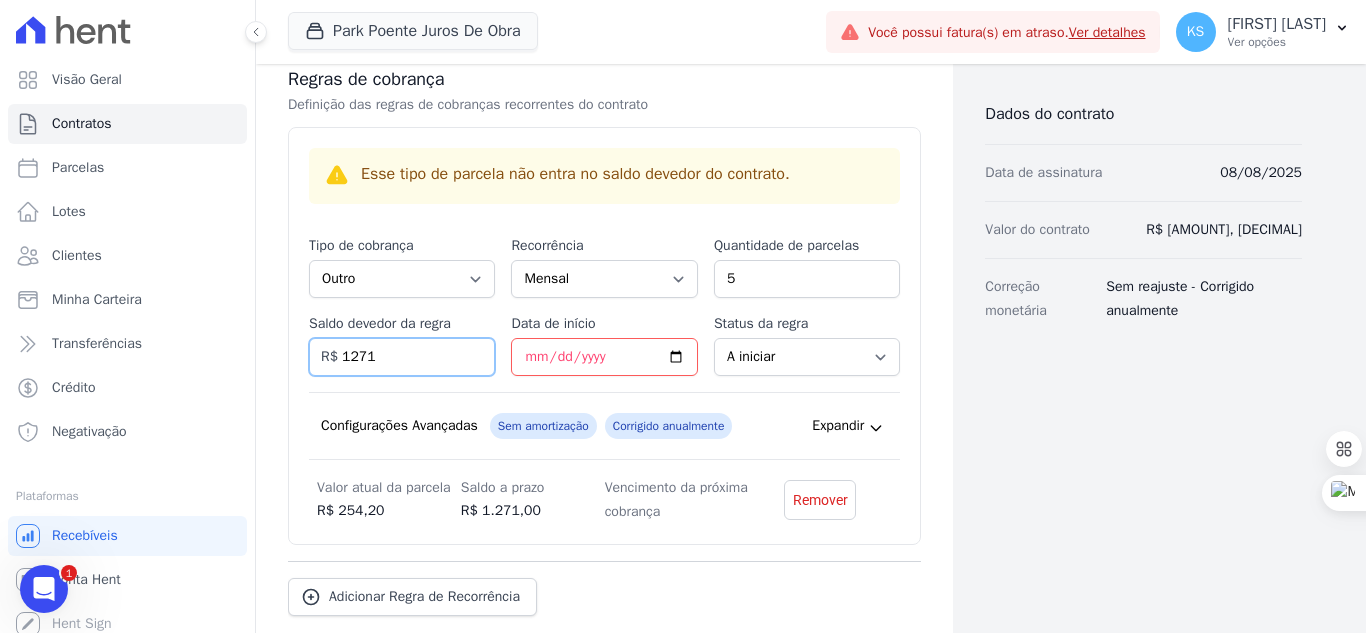 click on "1271" at bounding box center [402, 357] 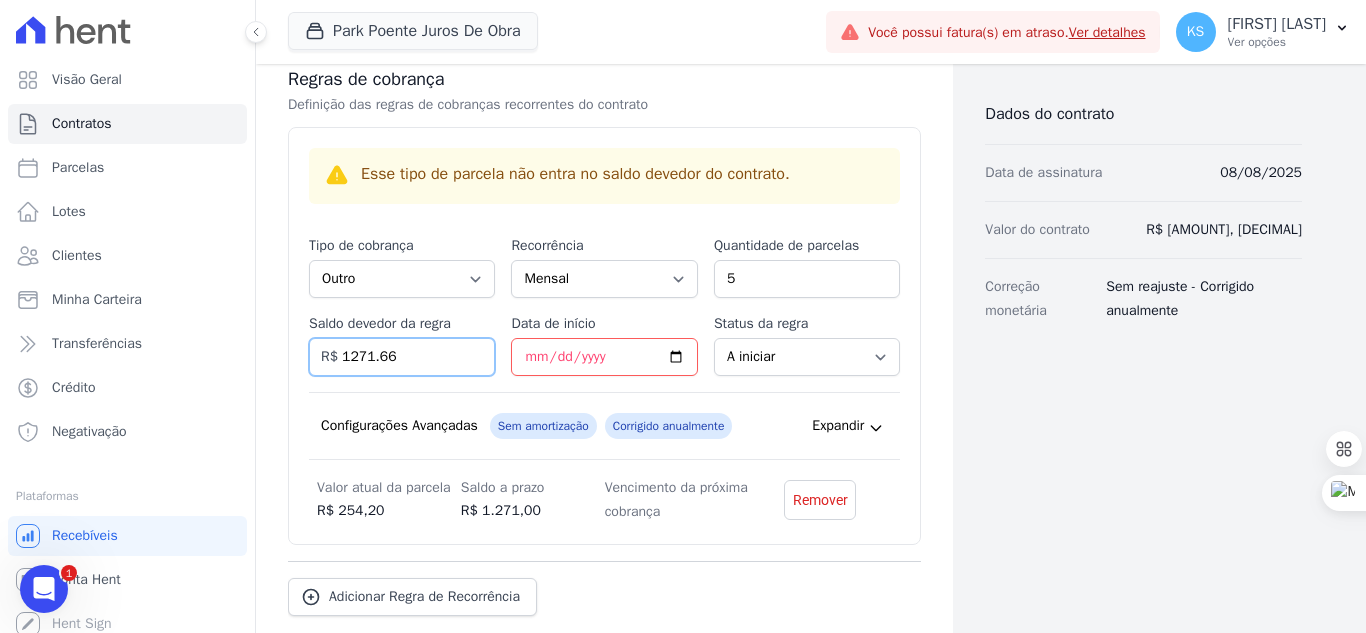 type on "1271.66" 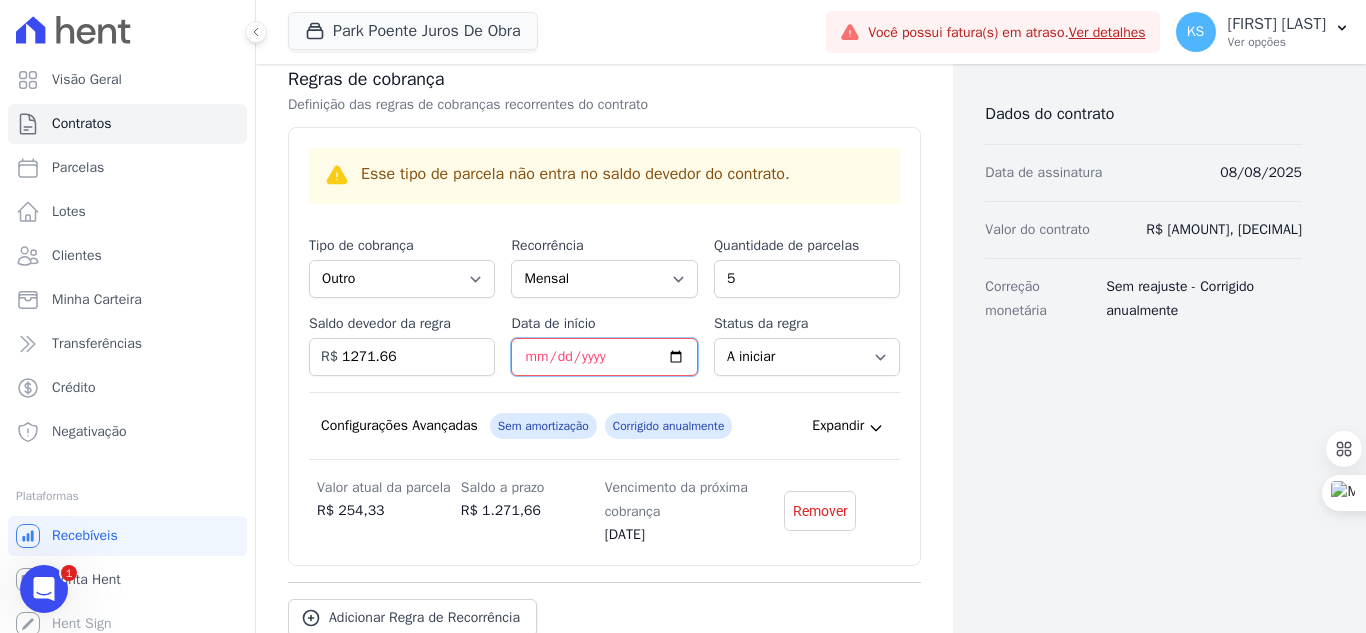 type on "2025-08-25" 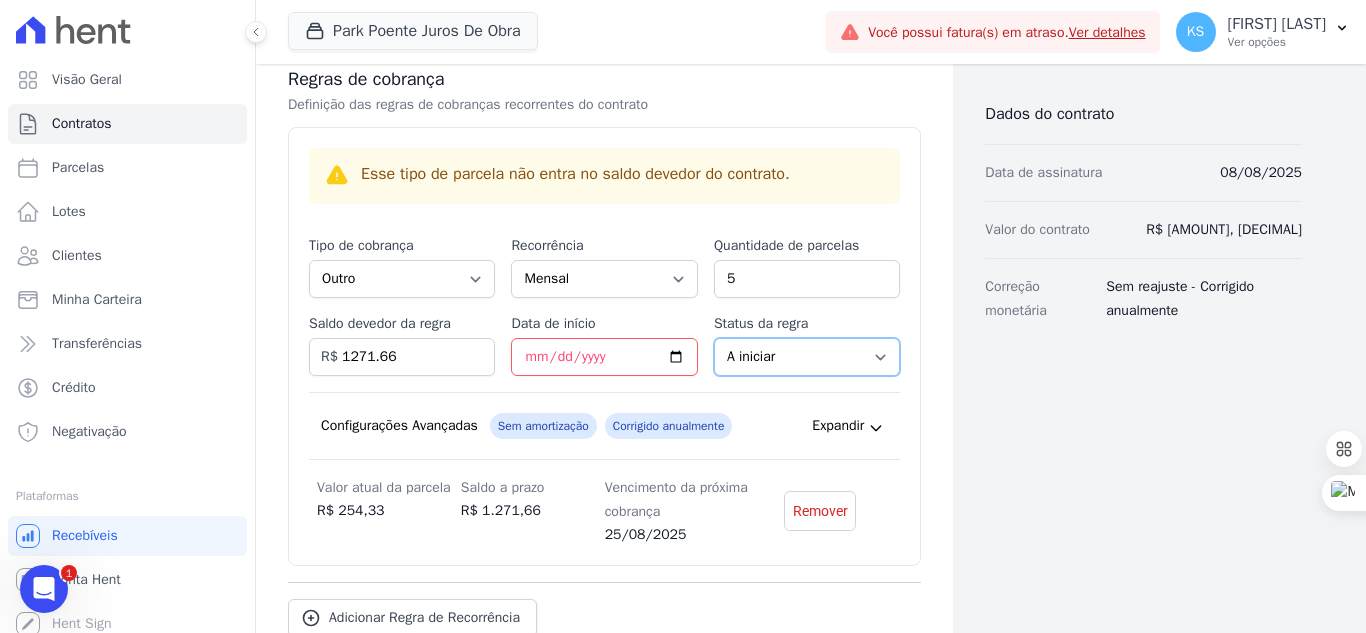 click on "A iniciar
Em aberto" at bounding box center [807, 357] 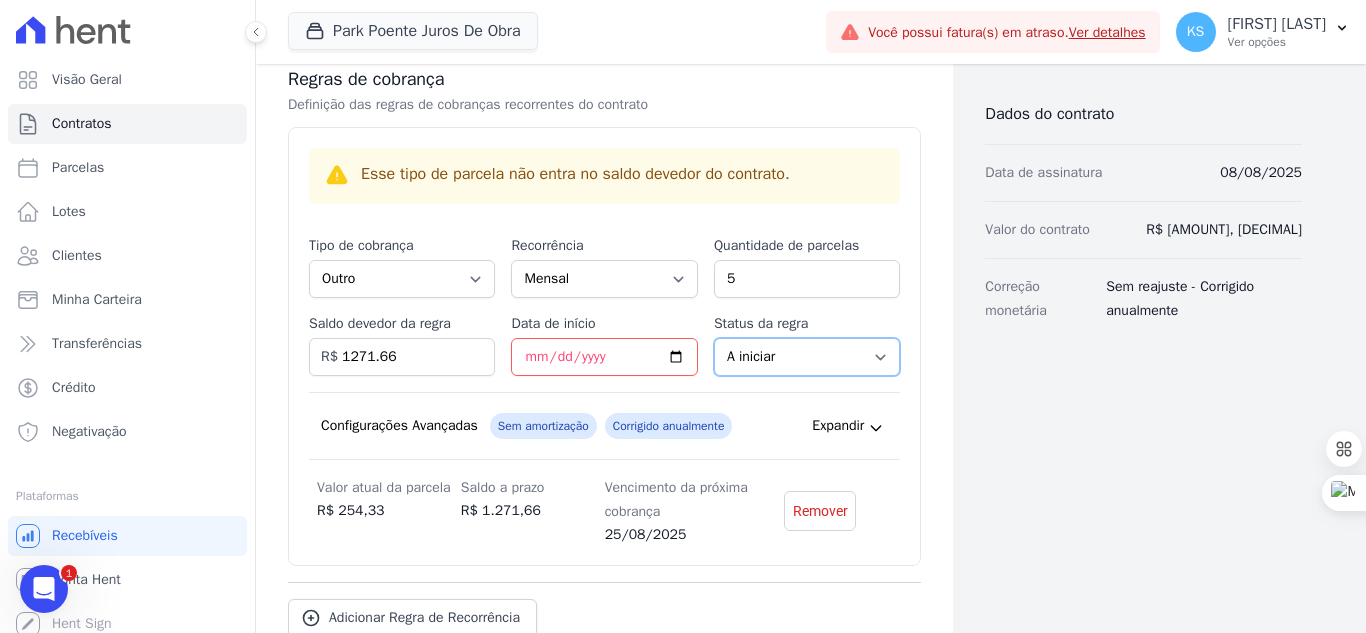 scroll, scrollTop: 500, scrollLeft: 0, axis: vertical 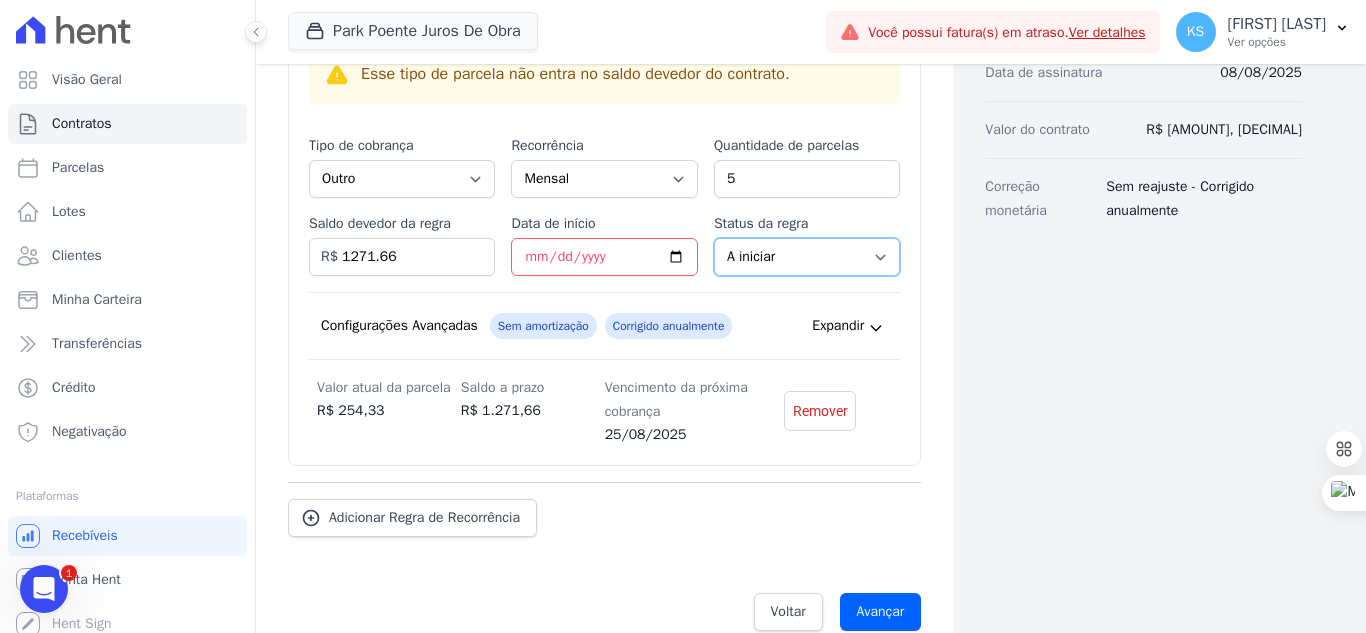 click on "A iniciar
Em aberto" at bounding box center [807, 257] 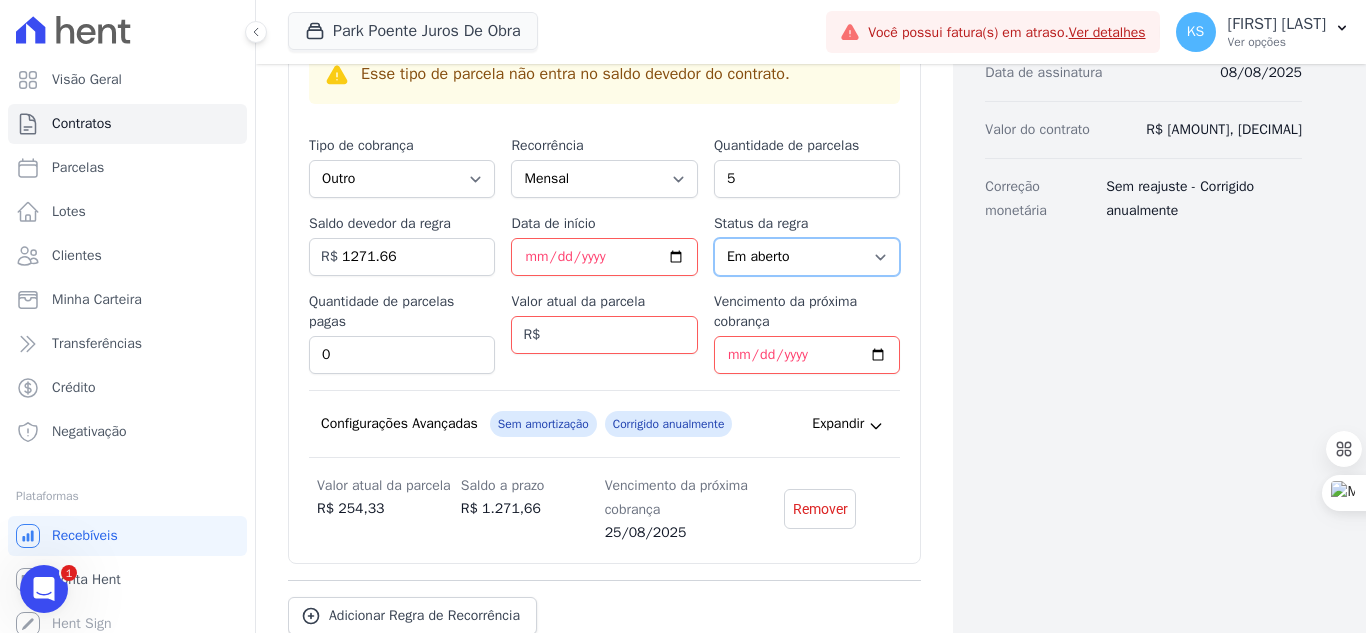 click on "A iniciar
Em aberto" at bounding box center (807, 257) 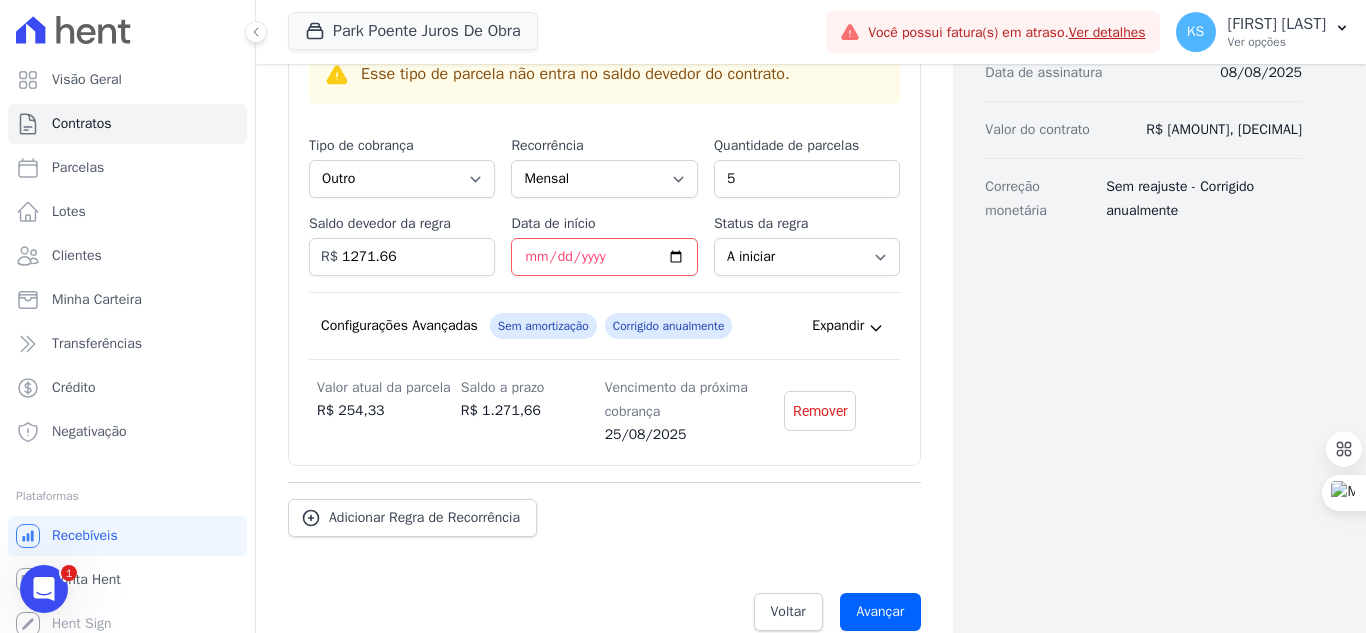 click on "Contratos
Adicionar Contrato
Adicionar Contrato
Passo 1
Dados cadastrais
Passo 2
Detalhes do contrato
Passo 3
Regras de cobrança
Passo 4
Revise as informações
Valor do contrato
R$ 1.271,66
Quantidade de regras
1
Valor das regras
R$ 1.271,66
Prazo do contrato
5 meses" at bounding box center (604, 113) 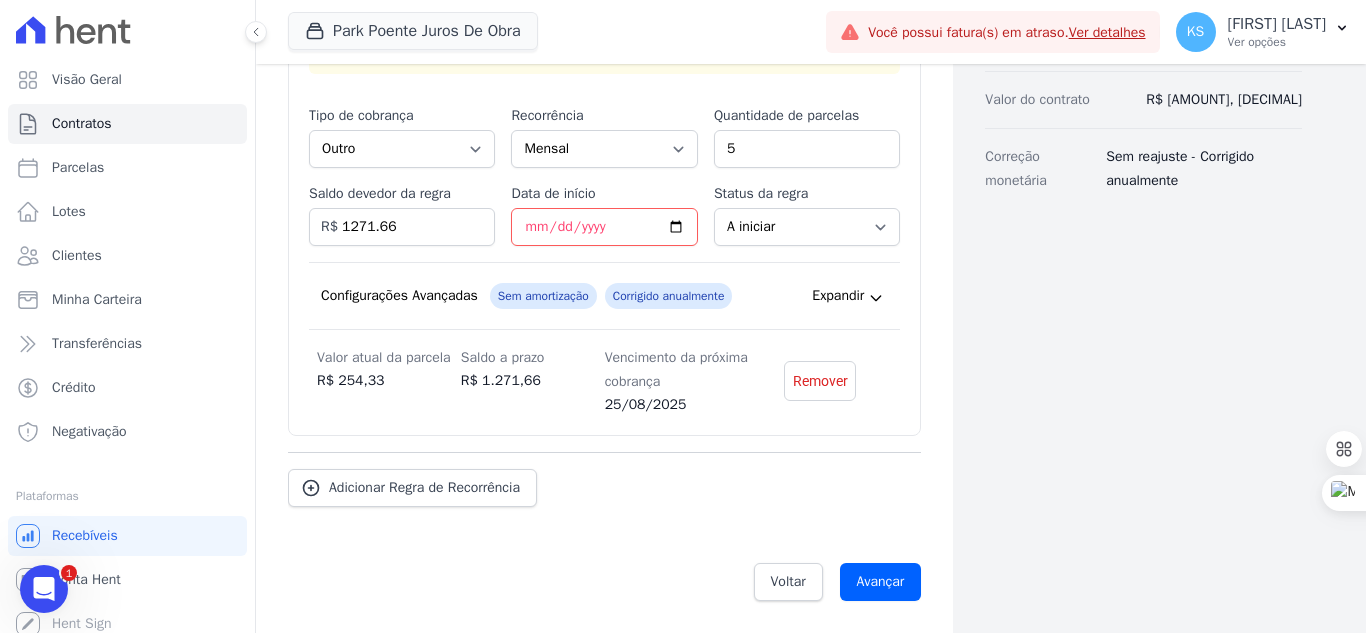 click on "Vencimento da próxima cobrança" at bounding box center (677, 370) 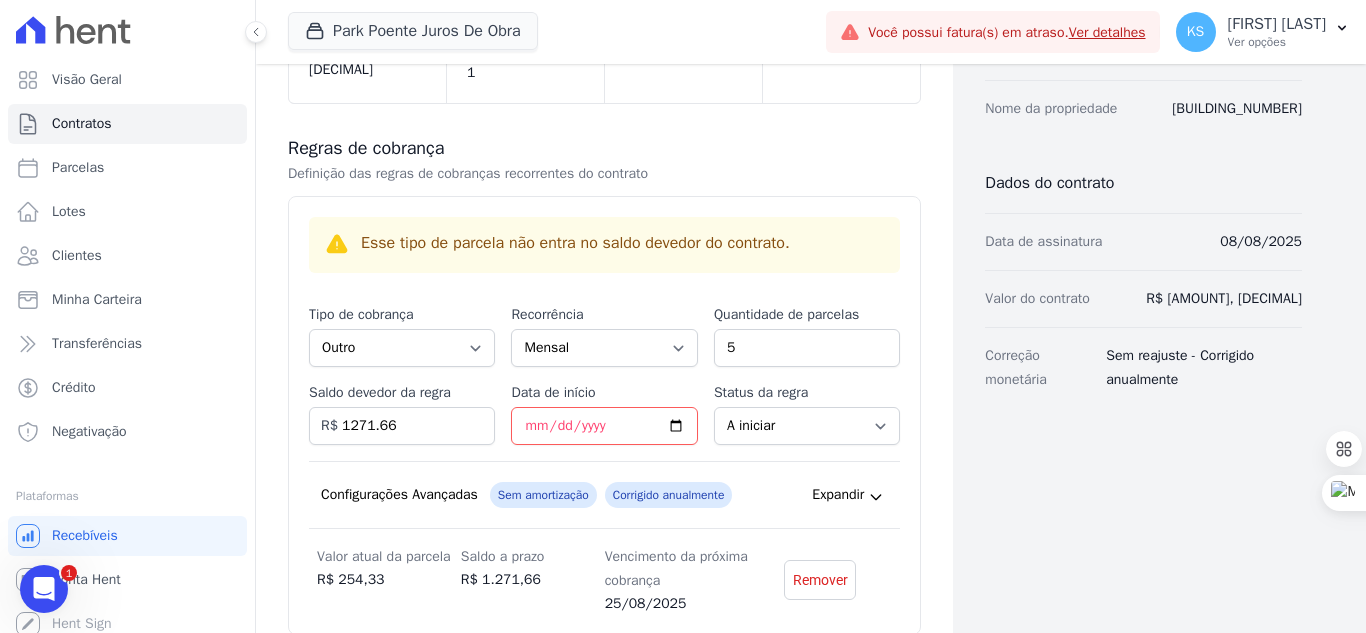 scroll, scrollTop: 330, scrollLeft: 0, axis: vertical 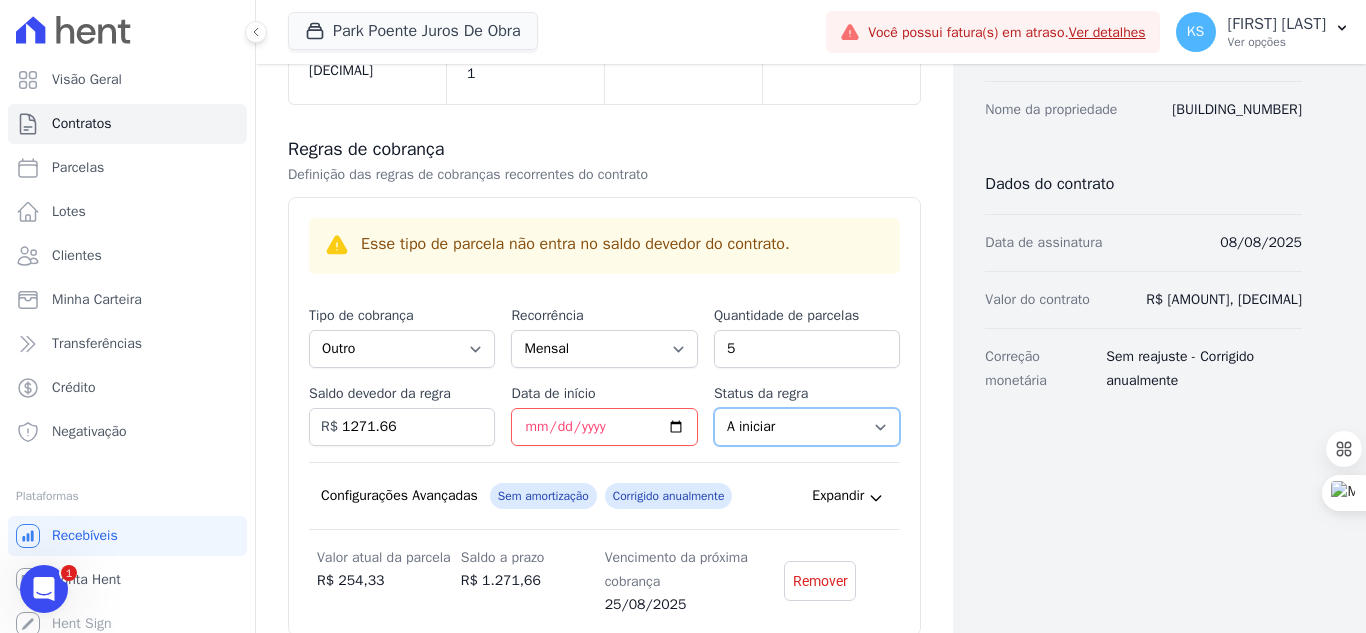 click on "A iniciar
Em aberto" at bounding box center (807, 427) 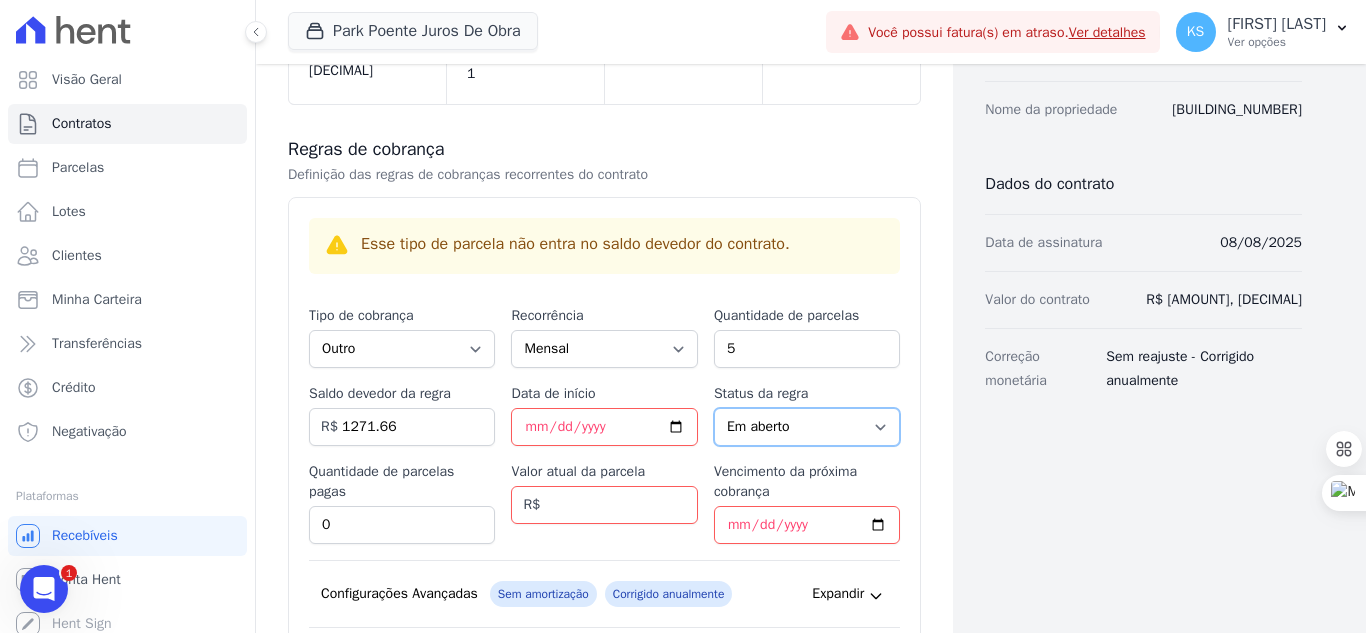 click on "A iniciar
Em aberto" at bounding box center [807, 427] 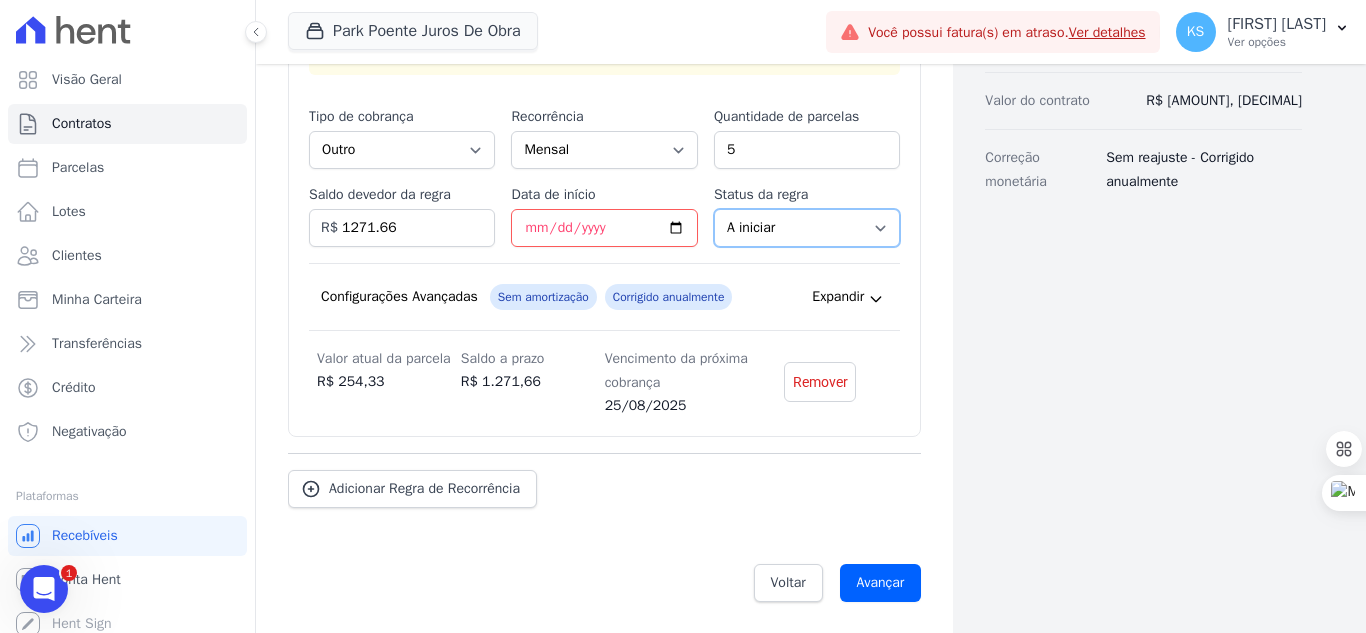 scroll, scrollTop: 530, scrollLeft: 0, axis: vertical 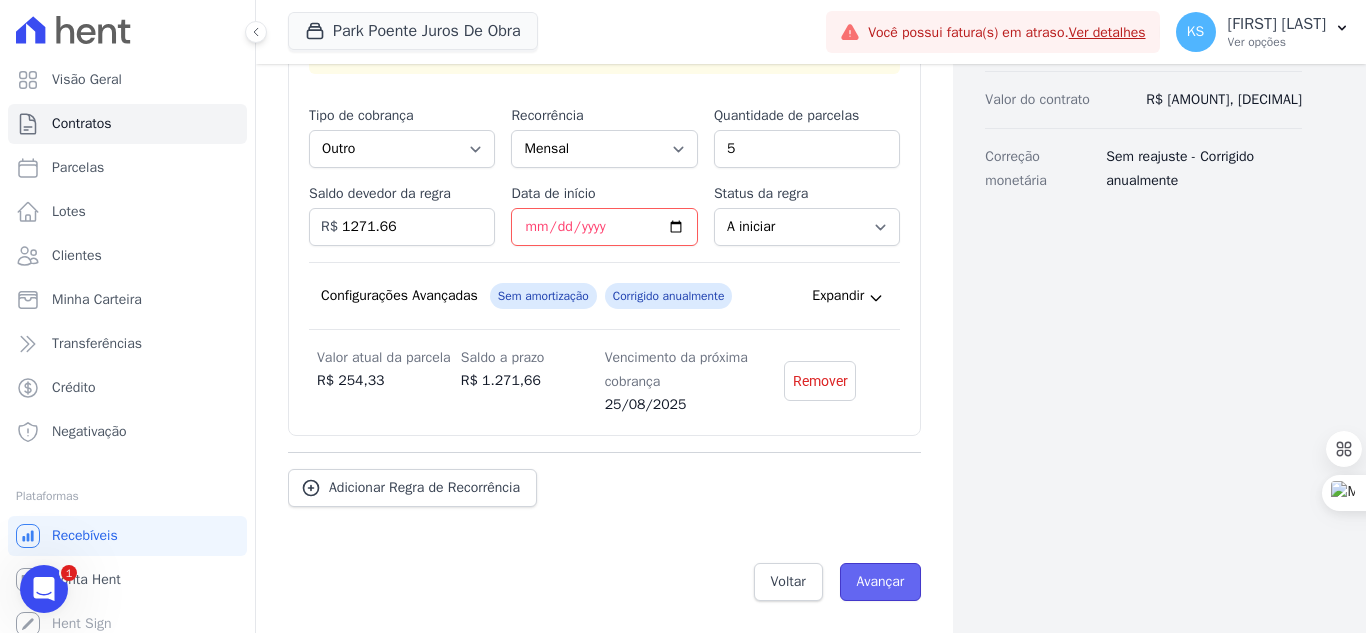 click on "Avançar" at bounding box center (881, 582) 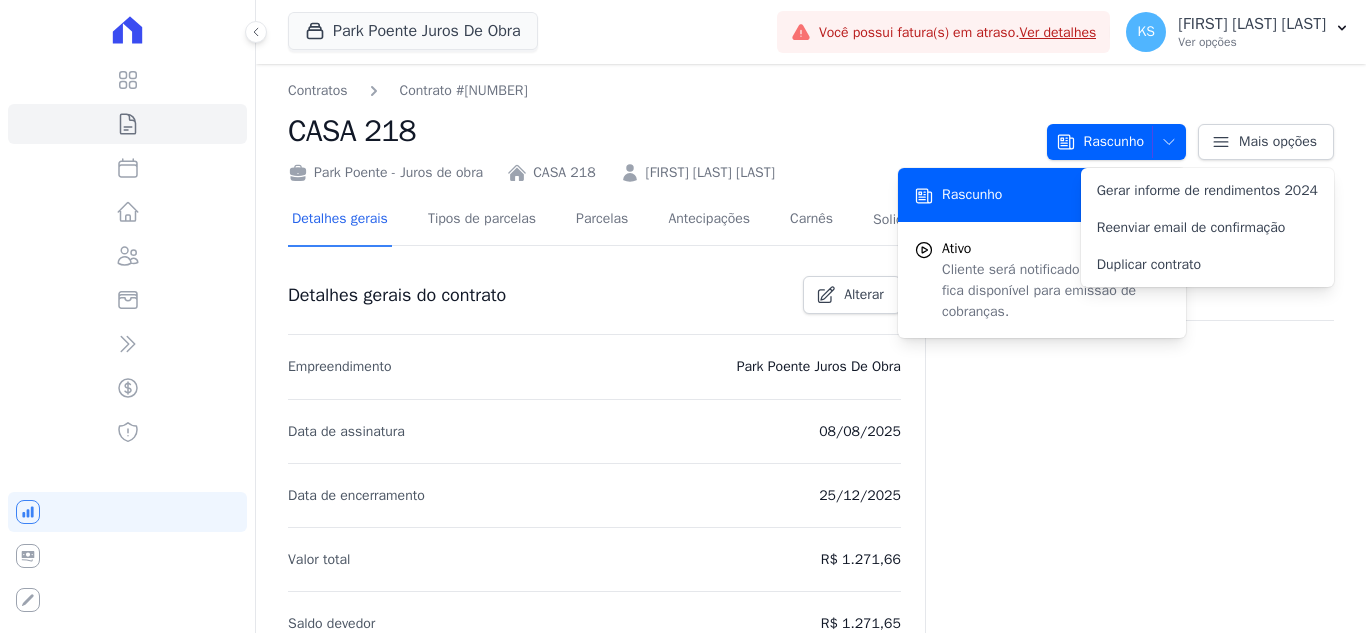 scroll, scrollTop: 0, scrollLeft: 0, axis: both 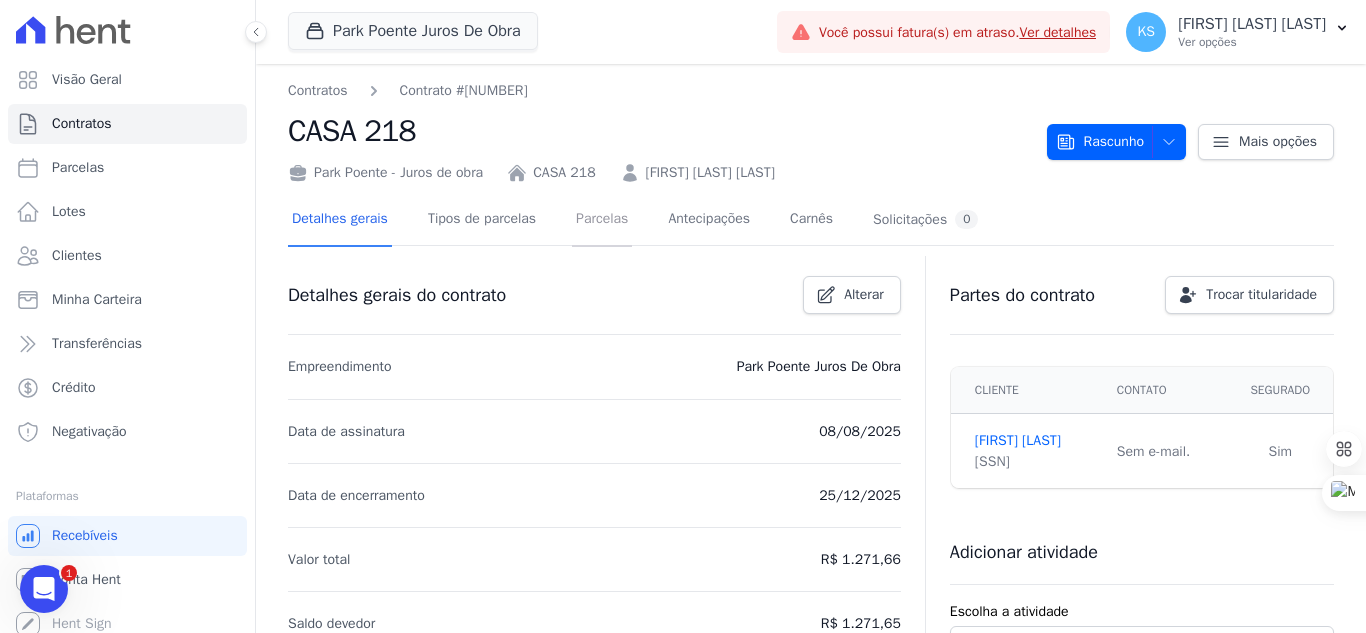 click on "Parcelas" at bounding box center [602, 220] 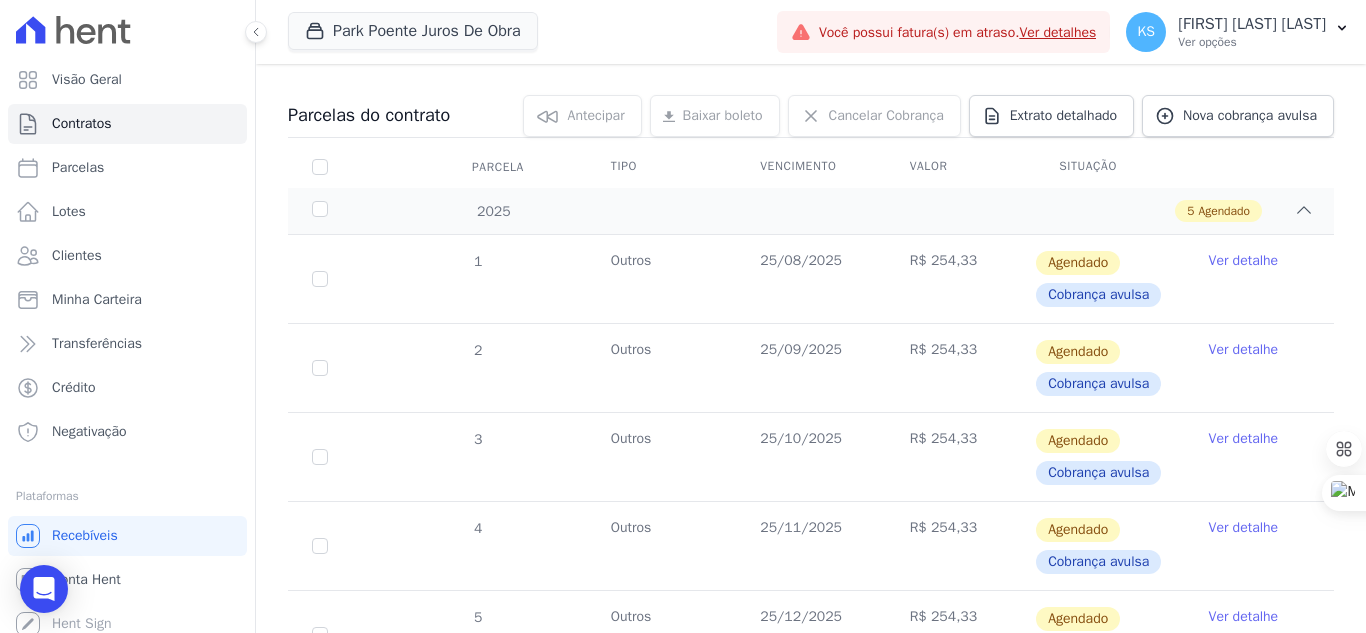 scroll, scrollTop: 200, scrollLeft: 0, axis: vertical 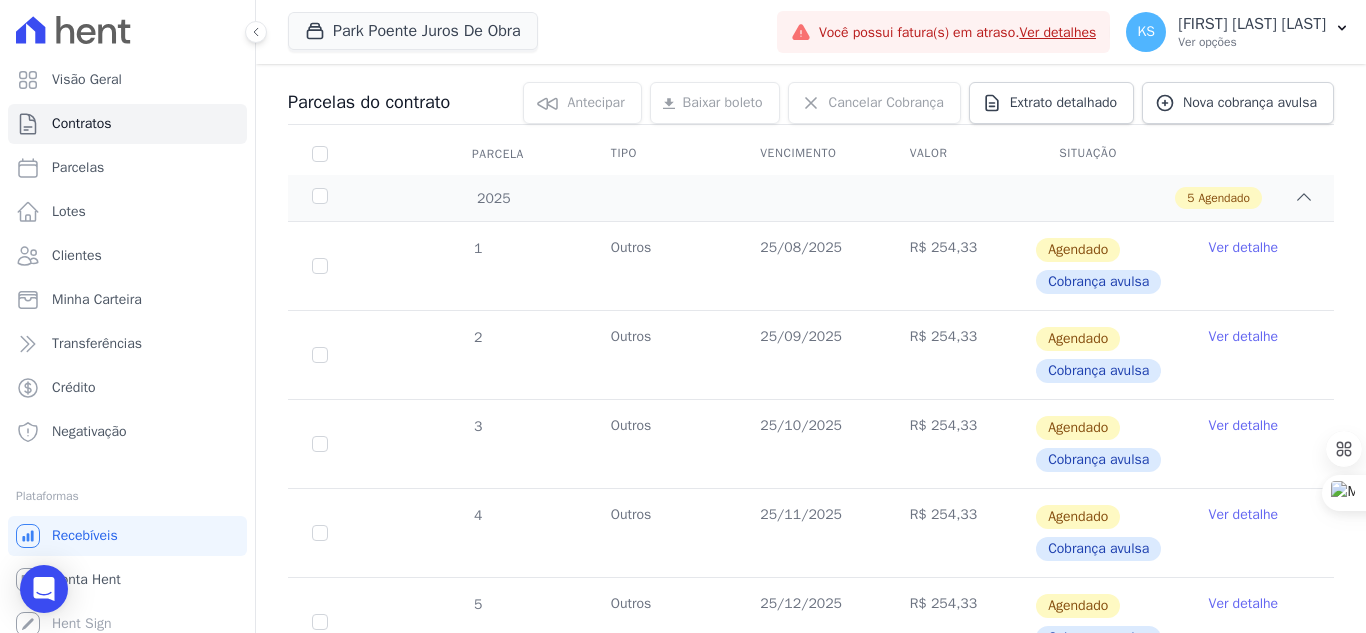 click on "Ver detalhe" at bounding box center (1244, 248) 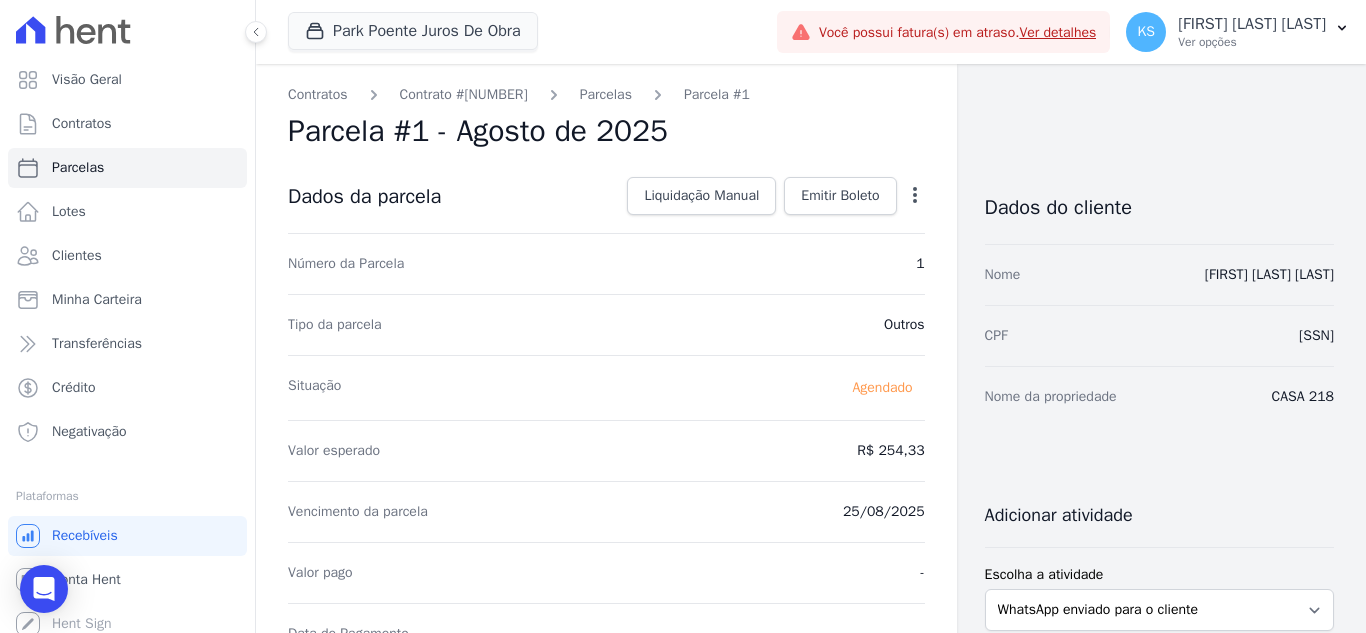 click 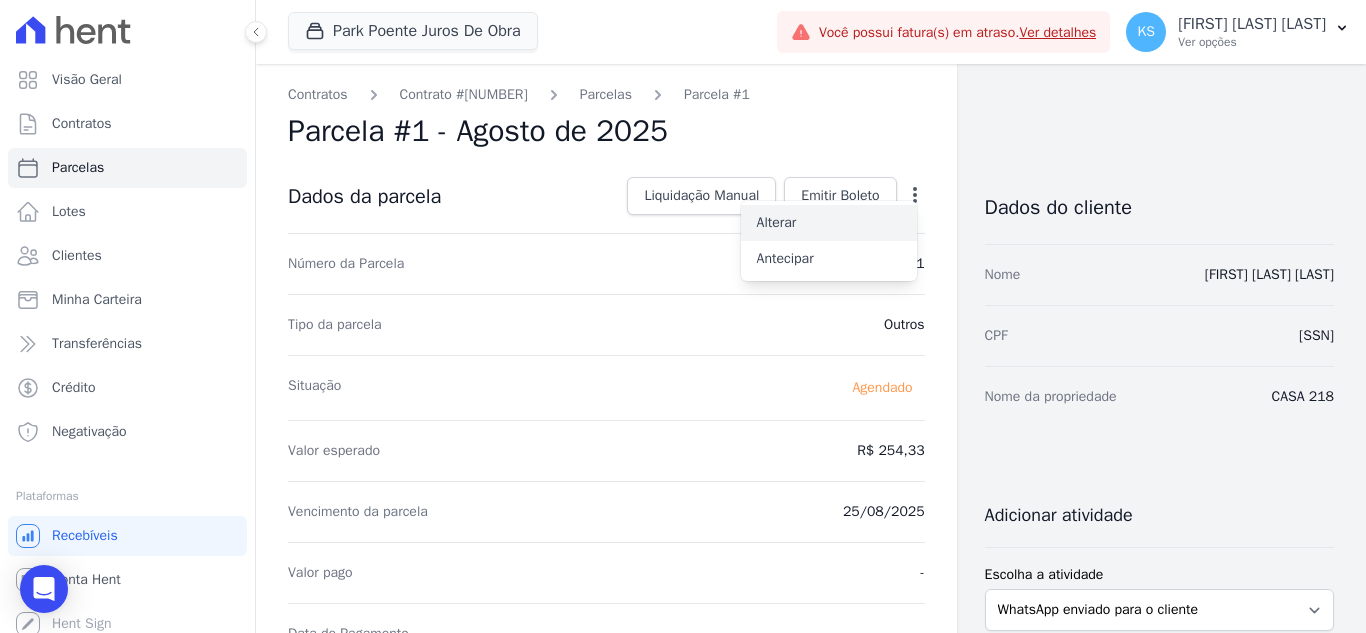 click on "Alterar" at bounding box center (829, 223) 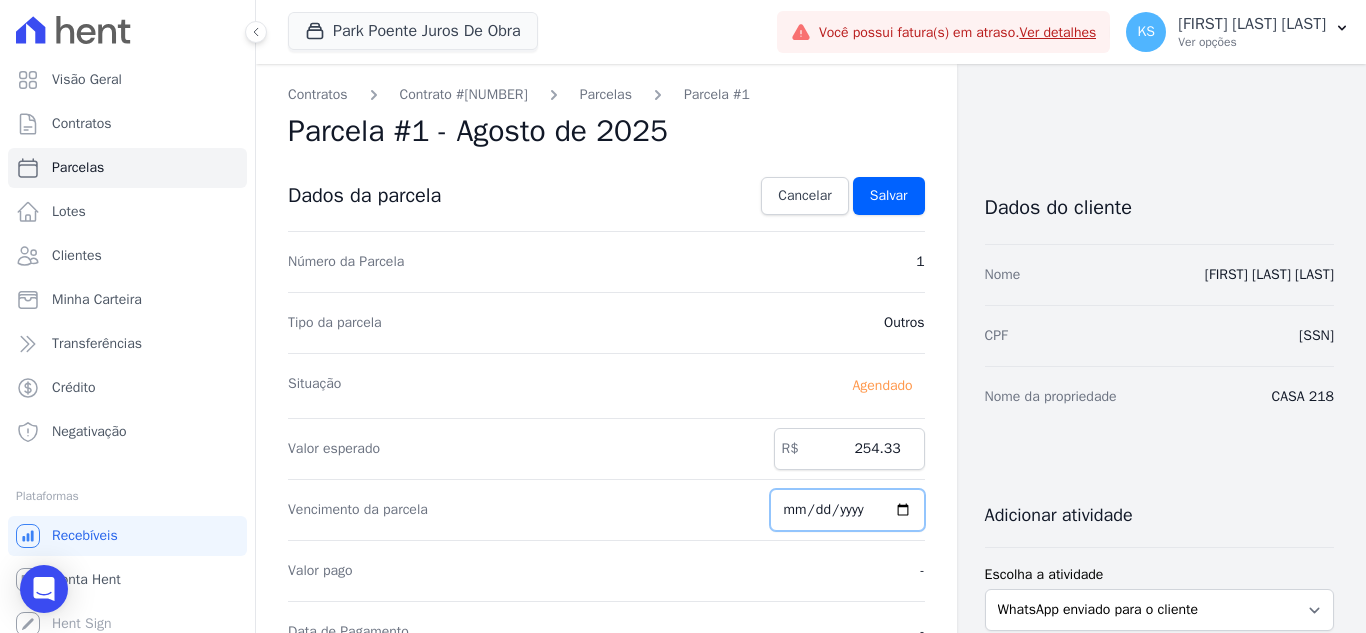 drag, startPoint x: 840, startPoint y: 503, endPoint x: 757, endPoint y: 483, distance: 85.37564 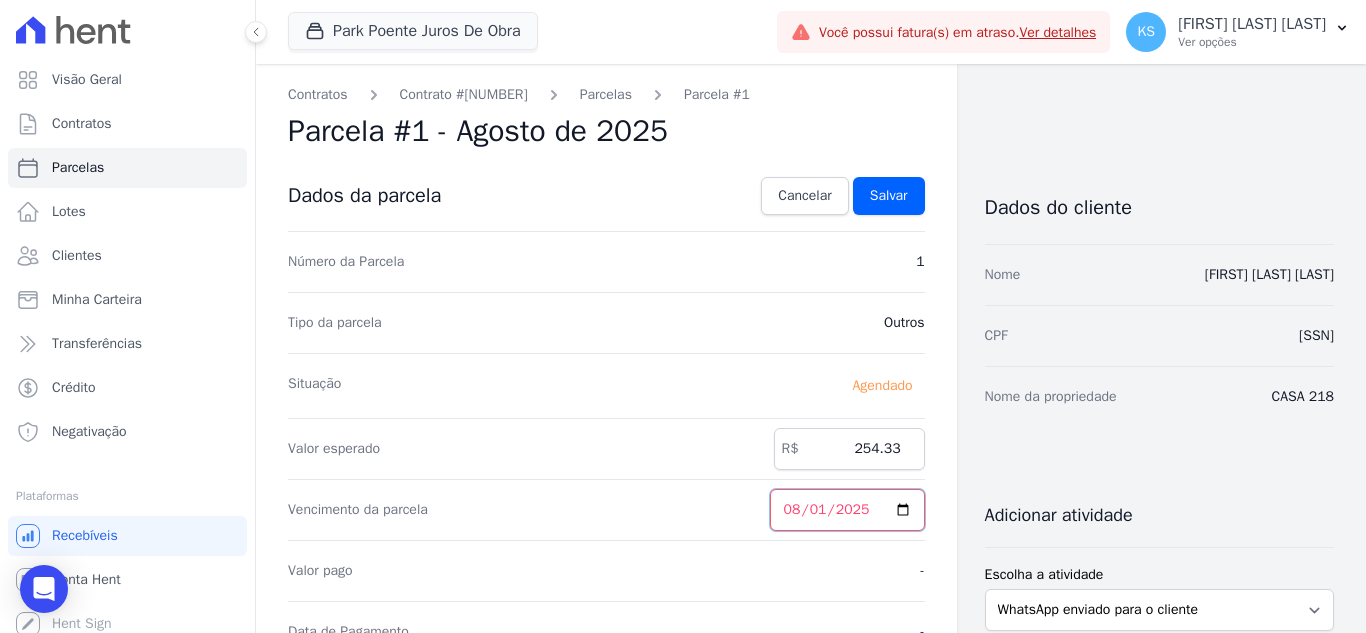 type on "2025-08-10" 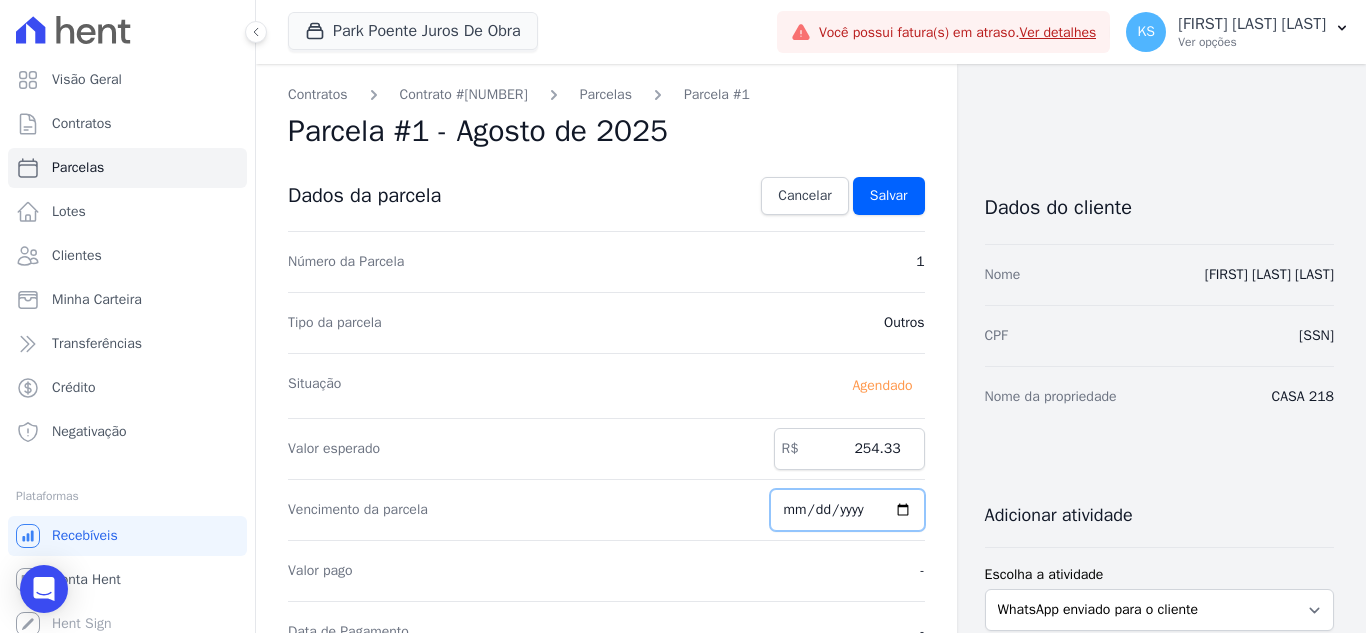 click at bounding box center [847, 510] 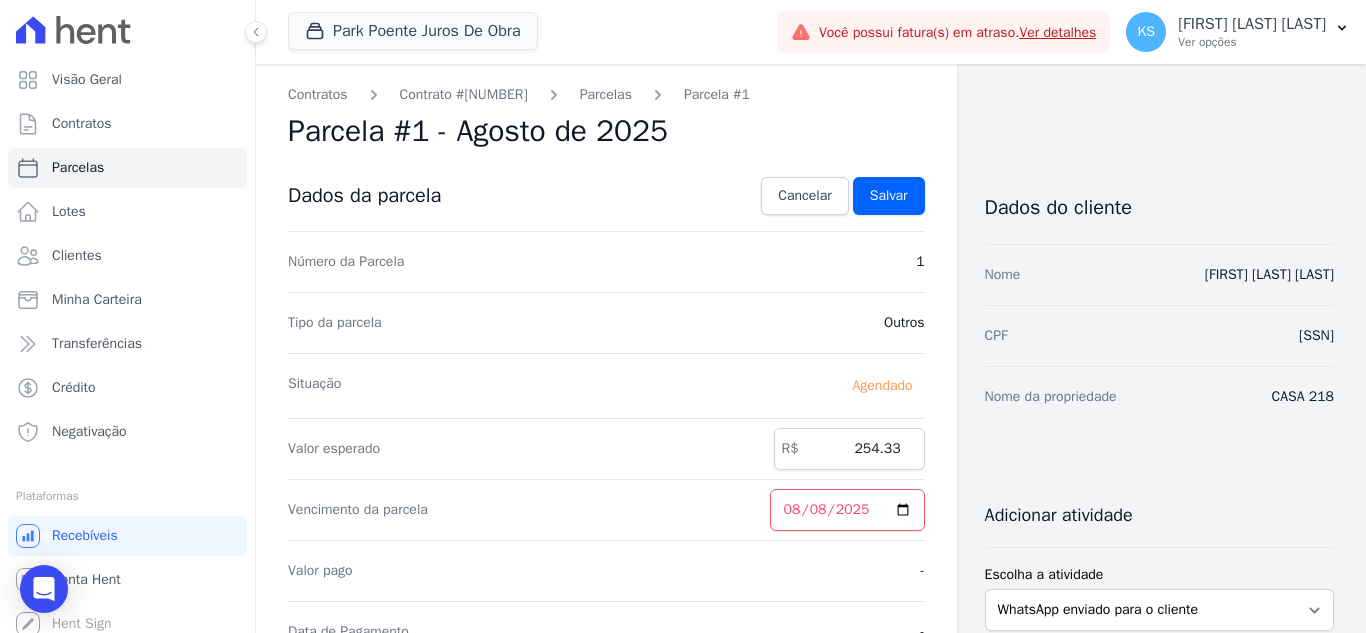 click on "Situação
Agendado" at bounding box center (606, 385) 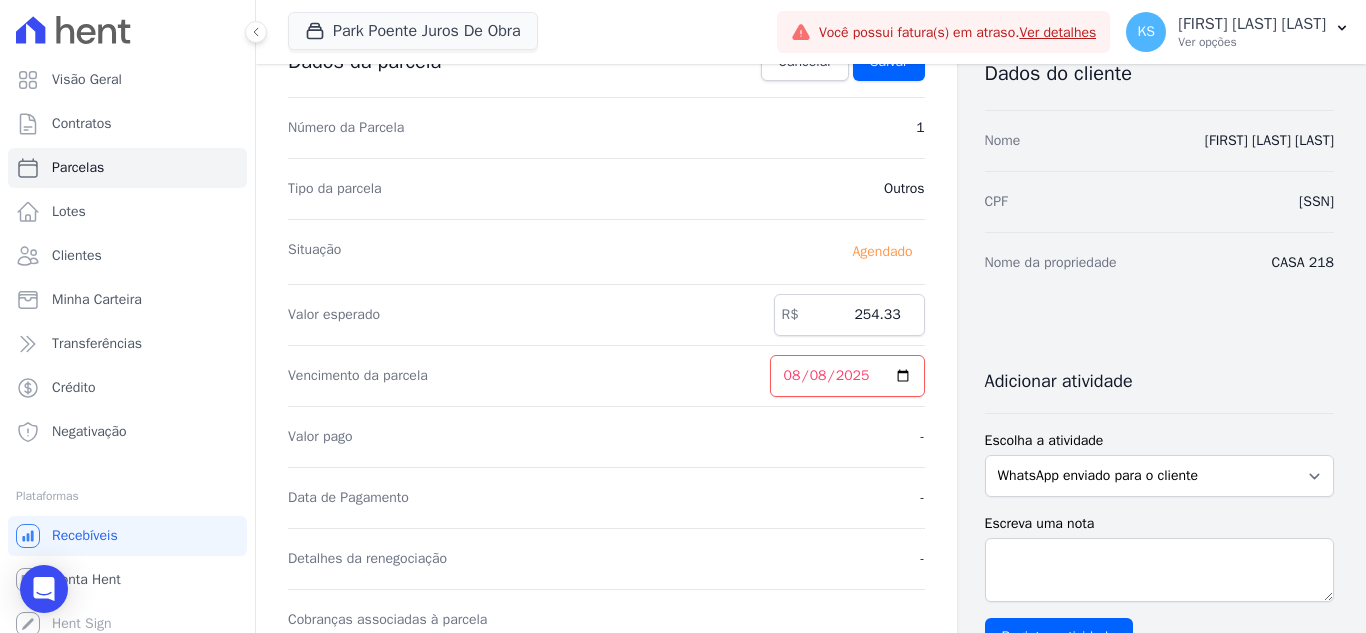scroll, scrollTop: 200, scrollLeft: 0, axis: vertical 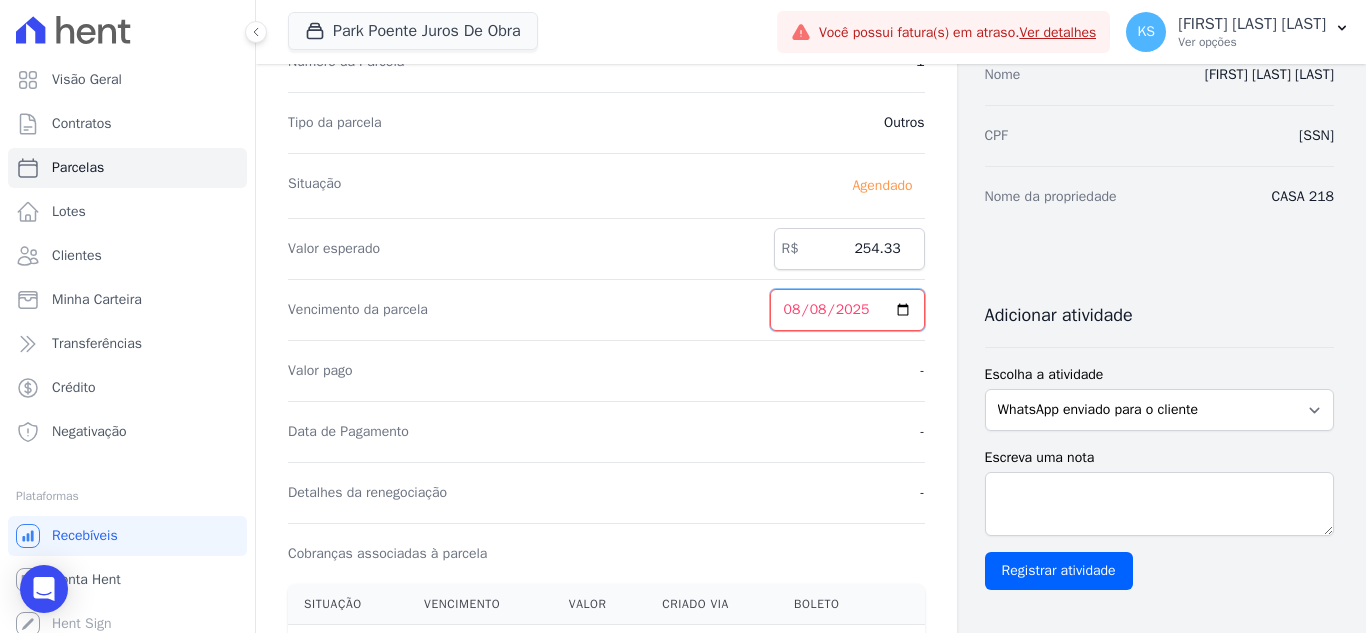 drag, startPoint x: 859, startPoint y: 312, endPoint x: 795, endPoint y: 311, distance: 64.00781 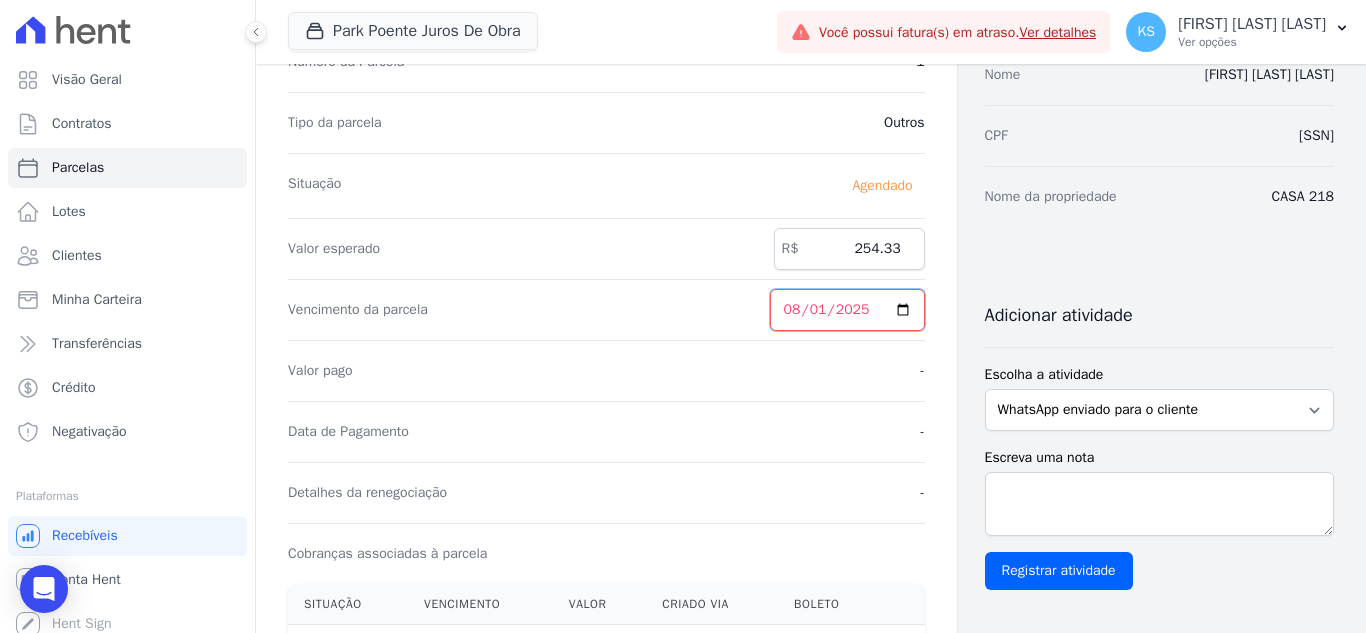 type on "2025-08-10" 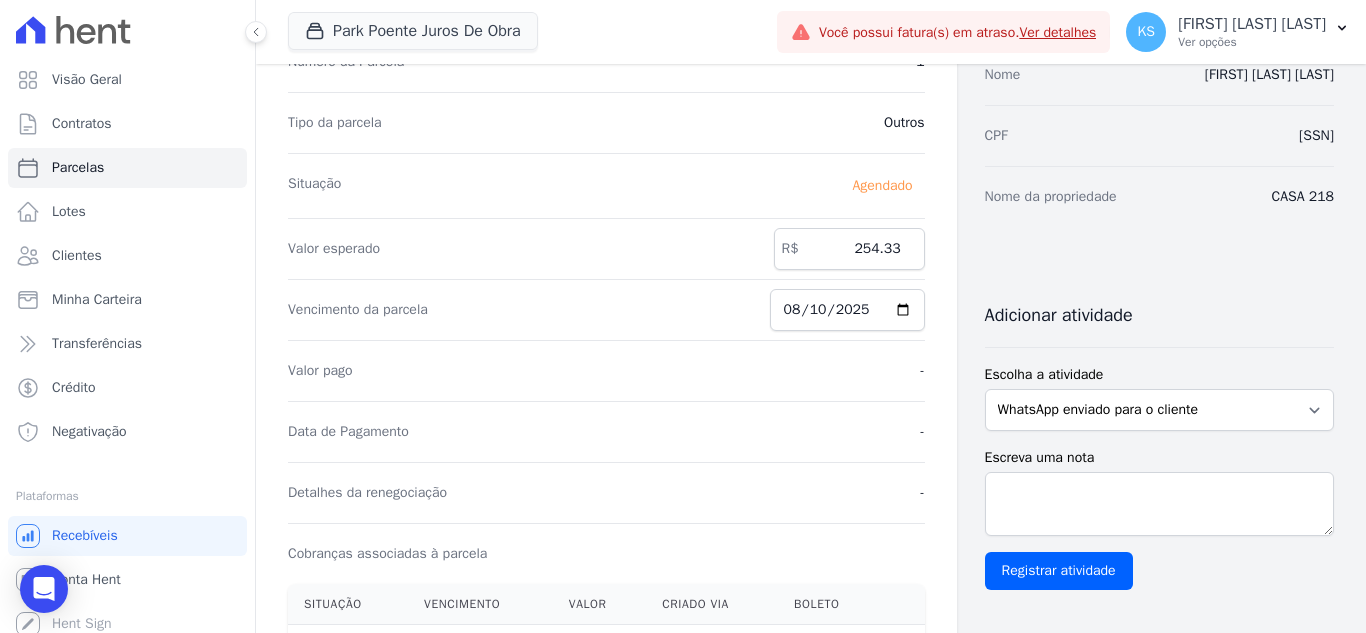 click on "Valor pago
-" at bounding box center (606, 370) 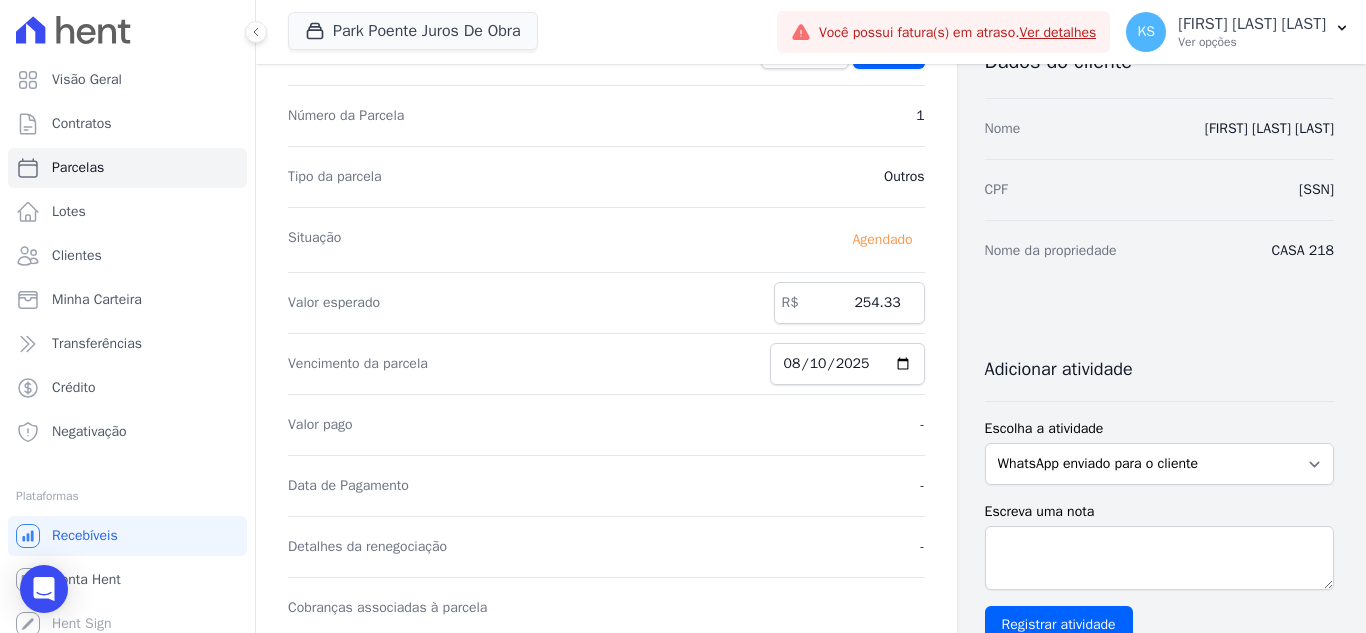 scroll, scrollTop: 0, scrollLeft: 0, axis: both 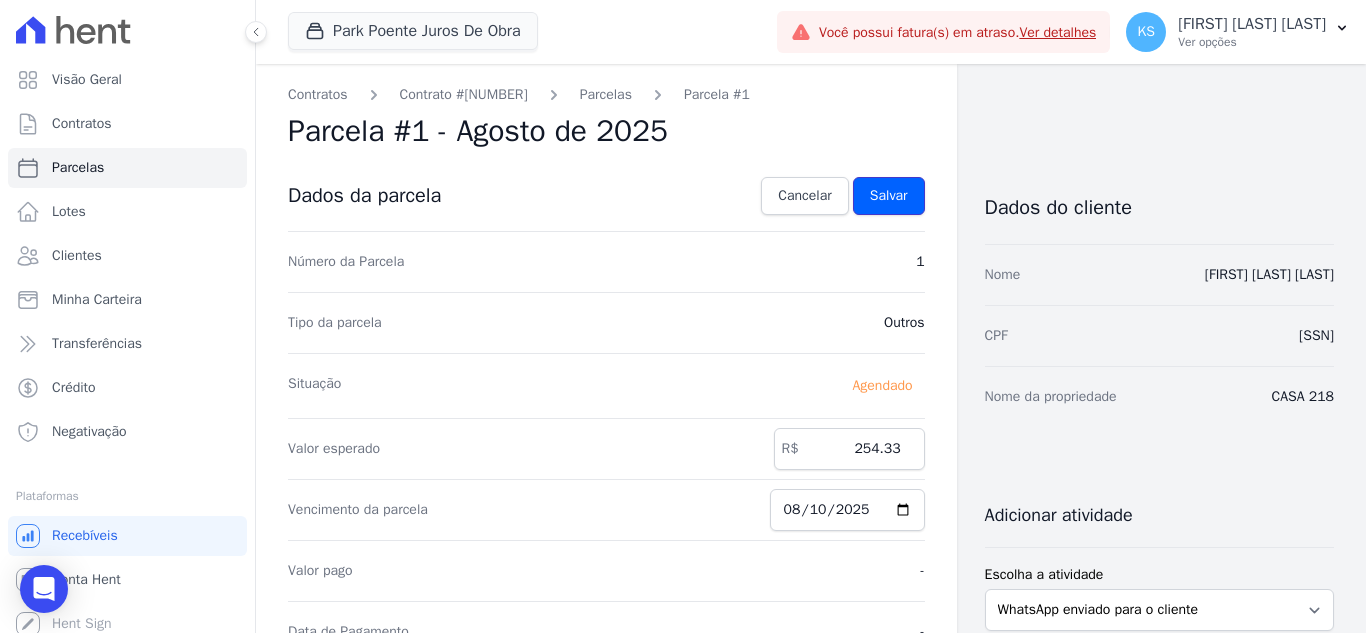 click on "Salvar" at bounding box center [889, 196] 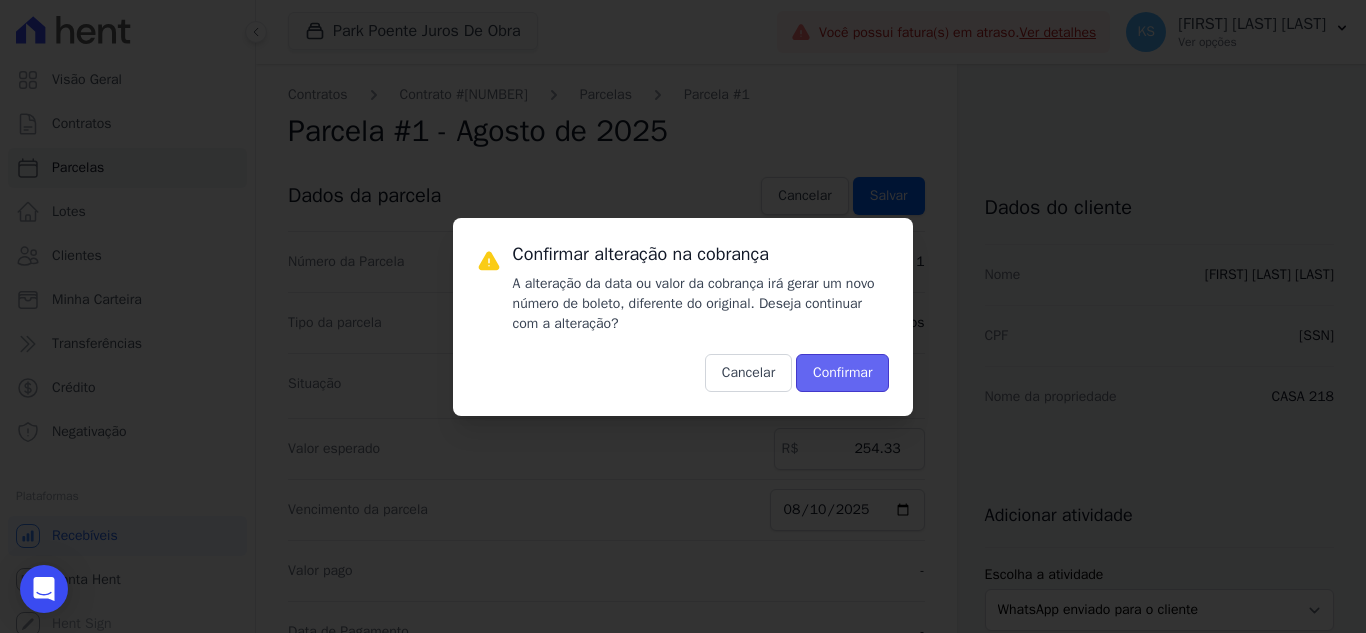 click on "Confirmar" at bounding box center [842, 373] 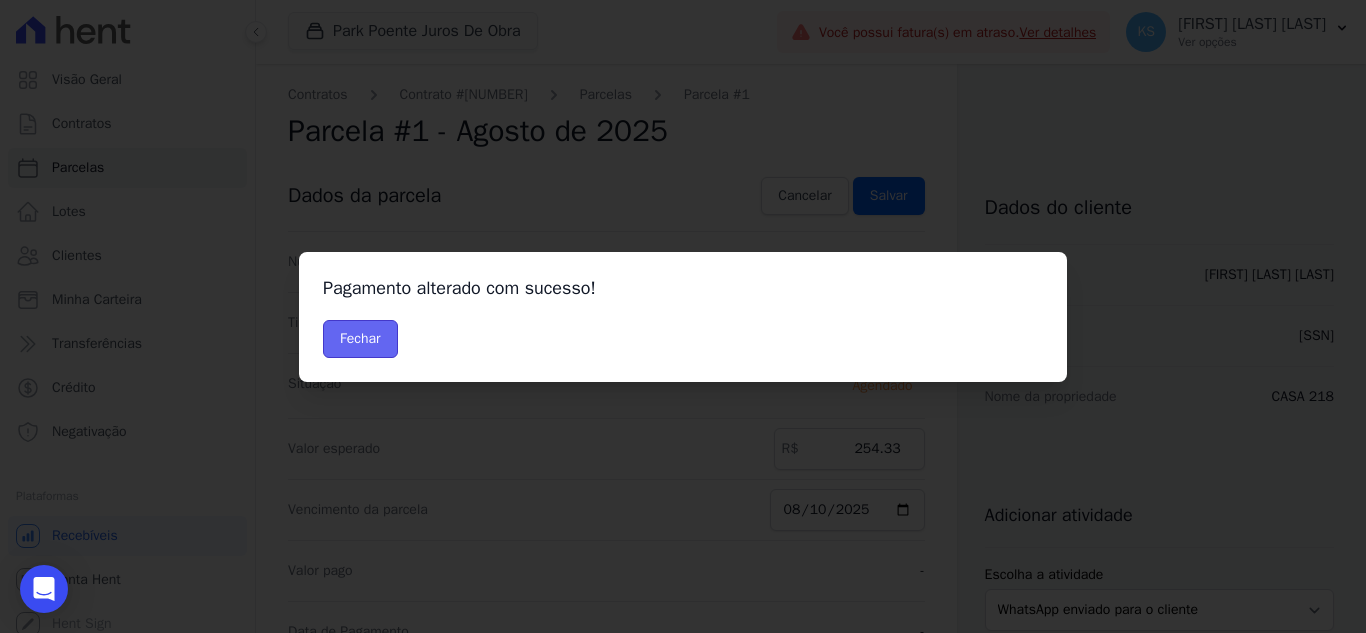 click on "Fechar" at bounding box center (360, 339) 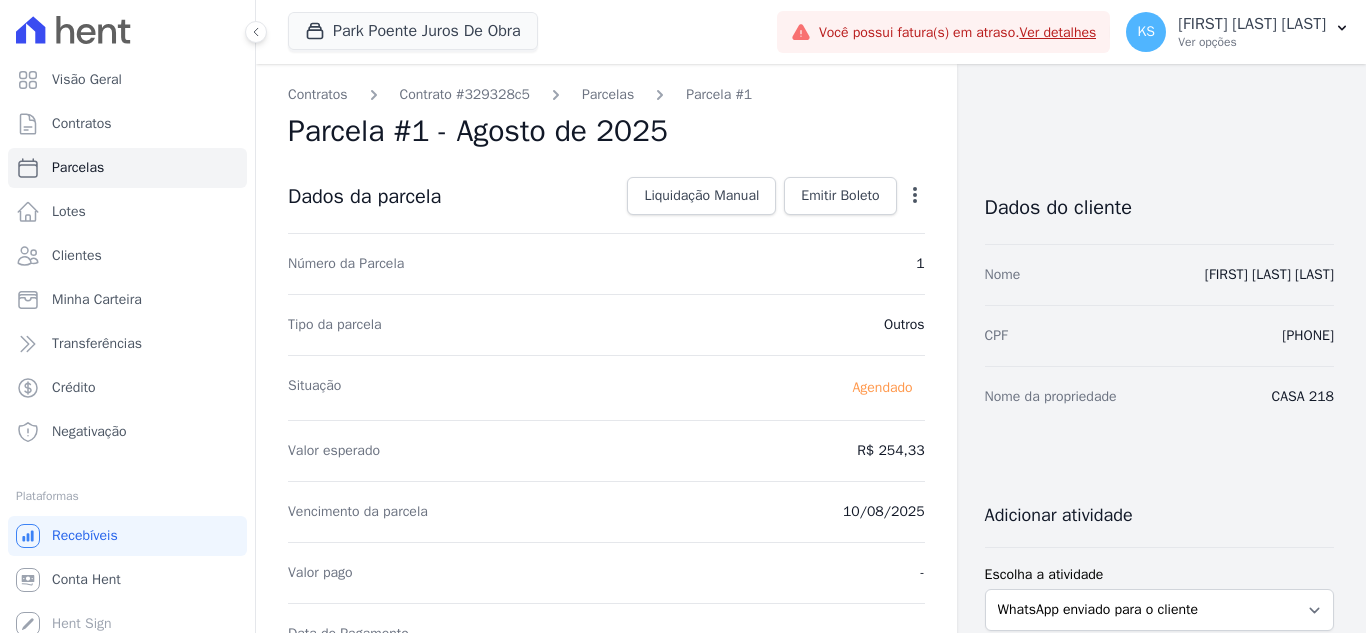 scroll, scrollTop: 0, scrollLeft: 0, axis: both 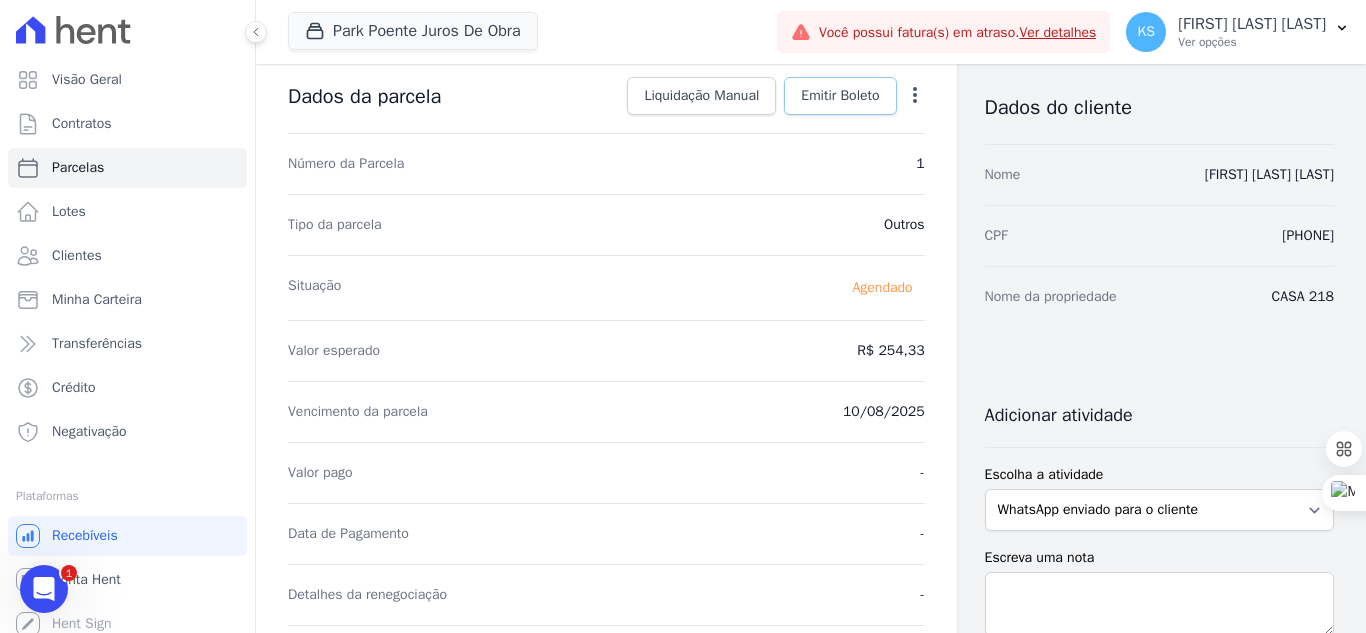 click on "Emitir Boleto" at bounding box center [840, 96] 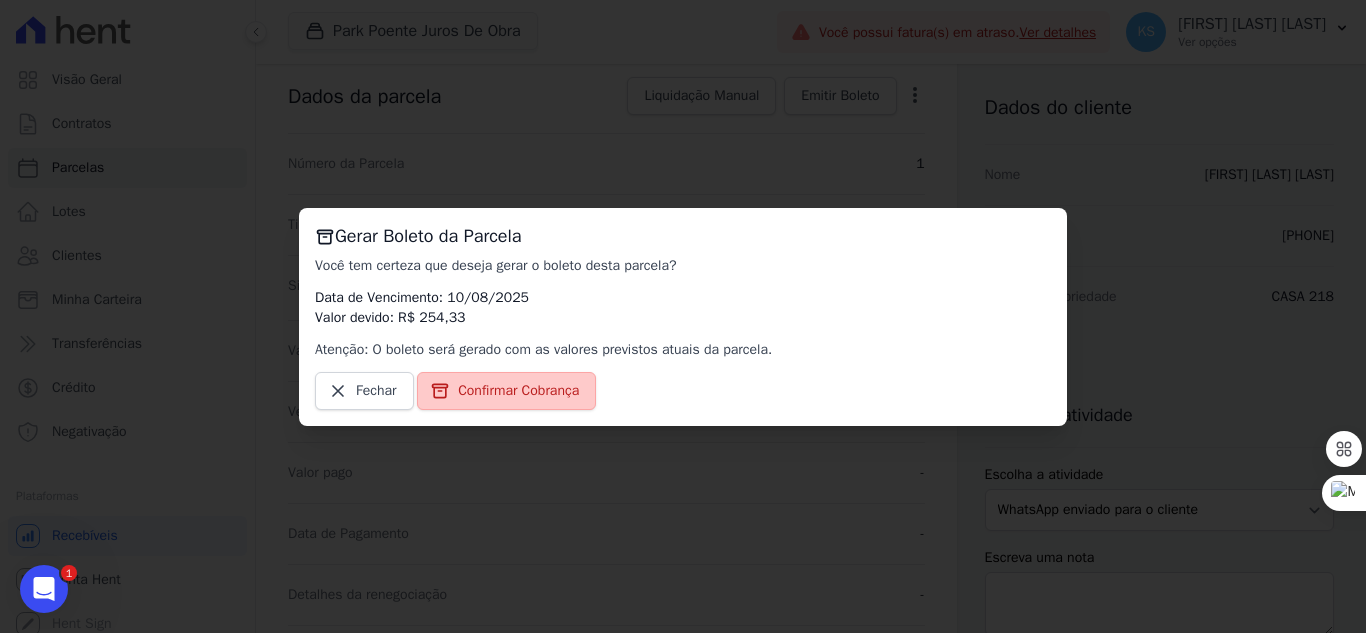 click on "Confirmar Cobrança" at bounding box center [518, 391] 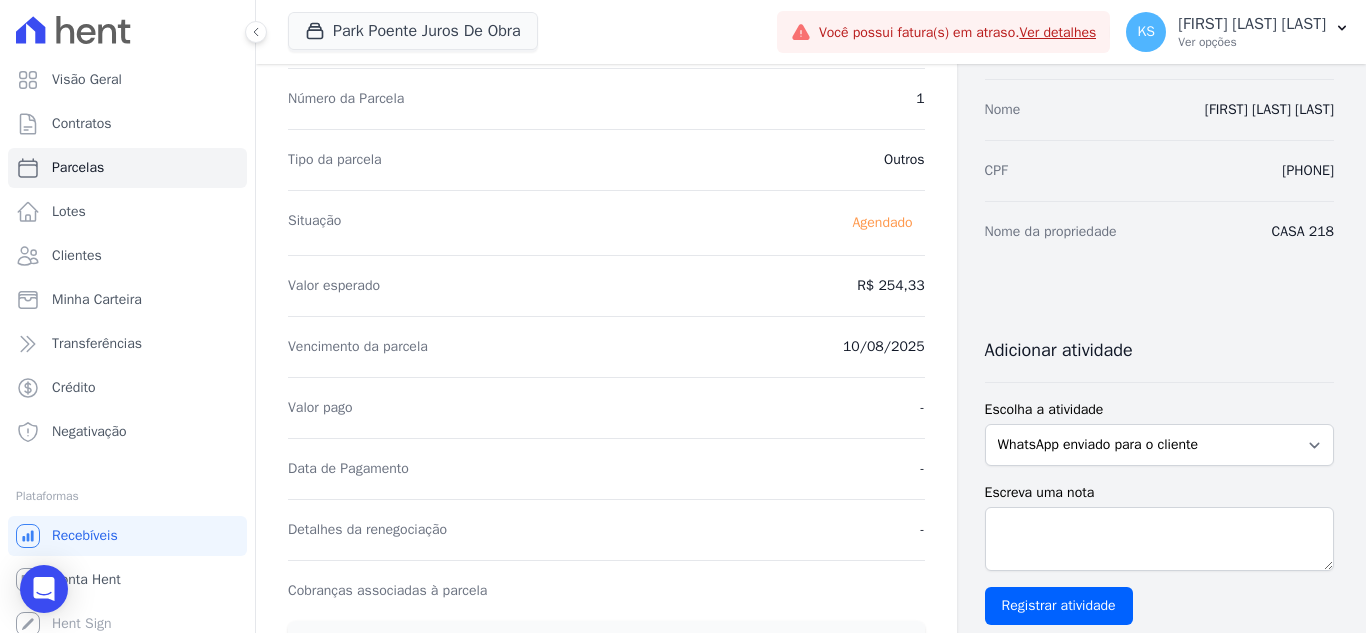 scroll, scrollTop: 0, scrollLeft: 0, axis: both 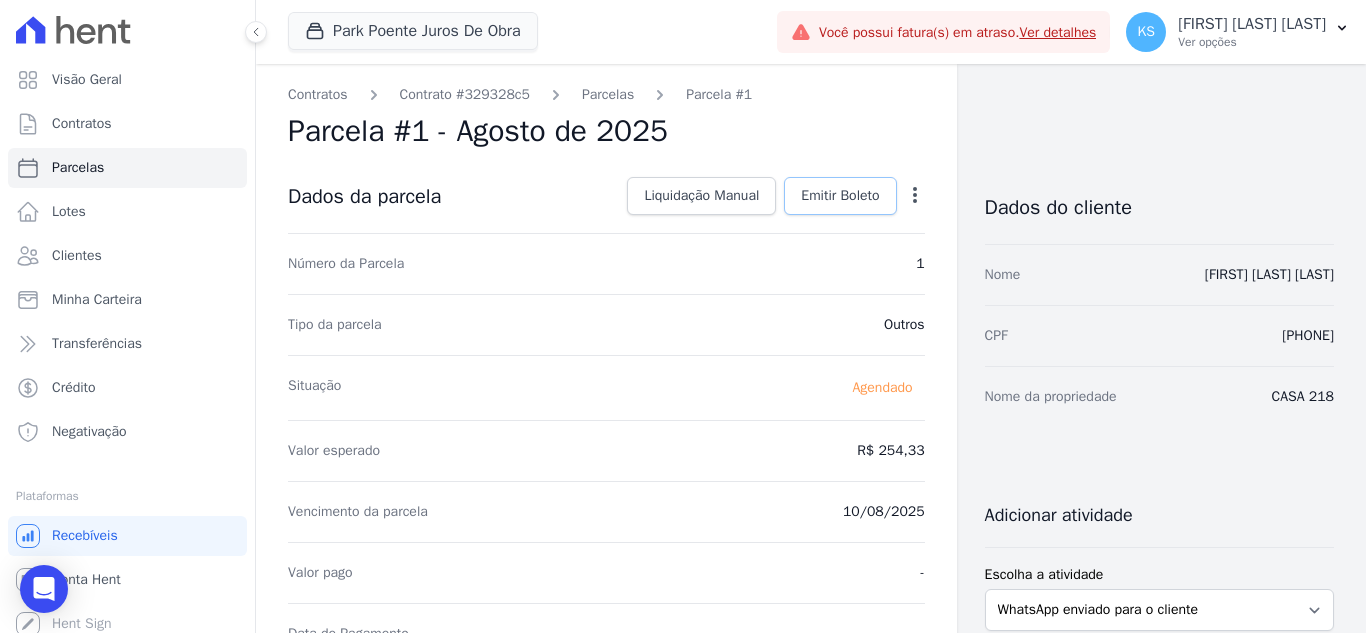 click on "Emitir Boleto" at bounding box center (840, 196) 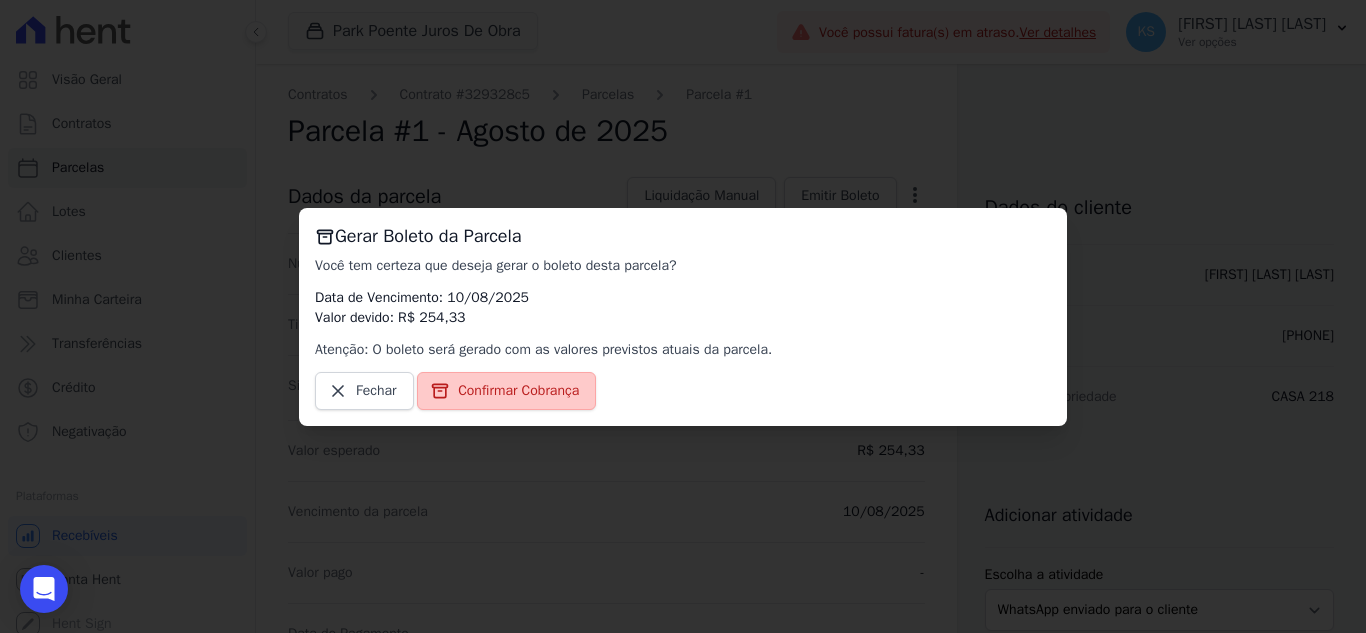 click on "Confirmar Cobrança" at bounding box center [518, 391] 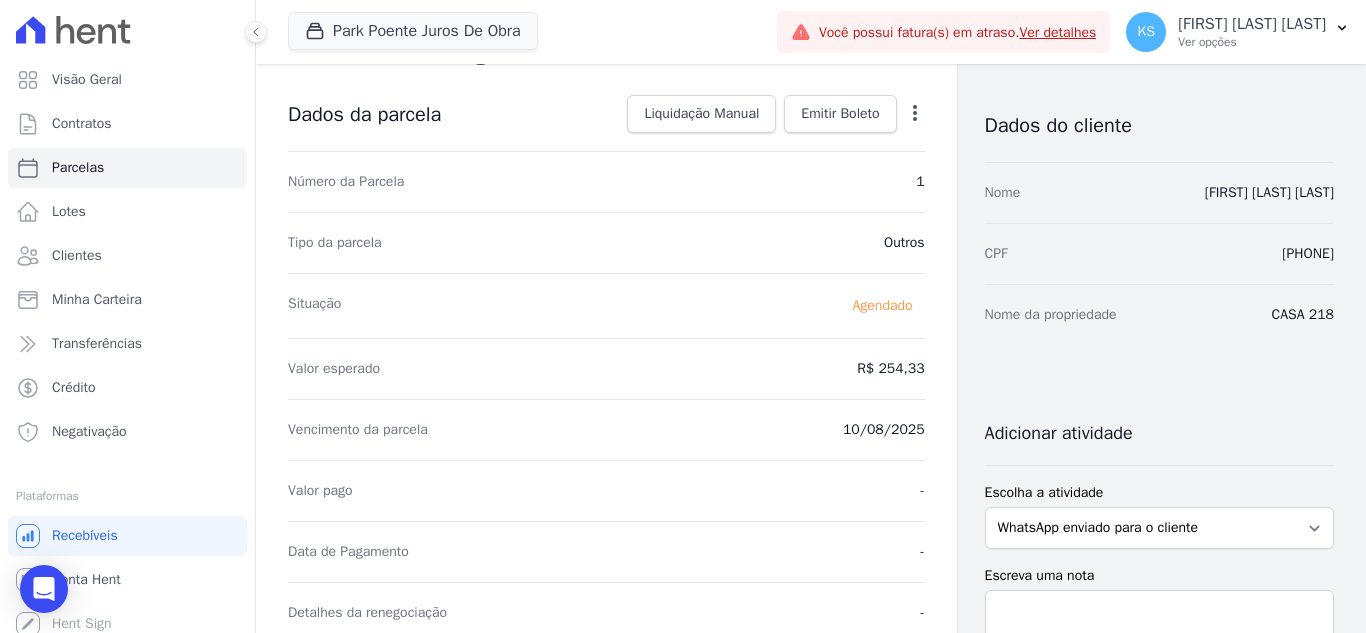 scroll, scrollTop: 0, scrollLeft: 0, axis: both 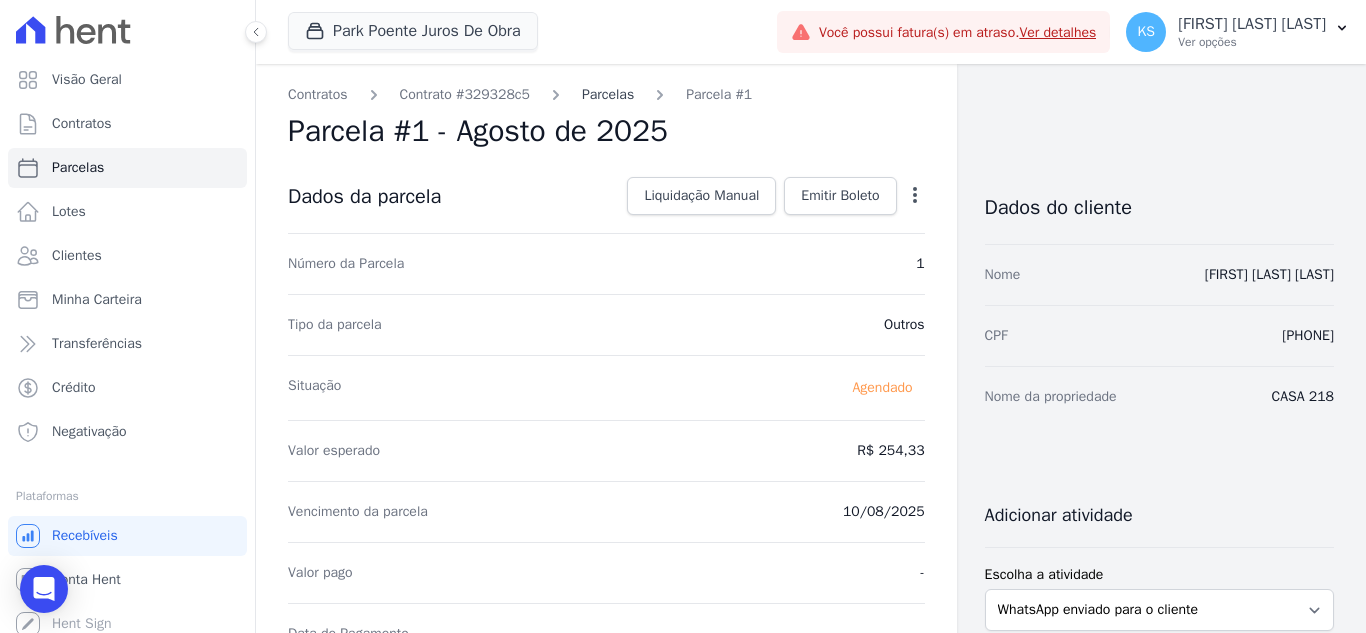 click on "Parcelas" at bounding box center [608, 94] 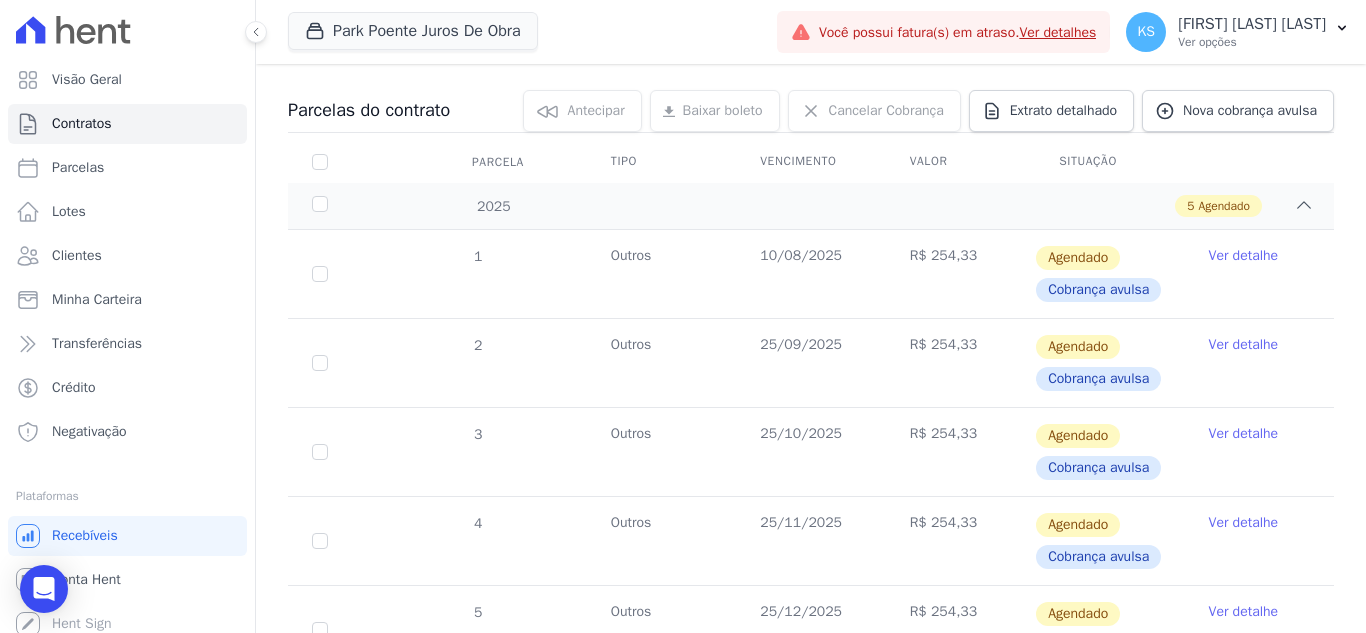 scroll, scrollTop: 200, scrollLeft: 0, axis: vertical 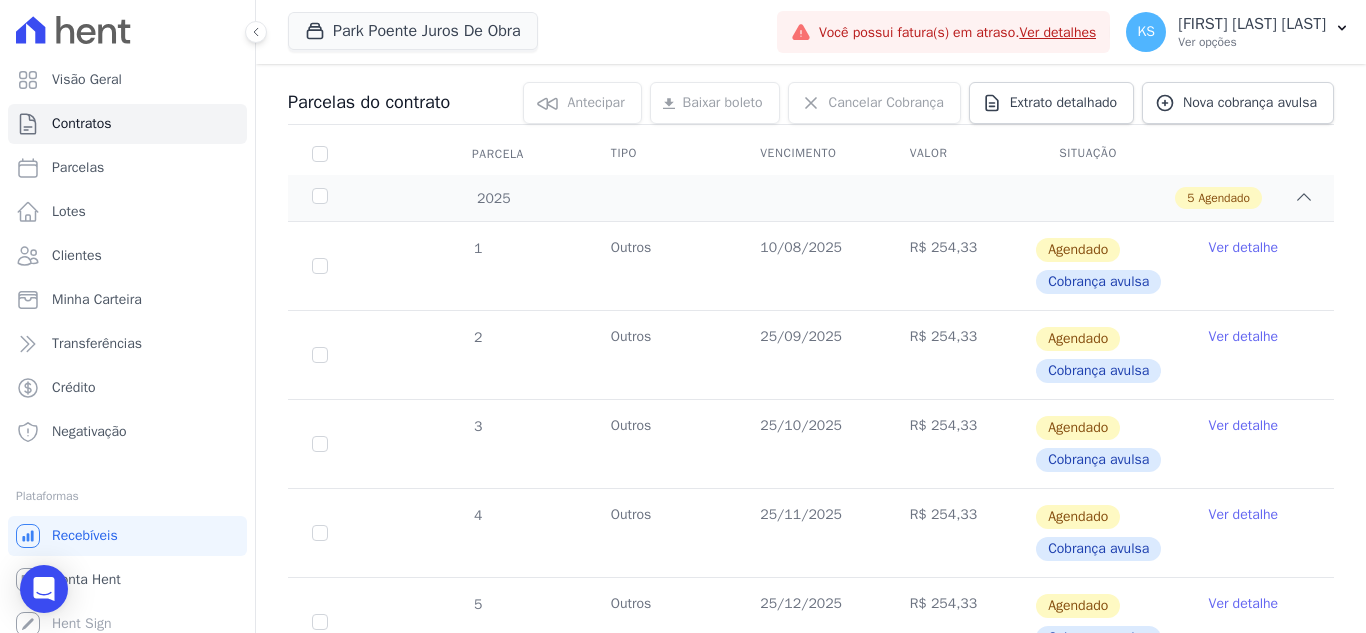 click on "Ver detalhe" at bounding box center (1244, 248) 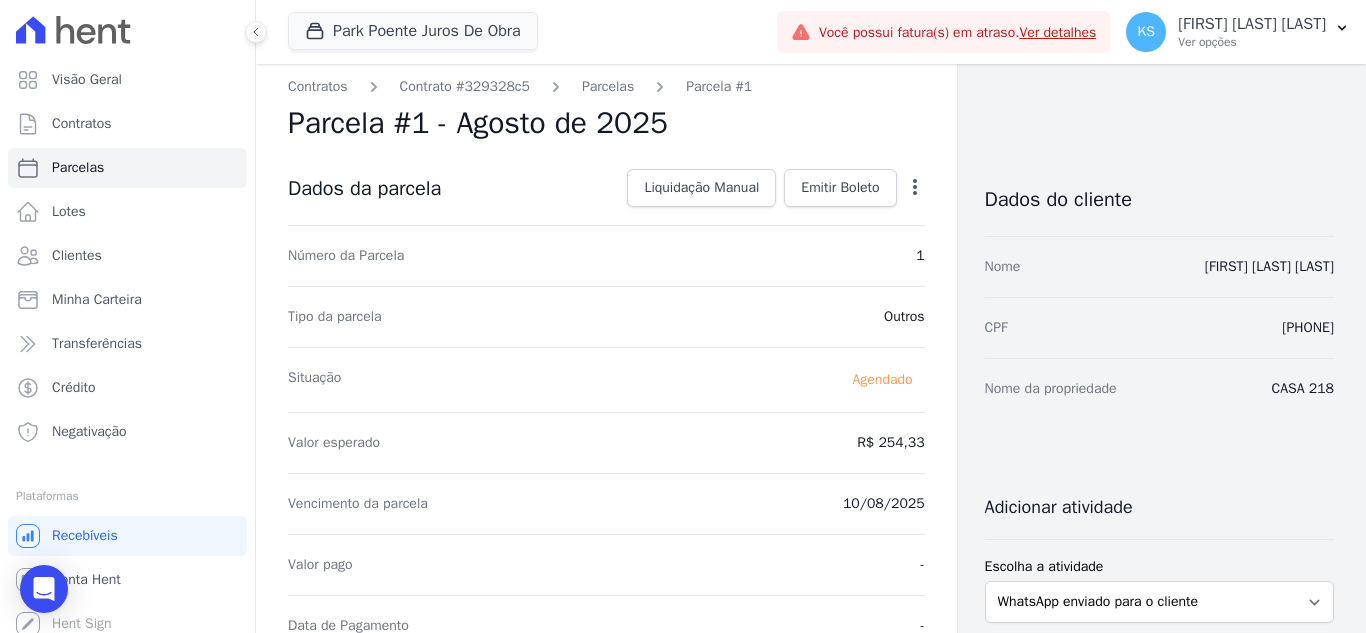 scroll, scrollTop: 0, scrollLeft: 0, axis: both 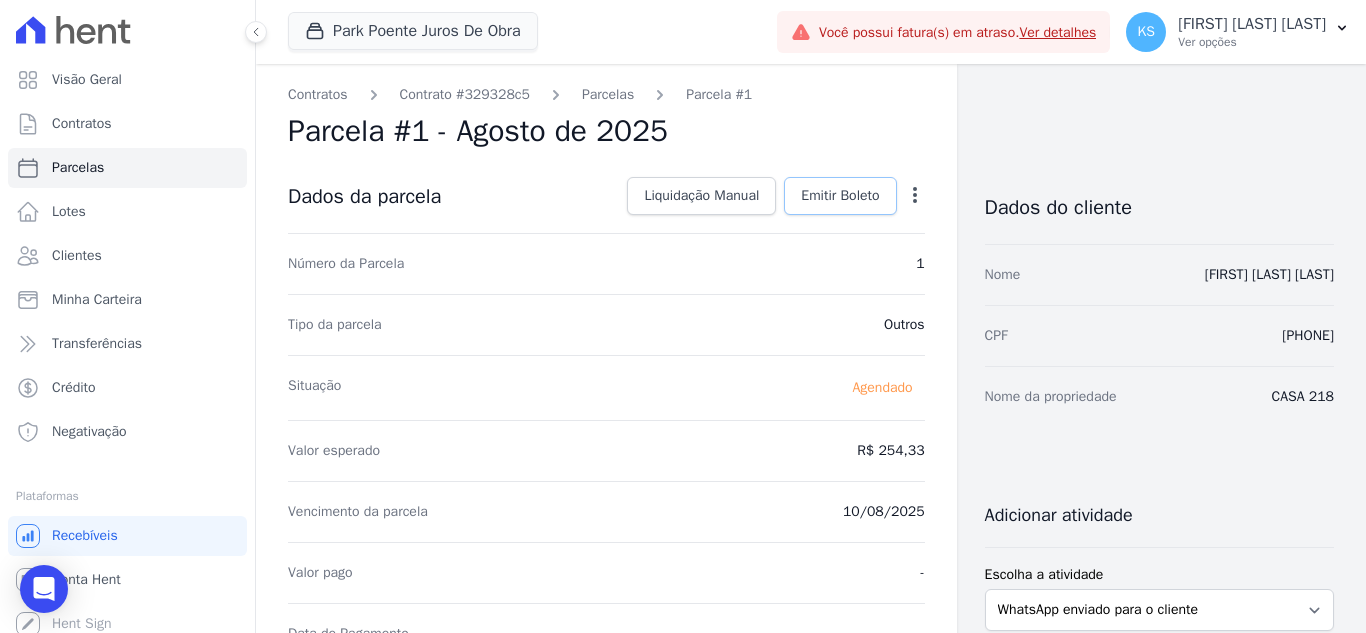 click on "Emitir Boleto" at bounding box center [840, 196] 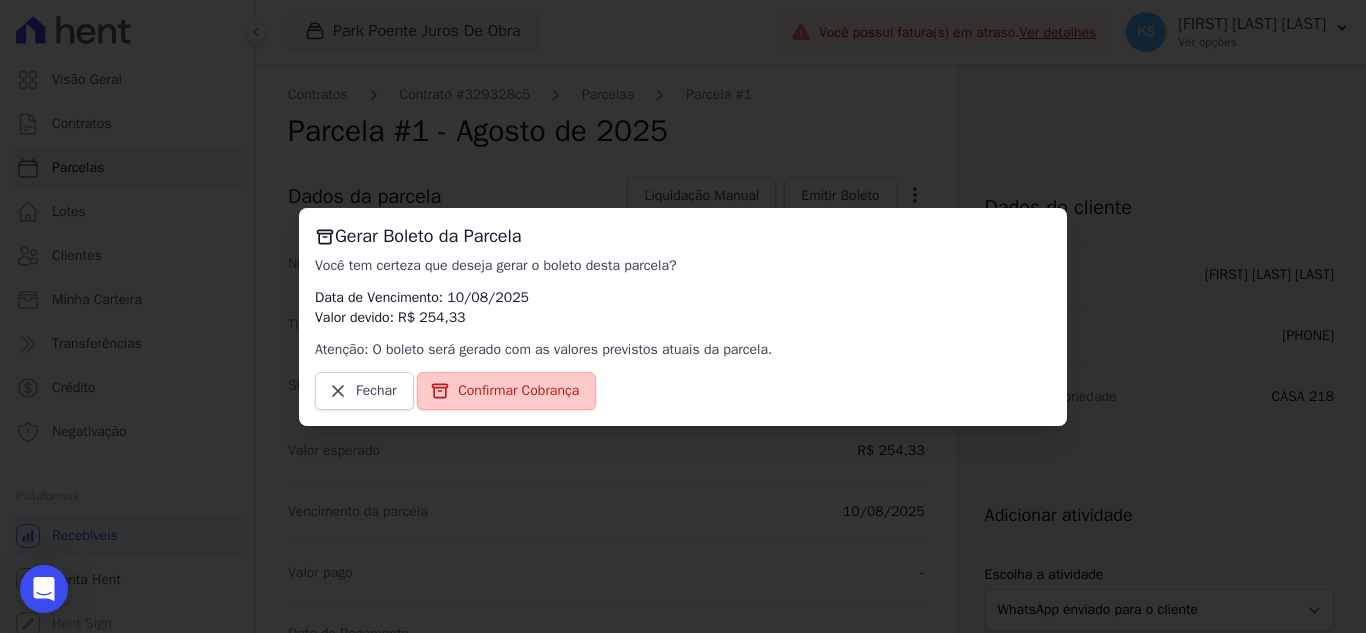 click on "Confirmar Cobrança" at bounding box center [506, 391] 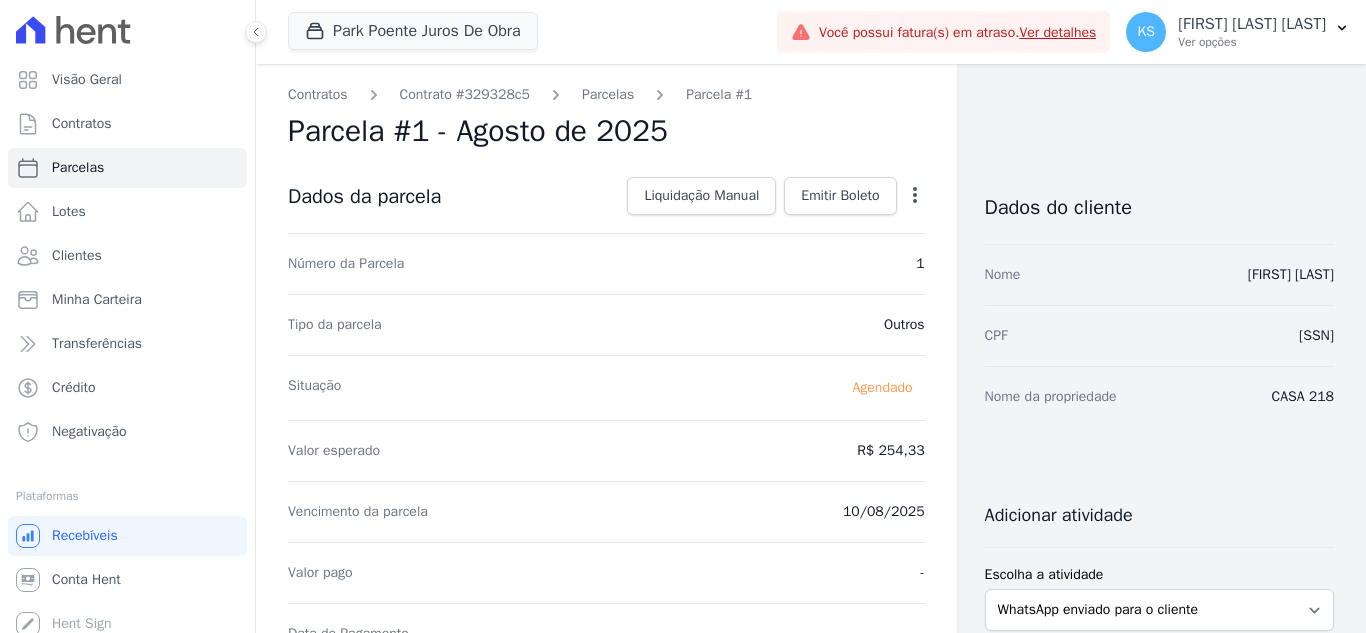 scroll, scrollTop: 0, scrollLeft: 0, axis: both 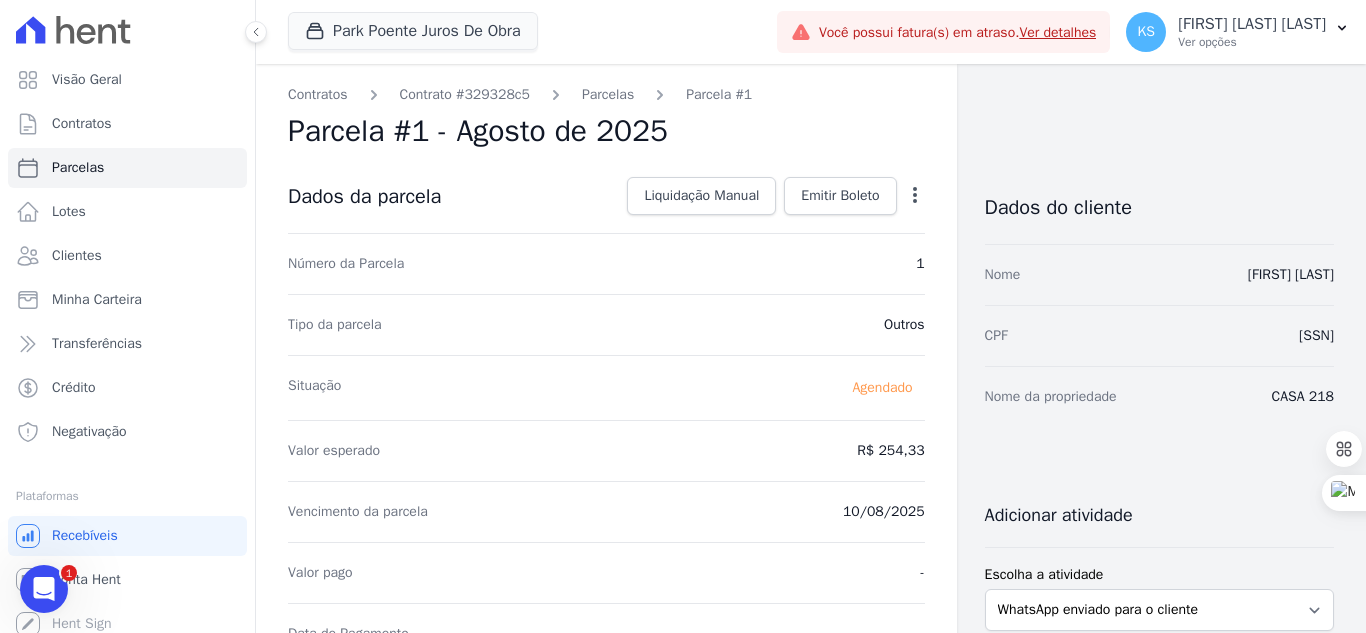 click 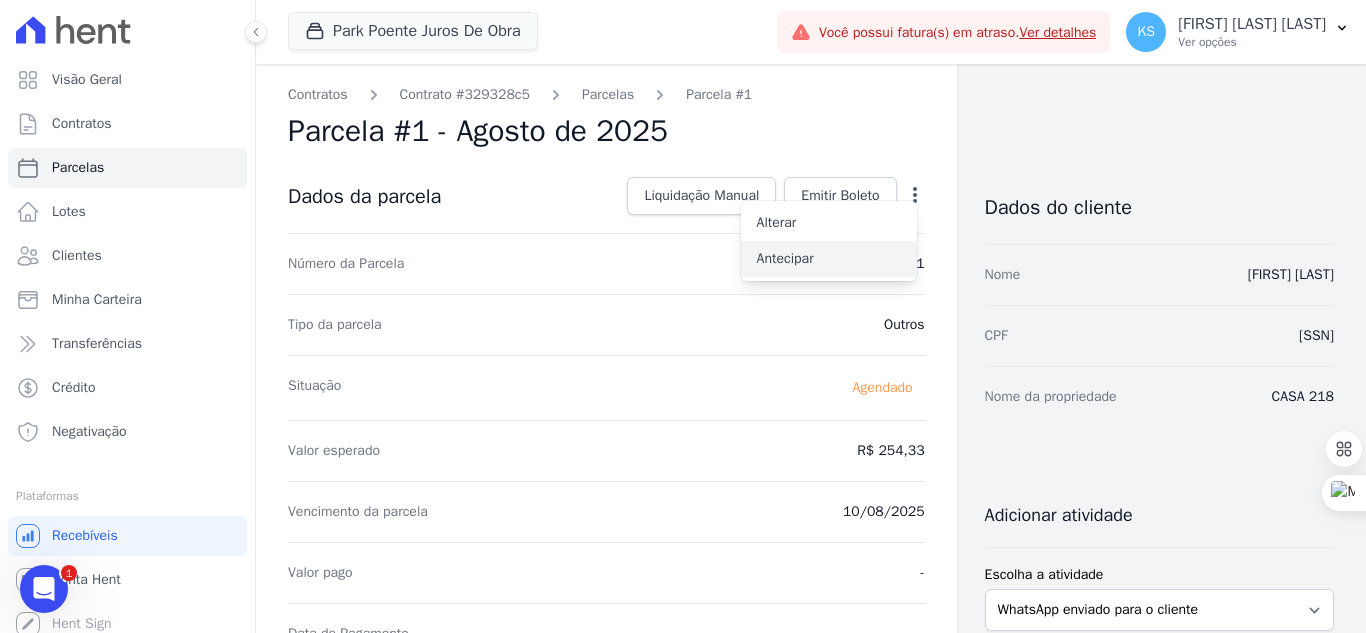 click on "Antecipar" at bounding box center [829, 259] 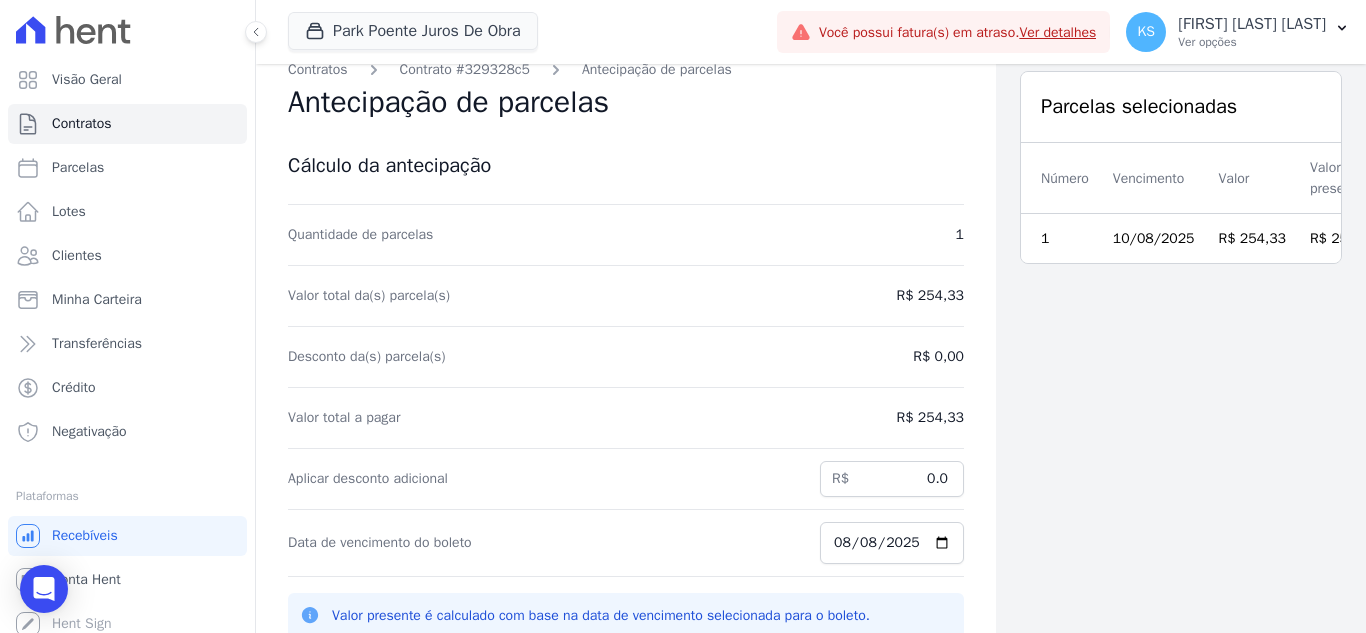 scroll, scrollTop: 38, scrollLeft: 0, axis: vertical 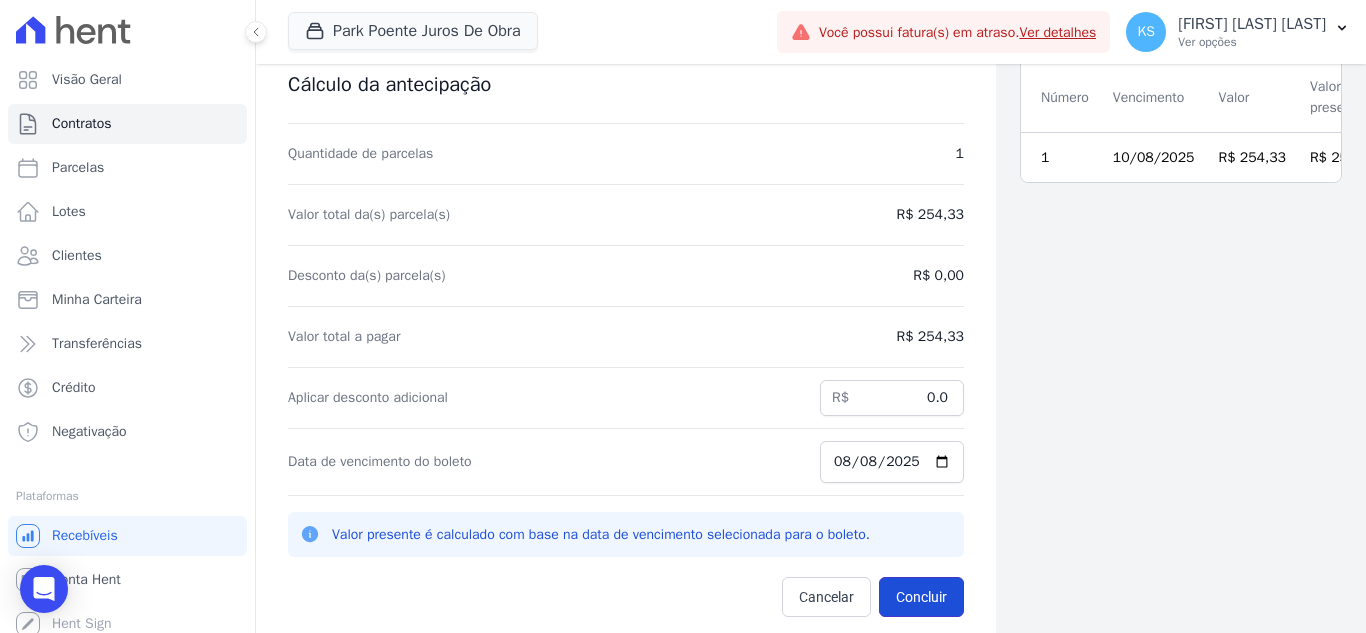 click on "Concluir" at bounding box center (921, 597) 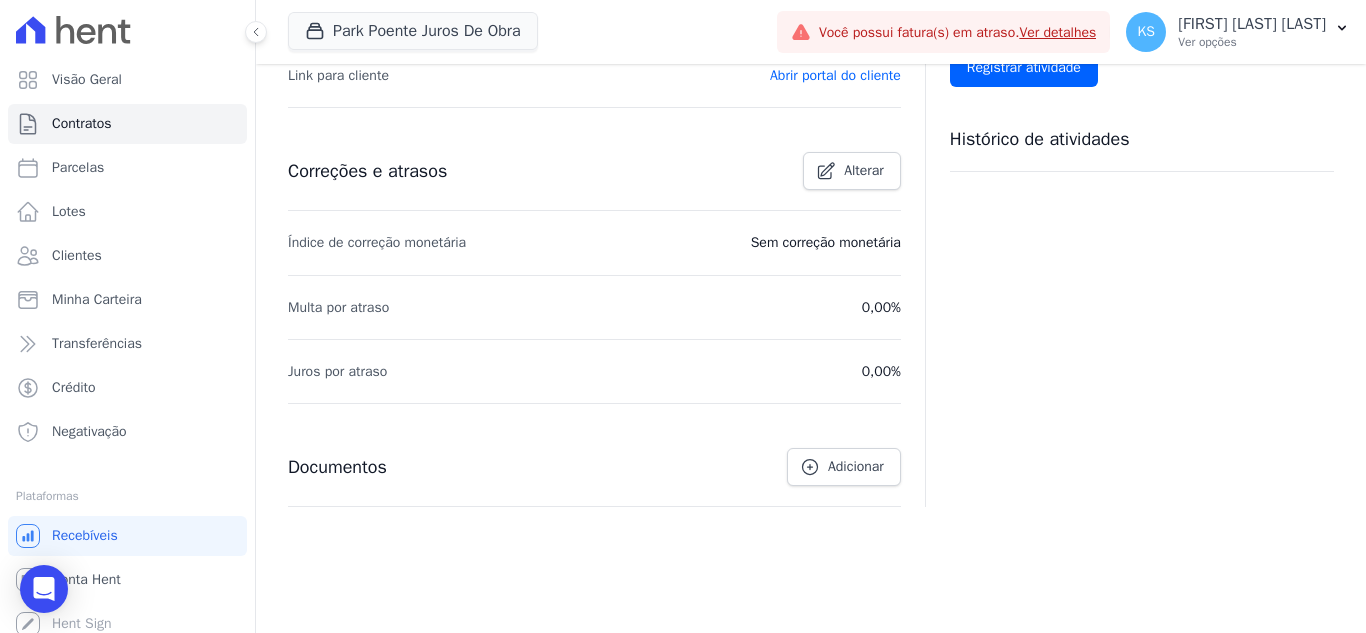 scroll, scrollTop: 826, scrollLeft: 0, axis: vertical 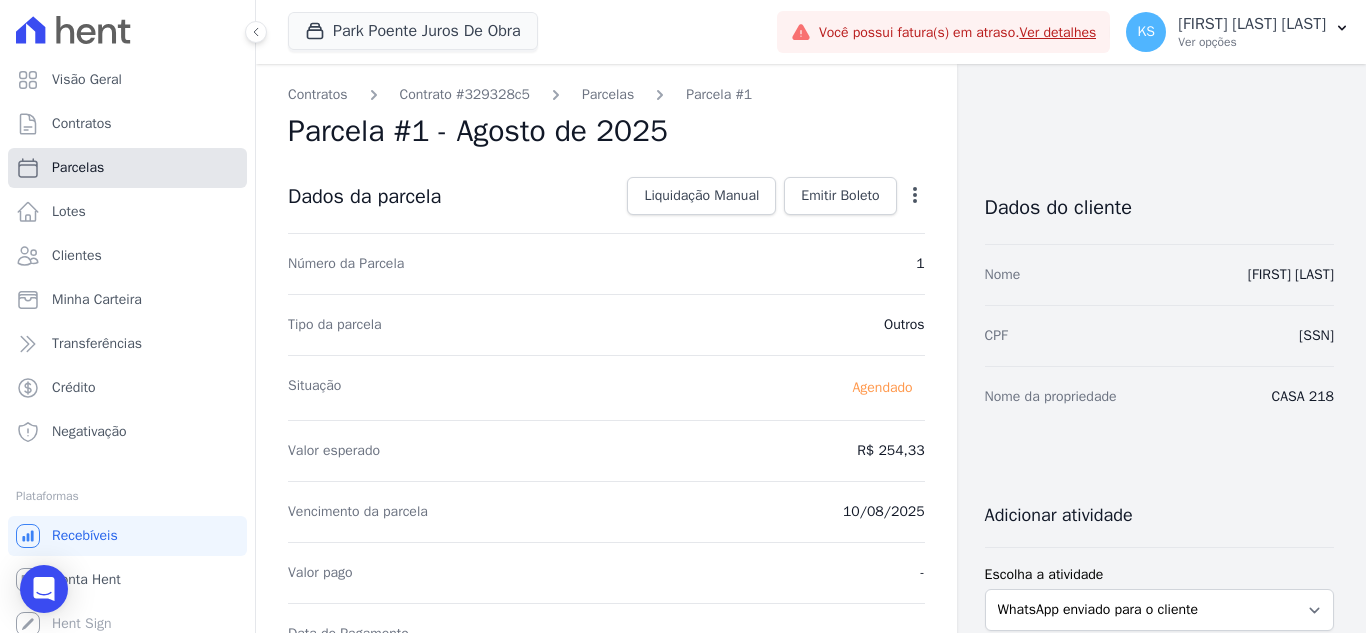 click on "Parcelas" at bounding box center [127, 168] 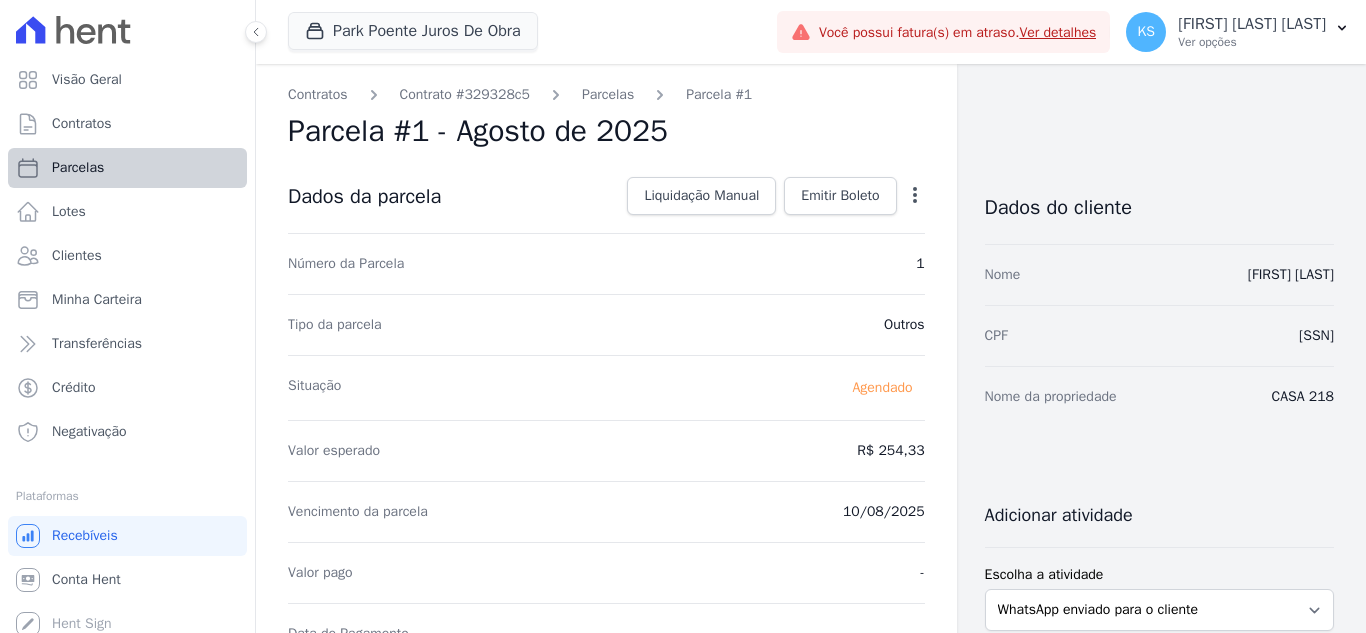 select 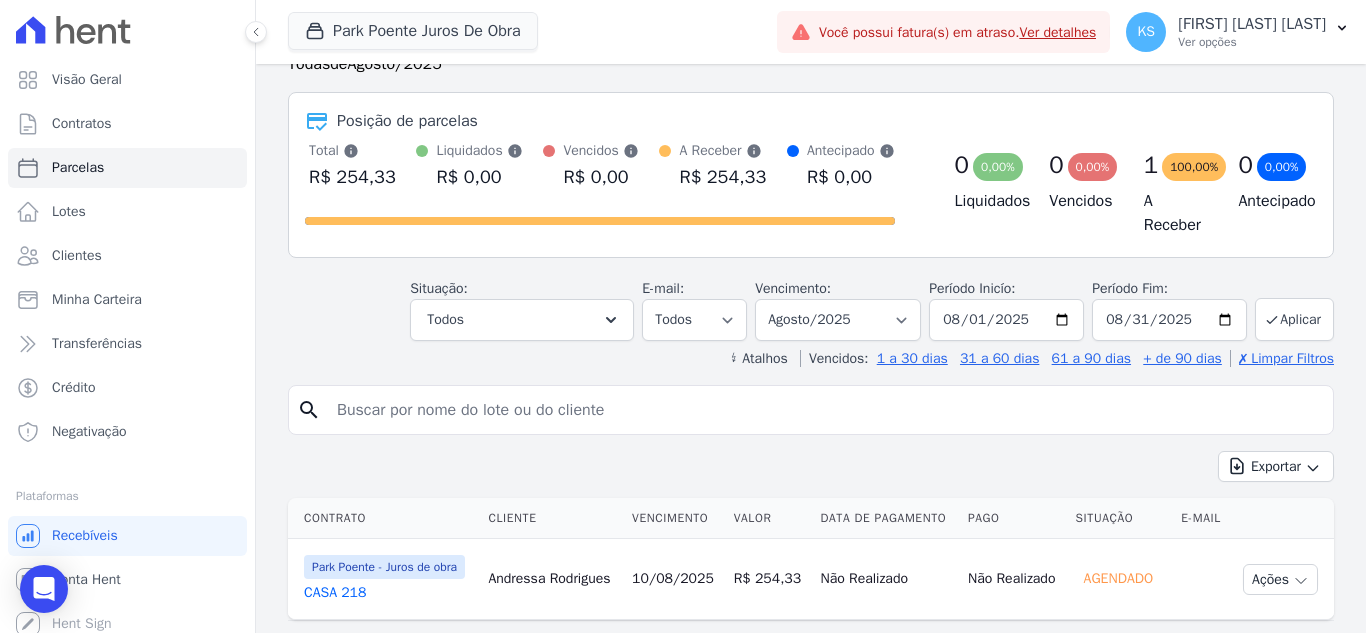 scroll, scrollTop: 148, scrollLeft: 0, axis: vertical 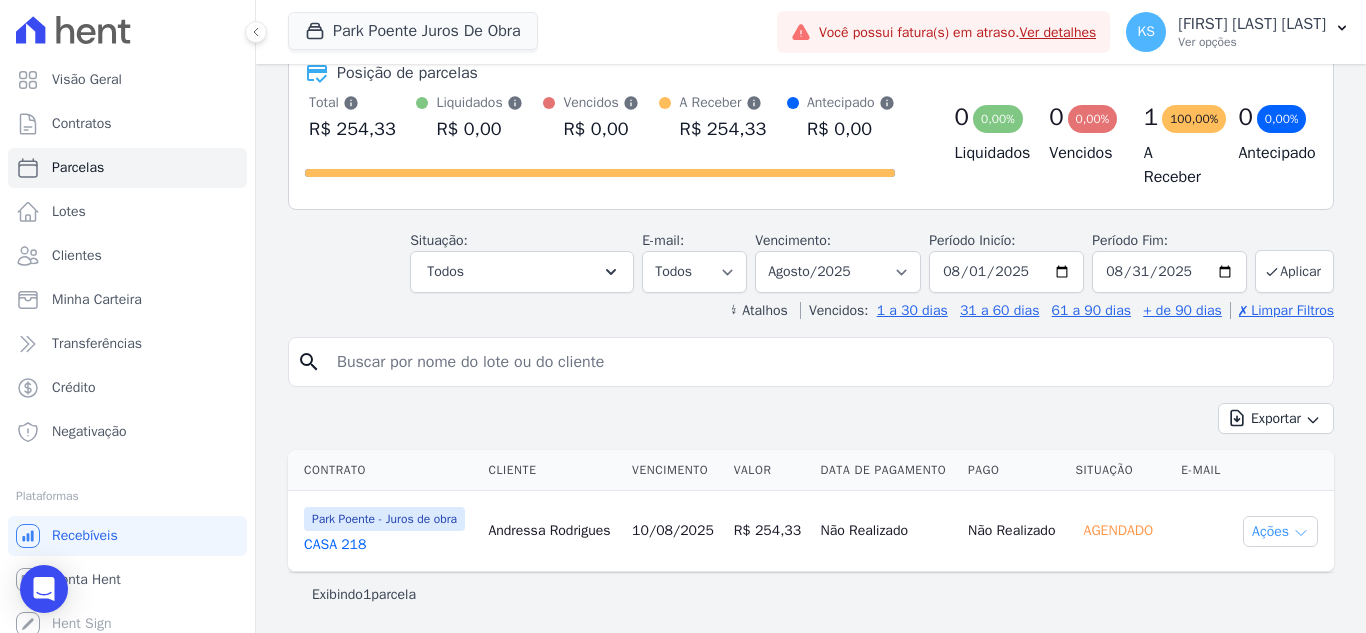 click on "Ações" at bounding box center [1280, 531] 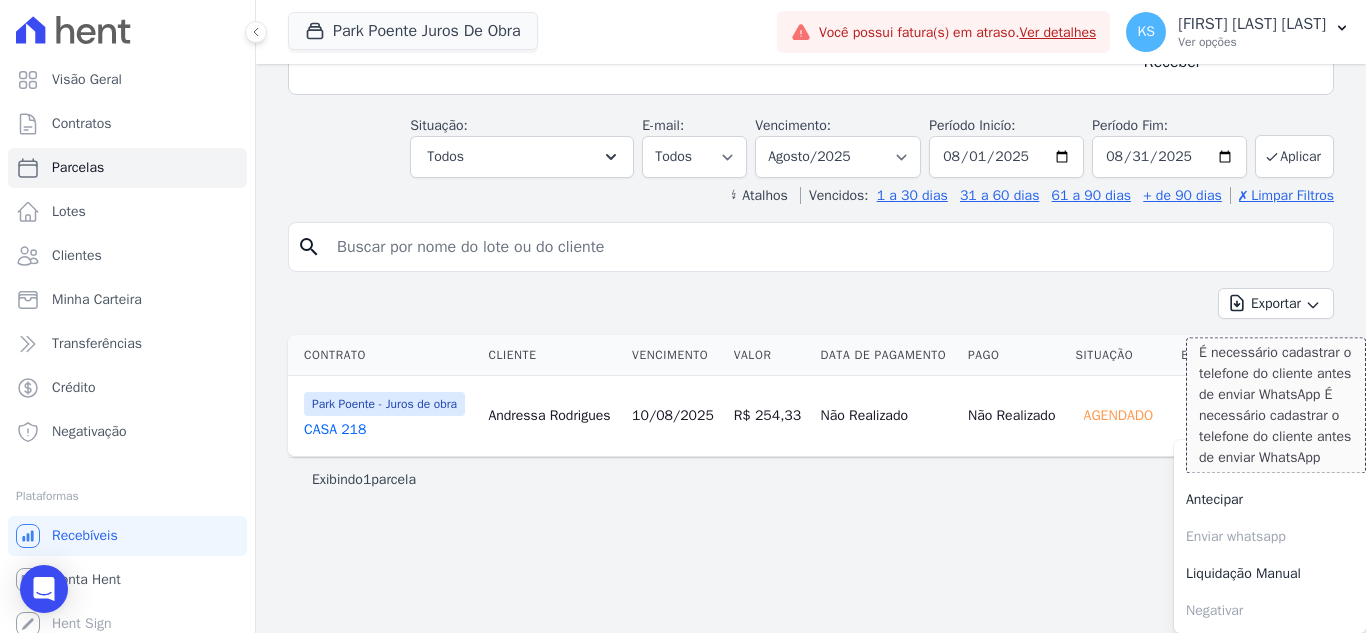 scroll, scrollTop: 253, scrollLeft: 0, axis: vertical 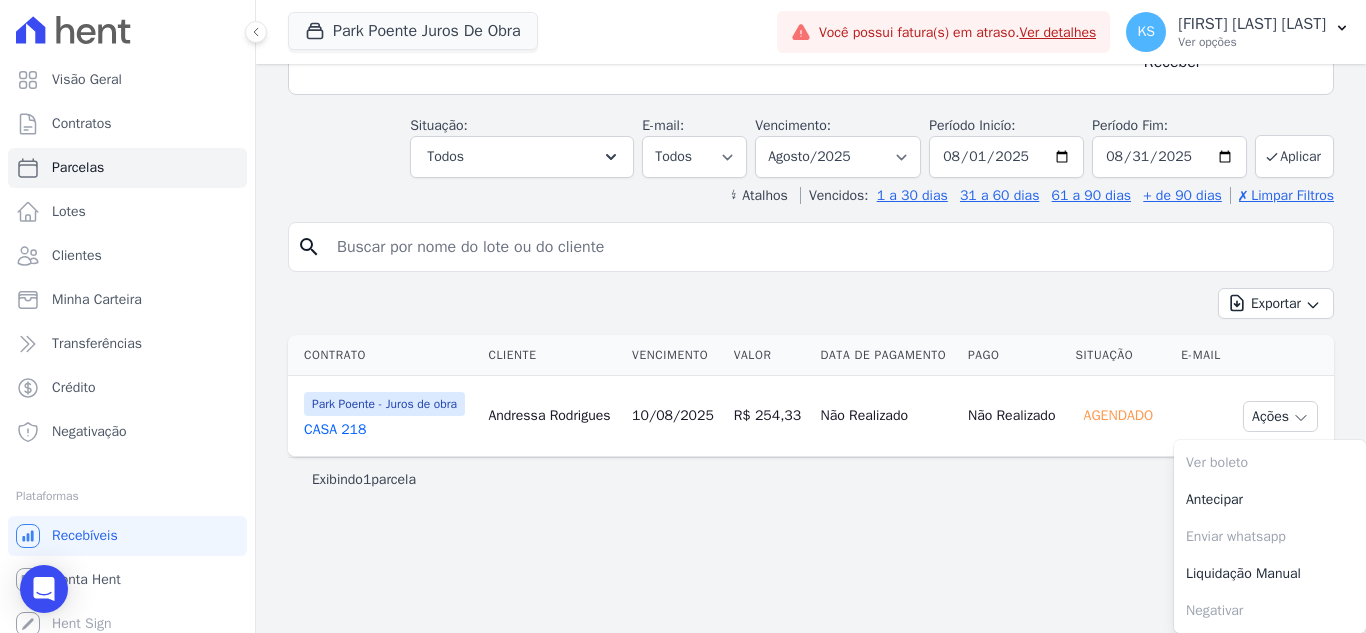 click on "Parcelas
Todas
de  Agosto/2025
Posição de parcelas
Total
Soma das parcelas pagas, vencidas, em aberto e agendadas. Não considera parcelas canceladas ou renegociadas.
R$ 254,33
Liquidados" at bounding box center [811, 348] 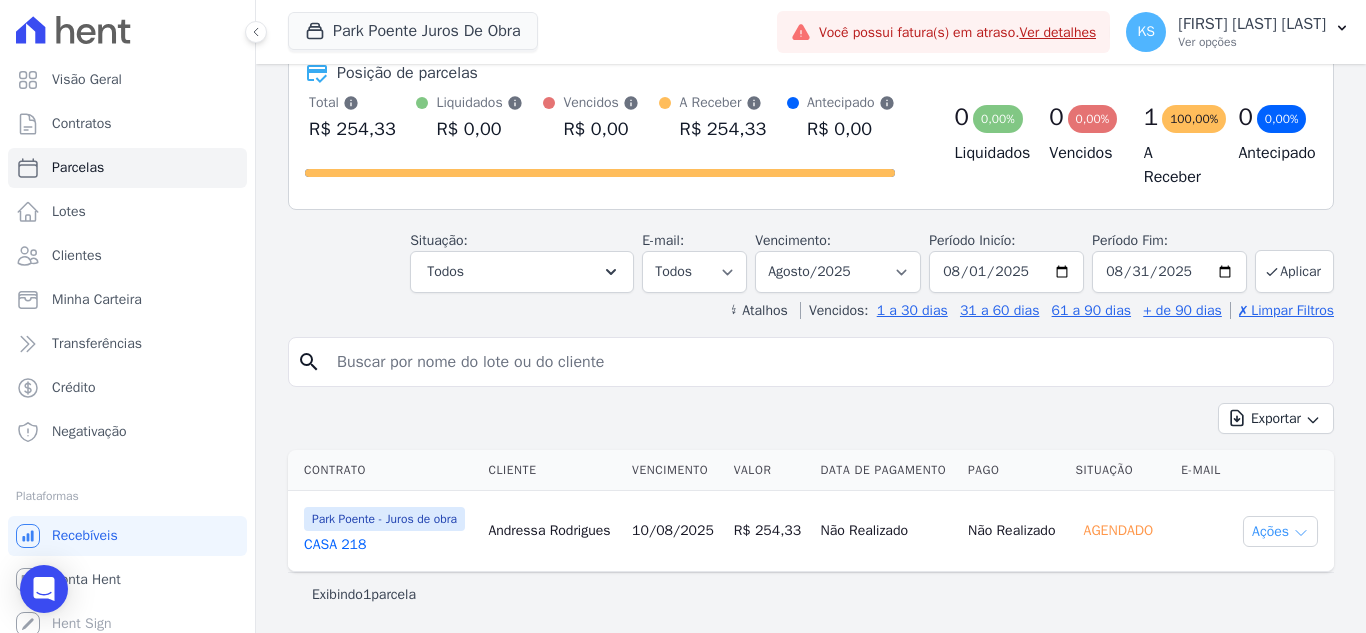 click on "Ações" at bounding box center (1280, 531) 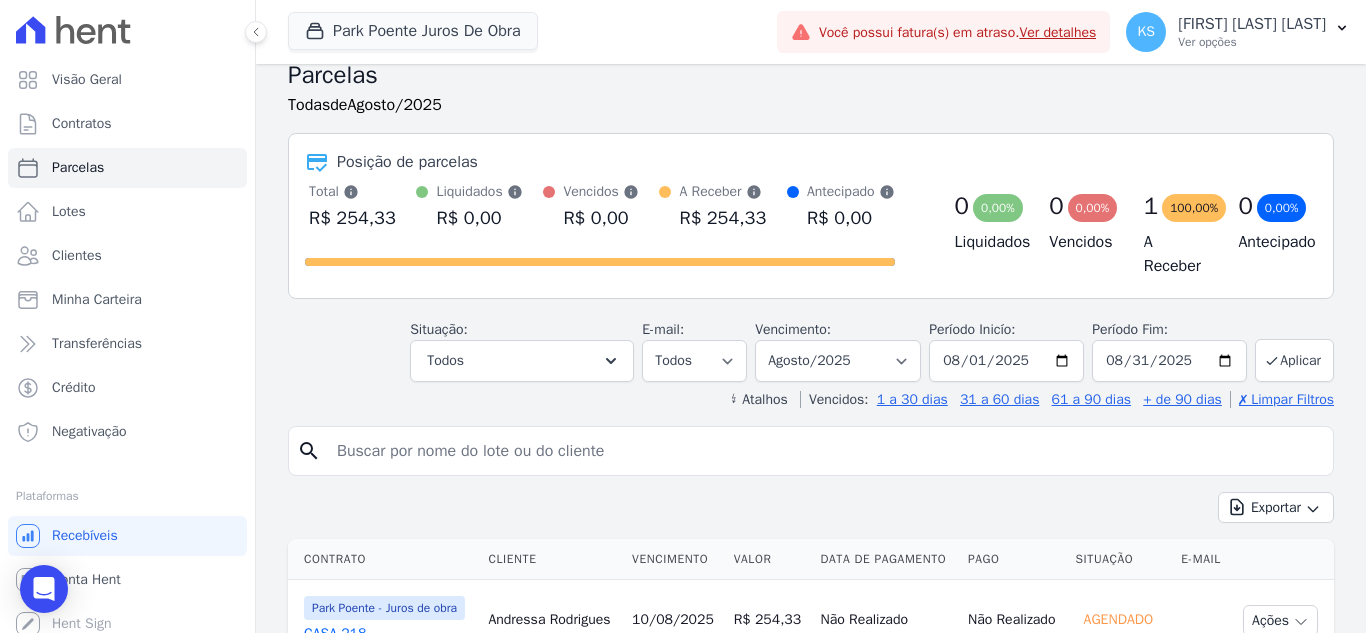 scroll, scrollTop: 0, scrollLeft: 0, axis: both 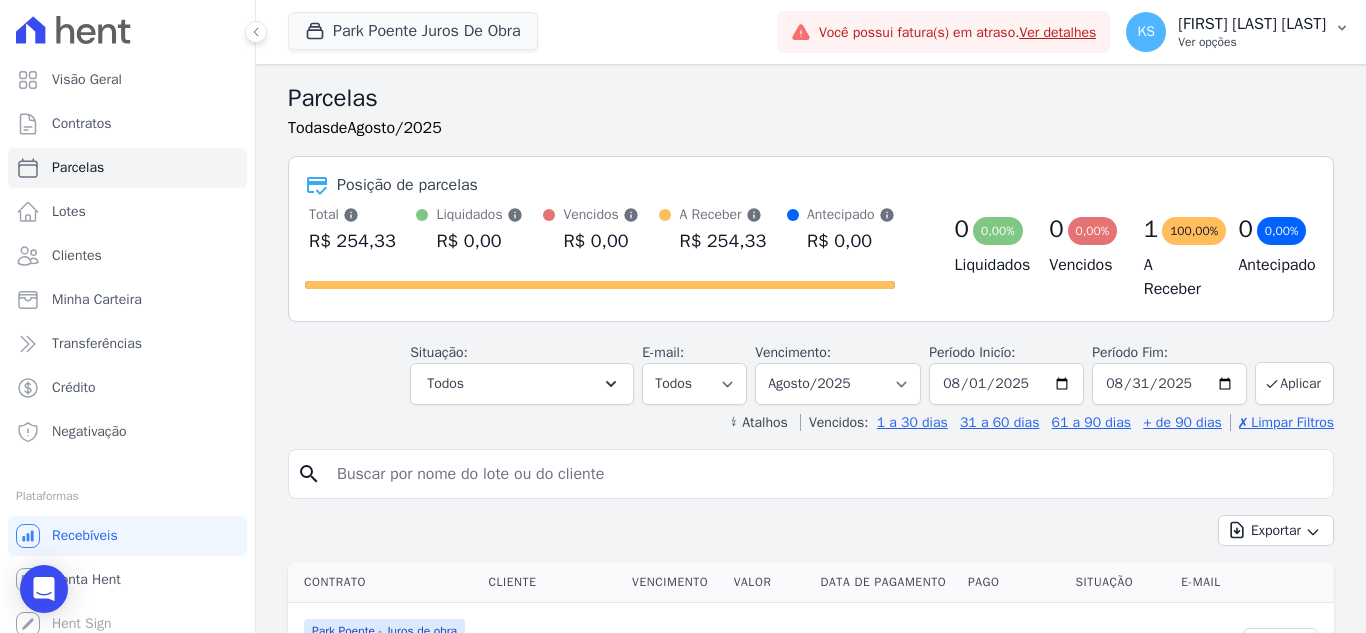 click on "KS
Kalil Silveira de Alcântara
Ver opções" at bounding box center (1238, 32) 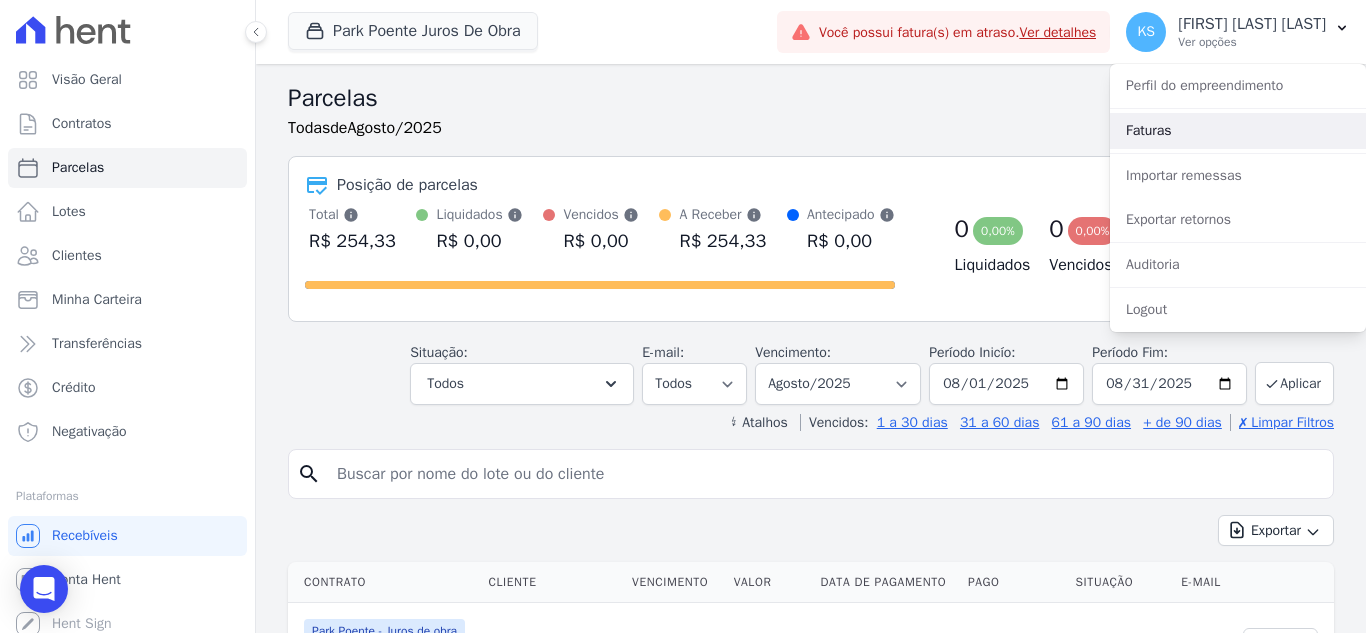 click on "Faturas" at bounding box center [1238, 131] 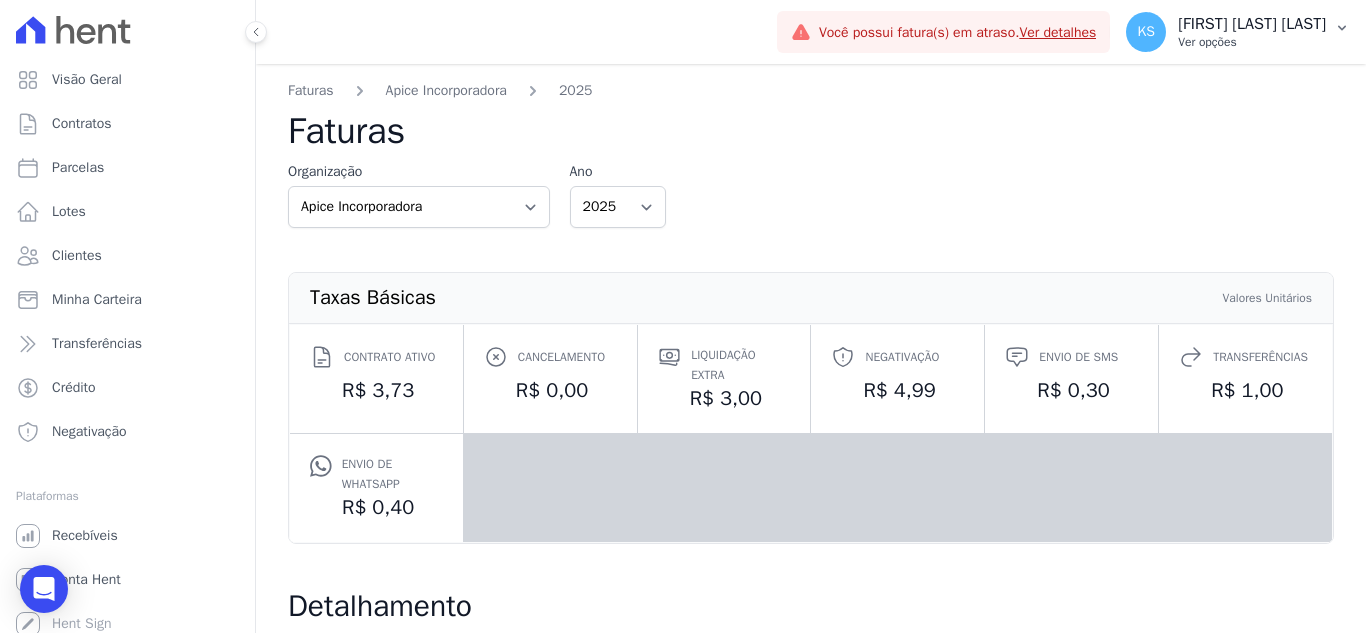 click on "KS
Kalil Silveira de Alcântara
Ver opções" at bounding box center [1238, 32] 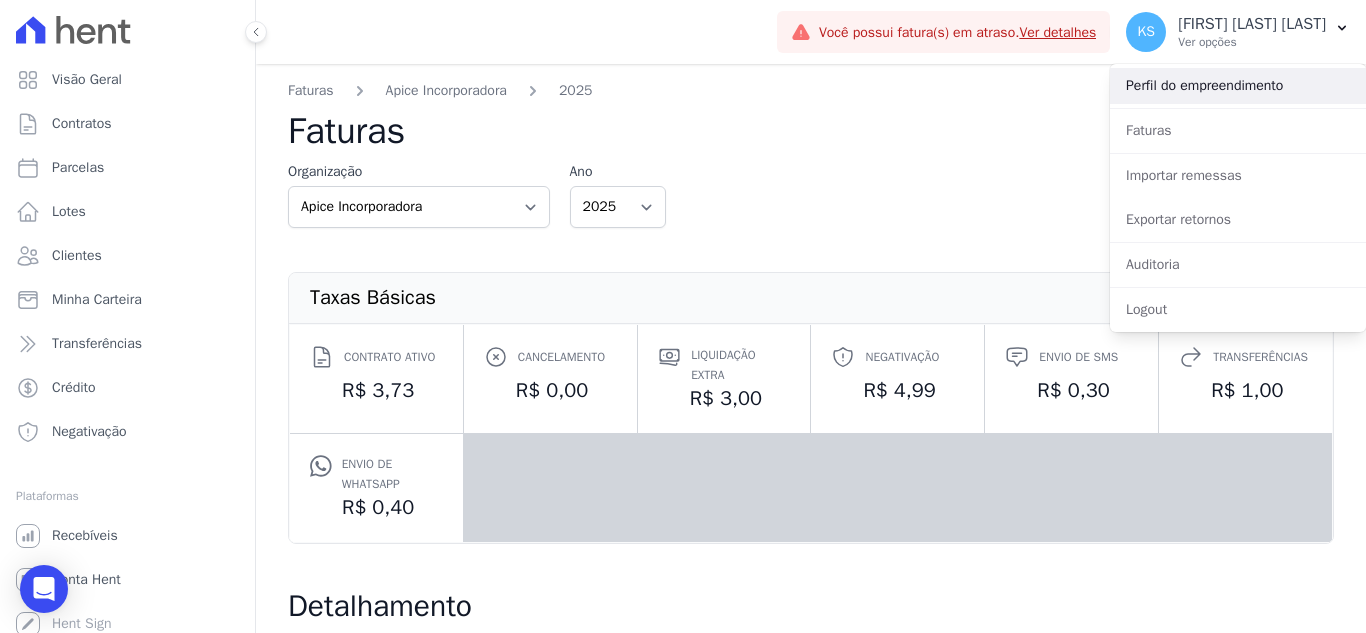 click on "Perfil do empreendimento" at bounding box center (1238, 86) 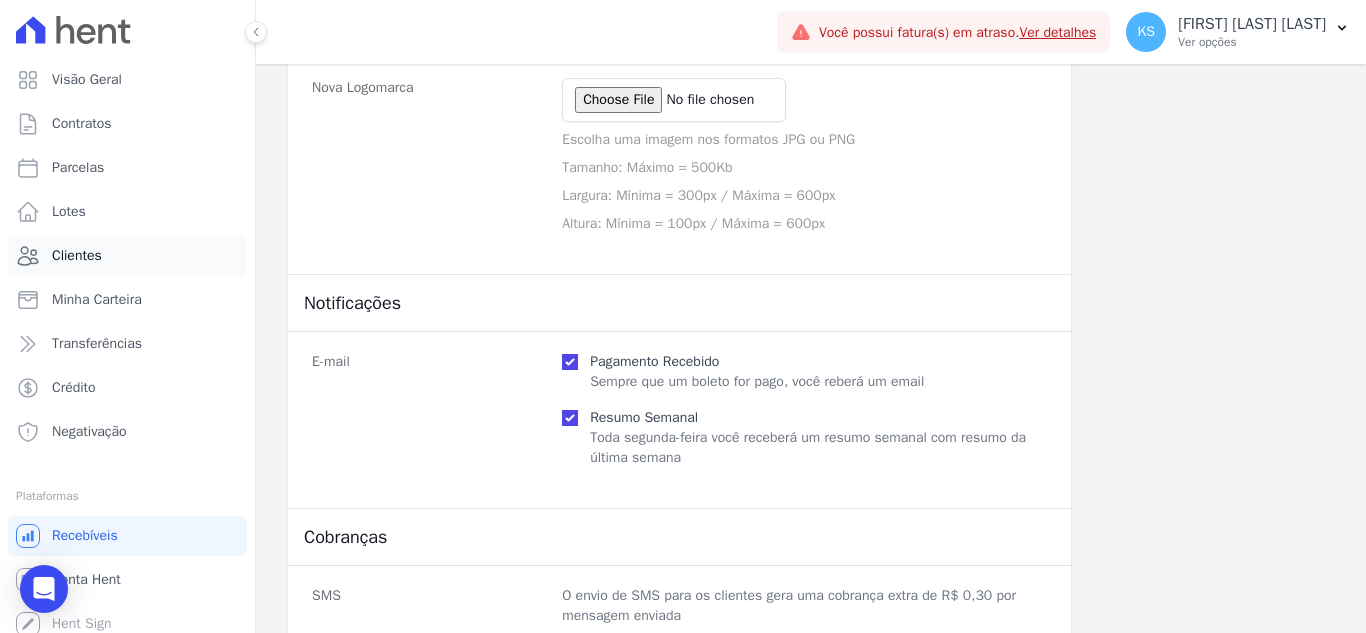 scroll, scrollTop: 453, scrollLeft: 0, axis: vertical 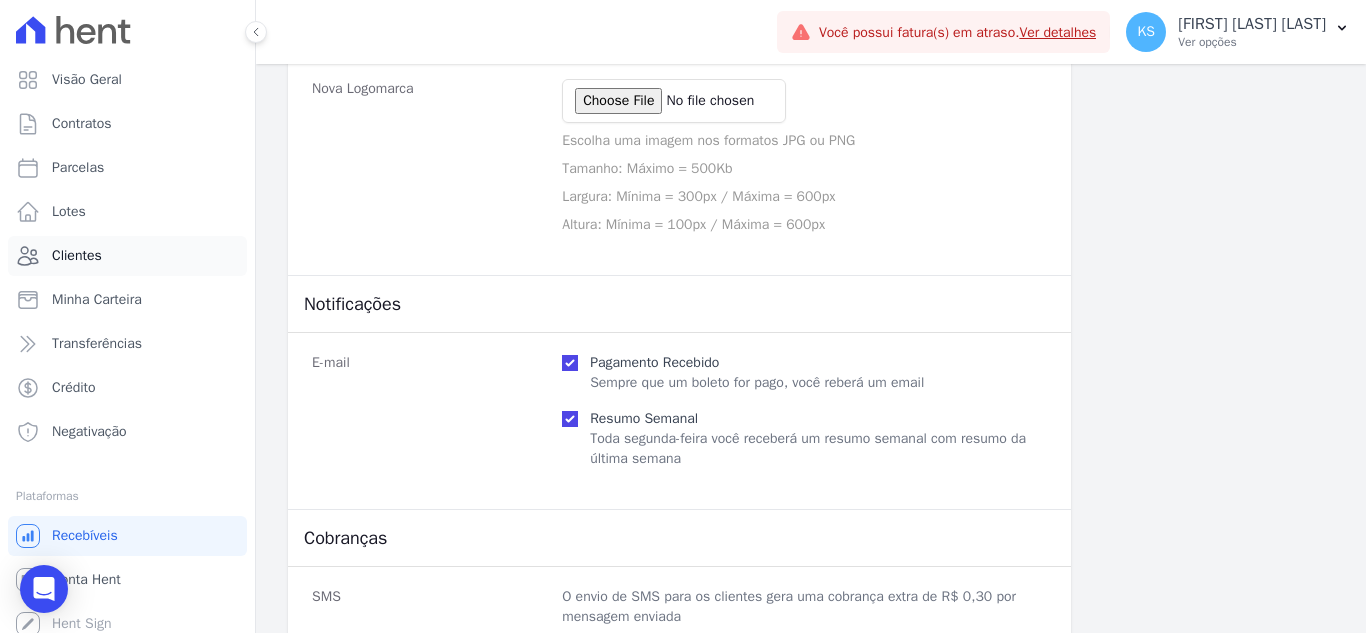 click on "Clientes" at bounding box center (127, 256) 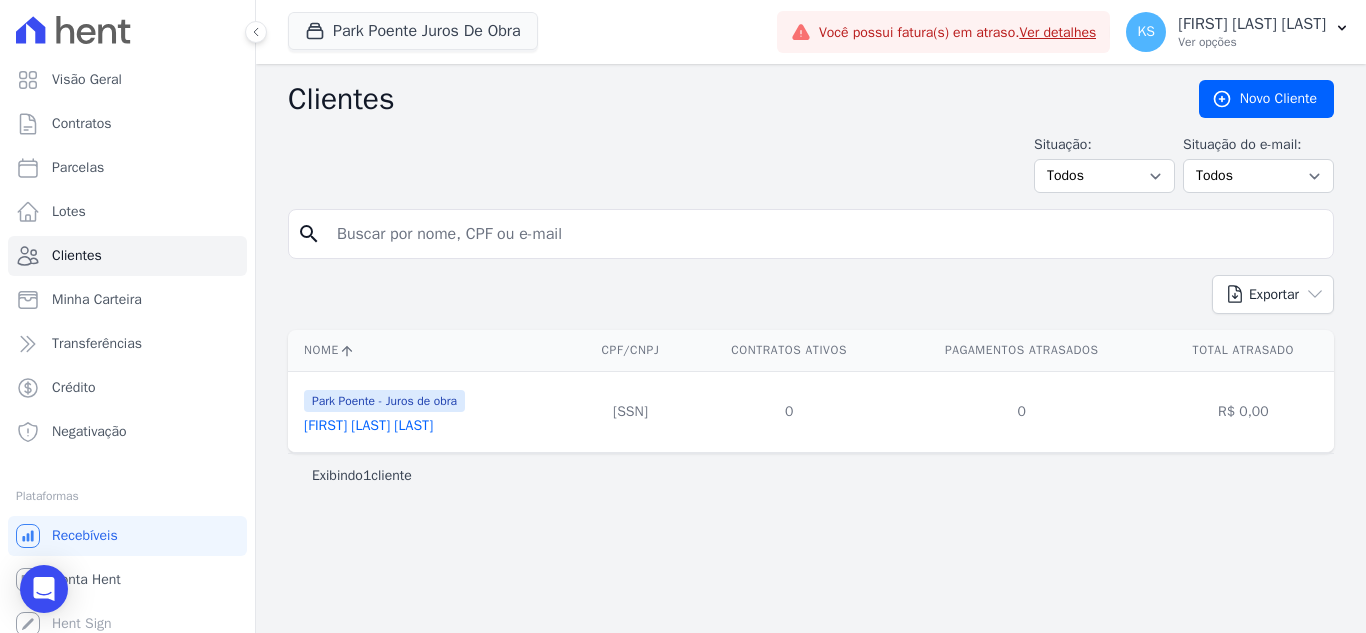 click on "Andressa Santos Rodrigues" at bounding box center [368, 425] 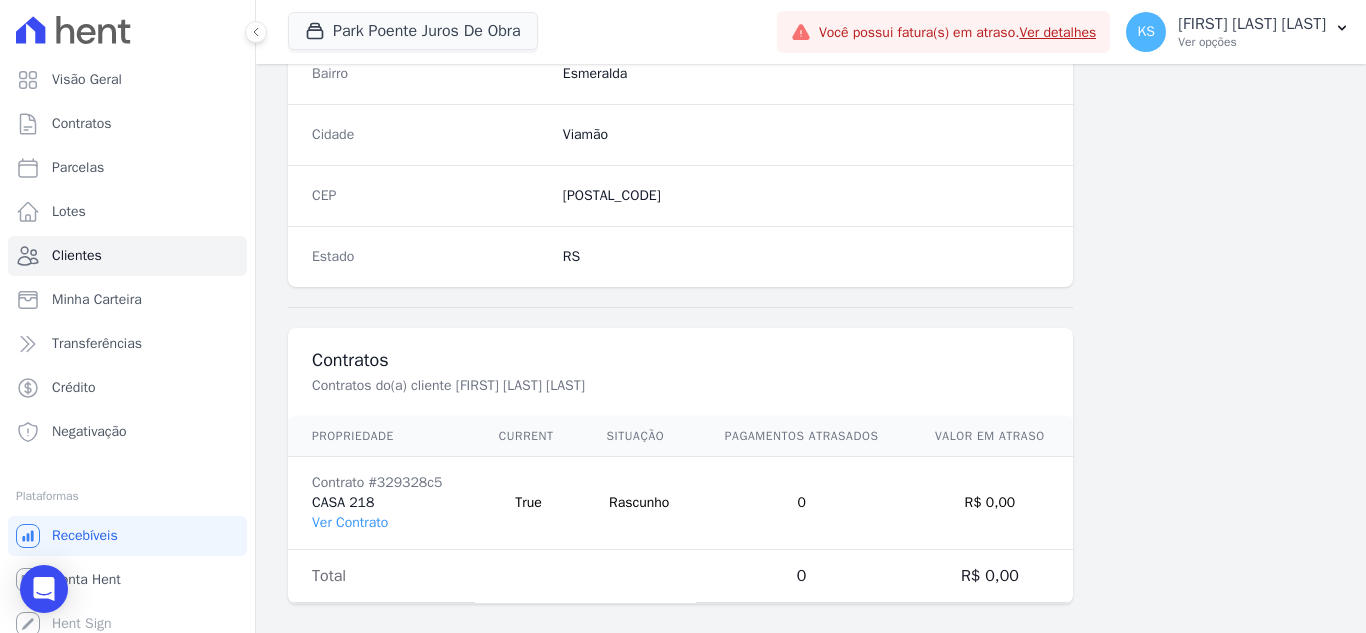 scroll, scrollTop: 1238, scrollLeft: 0, axis: vertical 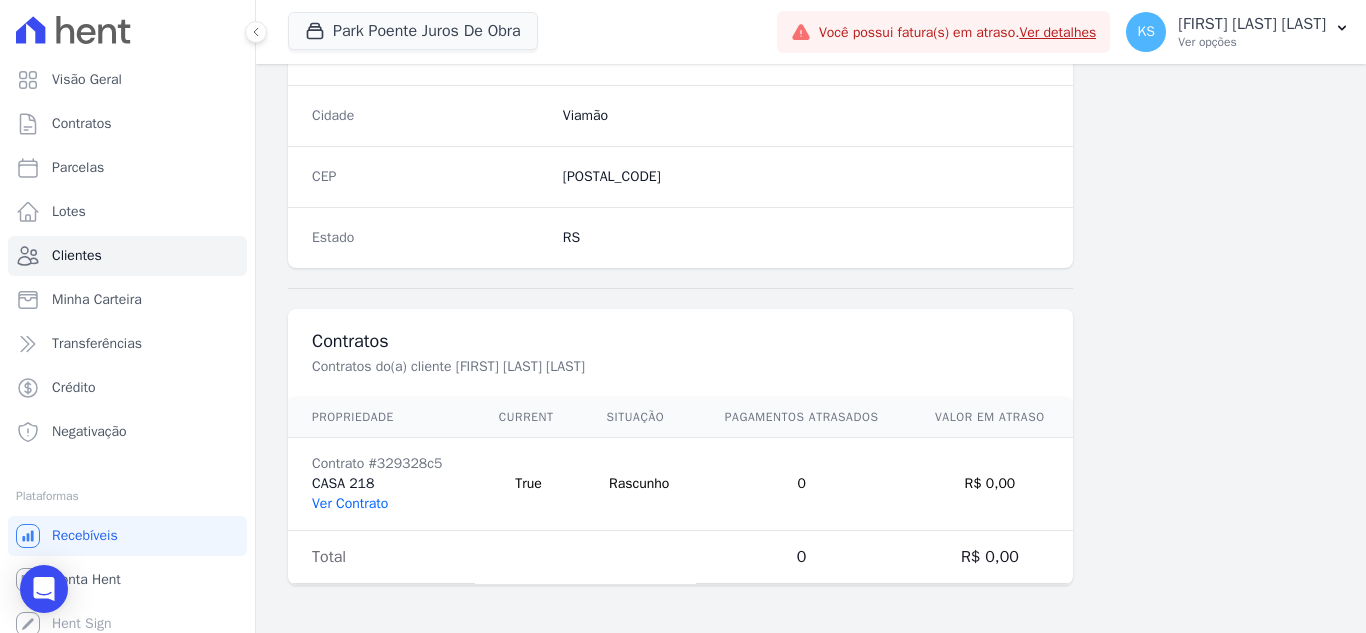 click on "Ver Contrato" at bounding box center [350, 503] 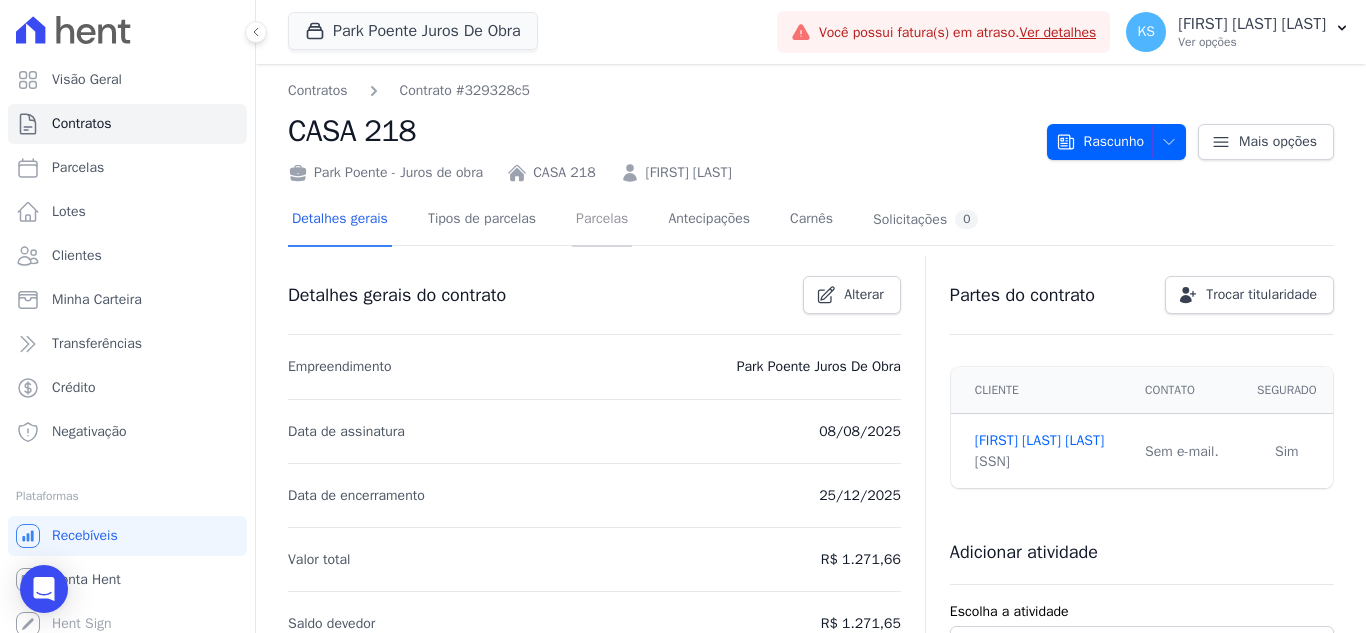 click on "Parcelas" at bounding box center (602, 220) 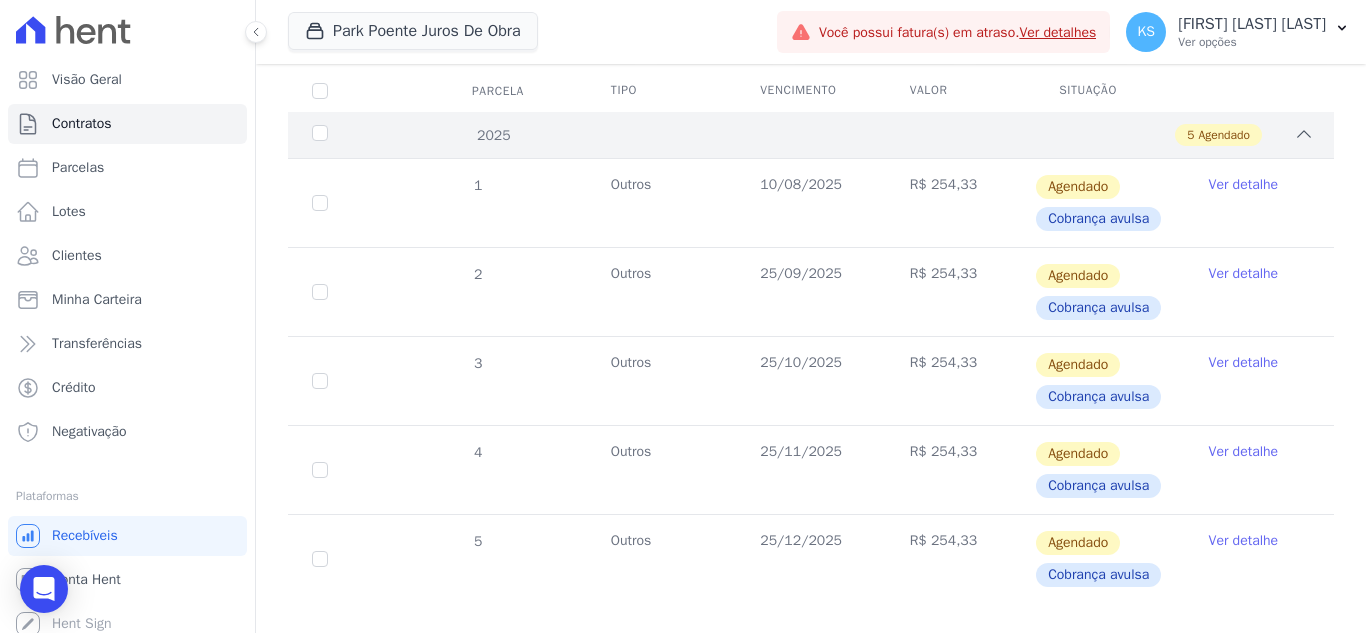 scroll, scrollTop: 293, scrollLeft: 0, axis: vertical 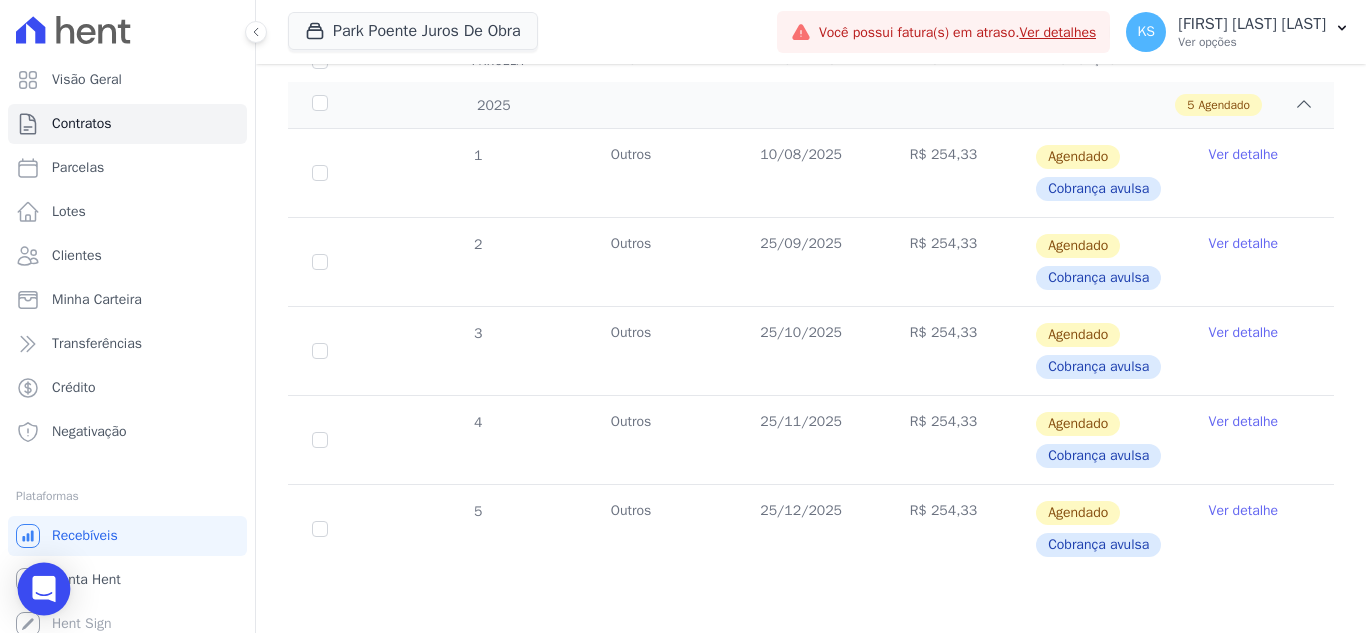 click 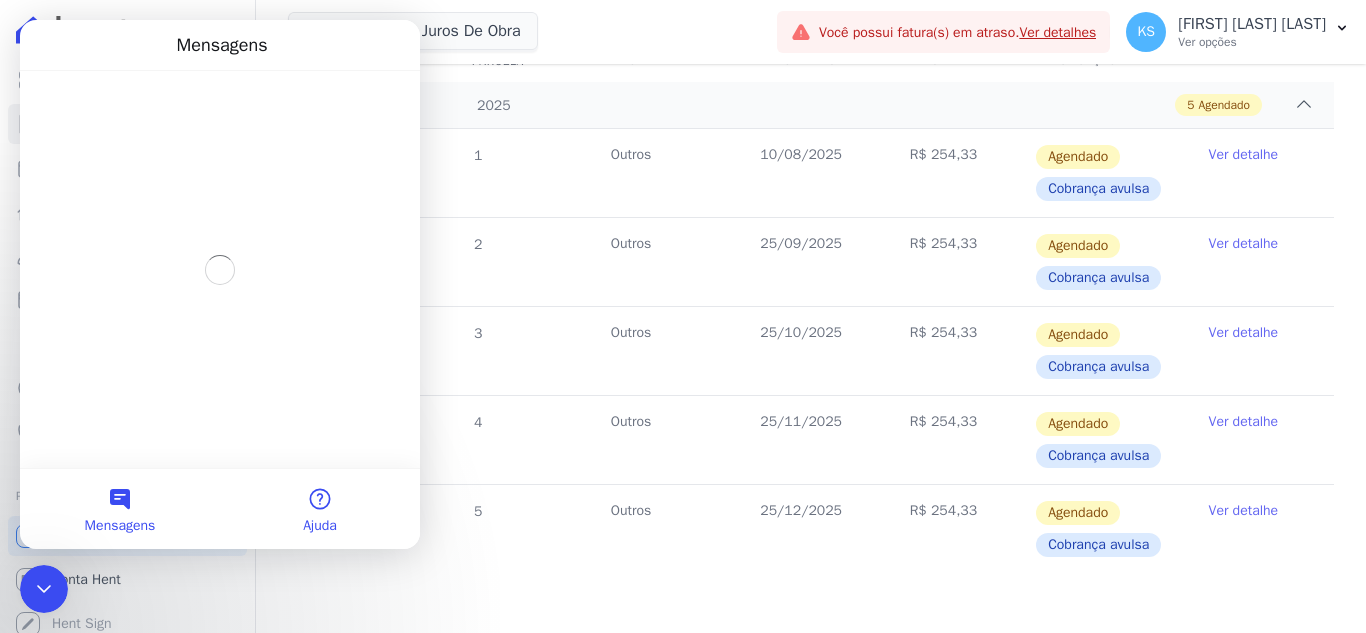 scroll, scrollTop: 0, scrollLeft: 0, axis: both 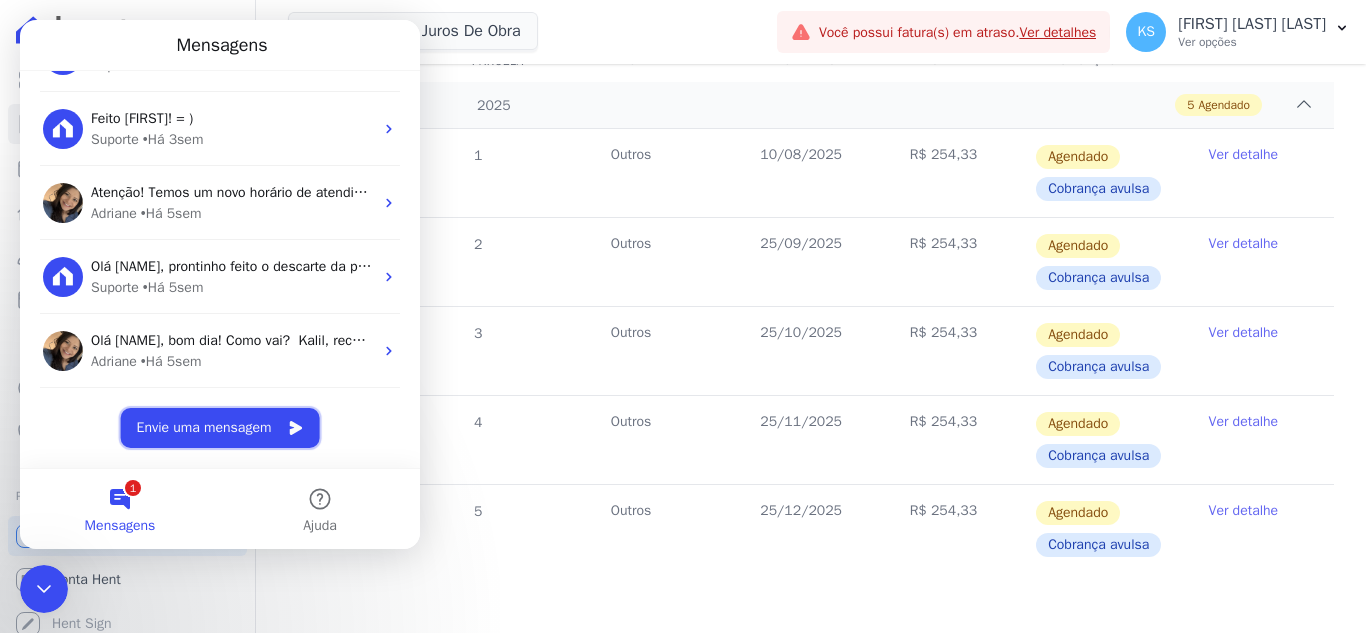 click on "Envie uma mensagem" at bounding box center [220, 428] 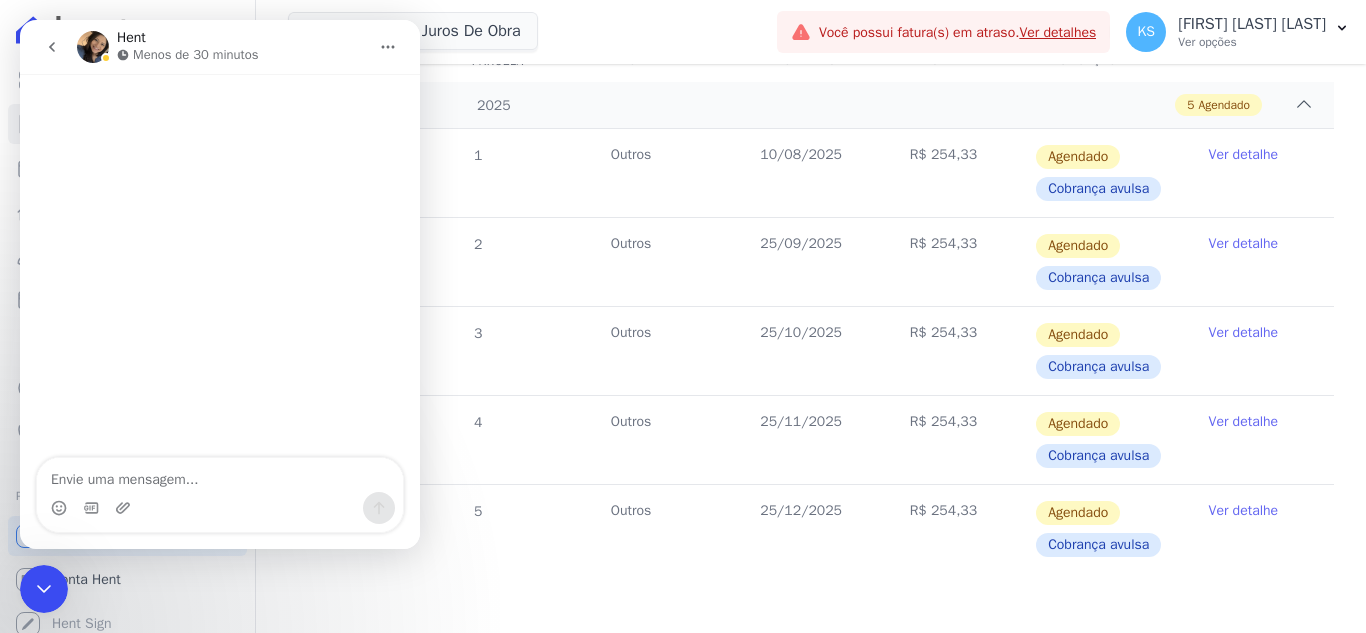 scroll, scrollTop: 342, scrollLeft: 0, axis: vertical 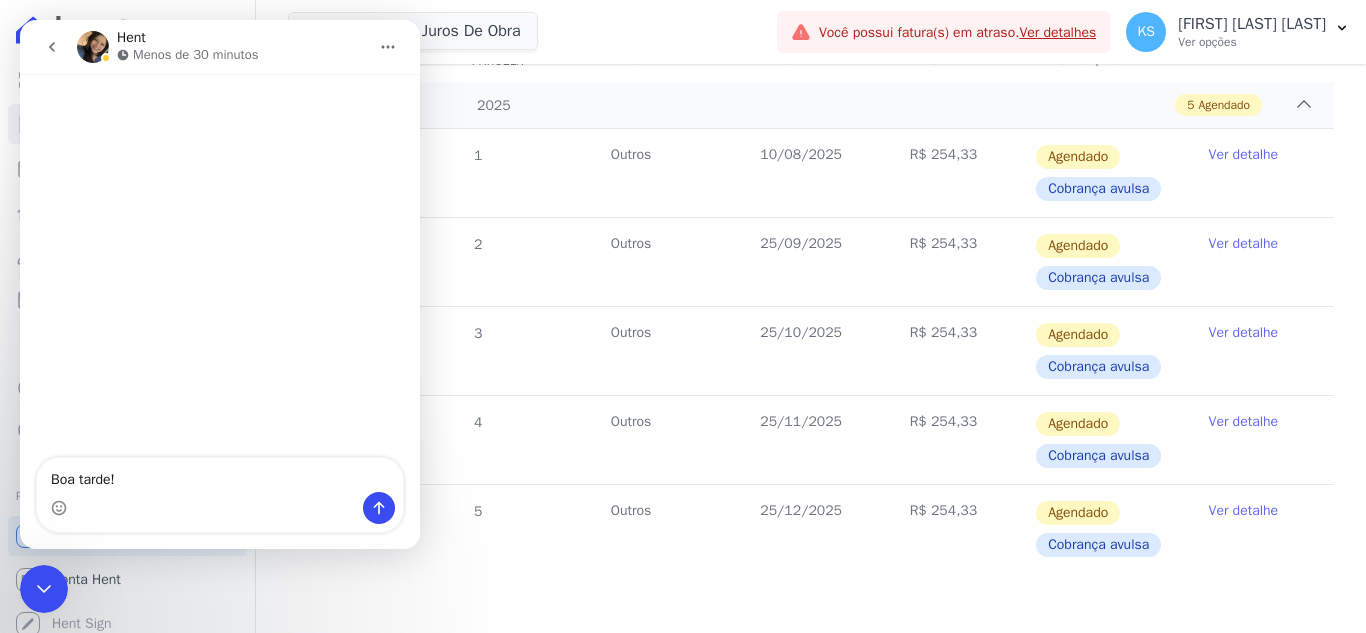 type on "Boa tarde!" 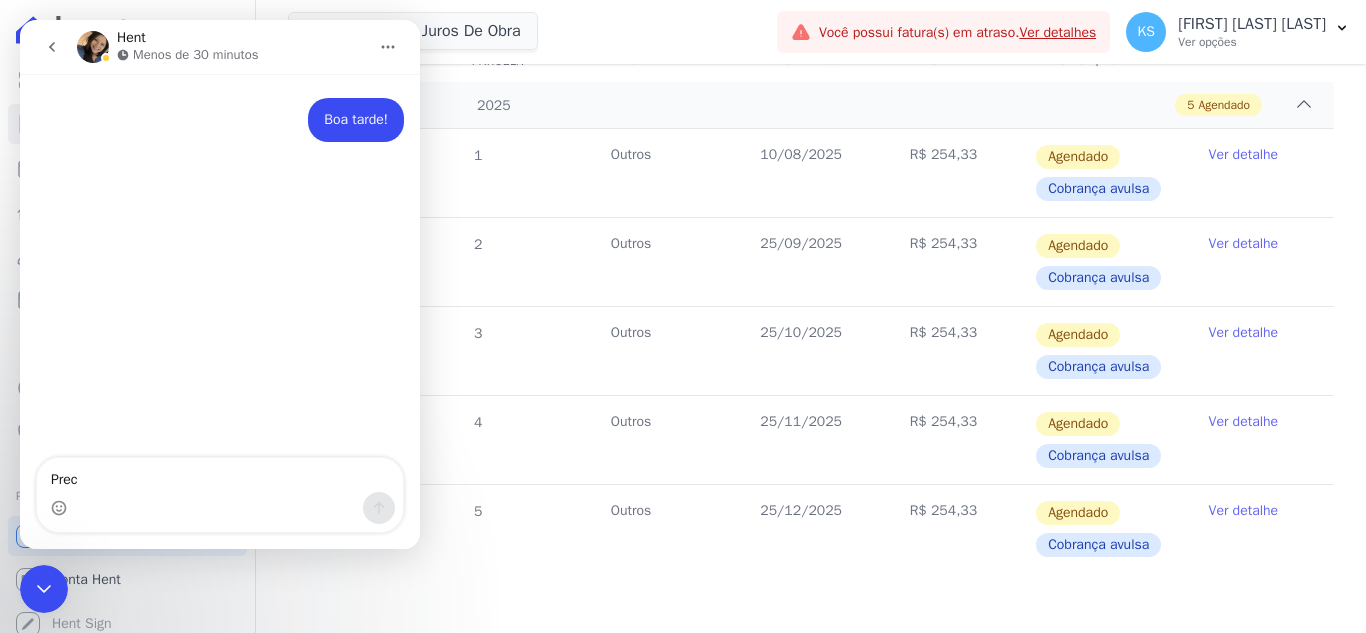 type on "Preci" 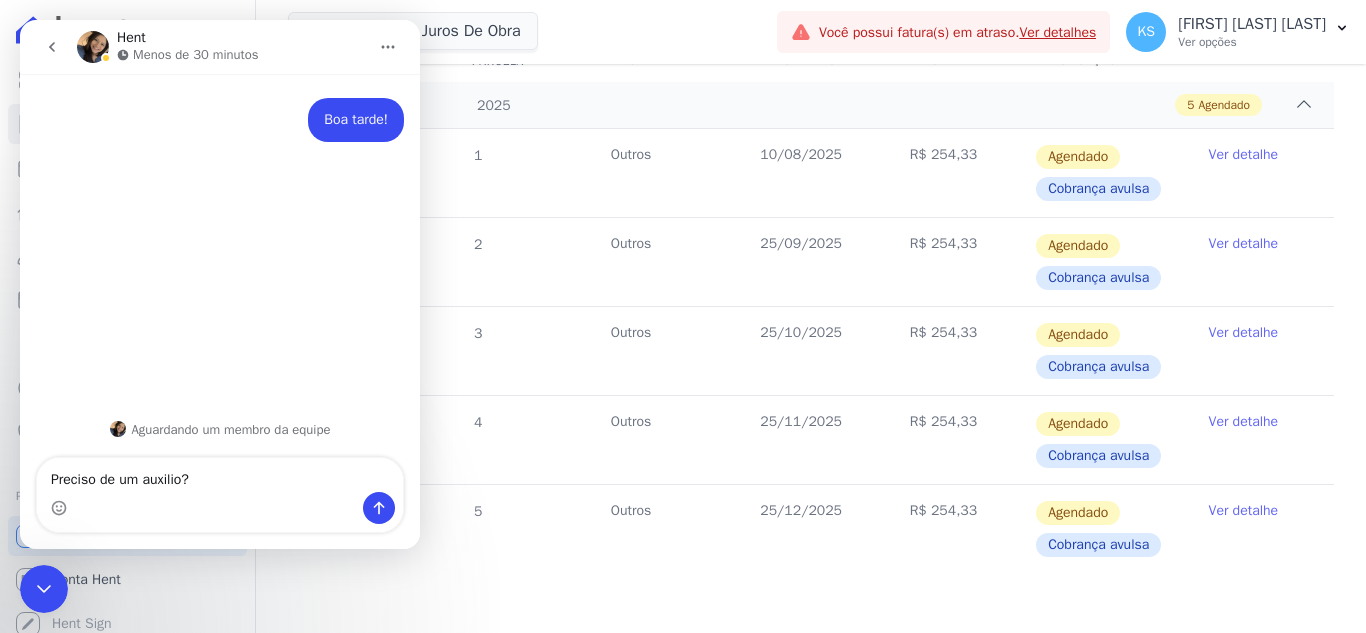 type on "Preciso de um auxilio" 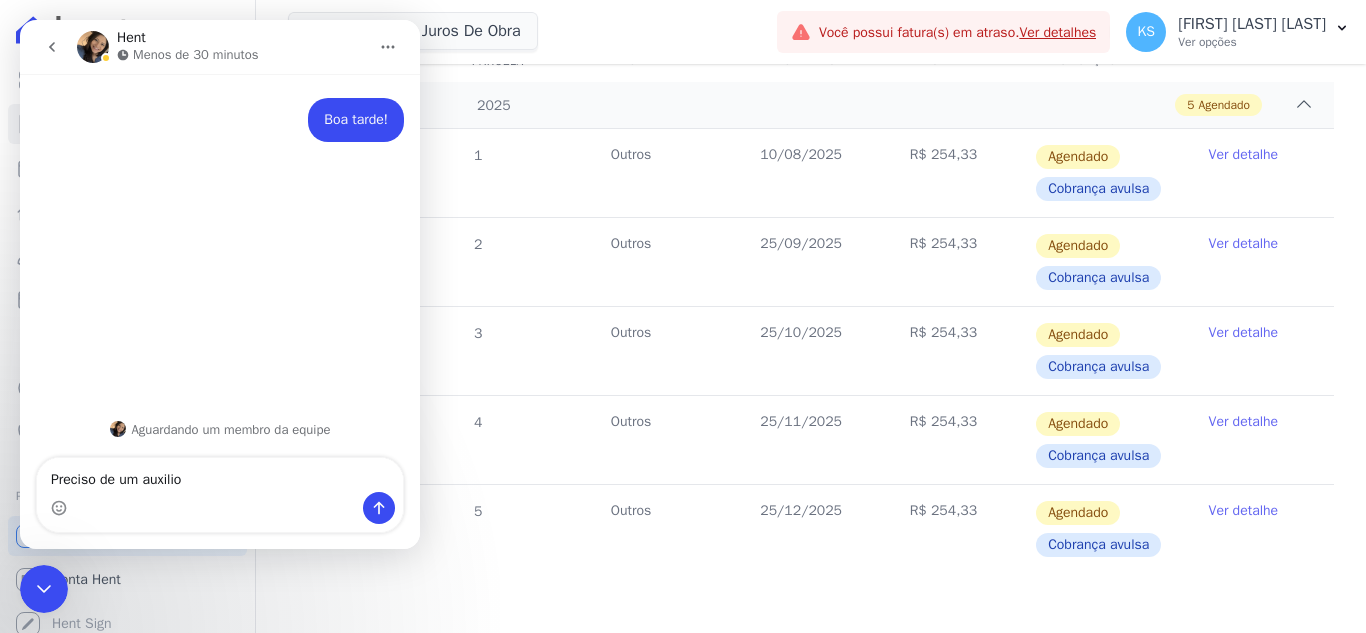 type 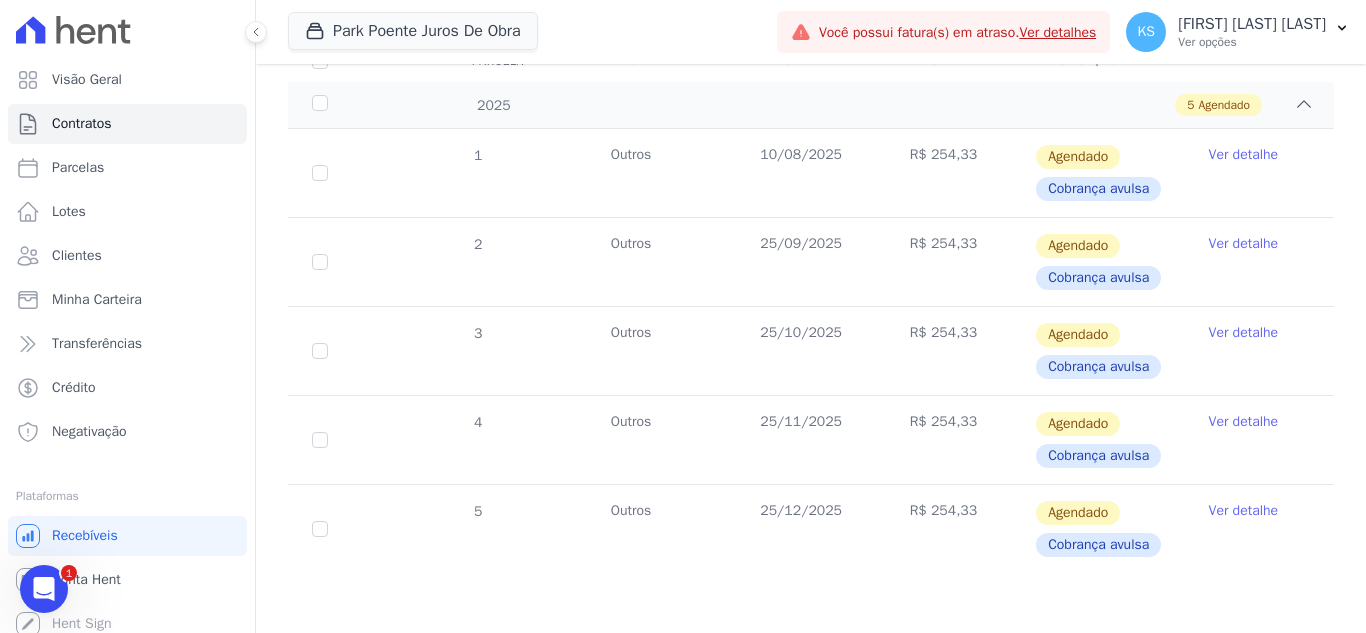 scroll, scrollTop: 0, scrollLeft: 0, axis: both 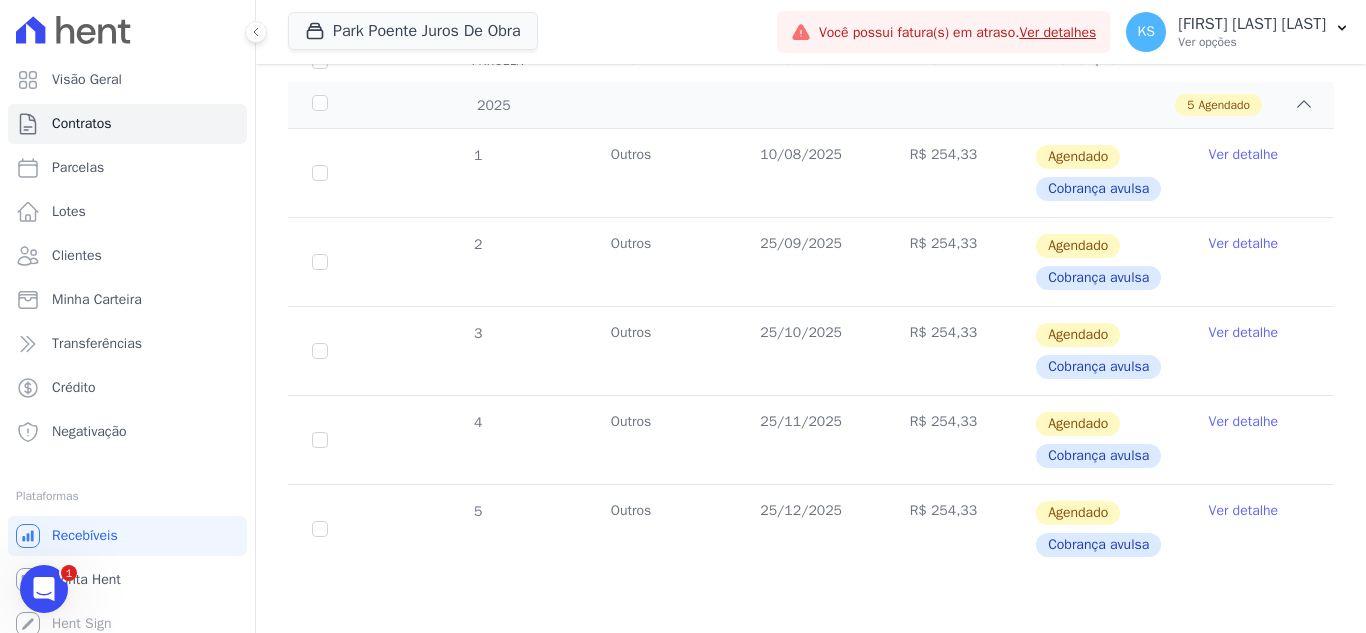 click 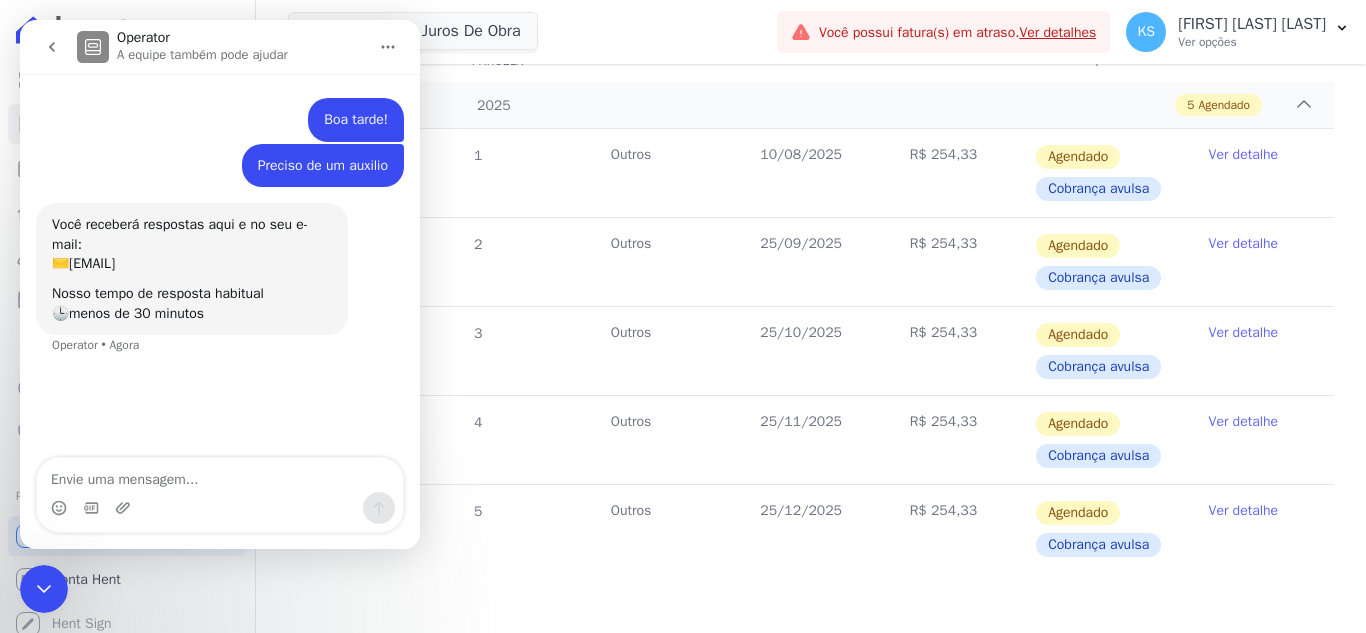 click at bounding box center (220, 475) 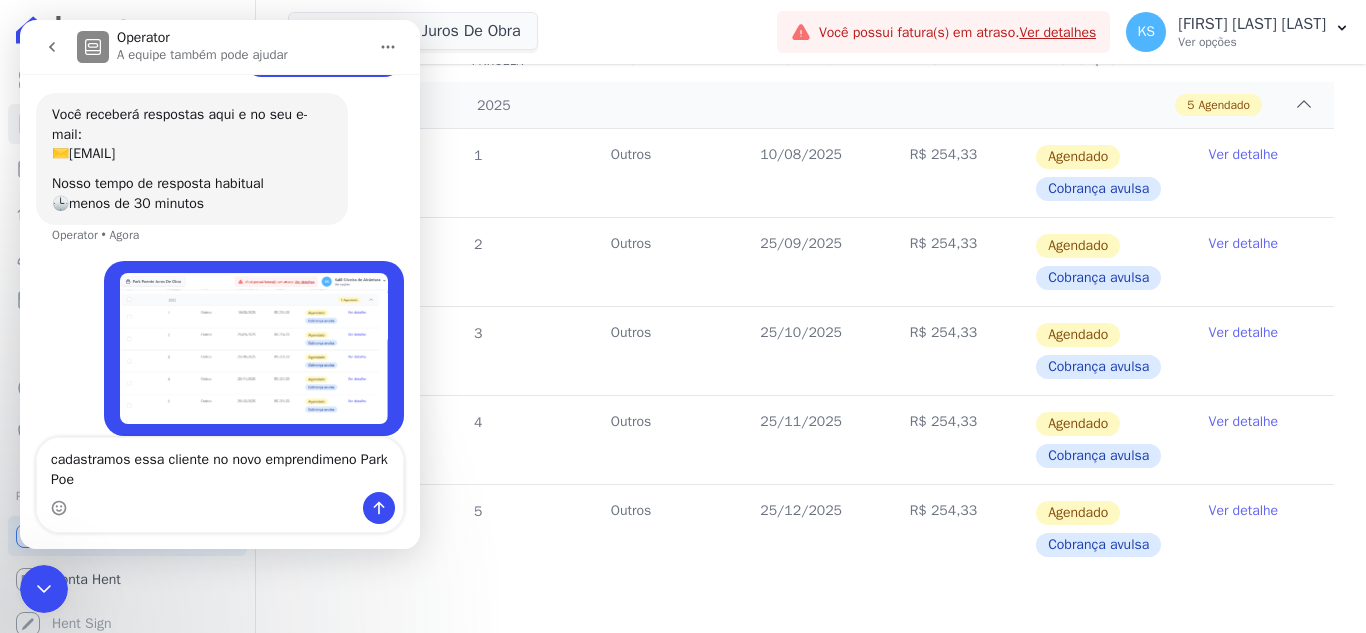 scroll, scrollTop: 130, scrollLeft: 0, axis: vertical 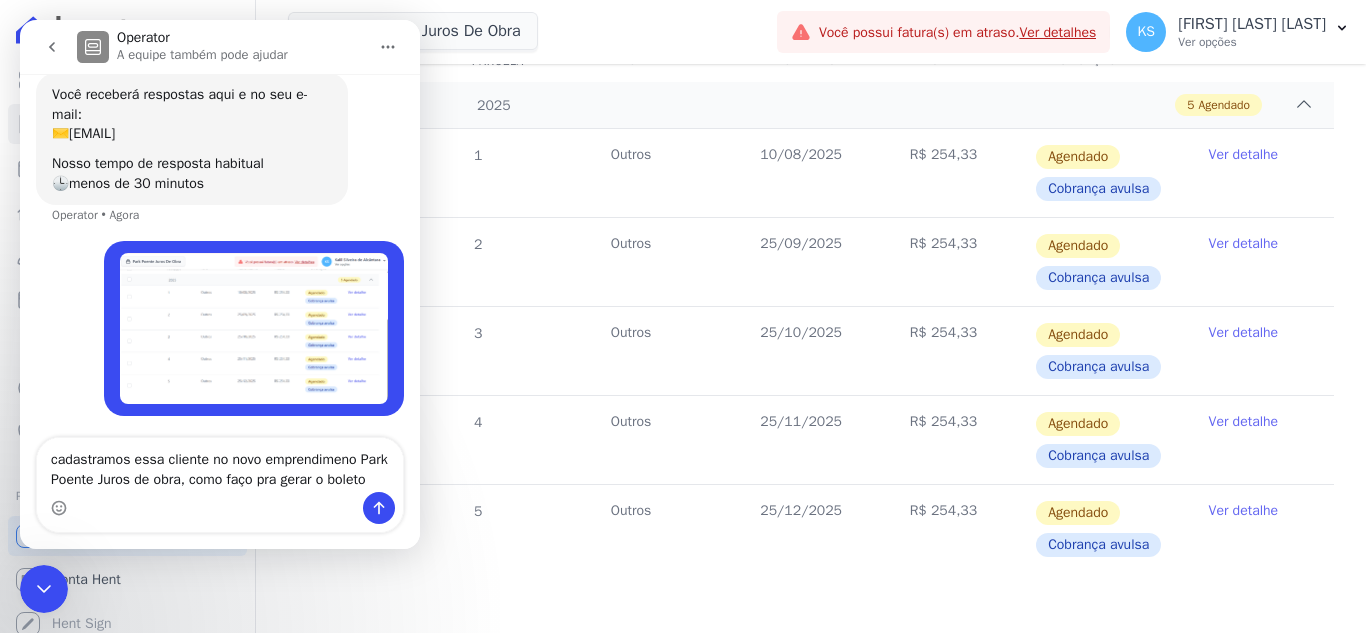 type on "cadastramos essa cliente no novo empreendimeno Park Poente Juros de obra, como faço pra gerar o boleto" 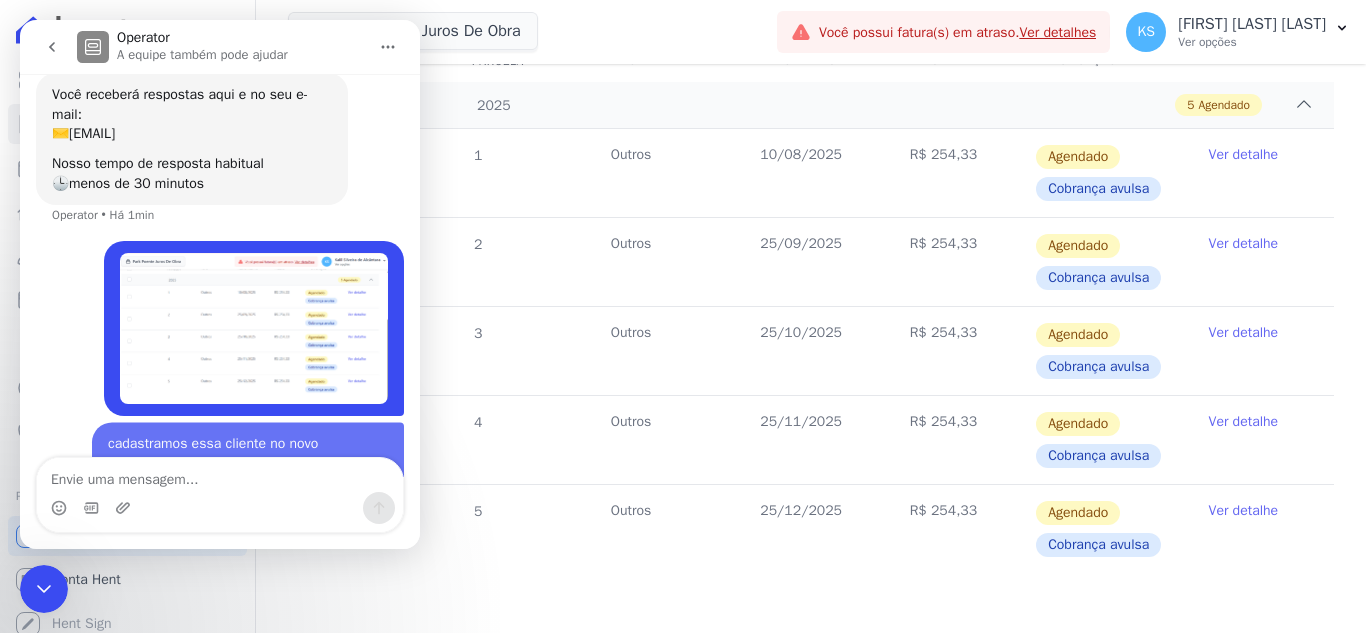 scroll, scrollTop: 195, scrollLeft: 0, axis: vertical 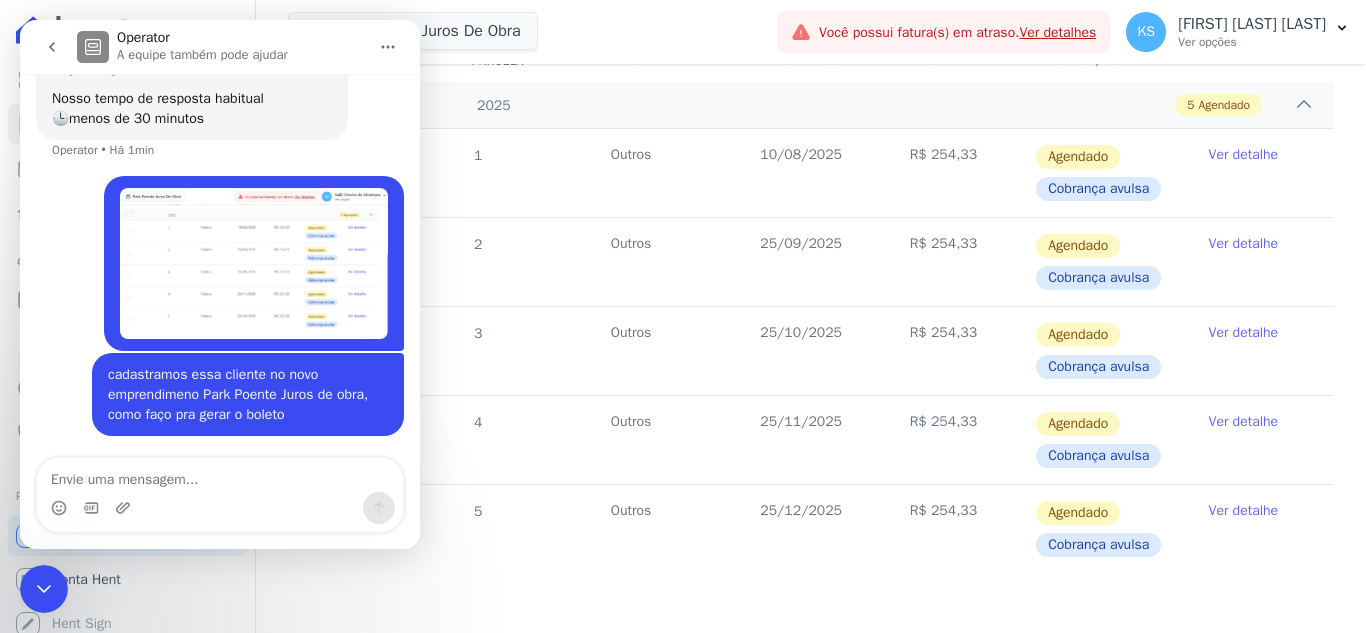 click at bounding box center (44, 589) 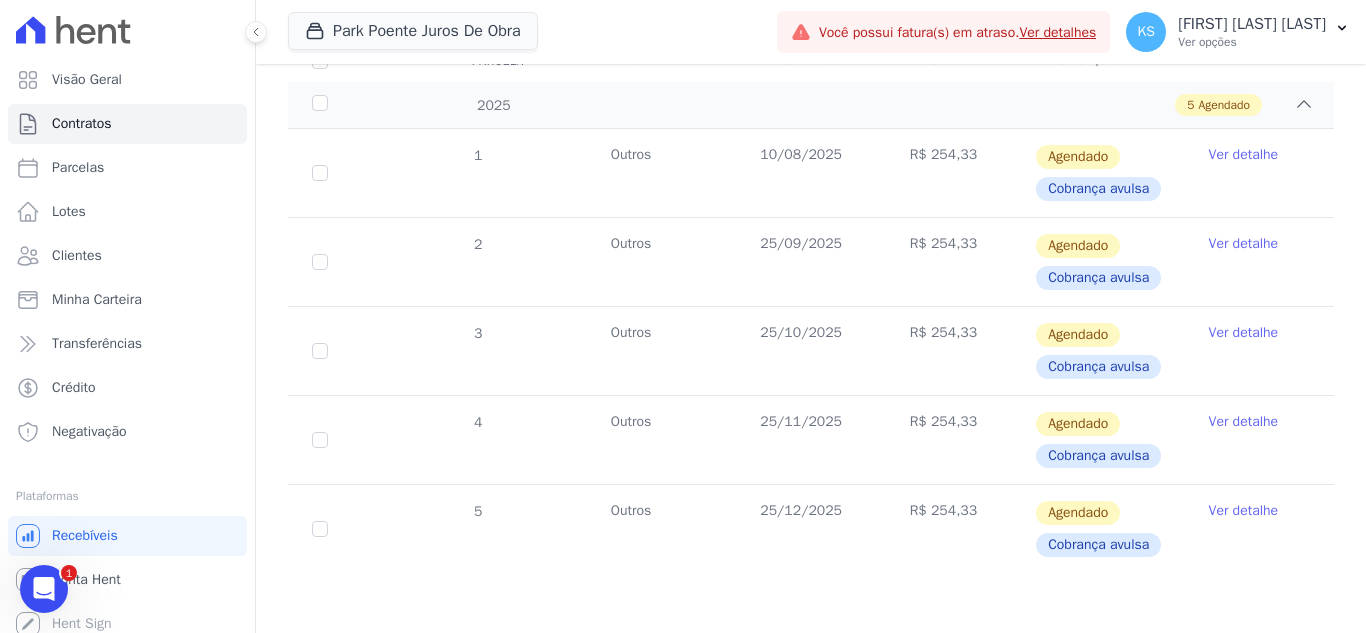 scroll, scrollTop: 0, scrollLeft: 0, axis: both 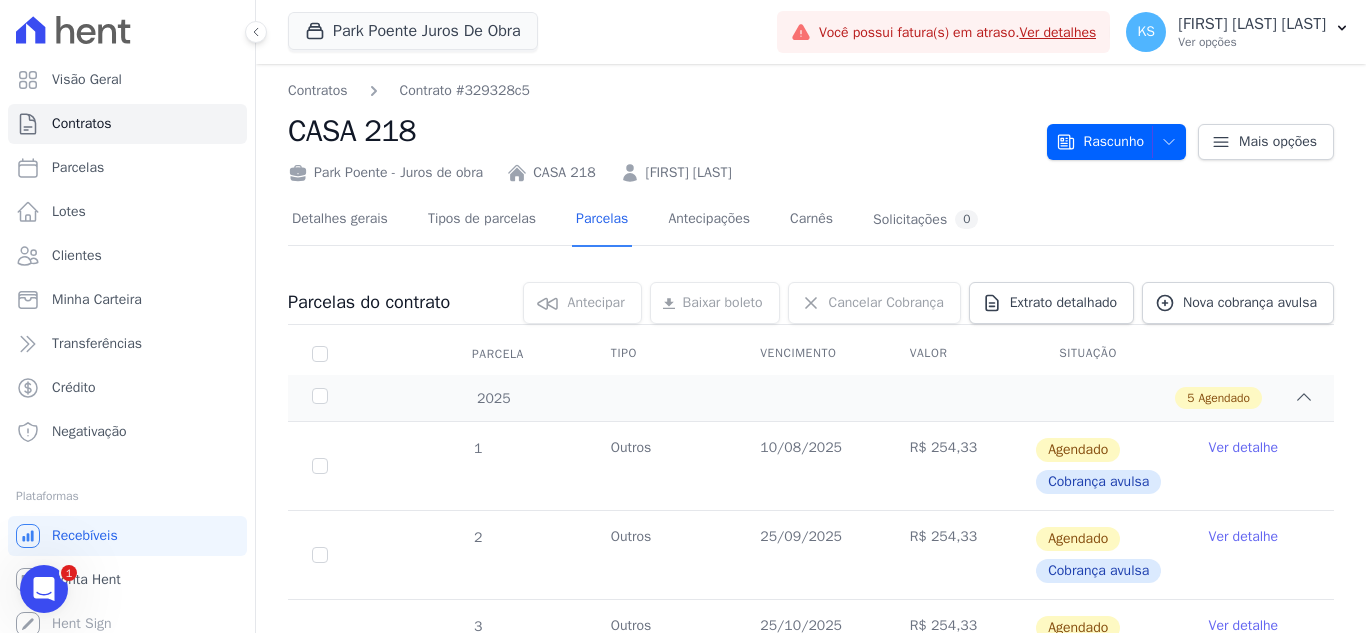 click 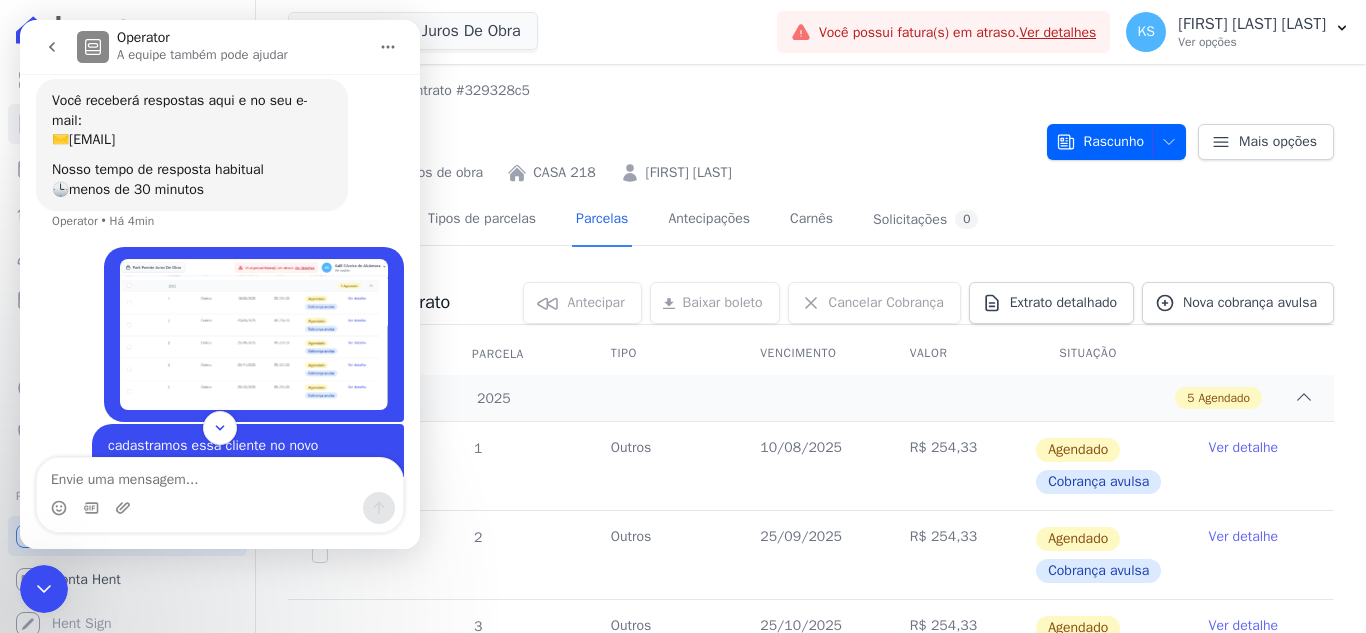 scroll, scrollTop: 195, scrollLeft: 0, axis: vertical 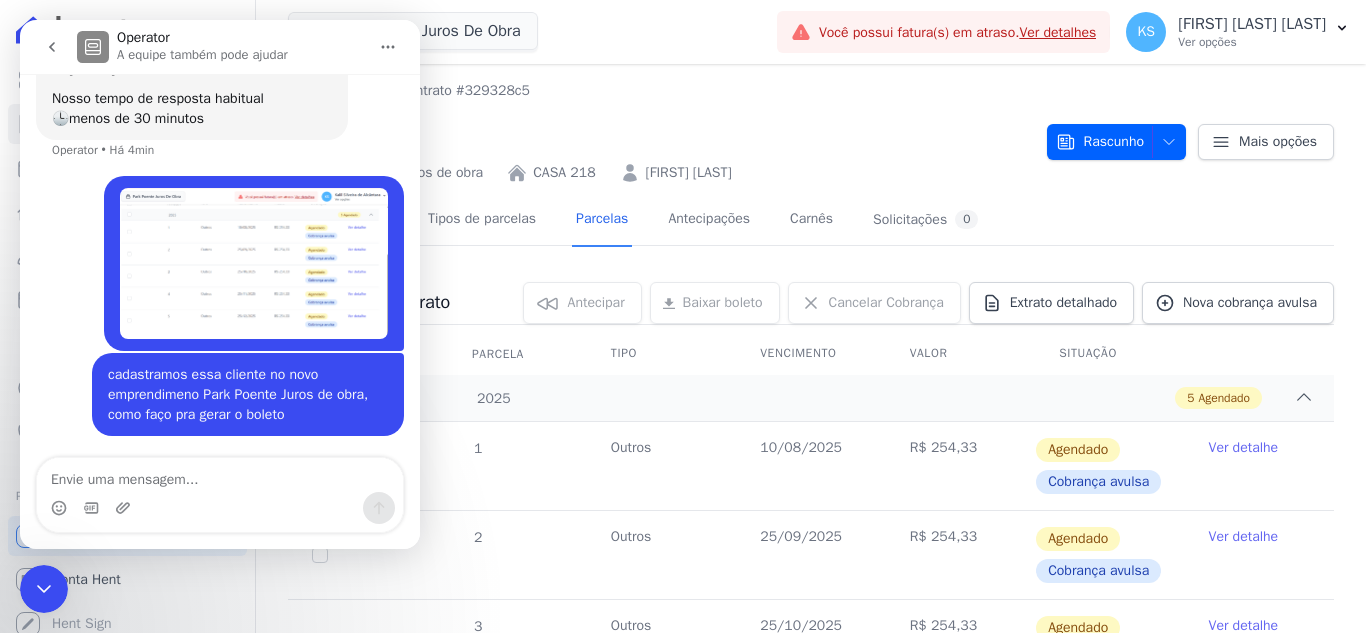 click at bounding box center [388, 47] 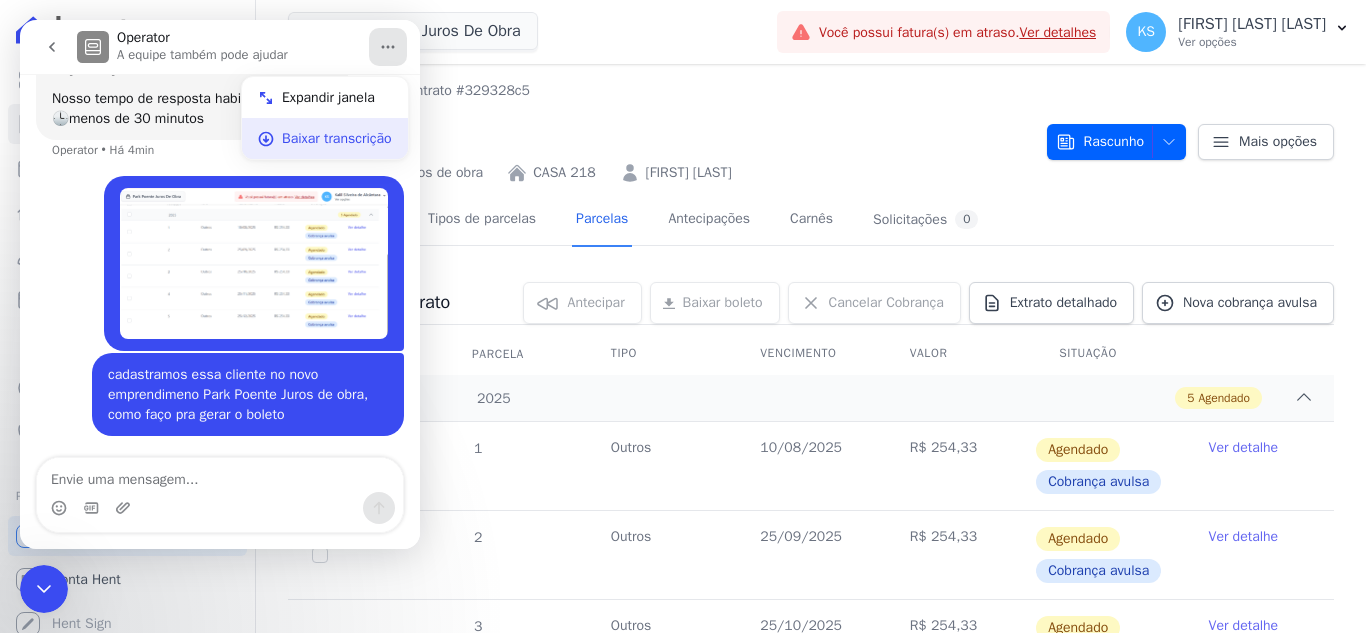 click on "Baixar transcrição" at bounding box center (337, 138) 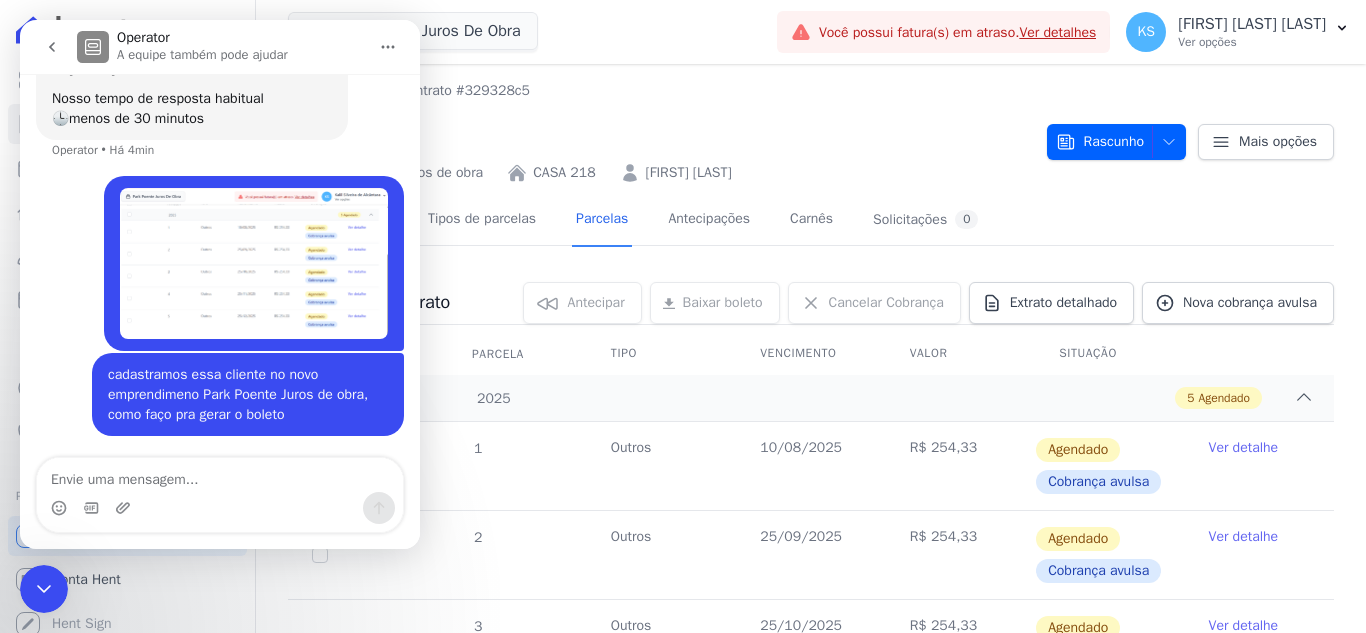 click 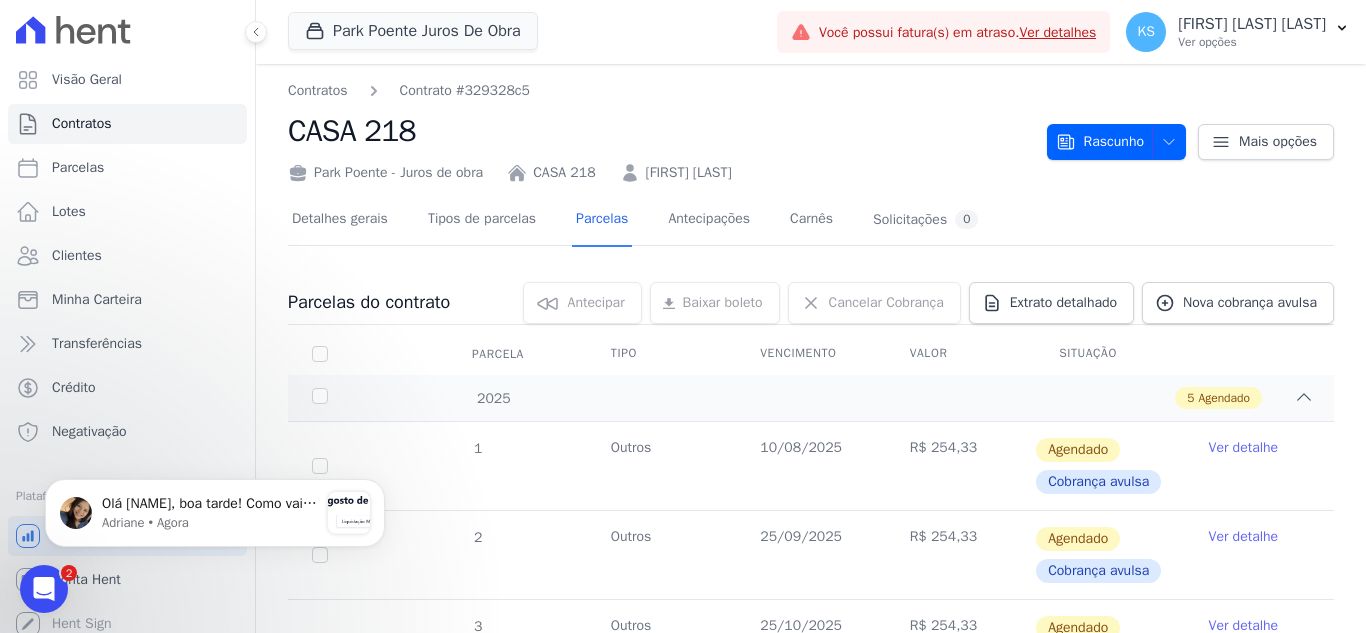 scroll, scrollTop: 362, scrollLeft: 0, axis: vertical 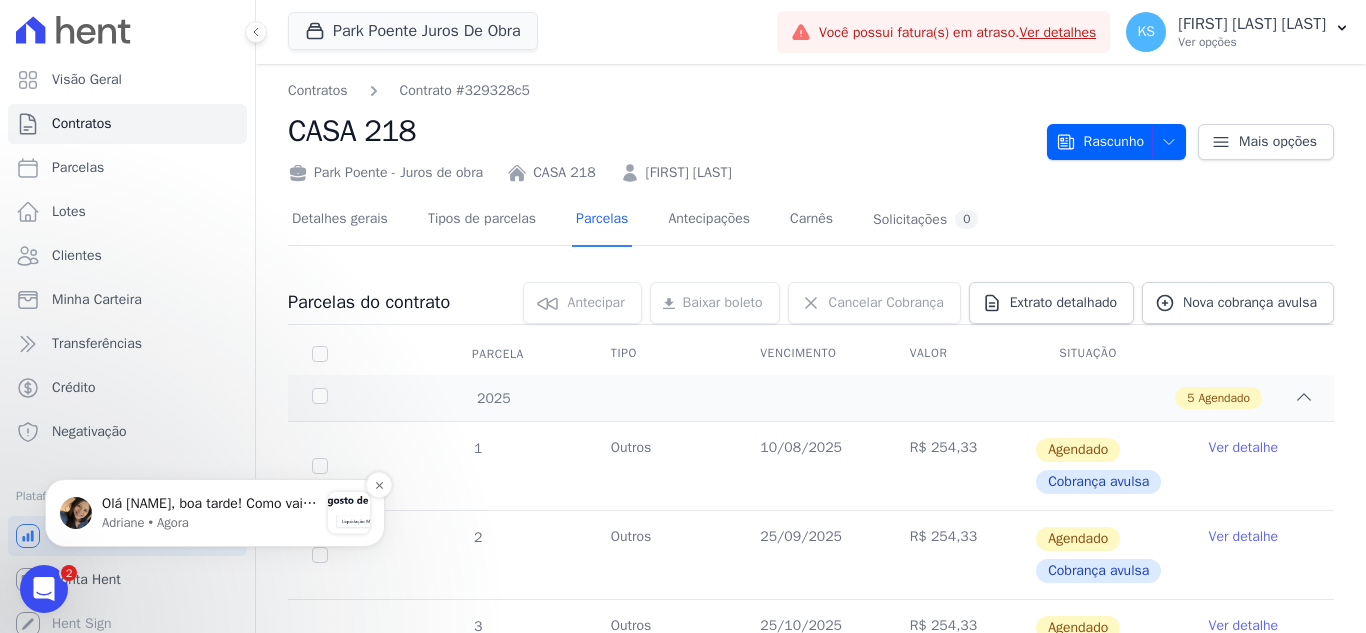 click on "Olá Kalil, boa tarde! Como vai?   Kalil, acesse a parcela e clique na opção: Emitir Boleto" at bounding box center (210, 504) 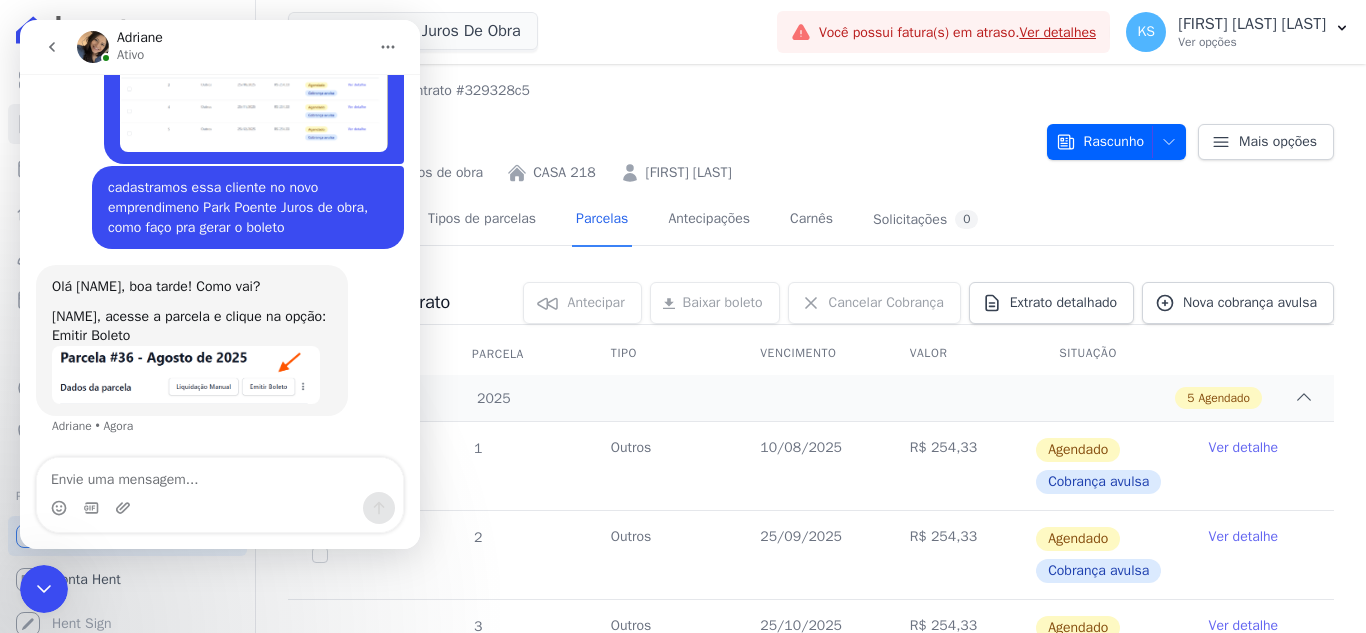 scroll, scrollTop: 0, scrollLeft: 0, axis: both 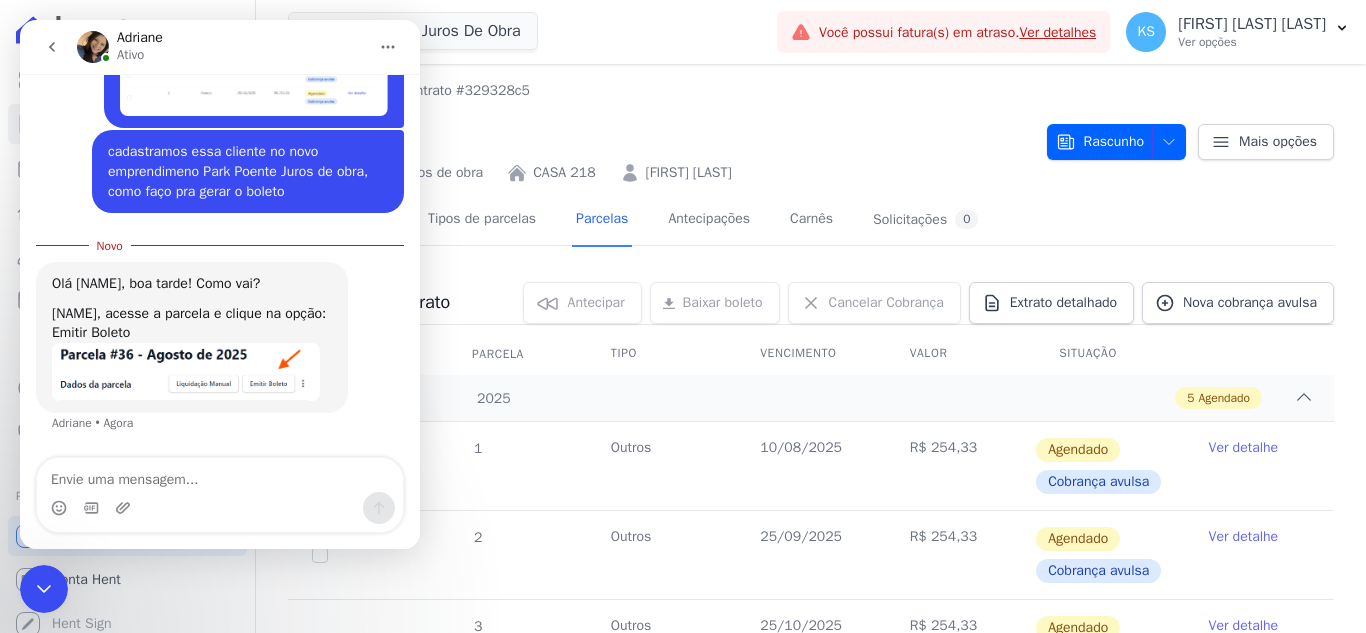 click on "Ver detalhe" at bounding box center (1244, 448) 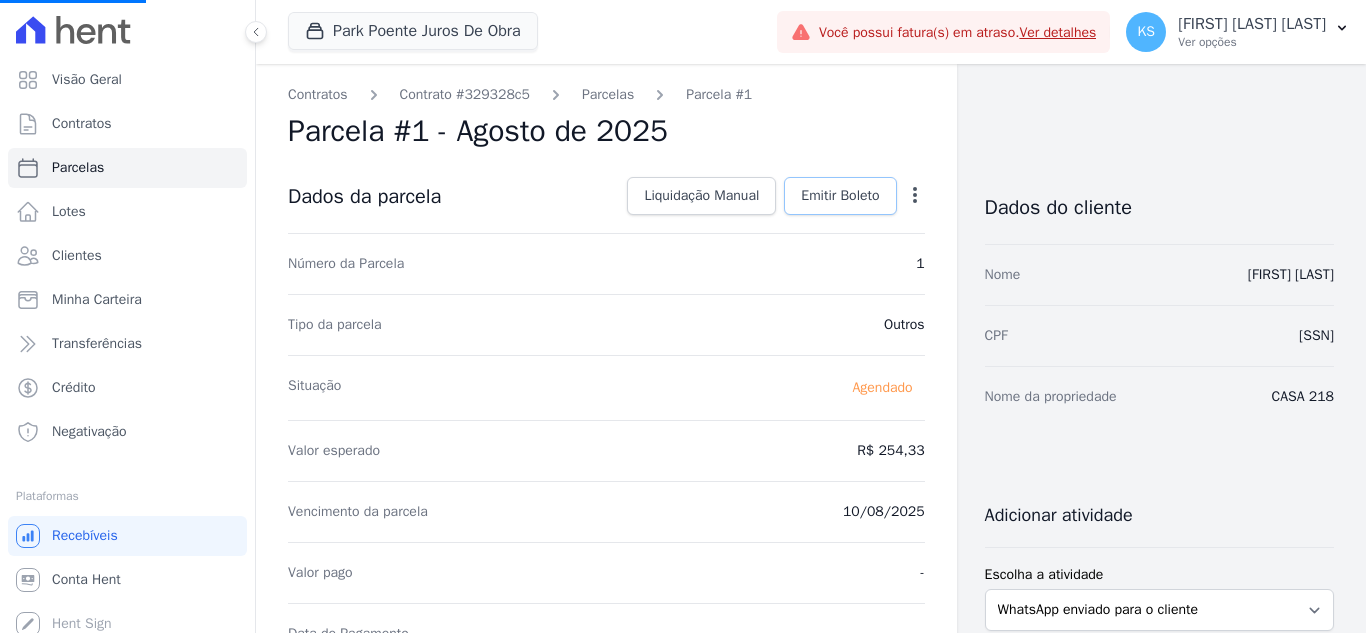 click on "Emitir Boleto" at bounding box center [840, 196] 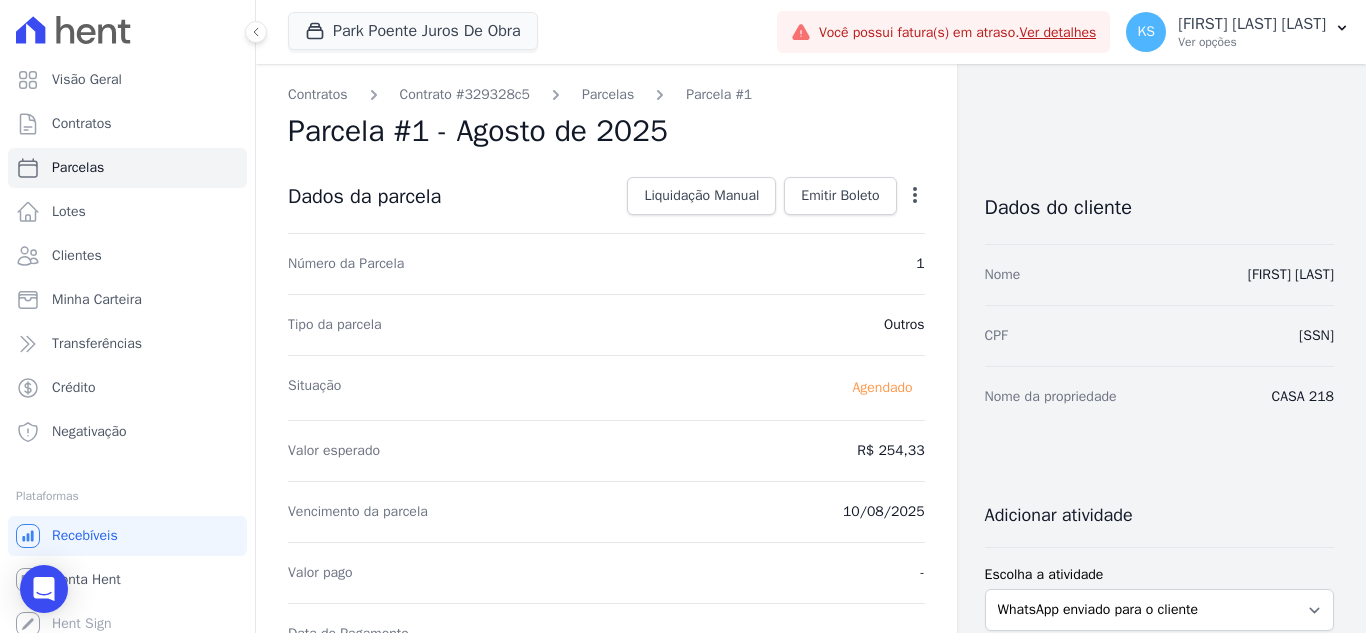click on "Open options
Alterar
Antecipar" at bounding box center (911, 198) 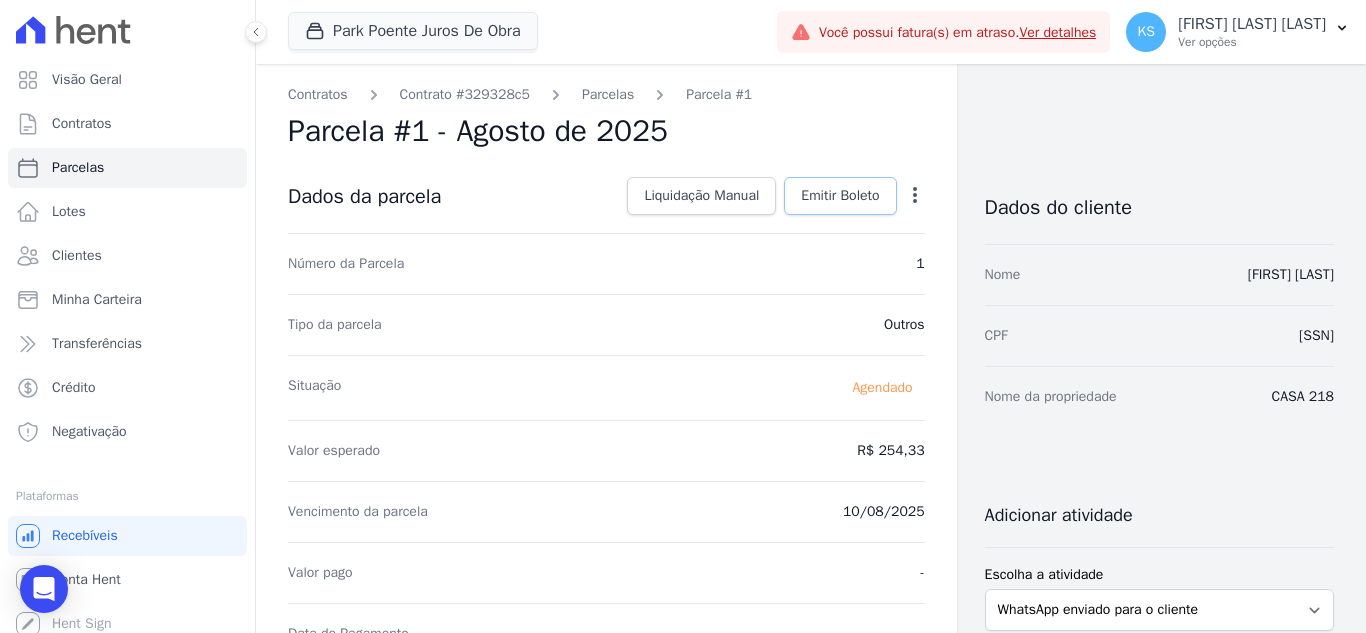 click on "Emitir Boleto" at bounding box center [840, 196] 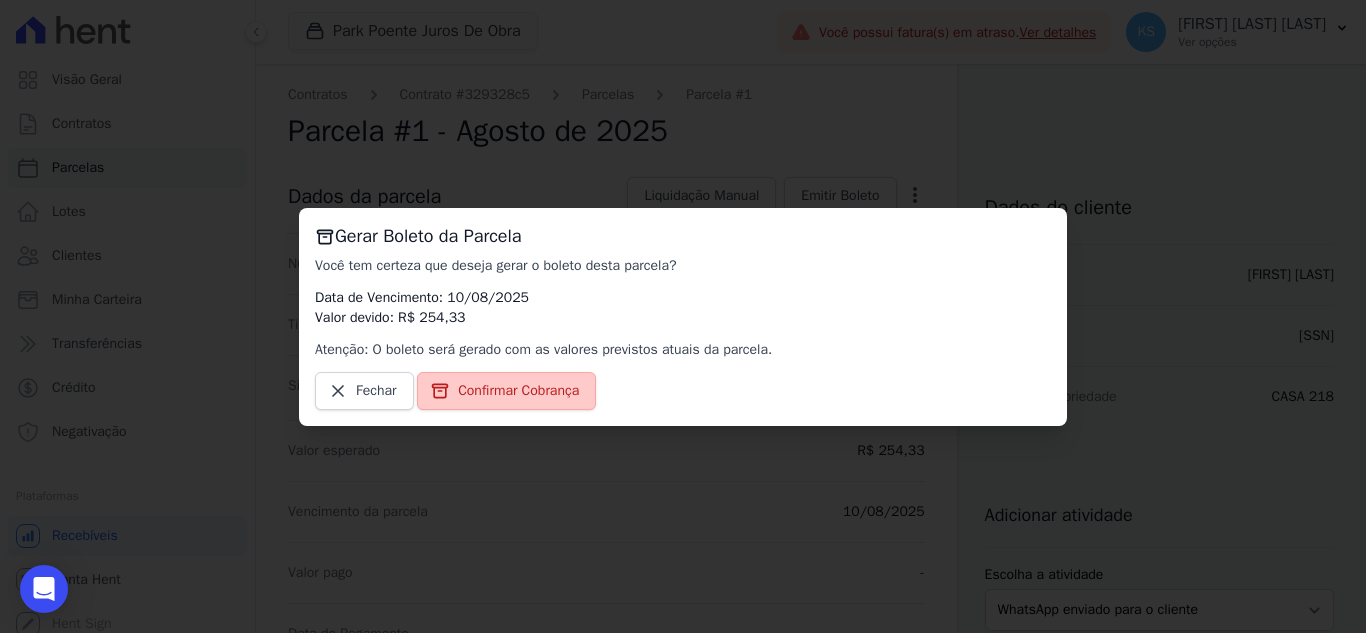 click on "Confirmar Cobrança" at bounding box center [506, 391] 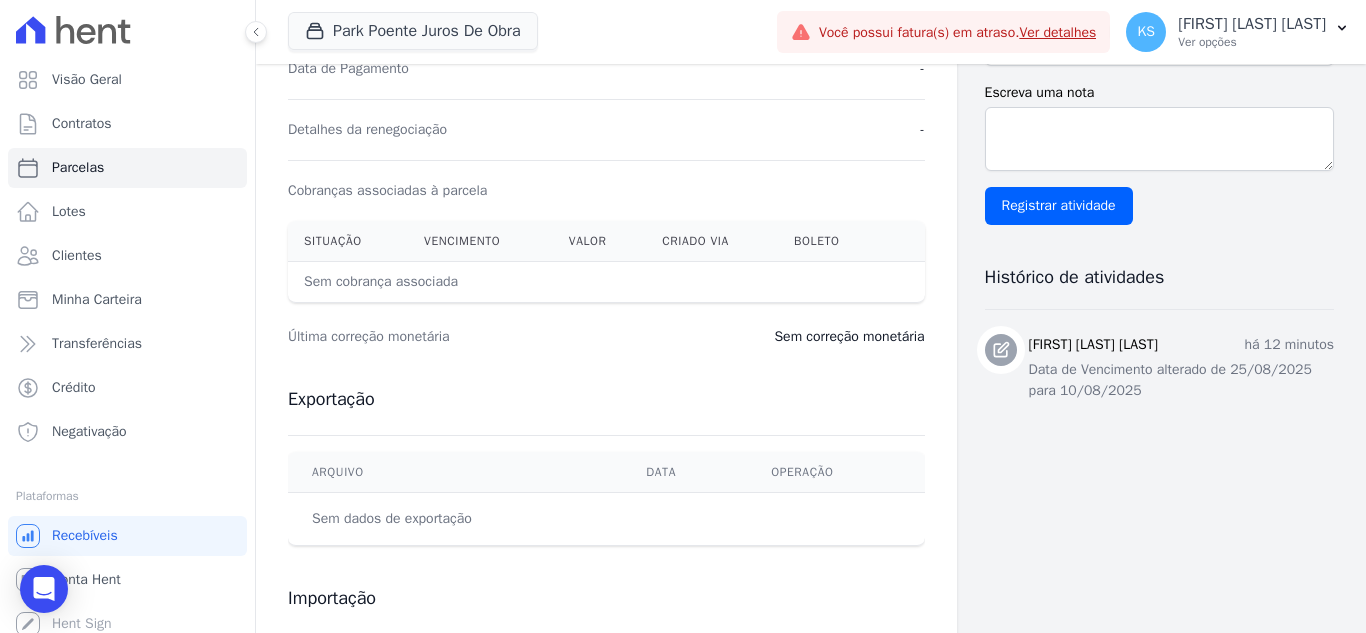 scroll, scrollTop: 600, scrollLeft: 0, axis: vertical 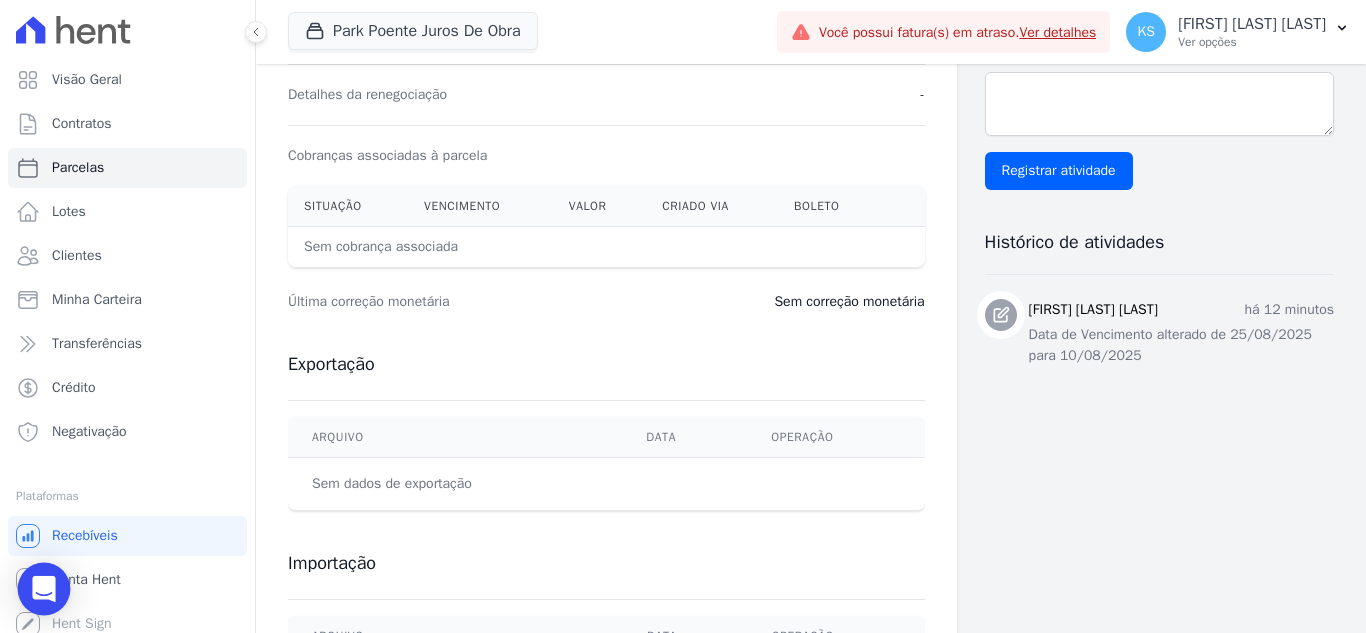 click 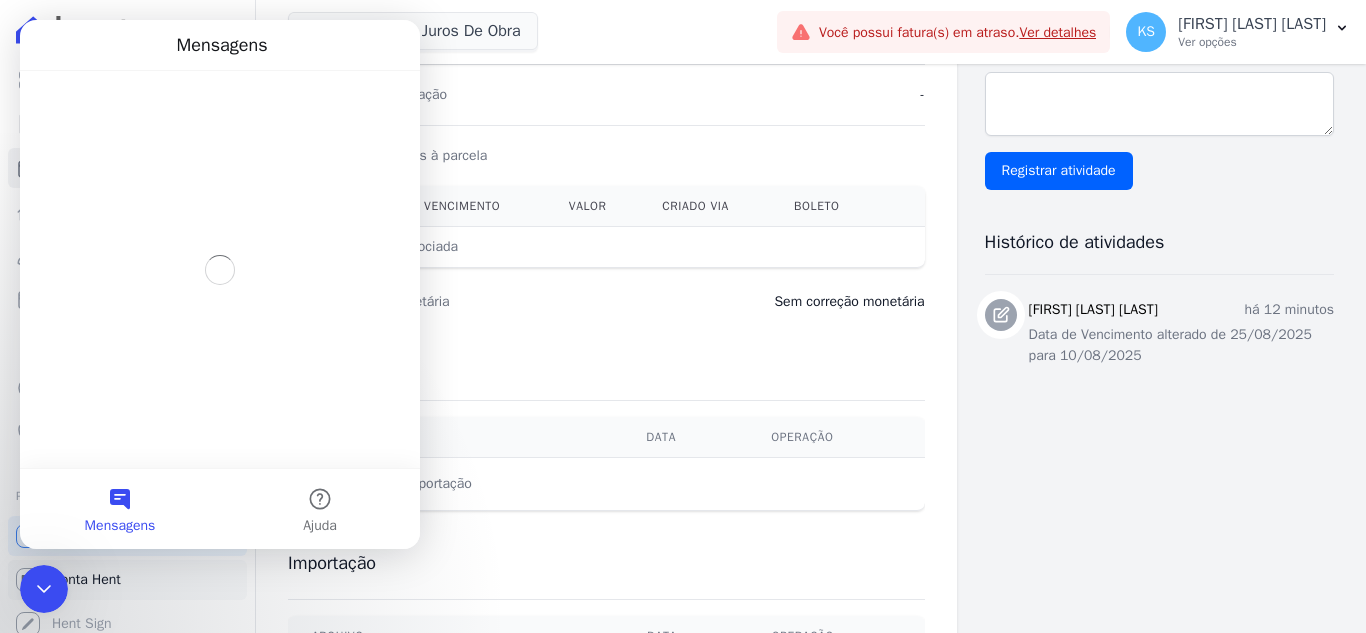 scroll, scrollTop: 0, scrollLeft: 0, axis: both 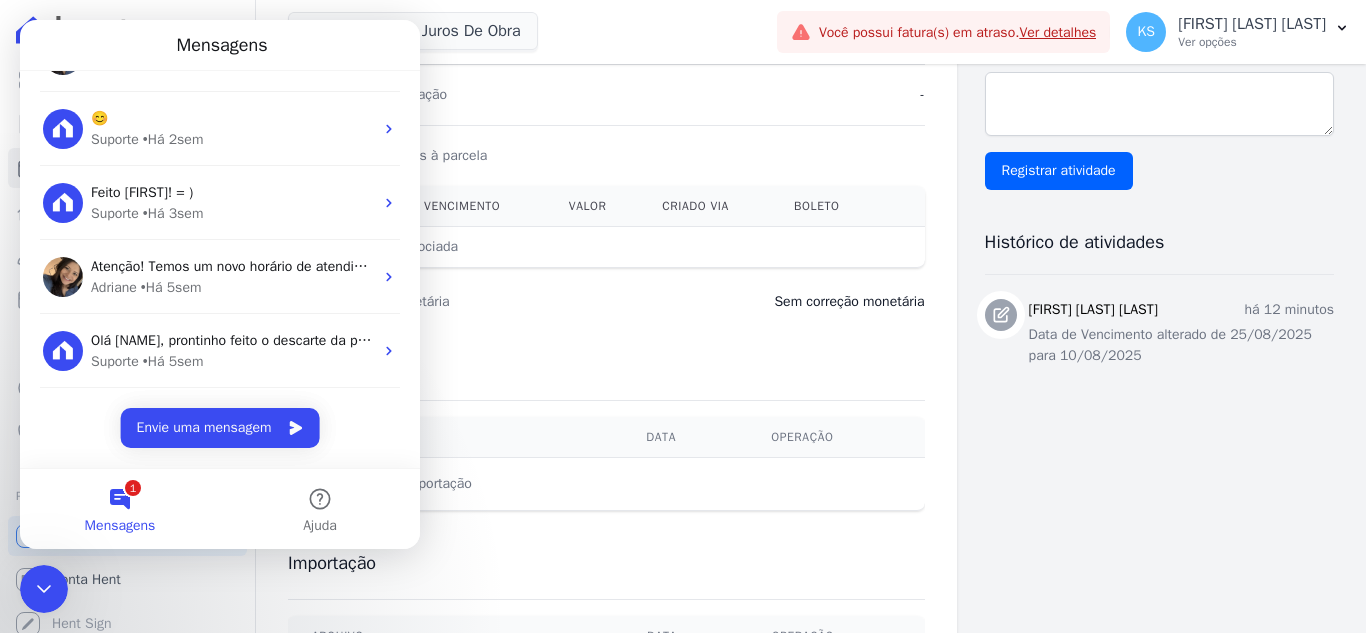 click on "1 Mensagens" at bounding box center (120, 509) 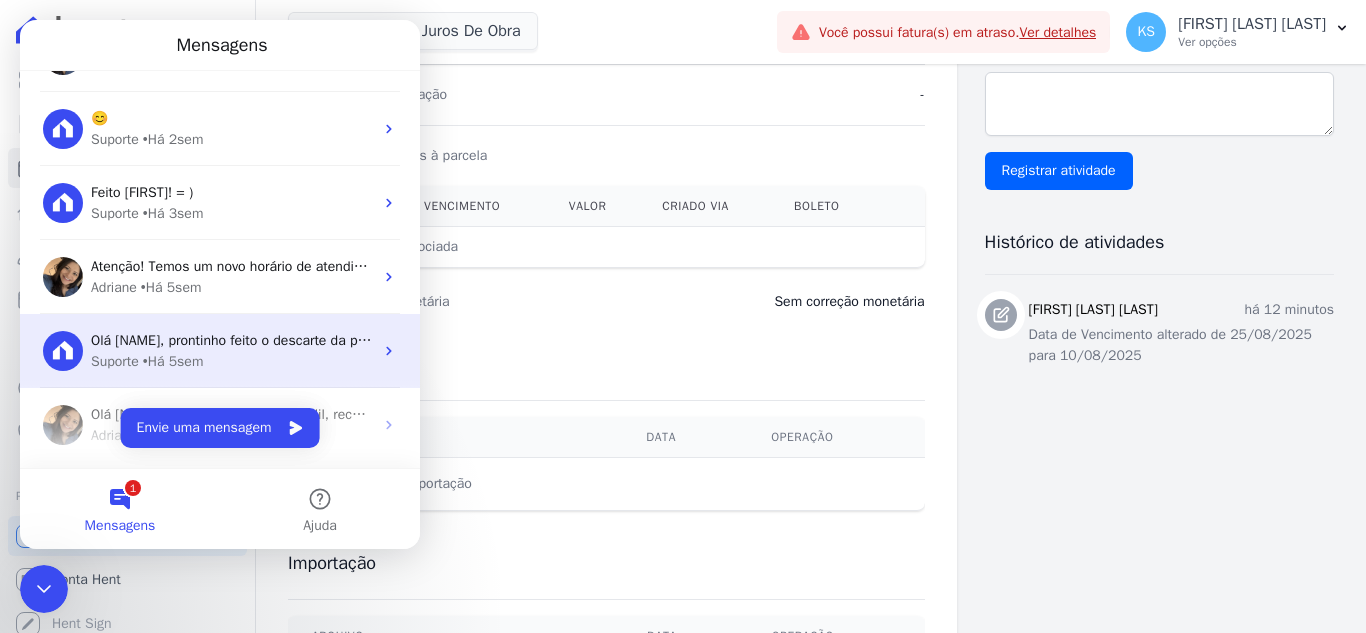 scroll, scrollTop: 723, scrollLeft: 0, axis: vertical 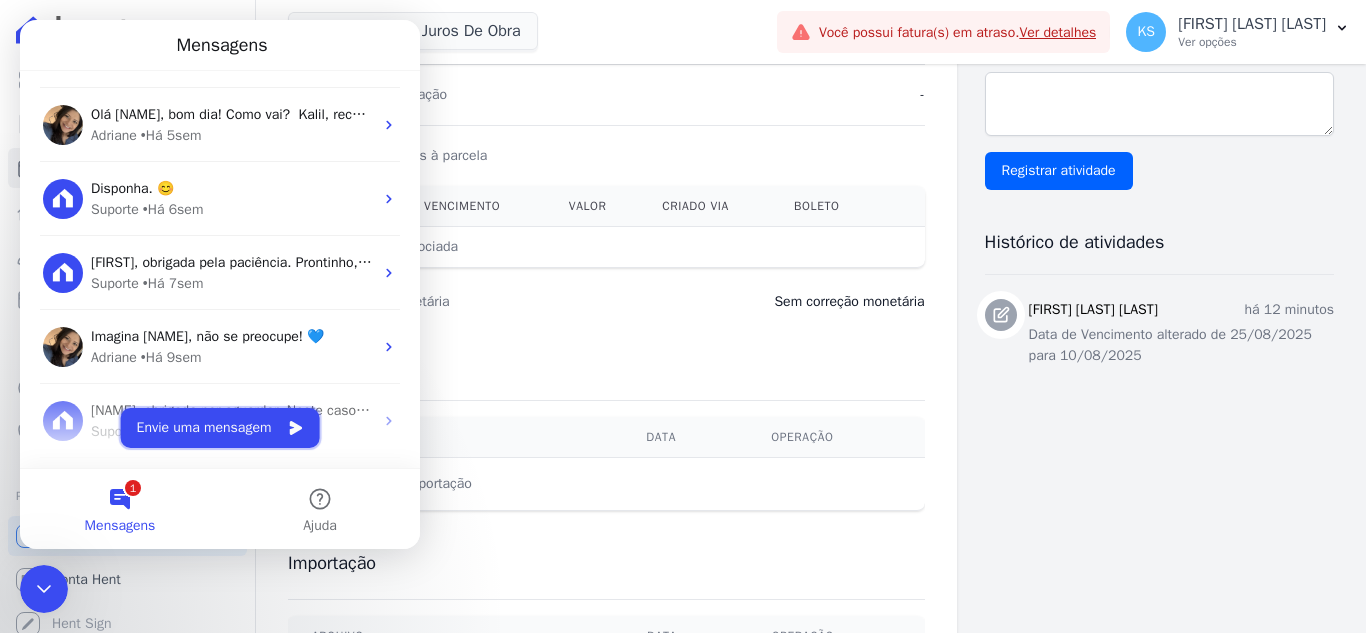 click on "Envie uma mensagem" at bounding box center [220, 428] 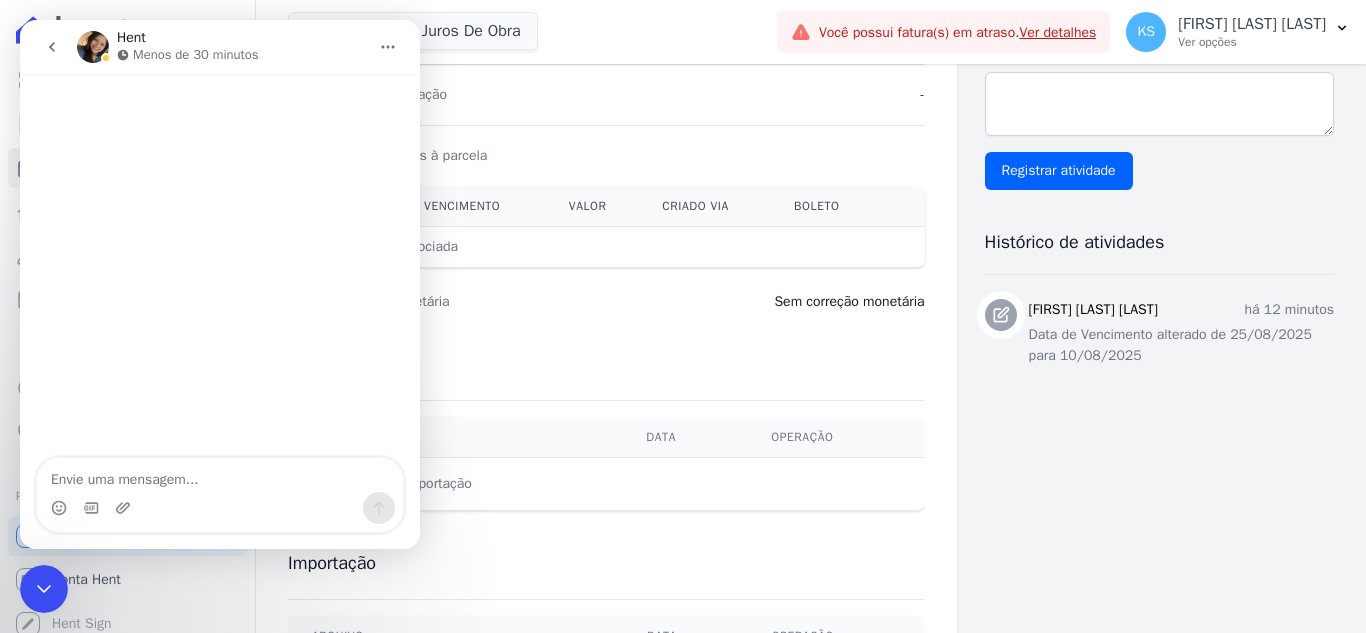 click at bounding box center (52, 47) 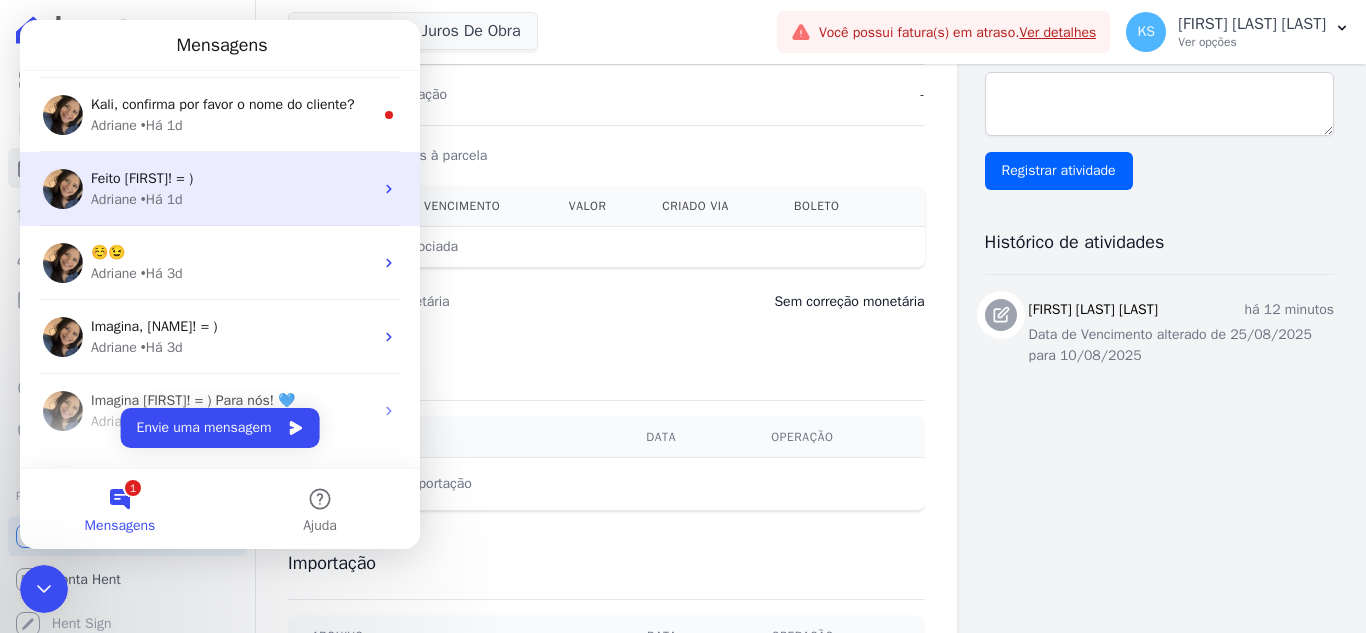 scroll, scrollTop: 0, scrollLeft: 0, axis: both 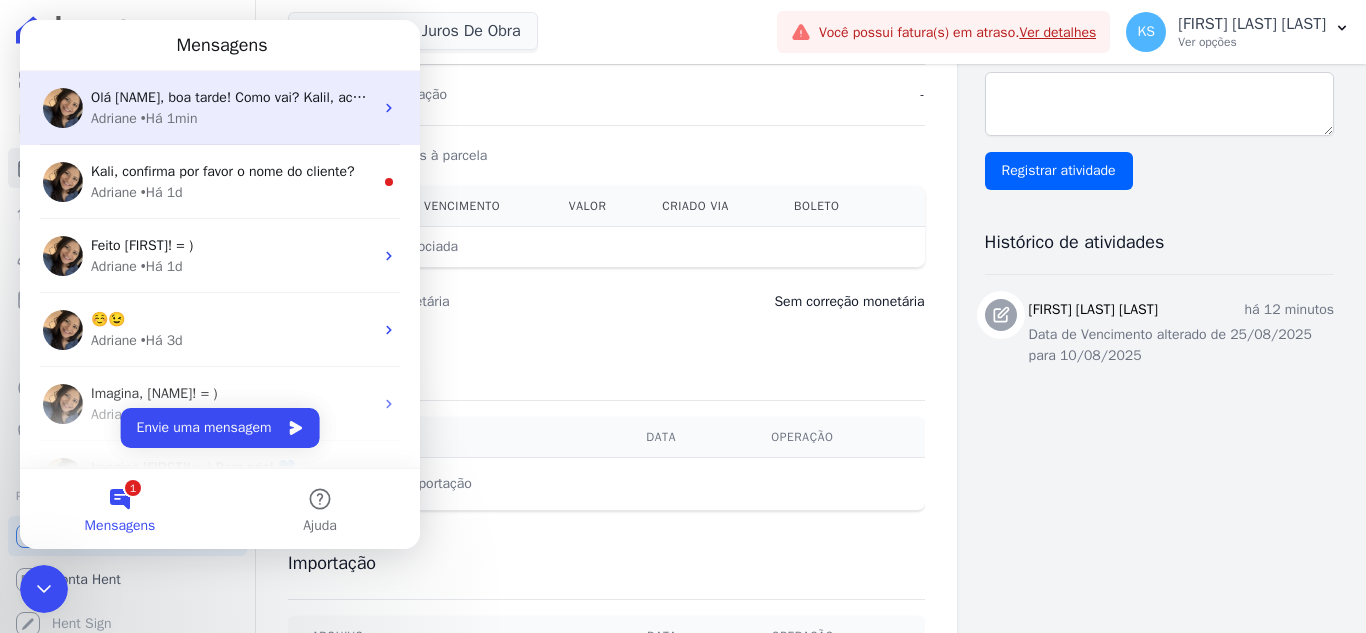 click on "•  Há 1min" at bounding box center (169, 118) 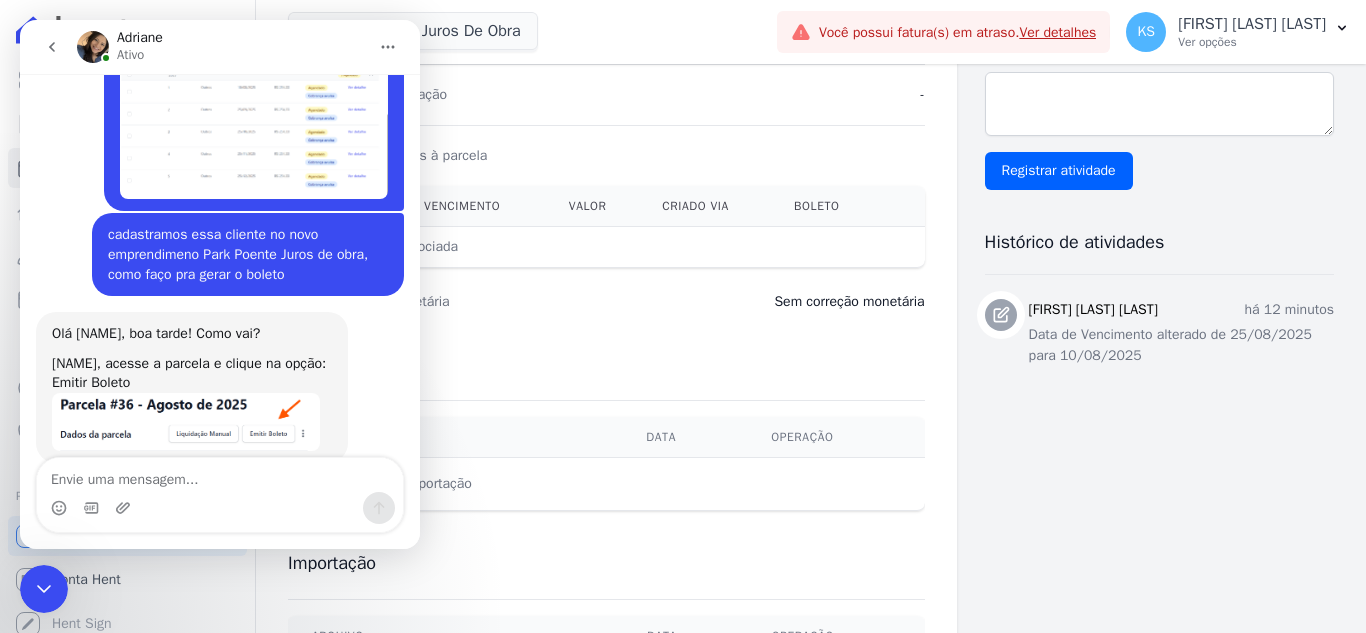 scroll, scrollTop: 362, scrollLeft: 0, axis: vertical 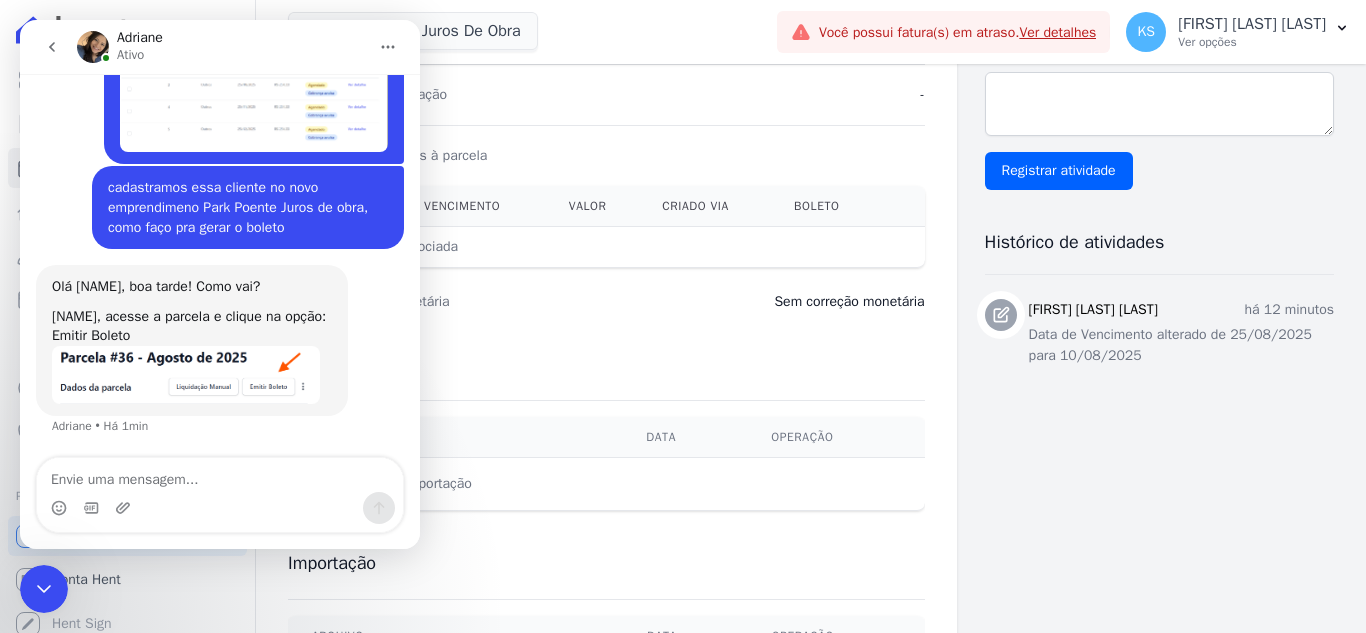 click at bounding box center (220, 475) 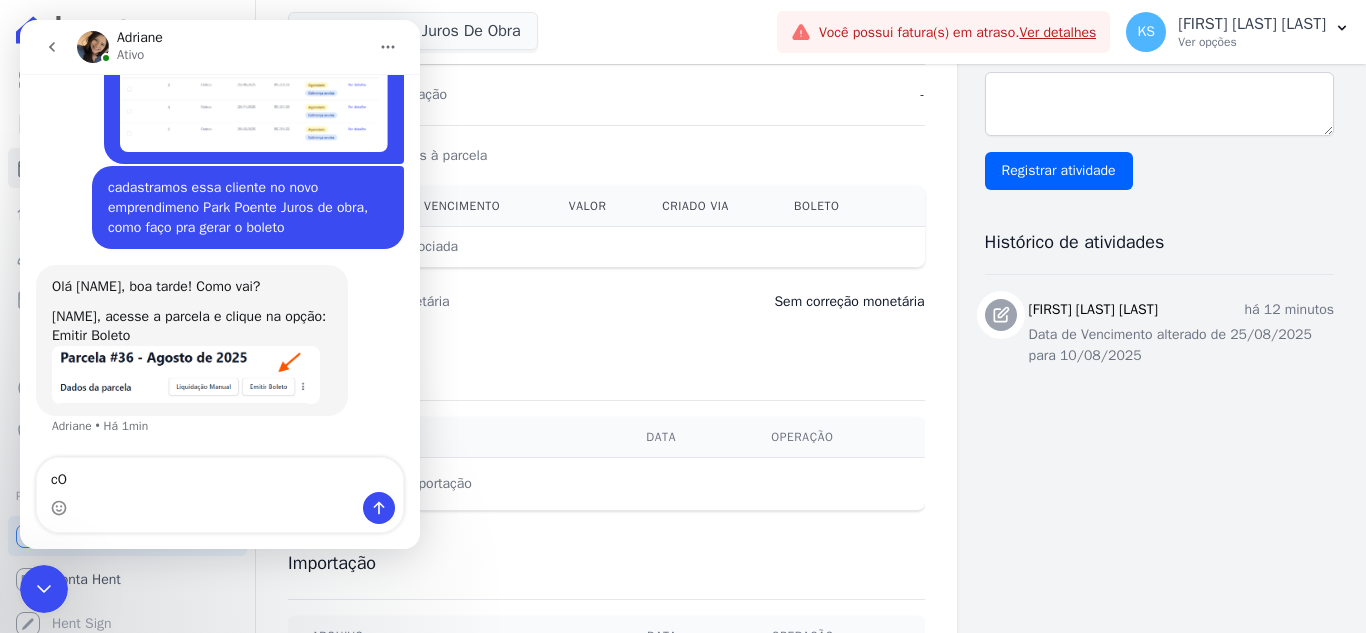 type on "c" 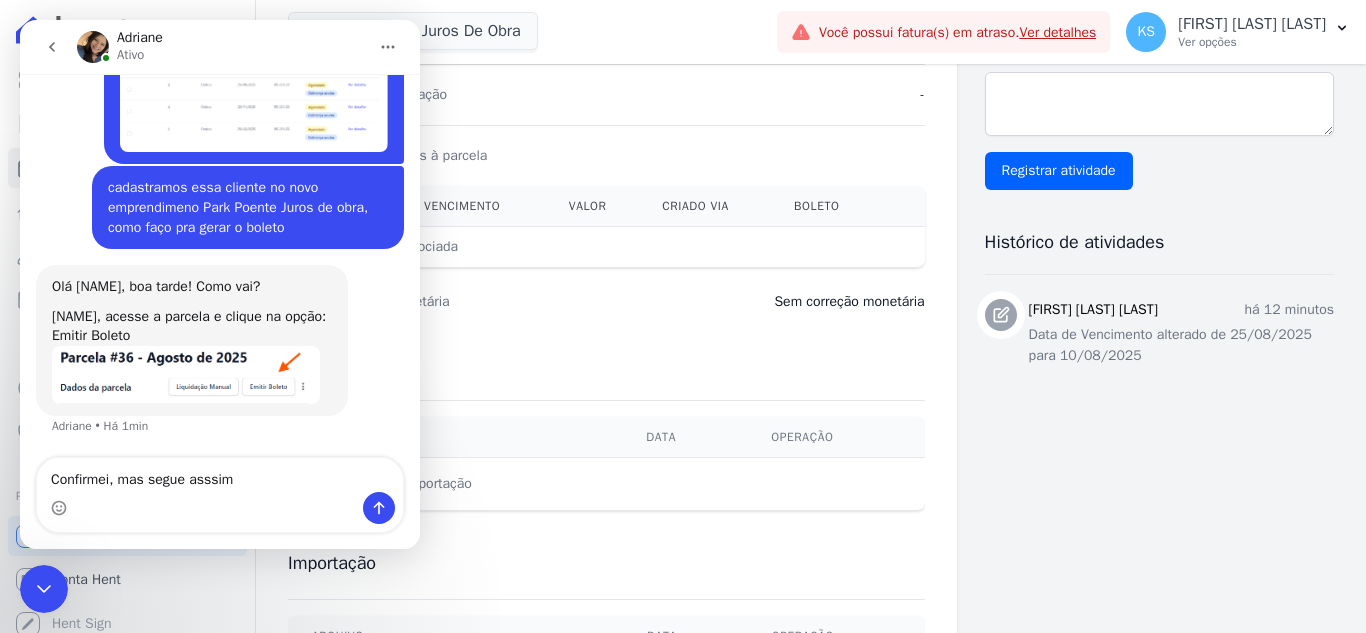 type on "Confirmei, mas segue asssim" 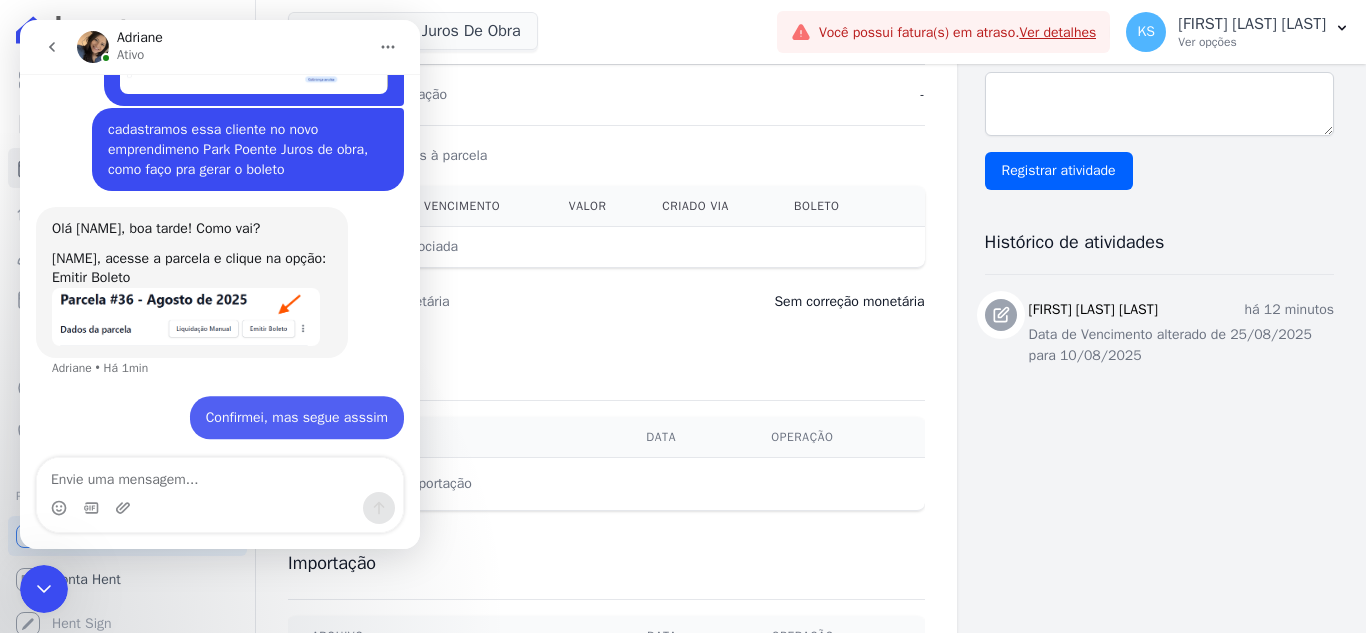 scroll, scrollTop: 421, scrollLeft: 0, axis: vertical 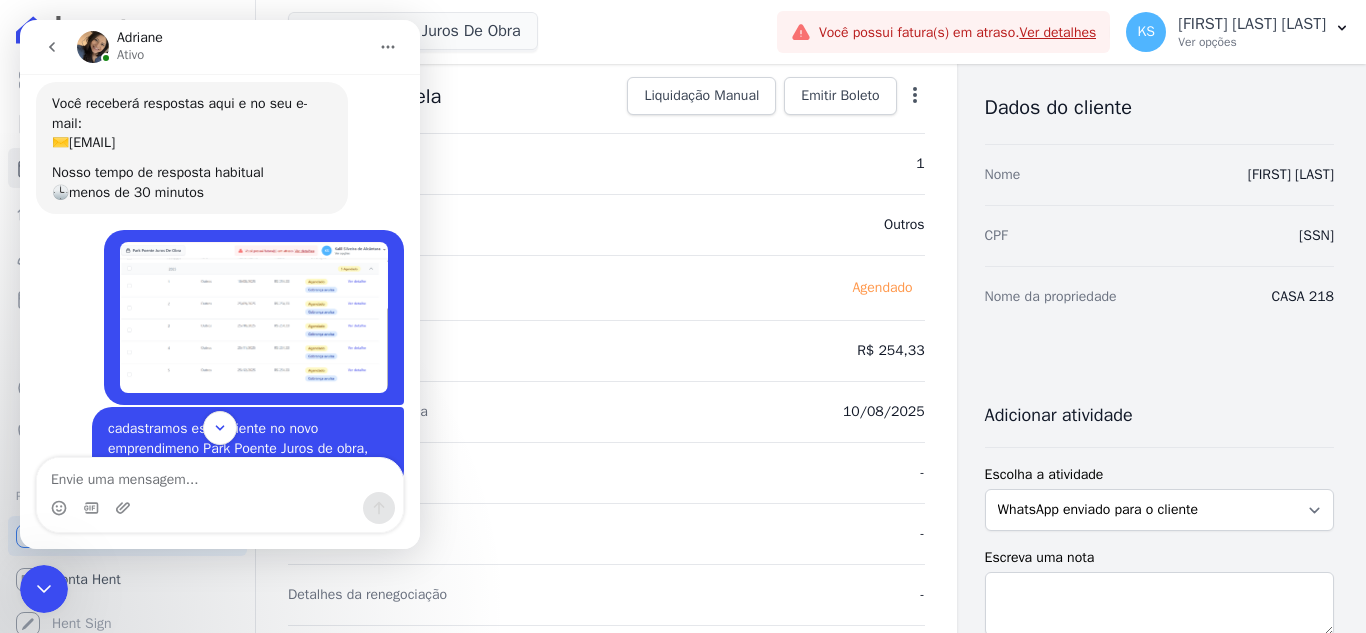 click at bounding box center (254, 317) 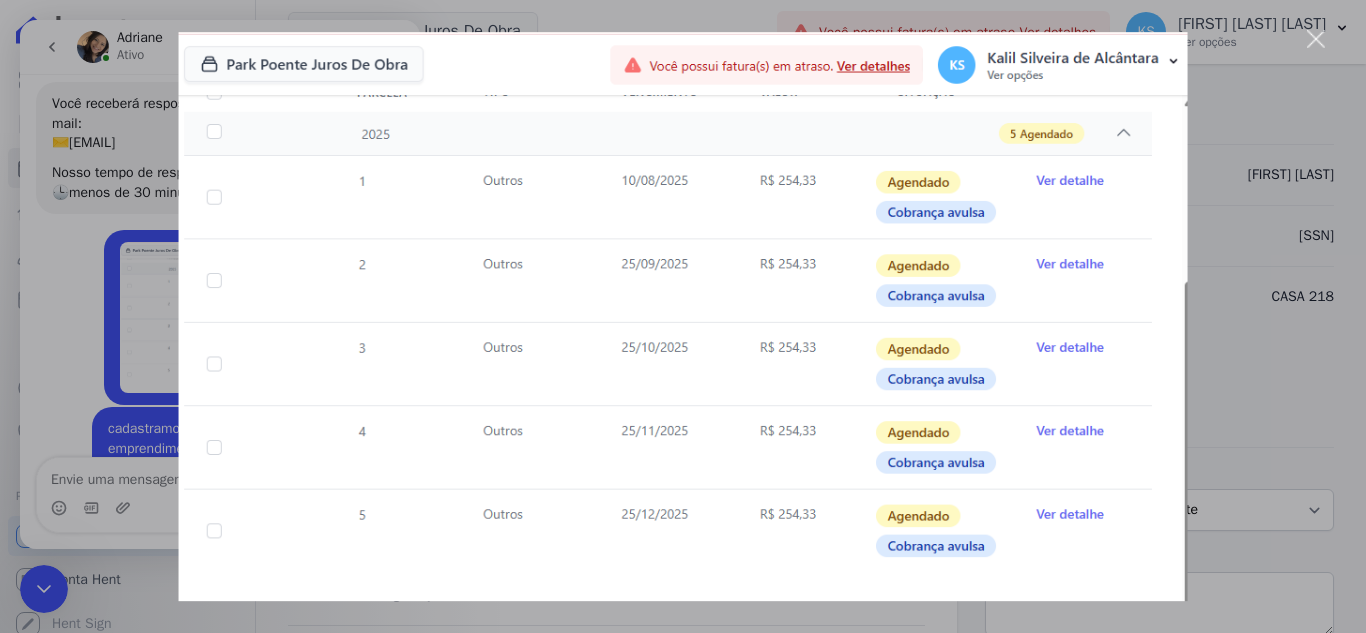 scroll, scrollTop: 0, scrollLeft: 0, axis: both 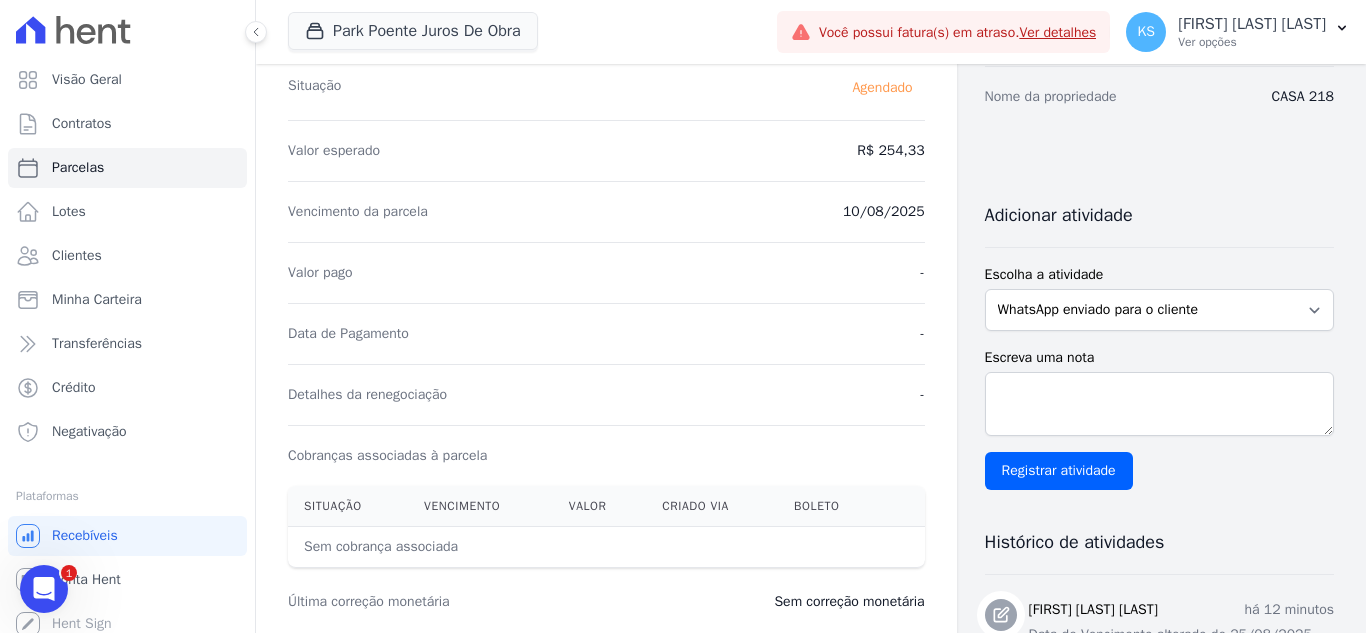 click at bounding box center [44, 589] 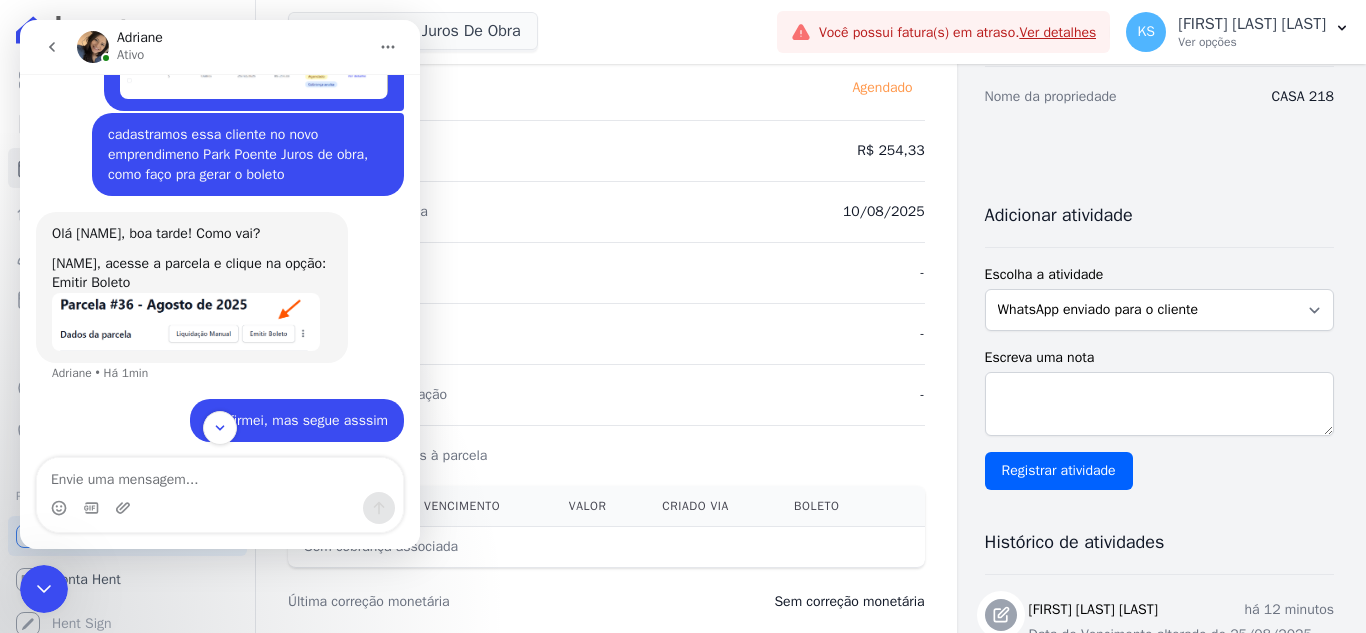 scroll, scrollTop: 421, scrollLeft: 0, axis: vertical 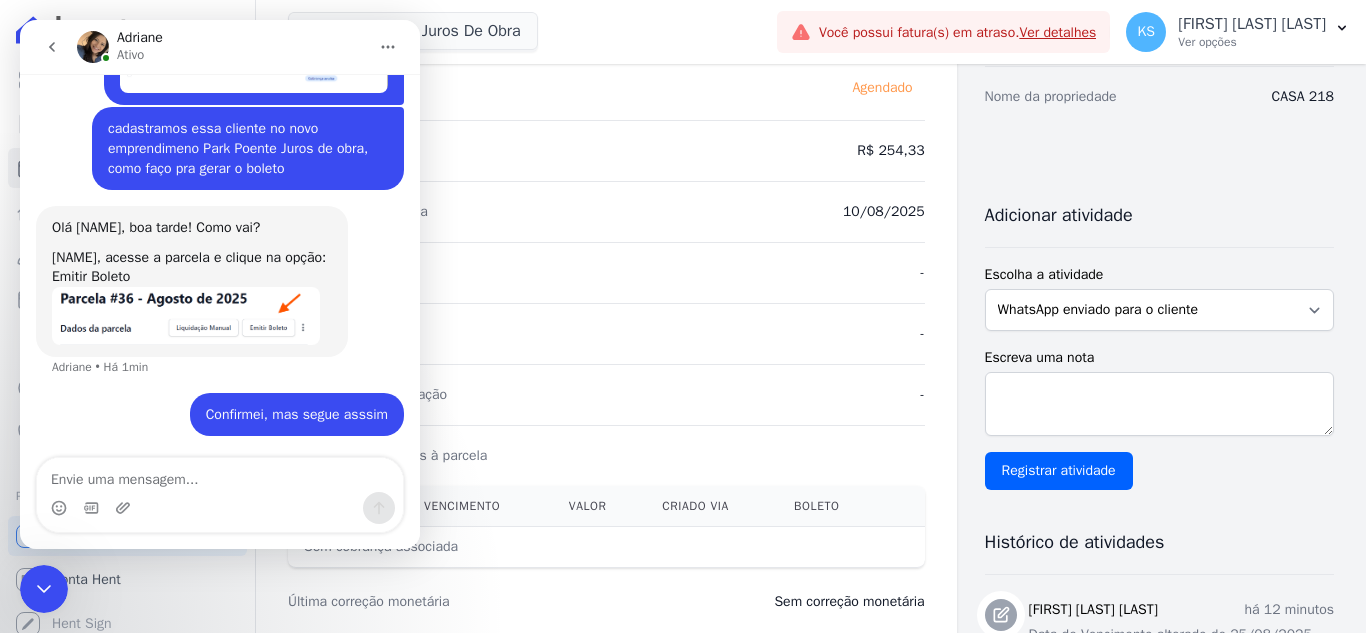 click at bounding box center (220, 475) 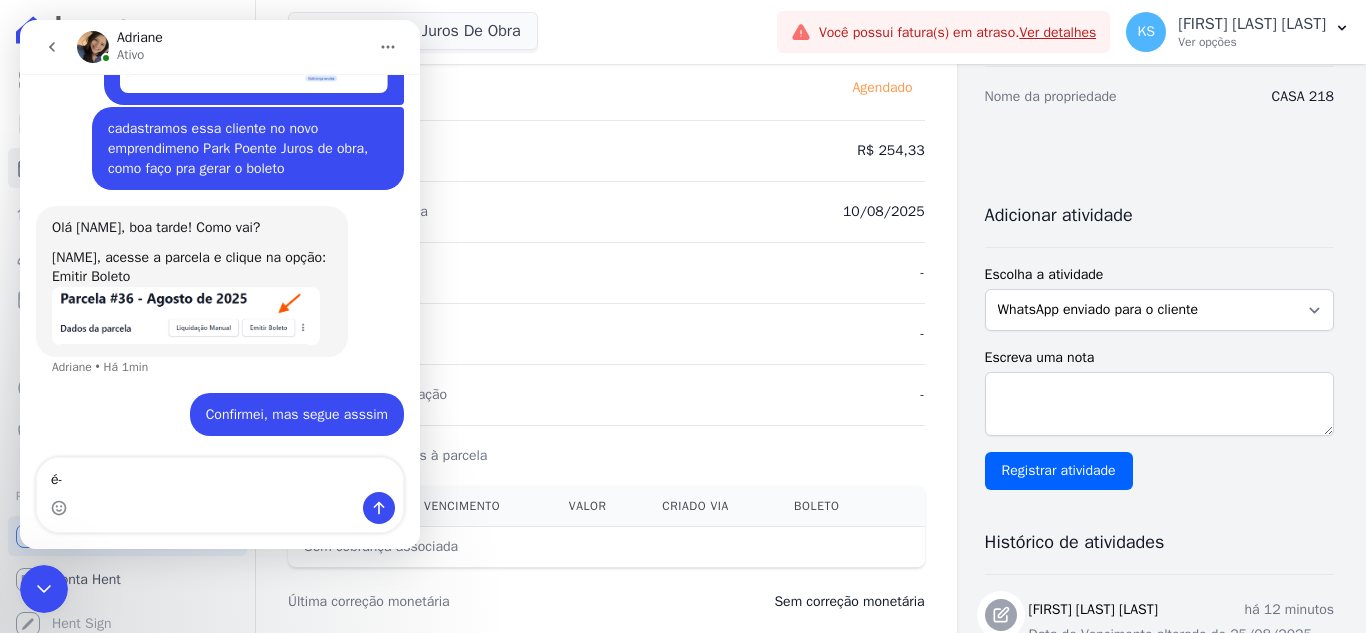 type on "é" 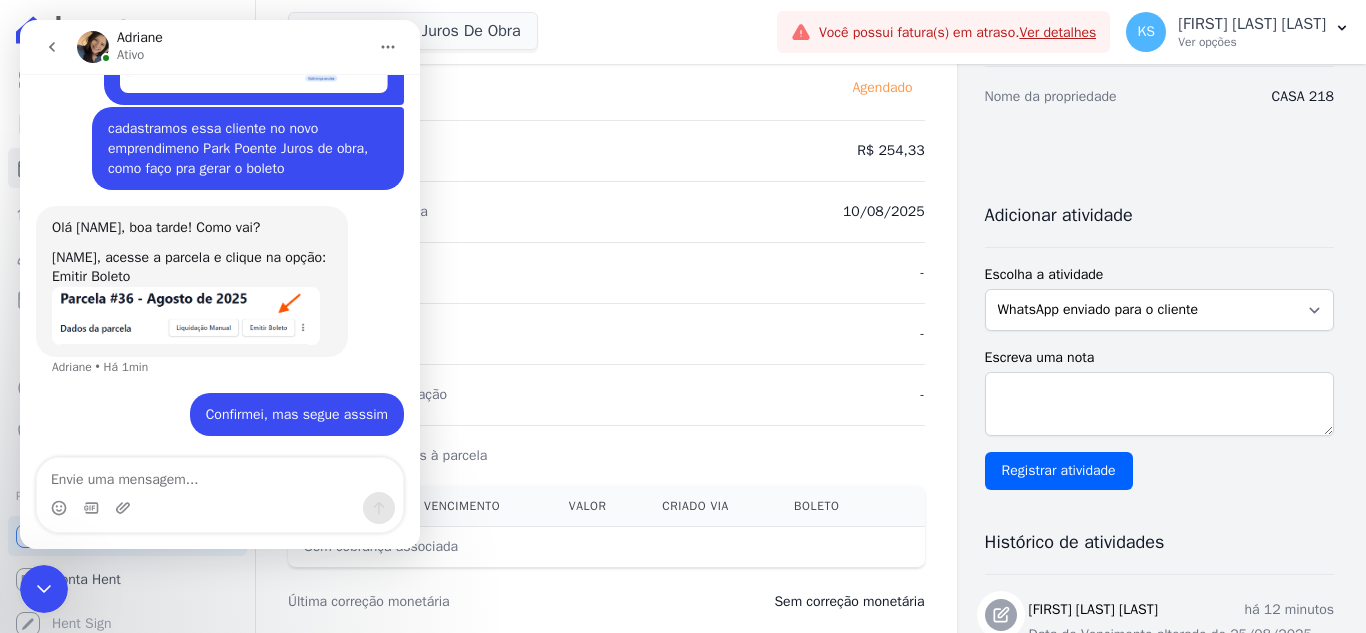 click at bounding box center [220, 508] 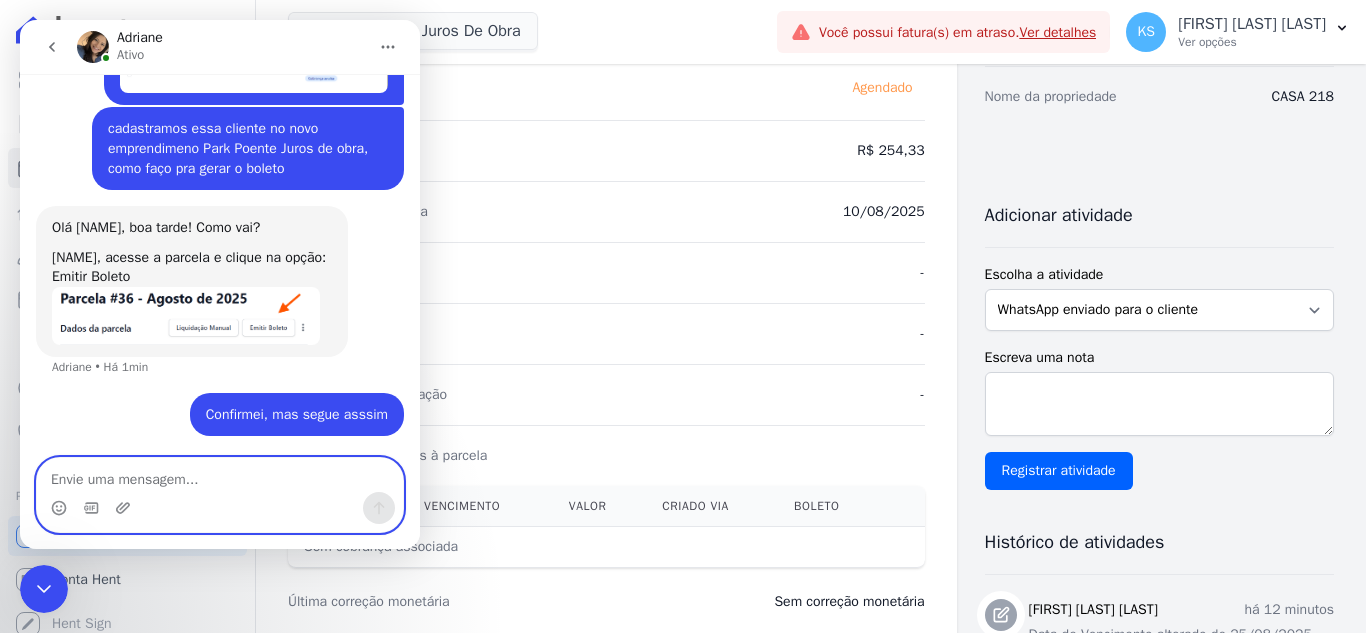 click at bounding box center (220, 475) 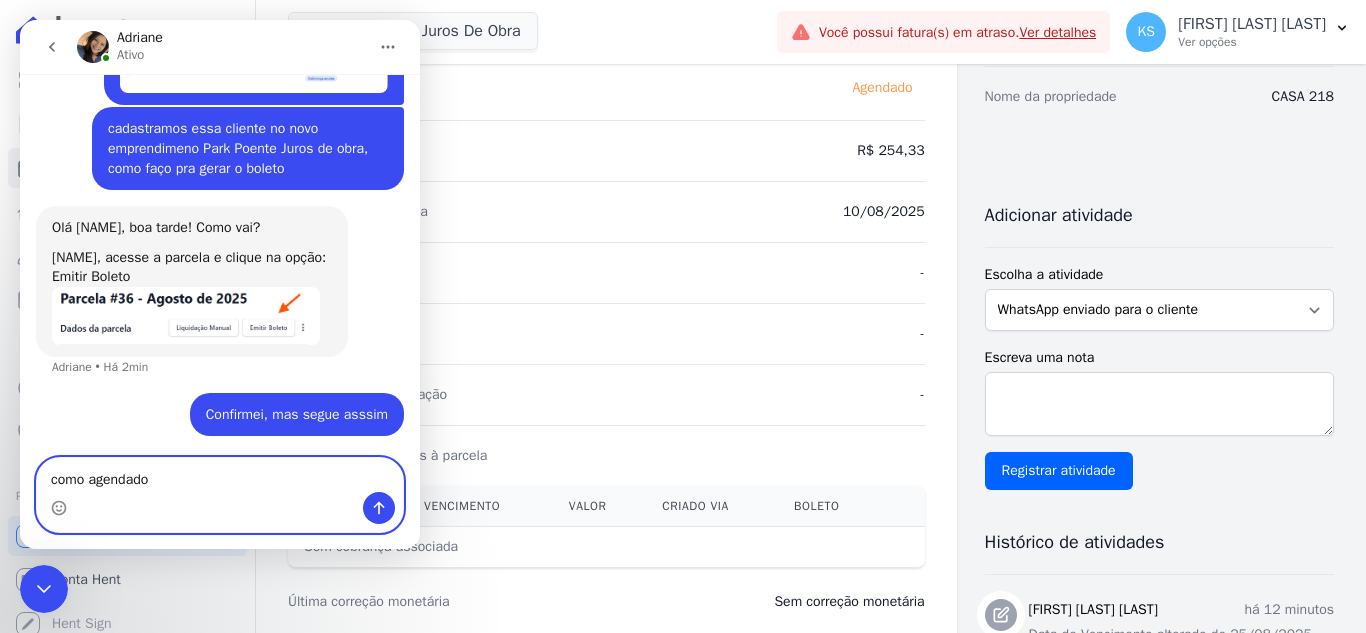type on "como agendado" 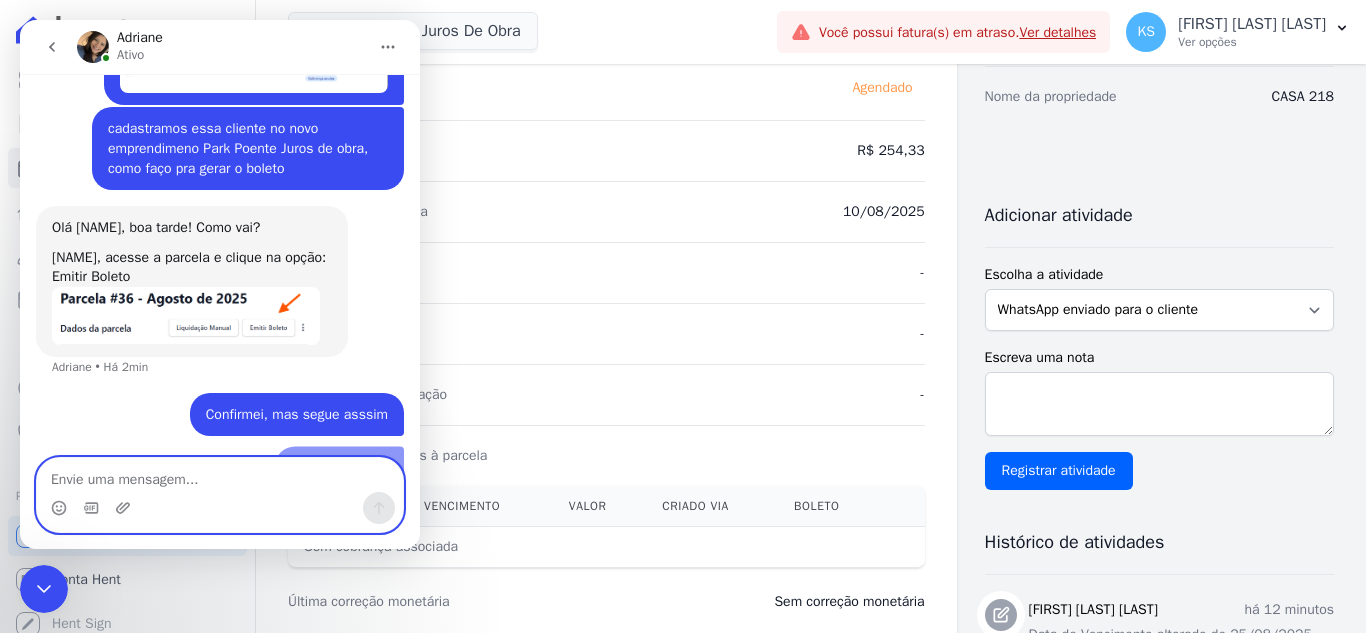 scroll, scrollTop: 467, scrollLeft: 0, axis: vertical 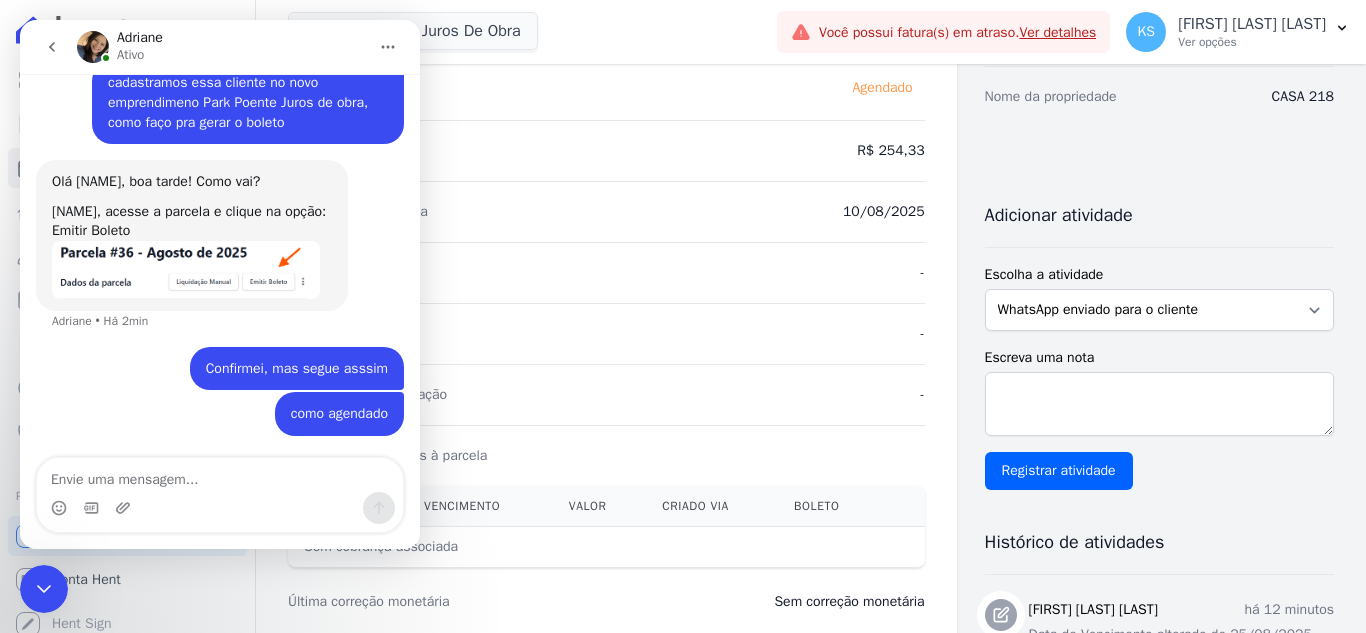 click on "Vencimento da parcela
10/08/2025" at bounding box center [606, 211] 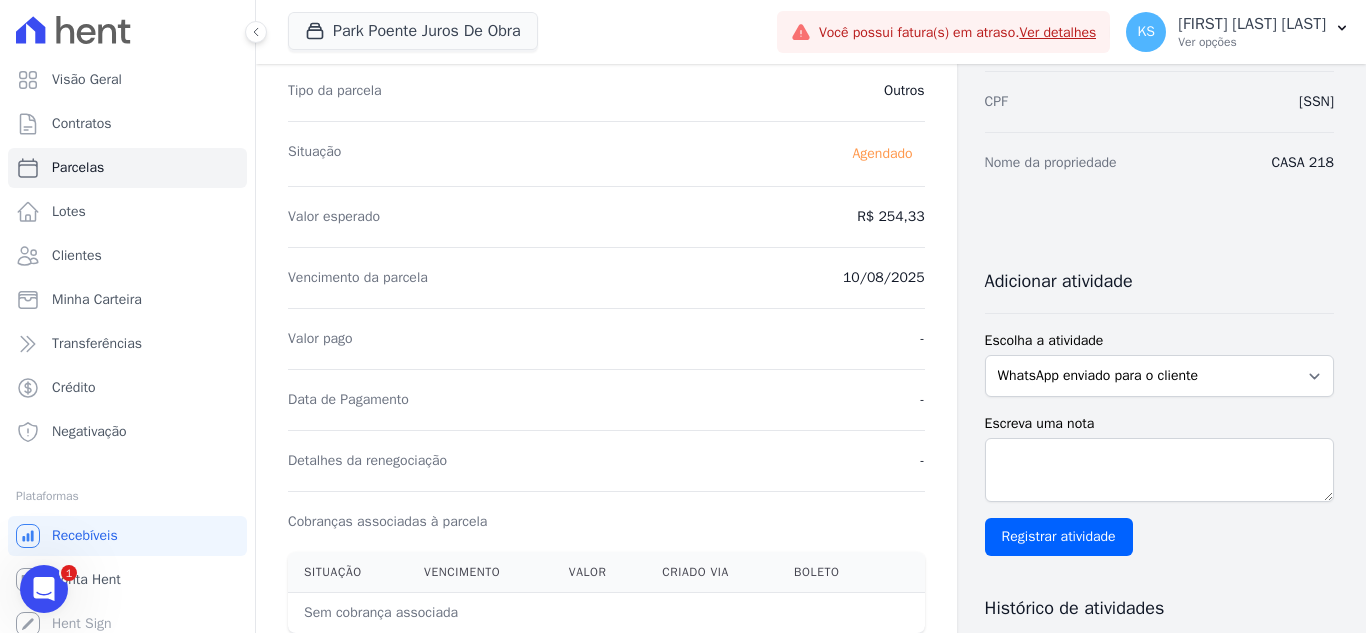 scroll, scrollTop: 200, scrollLeft: 0, axis: vertical 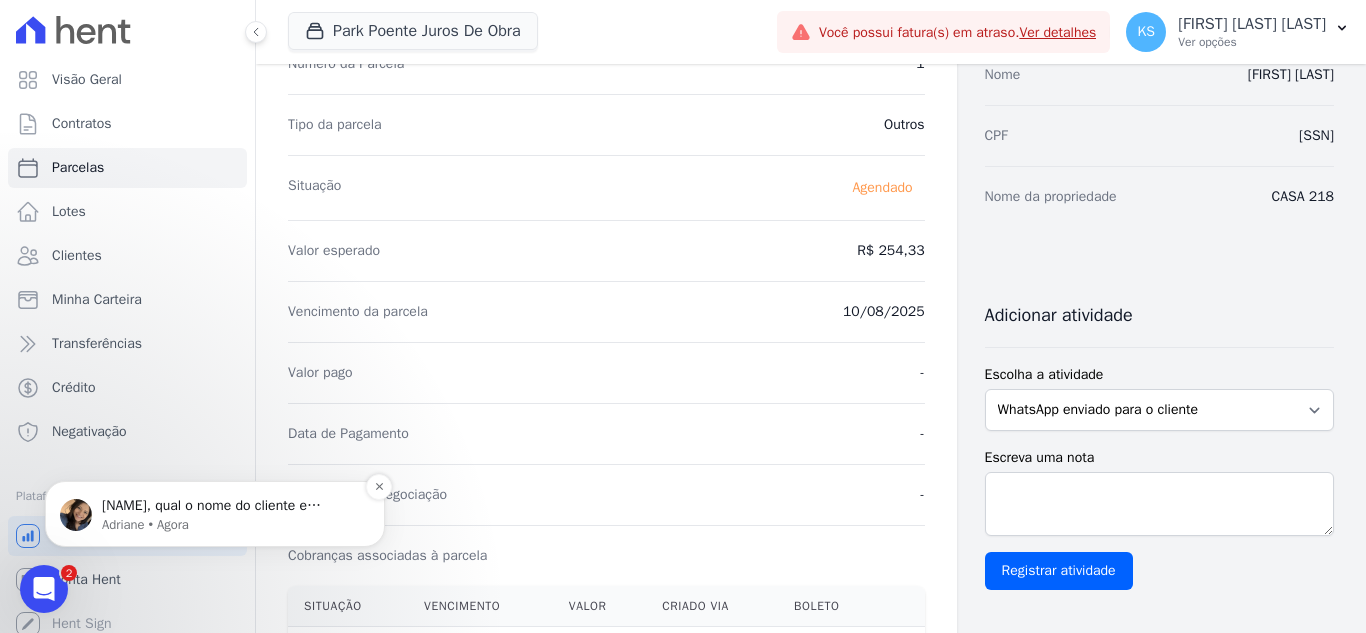 click on "Adriane • Agora" at bounding box center [231, 525] 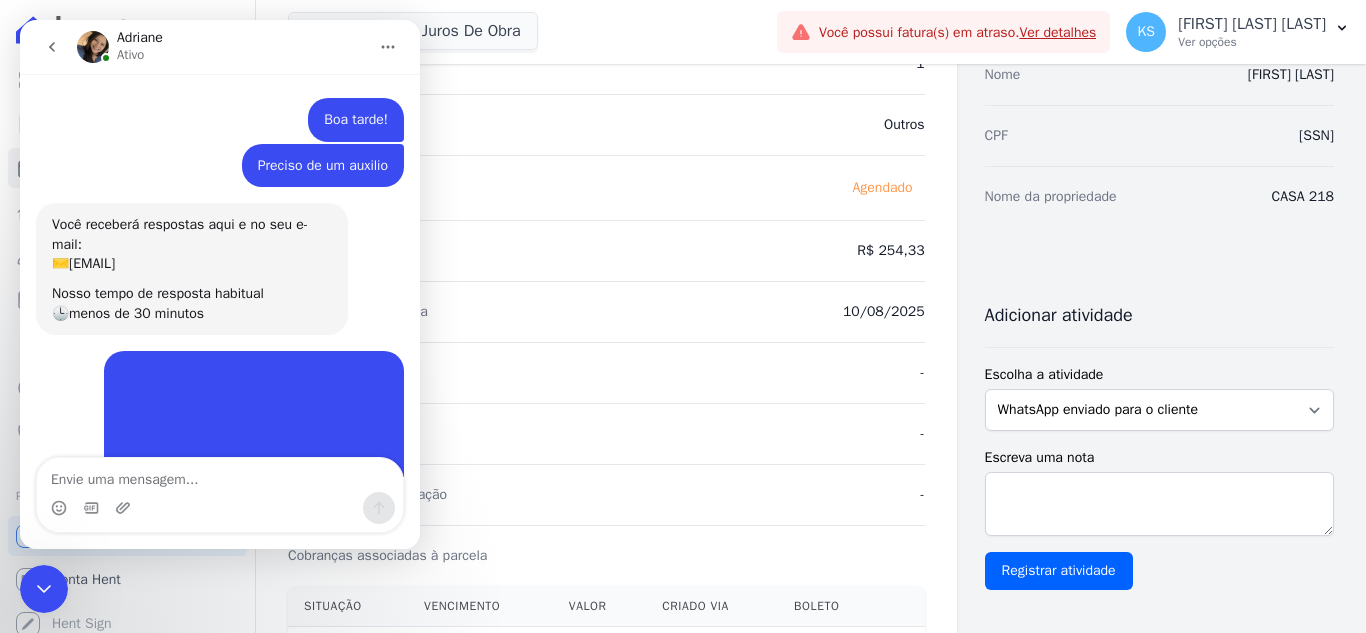 scroll, scrollTop: 3, scrollLeft: 0, axis: vertical 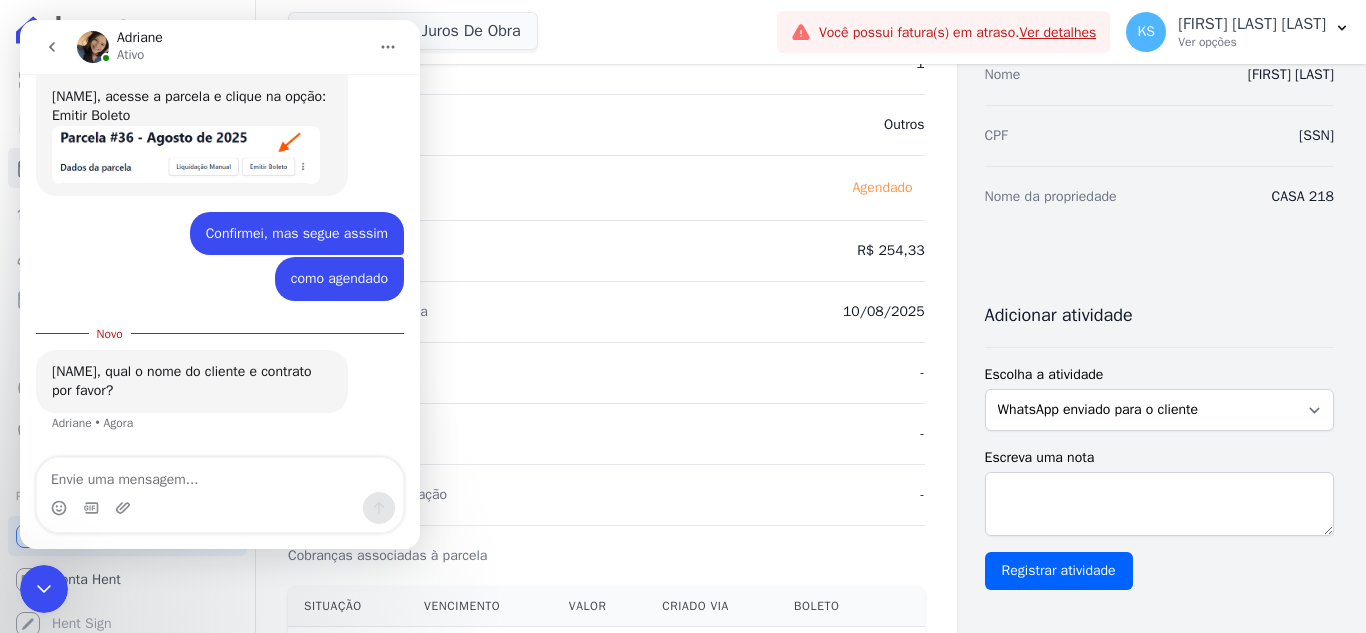 click at bounding box center (220, 475) 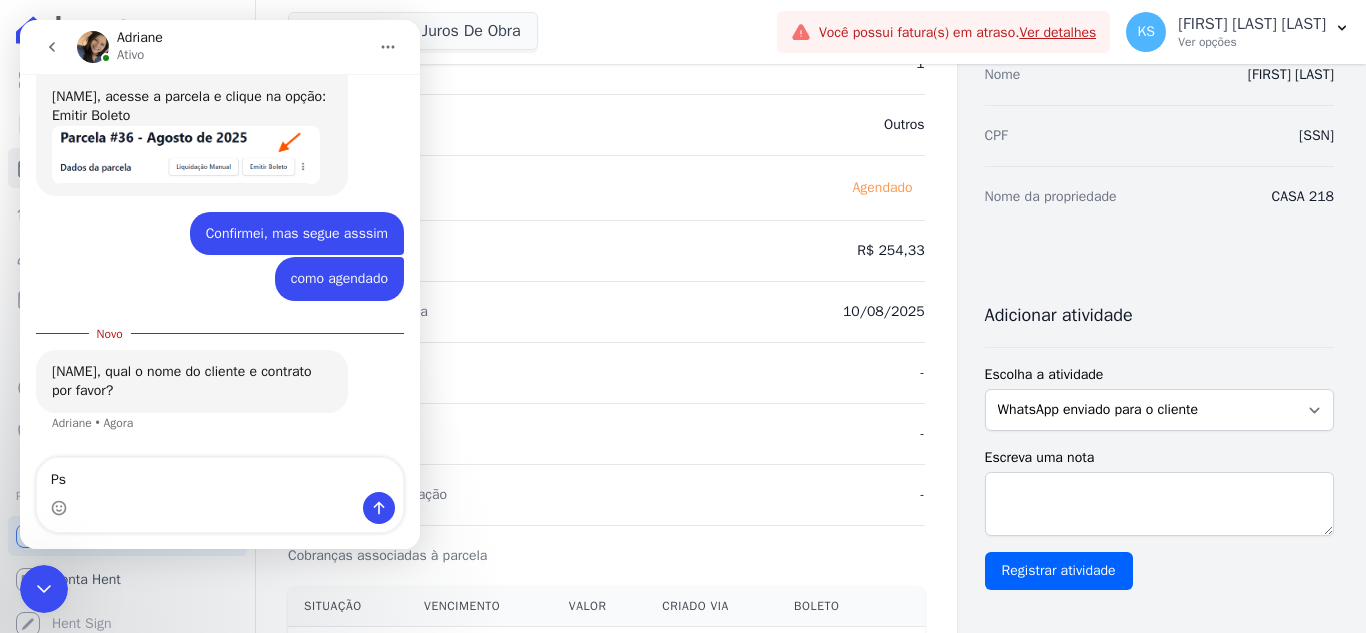 type on "Psr" 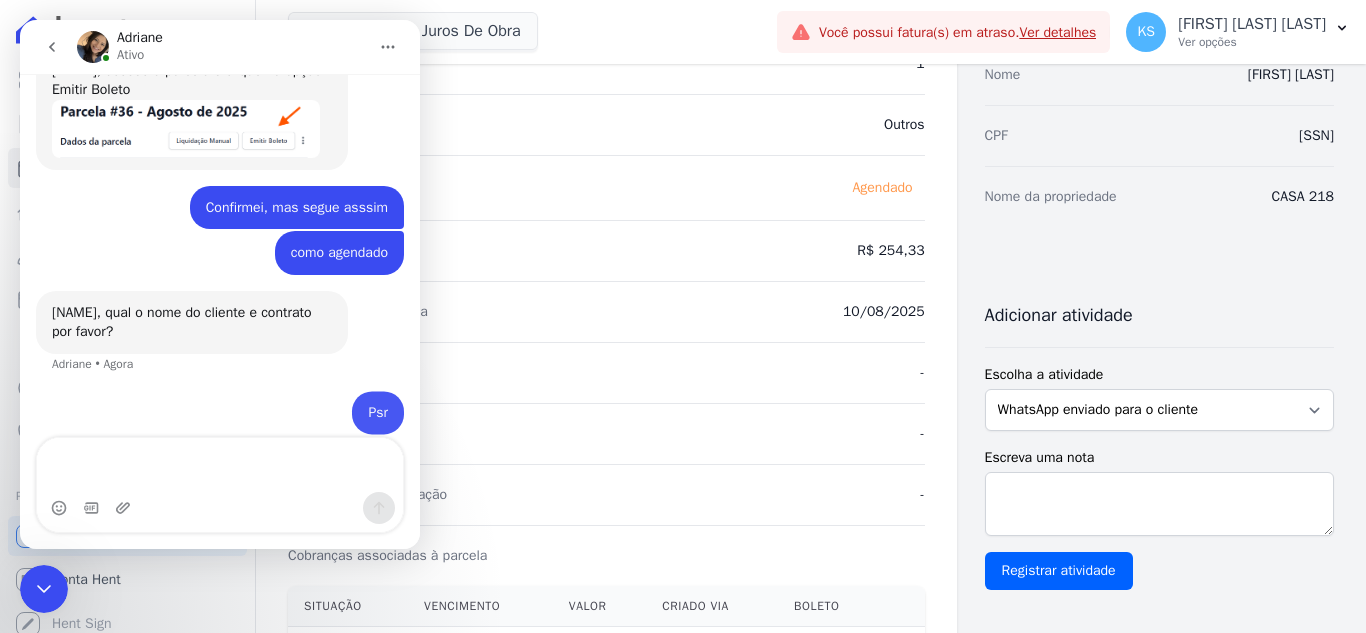scroll, scrollTop: 625, scrollLeft: 0, axis: vertical 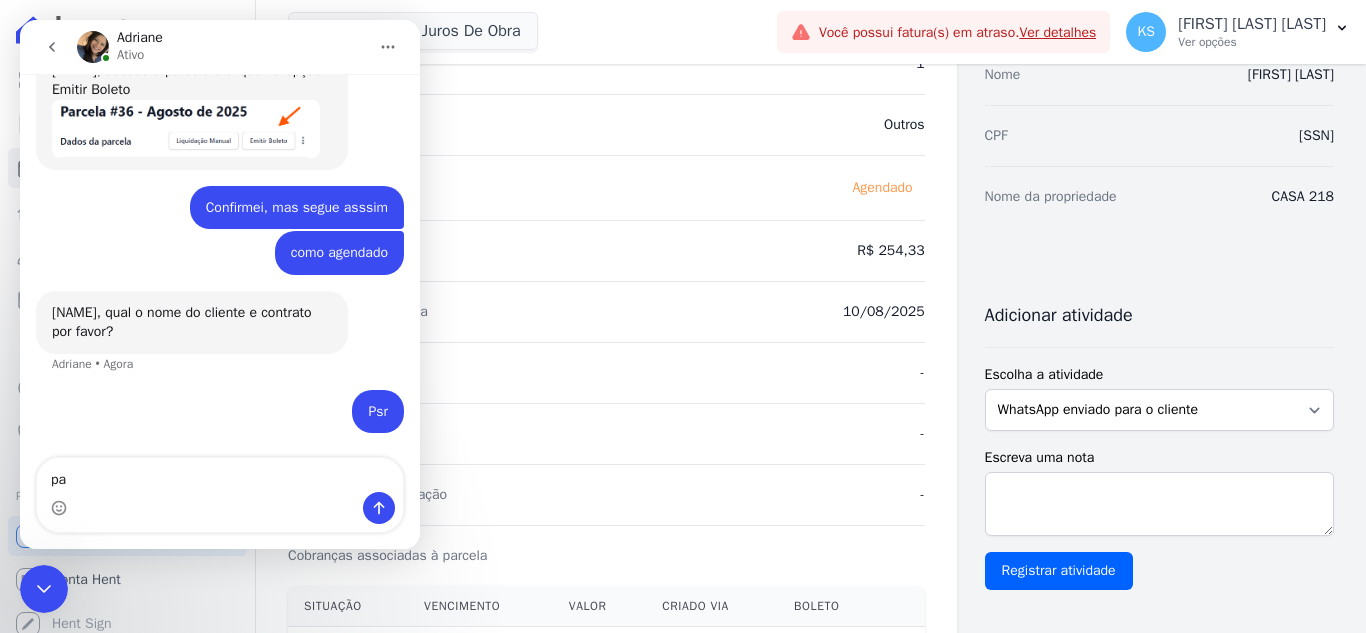 type on "p" 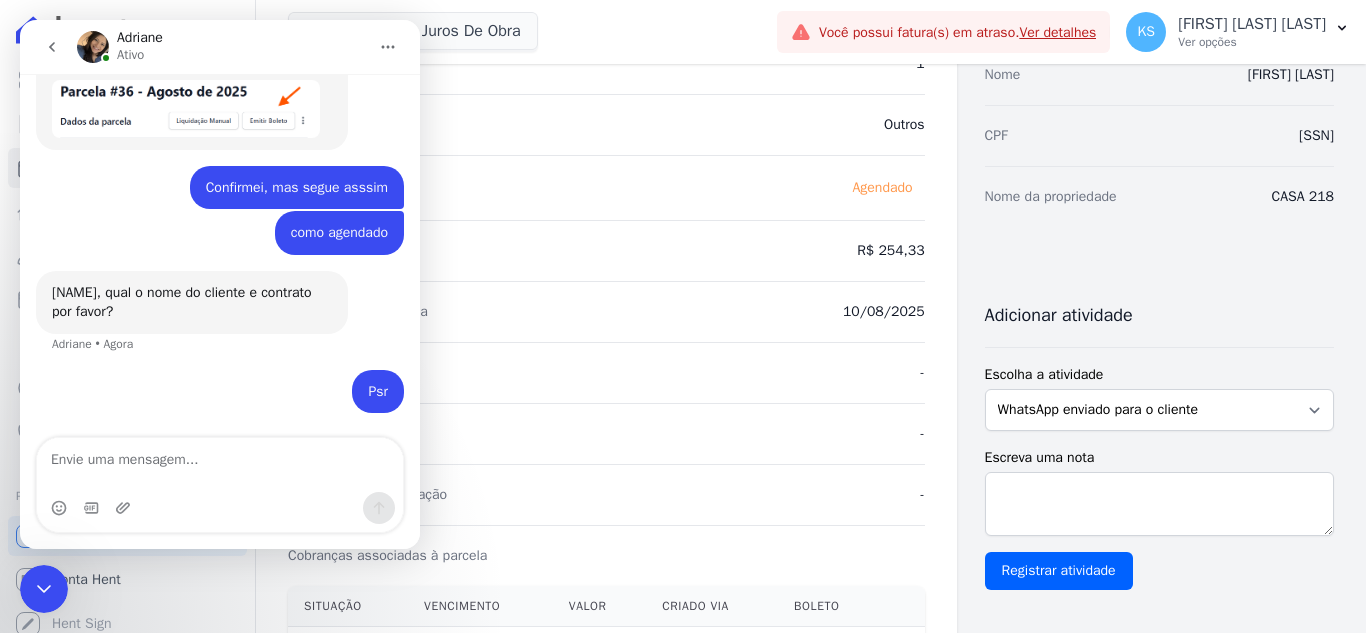 scroll, scrollTop: 605, scrollLeft: 0, axis: vertical 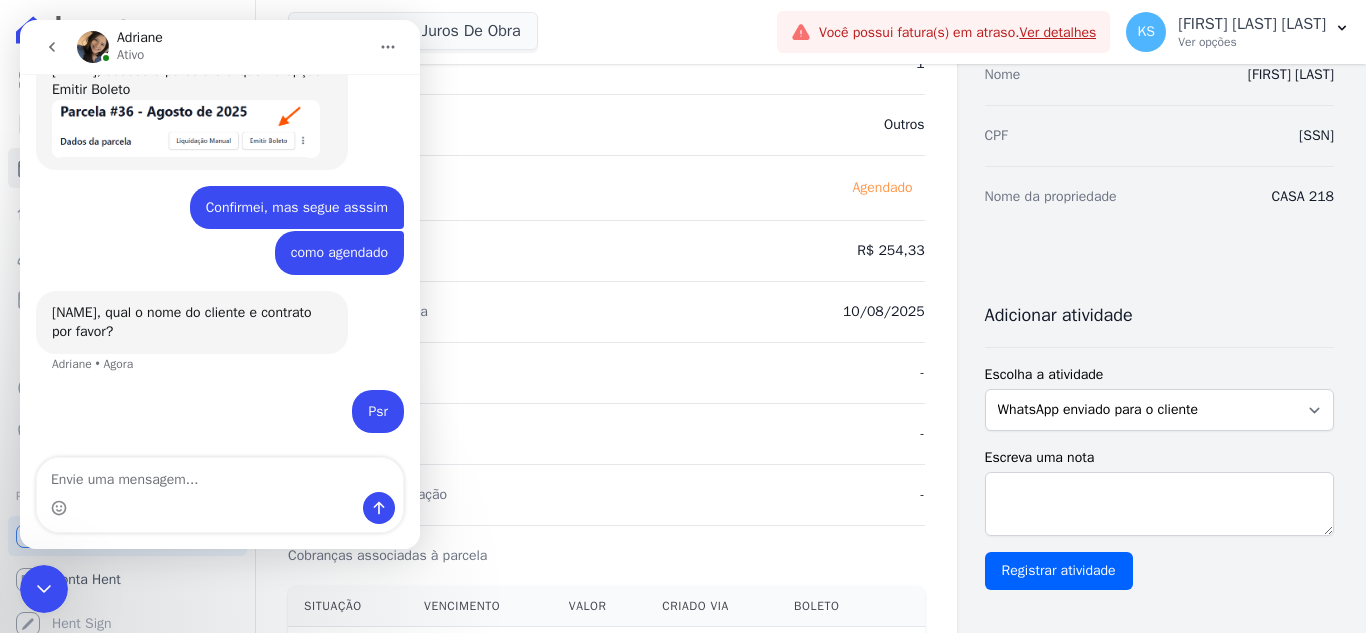 type on "p" 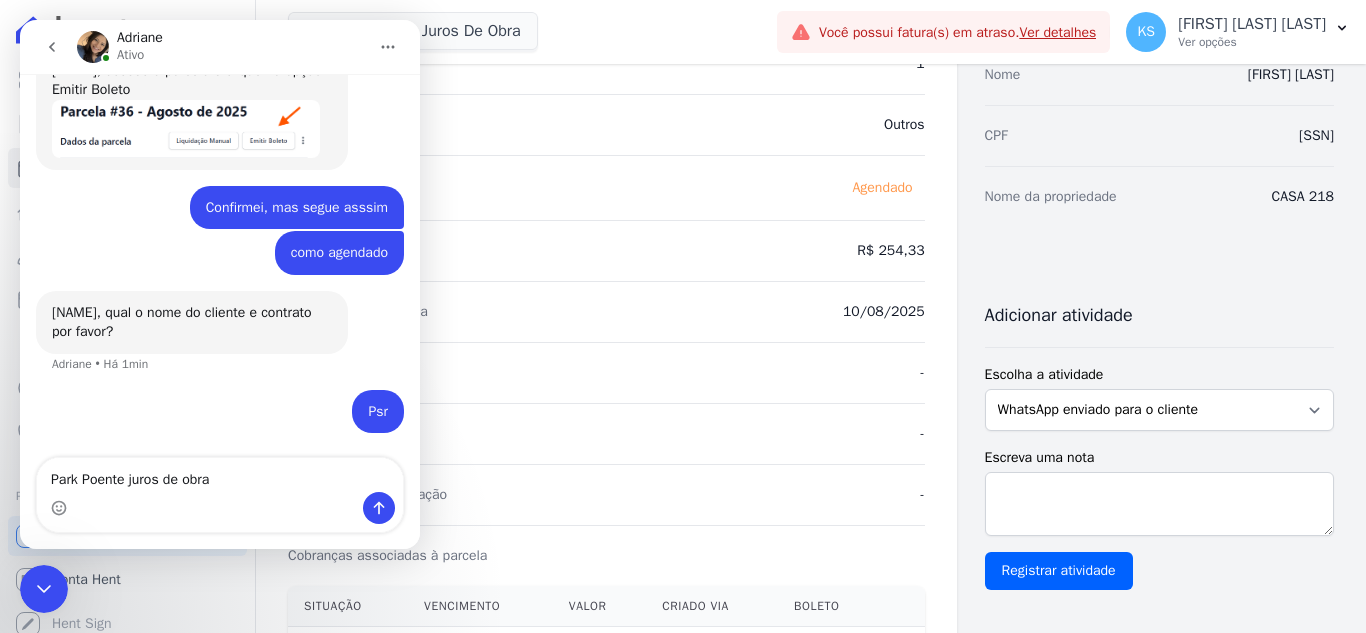 type on "Park Poente juros de obra" 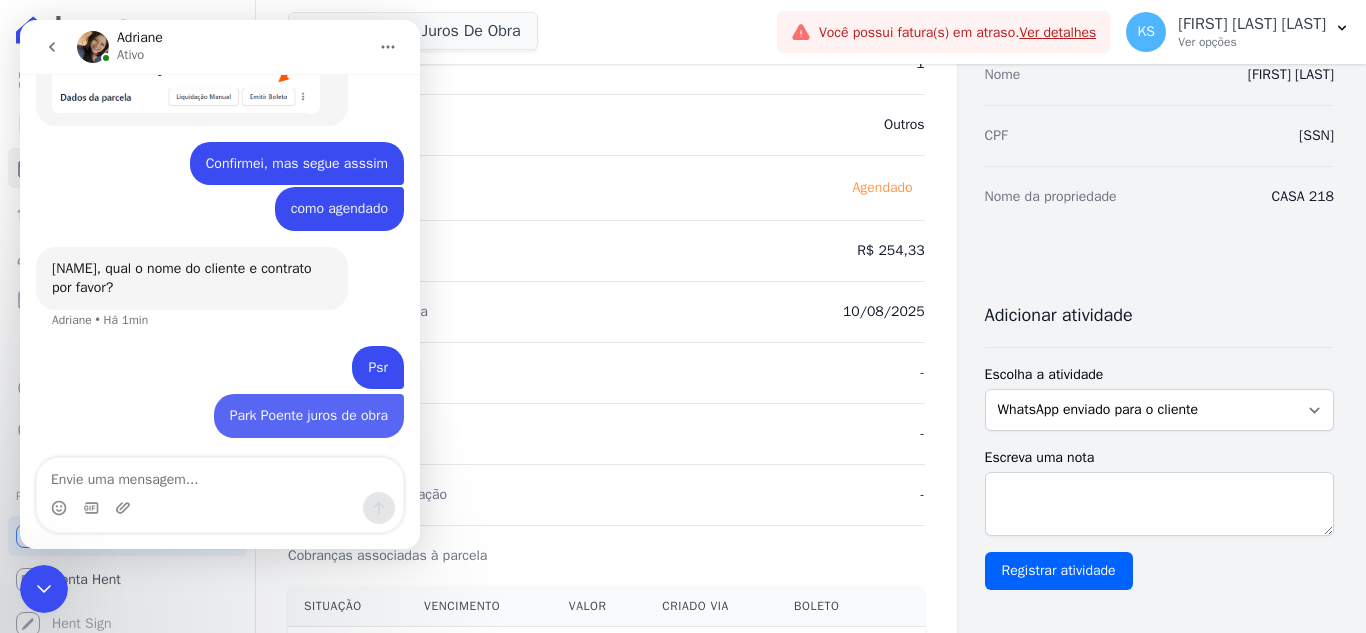 scroll, scrollTop: 651, scrollLeft: 0, axis: vertical 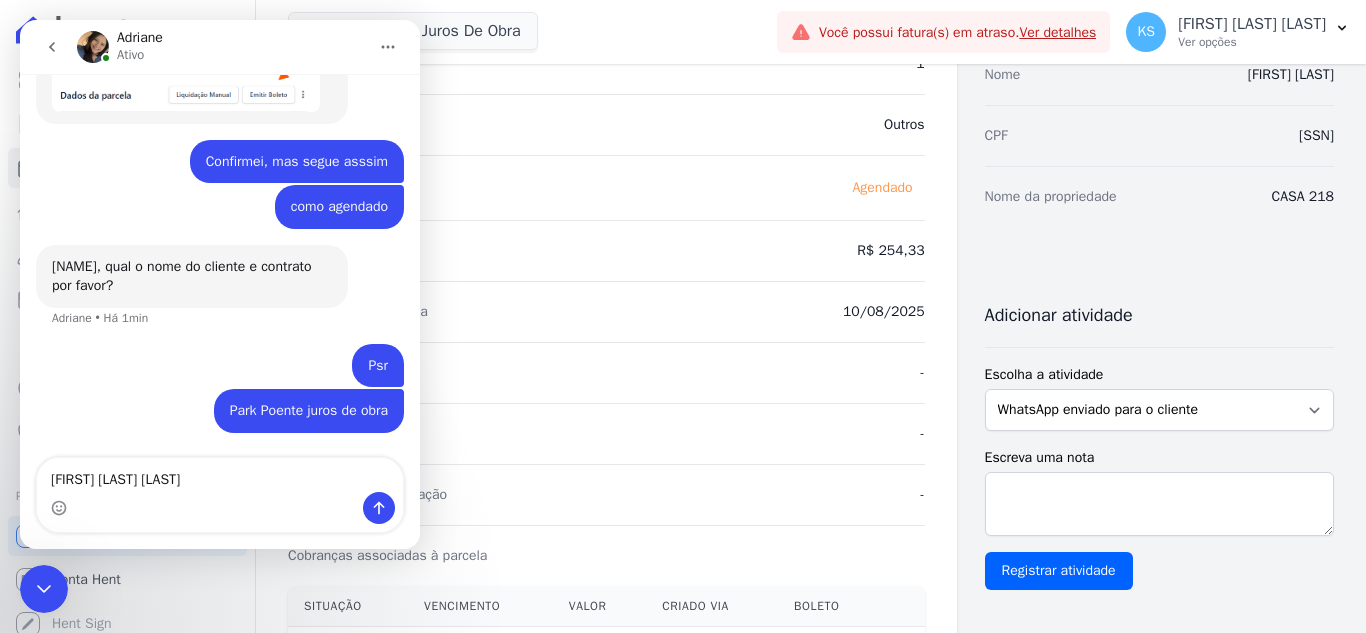 type on "[FIRST] [LAST] [LAST]" 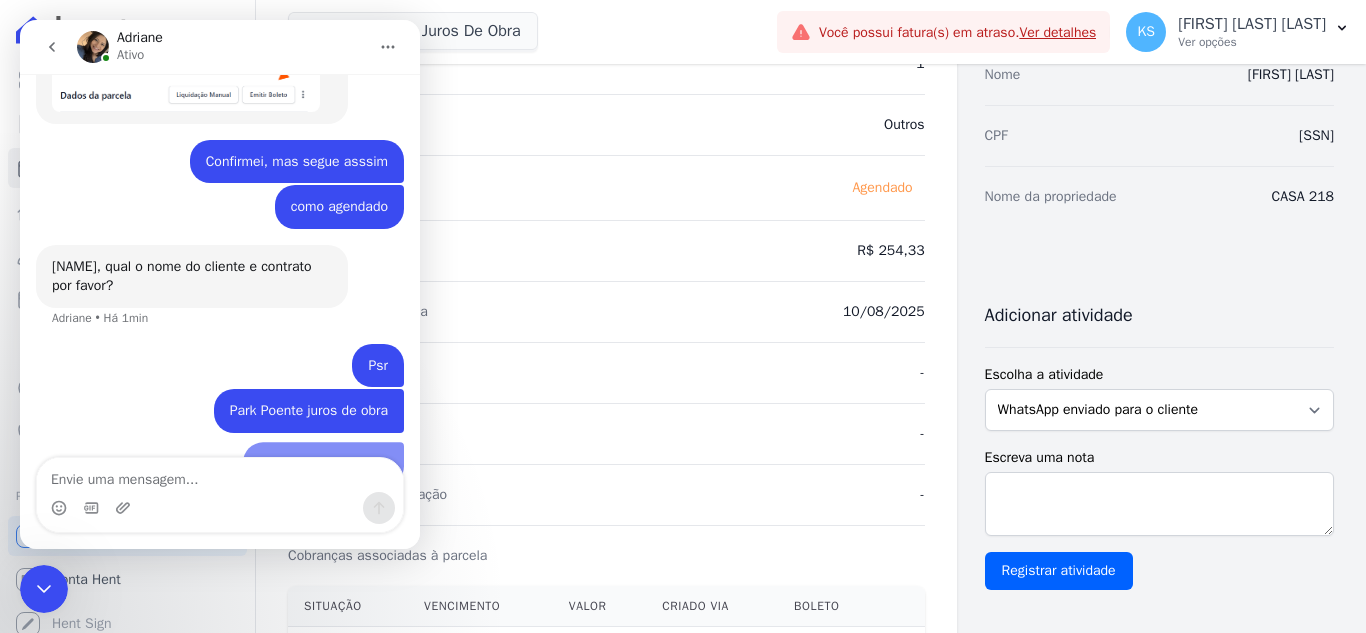 scroll, scrollTop: 697, scrollLeft: 0, axis: vertical 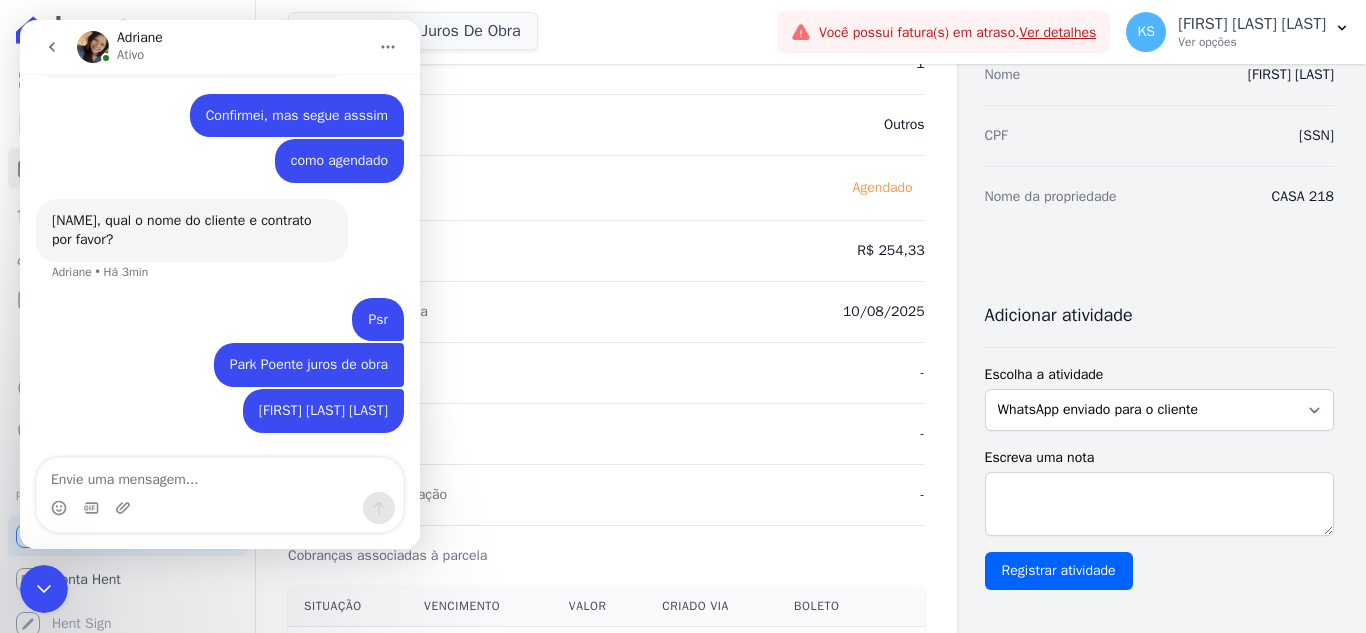 click 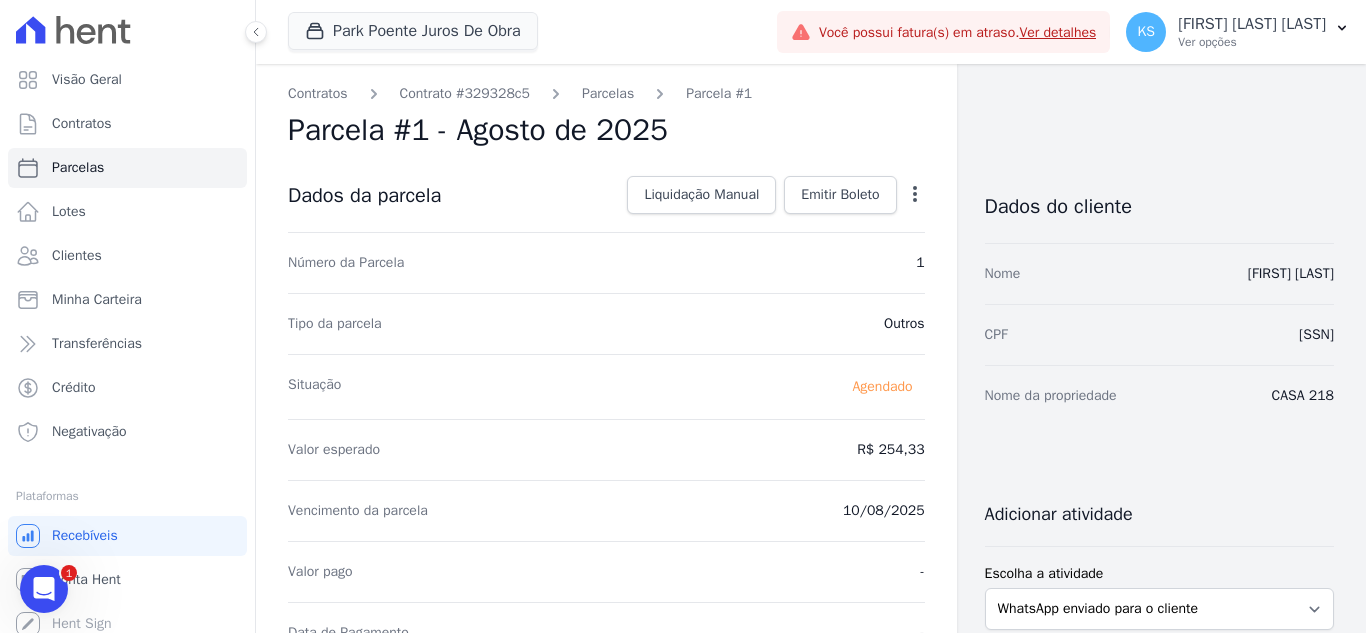 scroll, scrollTop: 0, scrollLeft: 0, axis: both 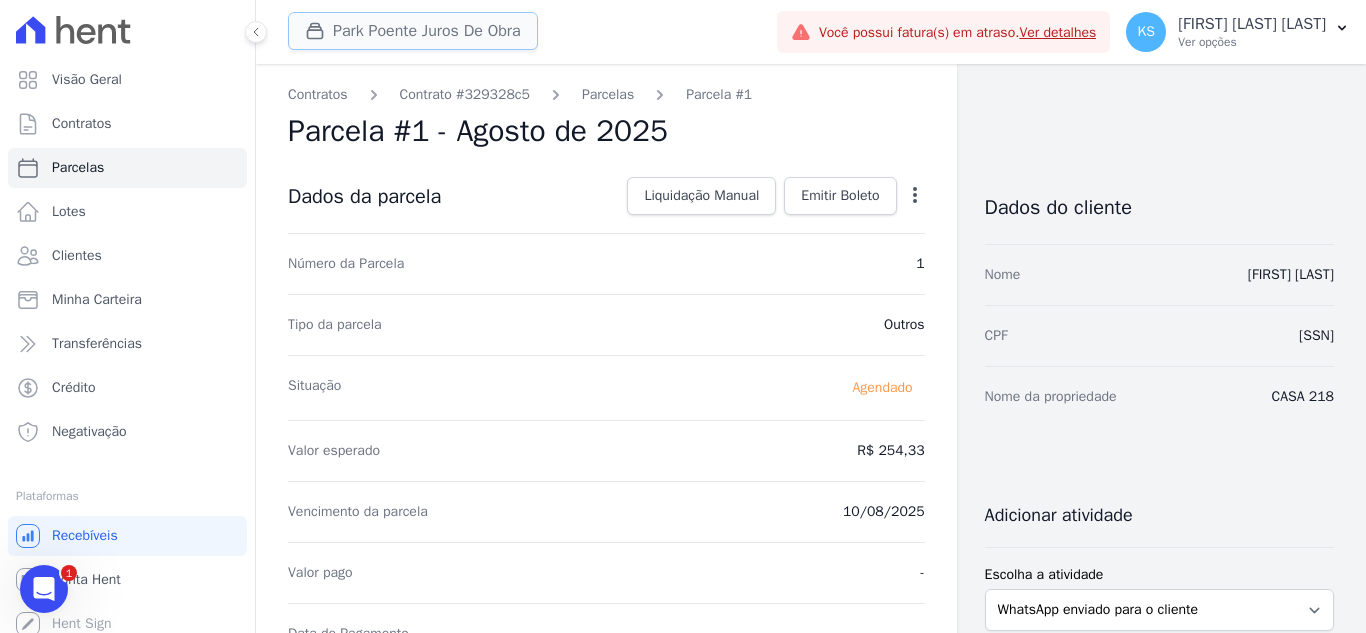 click on "Park Poente   Juros De Obra" at bounding box center (413, 31) 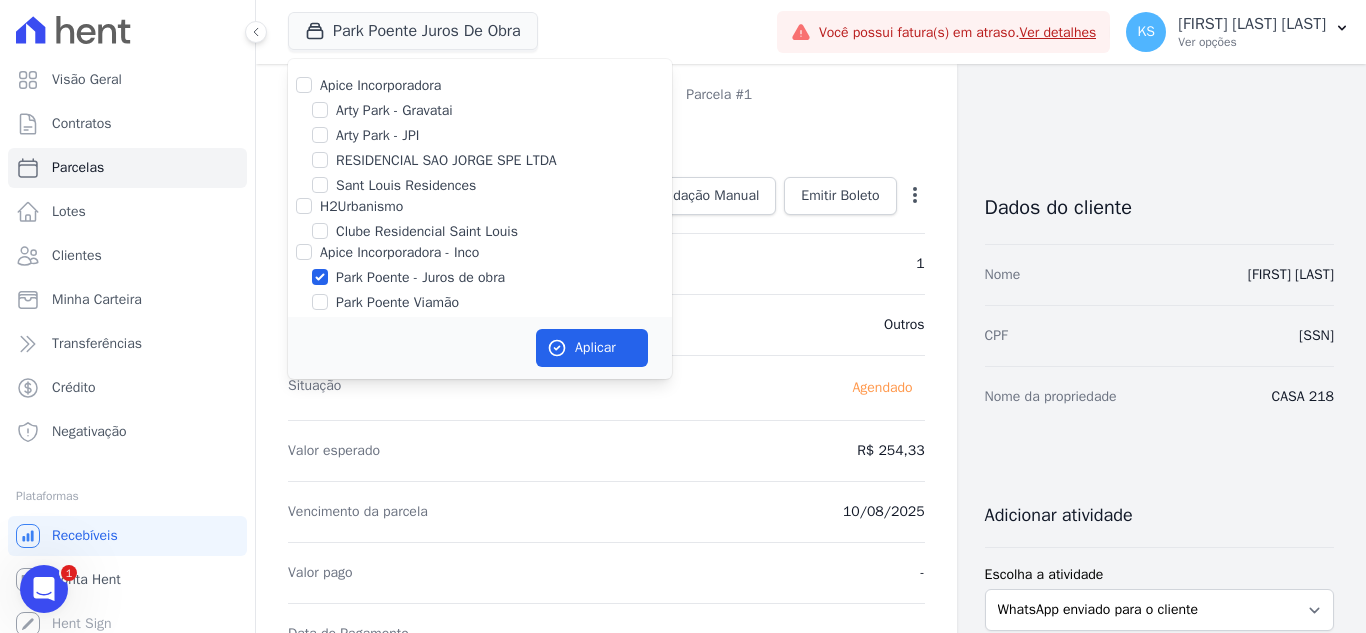 click on "Apice Incorporadora" at bounding box center [380, 85] 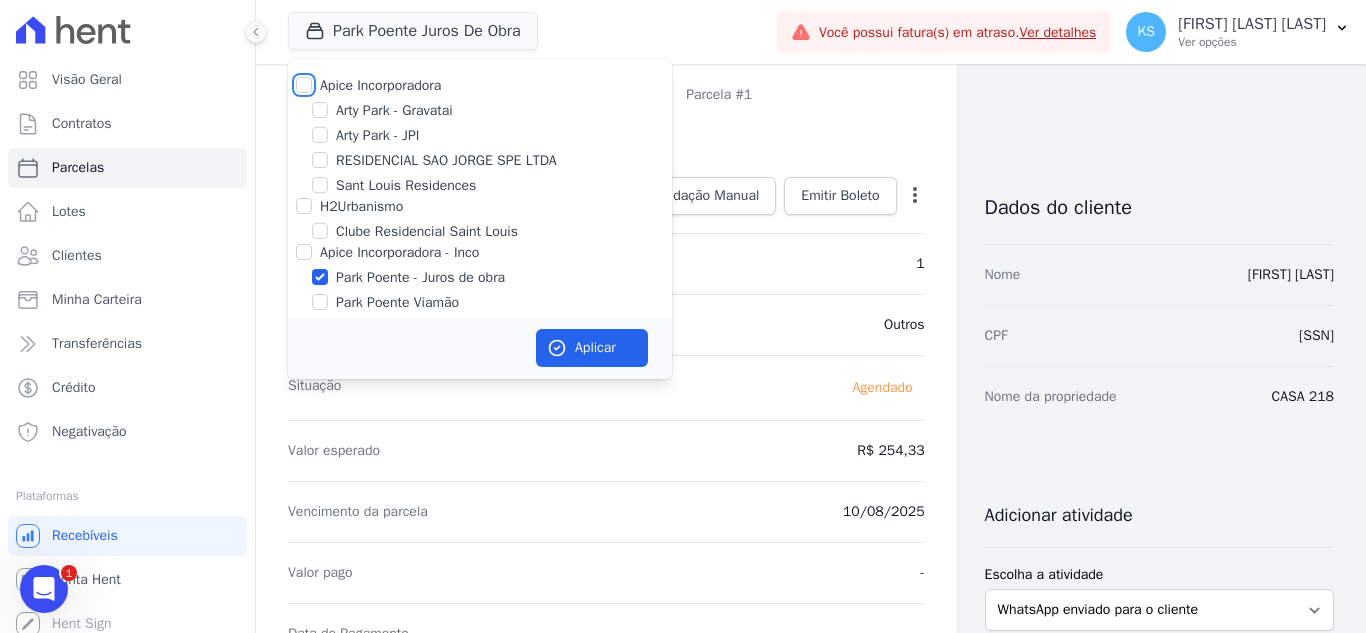 click on "Apice Incorporadora" at bounding box center (304, 85) 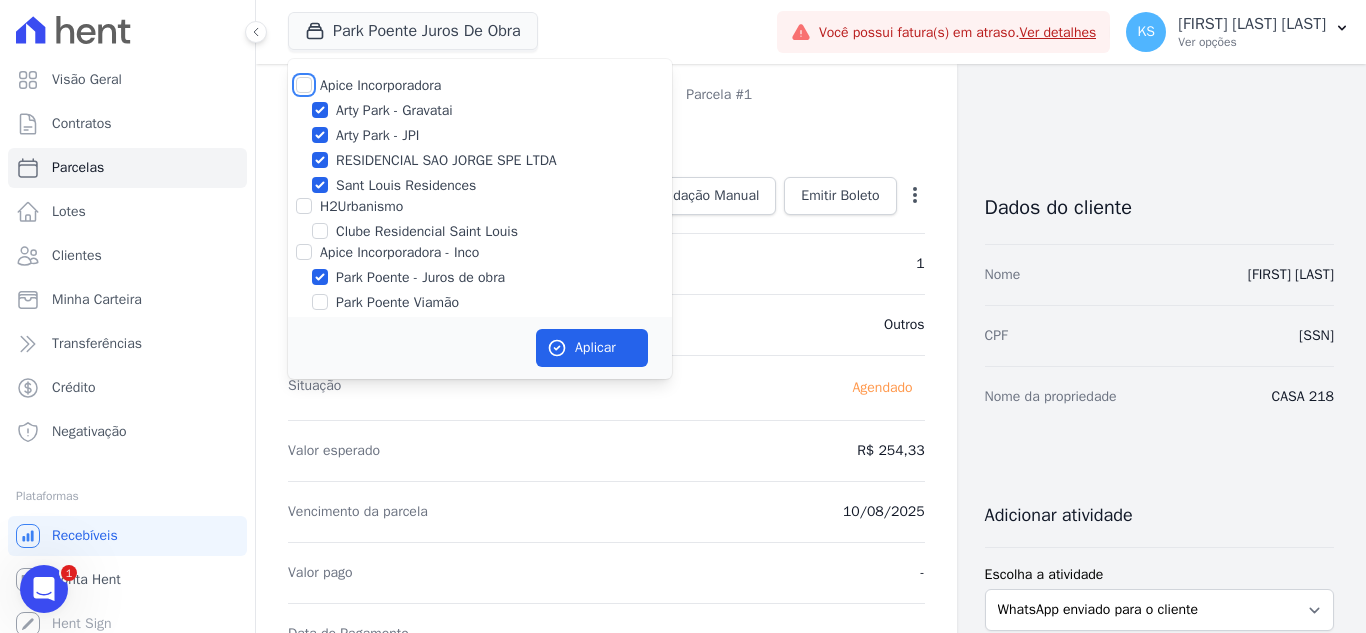 checkbox on "true" 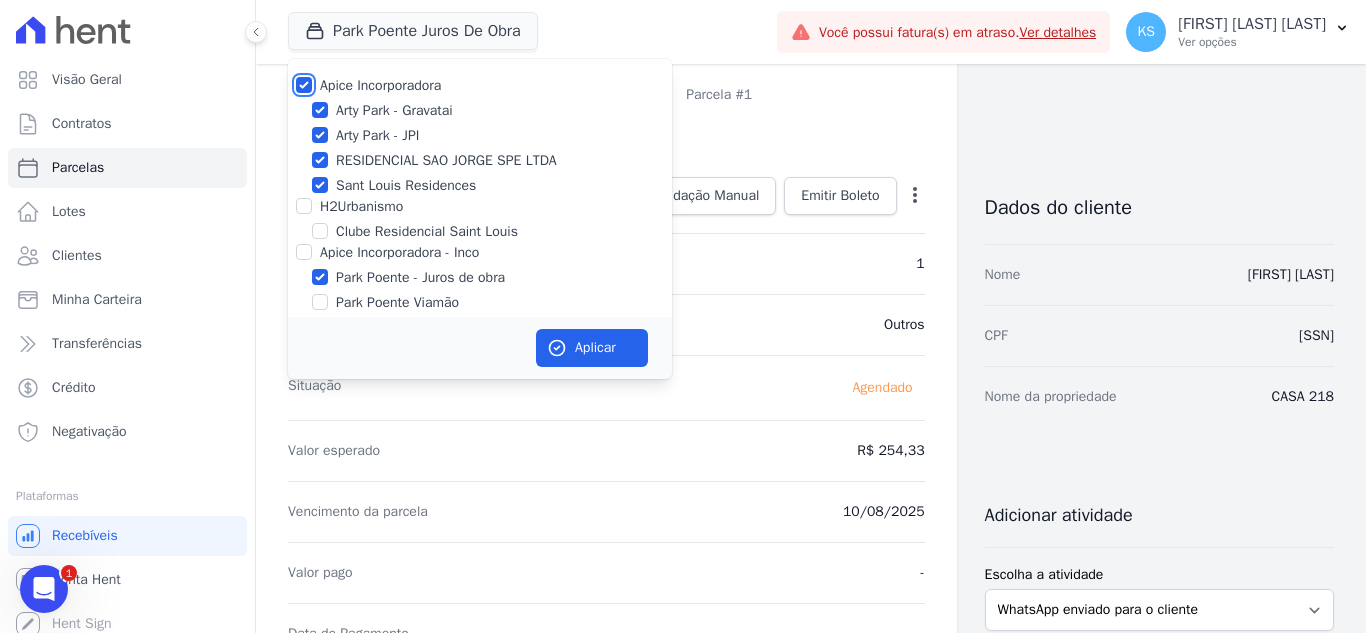 checkbox on "true" 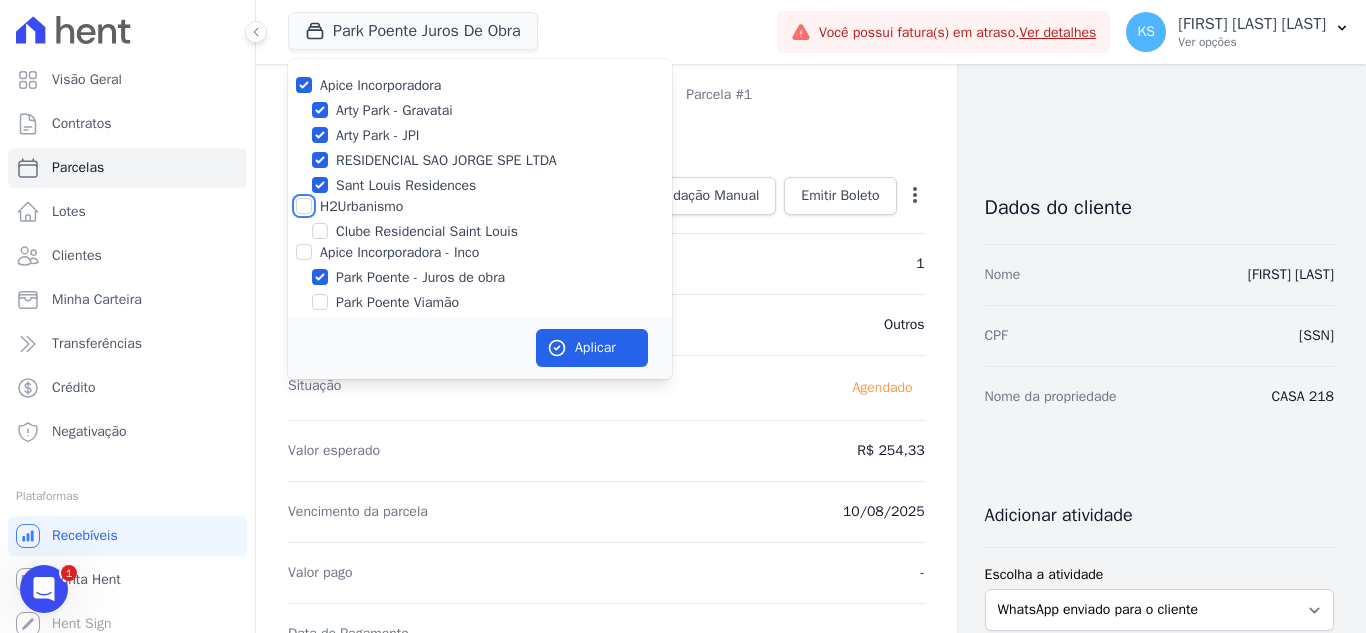 click on "H2Urbanismo" at bounding box center [304, 206] 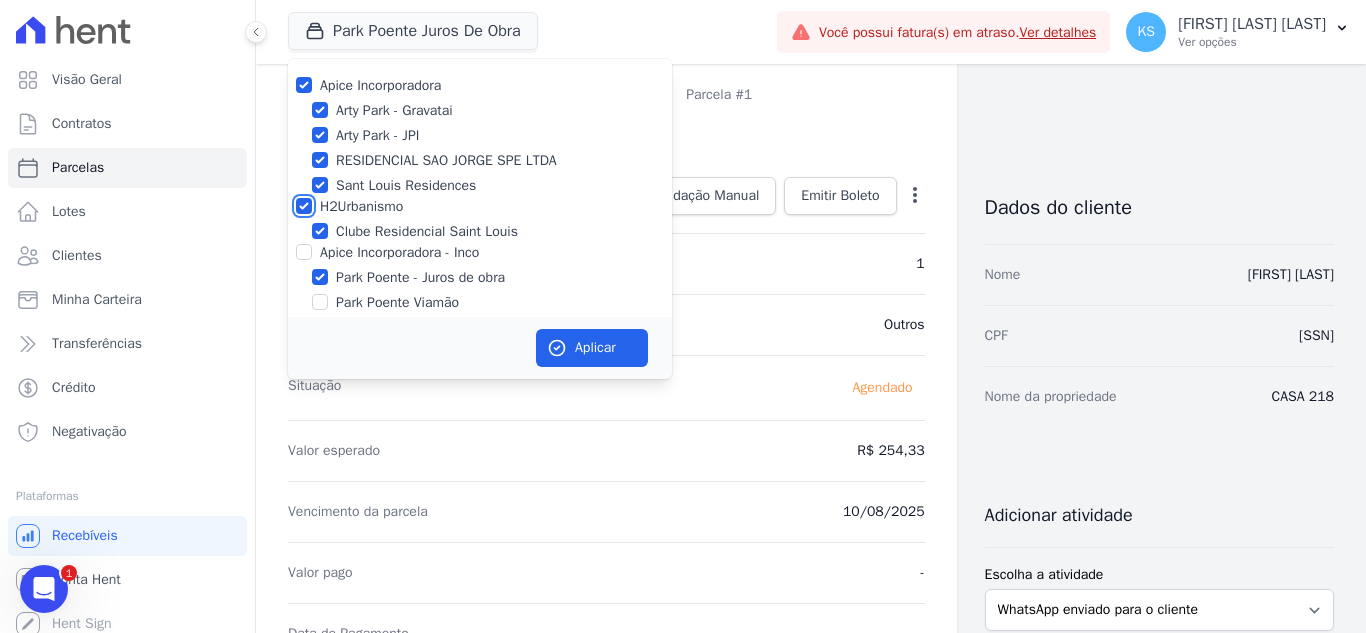 checkbox on "true" 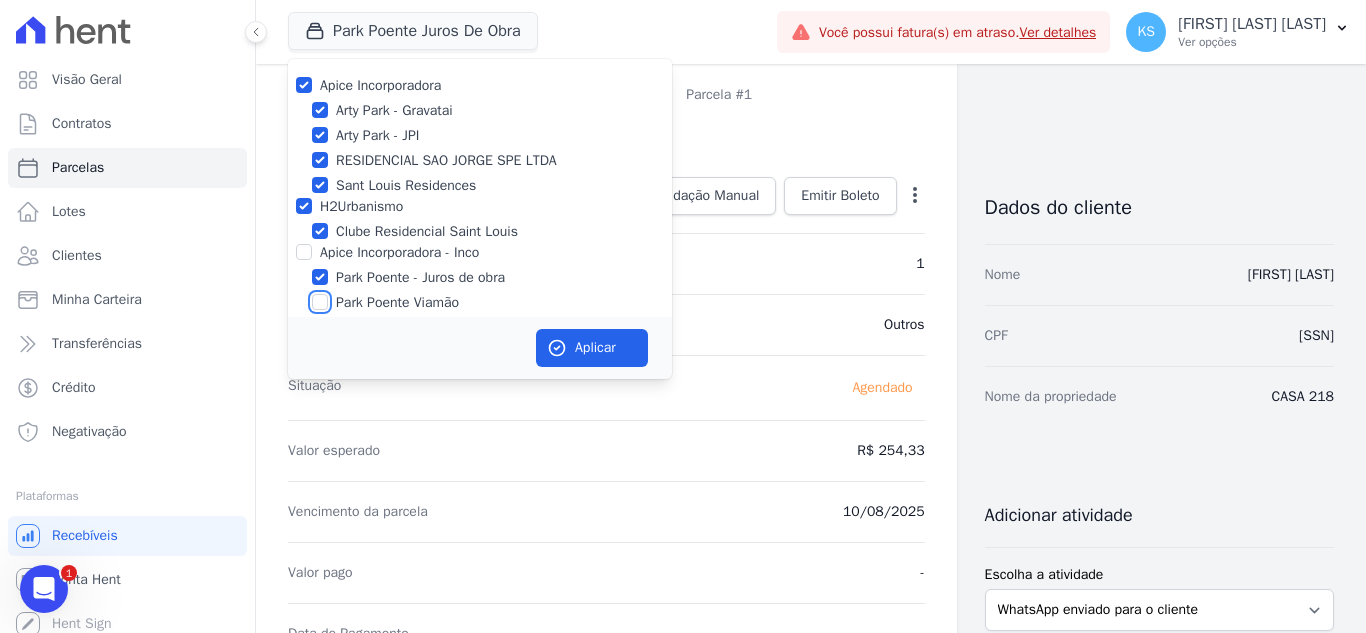 click on "Park Poente Viamão" at bounding box center [320, 302] 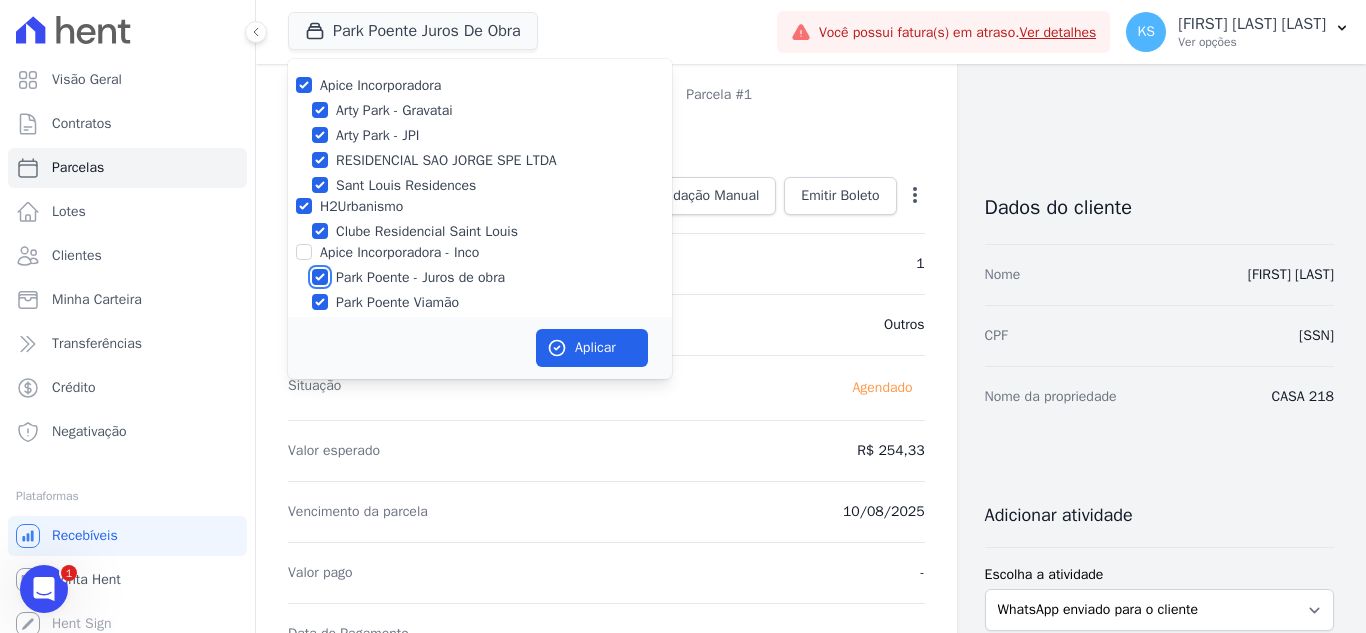 click on "Park Poente - Juros de obra" at bounding box center [320, 277] 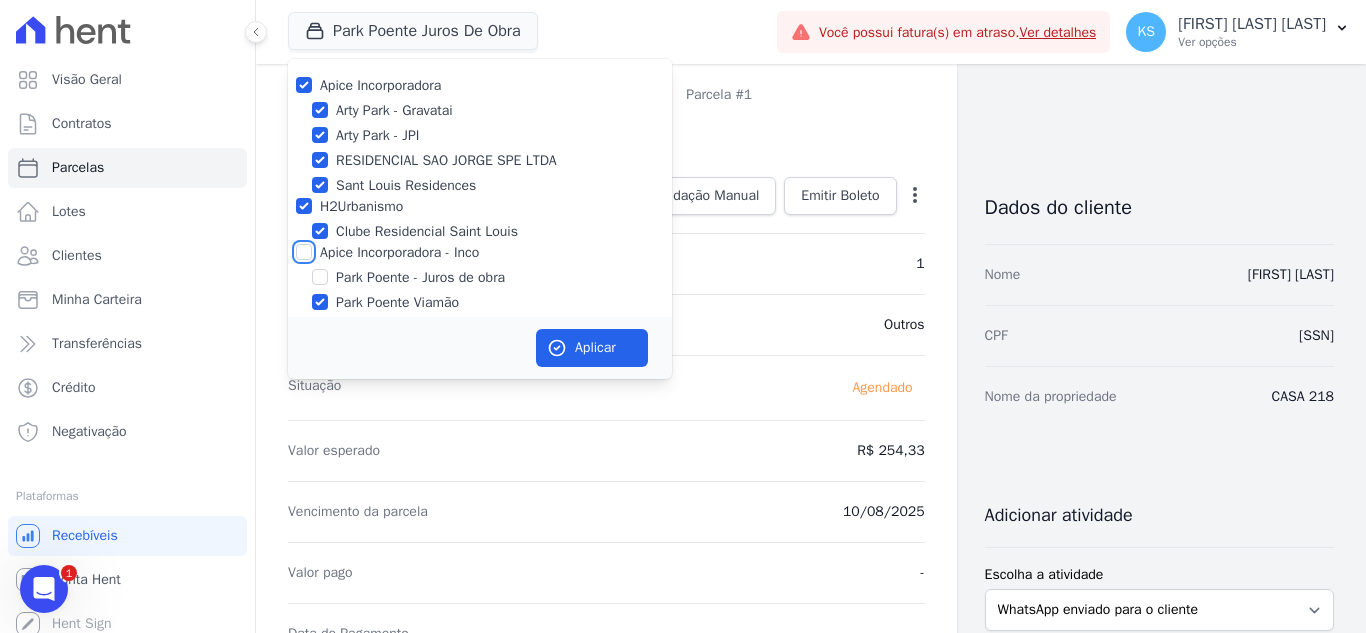 click on "Apice Incorporadora - Inco" at bounding box center [304, 252] 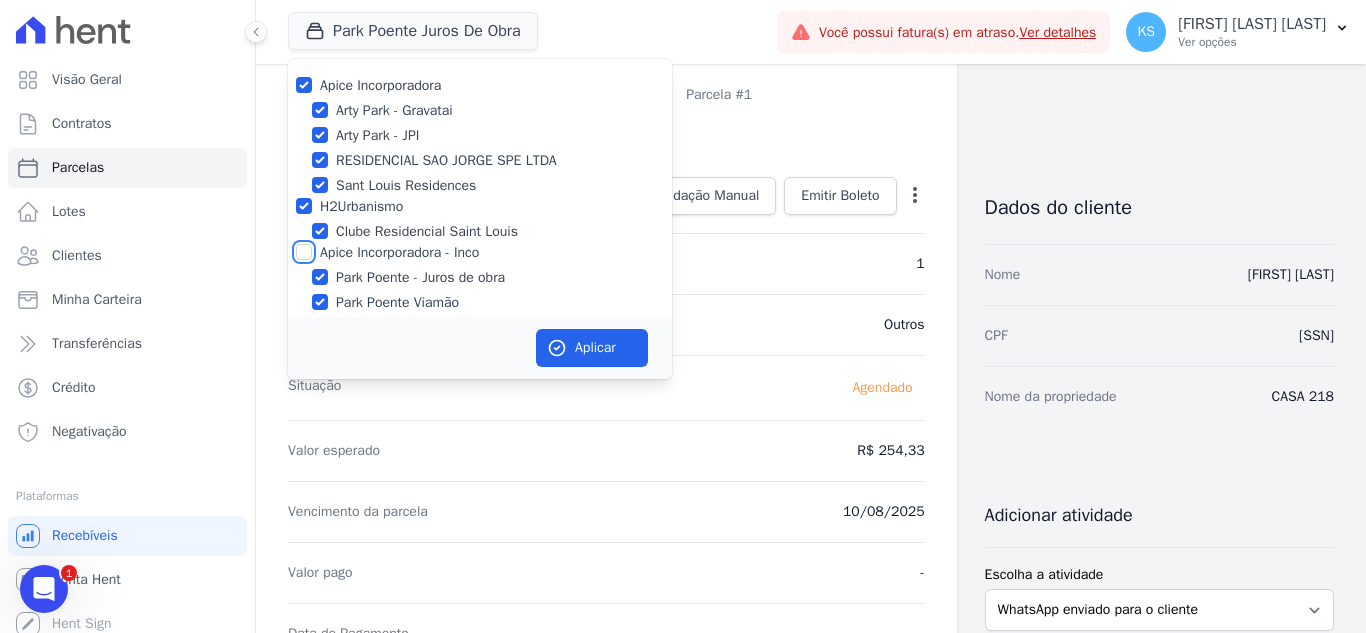 checkbox on "true" 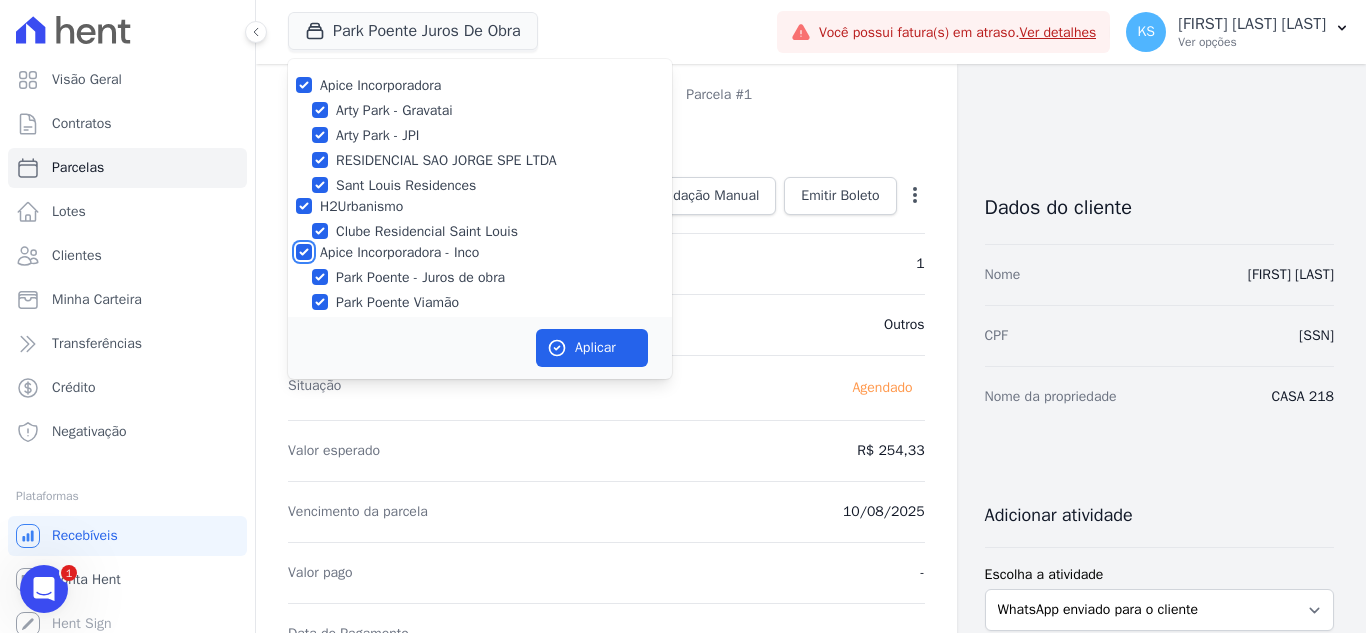 checkbox on "true" 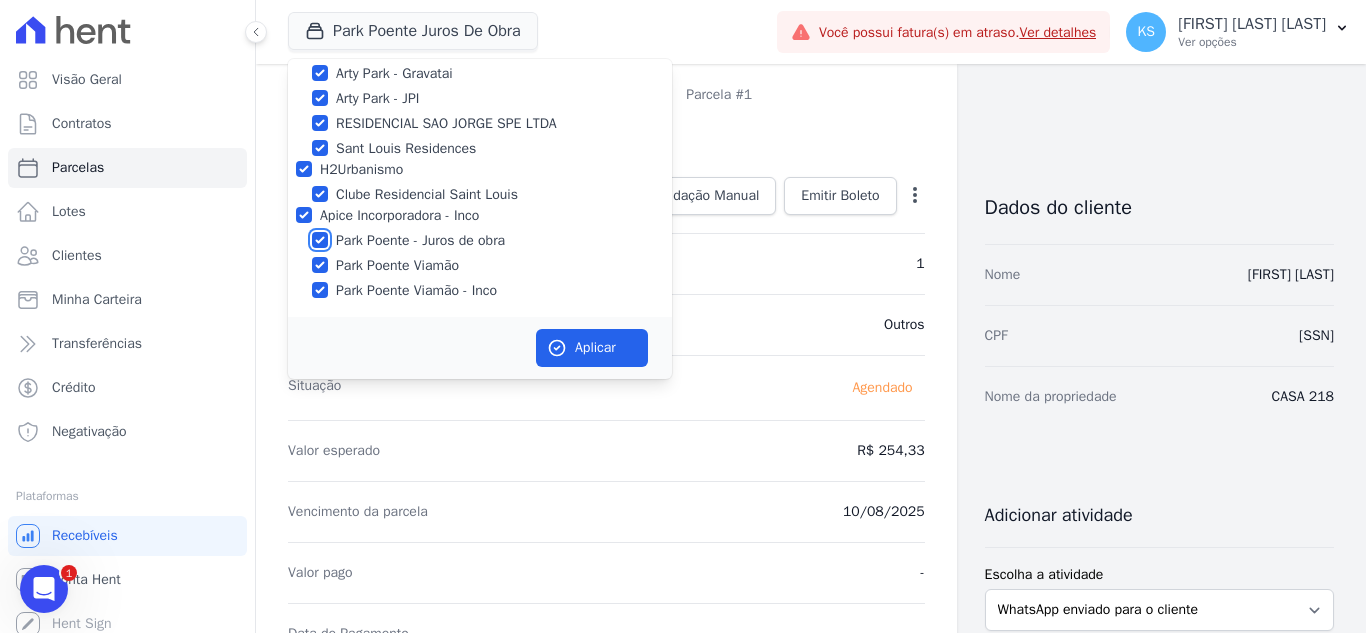 click on "Park Poente - Juros de obra" at bounding box center (320, 240) 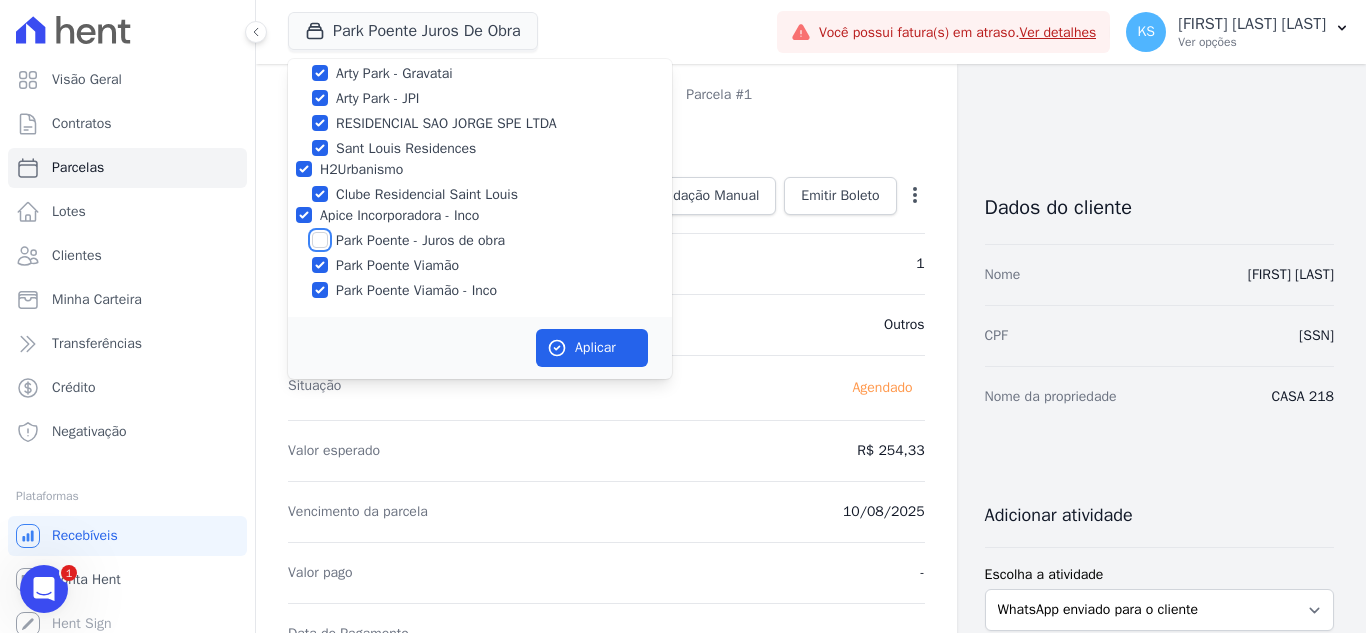 checkbox on "false" 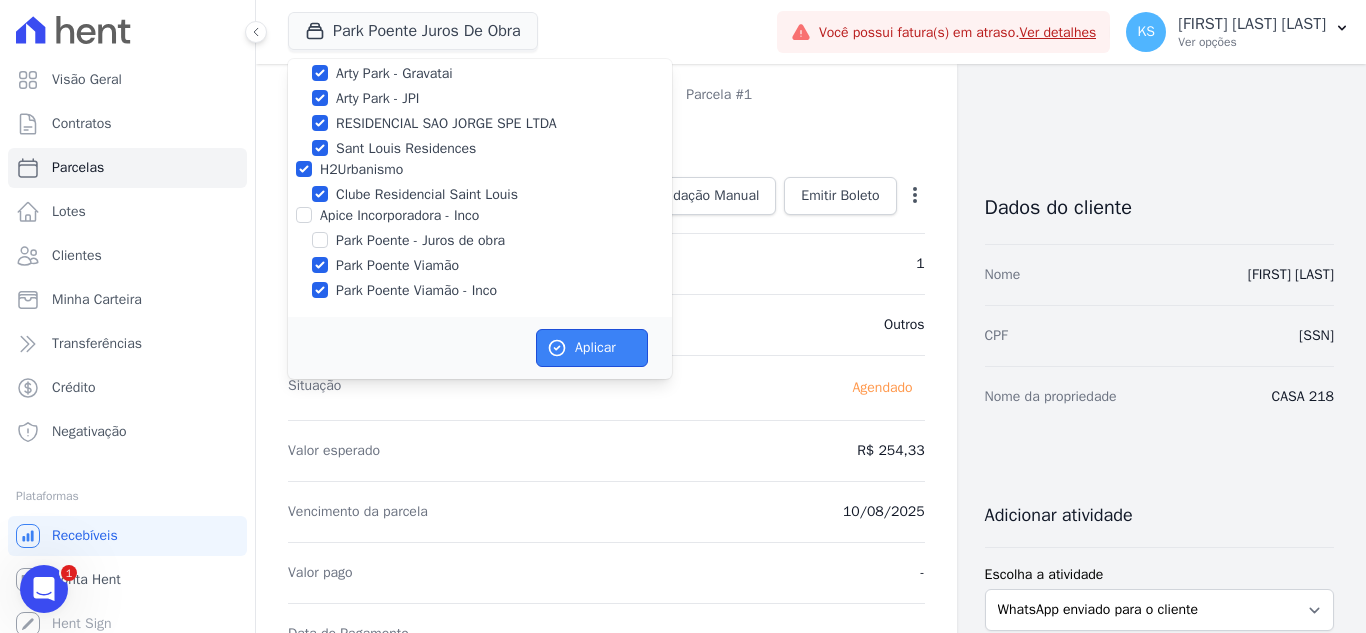 click on "Aplicar" at bounding box center (592, 348) 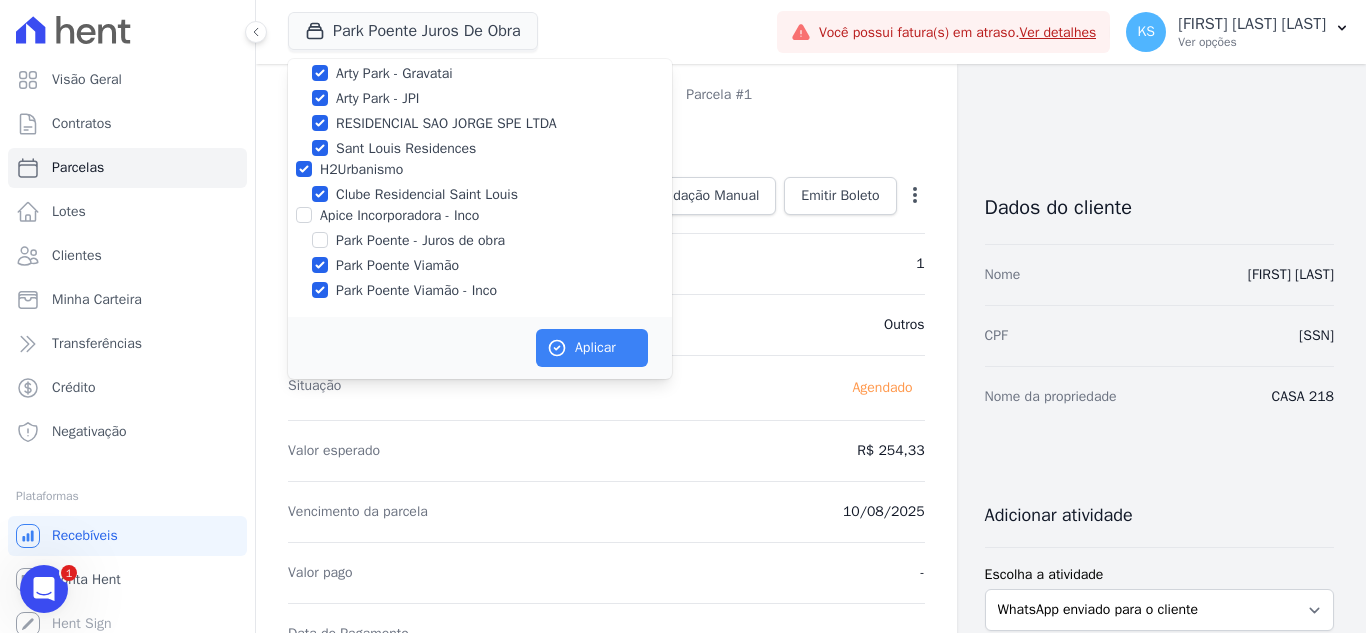 scroll, scrollTop: 33, scrollLeft: 0, axis: vertical 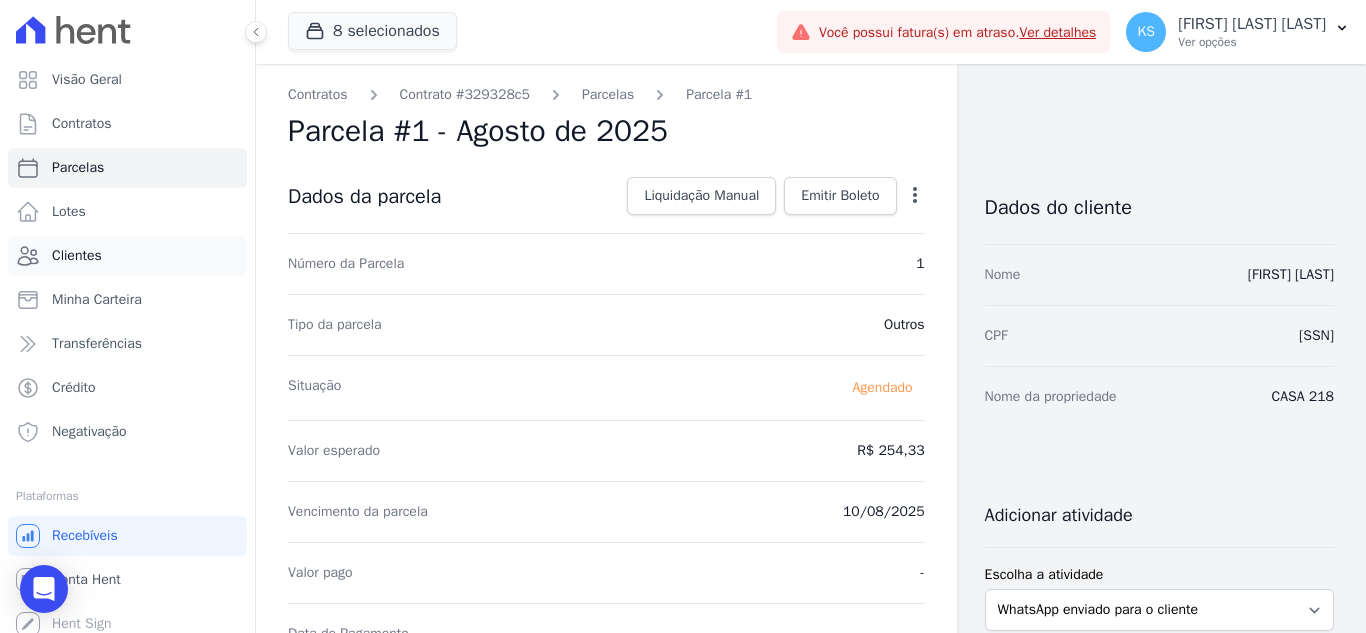 click on "Clientes" at bounding box center [127, 256] 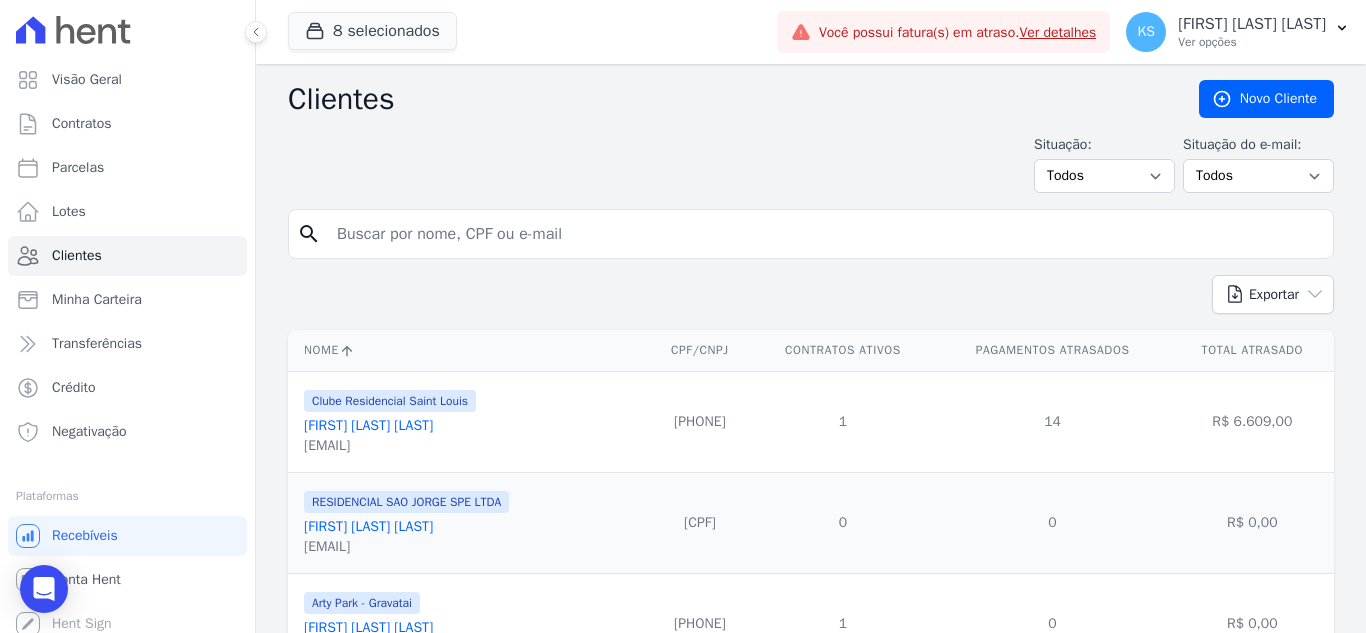 click at bounding box center [825, 234] 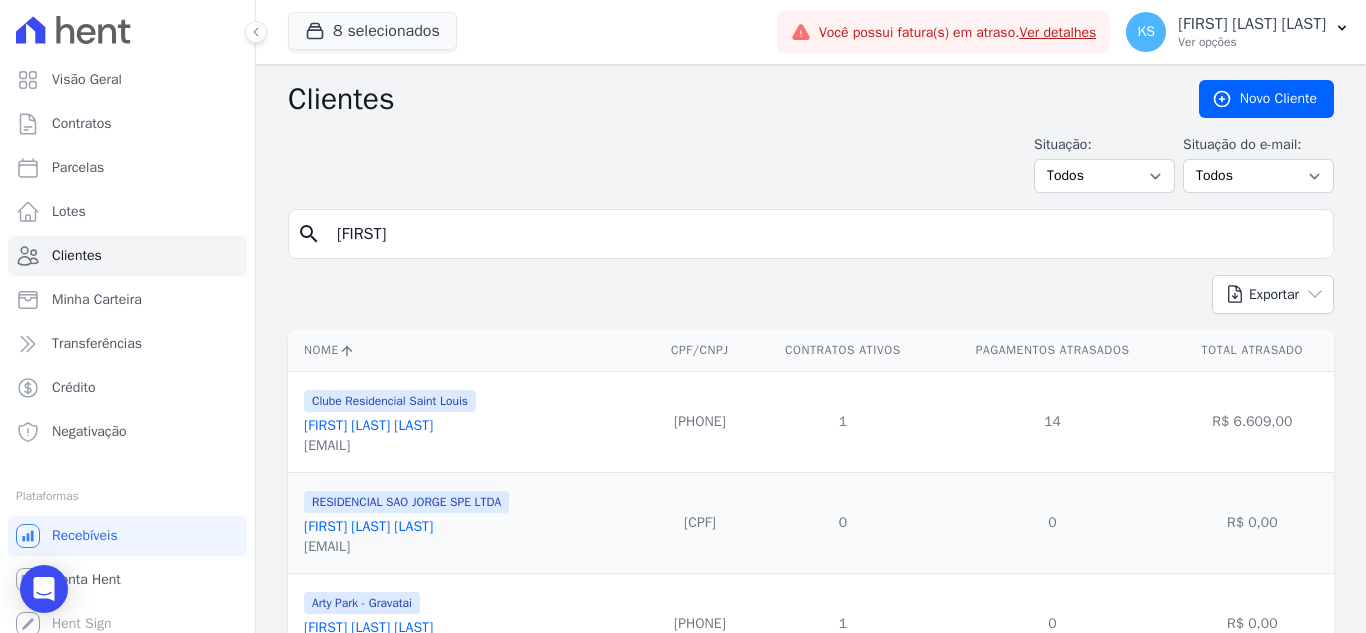 type on "roselia" 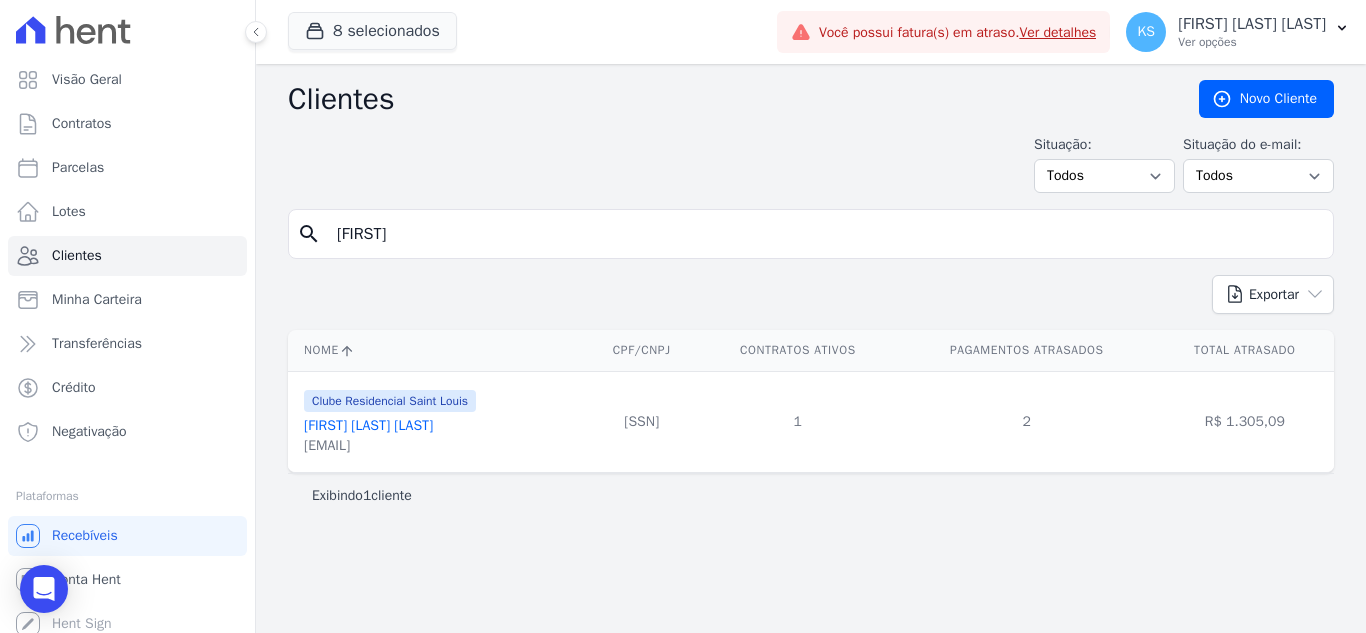 click on "Roselia Sueli Alves Maciel" at bounding box center (368, 425) 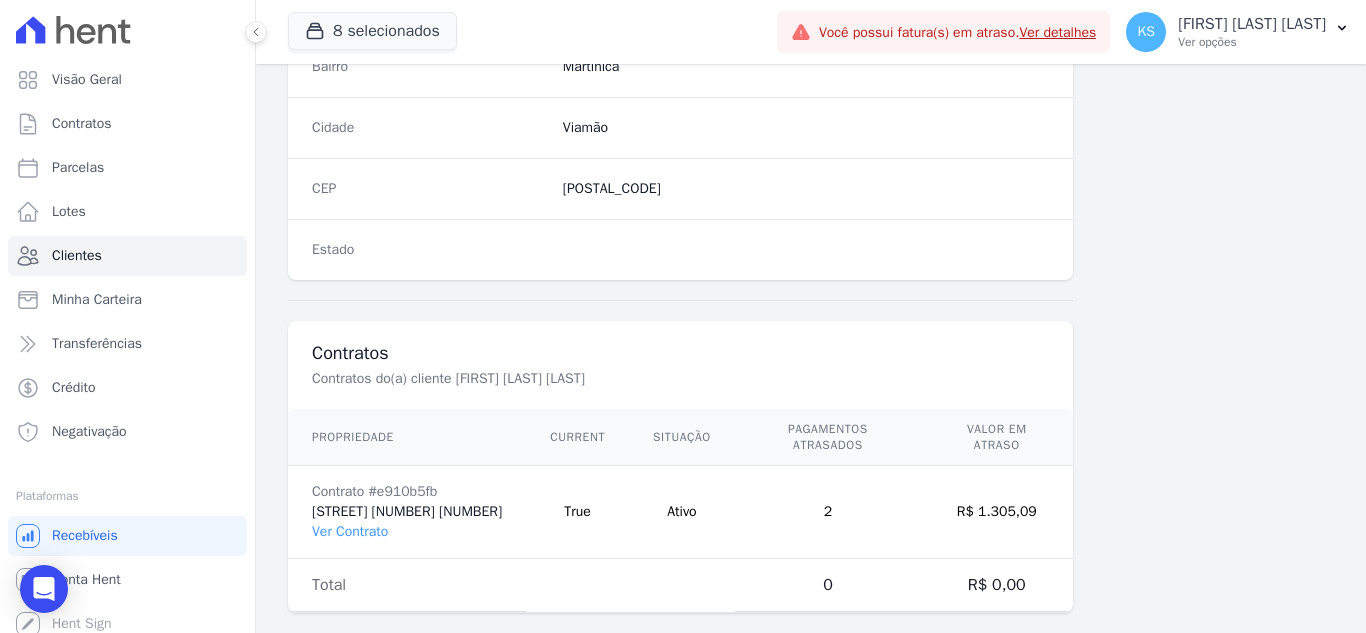 scroll, scrollTop: 1238, scrollLeft: 0, axis: vertical 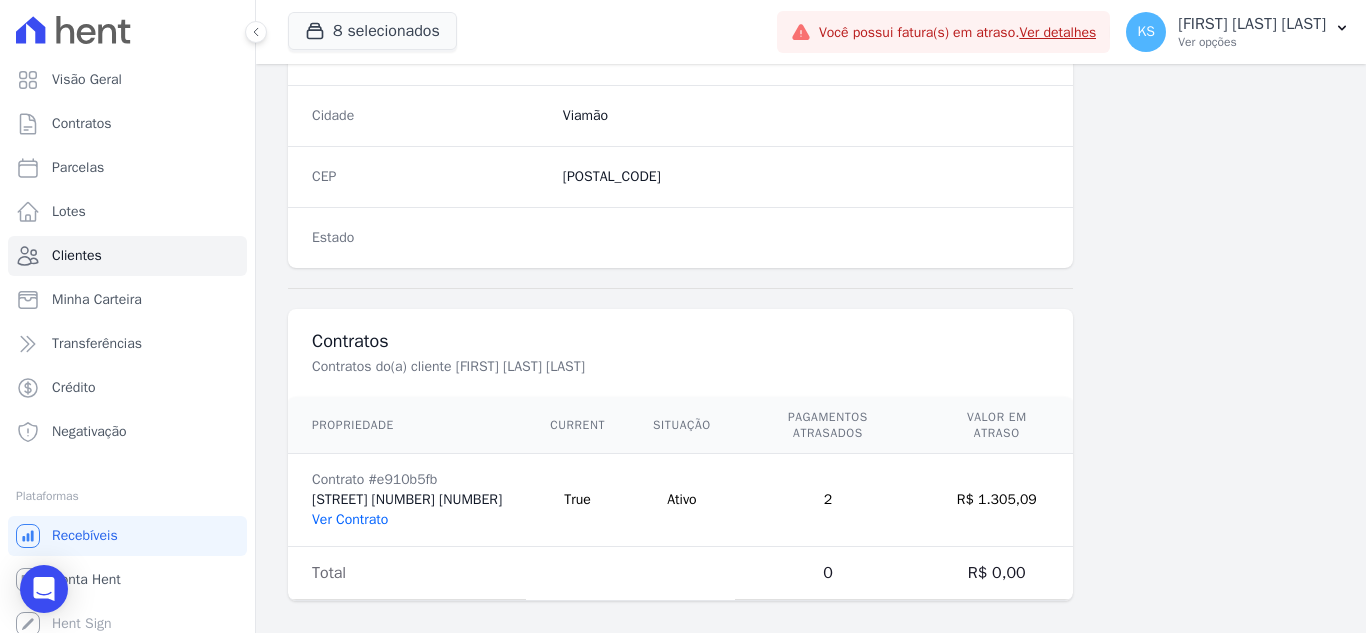 click on "Ver Contrato" at bounding box center [350, 519] 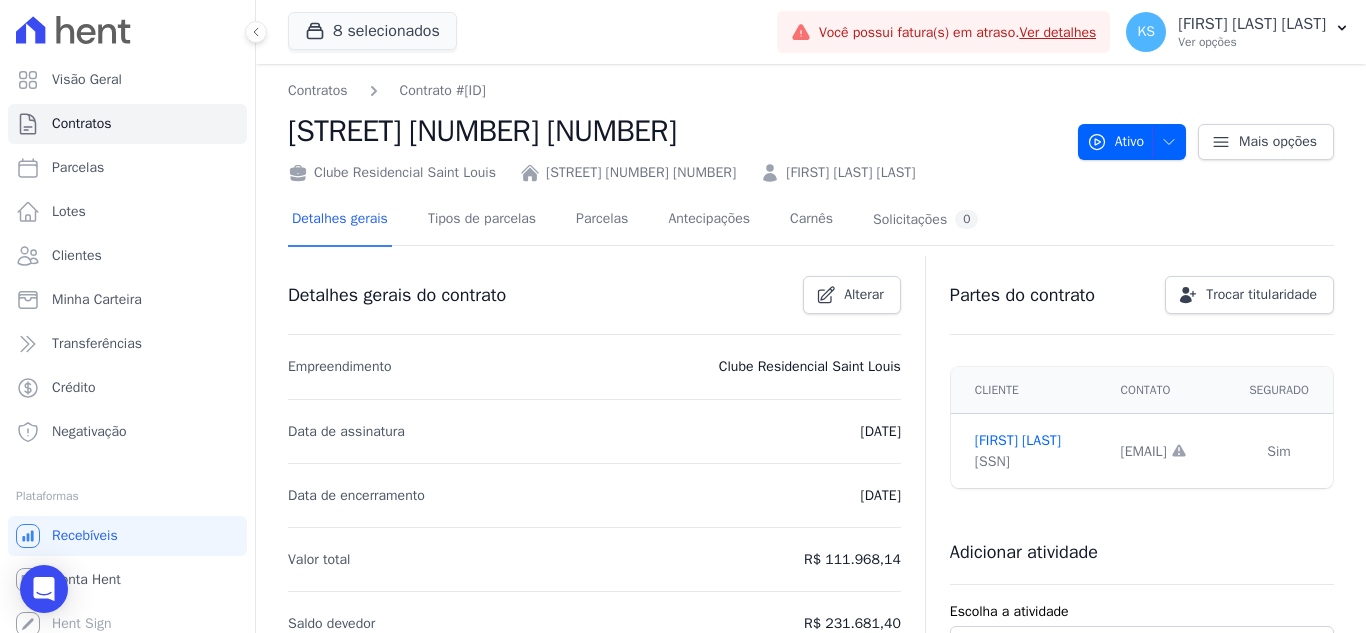 click on "Detalhes gerais
Tipos de parcelas
Parcelas
Antecipações
Carnês
Solicitações
0" at bounding box center [635, 220] 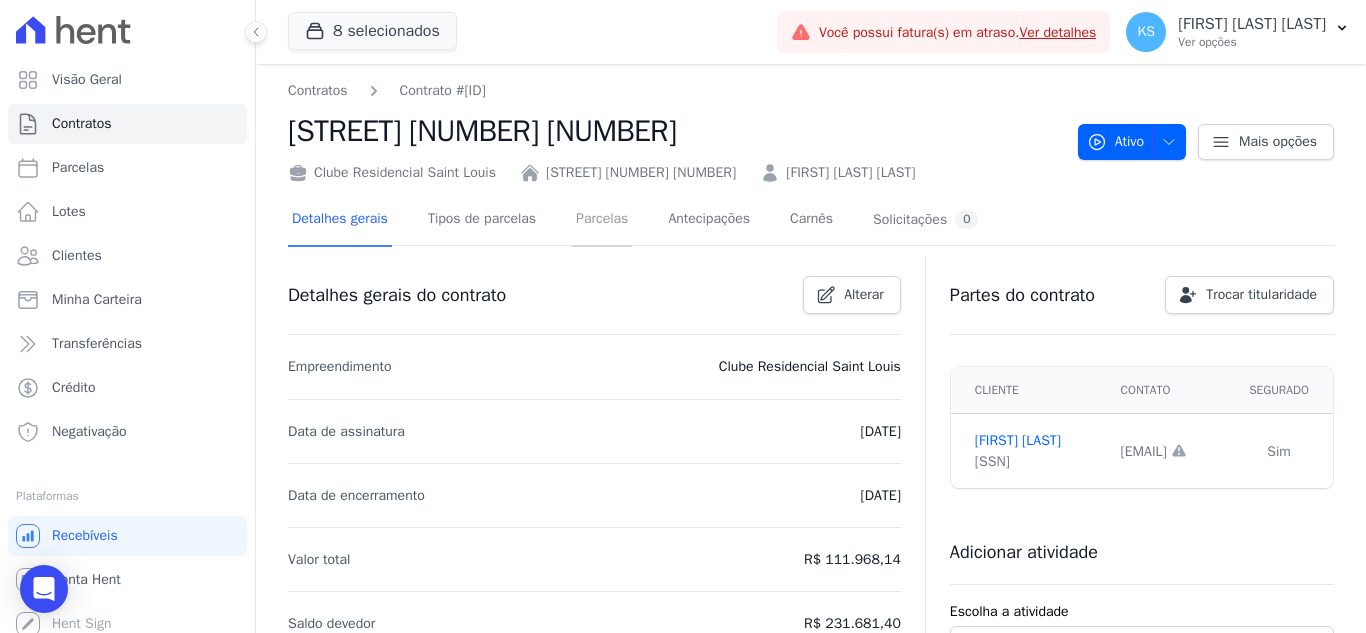 click on "Parcelas" at bounding box center [602, 220] 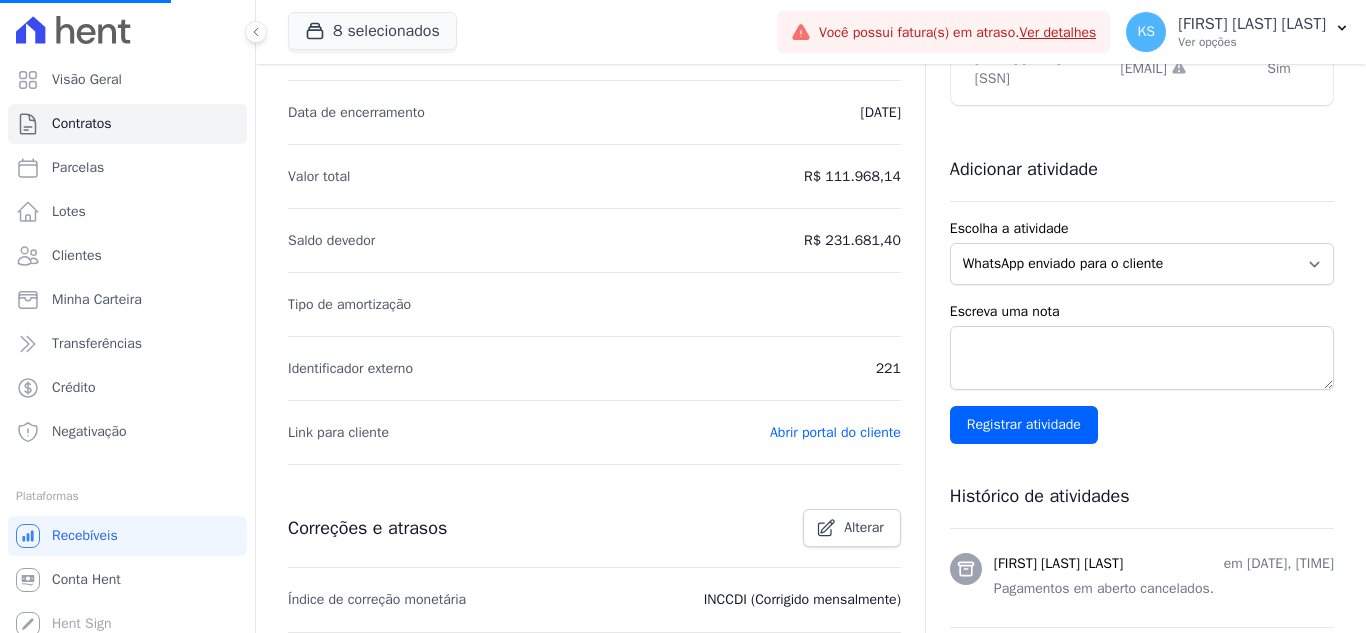 scroll, scrollTop: 100, scrollLeft: 0, axis: vertical 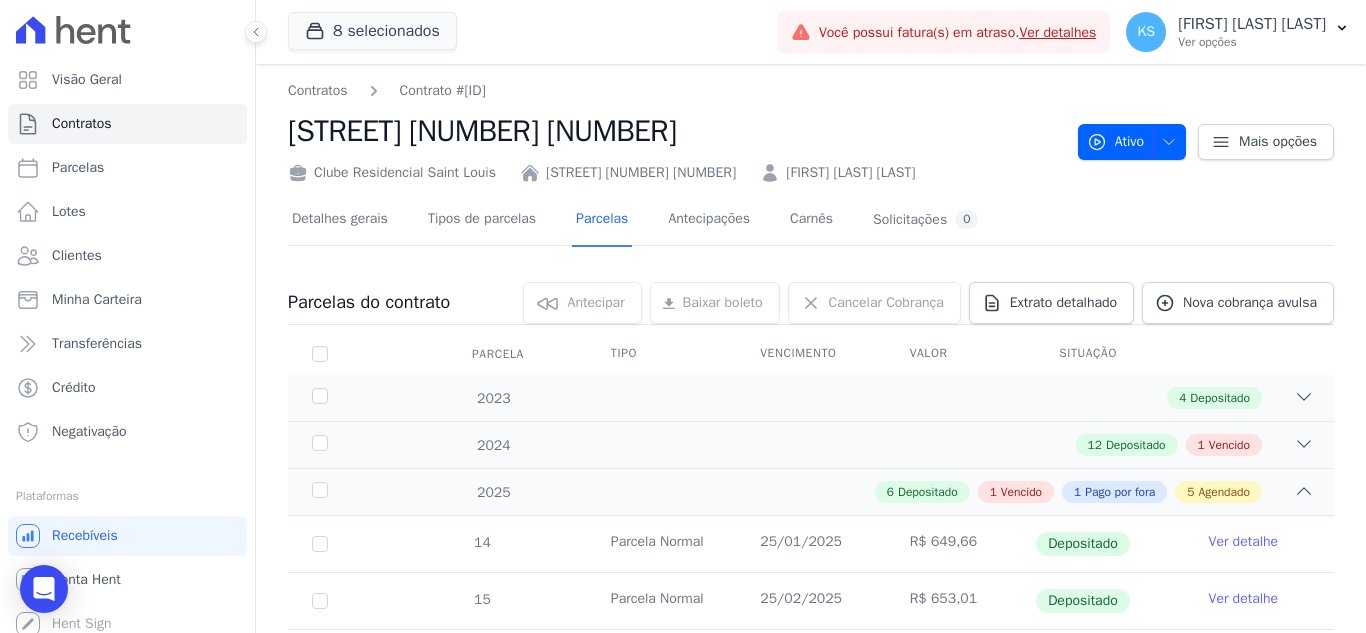 click on "QUADRA I LOTE 5" at bounding box center (675, 131) 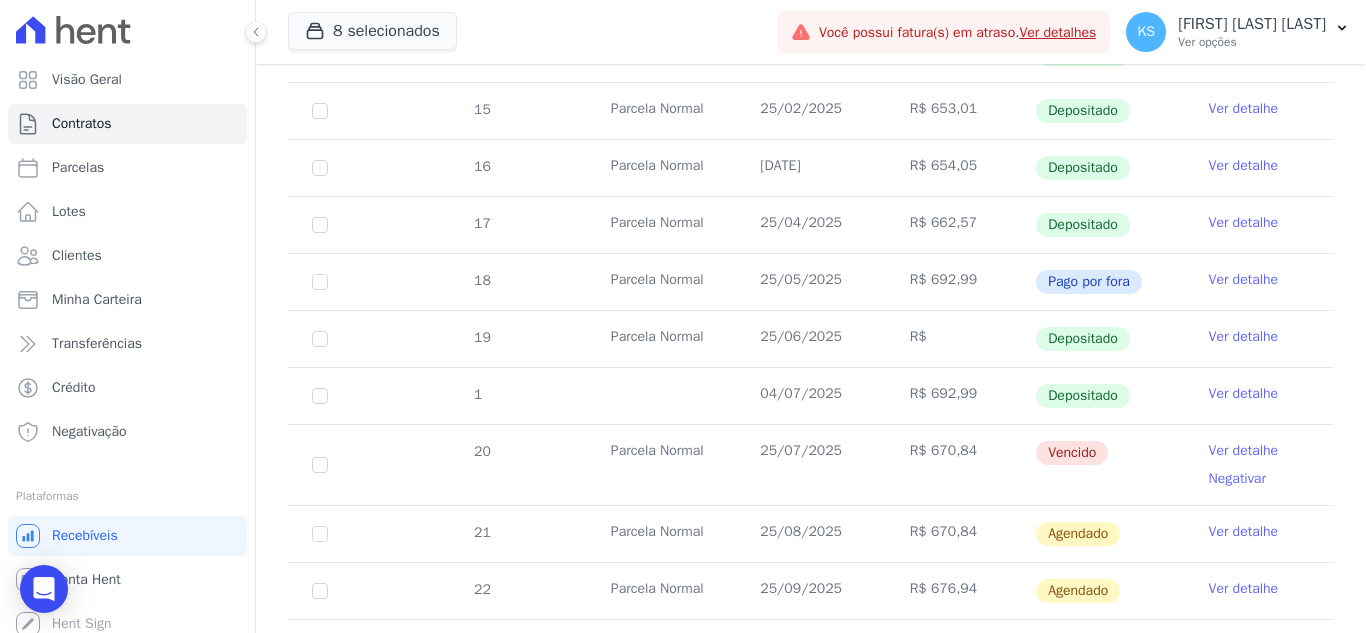 scroll, scrollTop: 300, scrollLeft: 0, axis: vertical 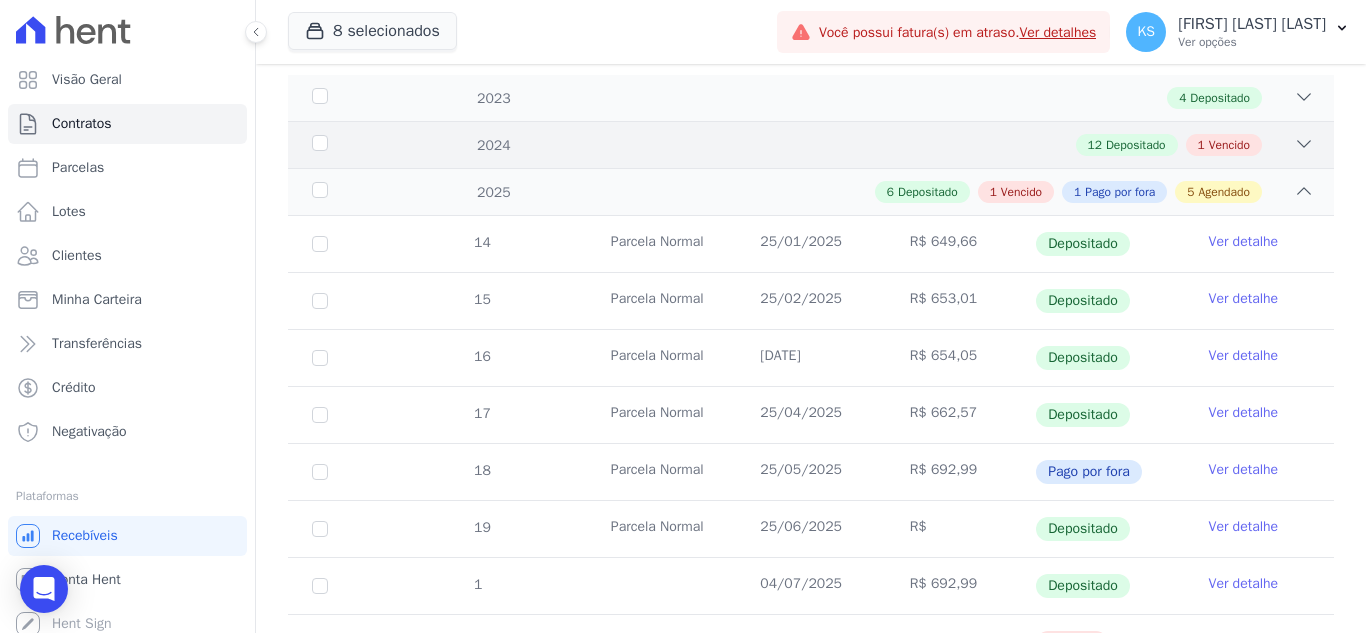 click on "1
Vencido" at bounding box center [1224, 145] 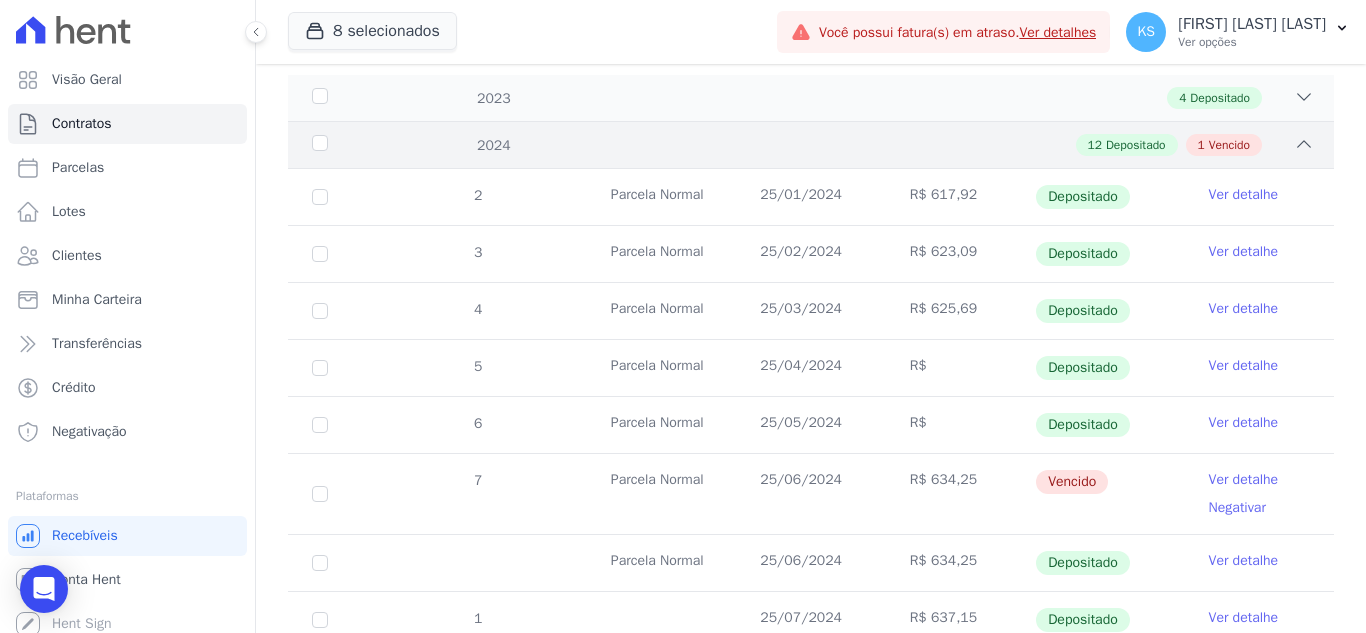 click on "Vencido" at bounding box center (1229, 145) 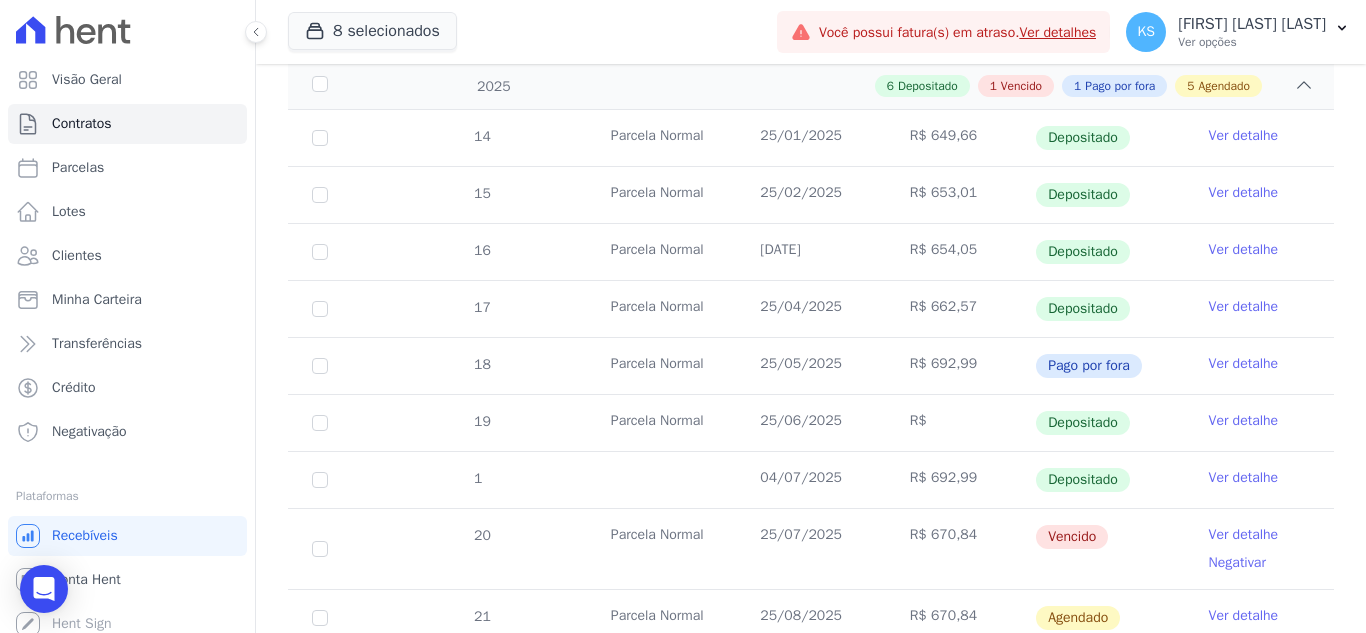 scroll, scrollTop: 600, scrollLeft: 0, axis: vertical 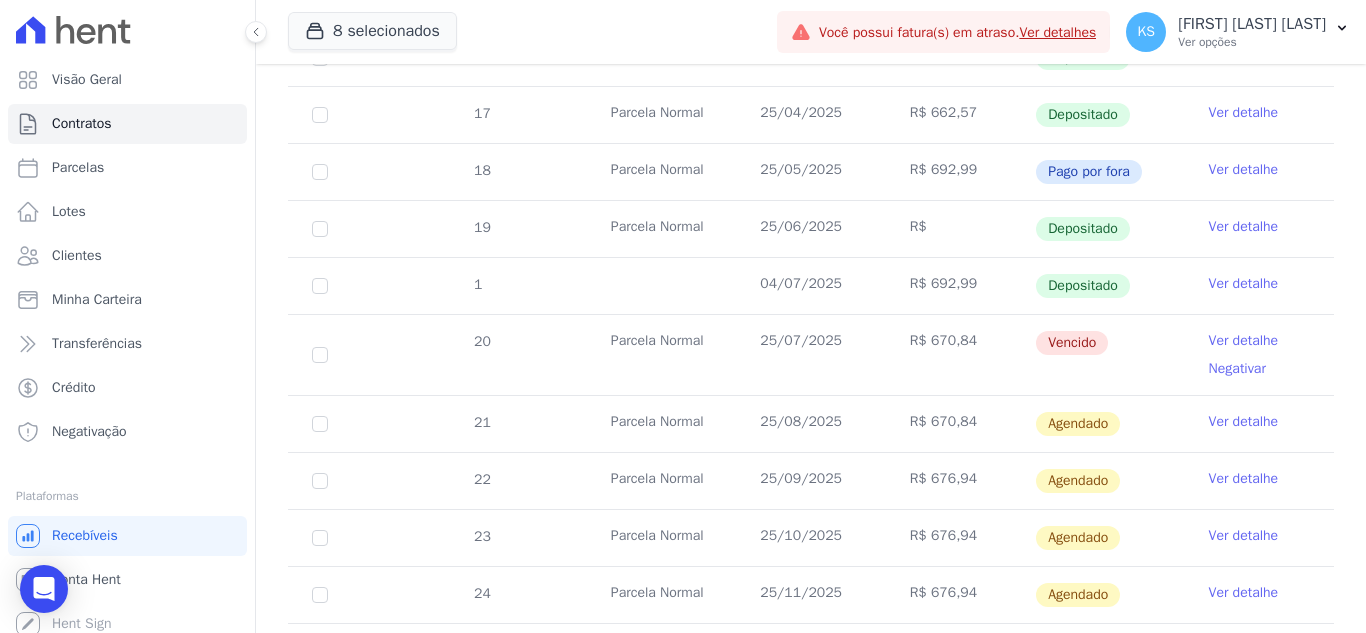 click on "Ver detalhe" at bounding box center [1244, 341] 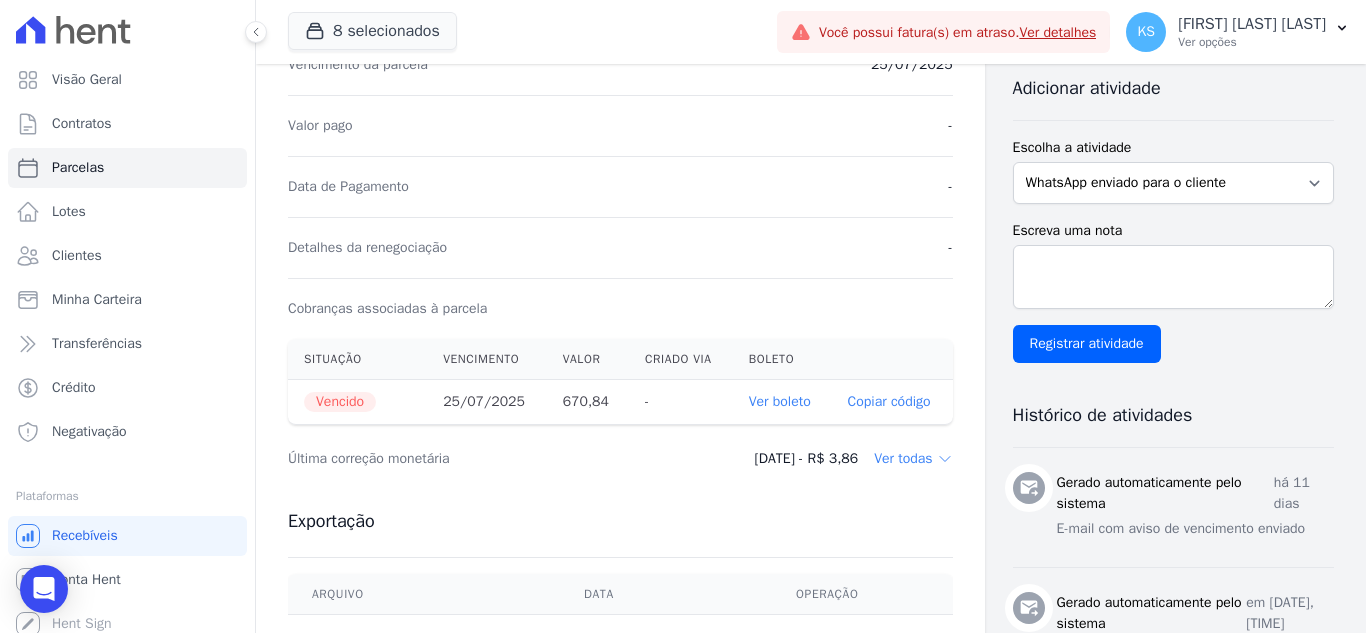 scroll, scrollTop: 700, scrollLeft: 0, axis: vertical 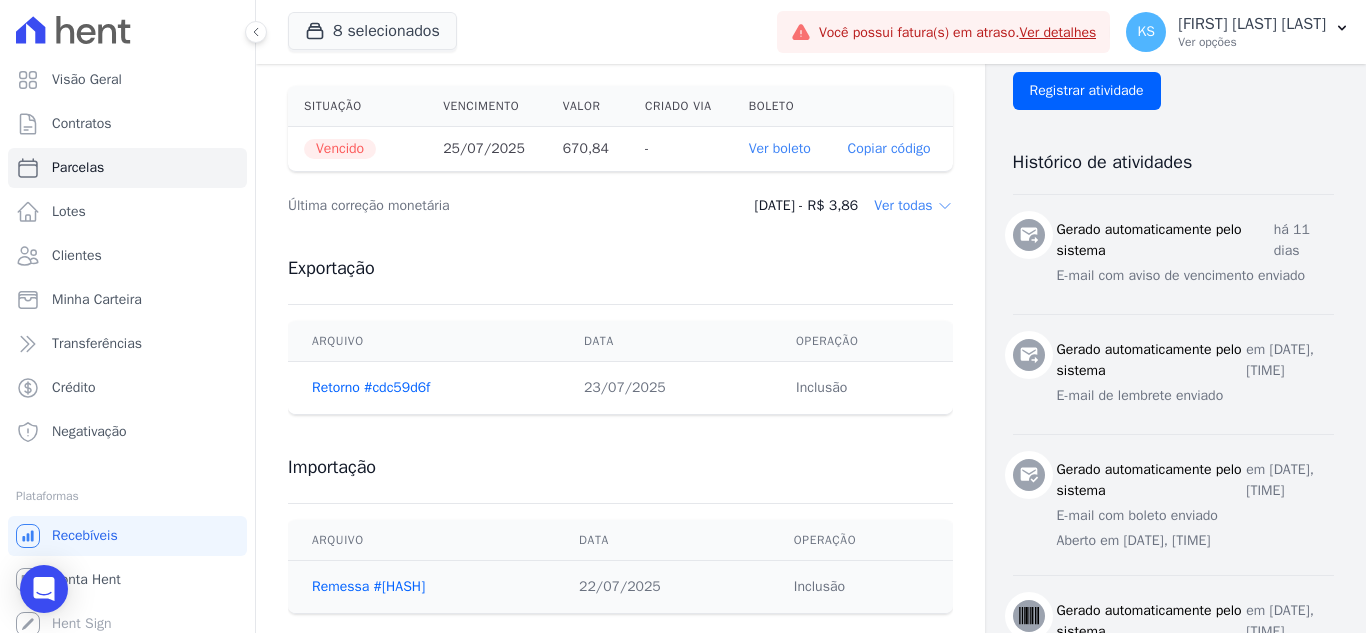 click on "Ver boleto" at bounding box center [782, 149] 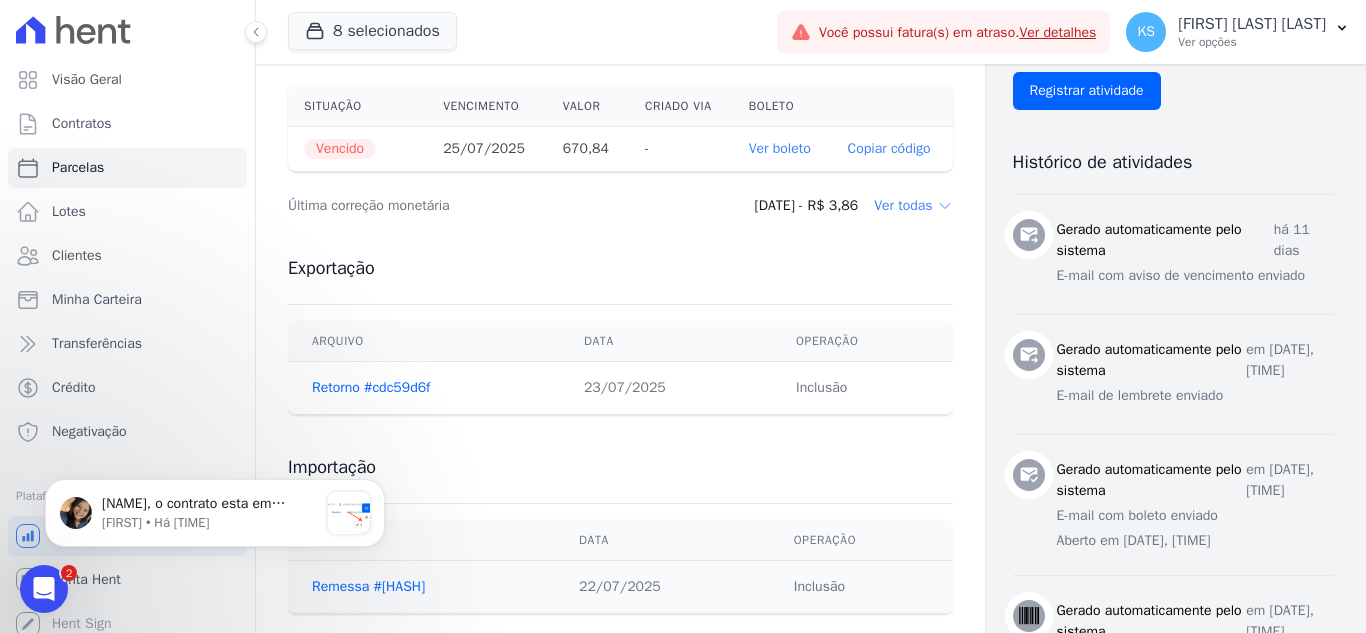 scroll, scrollTop: 0, scrollLeft: 0, axis: both 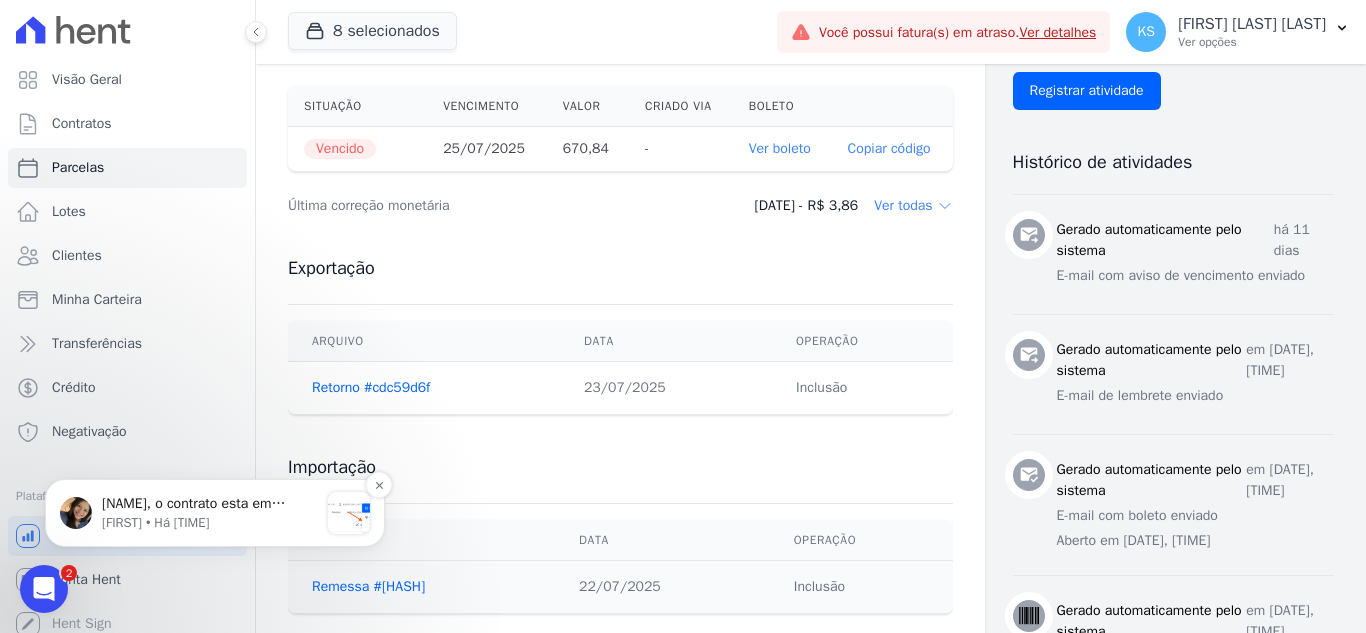 click on "Adriane • Há 10min" at bounding box center [210, 523] 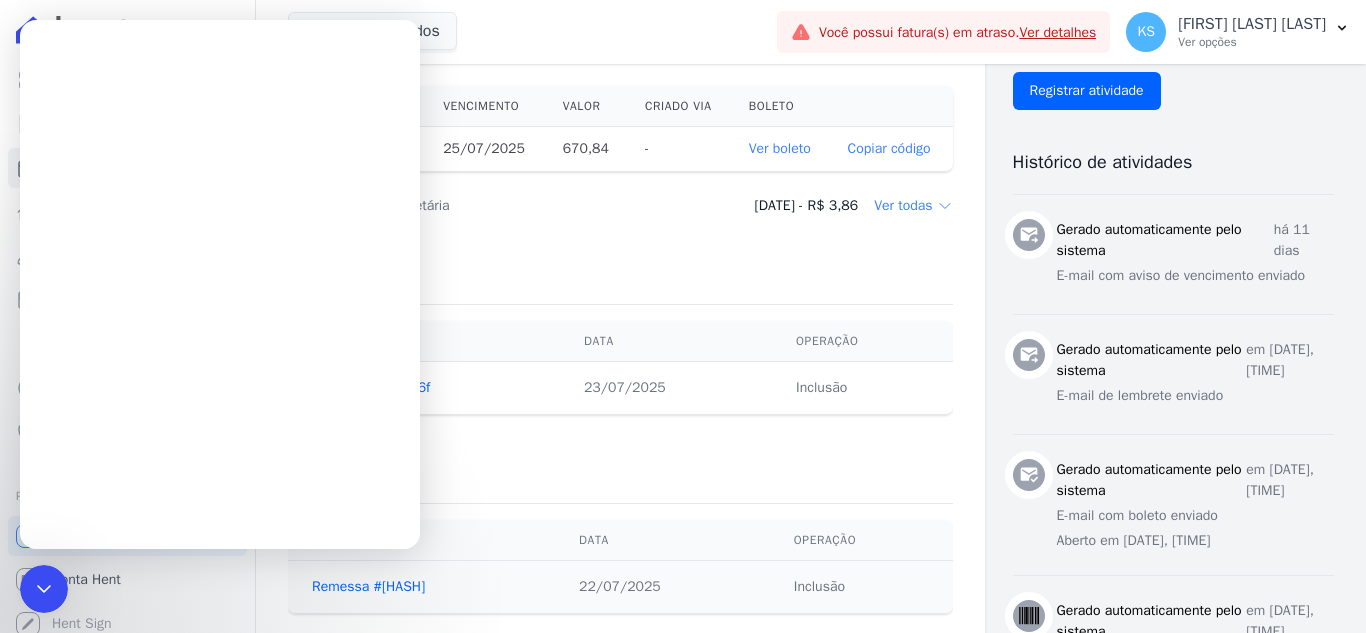 scroll, scrollTop: 0, scrollLeft: 0, axis: both 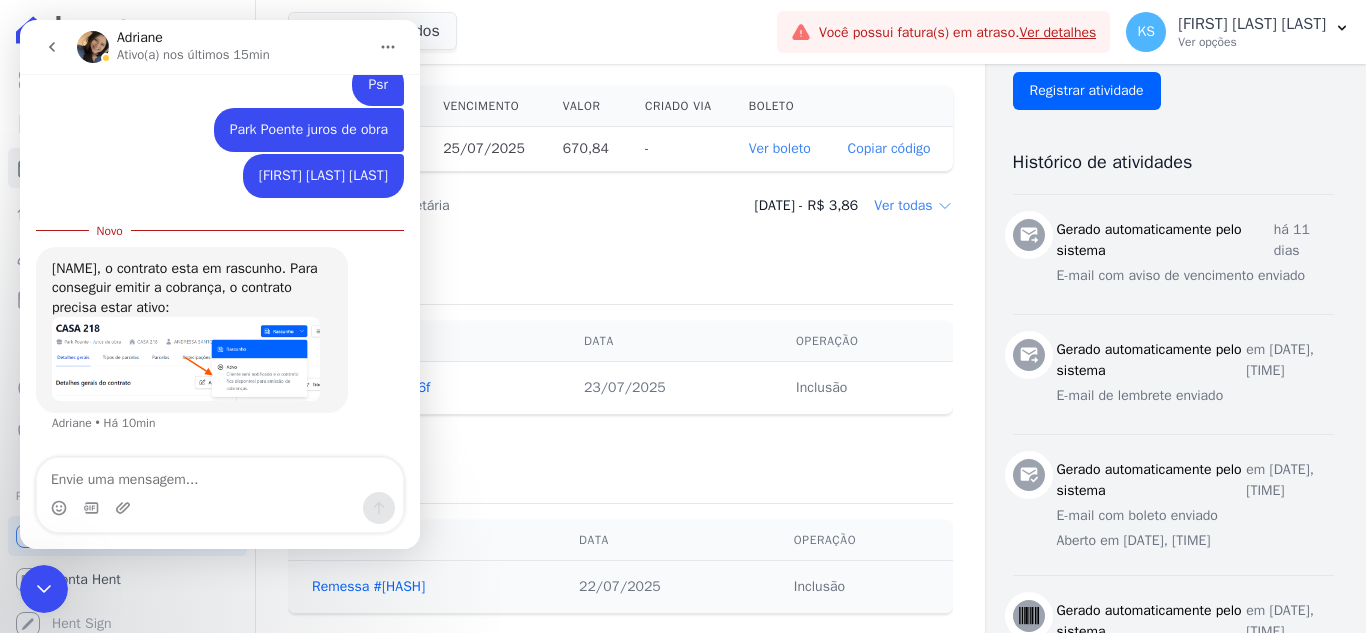 click at bounding box center (186, 358) 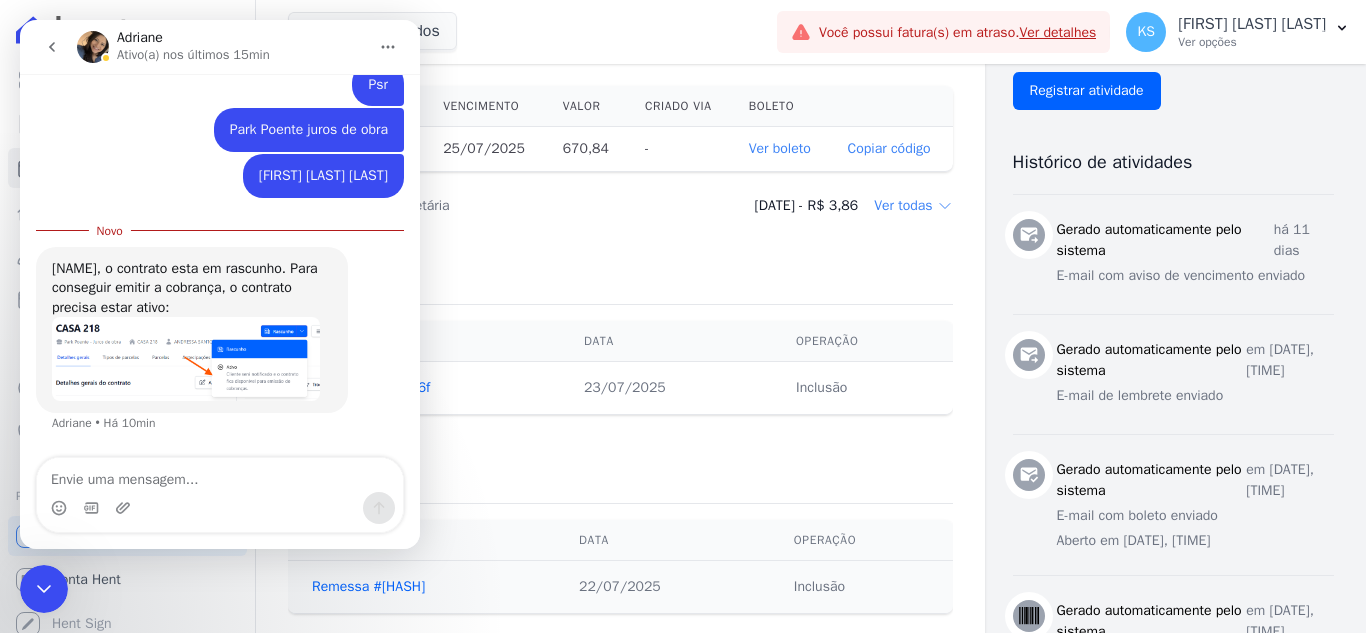 scroll, scrollTop: 0, scrollLeft: 0, axis: both 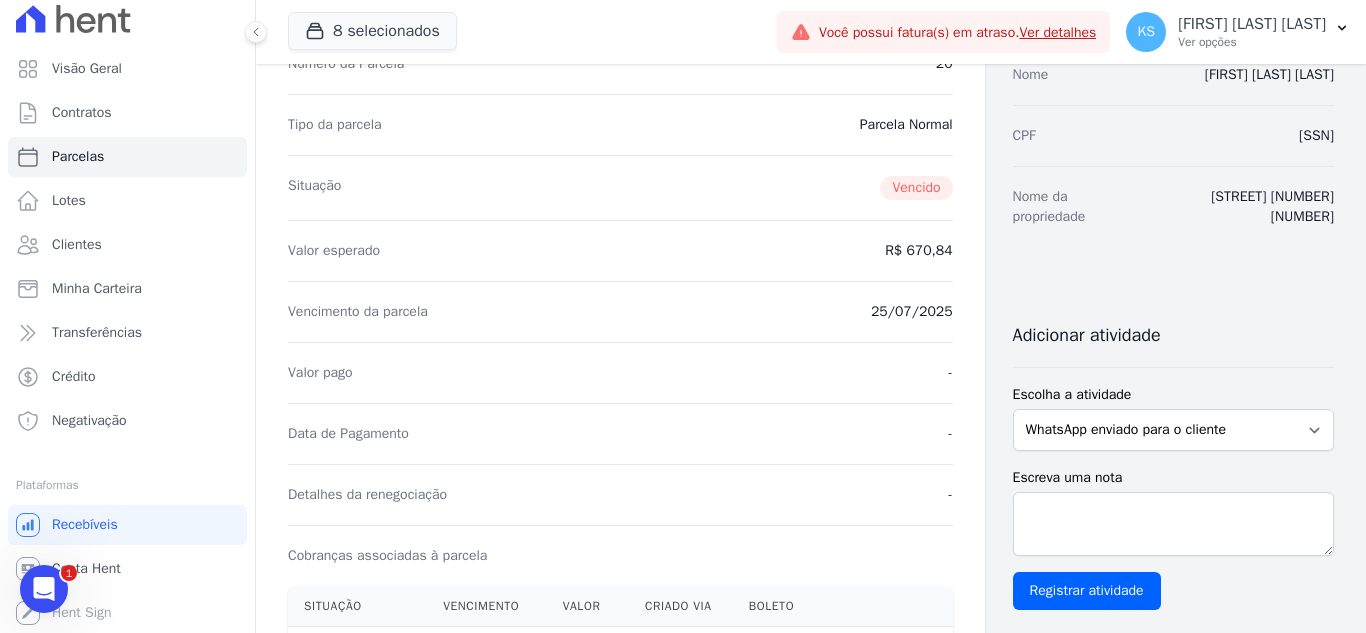 click 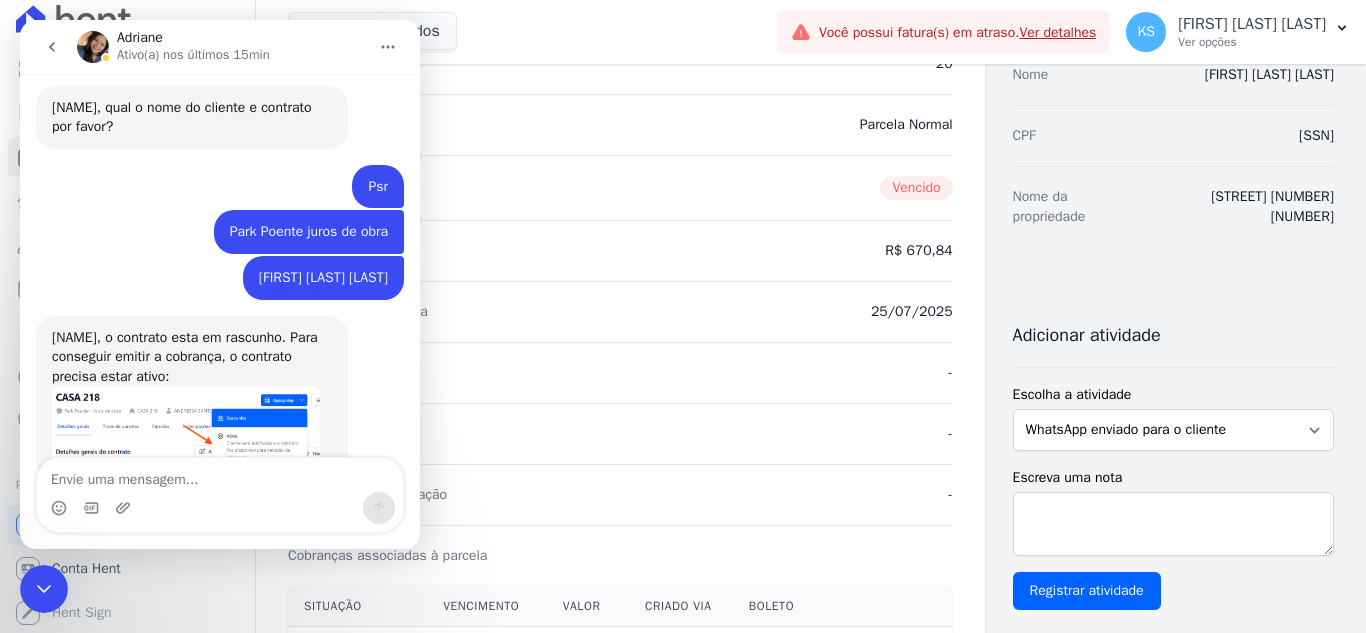 scroll, scrollTop: 879, scrollLeft: 0, axis: vertical 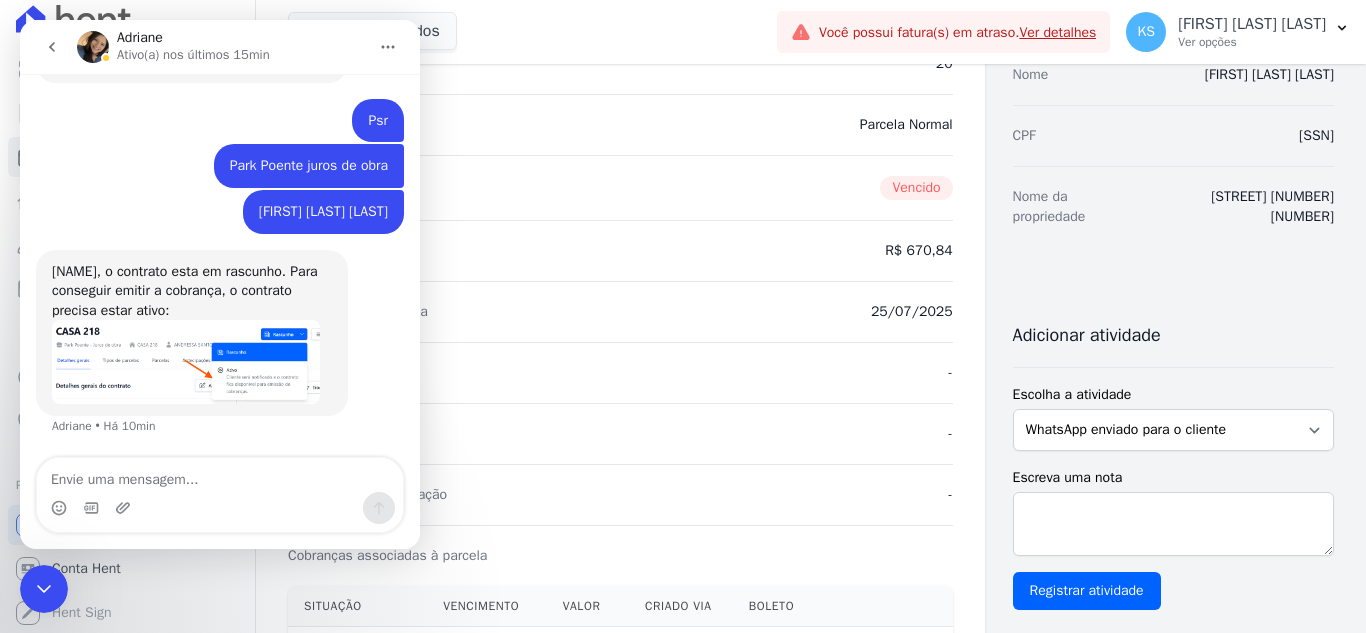 click at bounding box center [220, 475] 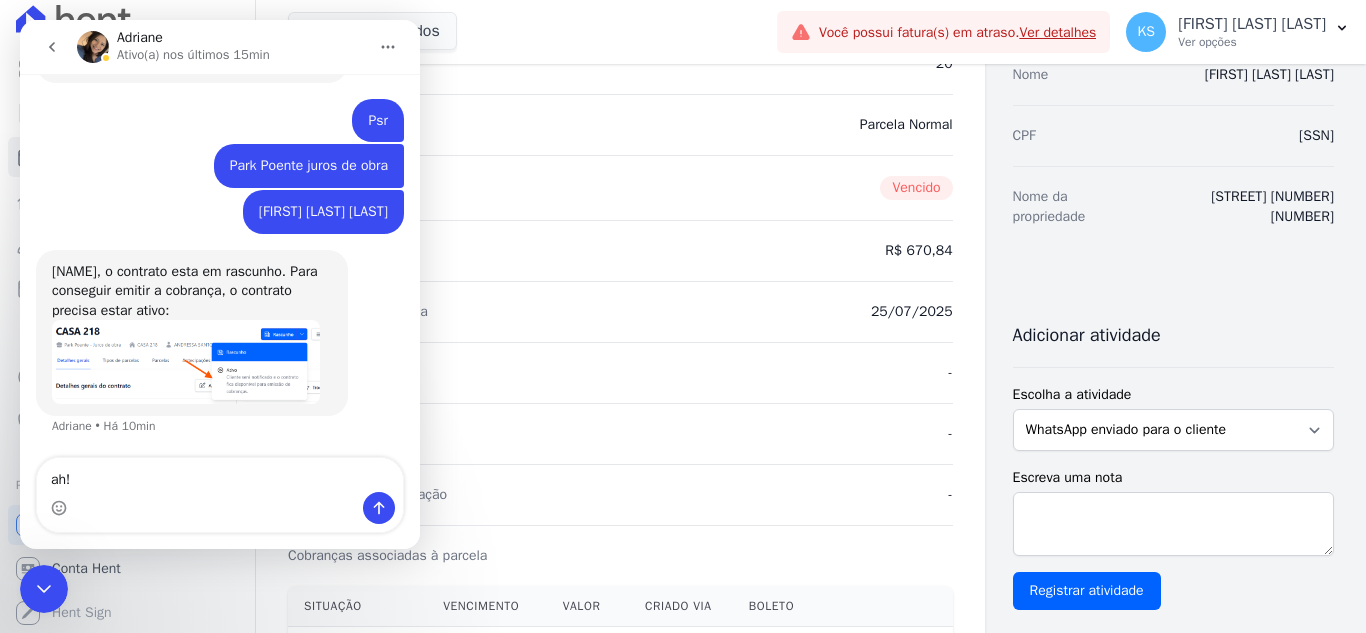 scroll, scrollTop: 899, scrollLeft: 0, axis: vertical 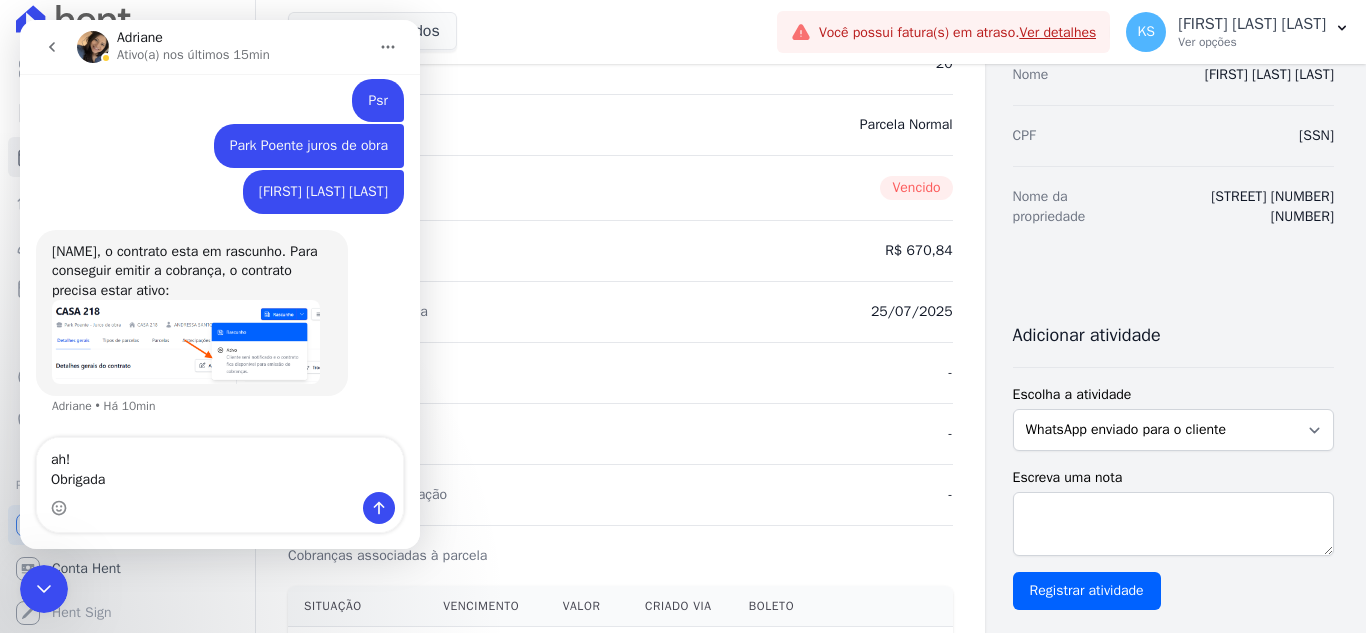 type on "ah!
Obrigada" 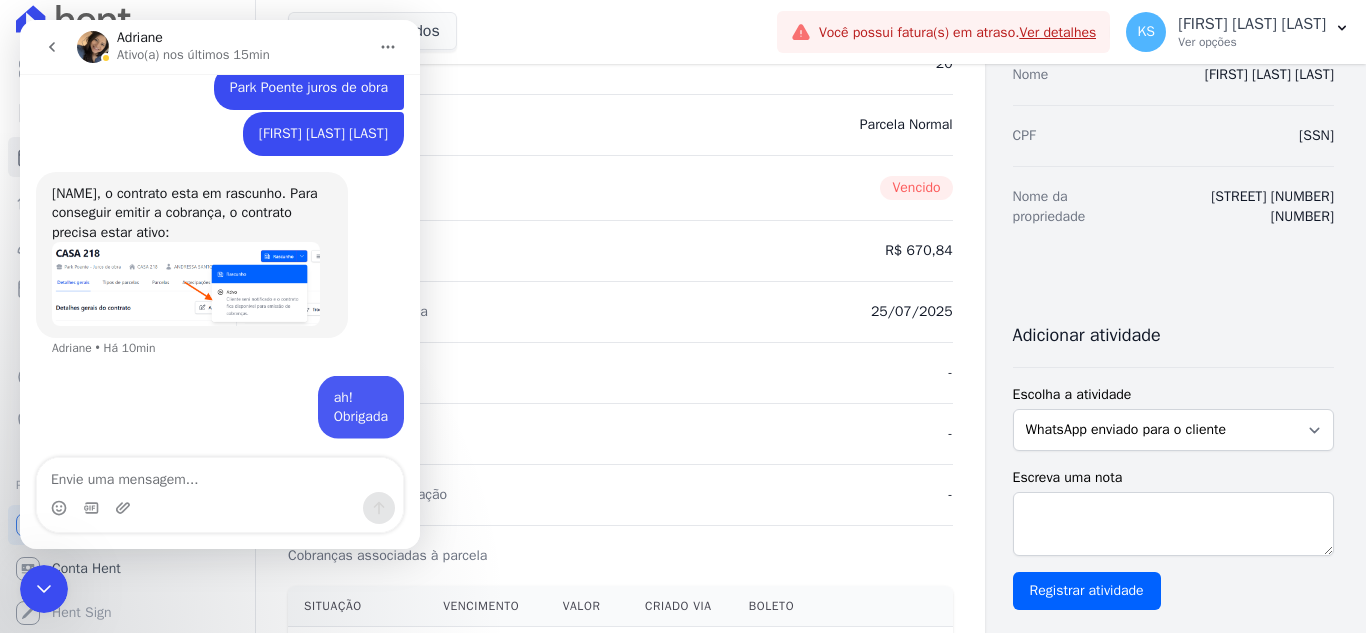 scroll, scrollTop: 958, scrollLeft: 0, axis: vertical 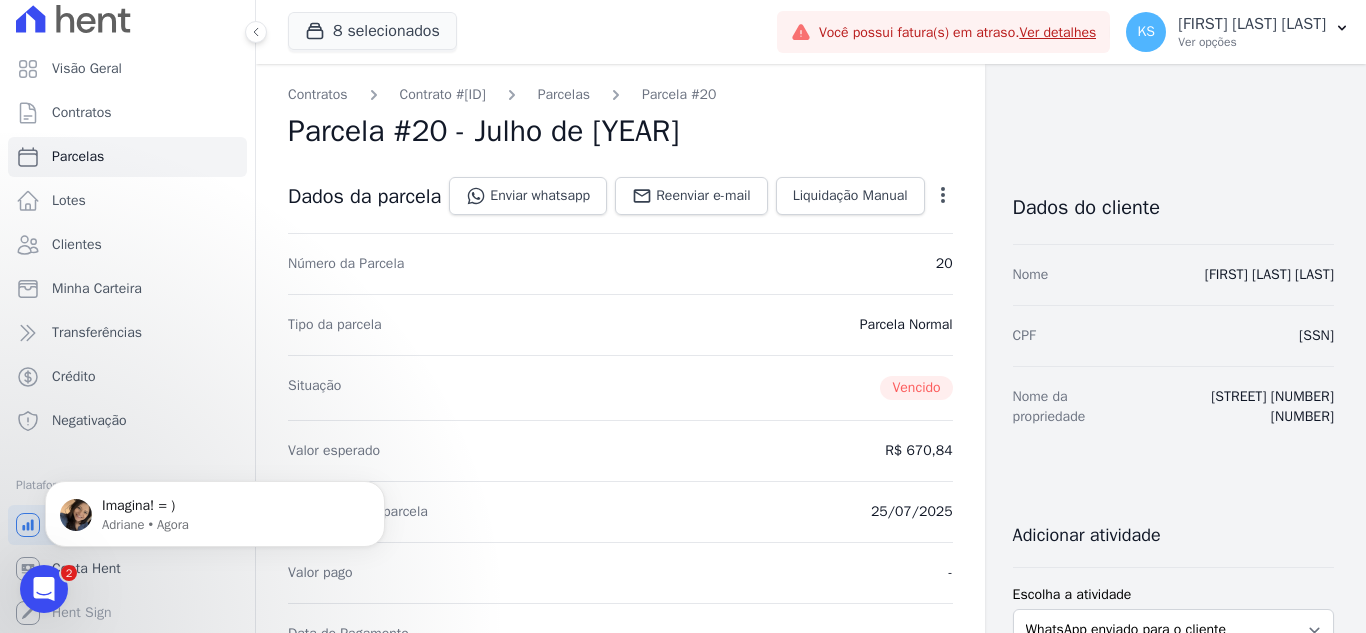click 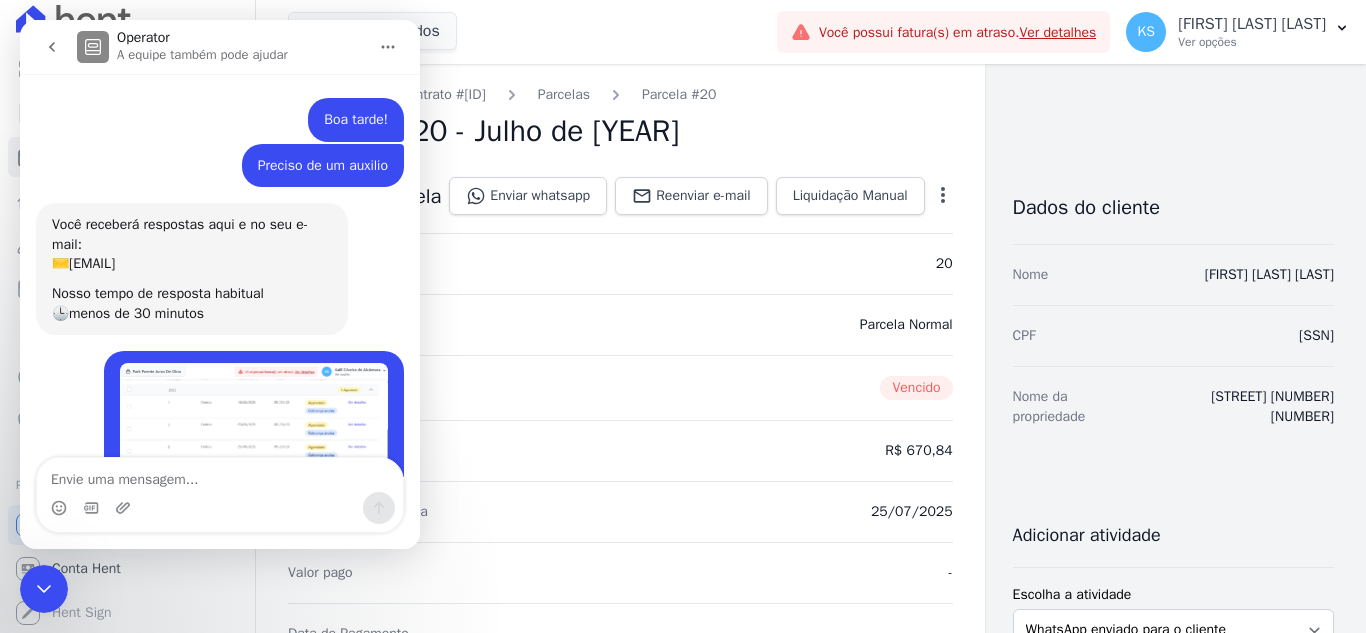 scroll, scrollTop: 117, scrollLeft: 0, axis: vertical 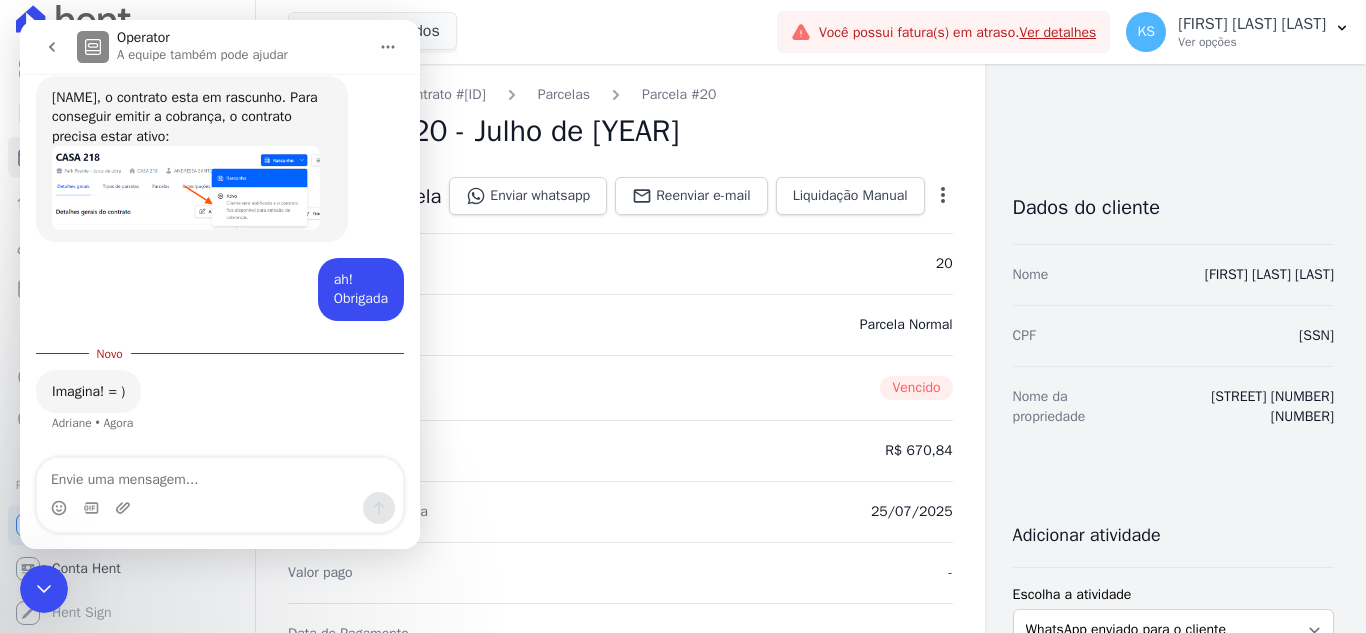 click on "Situação
Vencido" at bounding box center [620, 387] 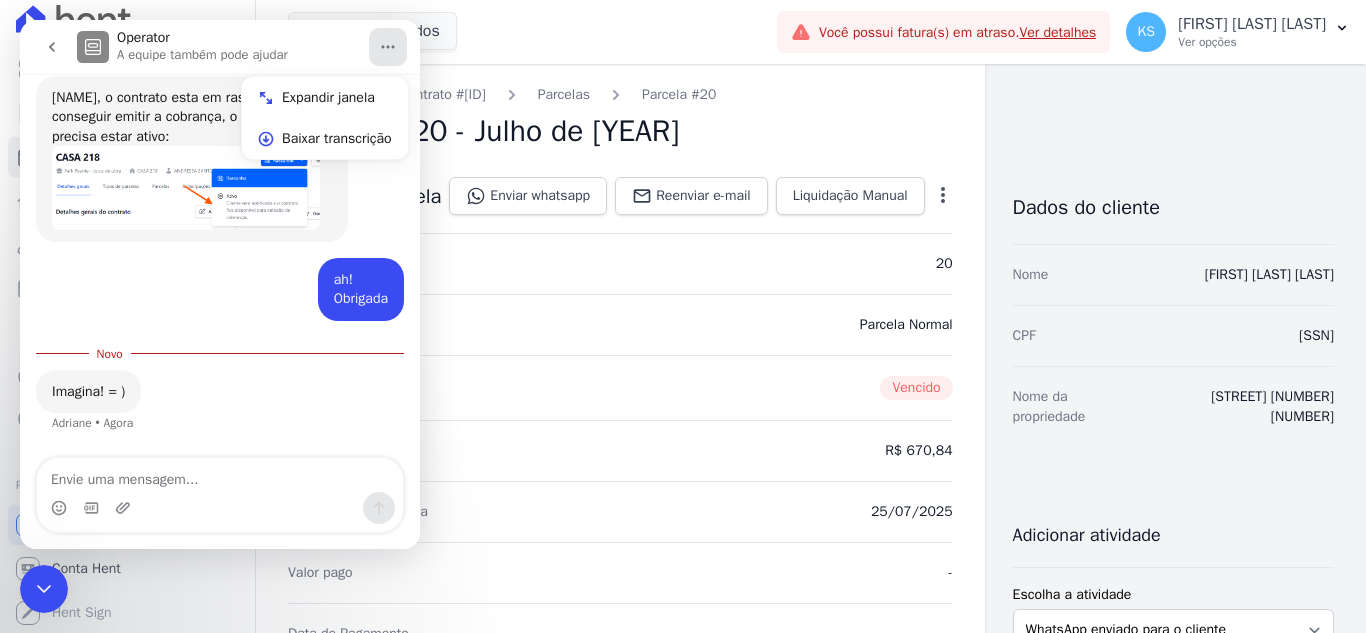 click at bounding box center (44, 589) 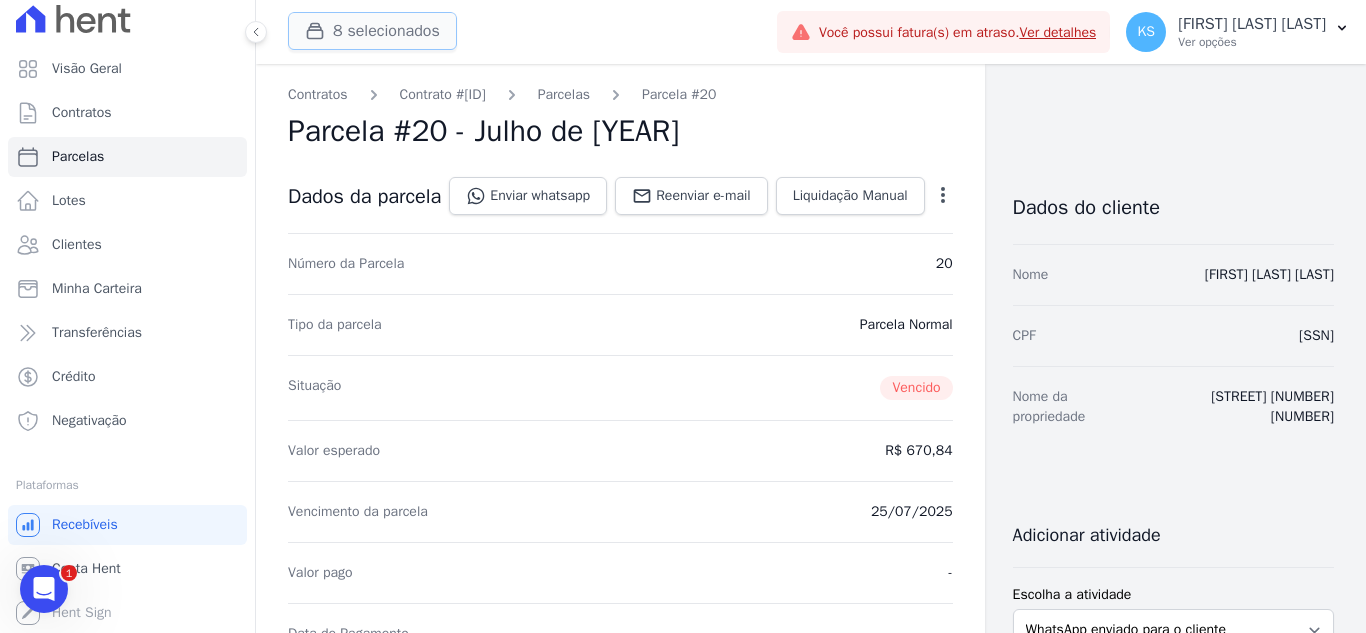 click at bounding box center (319, 31) 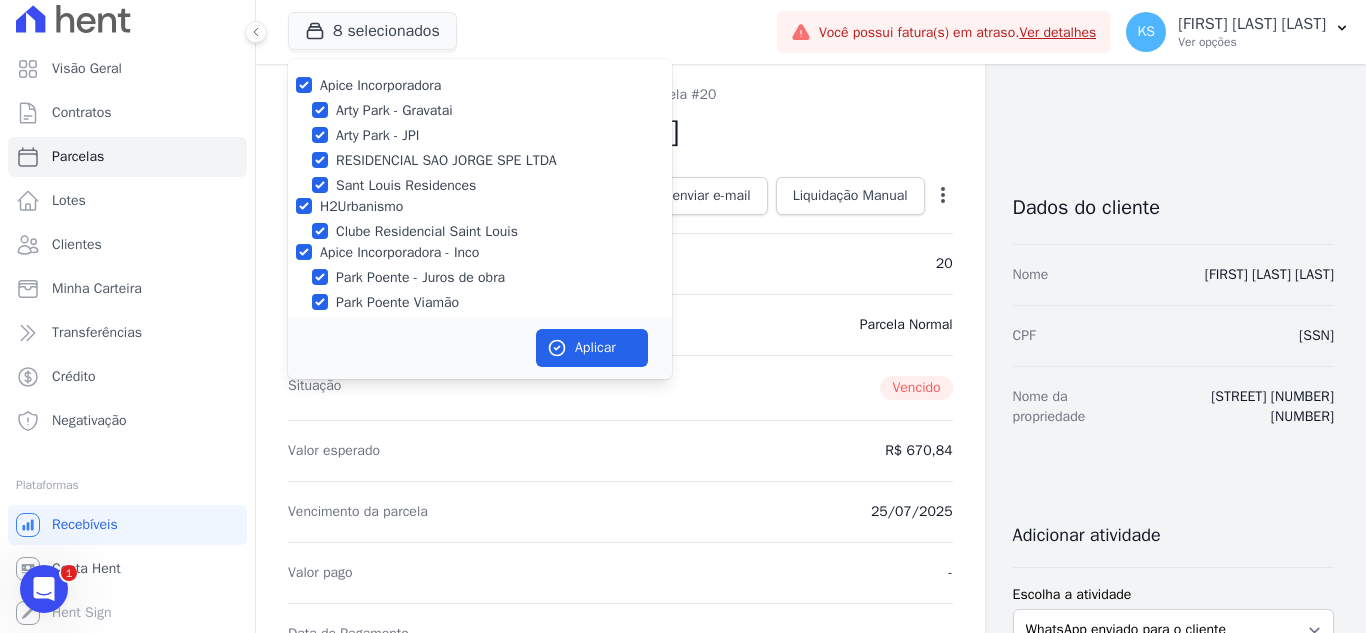 click at bounding box center (304, 85) 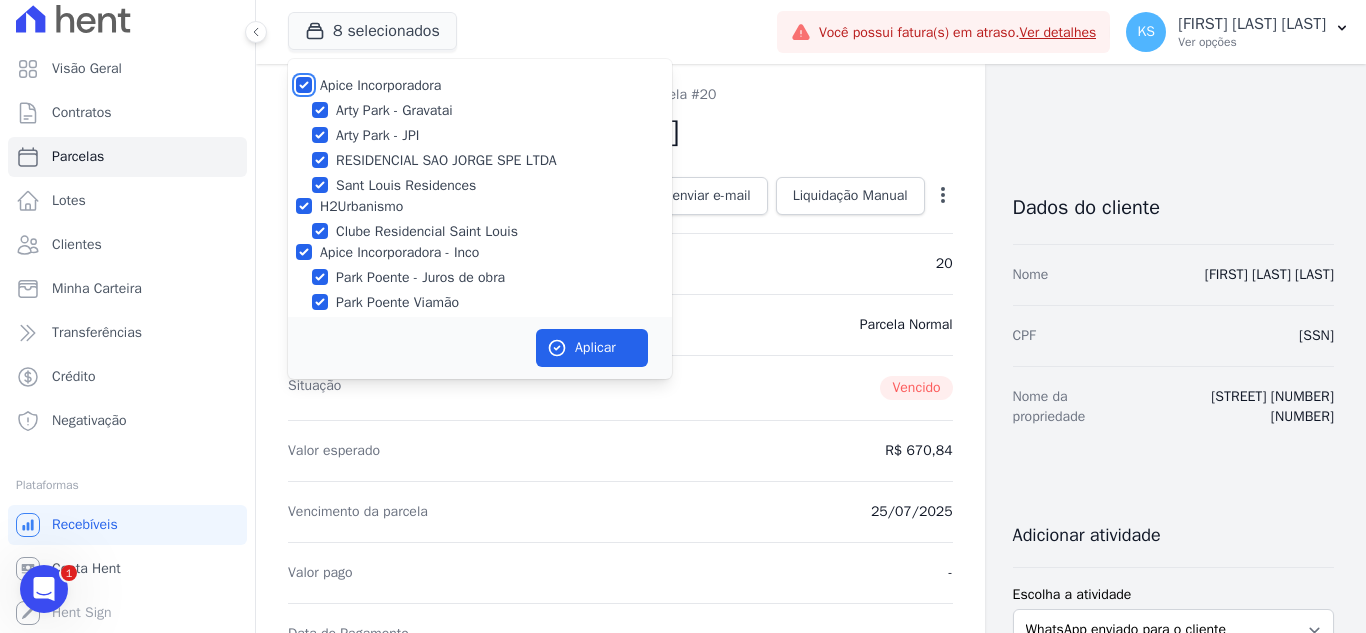 click on "Apice Incorporadora" at bounding box center [304, 85] 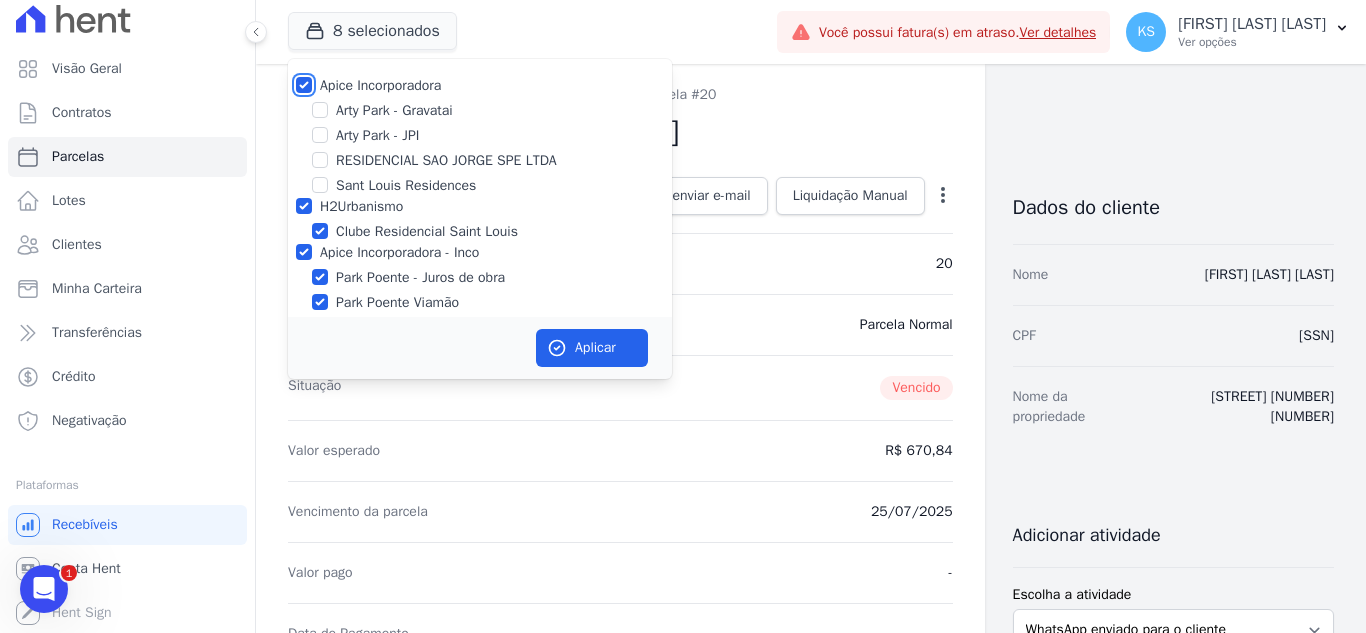 checkbox on "false" 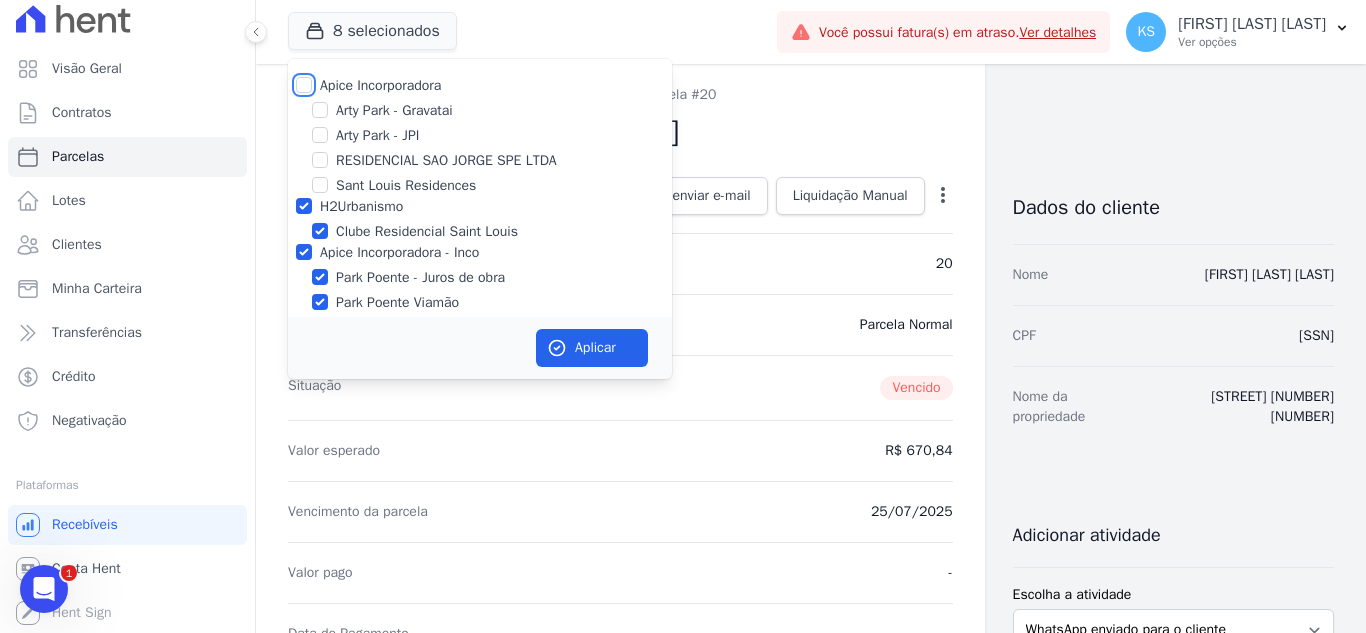 checkbox on "false" 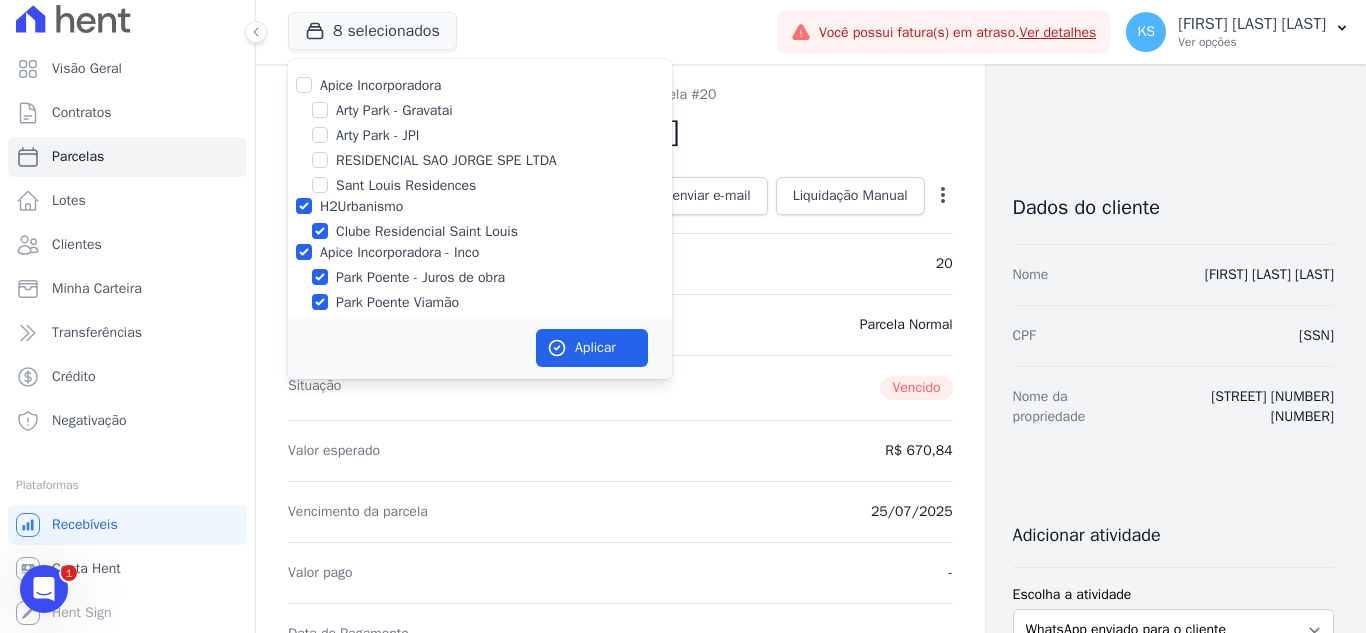 click on "H2Urbanismo" at bounding box center (480, 206) 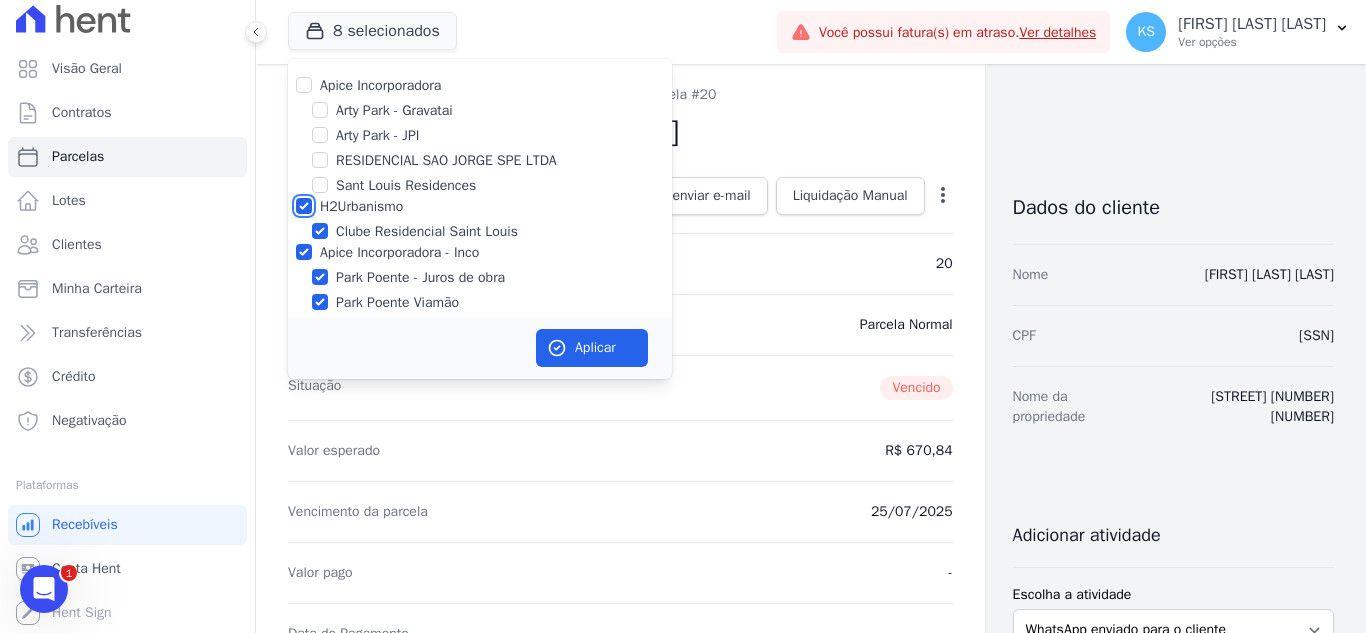 click on "H2Urbanismo" at bounding box center (304, 206) 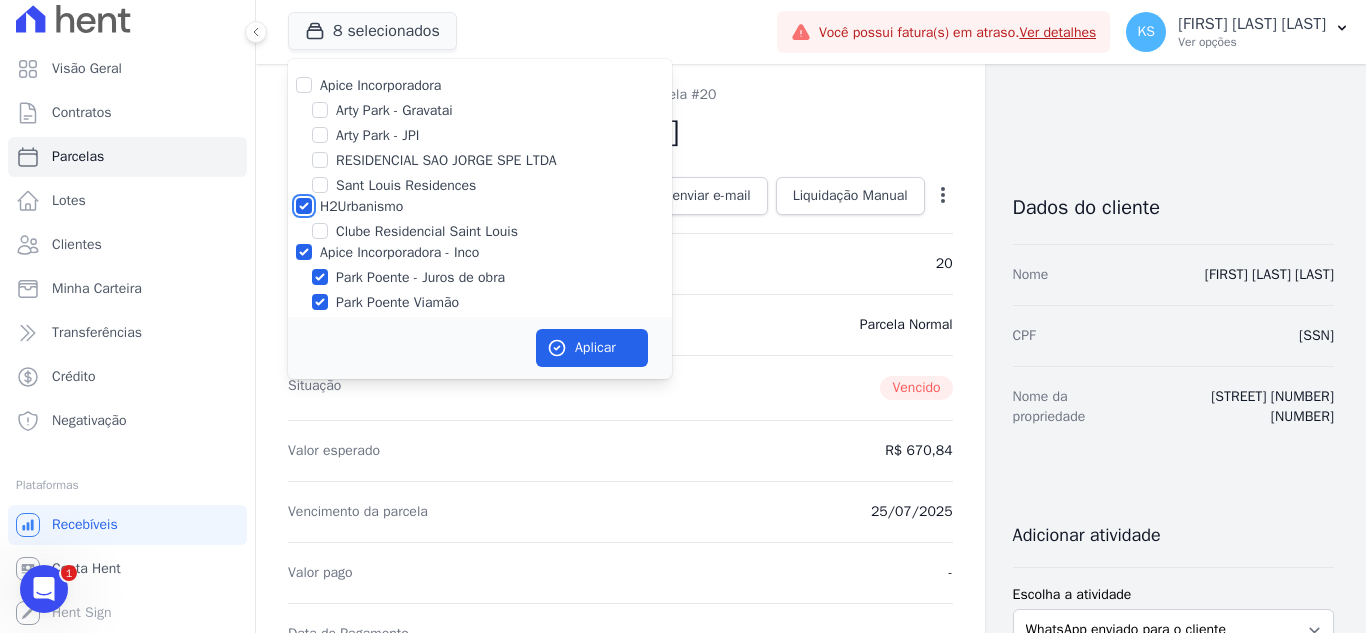 checkbox on "false" 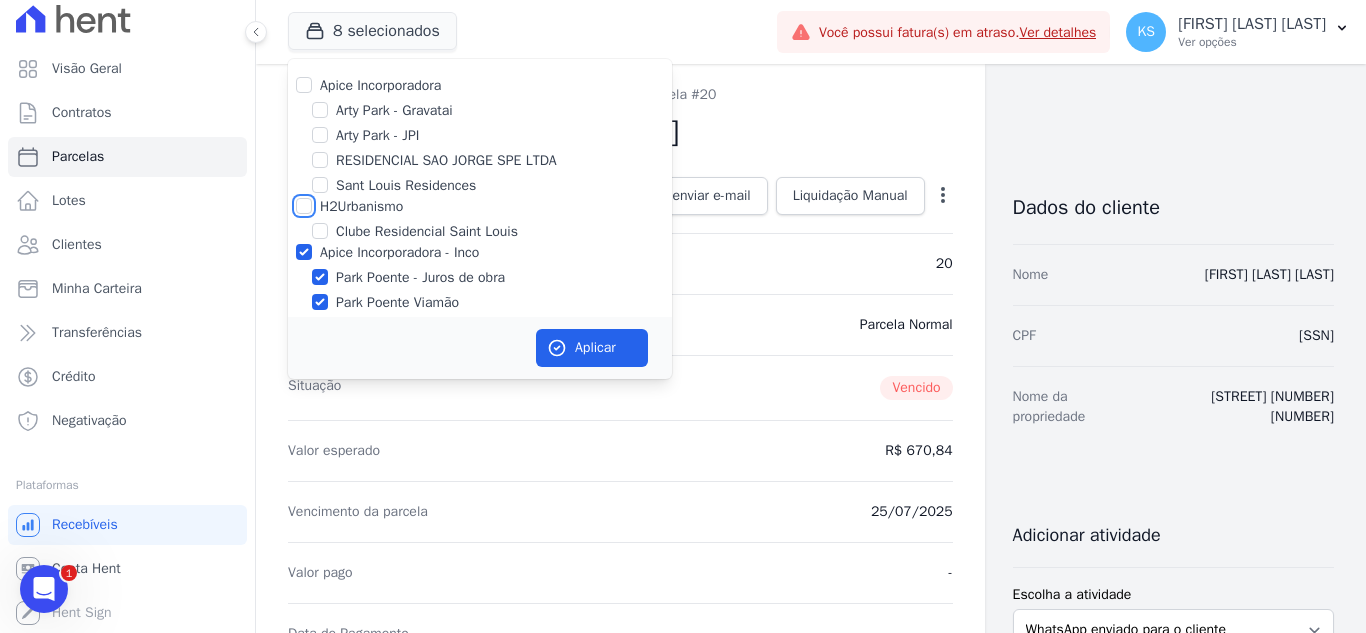 checkbox on "false" 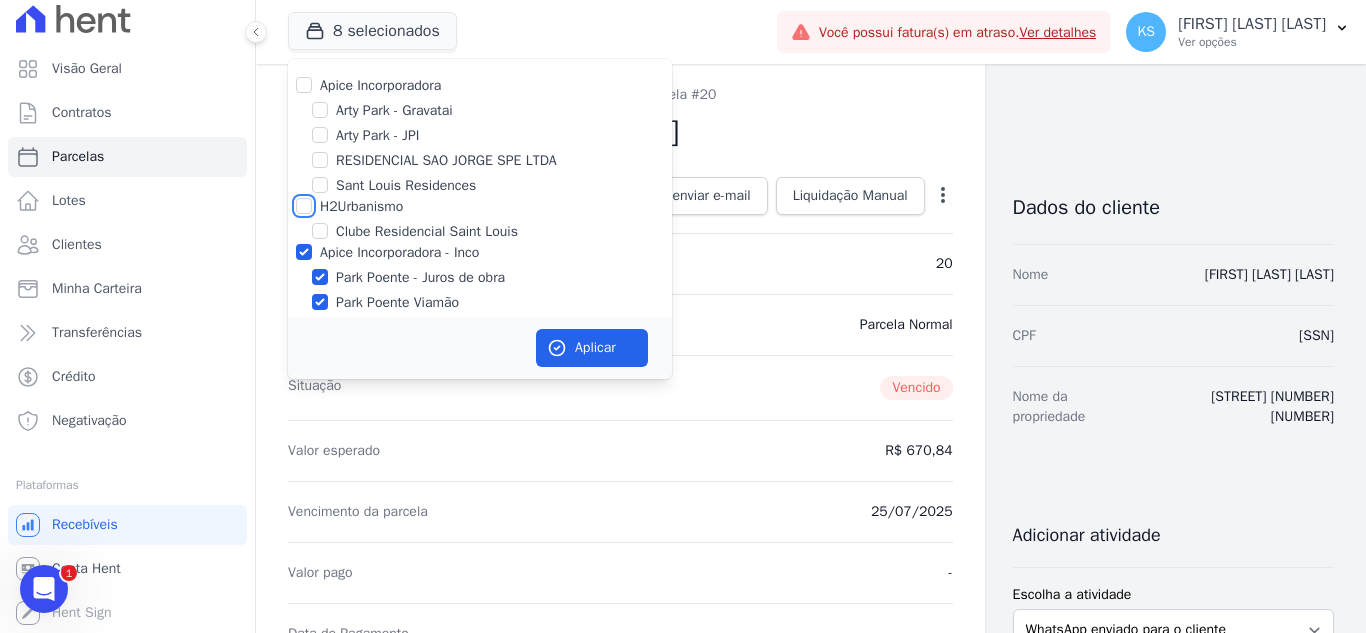 scroll, scrollTop: 37, scrollLeft: 0, axis: vertical 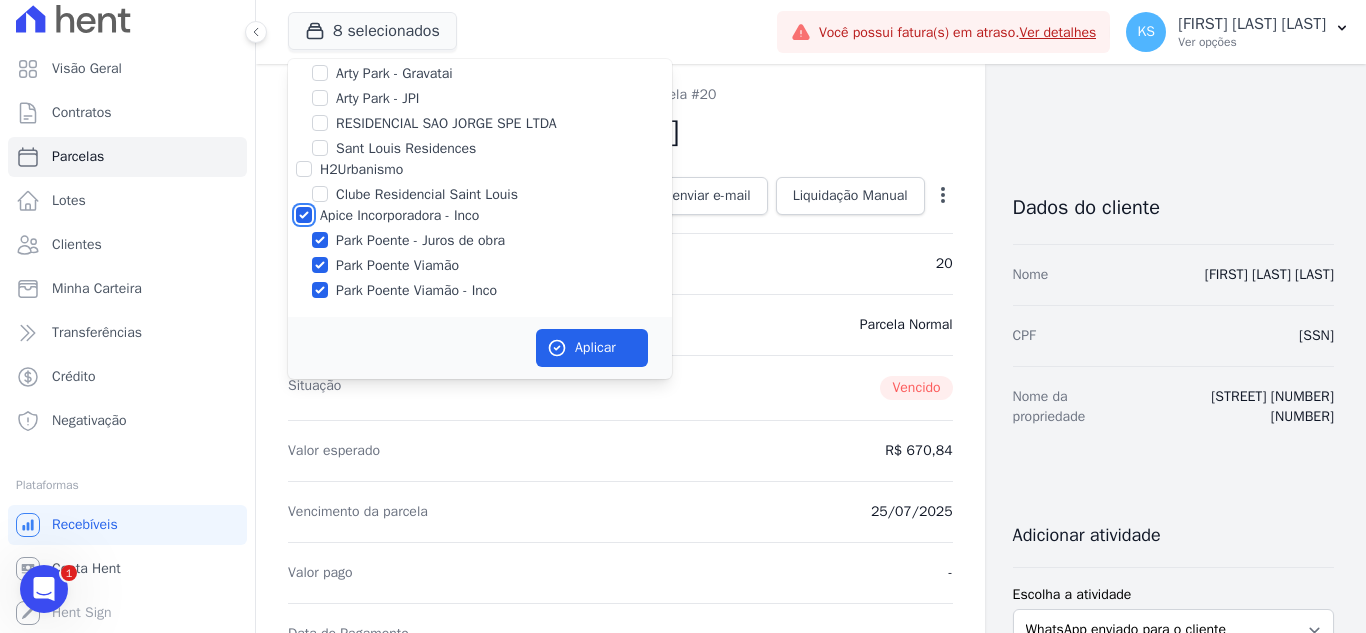 click on "Apice Incorporadora - Inco" at bounding box center (304, 215) 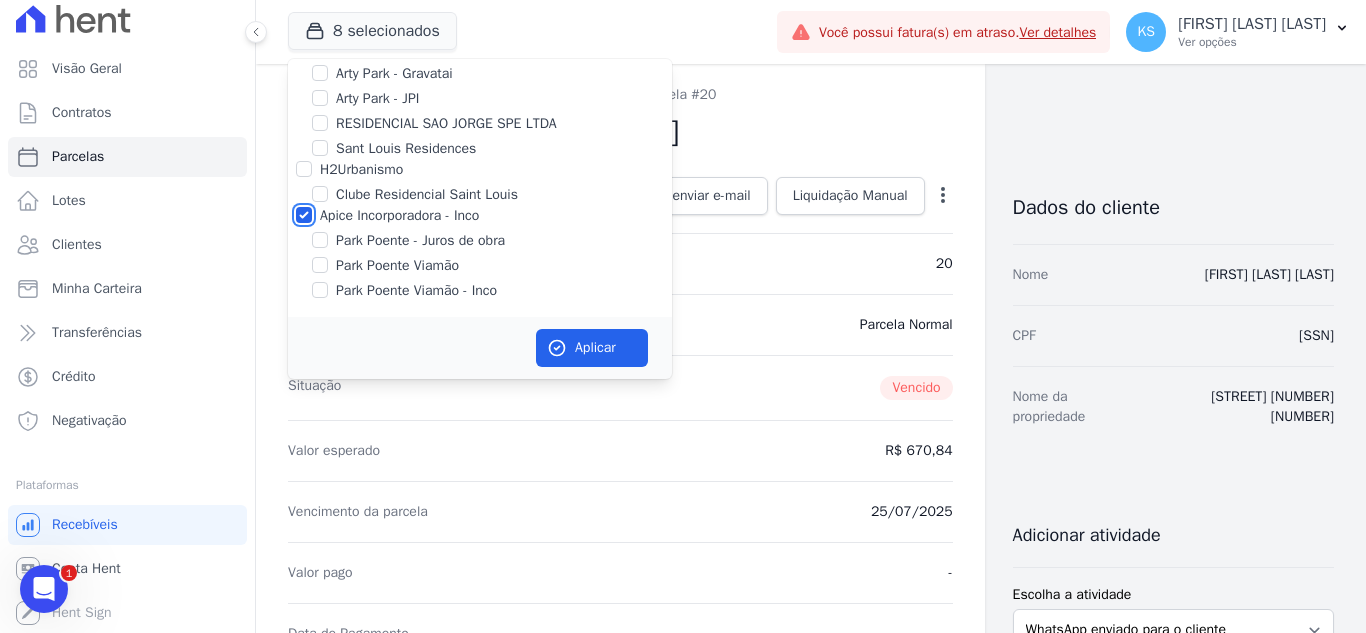 checkbox on "false" 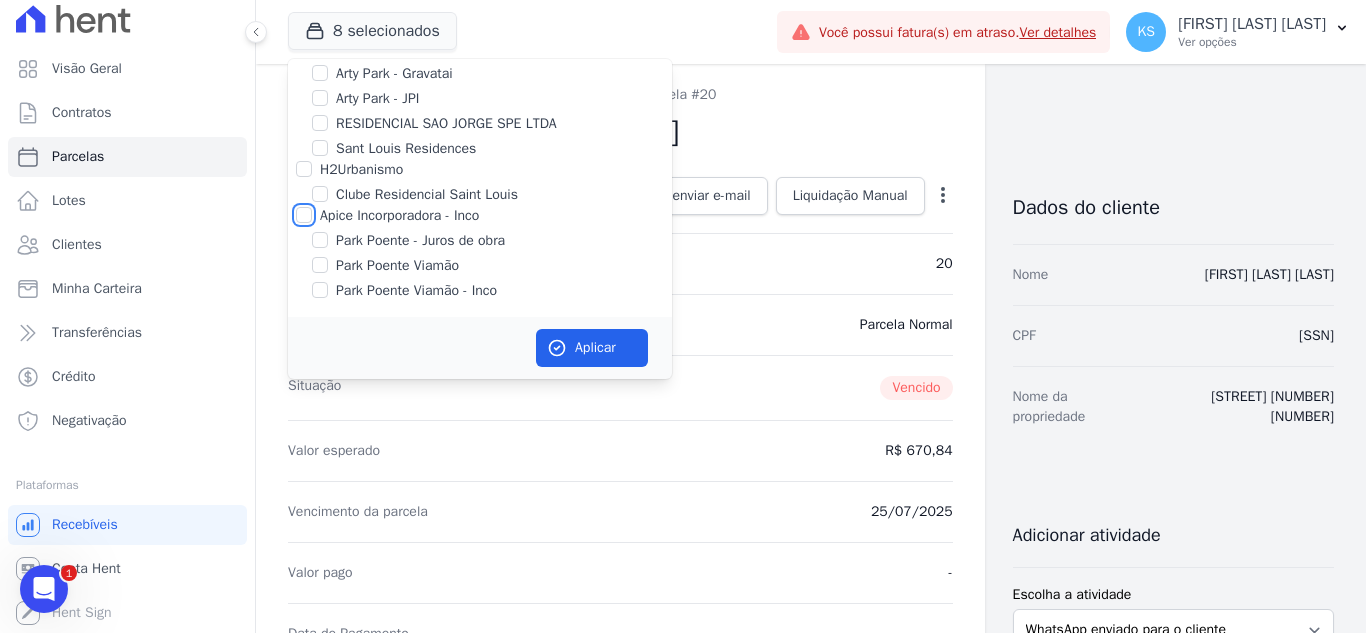 checkbox on "false" 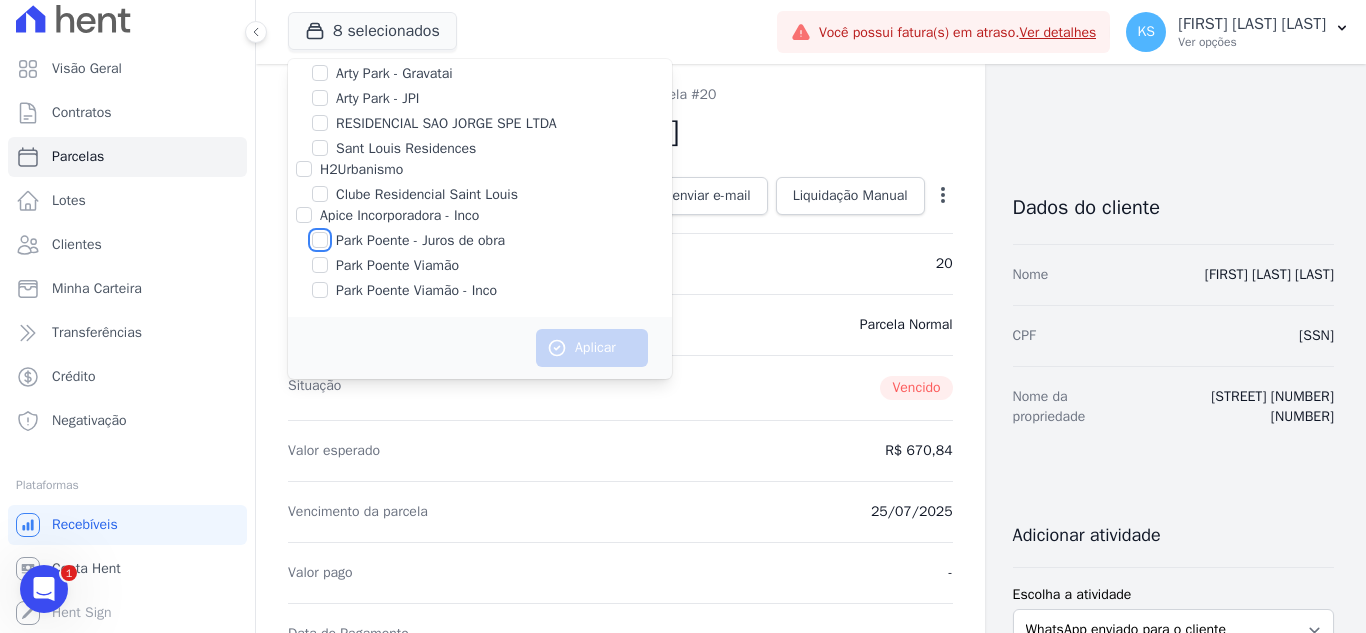 click on "Park Poente - Juros de obra" at bounding box center [320, 240] 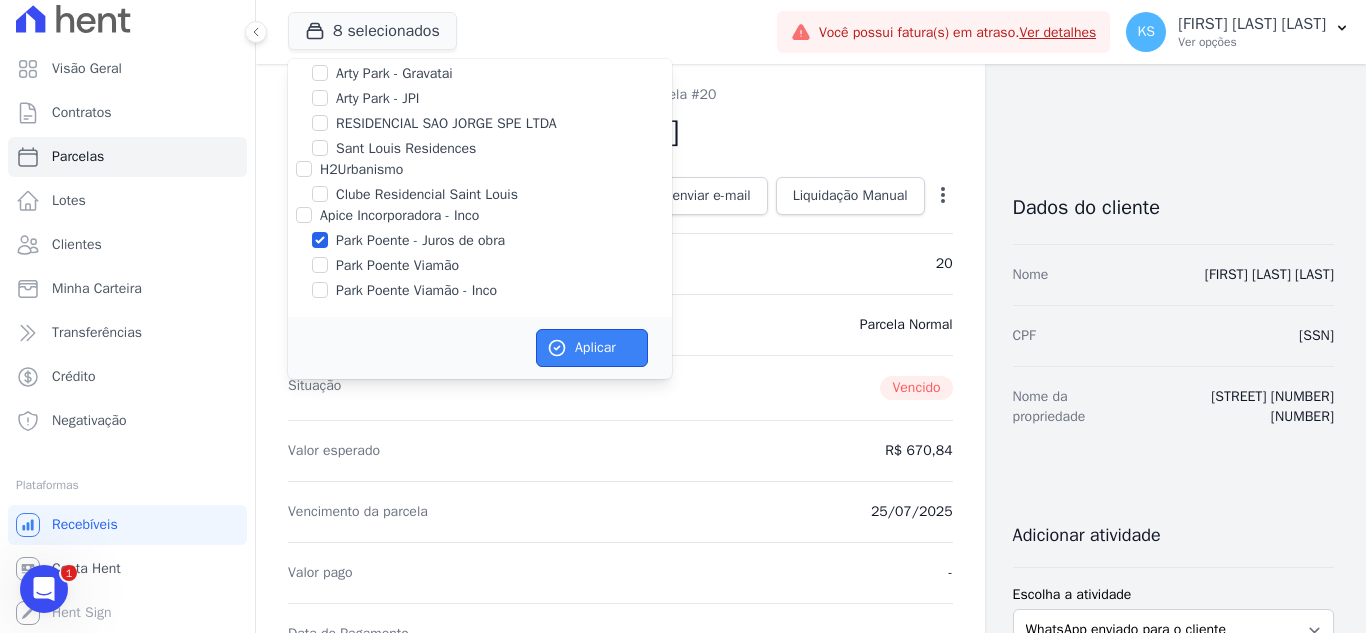 click on "Aplicar" at bounding box center (592, 348) 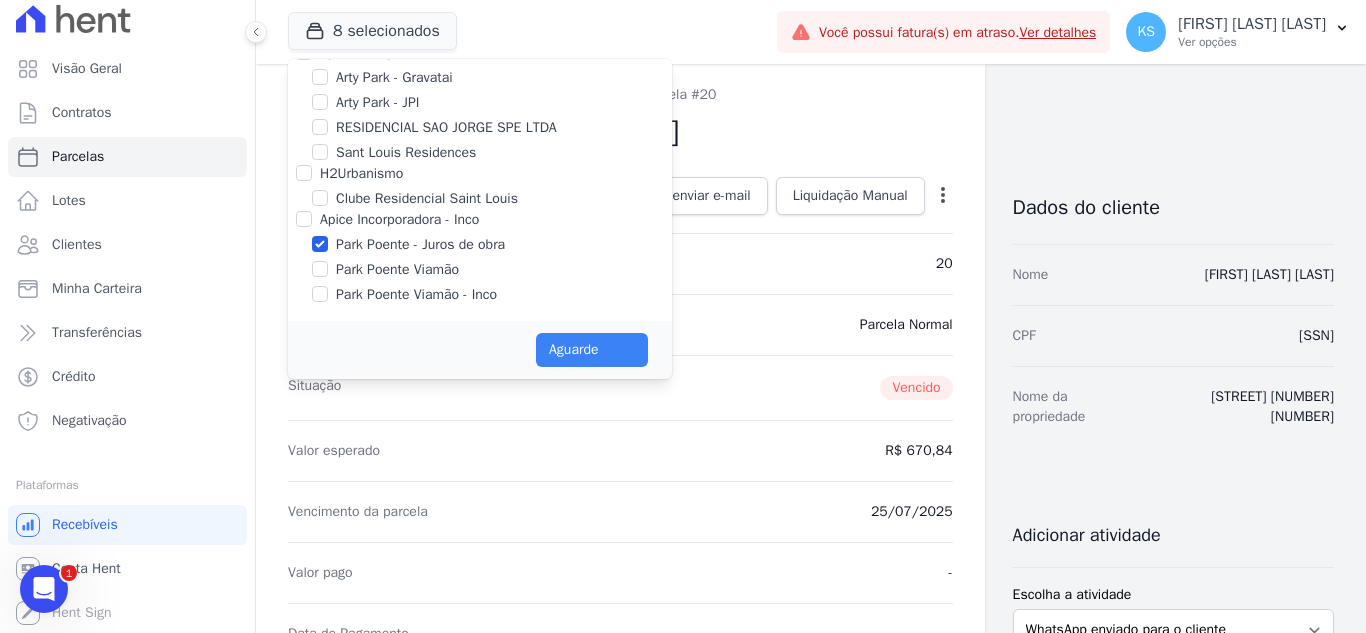 scroll, scrollTop: 33, scrollLeft: 0, axis: vertical 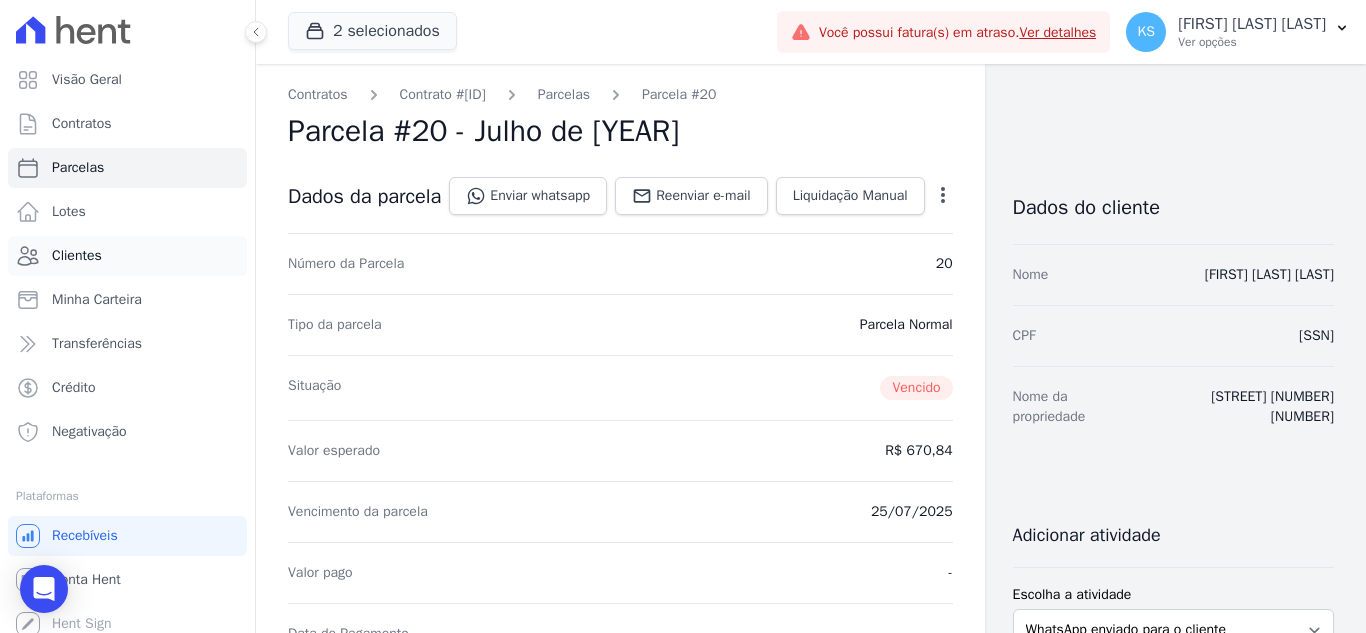 click on "Clientes" at bounding box center [127, 256] 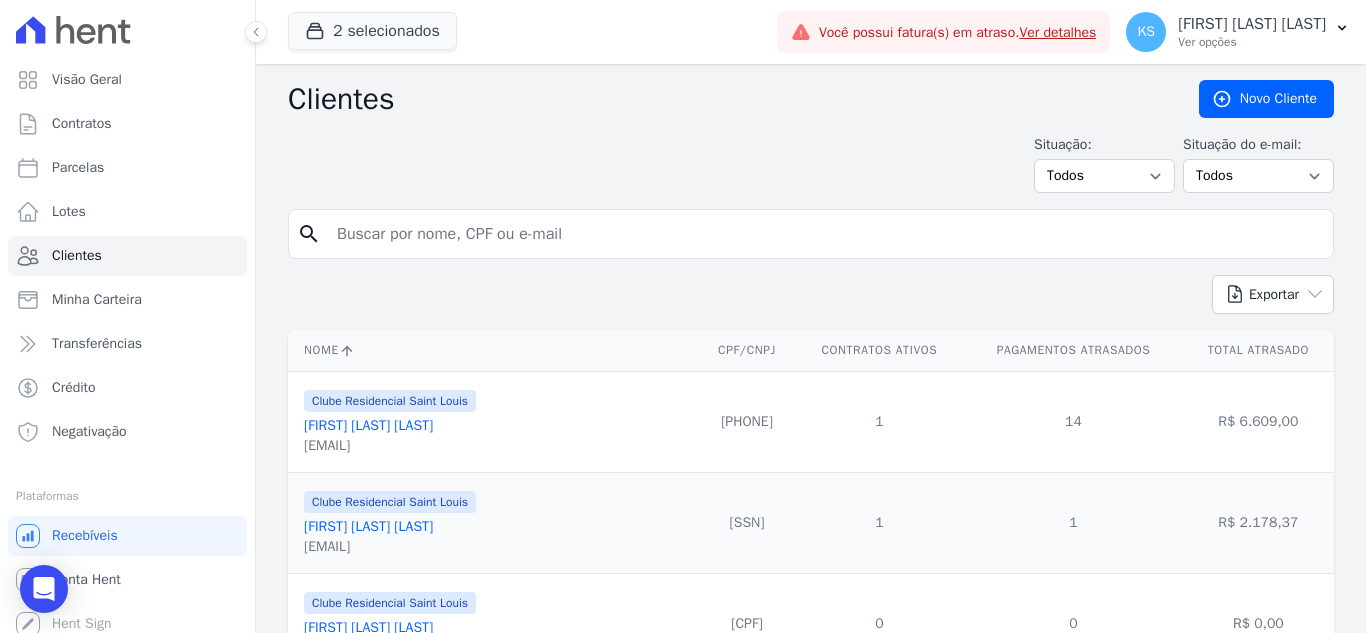 click at bounding box center [825, 234] 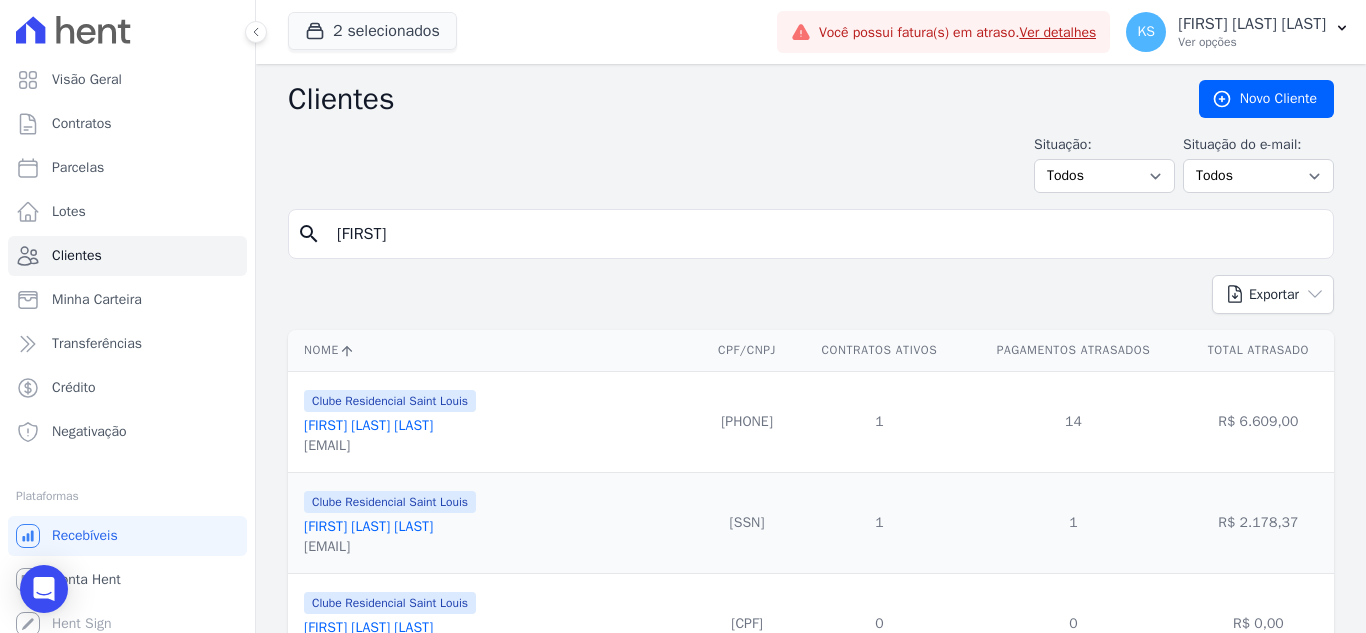 type on "thamires" 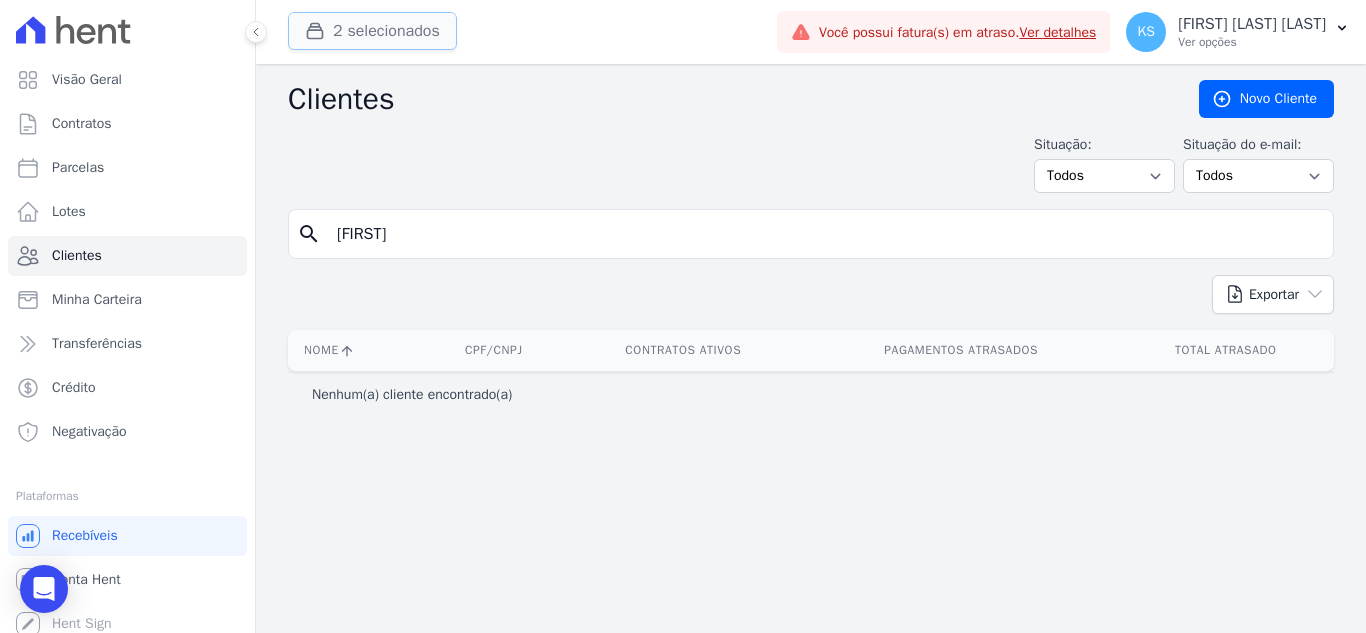 click on "2 selecionados" at bounding box center [372, 31] 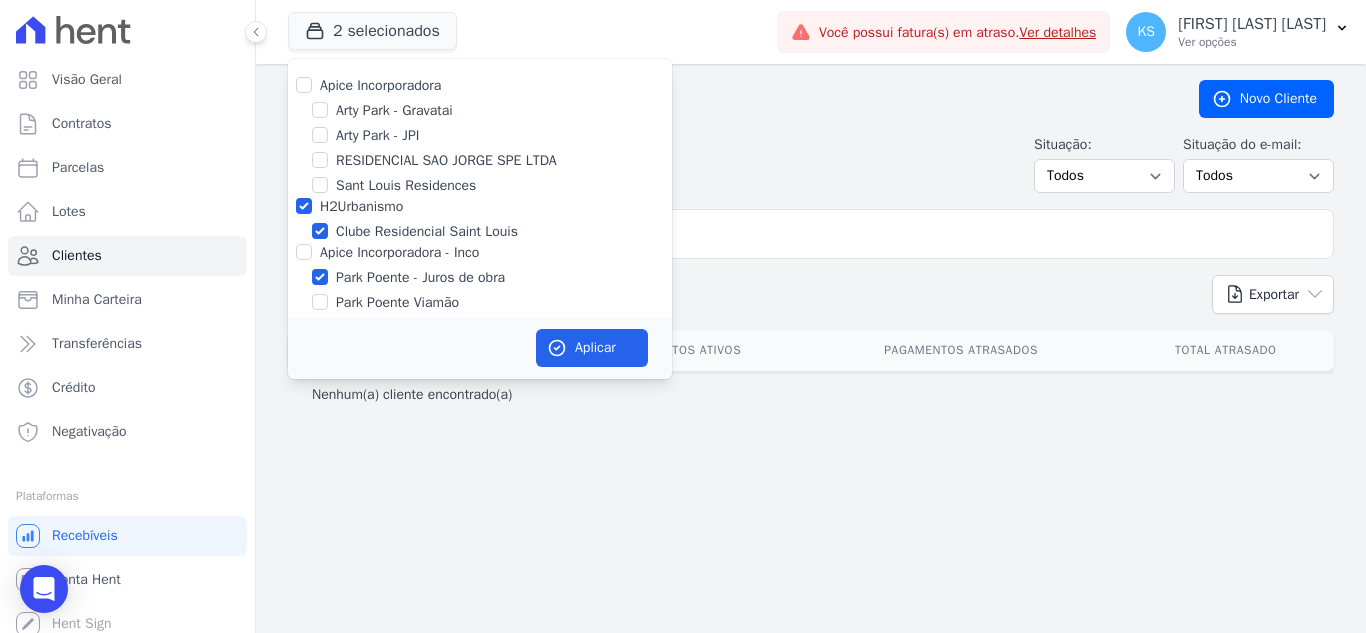 click on "Apice Incorporadora" at bounding box center (480, 85) 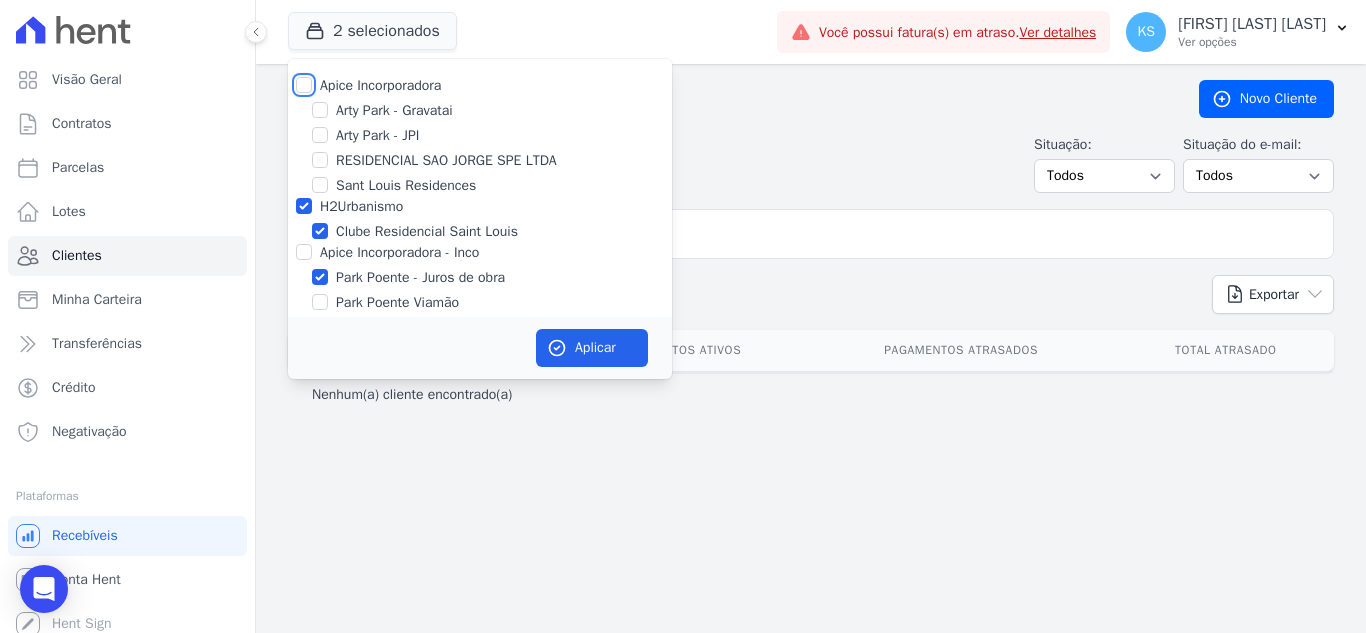 click on "Apice Incorporadora" at bounding box center [304, 85] 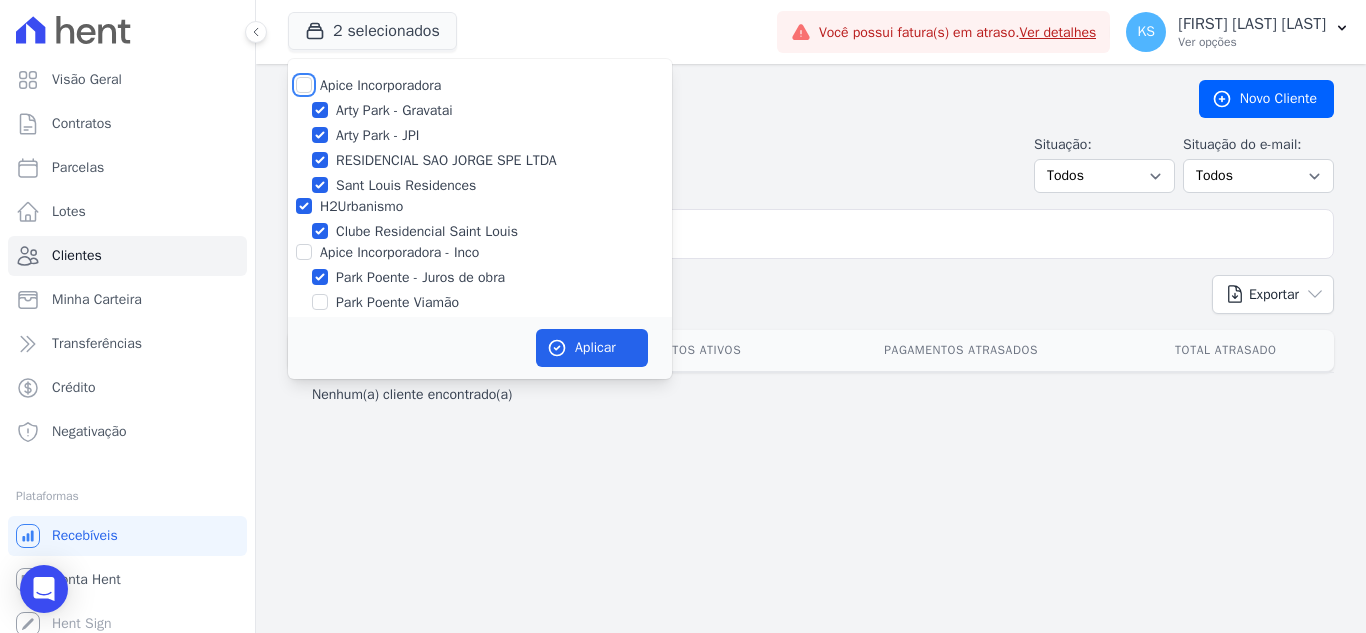 checkbox on "true" 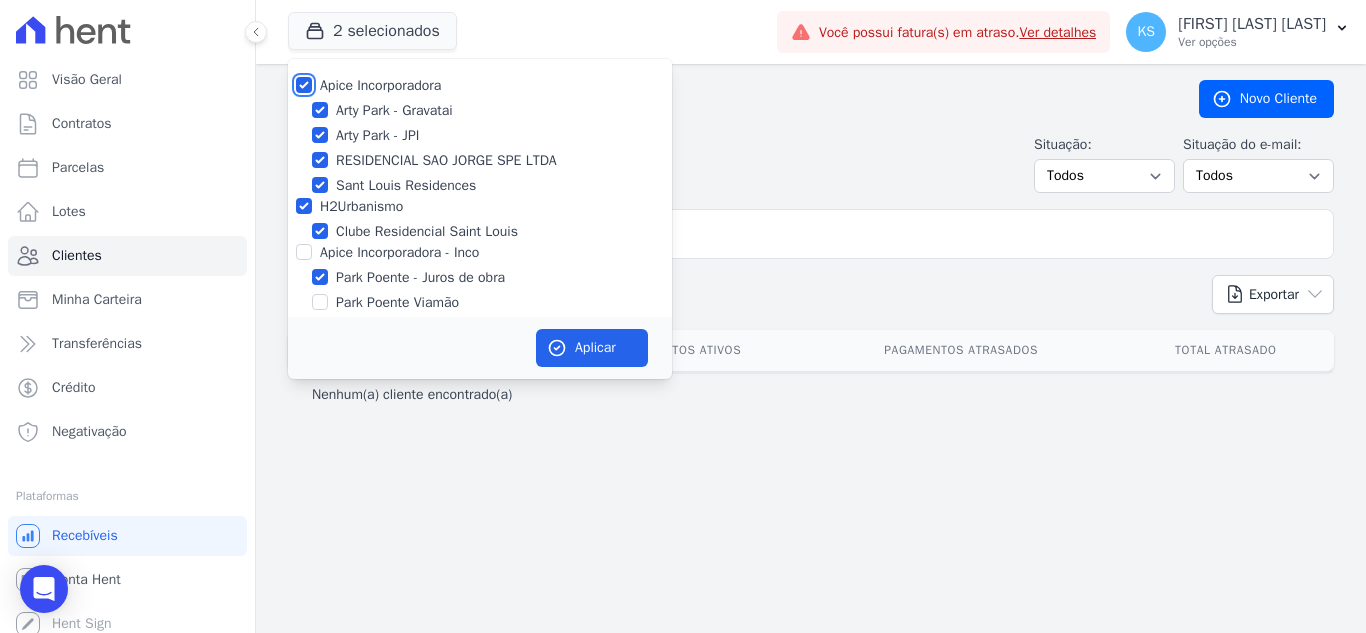 checkbox on "true" 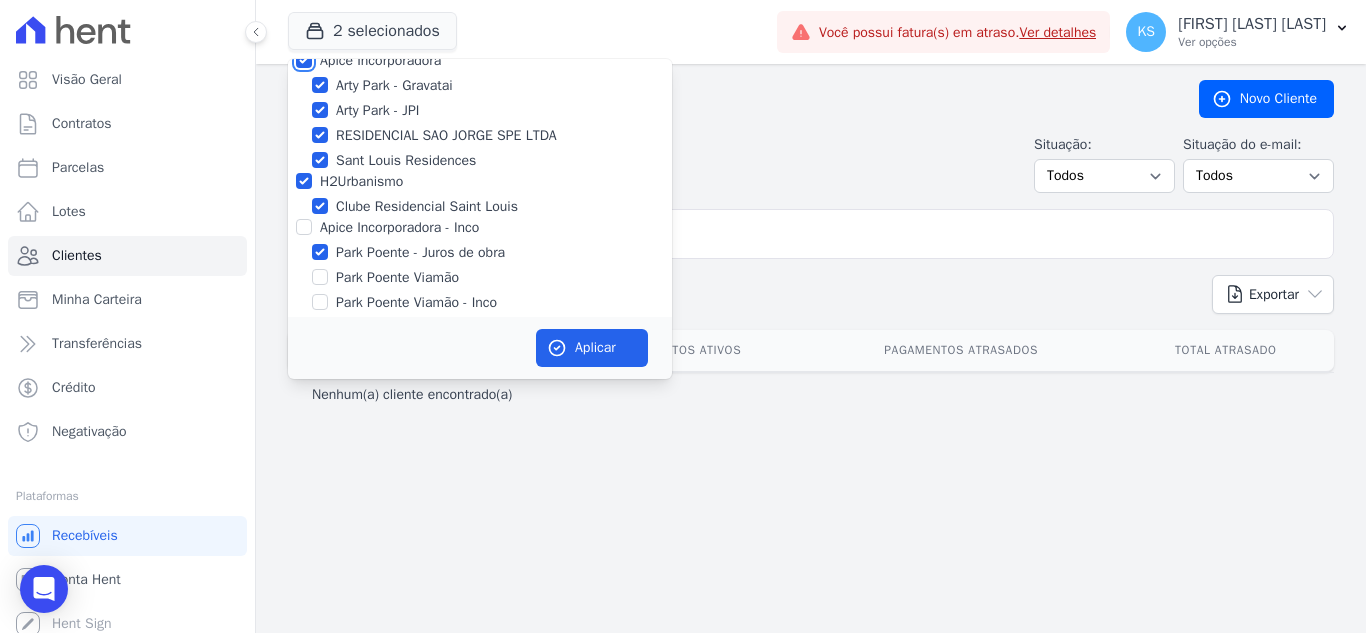 scroll, scrollTop: 37, scrollLeft: 0, axis: vertical 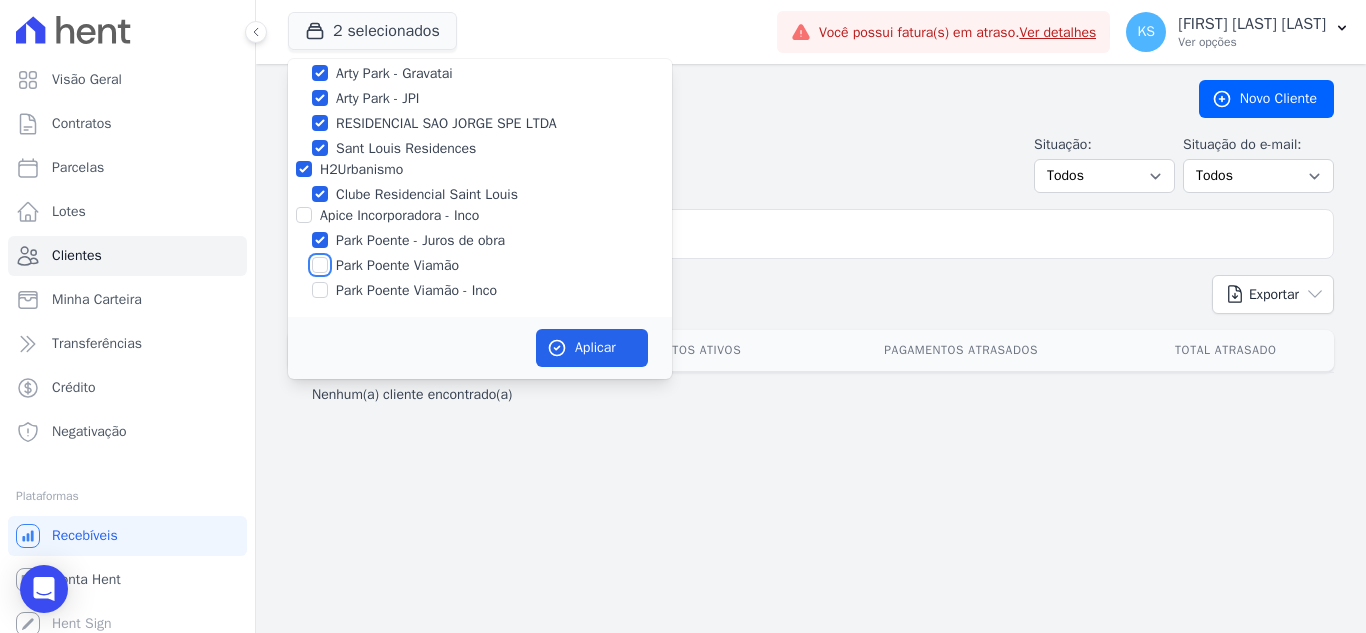 click on "Park Poente Viamão" at bounding box center (320, 265) 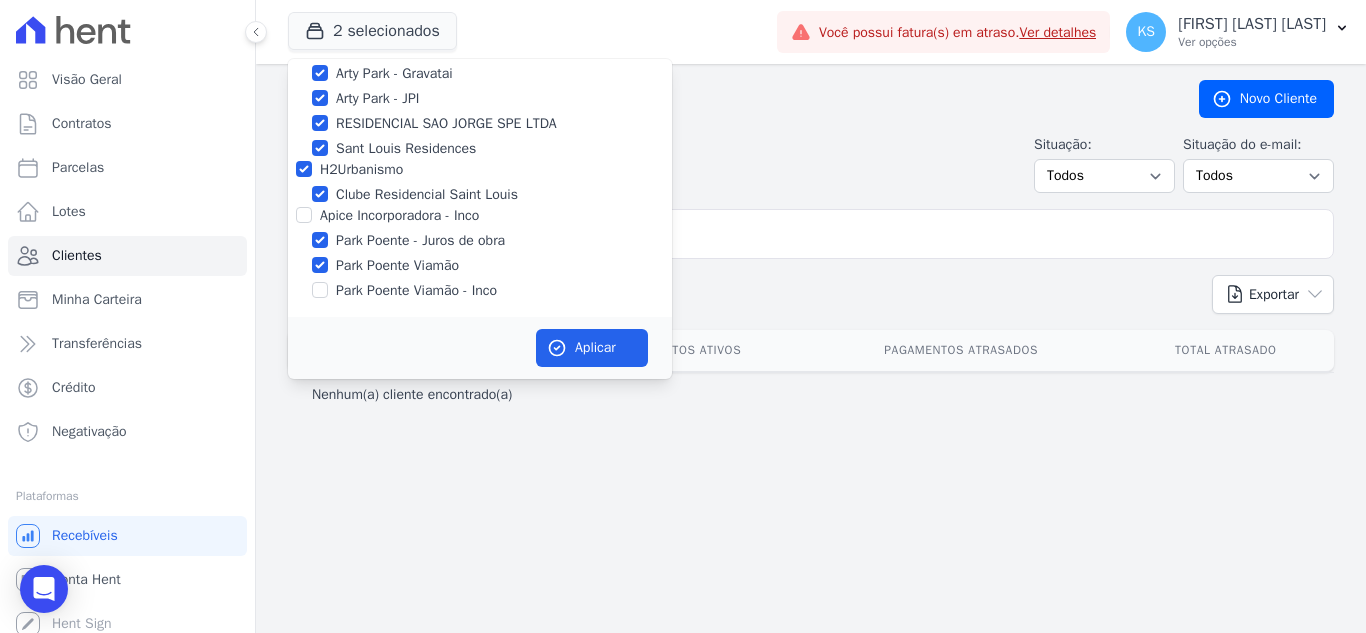 click at bounding box center (320, 290) 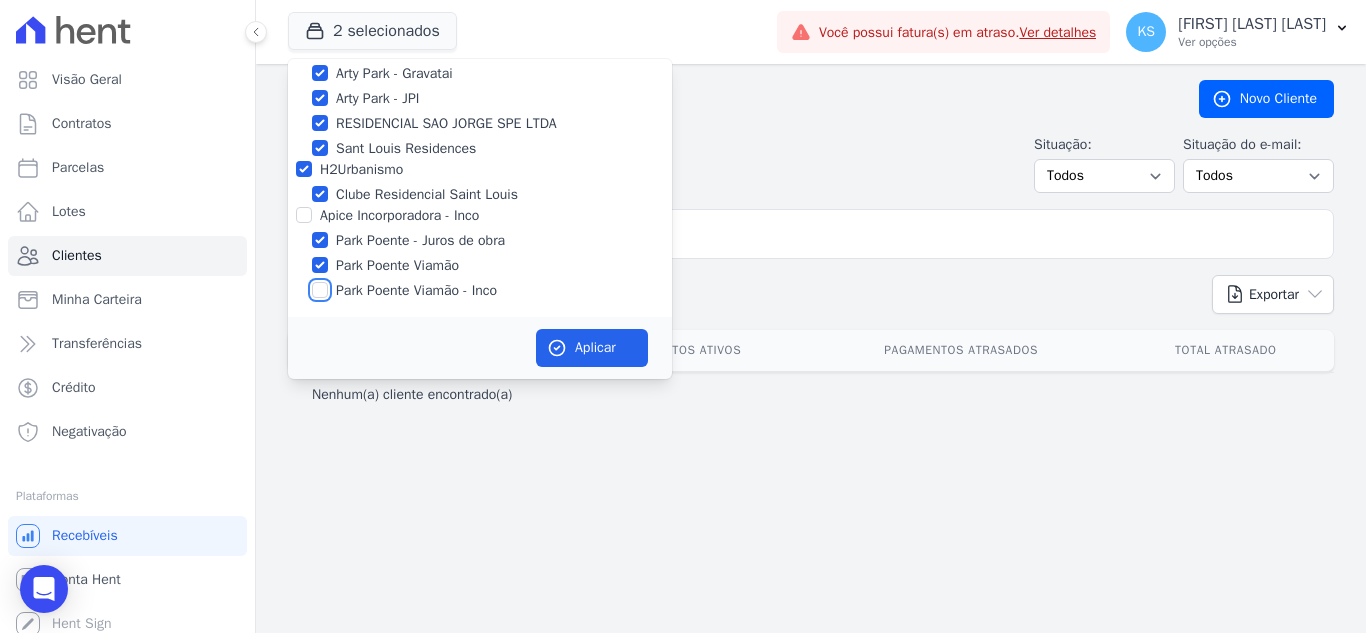 click on "Park Poente Viamão - Inco" at bounding box center (320, 290) 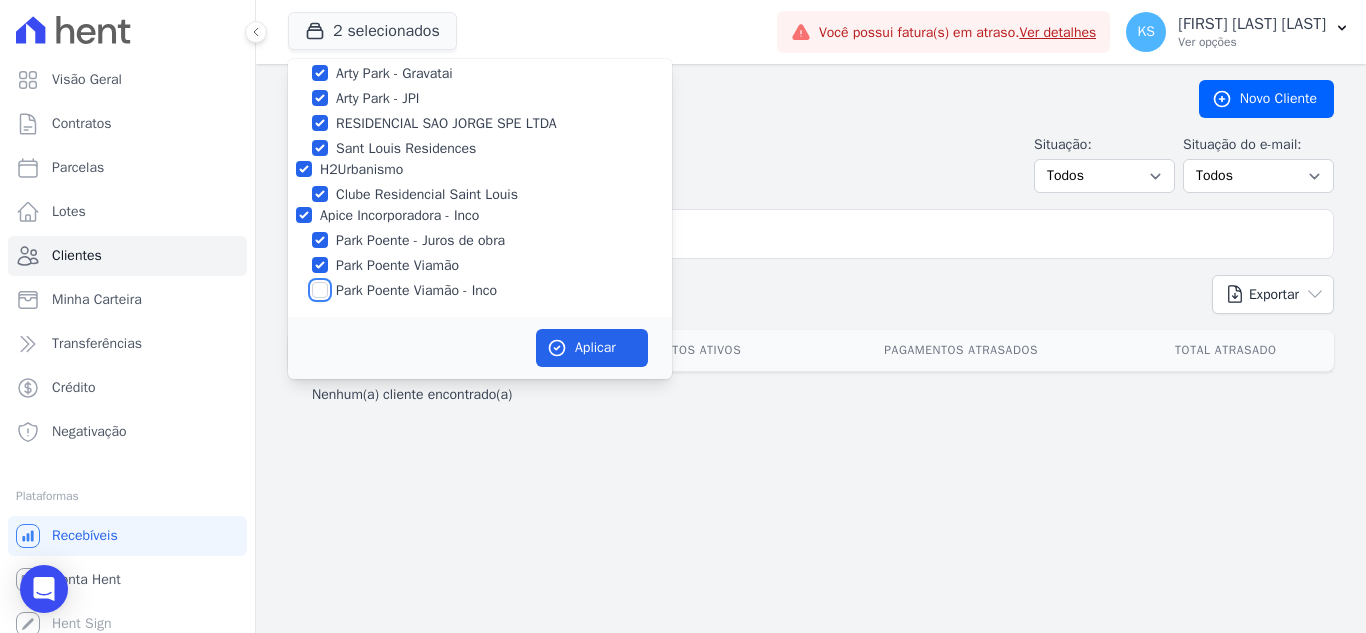 checkbox on "true" 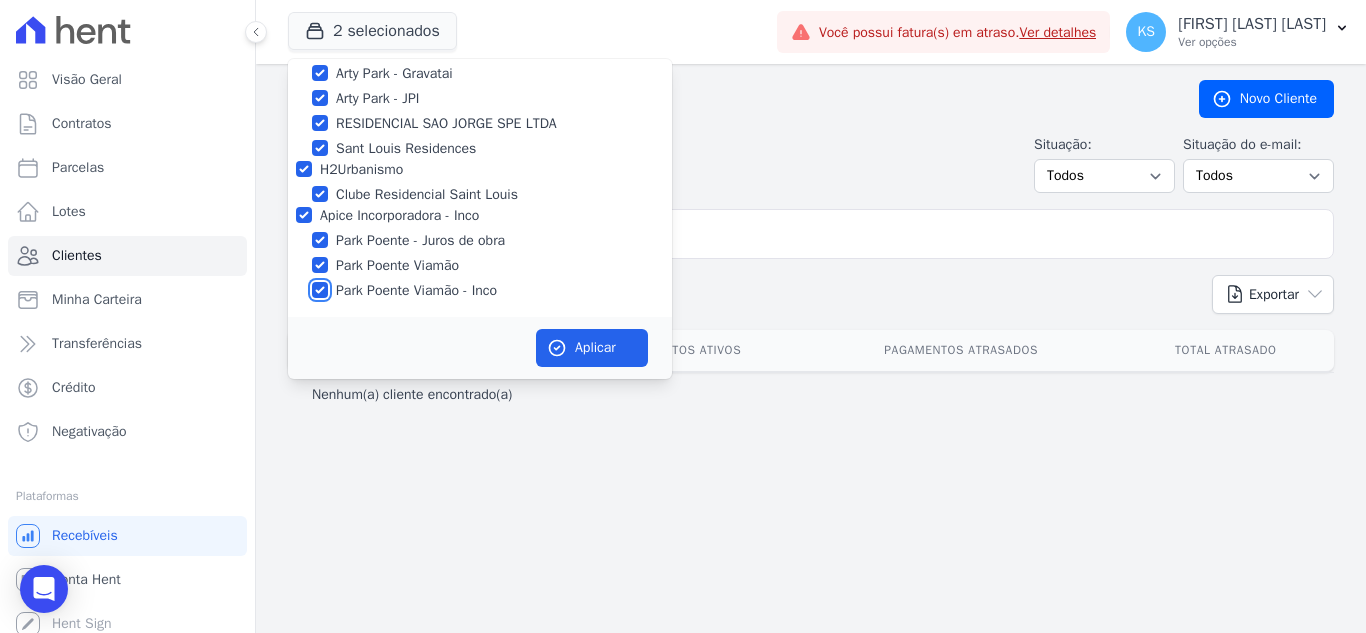checkbox on "true" 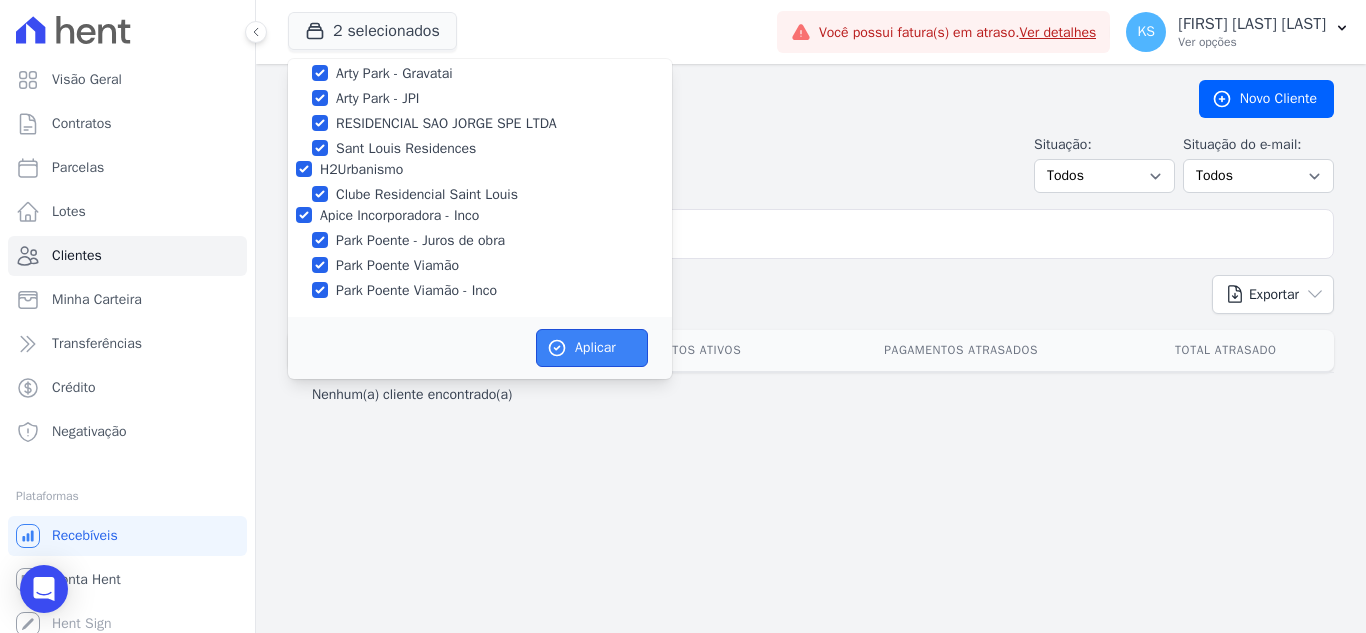 click on "Aplicar" at bounding box center [592, 348] 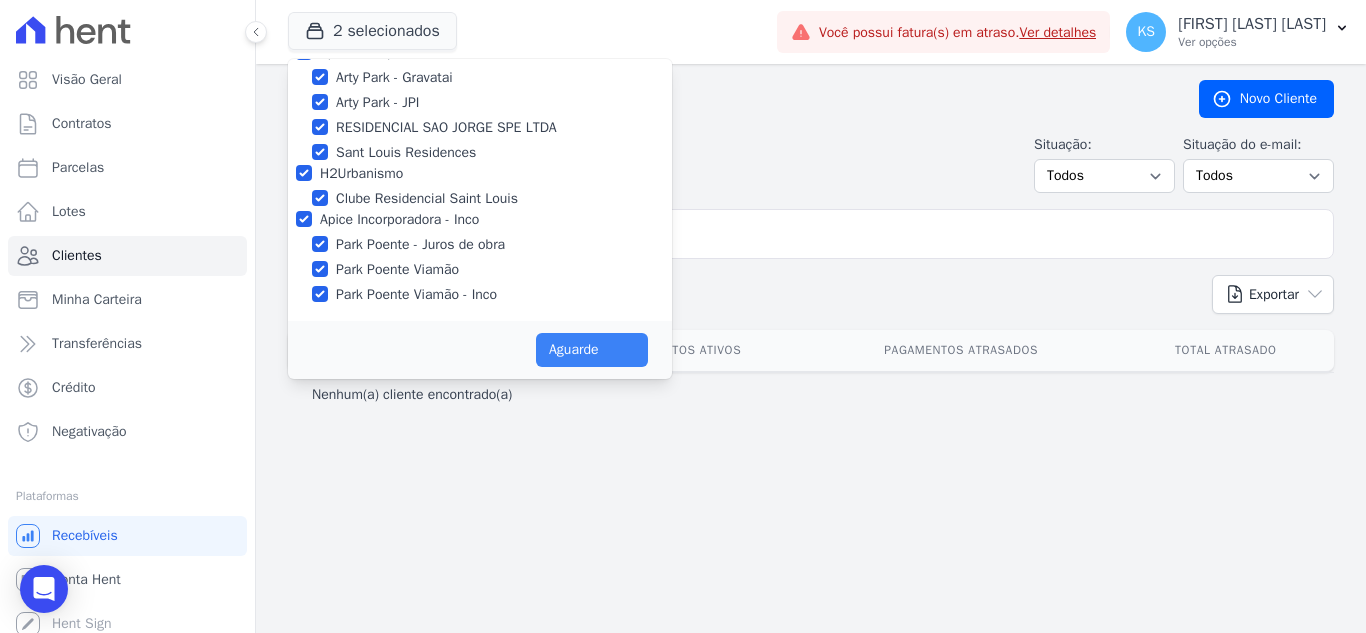scroll, scrollTop: 33, scrollLeft: 0, axis: vertical 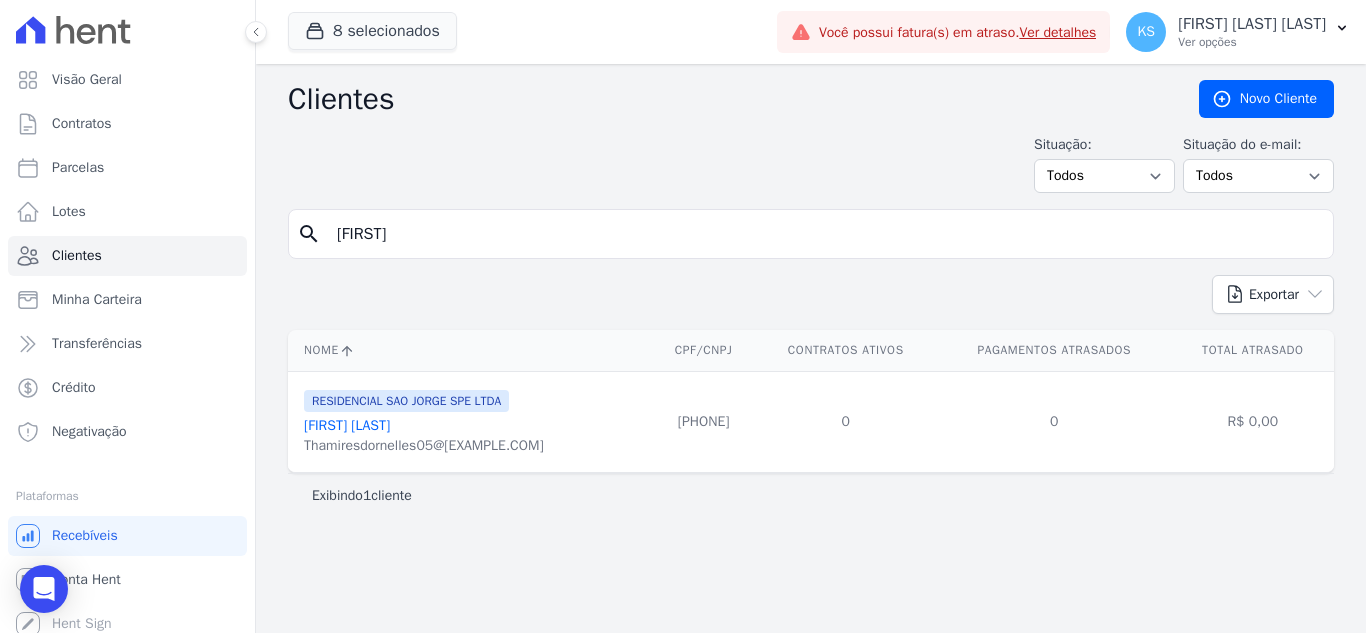 click on "Thamires Da Silva Dornelles" at bounding box center [347, 425] 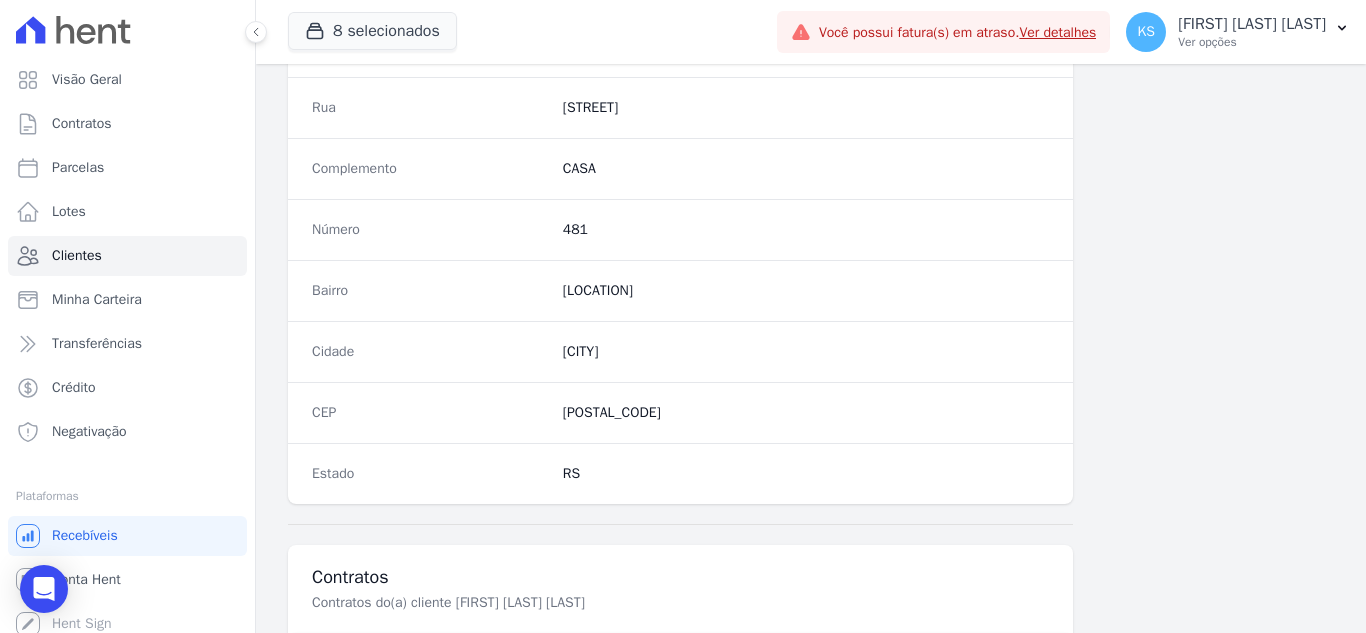 scroll, scrollTop: 1238, scrollLeft: 0, axis: vertical 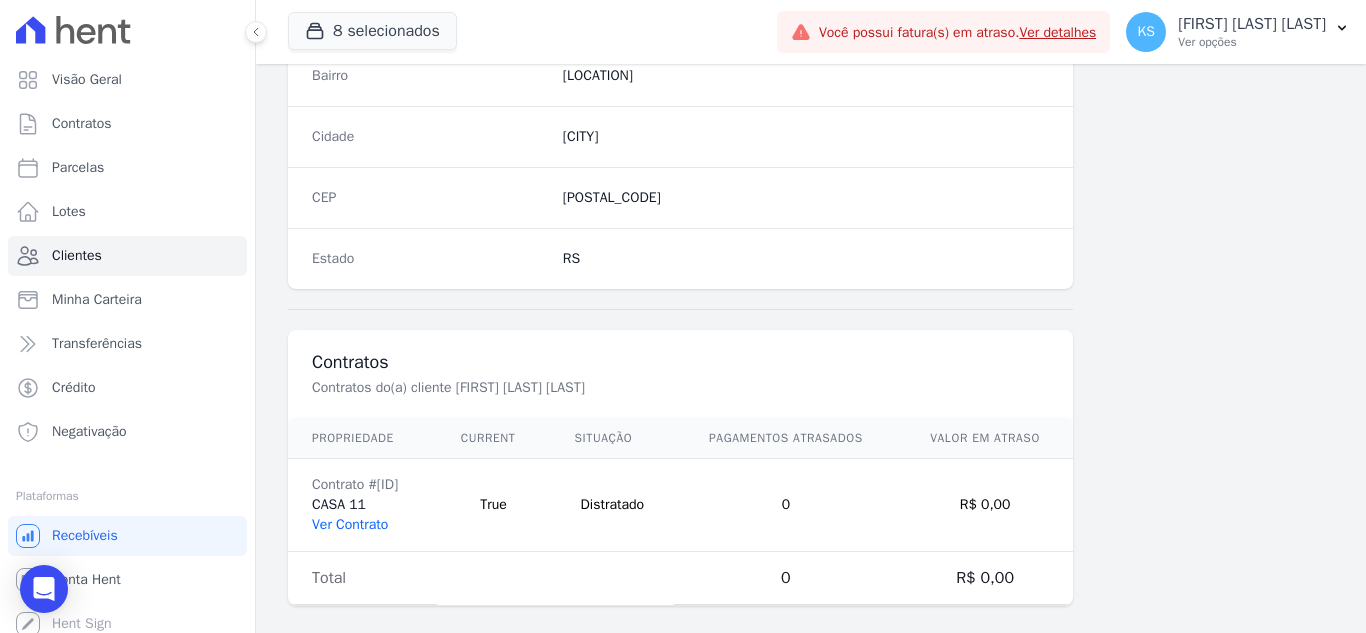 click on "Ver Contrato" at bounding box center [350, 524] 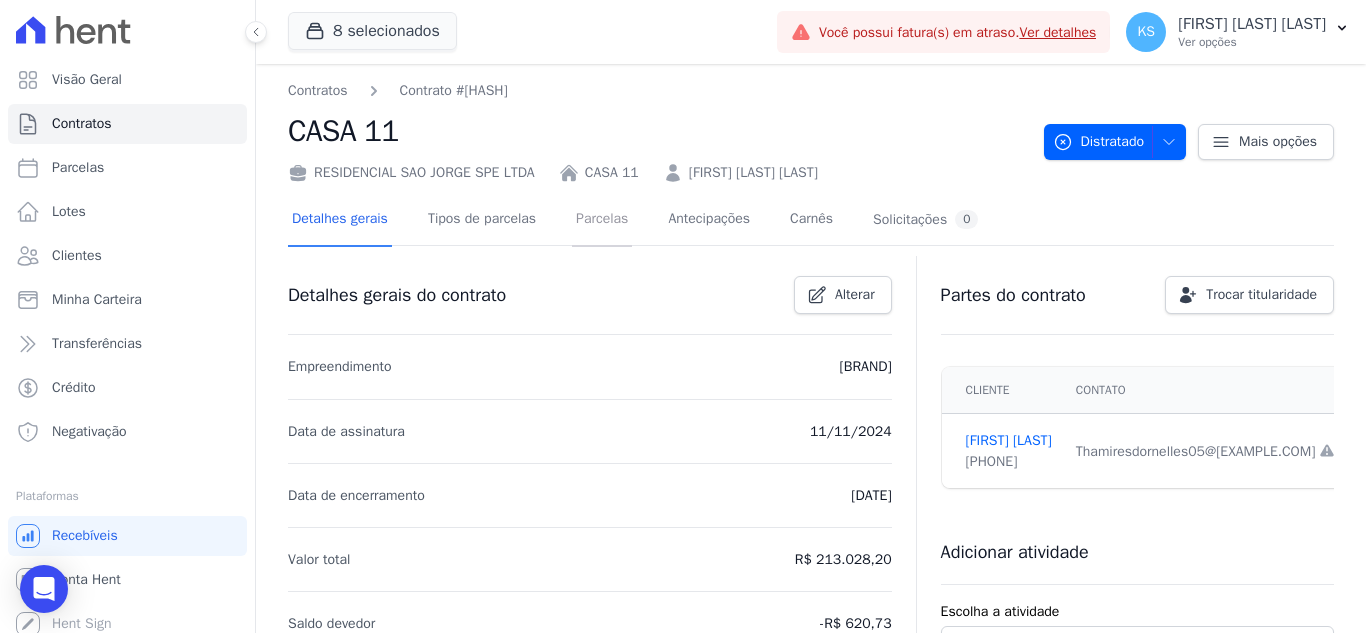 click on "Parcelas" at bounding box center [602, 220] 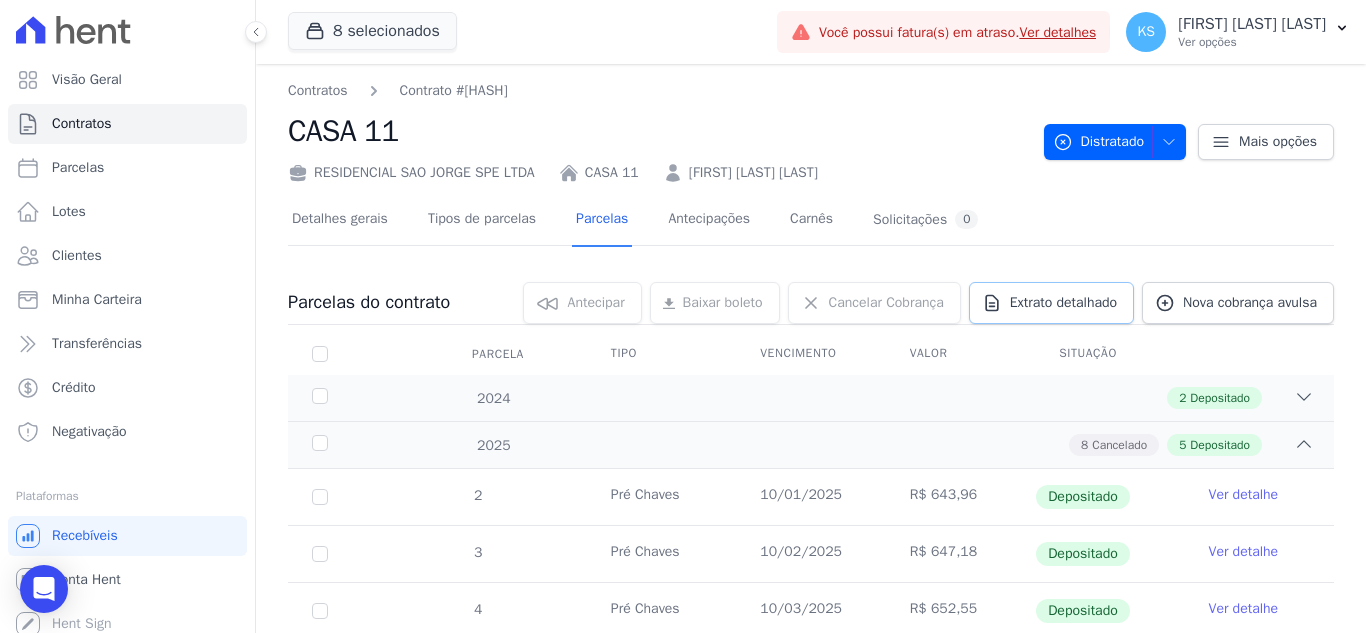 click on "Extrato detalhado" at bounding box center [1063, 303] 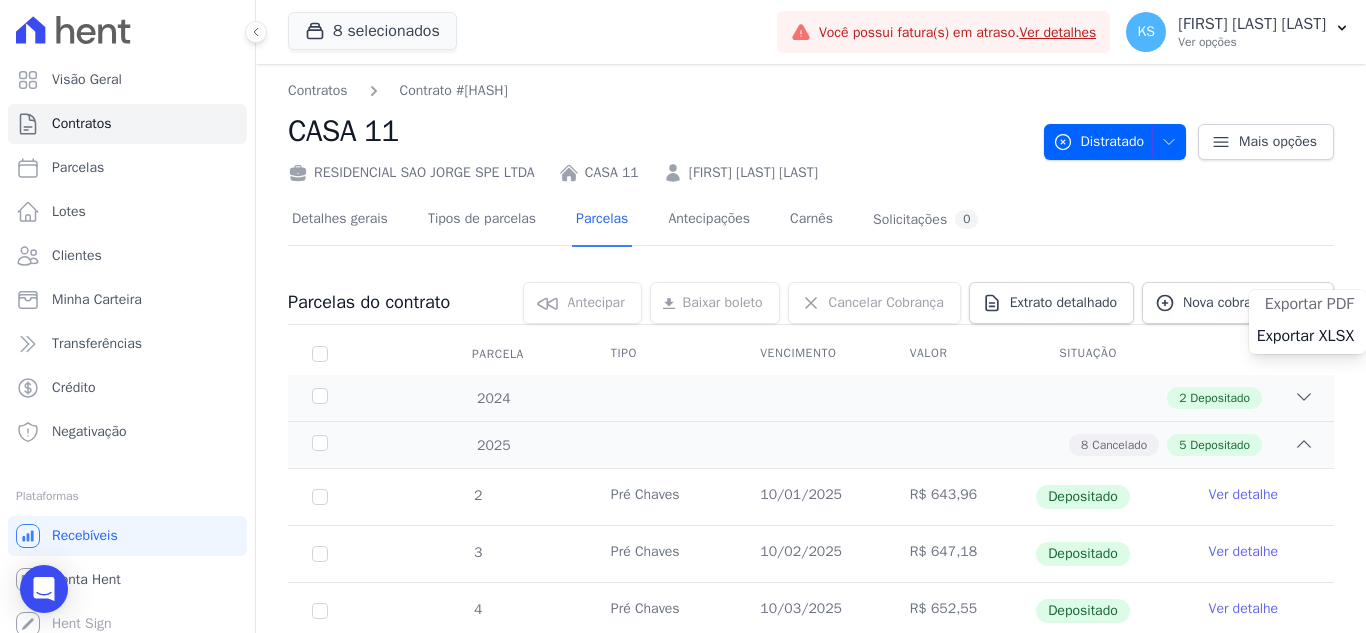 click on "Exportar PDF" at bounding box center [1309, 304] 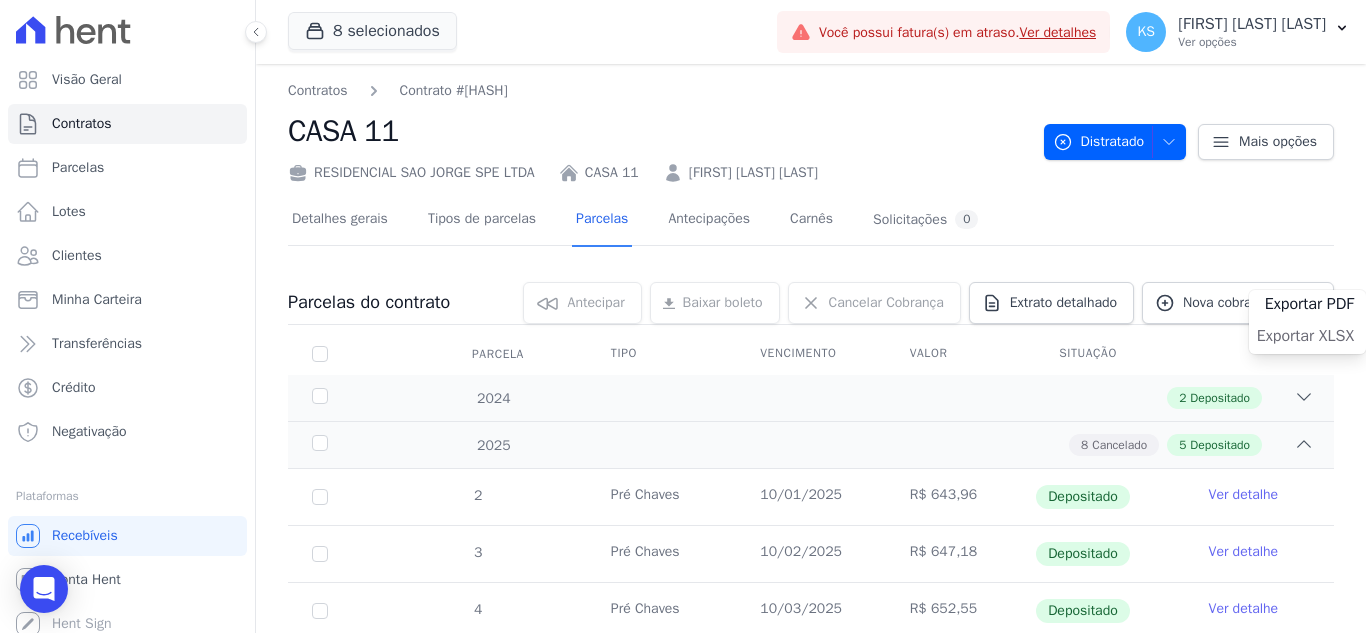 click on "Exportar XLSX" at bounding box center (1305, 336) 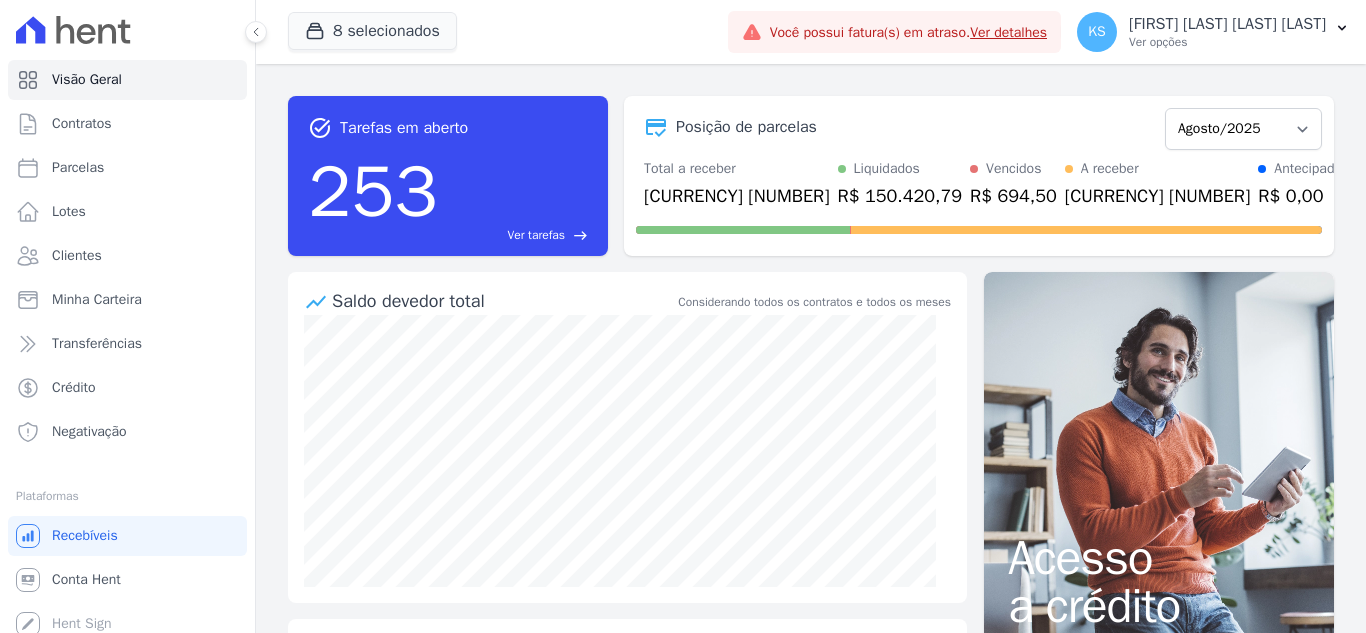 scroll, scrollTop: 0, scrollLeft: 0, axis: both 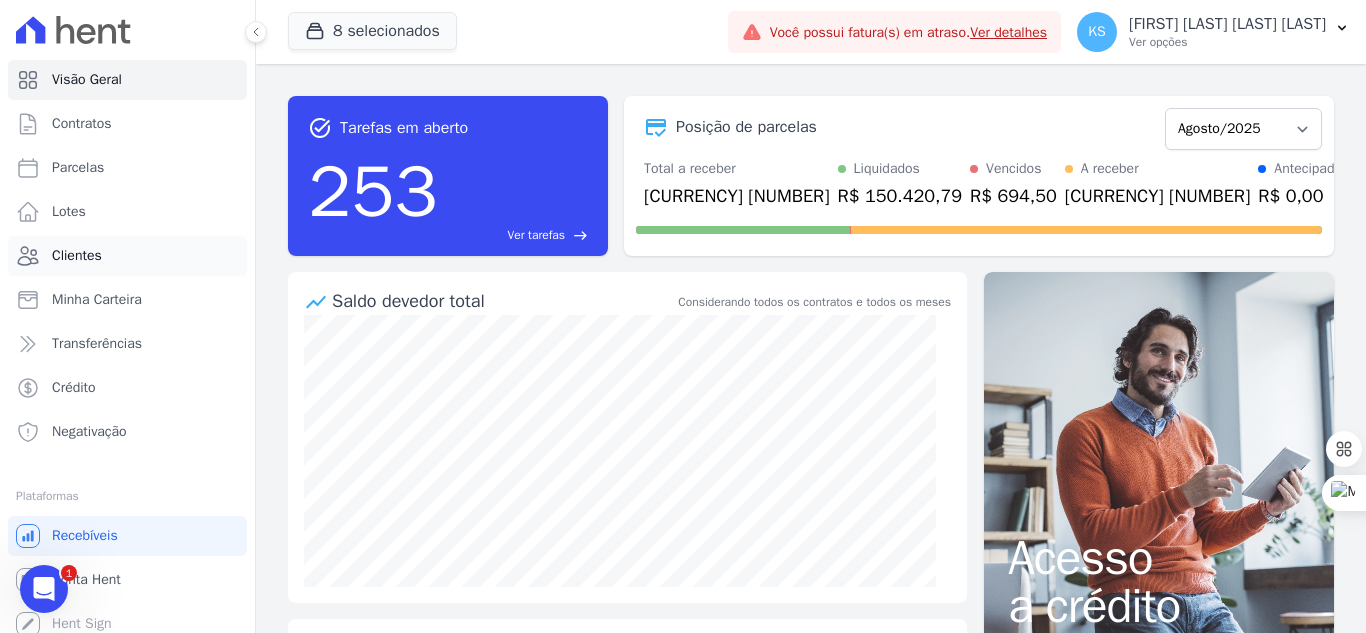 click on "Clientes" at bounding box center (127, 256) 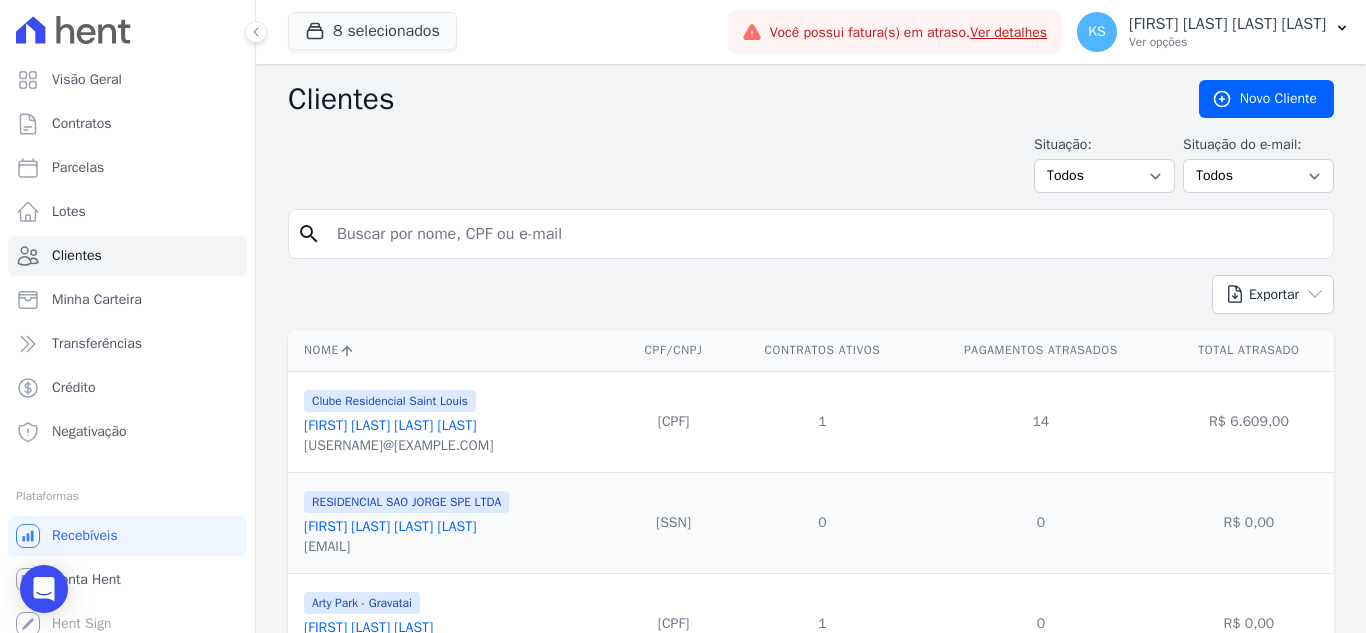 click on "Clientes
Novo Cliente
Situação:
Todos
Adimplentes
Inadimplentes
Situação do e-mail:
Todos
Confirmado
Não confirmado
search
Exportar
PDF
CSV
Dimob 2024
Nome
CPF/CNPJ
Contratos Ativos
Pagamentos Atrasados
Total Atrasado" at bounding box center [811, 1524] 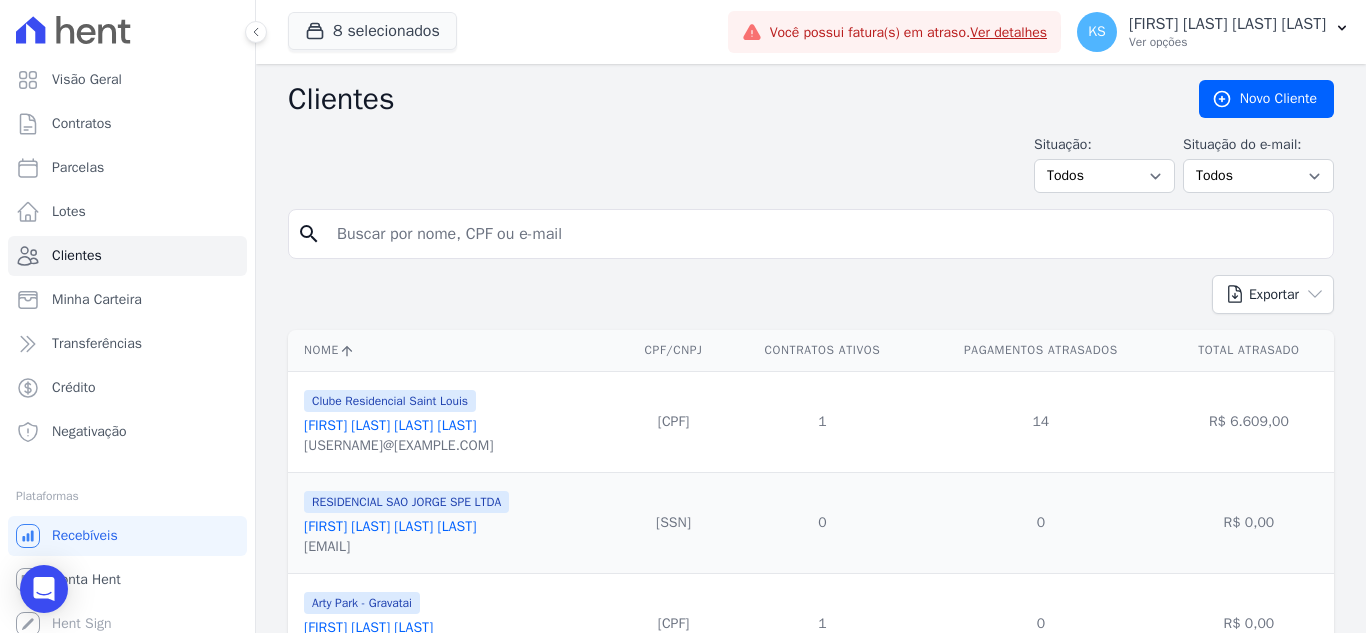 click at bounding box center [825, 234] 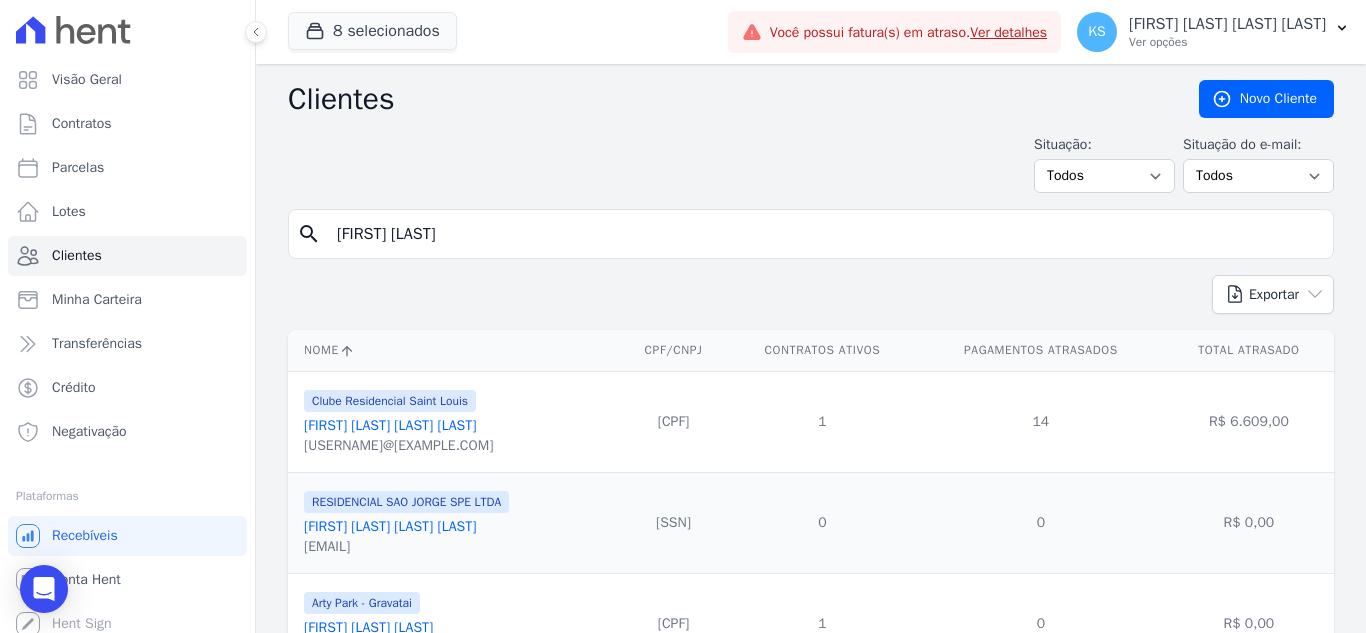 type on "[FIRST] [LAST]" 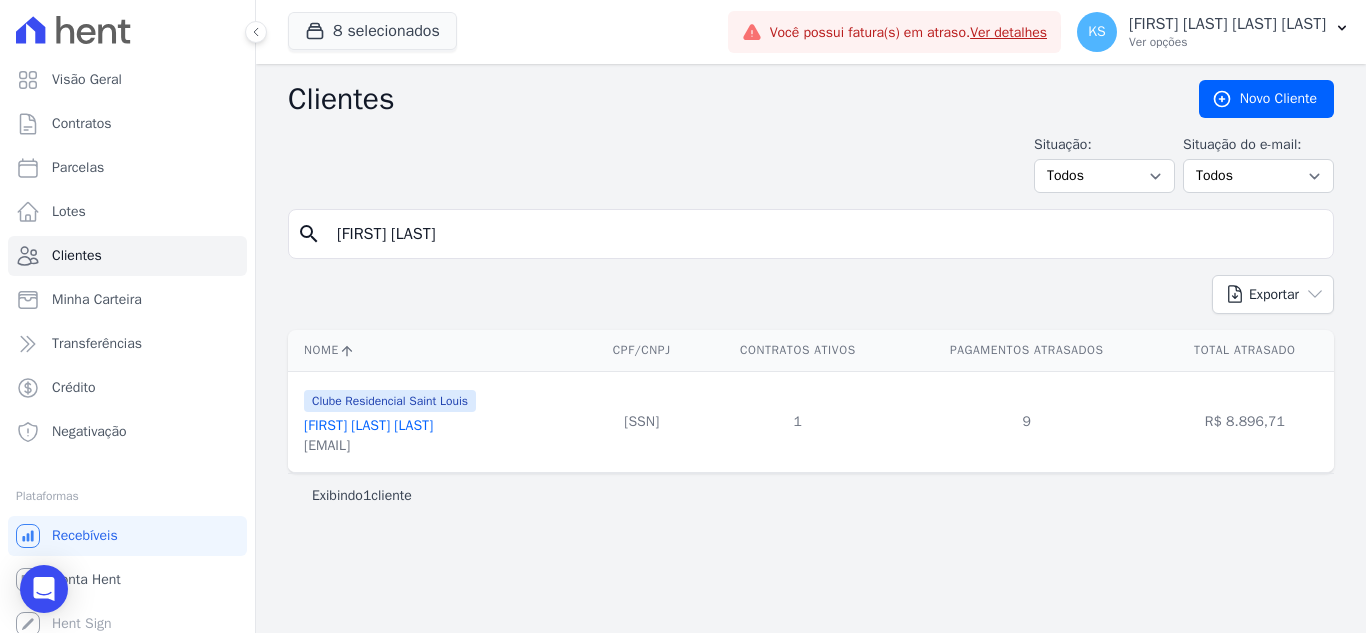 click on "[FIRST] [LAST] [LAST]" at bounding box center (368, 425) 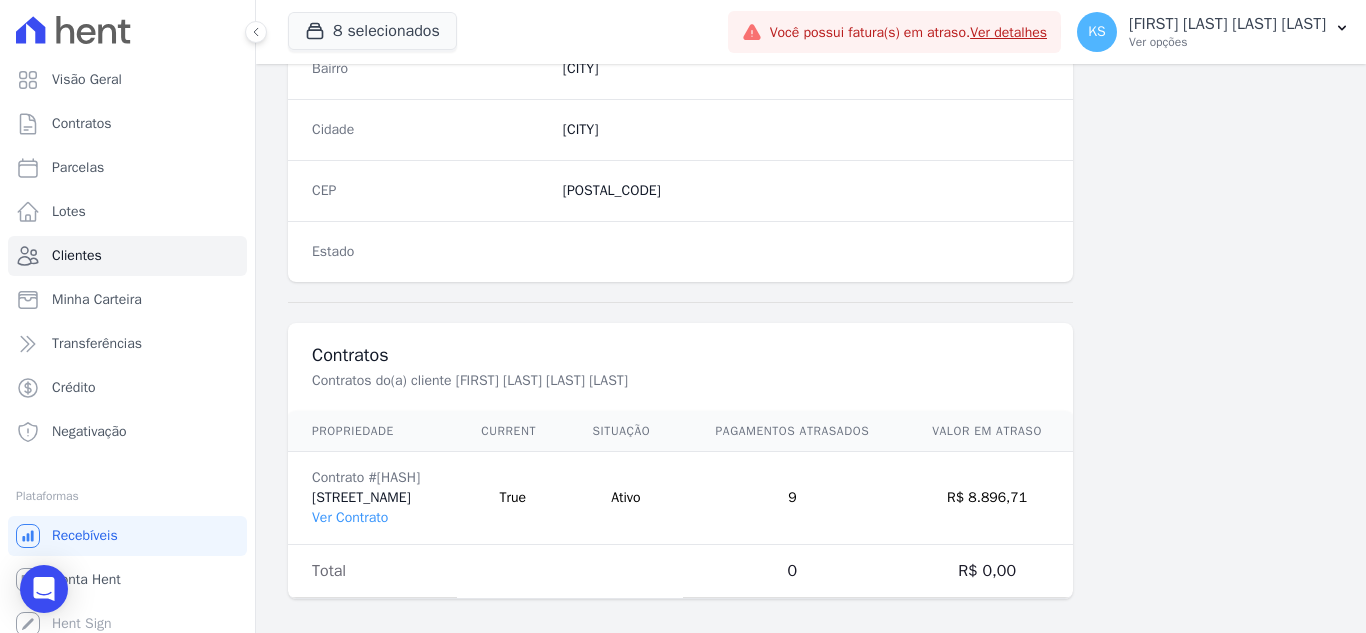 scroll, scrollTop: 1238, scrollLeft: 0, axis: vertical 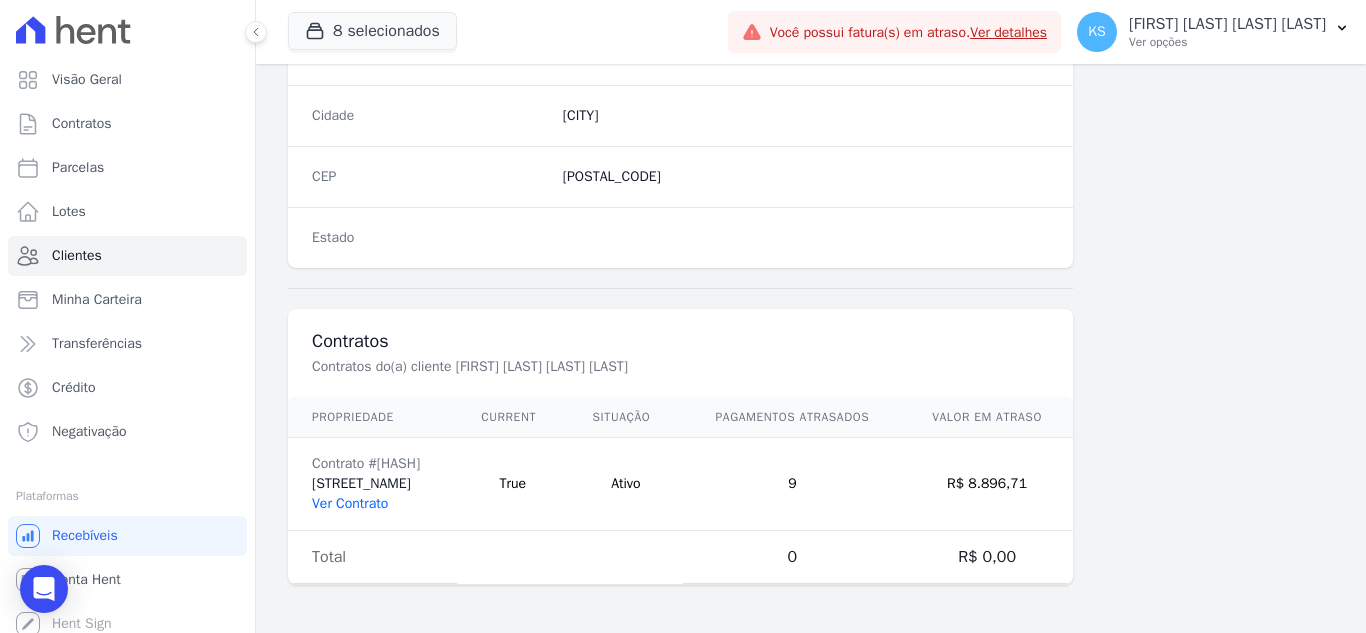 click on "Ver Contrato" at bounding box center (350, 503) 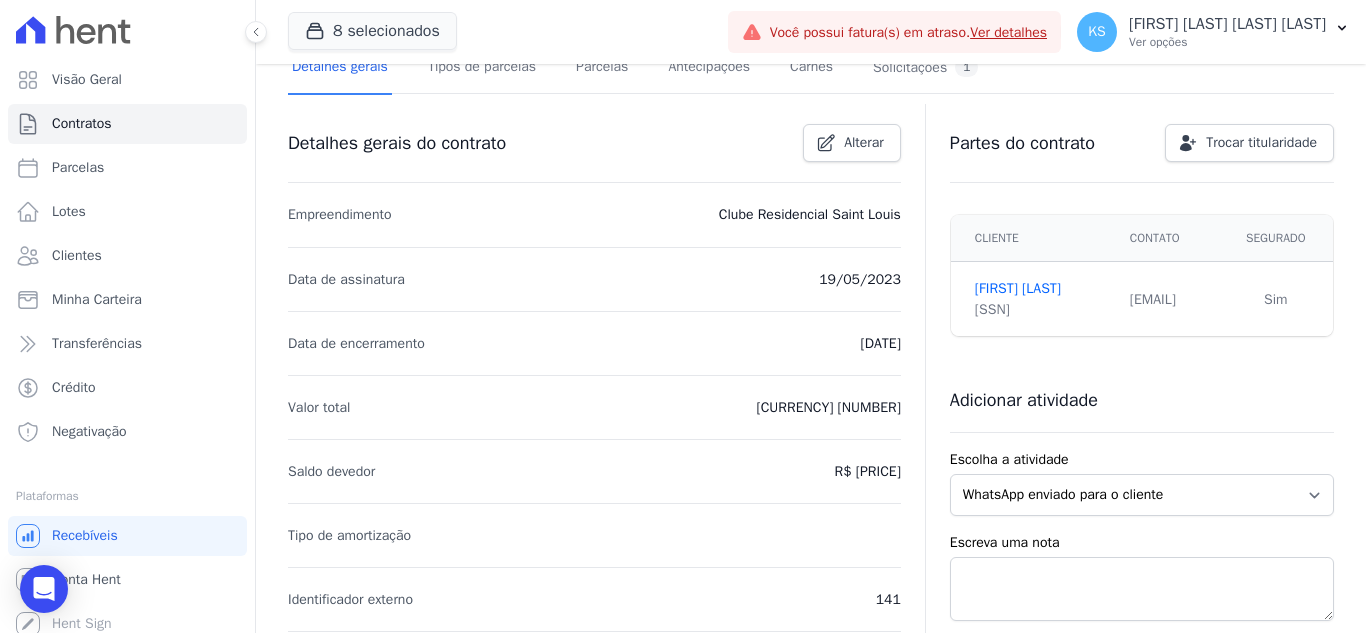 scroll, scrollTop: 0, scrollLeft: 0, axis: both 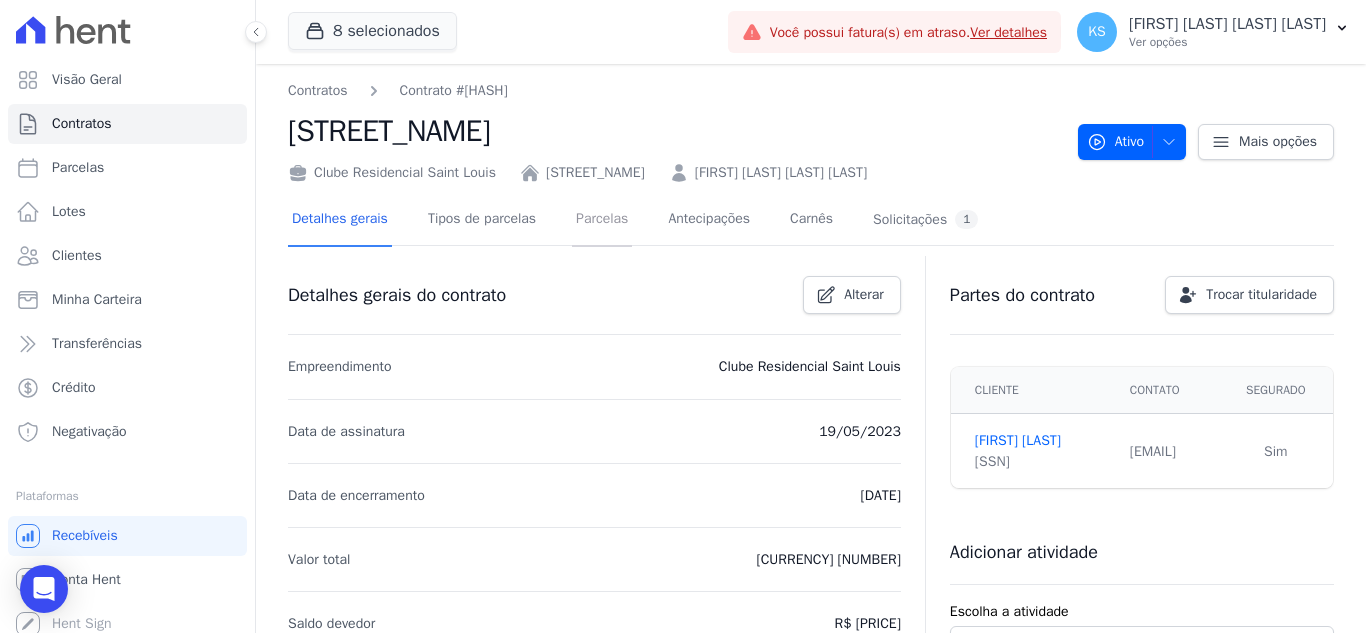 click on "Parcelas" at bounding box center [602, 220] 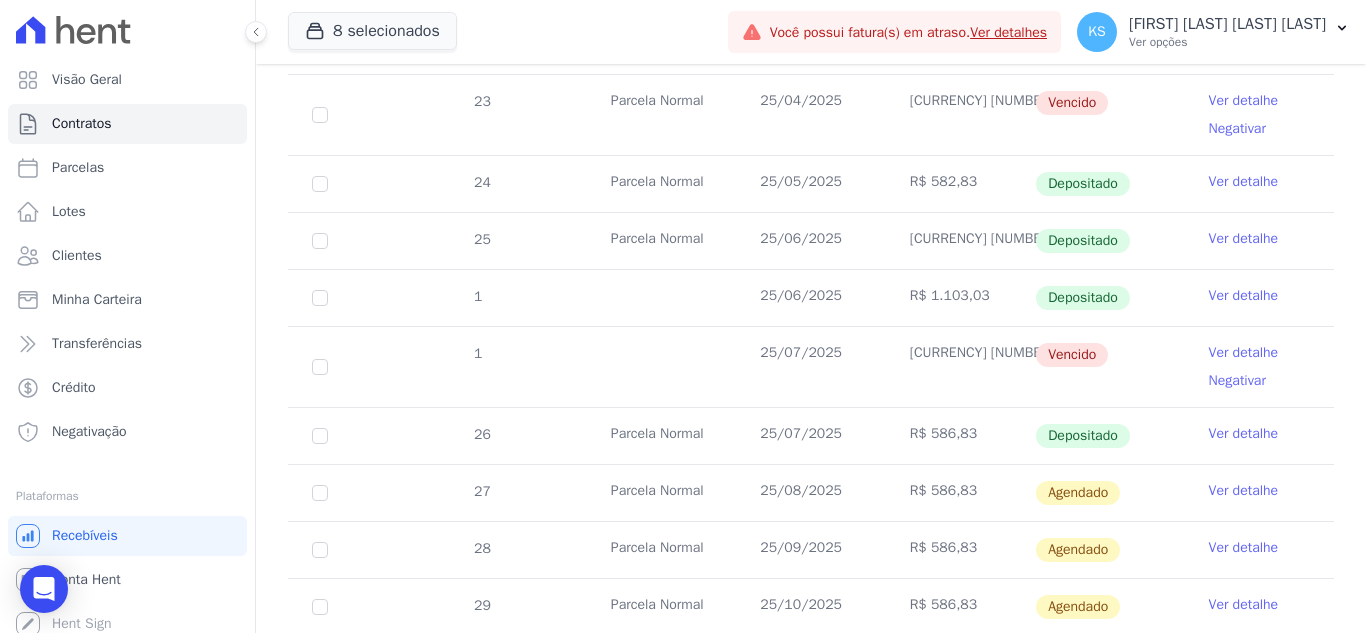 scroll, scrollTop: 800, scrollLeft: 0, axis: vertical 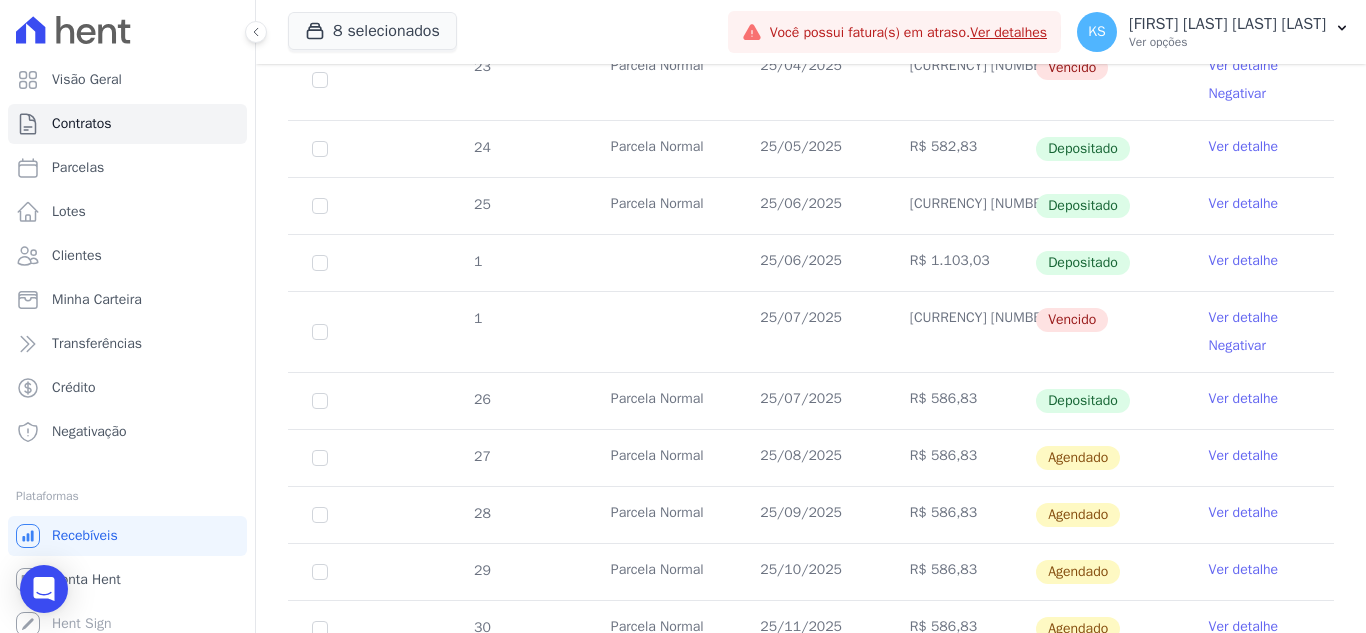 click on "Ver detalhe" at bounding box center (1244, 318) 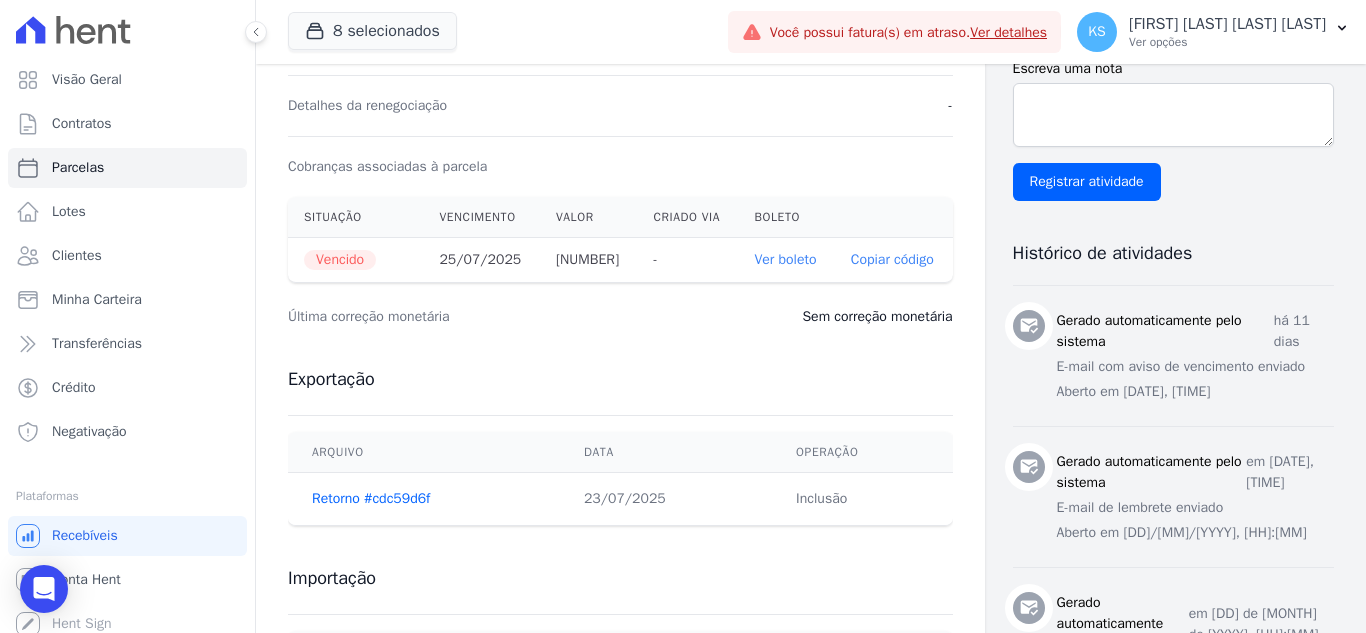 scroll, scrollTop: 600, scrollLeft: 0, axis: vertical 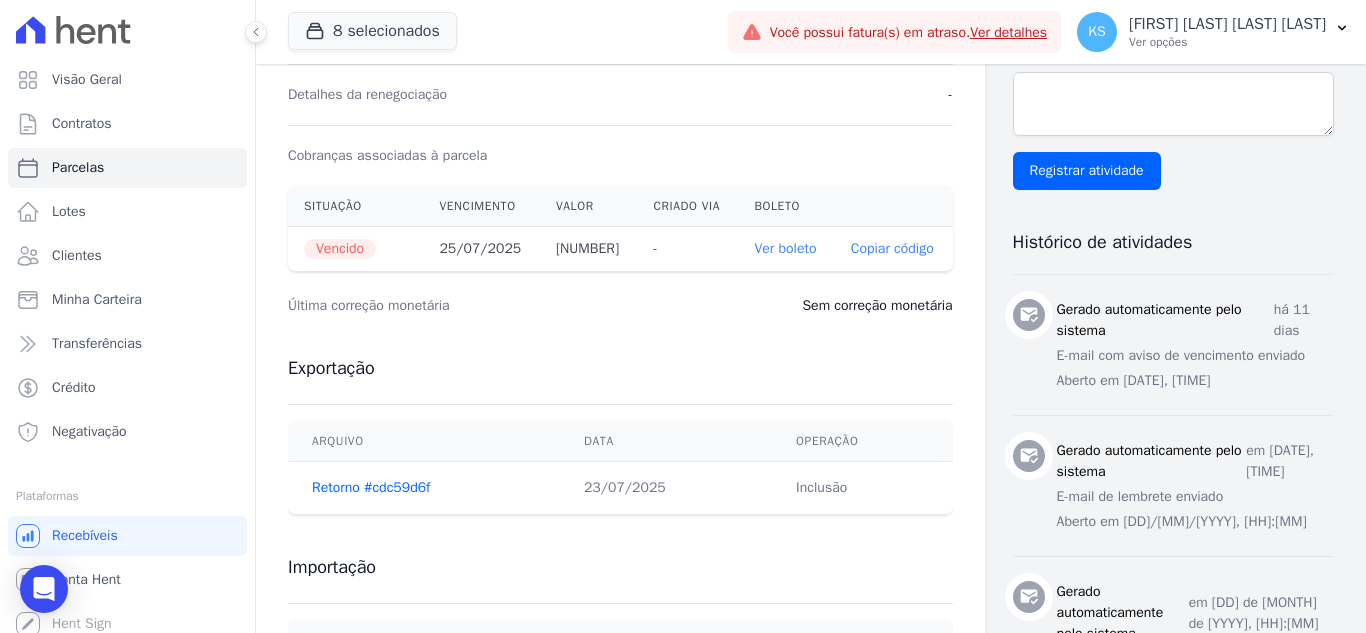 click on "Ver boleto" at bounding box center (785, 248) 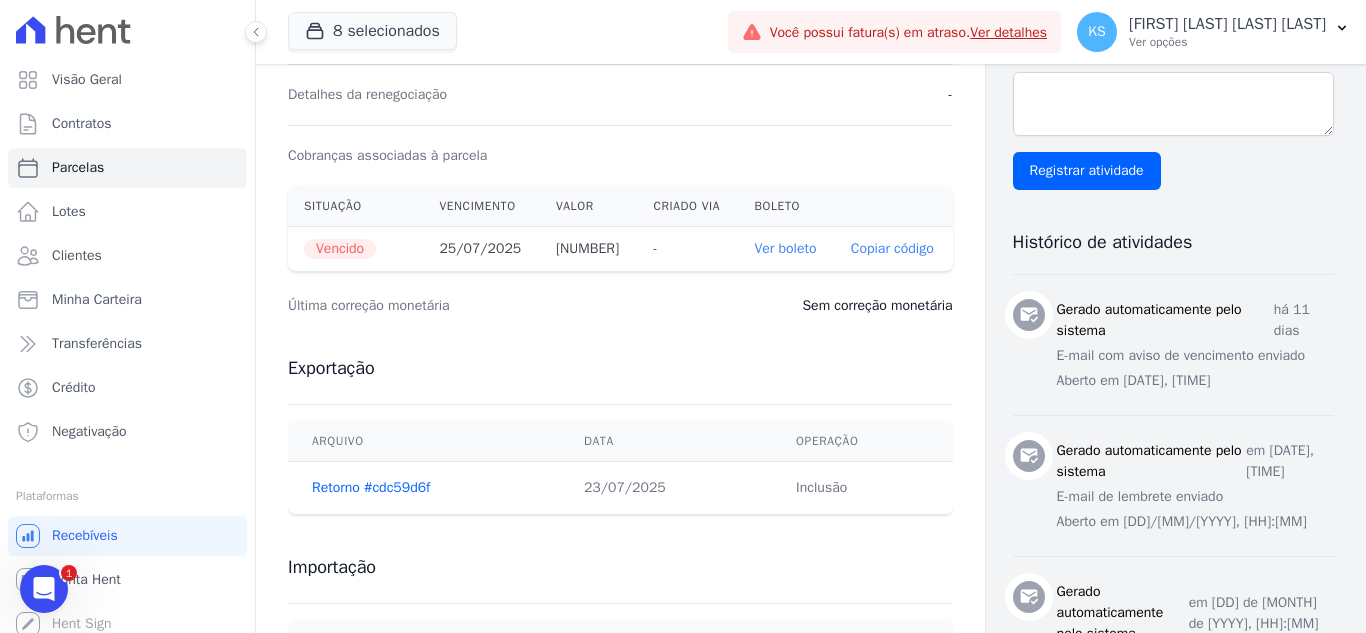 scroll, scrollTop: 0, scrollLeft: 0, axis: both 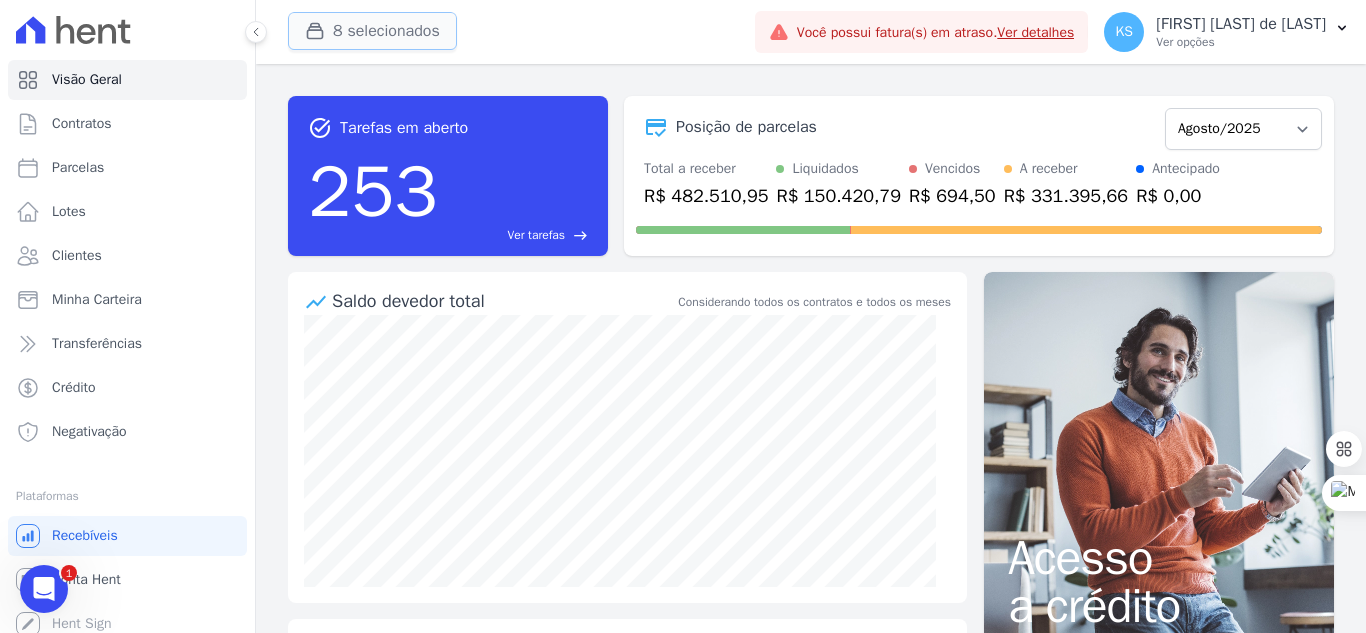 click on "8 selecionados" at bounding box center (372, 31) 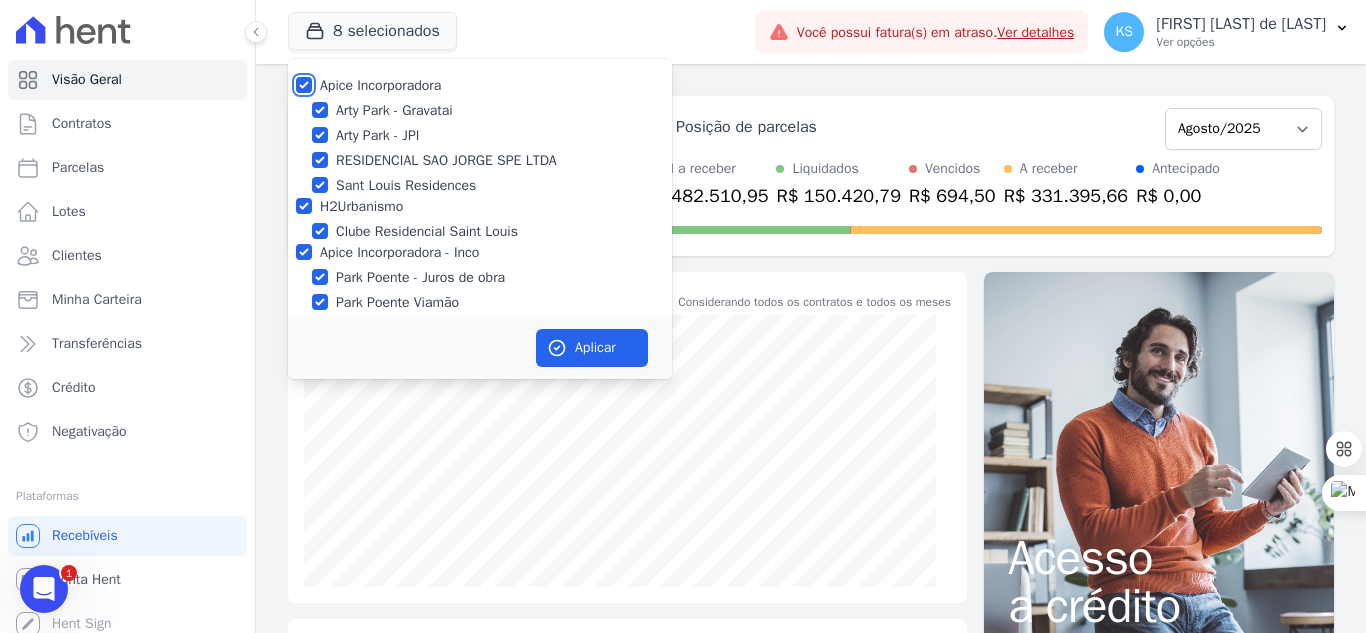 click on "Apice Incorporadora" at bounding box center [304, 85] 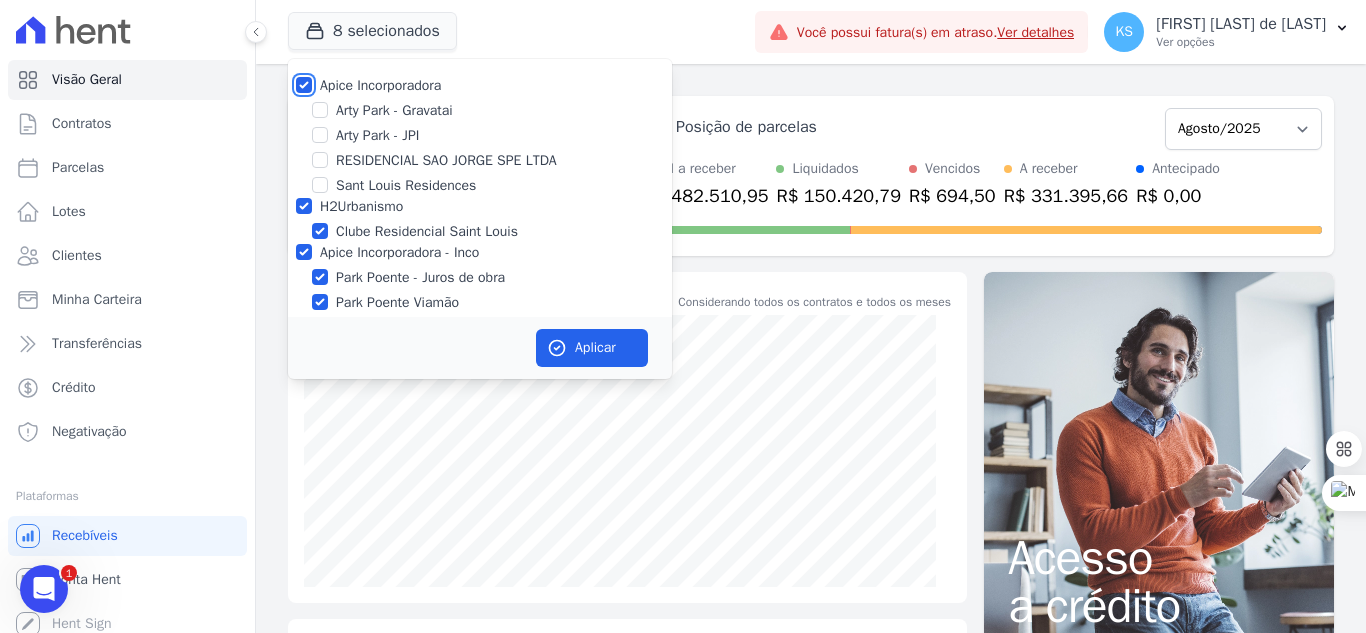checkbox on "false" 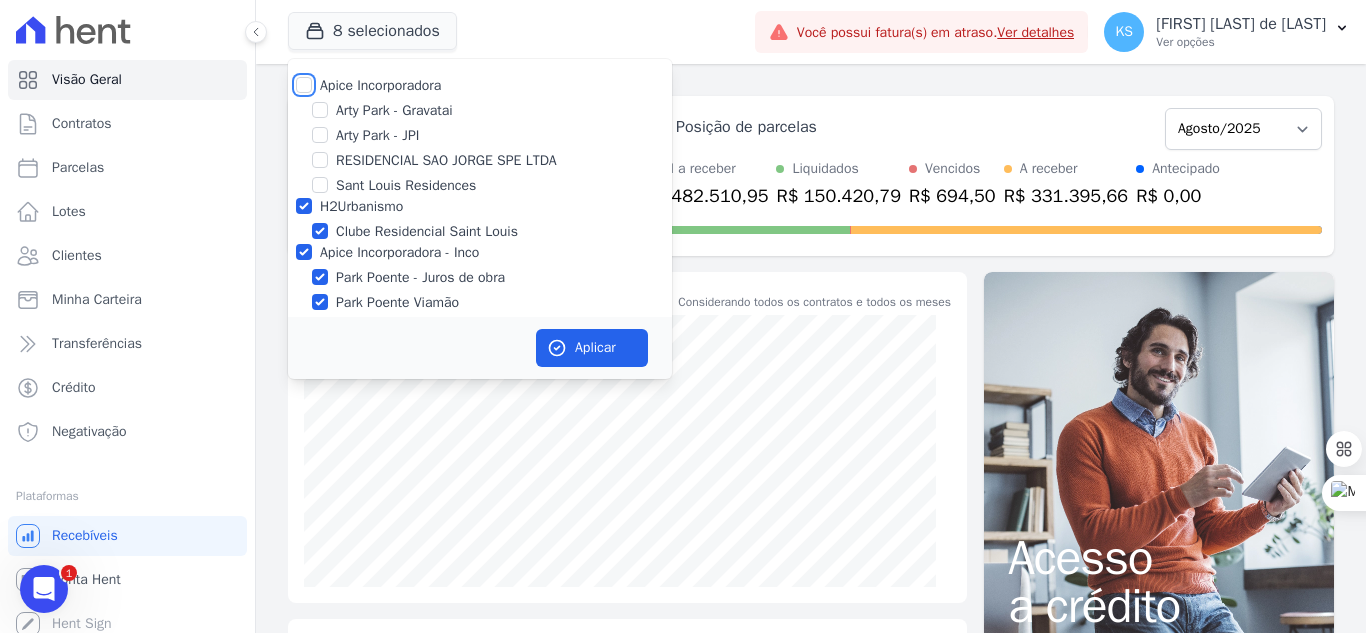 checkbox on "false" 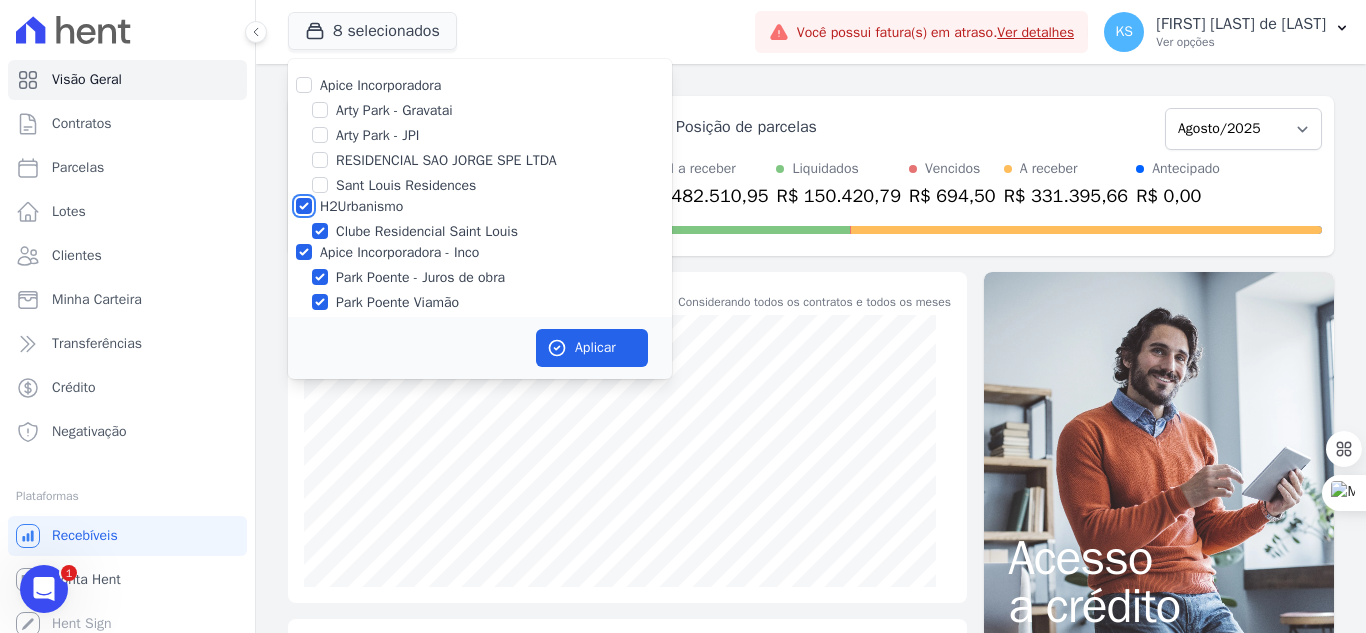 click on "H2Urbanismo" at bounding box center [304, 206] 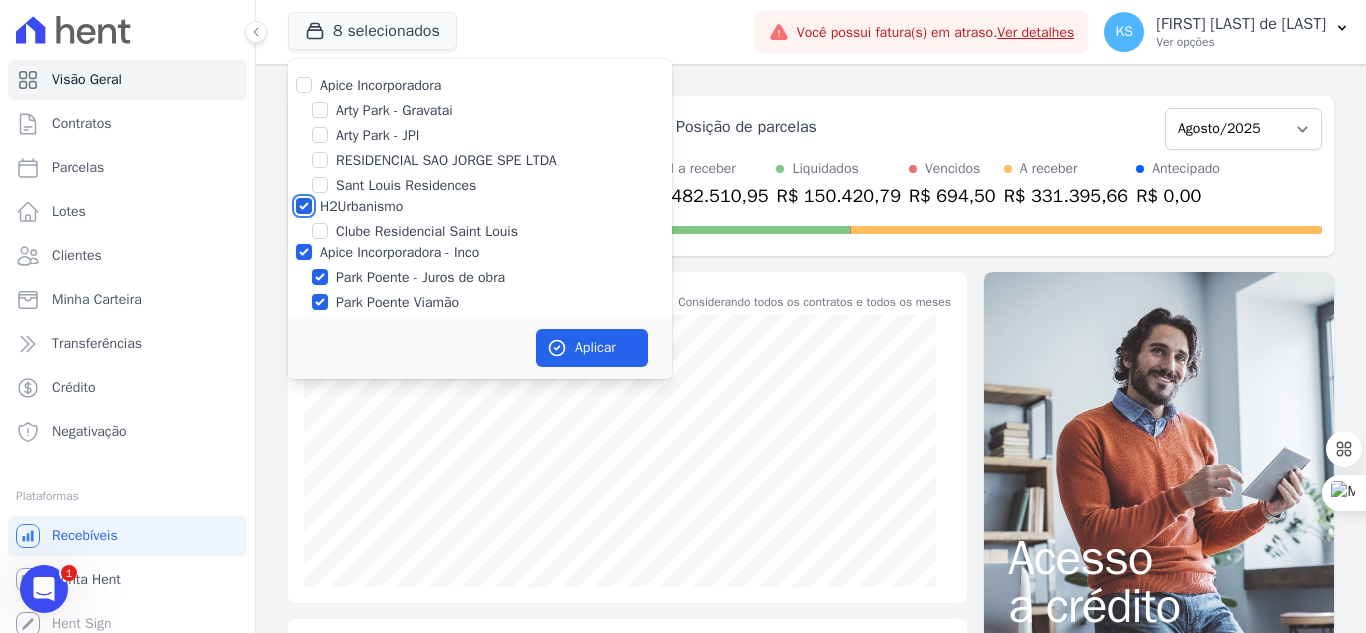 checkbox on "false" 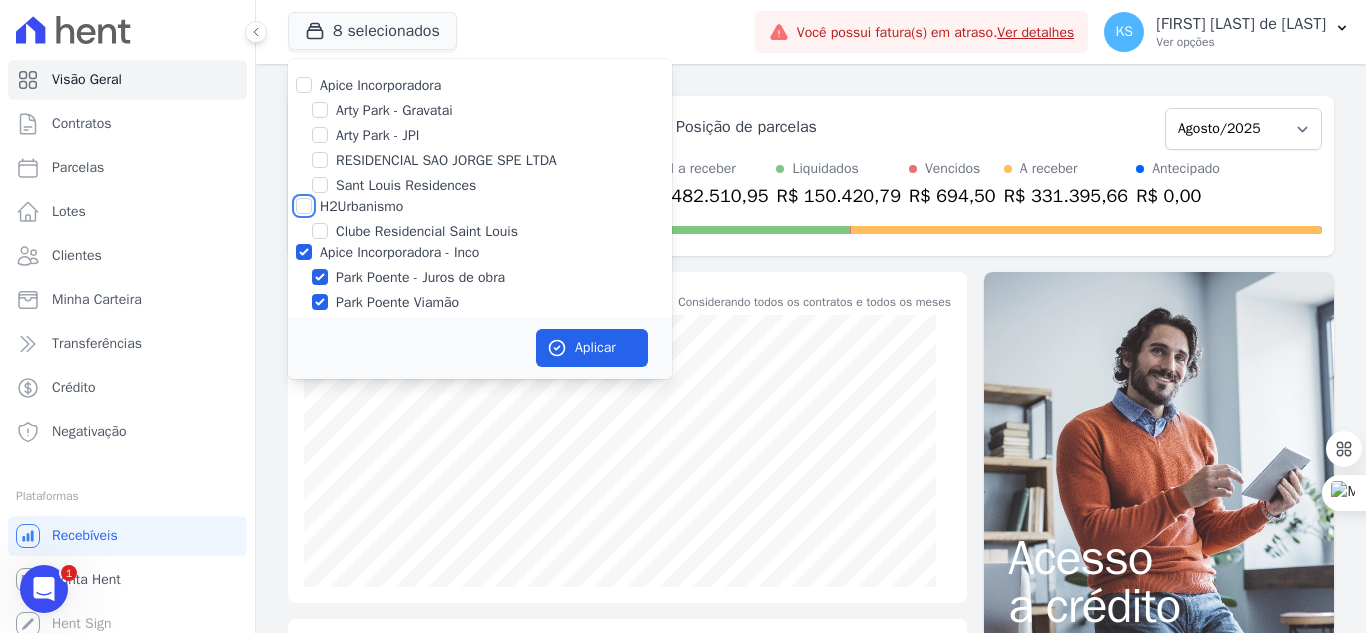 checkbox on "false" 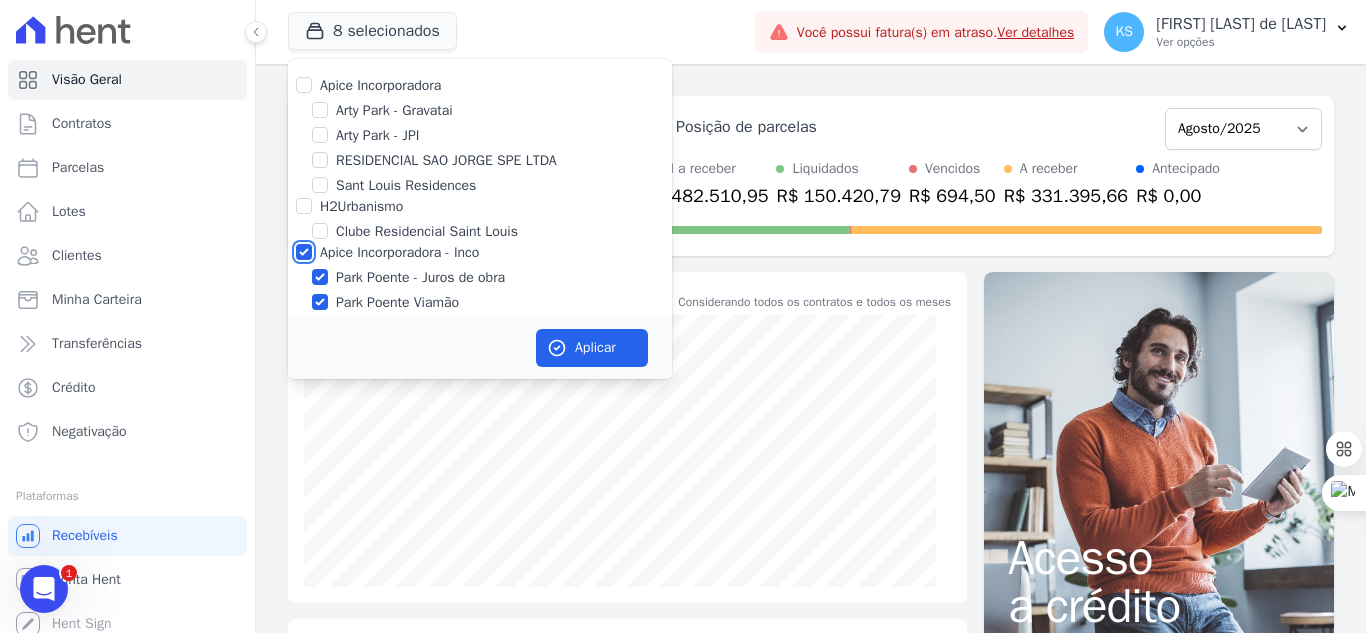 click on "Apice Incorporadora - Inco" at bounding box center [304, 252] 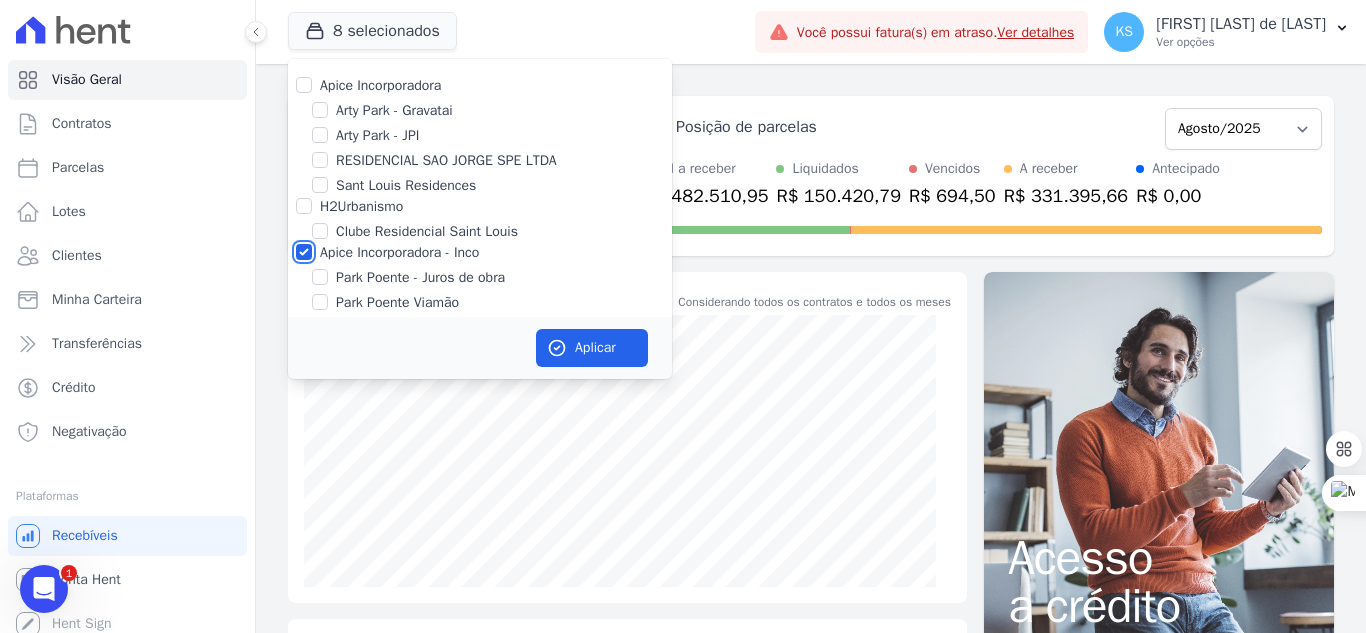 checkbox on "false" 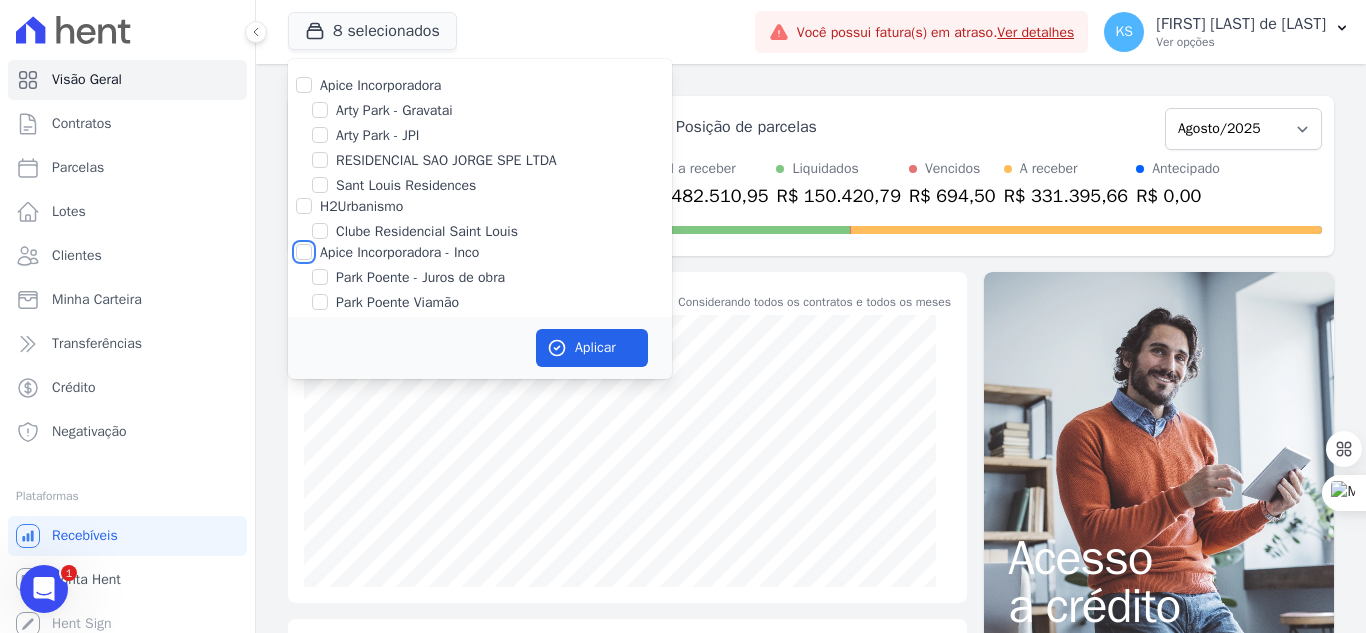 checkbox on "false" 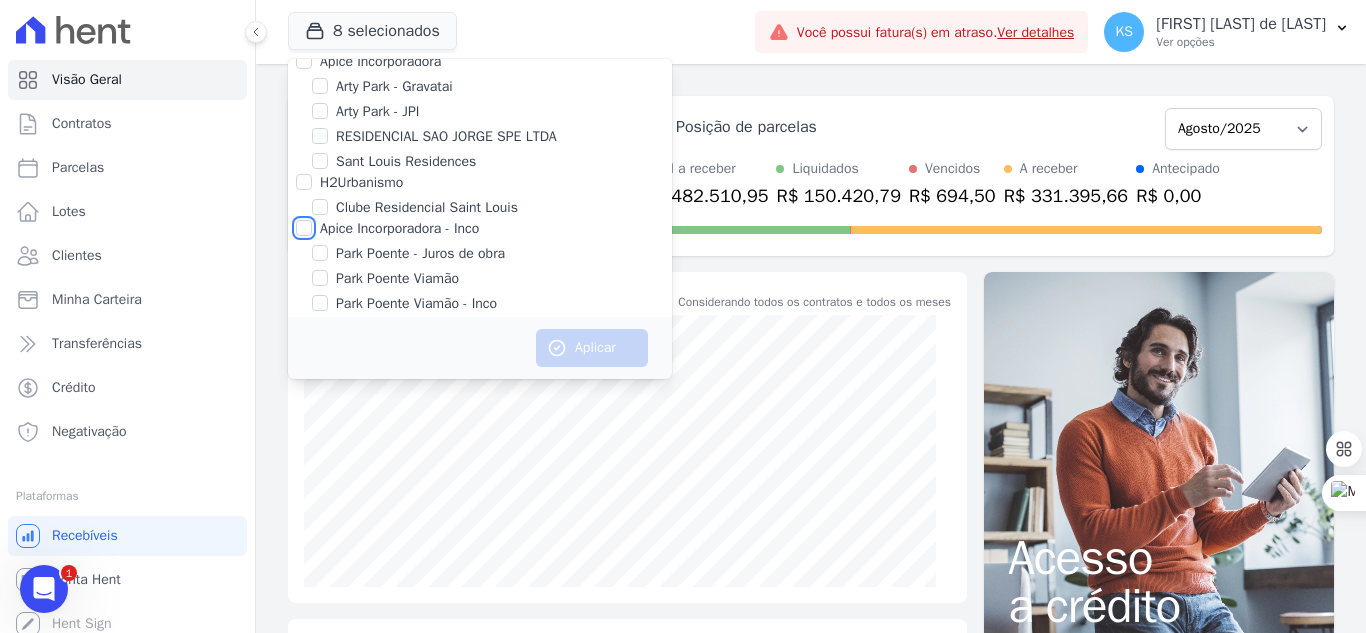 scroll, scrollTop: 37, scrollLeft: 0, axis: vertical 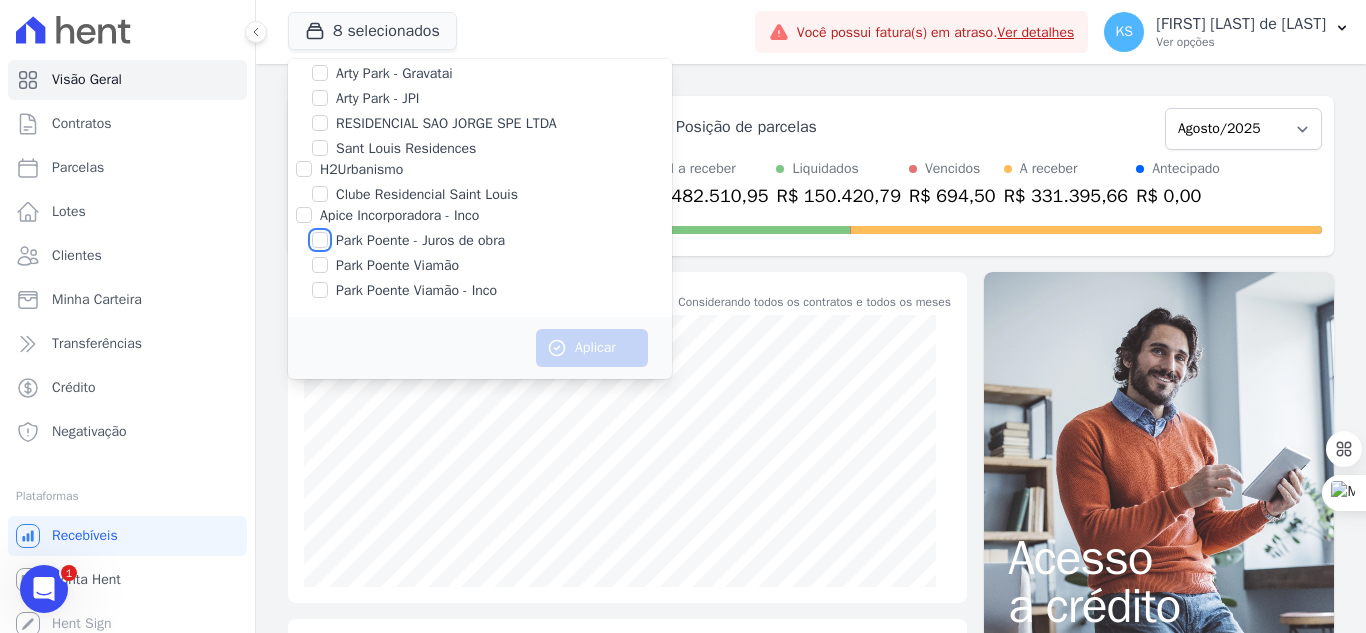 click on "Park Poente - Juros de obra" at bounding box center [320, 240] 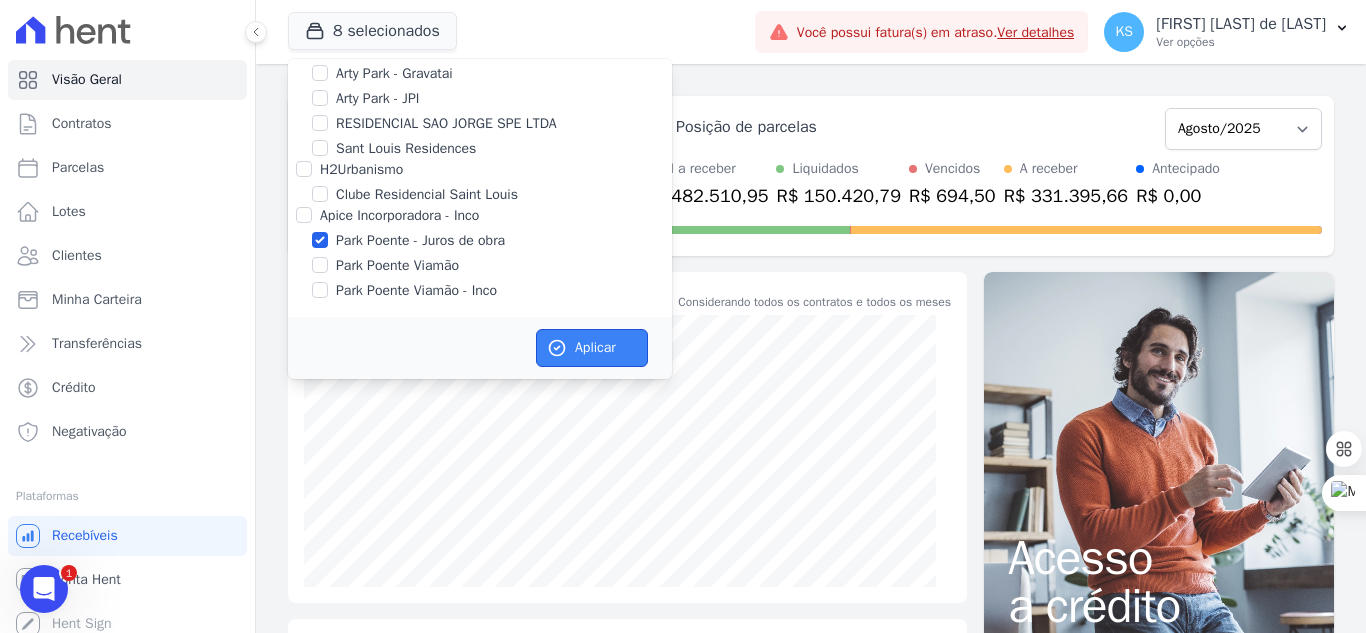 click on "Aplicar" at bounding box center [592, 348] 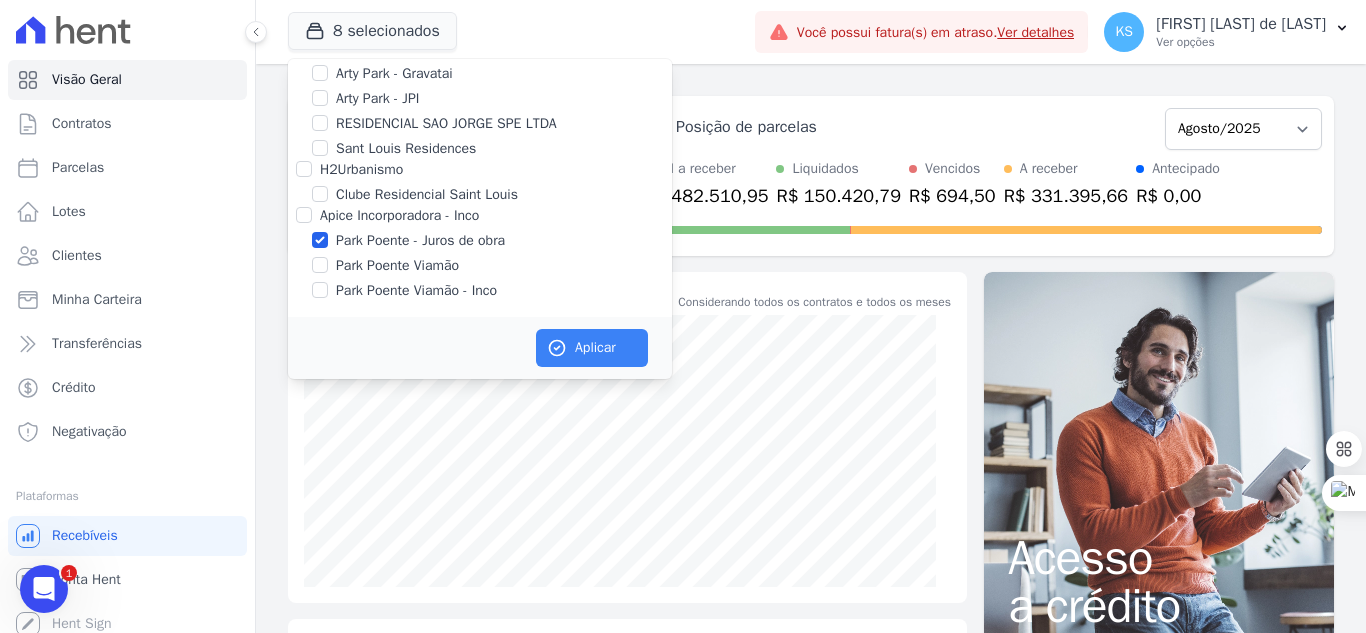 scroll, scrollTop: 33, scrollLeft: 0, axis: vertical 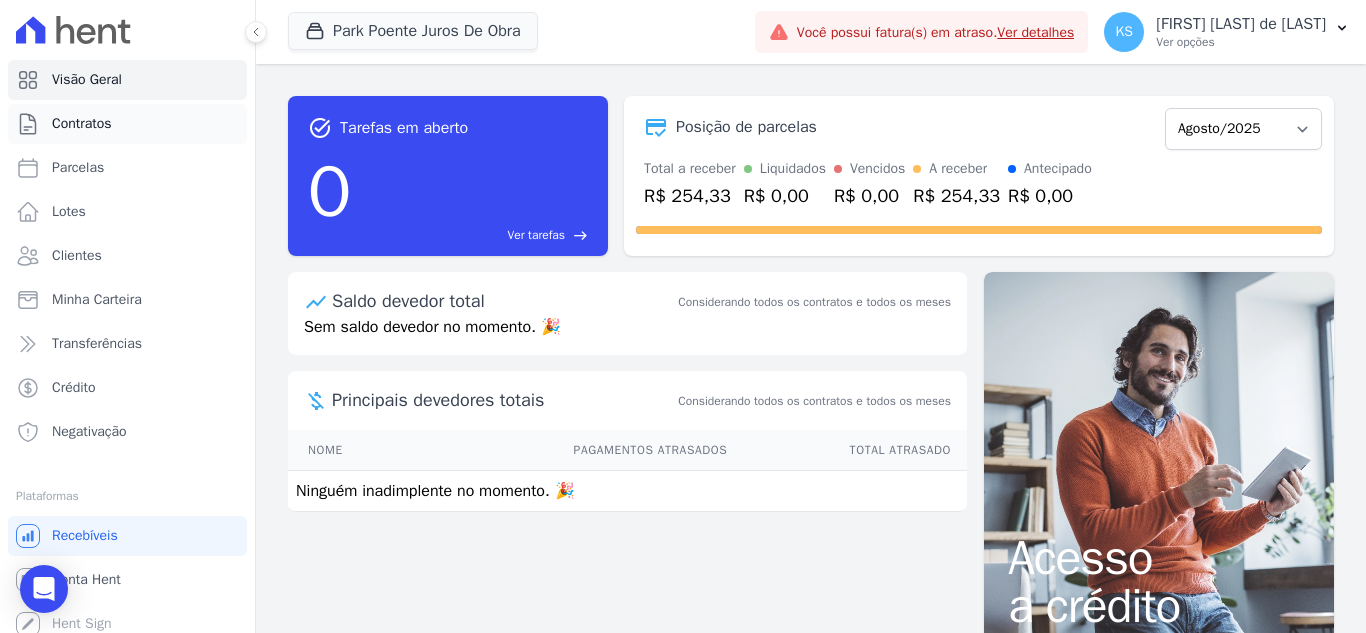 click on "Contratos" at bounding box center [82, 124] 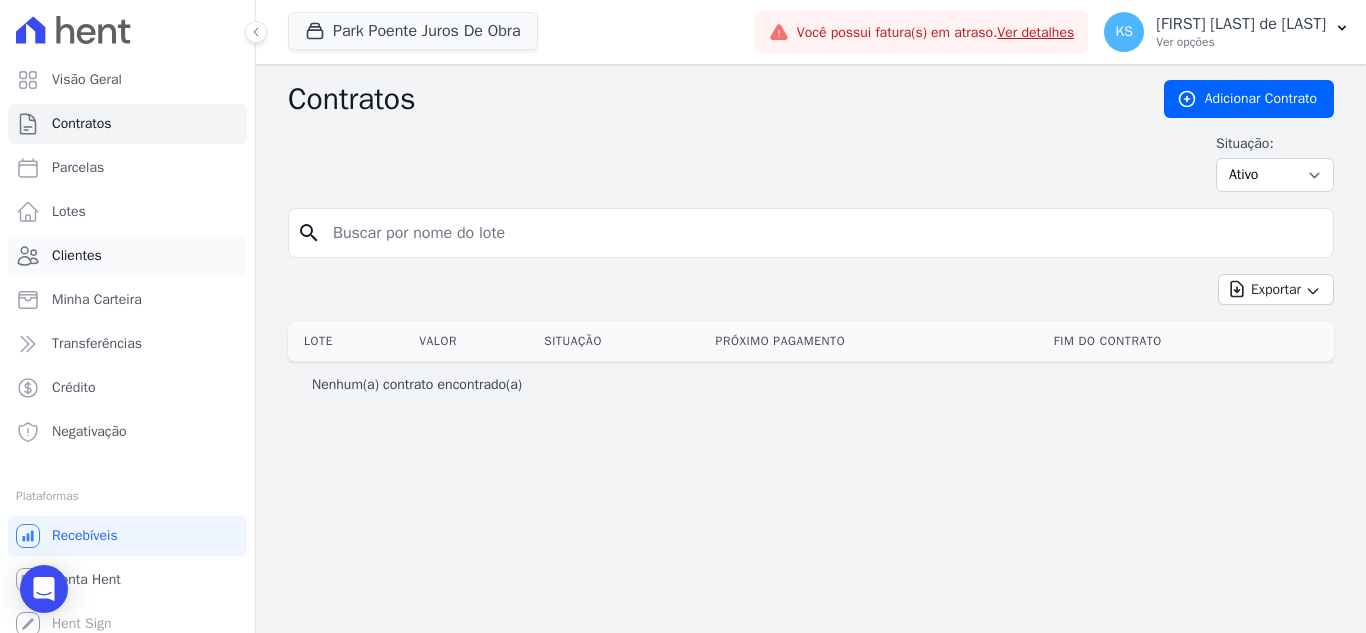 click on "Clientes" at bounding box center (127, 256) 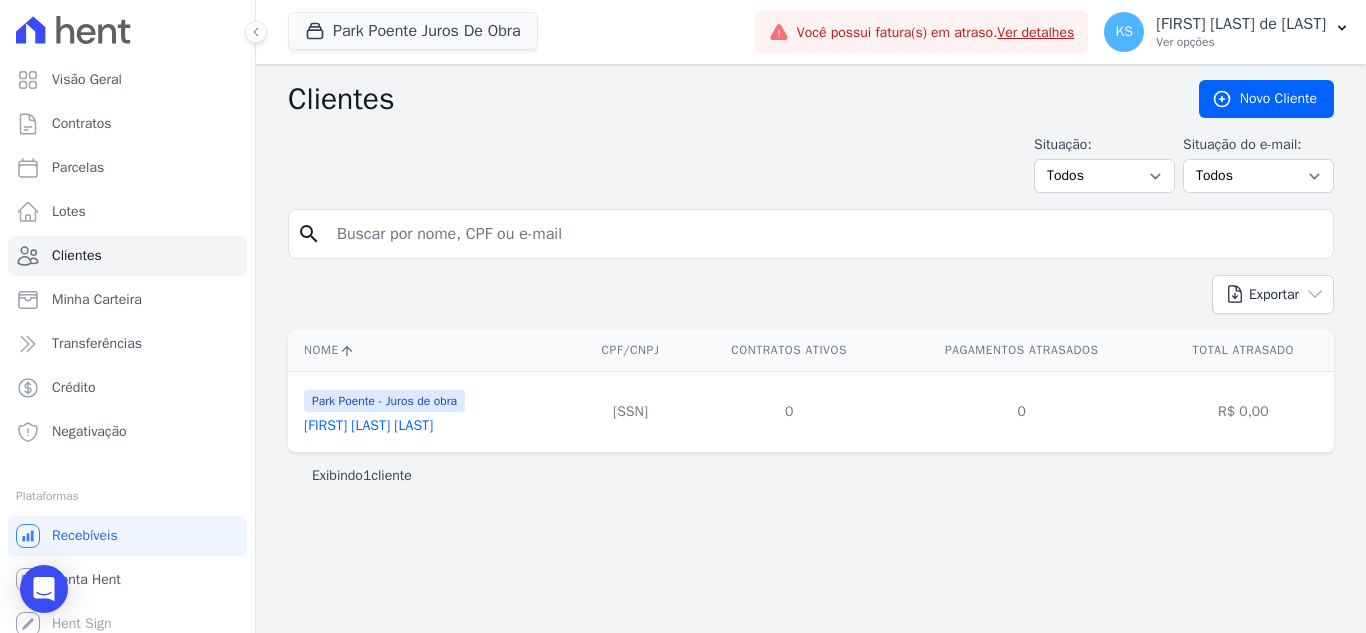 click on "0" at bounding box center [788, 411] 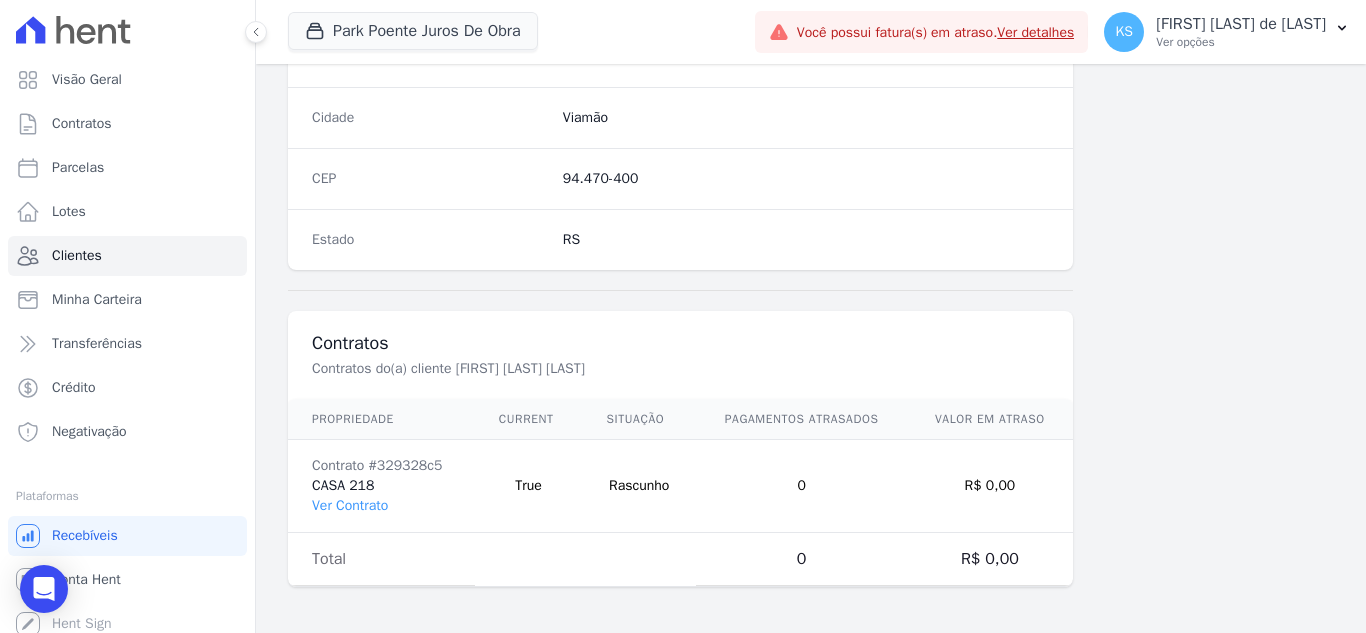scroll, scrollTop: 1238, scrollLeft: 0, axis: vertical 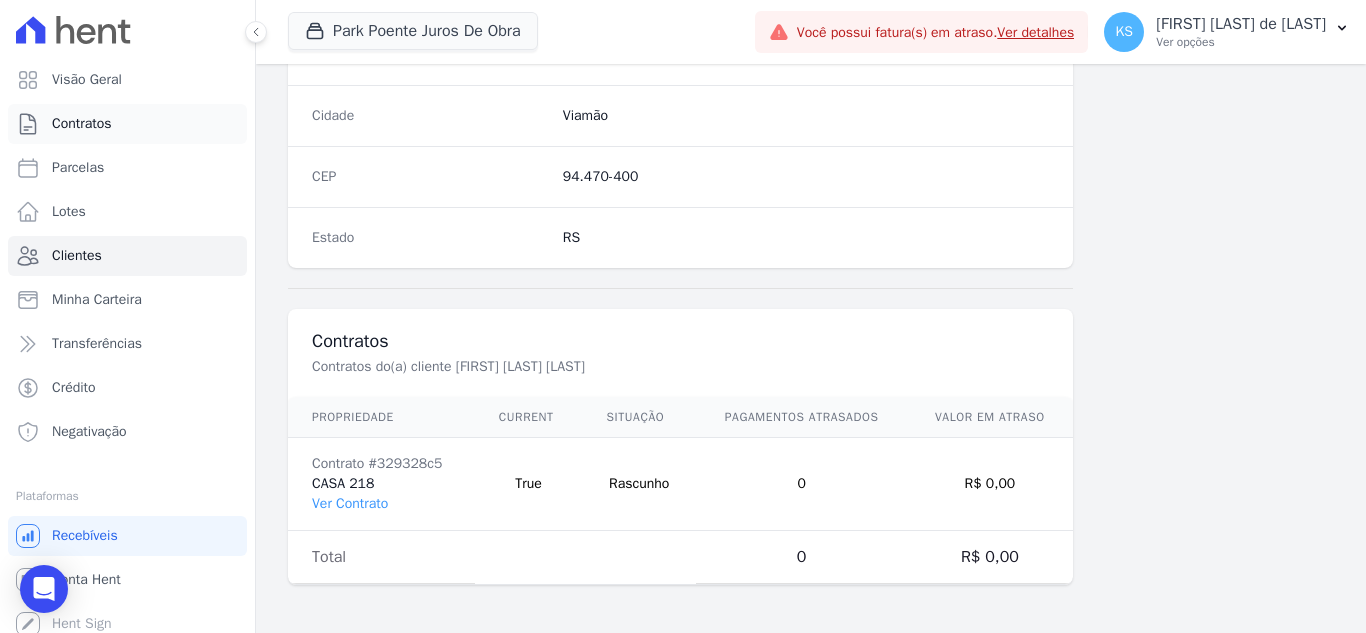 click on "Contratos" at bounding box center (127, 124) 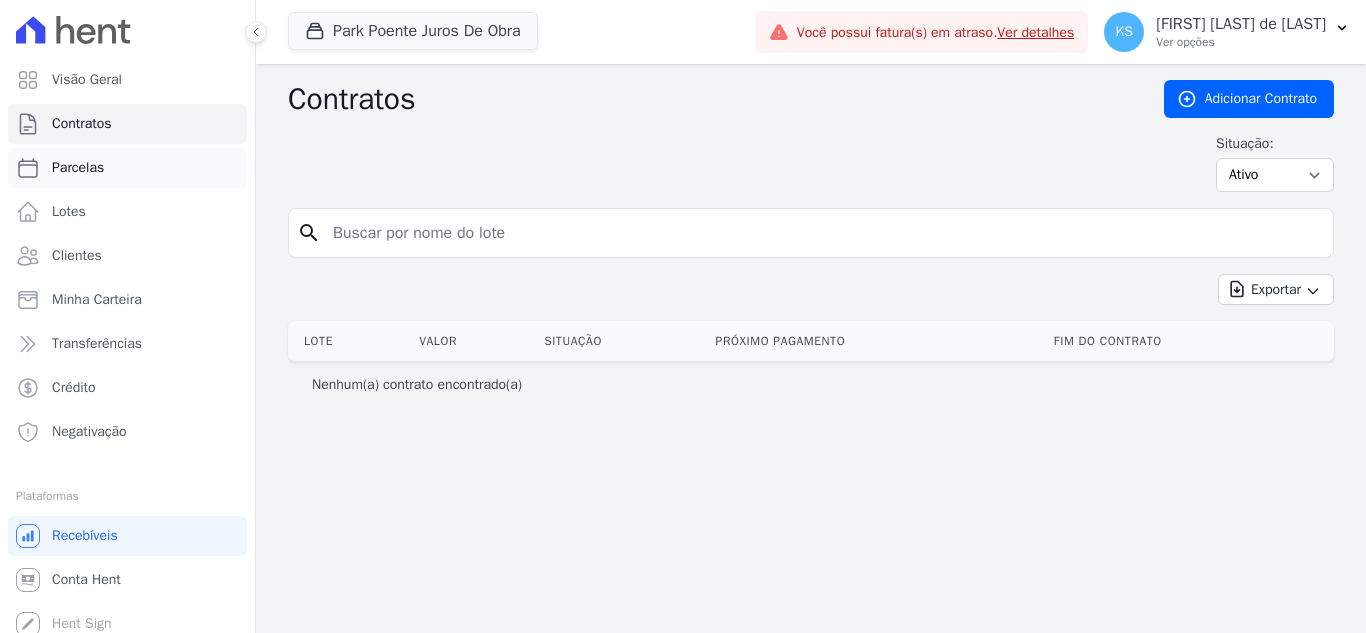 click on "Parcelas" at bounding box center (78, 168) 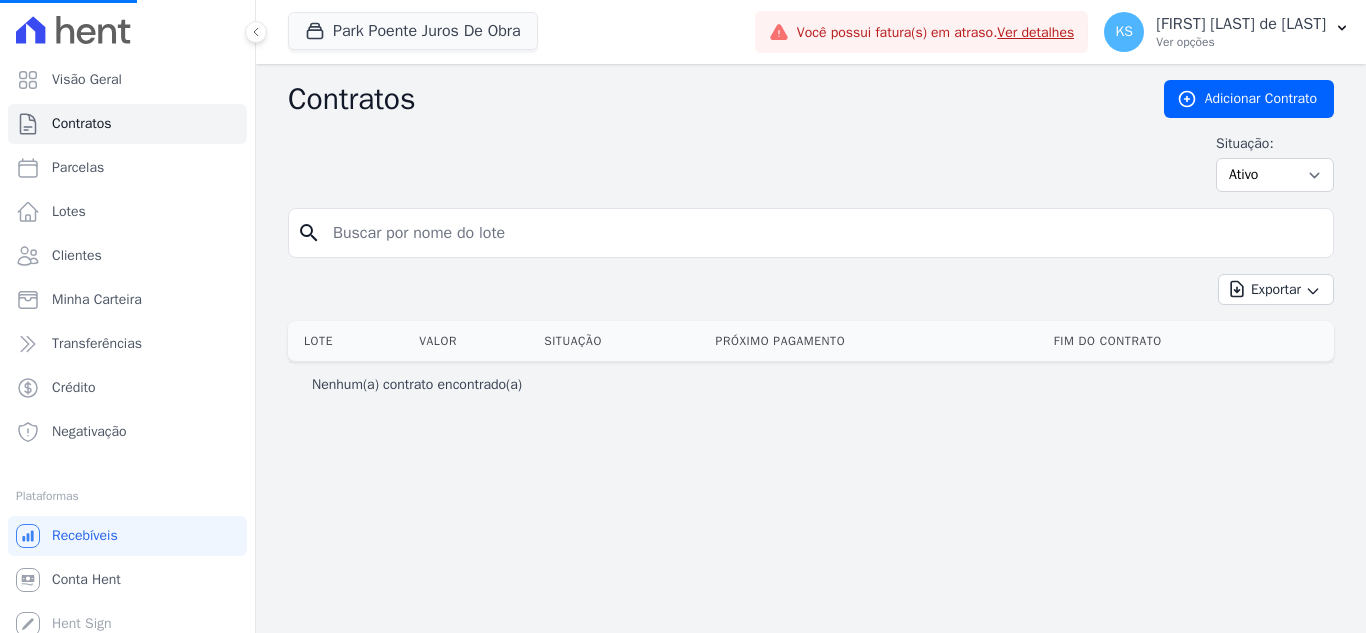 select 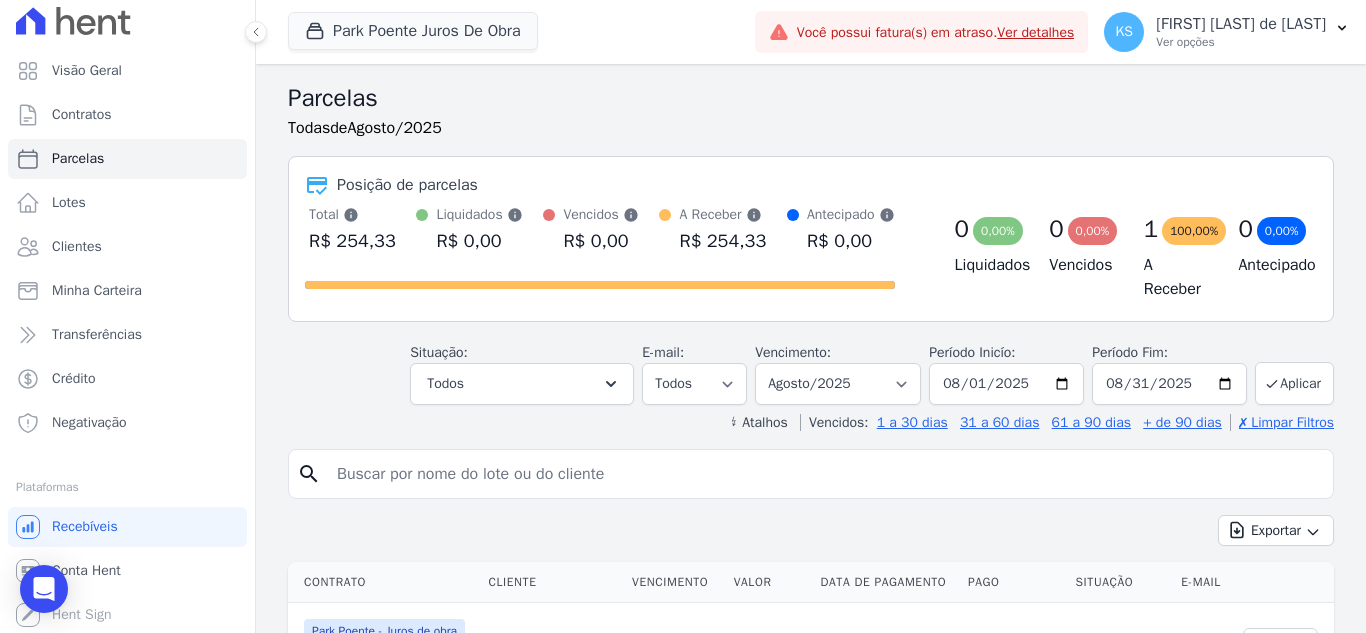 scroll, scrollTop: 11, scrollLeft: 0, axis: vertical 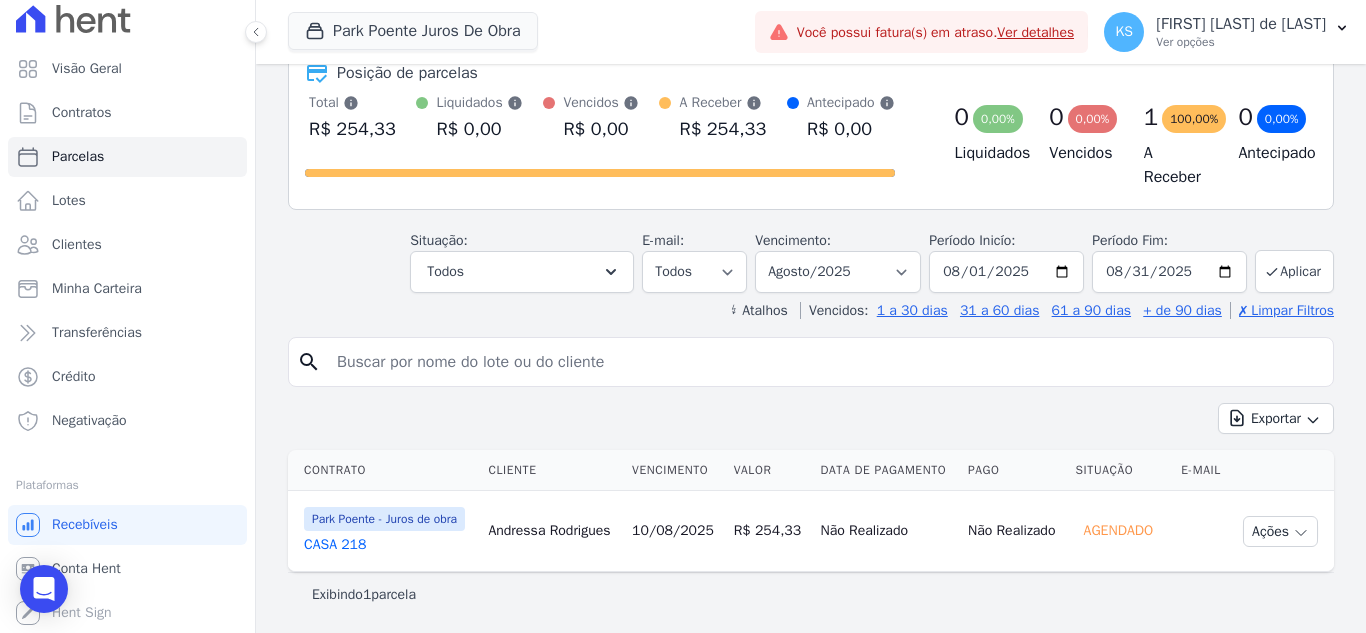 click on "Cliente sem endereço de e-mail" at bounding box center [1202, 531] 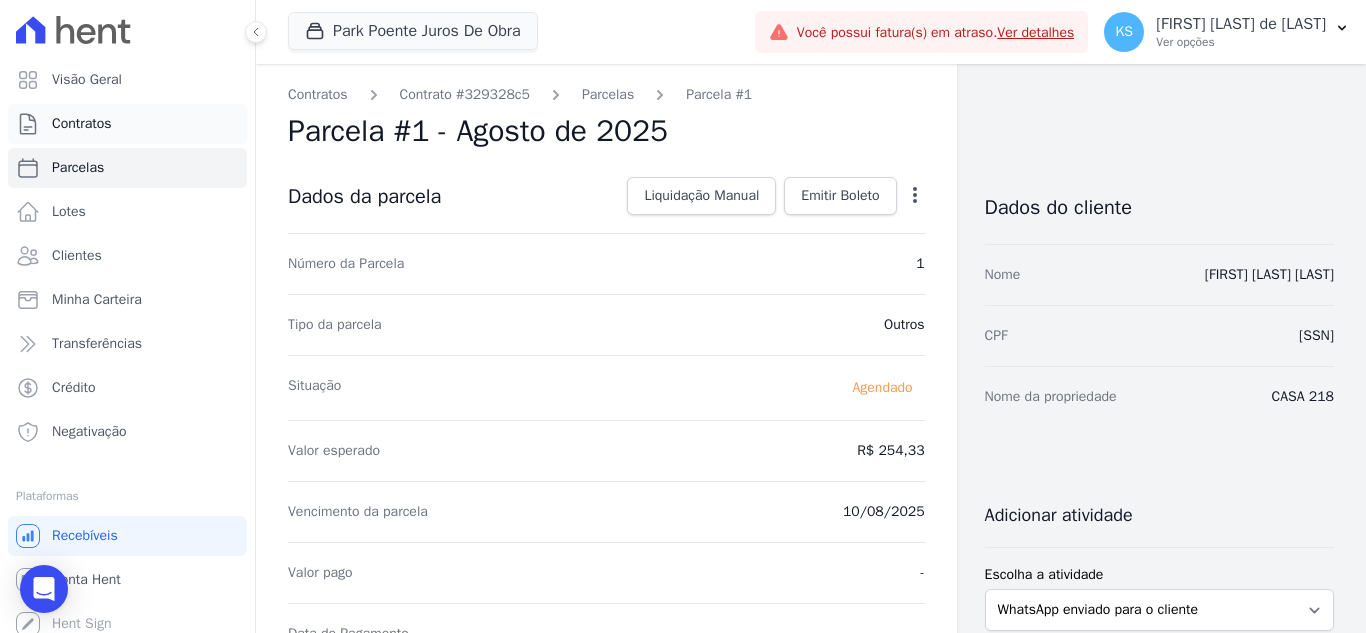 click on "Contratos" at bounding box center (82, 124) 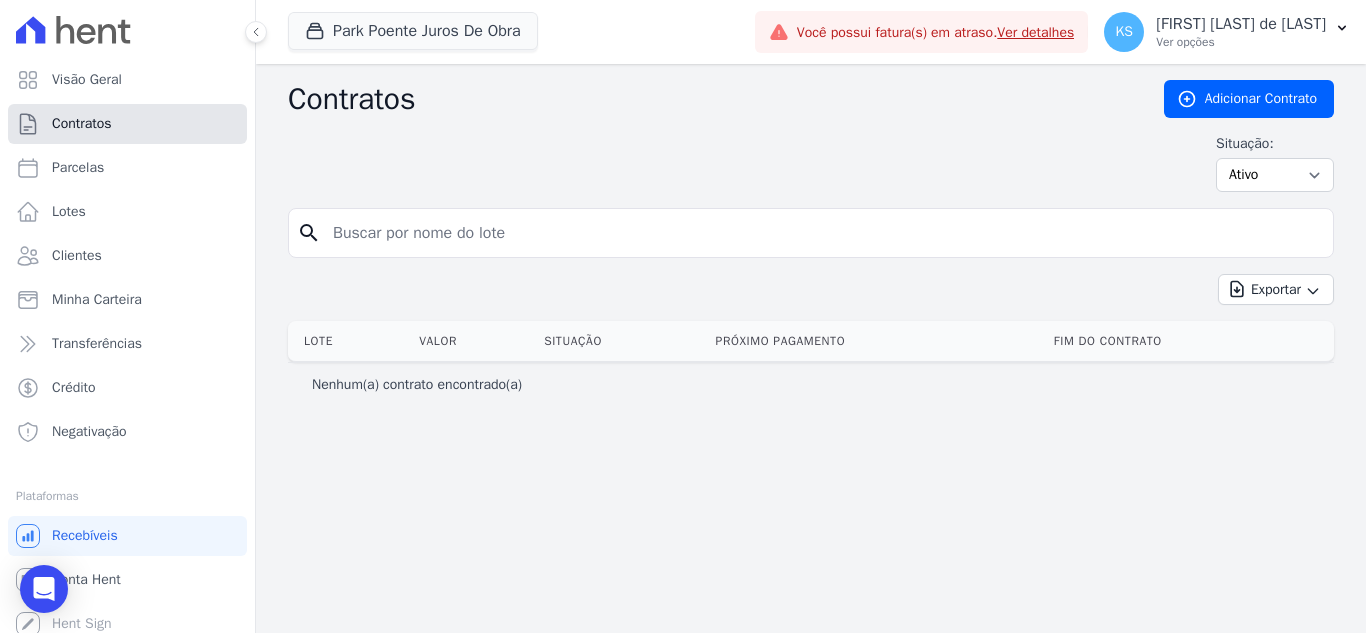 click on "Contratos" at bounding box center [127, 124] 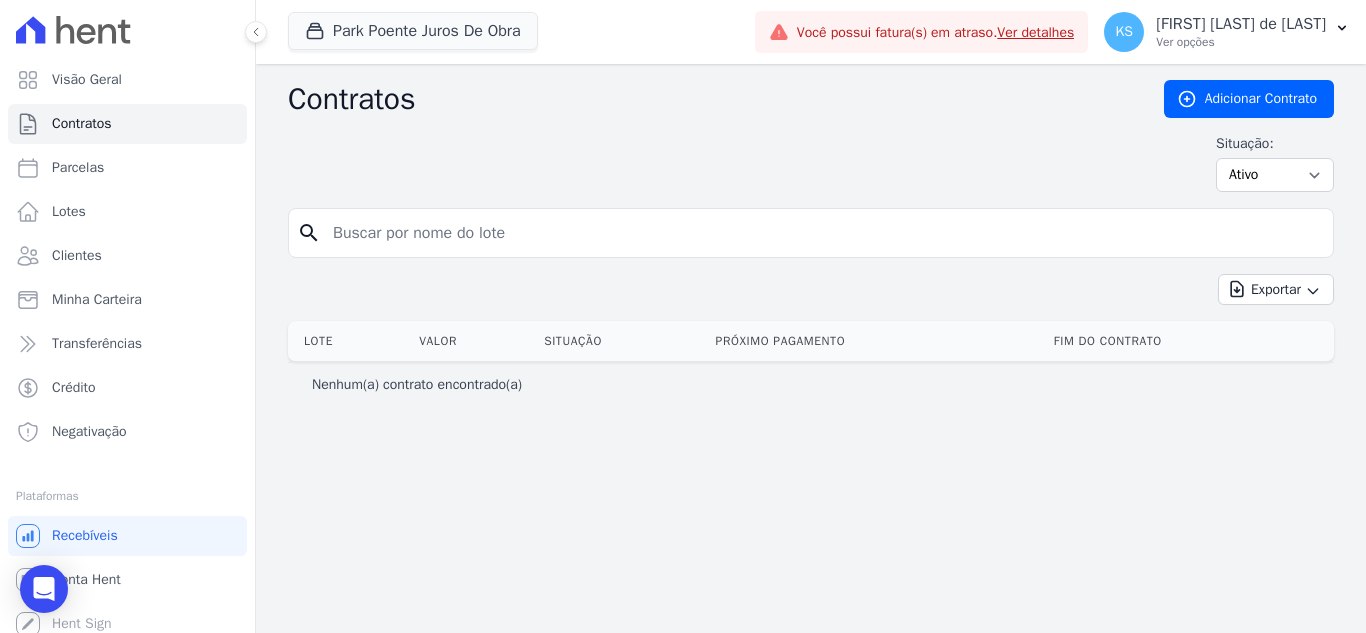click at bounding box center [823, 233] 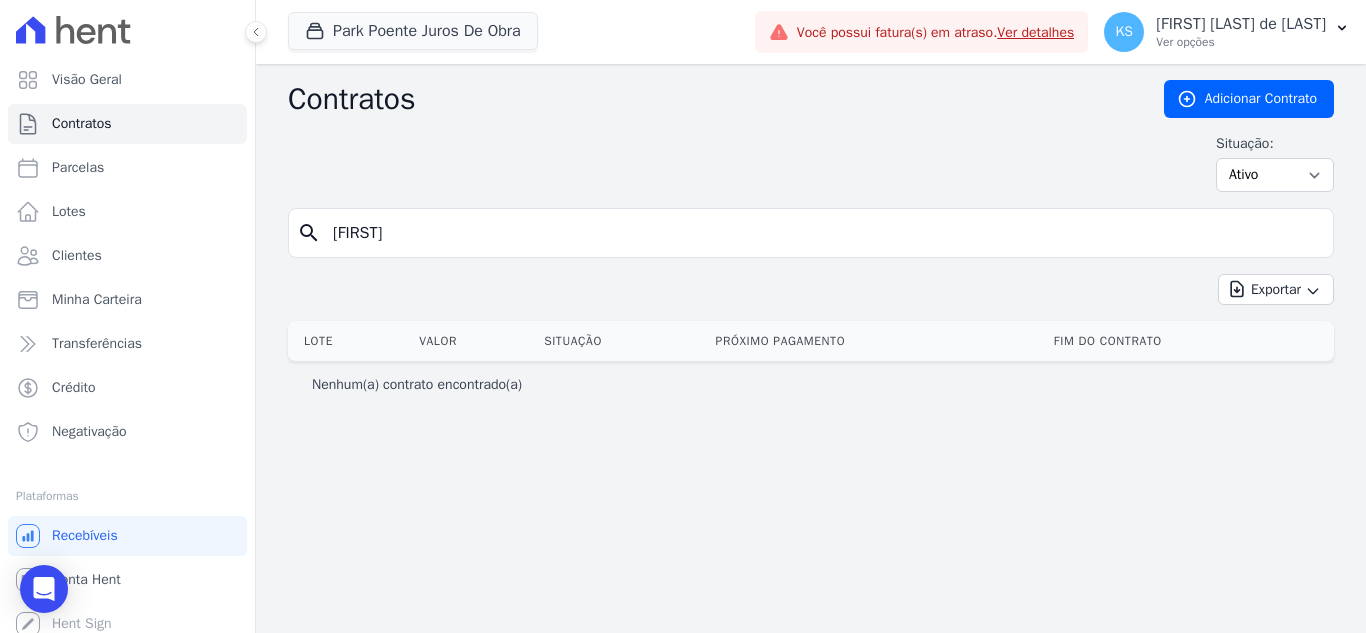 type on "andressa" 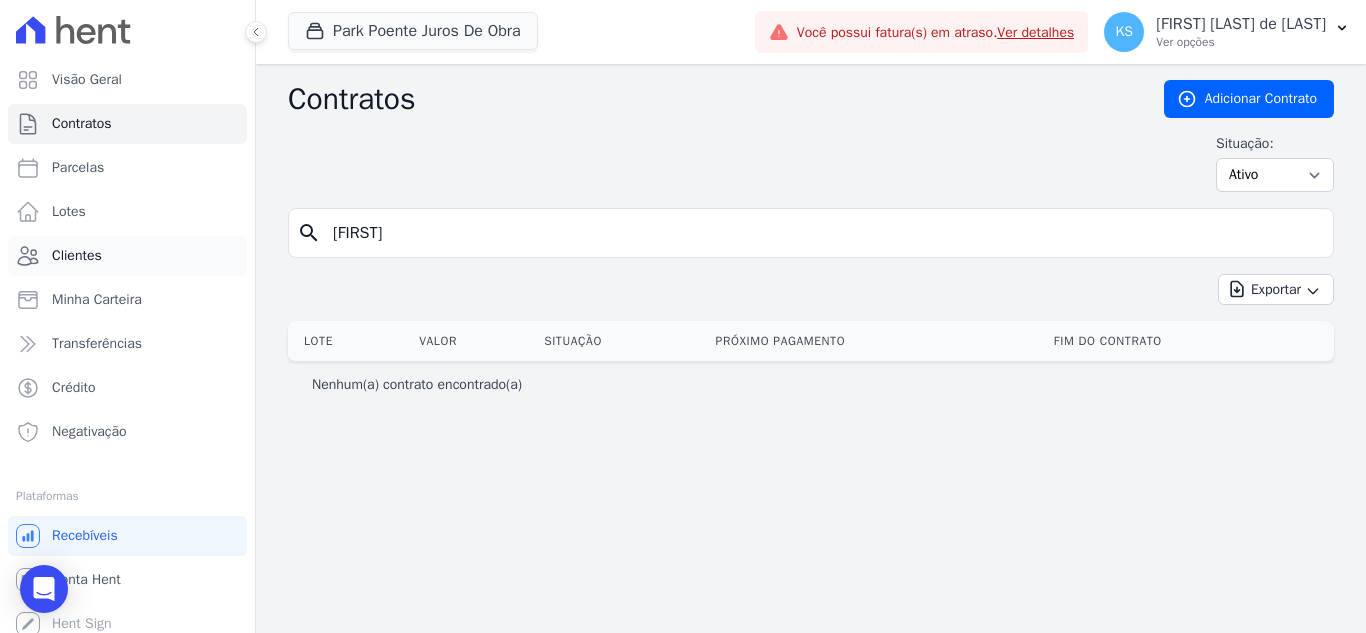 click on "Clientes" at bounding box center (77, 256) 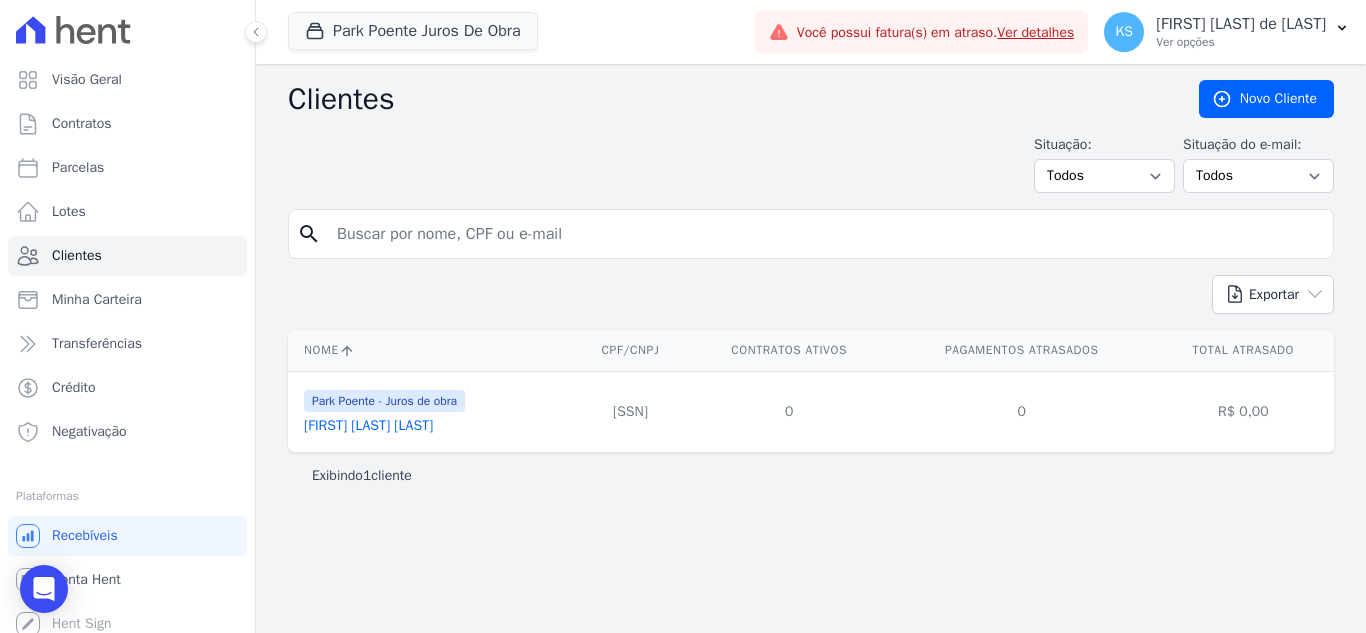click at bounding box center [825, 234] 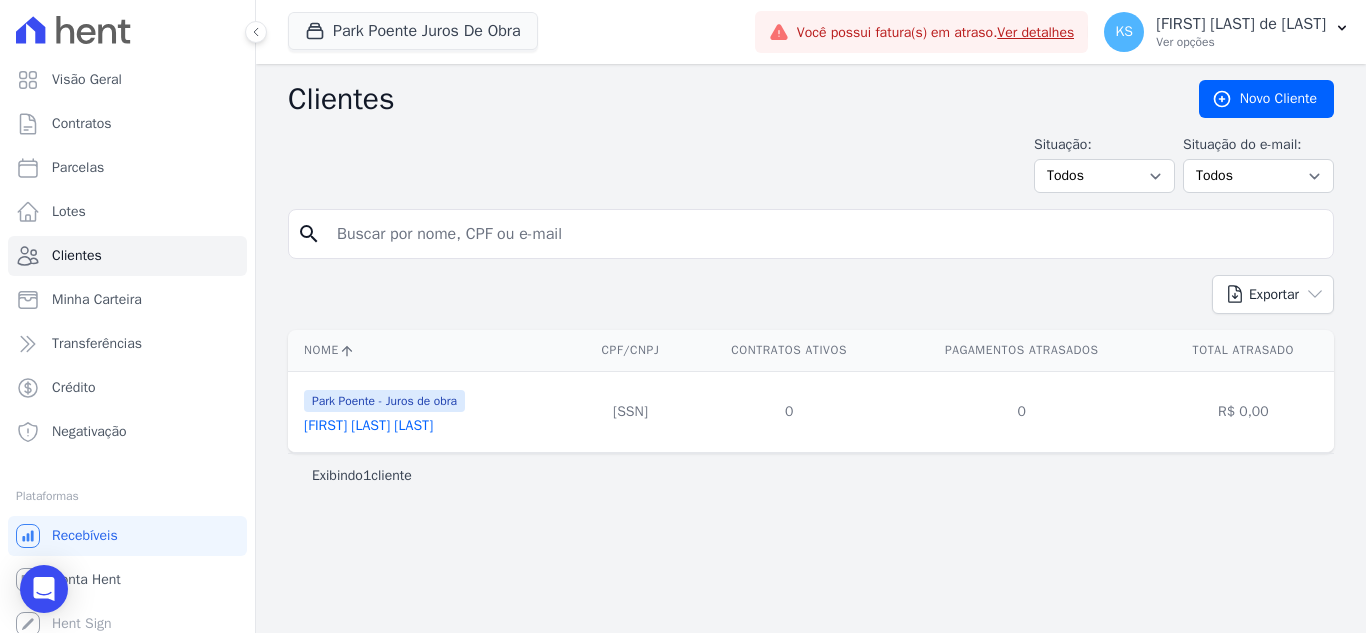 click on "Park Poente - Juros de obra" at bounding box center (384, 401) 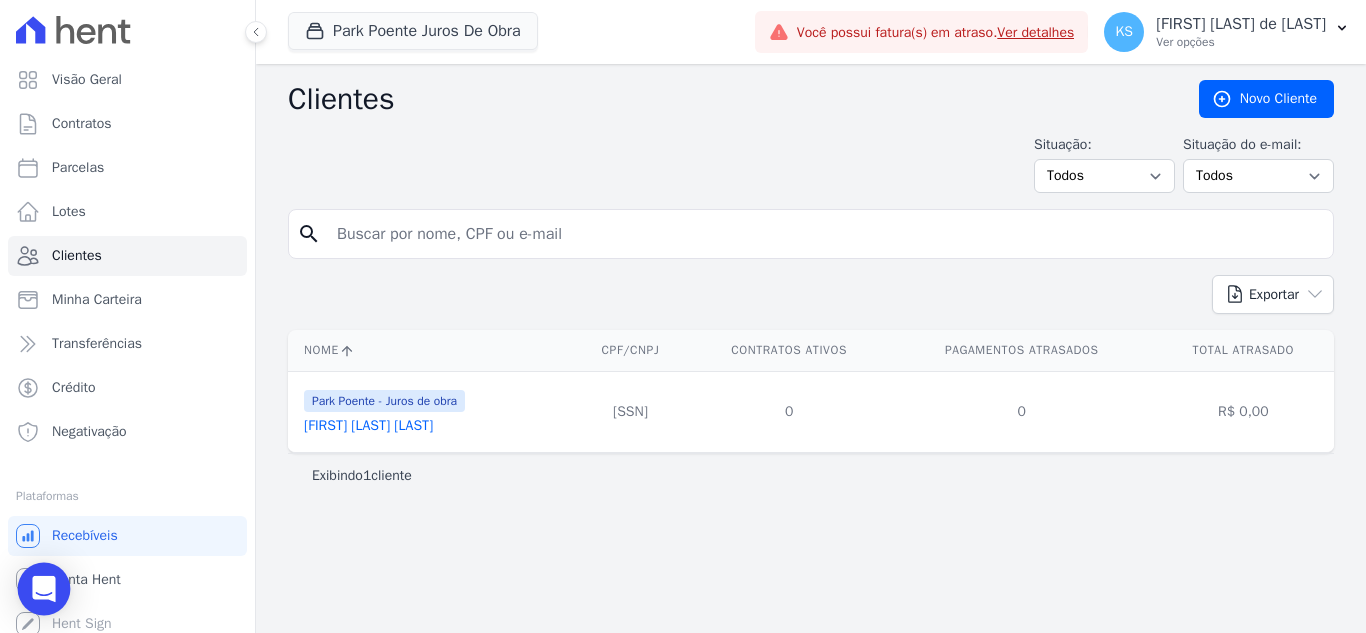click at bounding box center [44, 589] 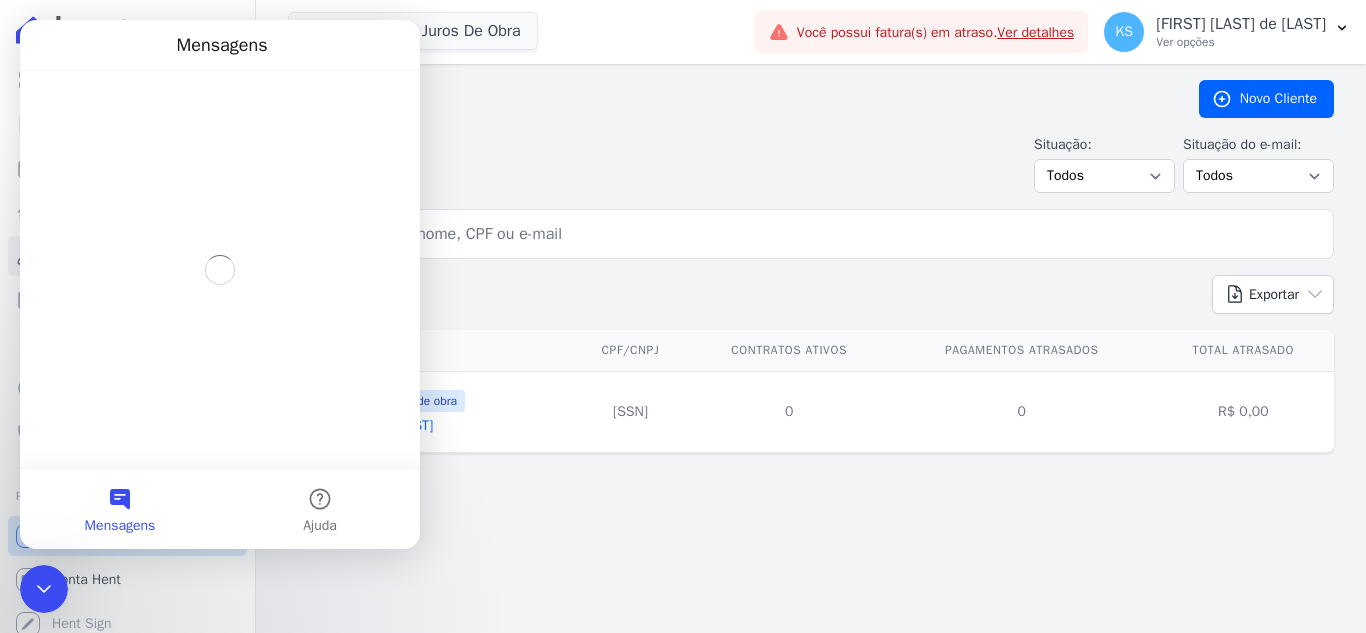 scroll, scrollTop: 0, scrollLeft: 0, axis: both 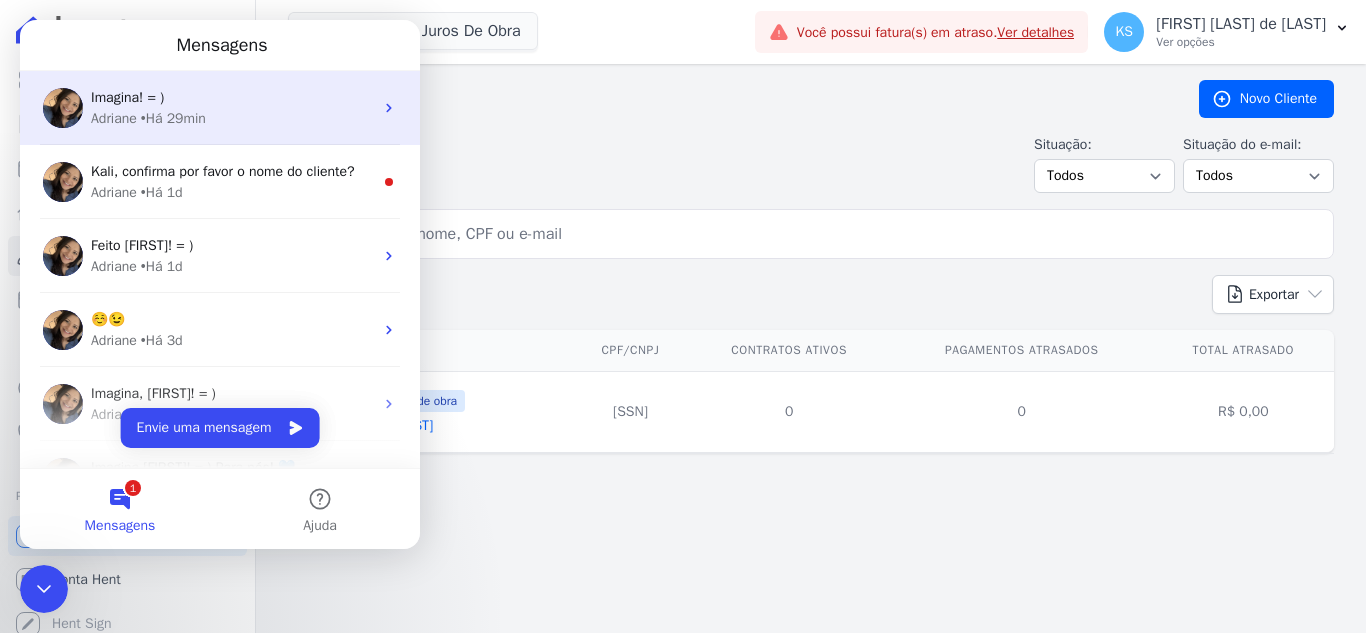 click on "Adriane •  Há 29min" at bounding box center (232, 118) 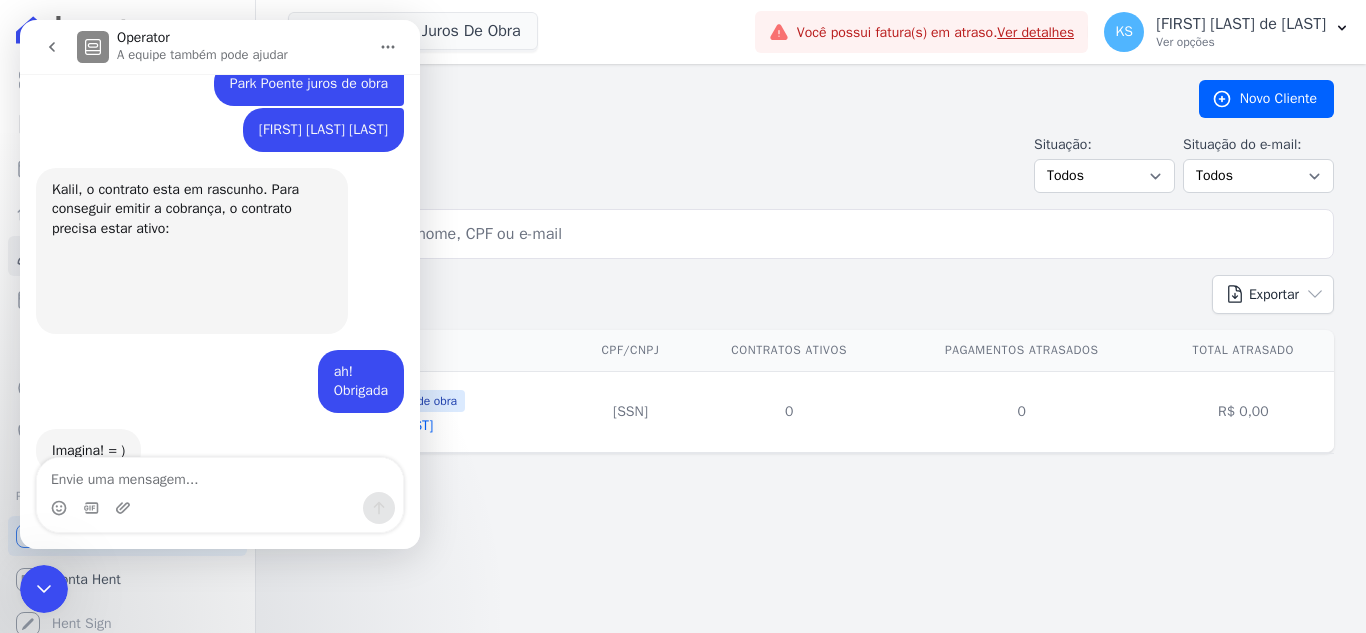scroll, scrollTop: 1017, scrollLeft: 0, axis: vertical 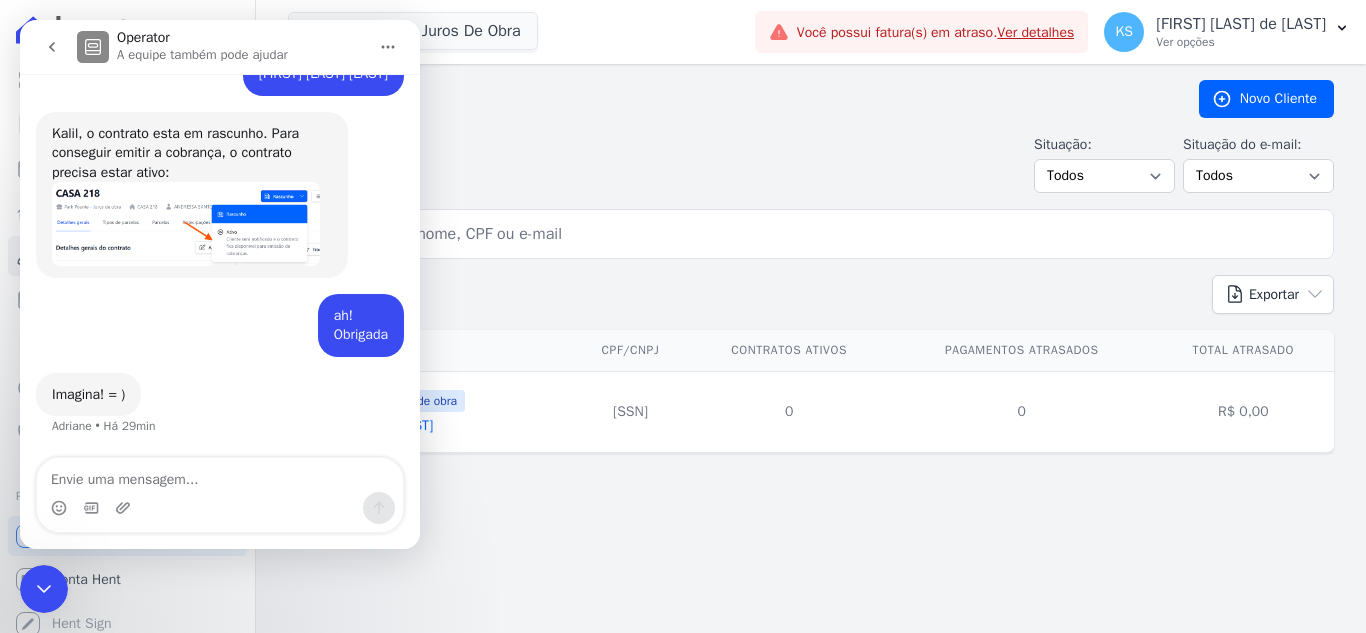 click at bounding box center [186, 223] 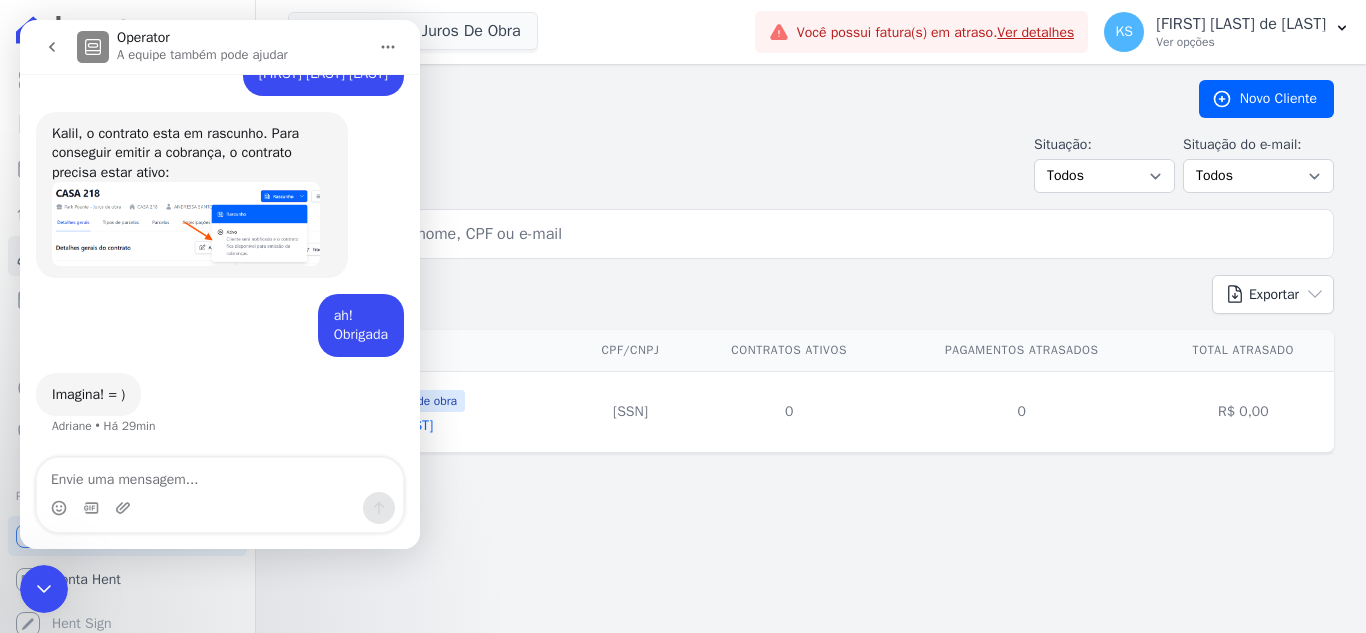 scroll, scrollTop: 0, scrollLeft: 0, axis: both 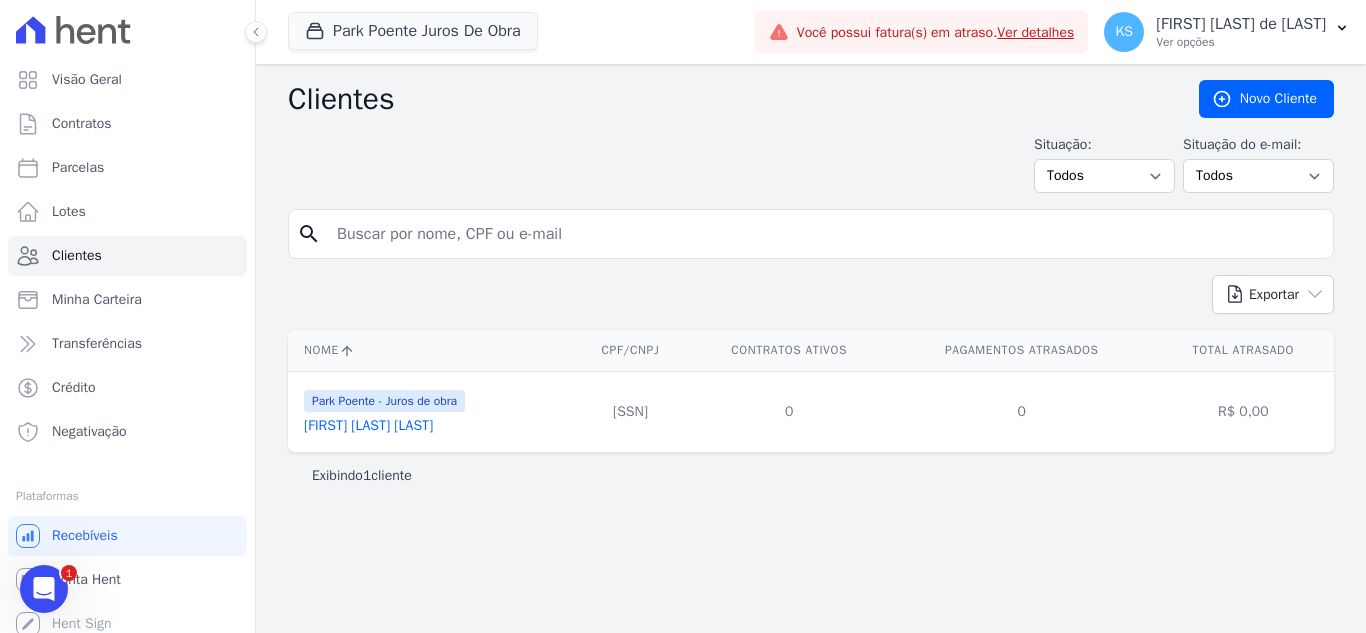 click on "[FIRST] [LAST] [LAST]" at bounding box center (368, 425) 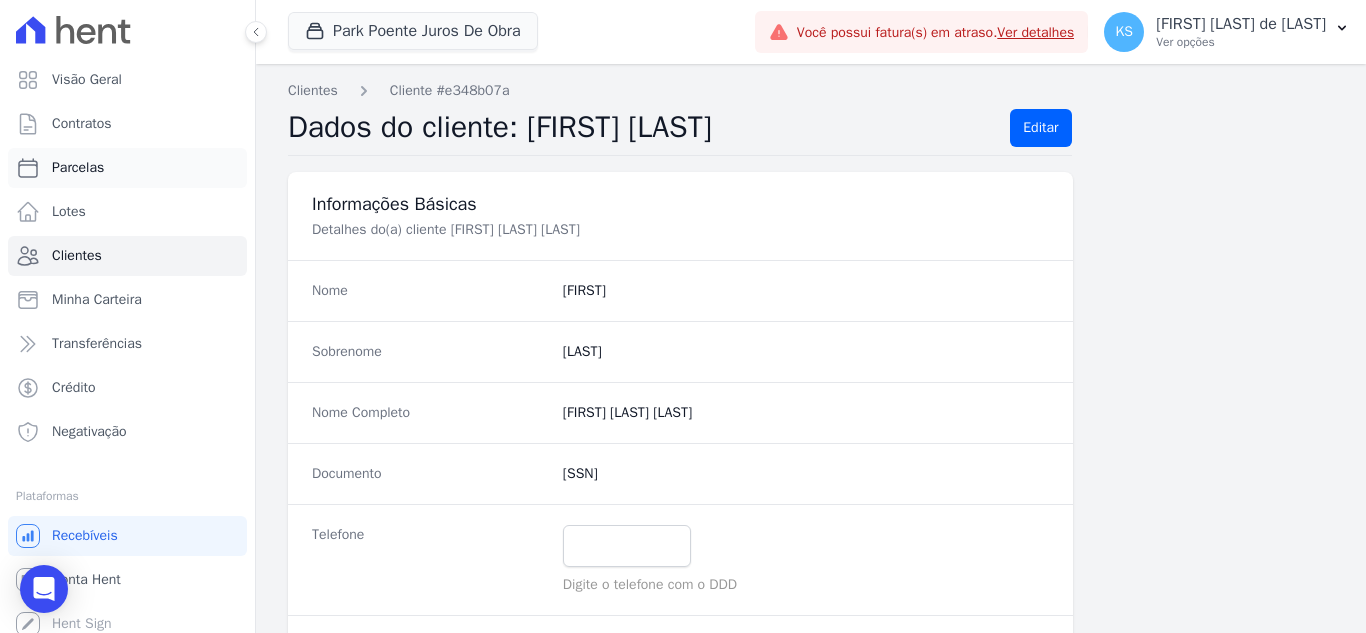 click on "Parcelas" at bounding box center (78, 168) 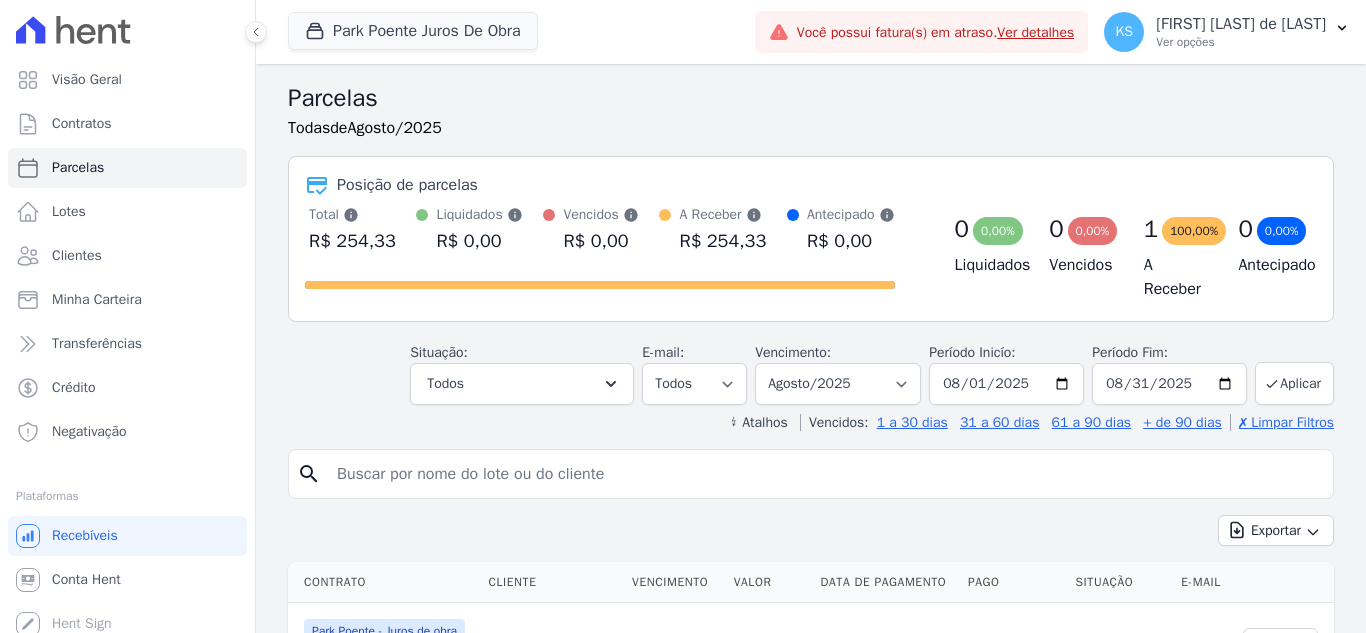 select 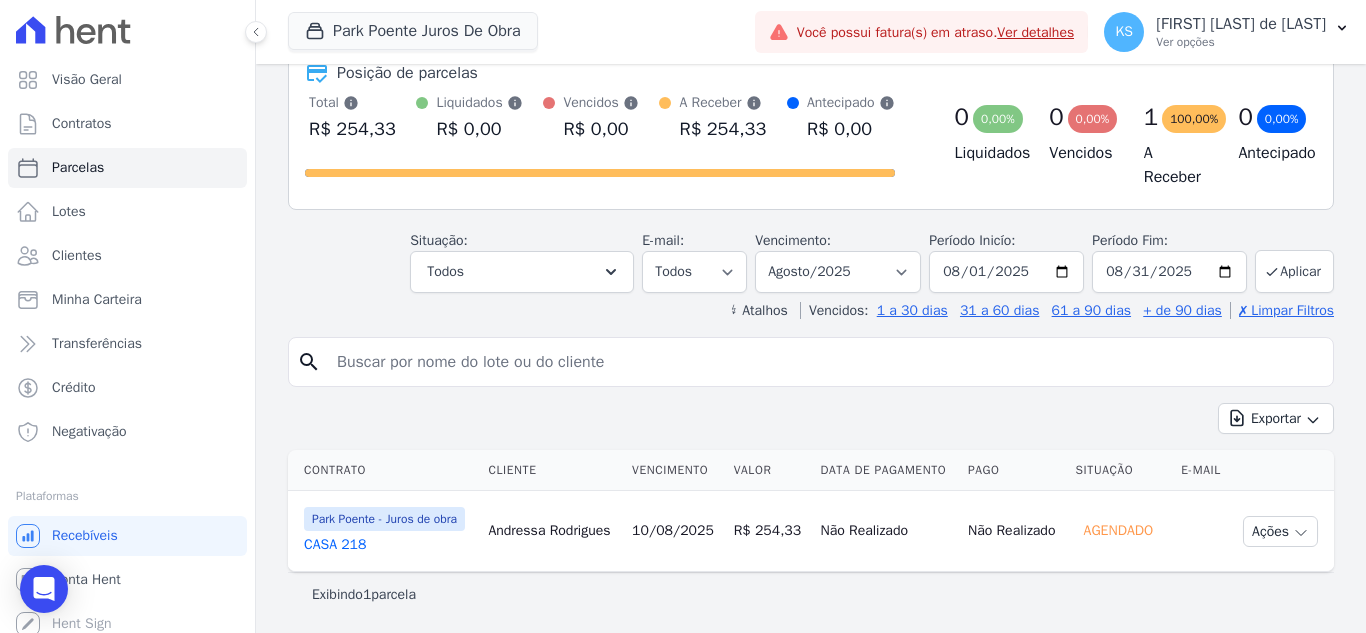 scroll, scrollTop: 148, scrollLeft: 0, axis: vertical 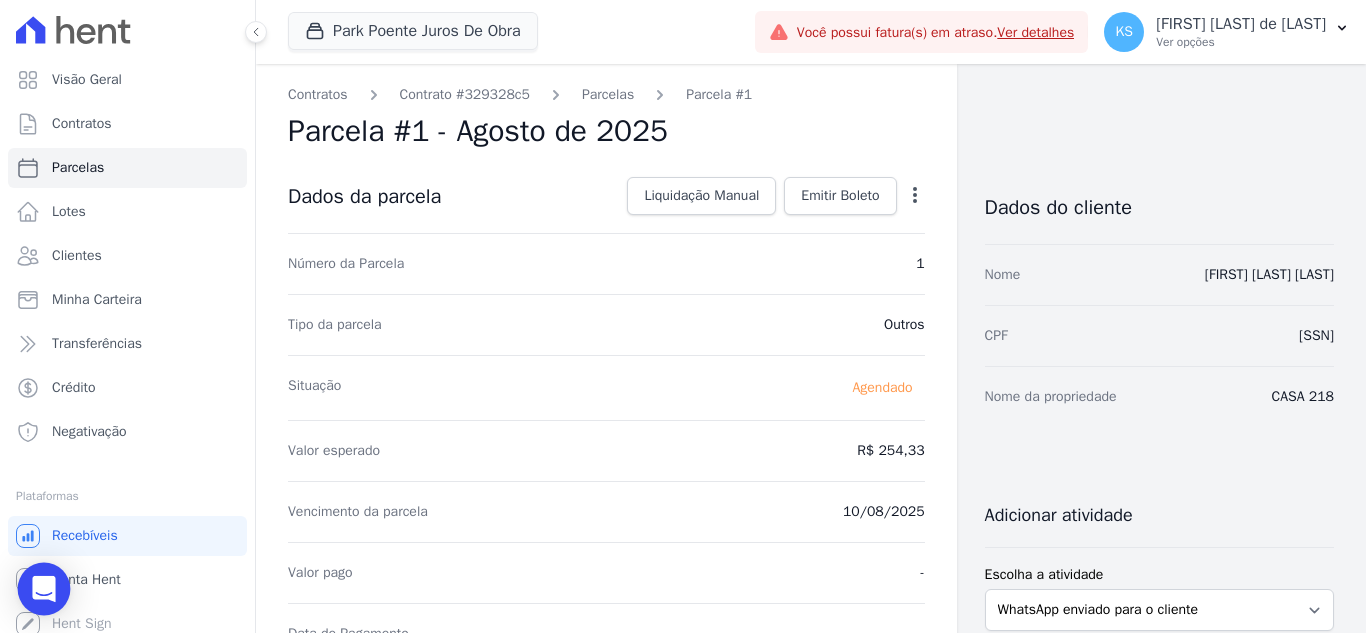 click at bounding box center (44, 589) 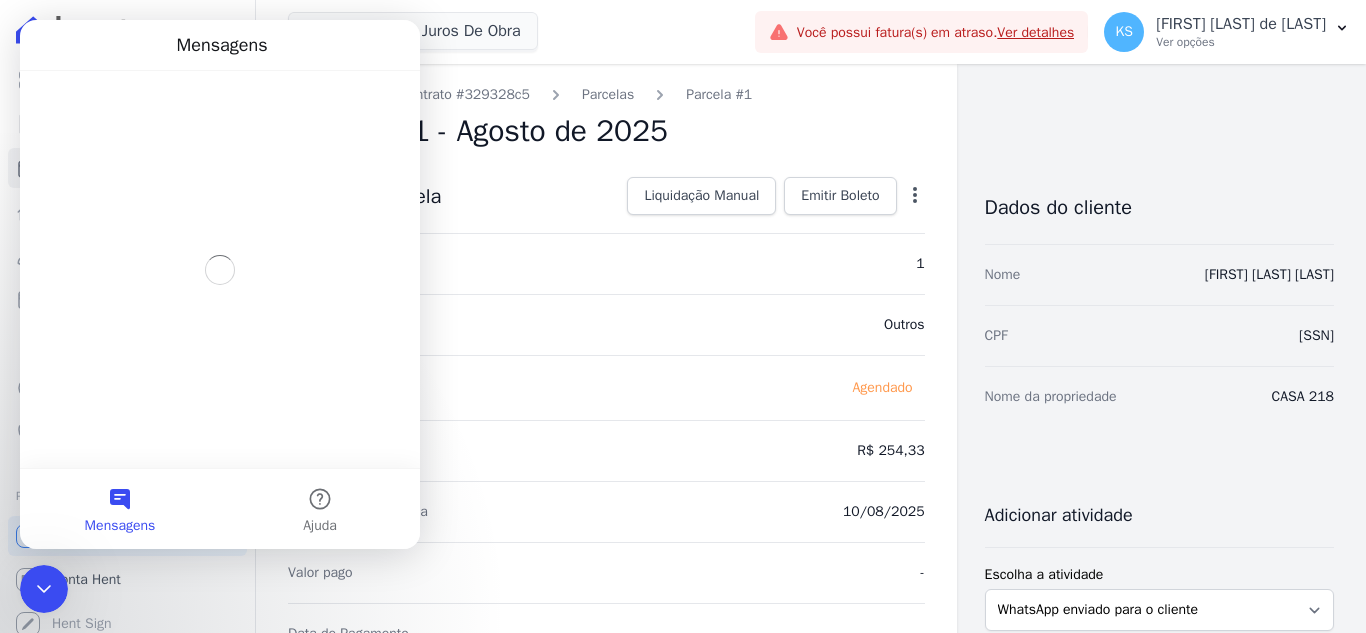 scroll, scrollTop: 0, scrollLeft: 0, axis: both 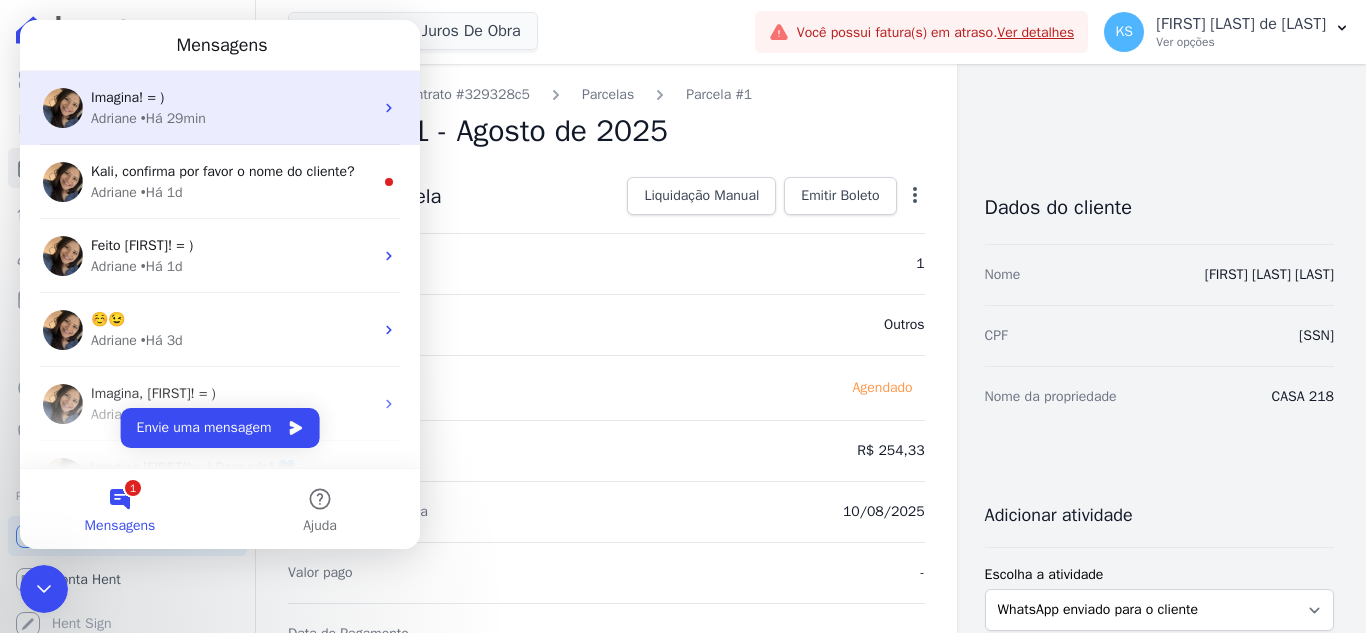 click on "Imagina! = )" at bounding box center [127, 97] 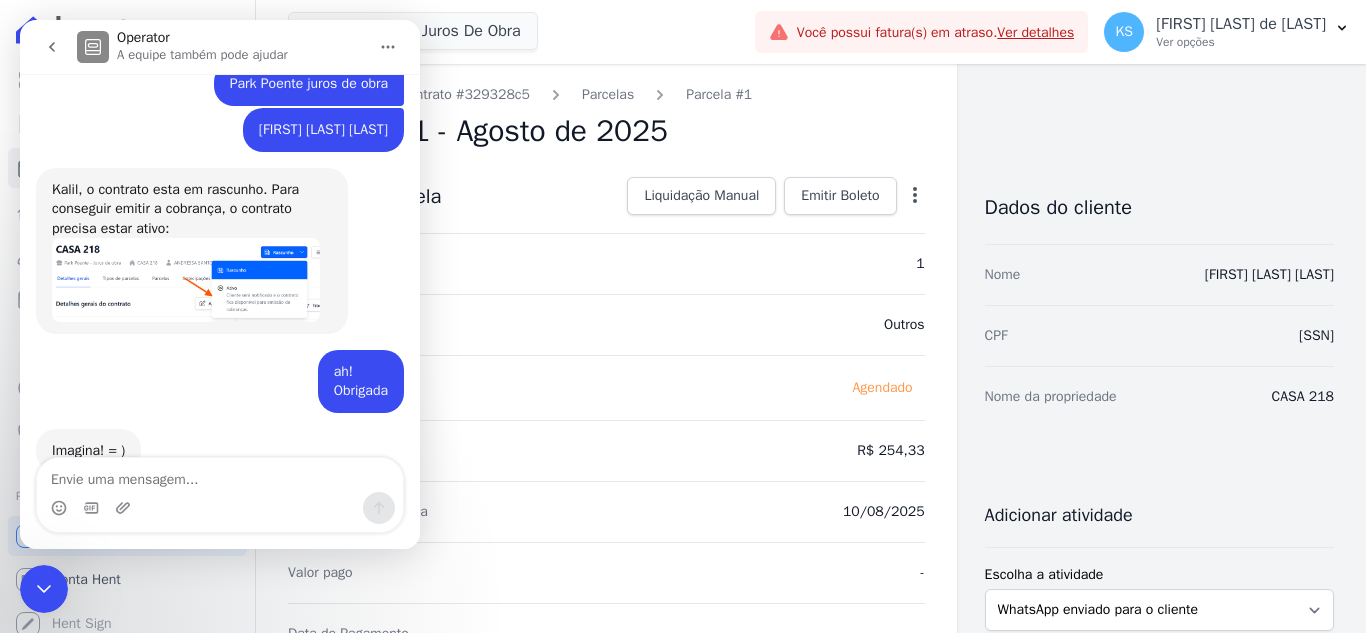 scroll, scrollTop: 1017, scrollLeft: 0, axis: vertical 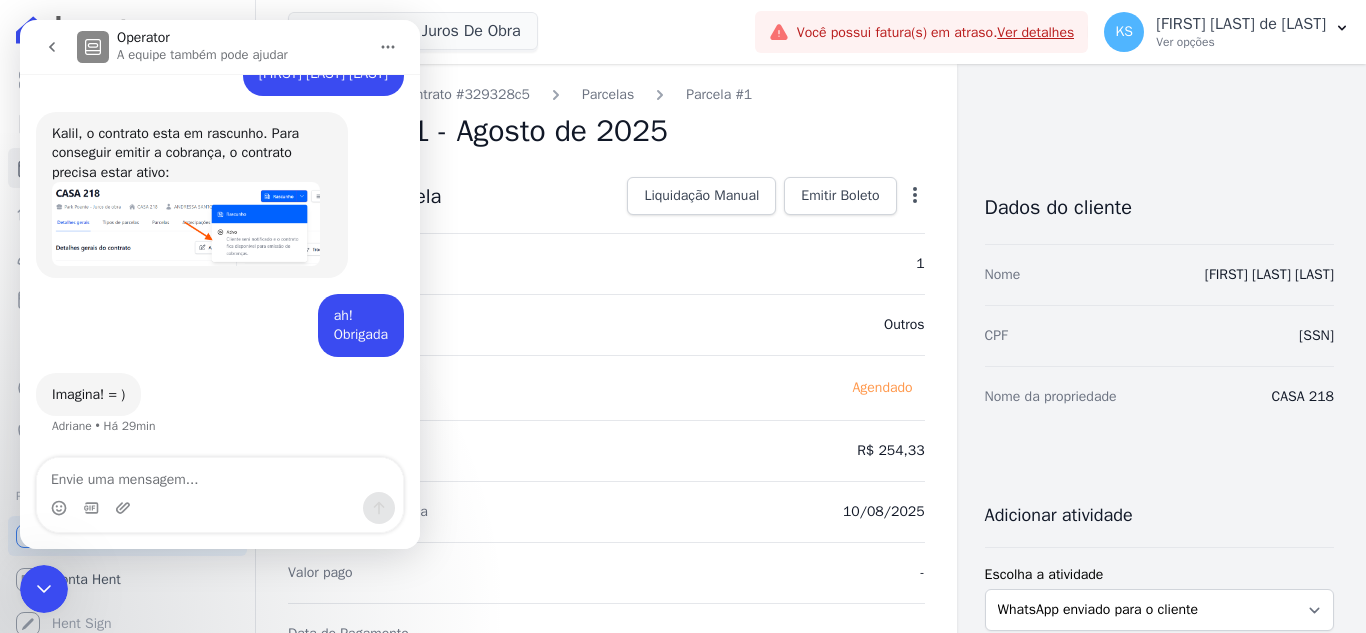 click at bounding box center (186, 223) 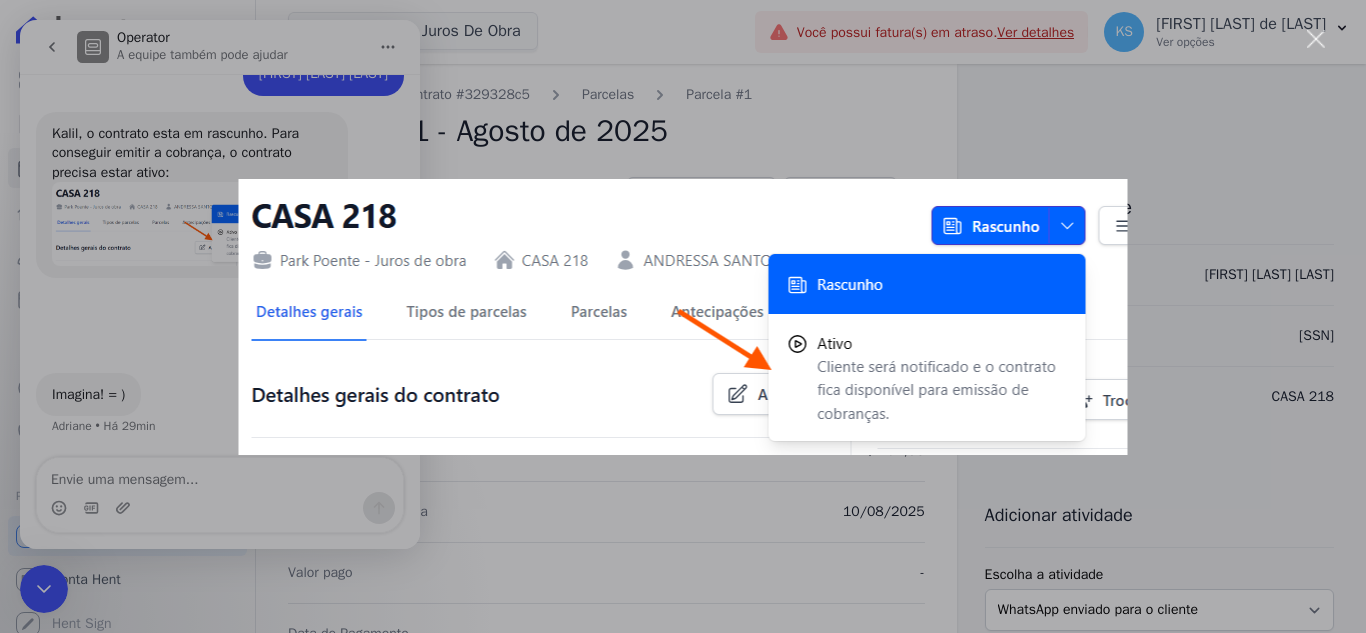 scroll, scrollTop: 0, scrollLeft: 0, axis: both 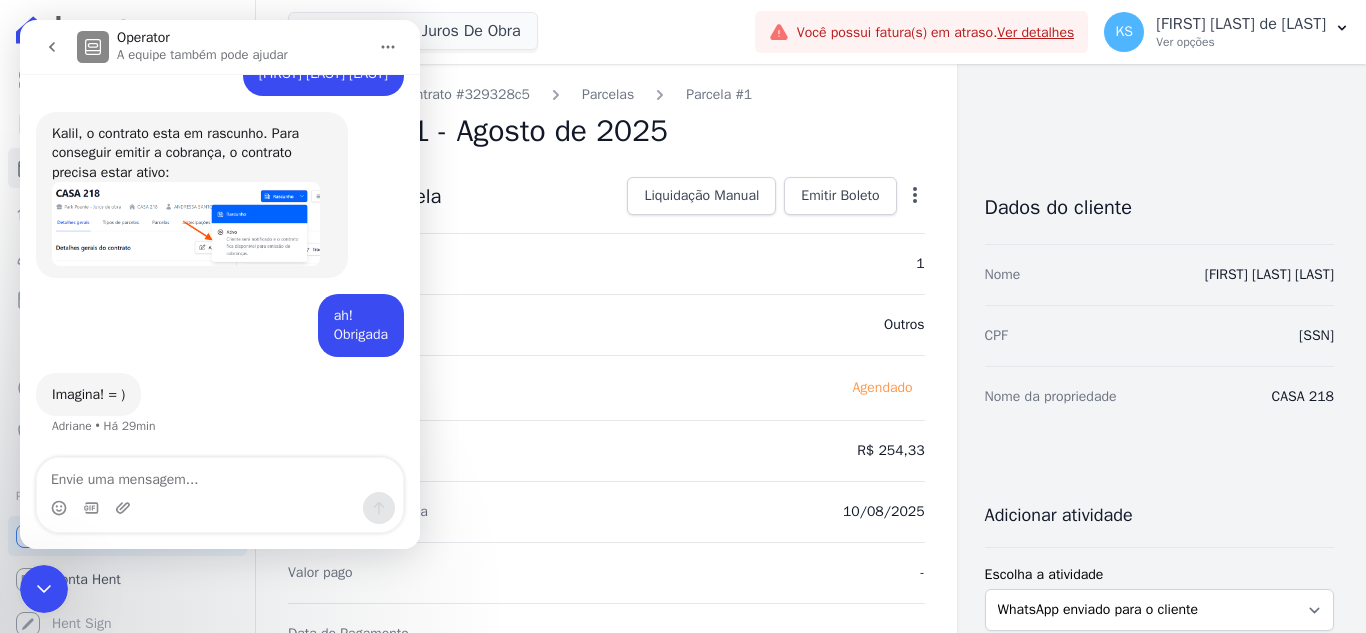 click at bounding box center [44, 589] 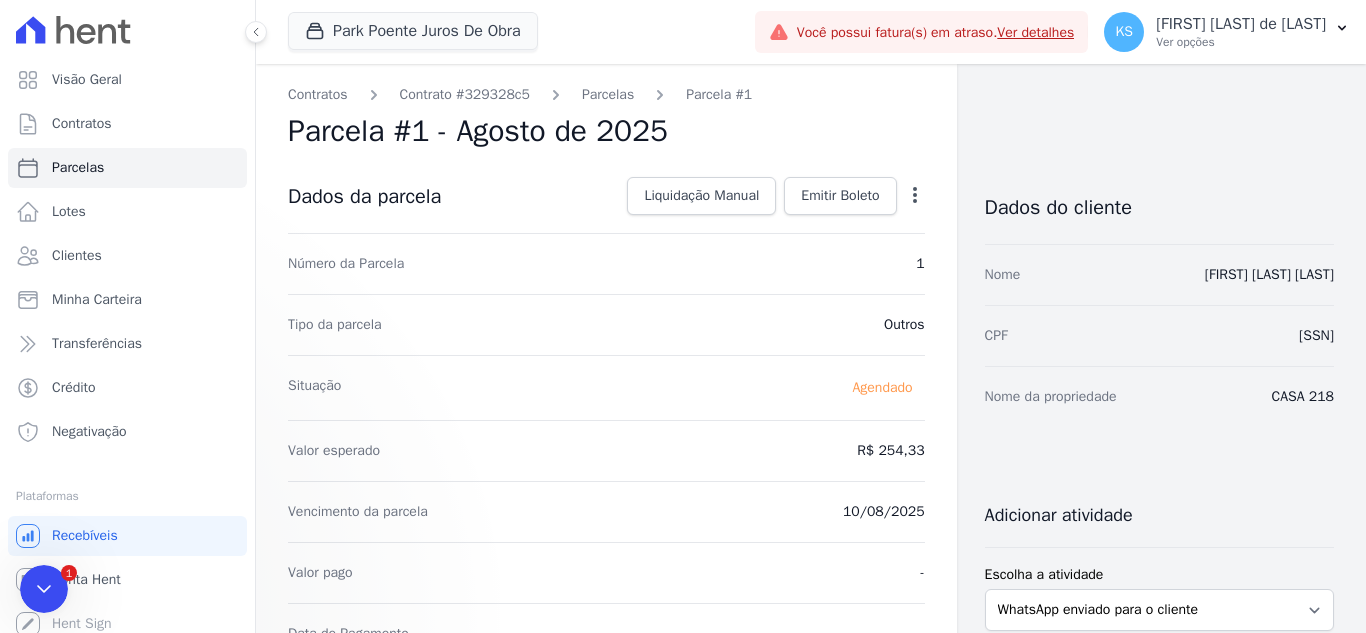 scroll, scrollTop: 0, scrollLeft: 0, axis: both 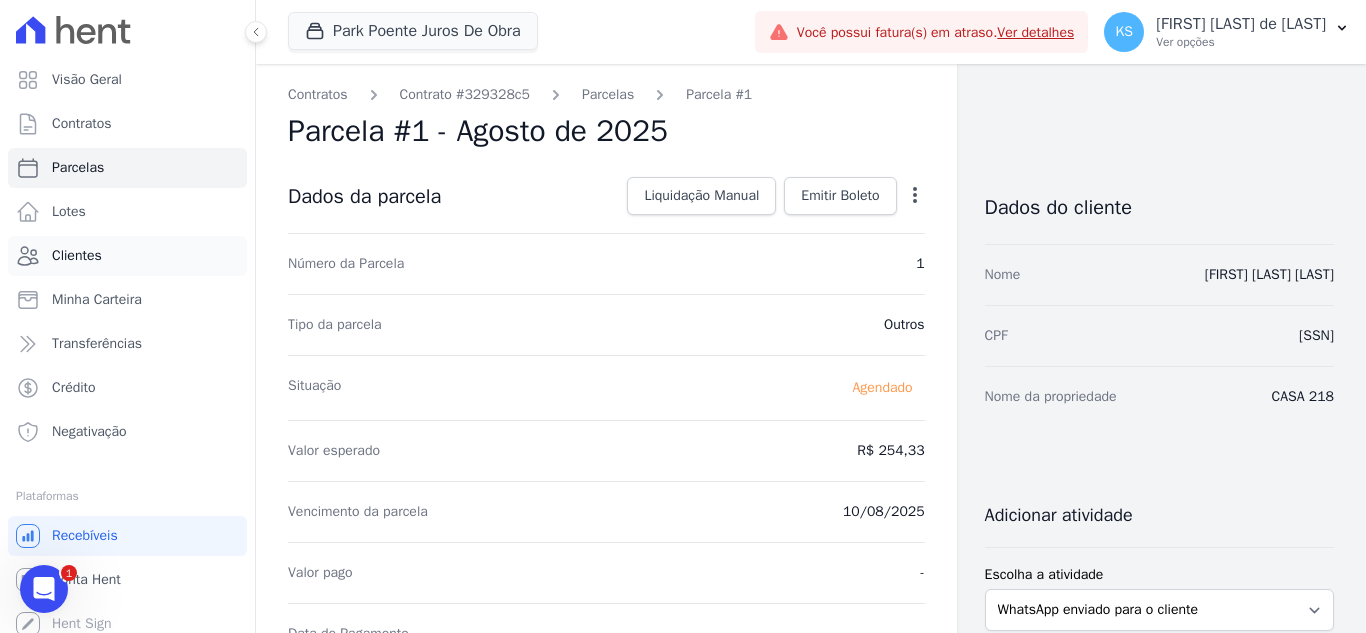 click on "Clientes" at bounding box center [77, 256] 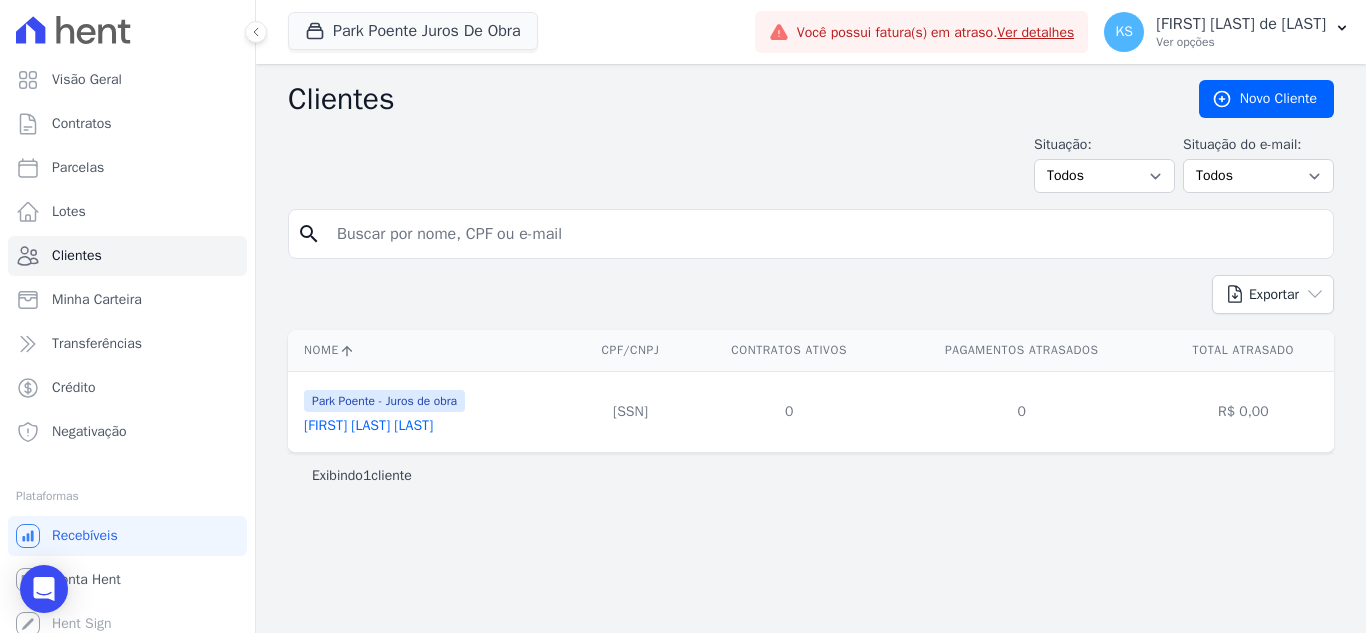 click on "Park Poente - Juros de obra
[FIRST] [LAST] [LAST]" at bounding box center (384, 412) 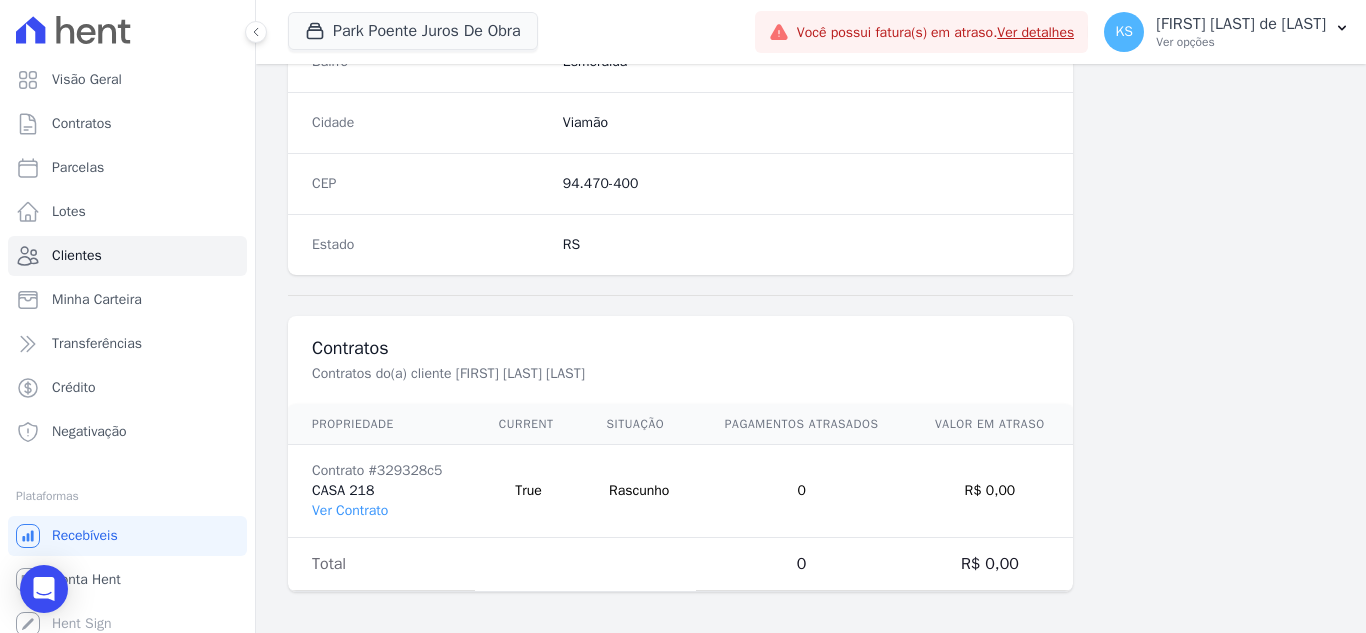 scroll, scrollTop: 1238, scrollLeft: 0, axis: vertical 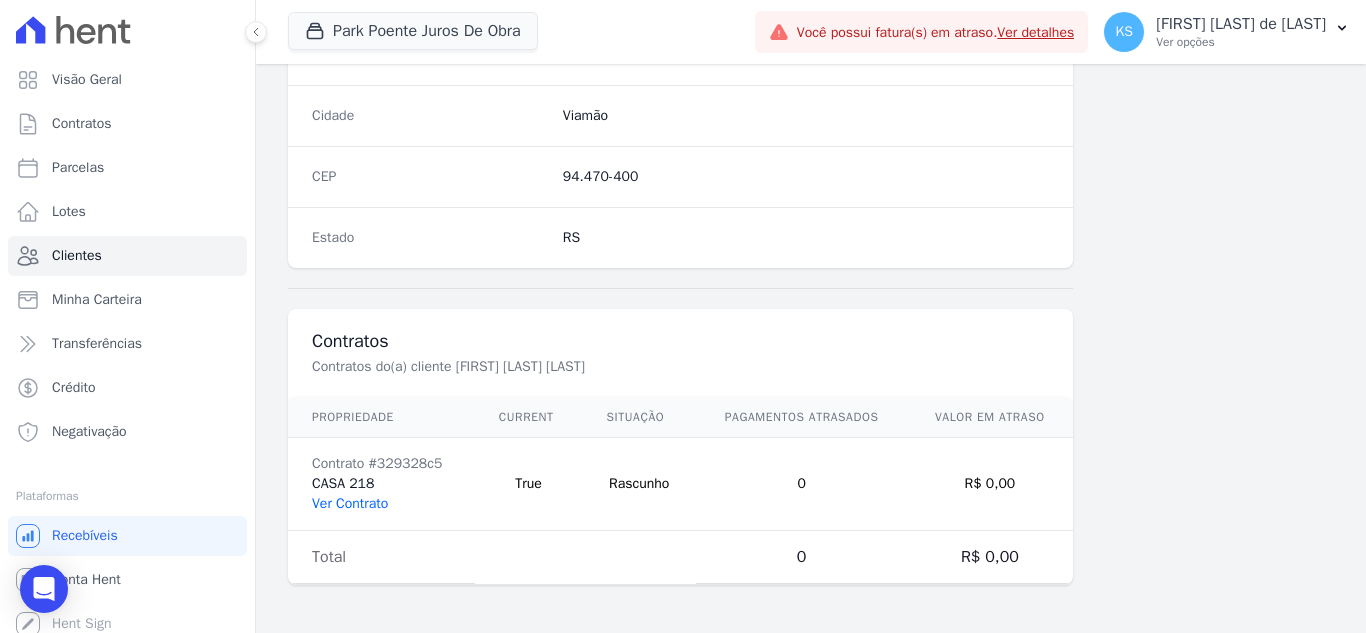 click on "Ver Contrato" at bounding box center (350, 503) 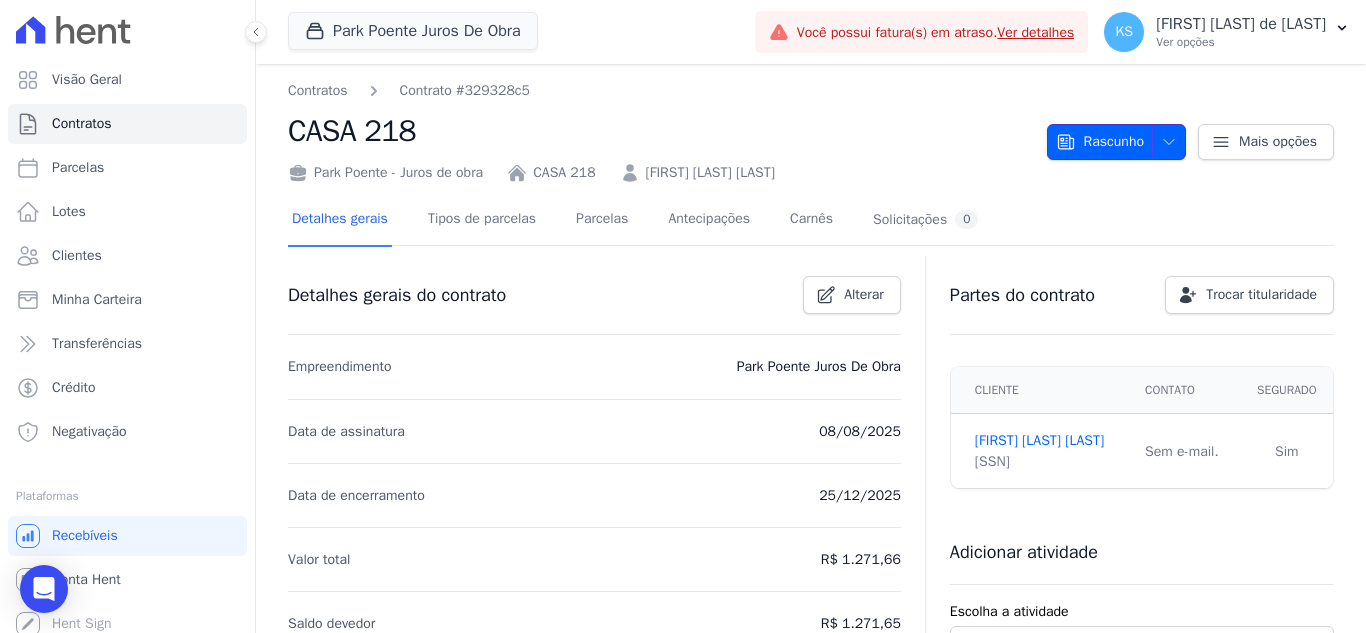 click at bounding box center (1164, 142) 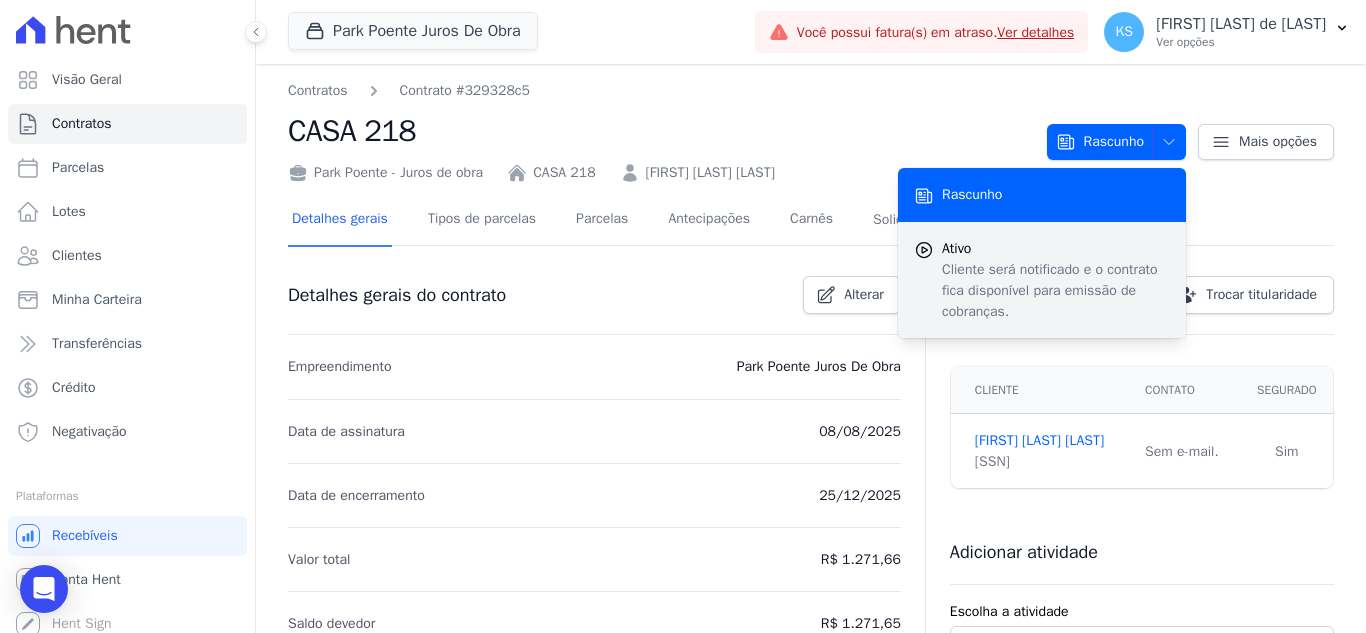 click on "Cliente será notificado e o contrato fica disponível para emissão de cobranças." at bounding box center [1056, 290] 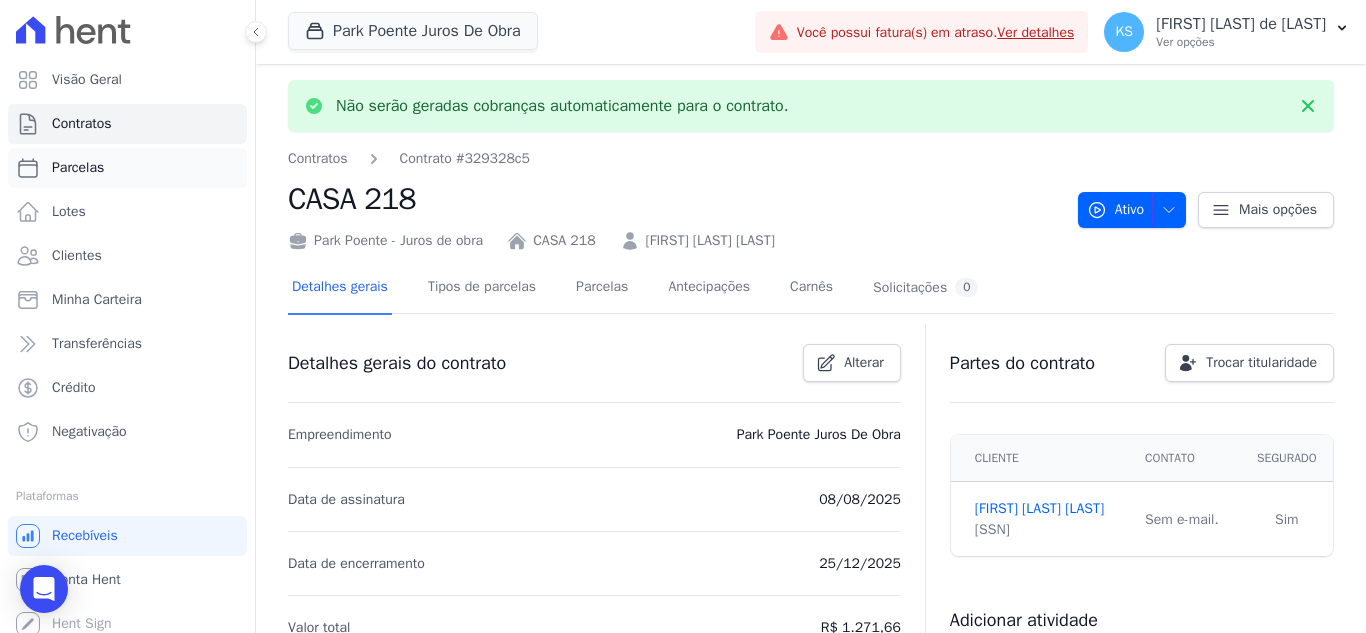 click on "Parcelas" at bounding box center [127, 168] 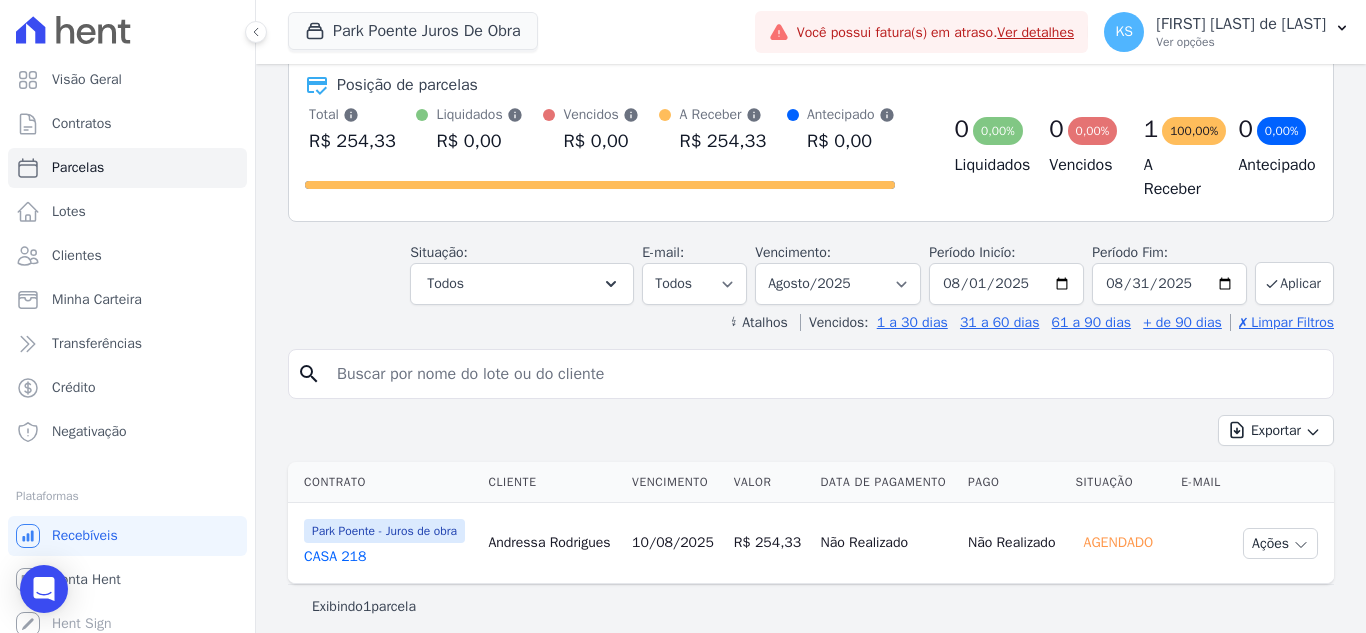 scroll, scrollTop: 148, scrollLeft: 0, axis: vertical 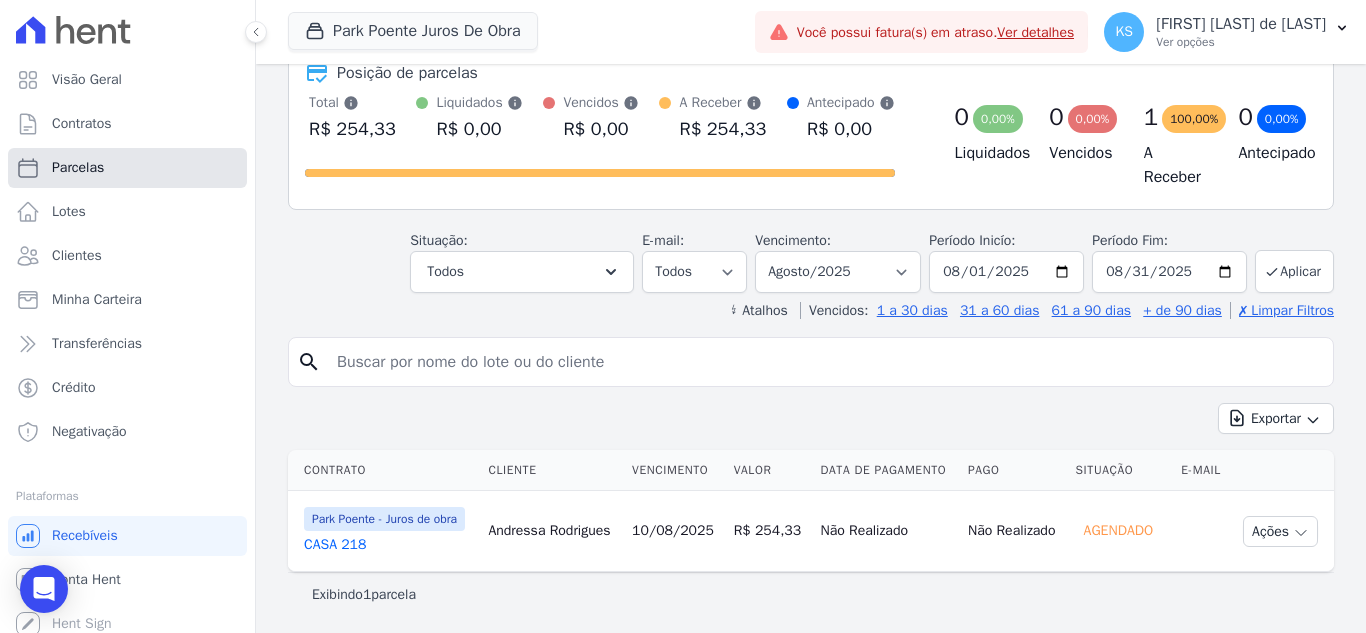 click on "Parcelas" at bounding box center [78, 168] 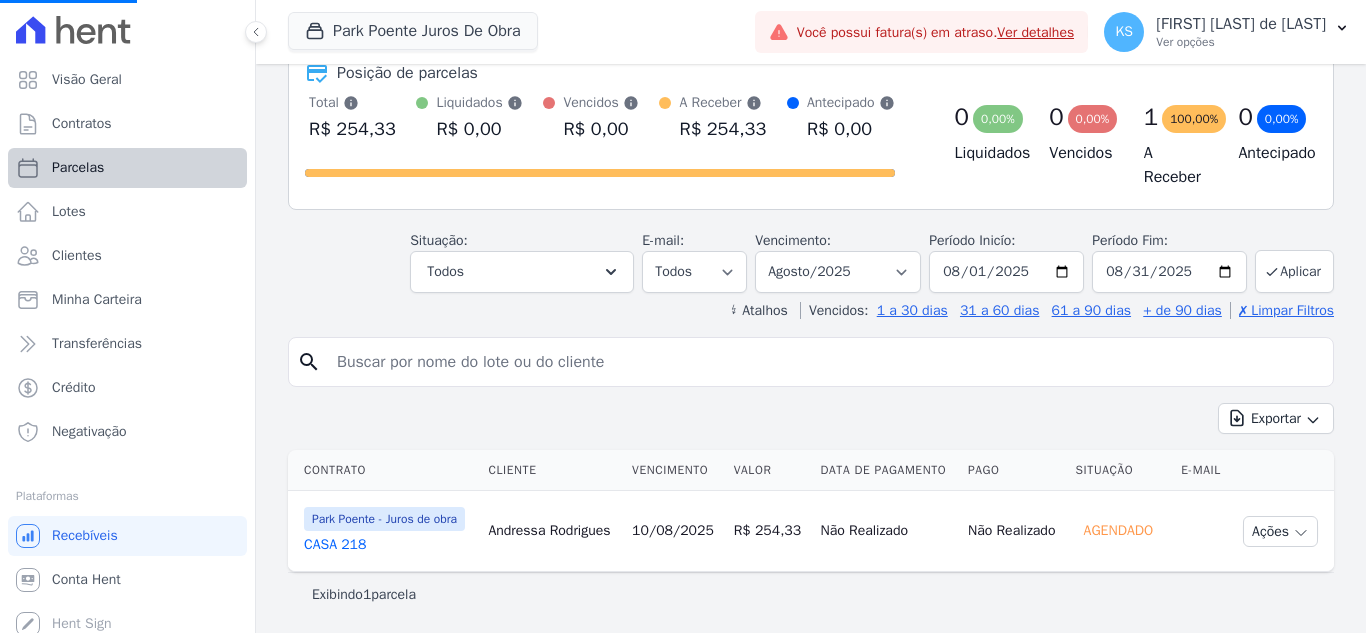 select 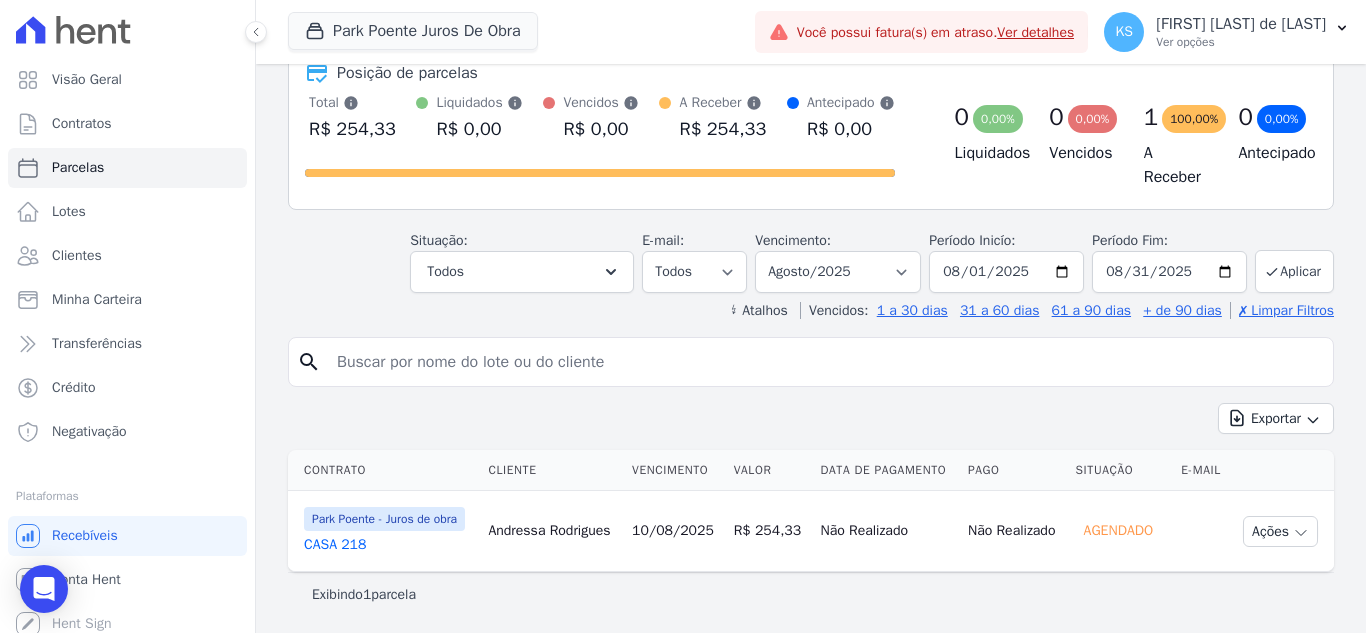 scroll, scrollTop: 148, scrollLeft: 0, axis: vertical 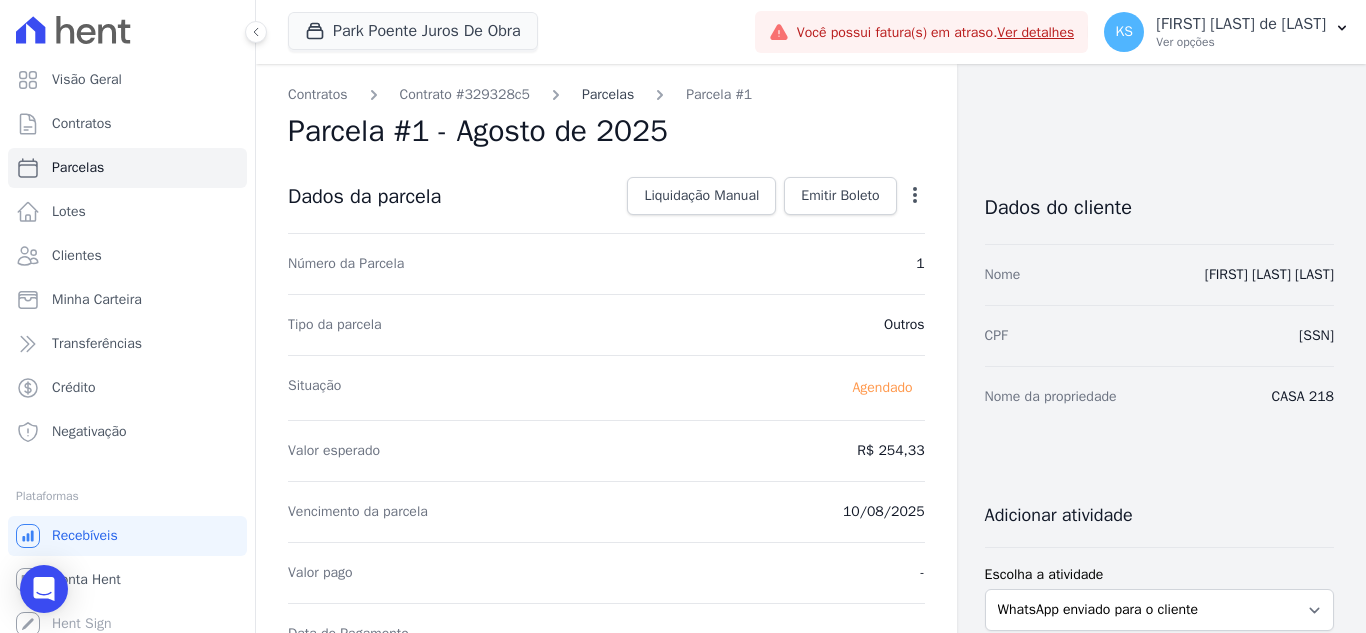 click on "Parcelas" at bounding box center [608, 94] 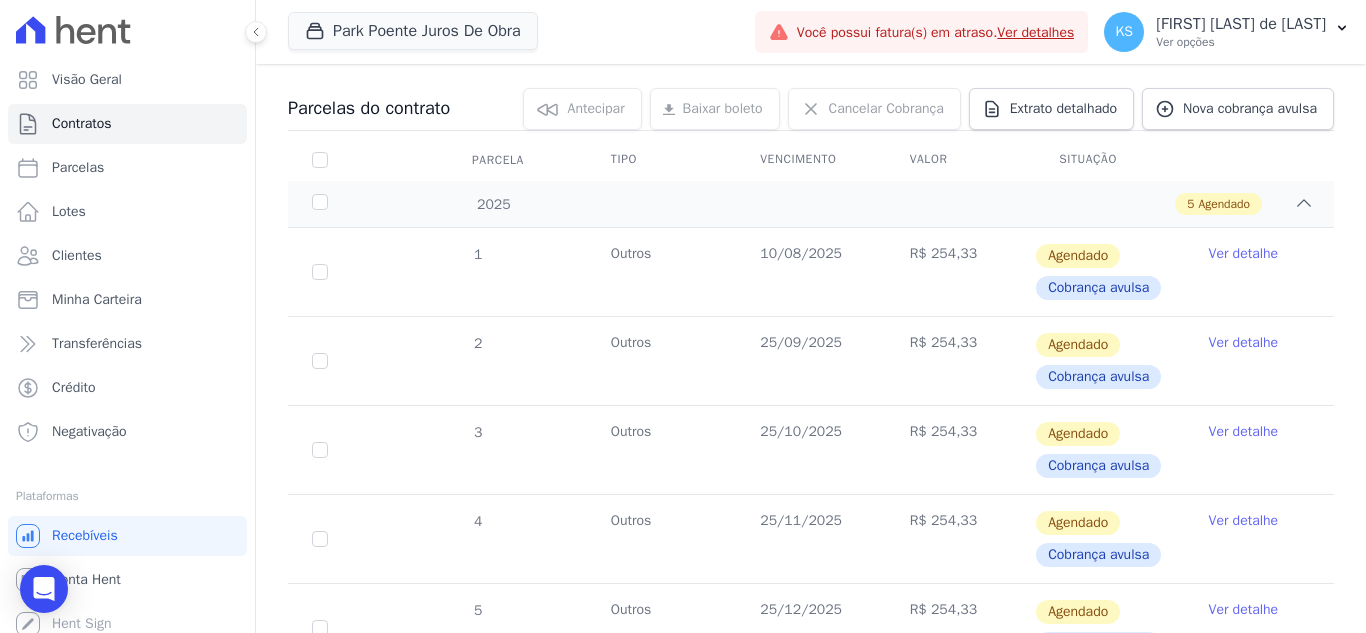 scroll, scrollTop: 200, scrollLeft: 0, axis: vertical 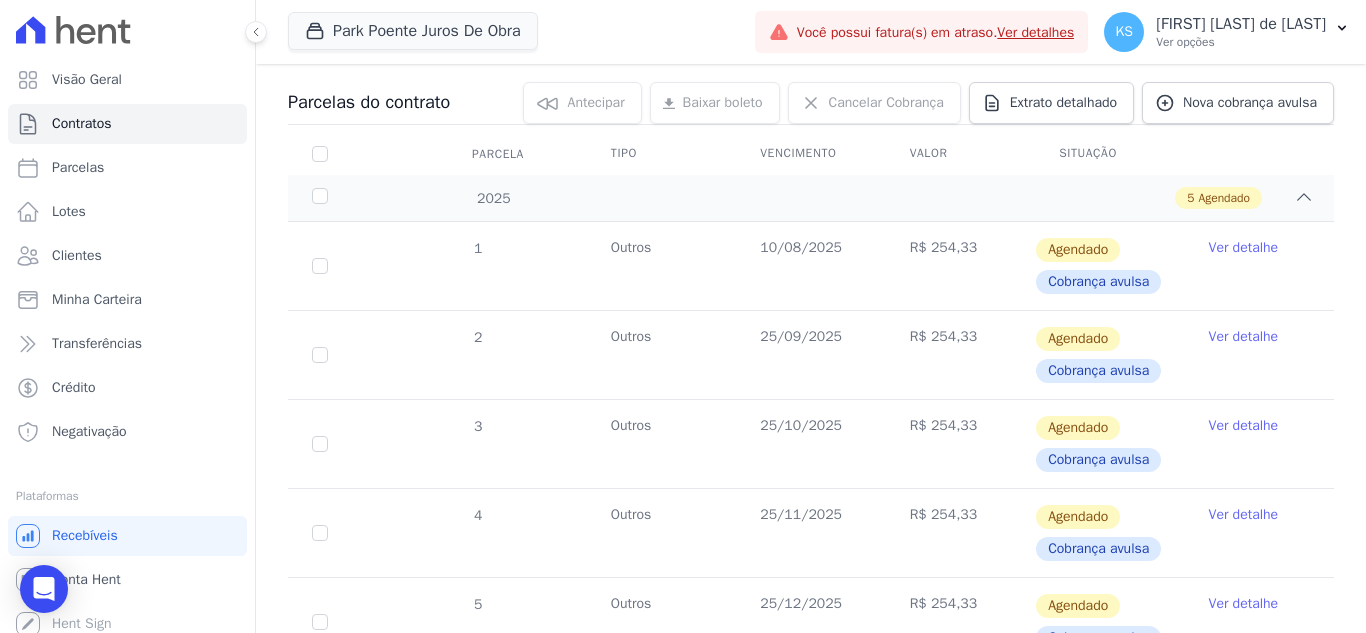 click on "Ver detalhe" at bounding box center (1244, 248) 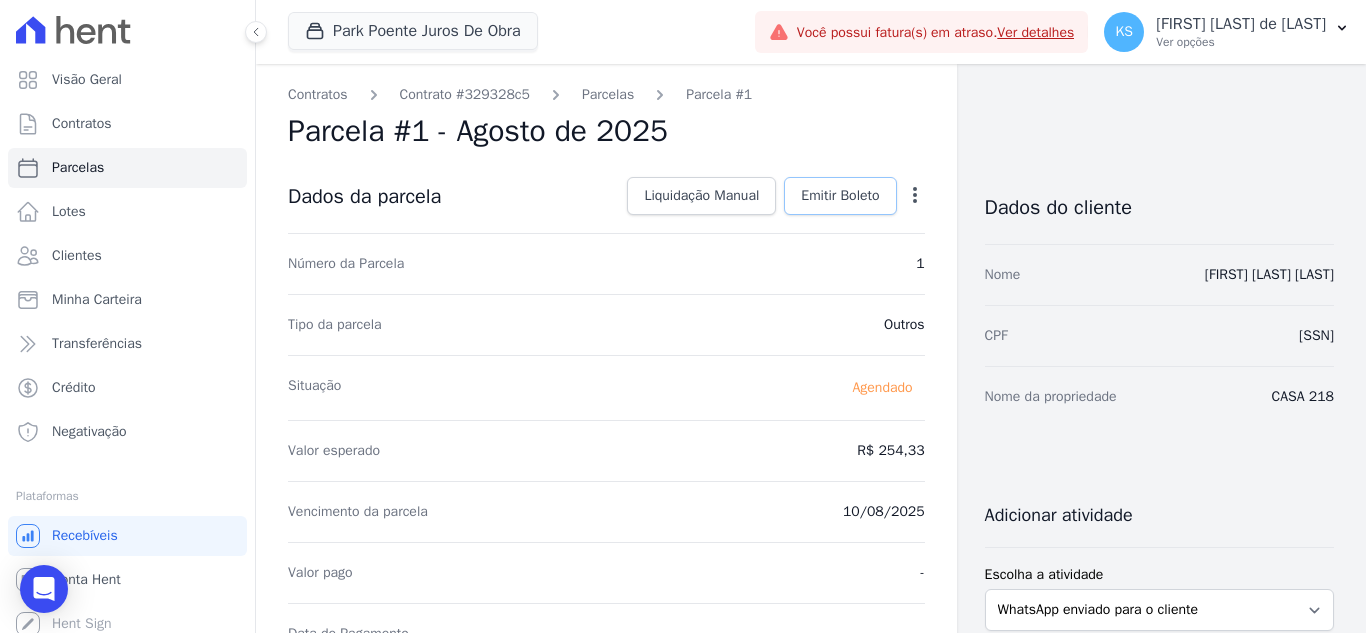 click on "Emitir Boleto" at bounding box center (840, 196) 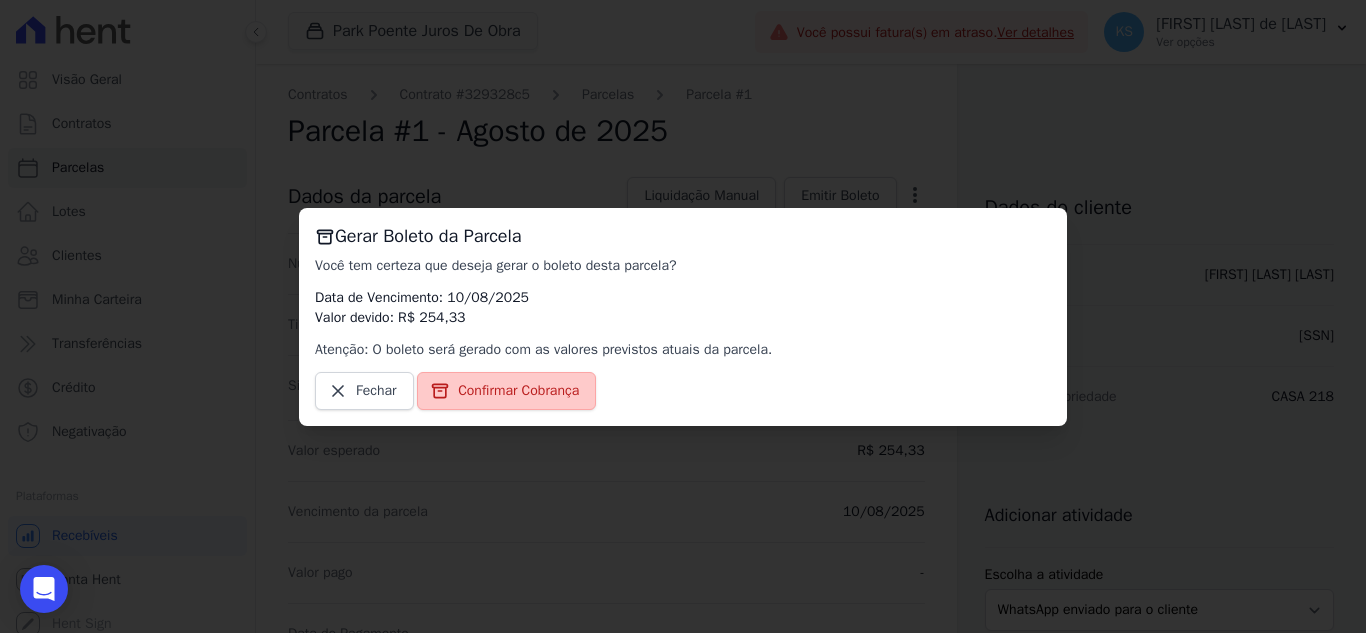click on "Confirmar Cobrança" at bounding box center [518, 391] 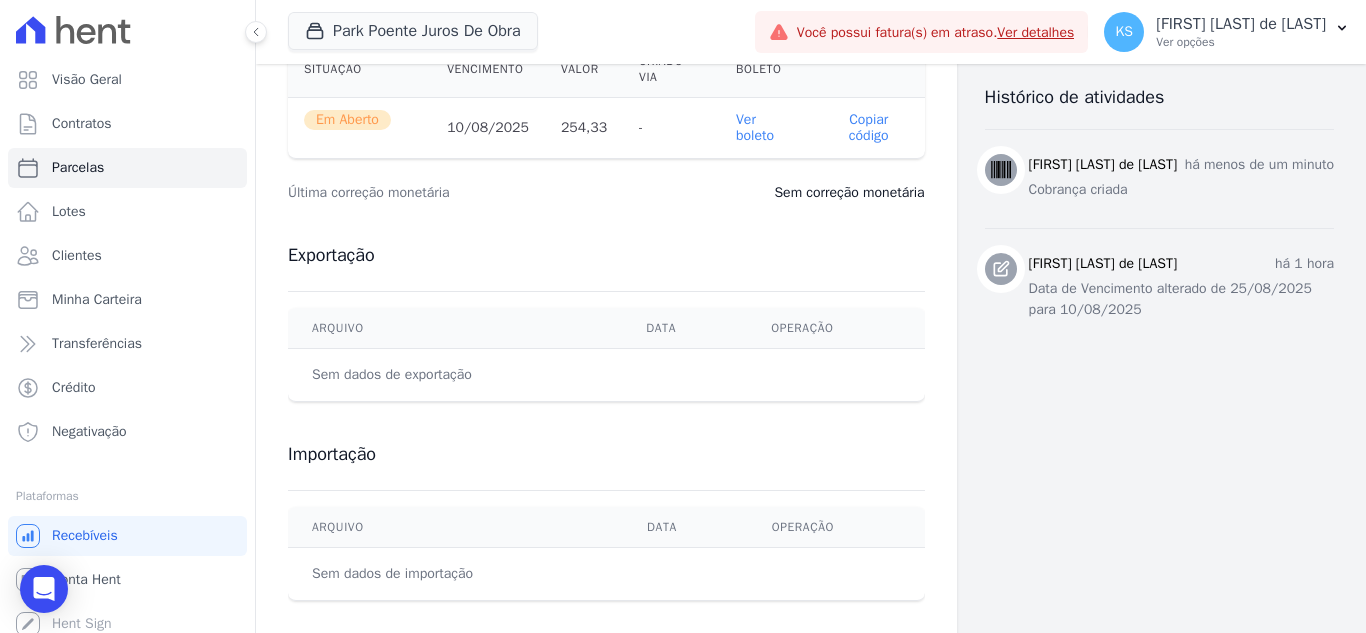 scroll, scrollTop: 769, scrollLeft: 0, axis: vertical 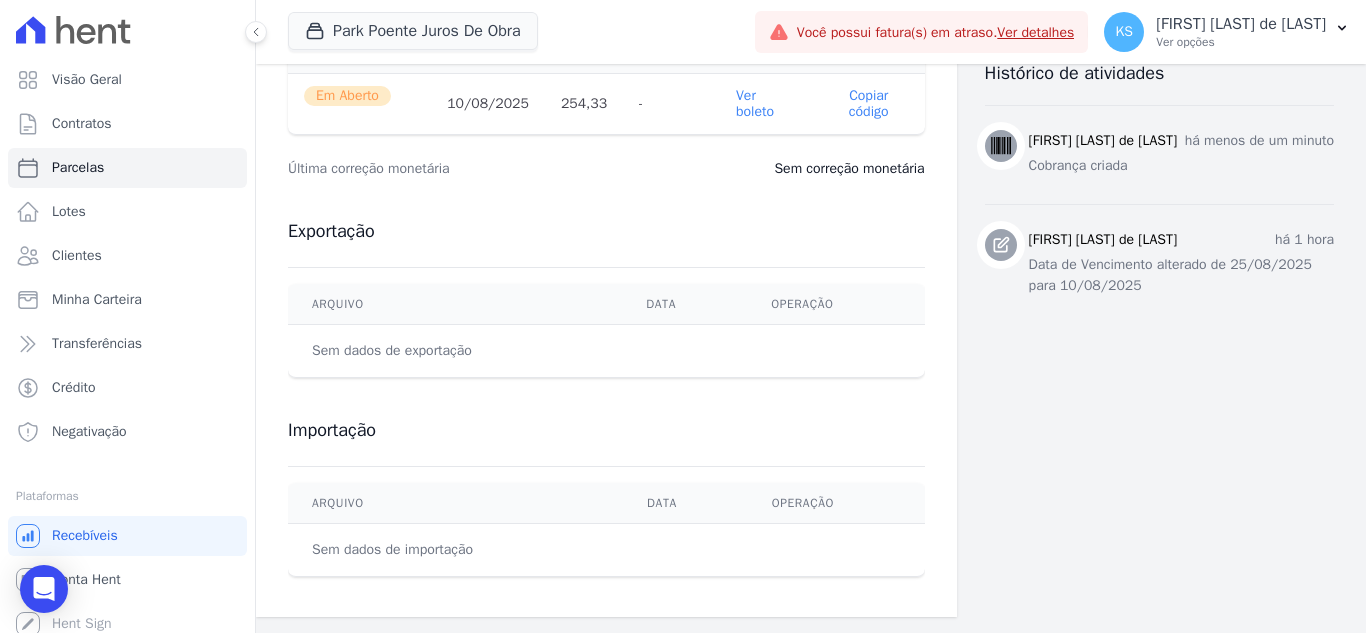 click on "Ver boleto" at bounding box center [755, 103] 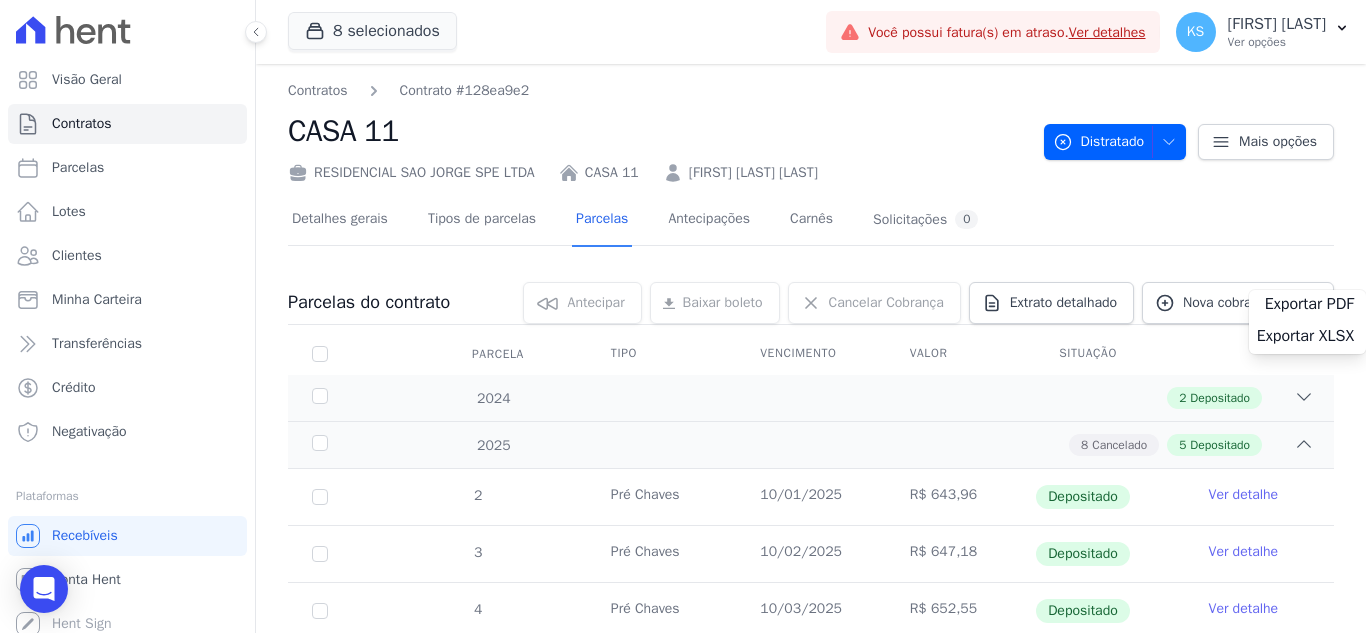 scroll, scrollTop: 0, scrollLeft: 0, axis: both 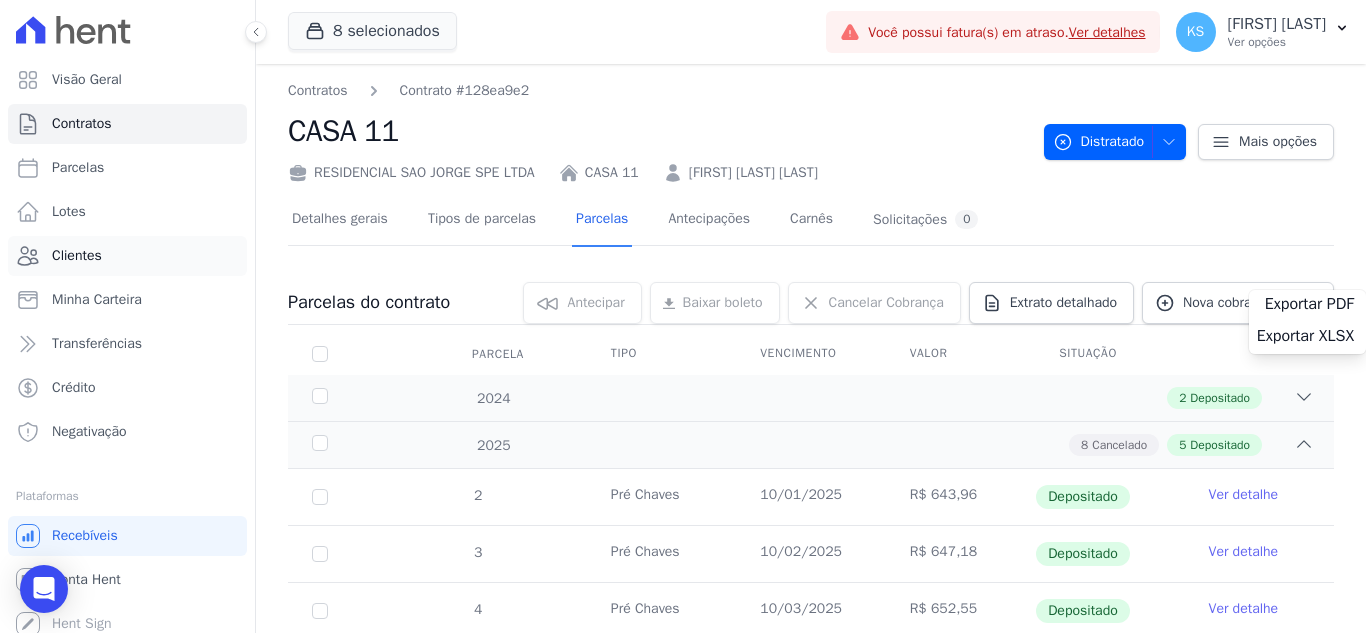 click on "Clientes" at bounding box center [77, 256] 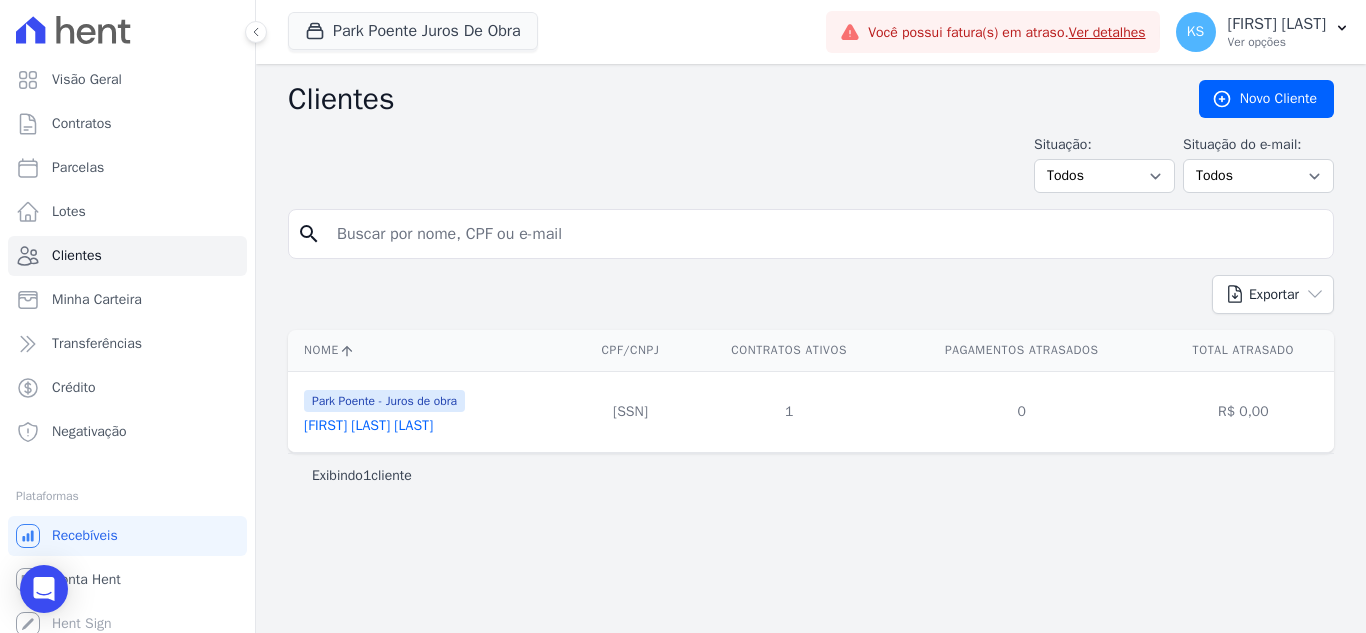 drag, startPoint x: 62, startPoint y: 248, endPoint x: 418, endPoint y: 245, distance: 356.01263 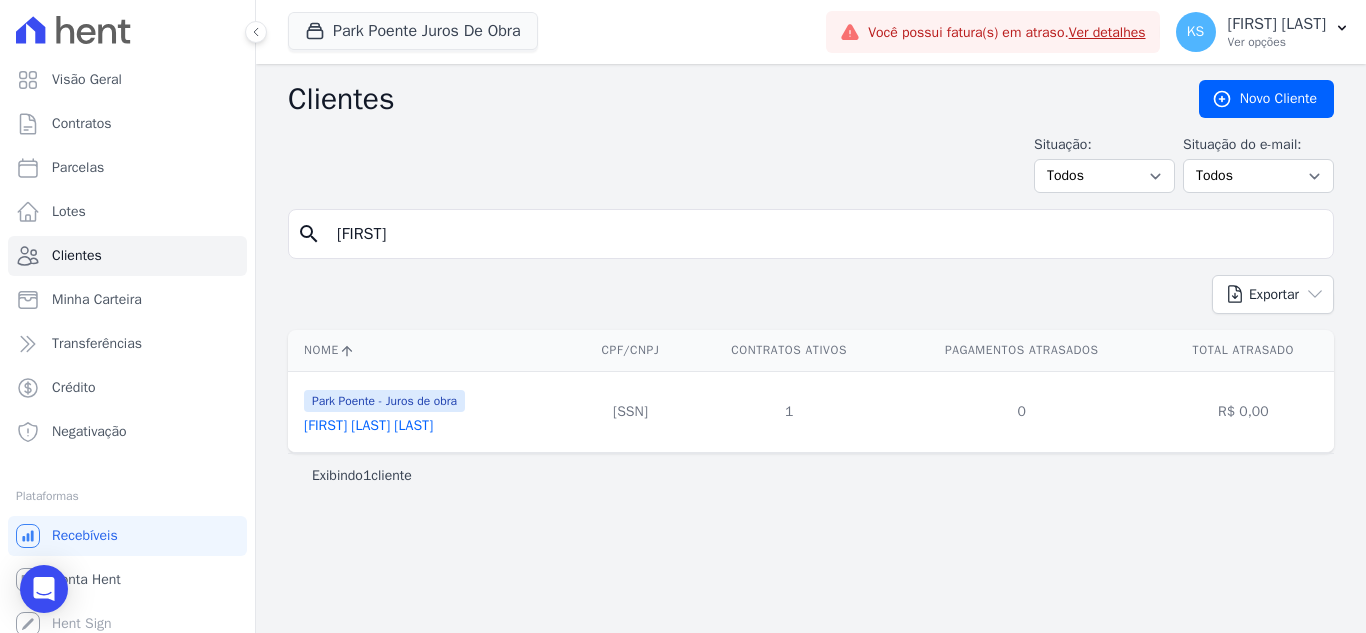 type on "o" 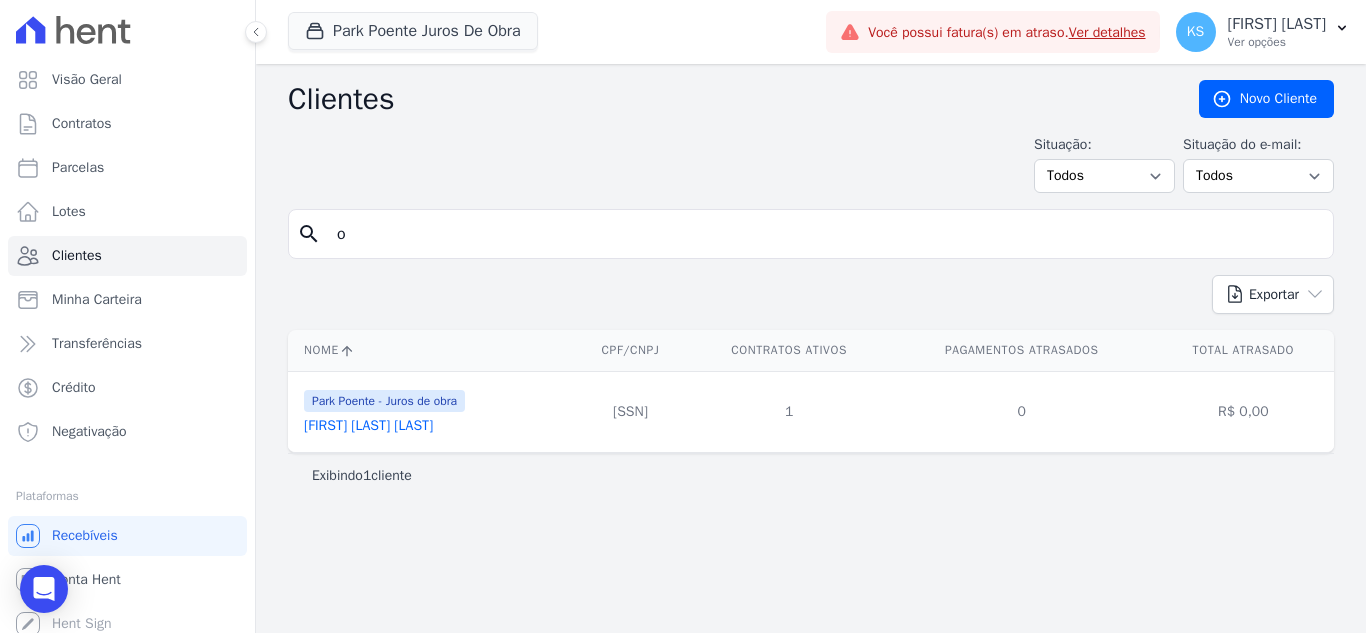 type 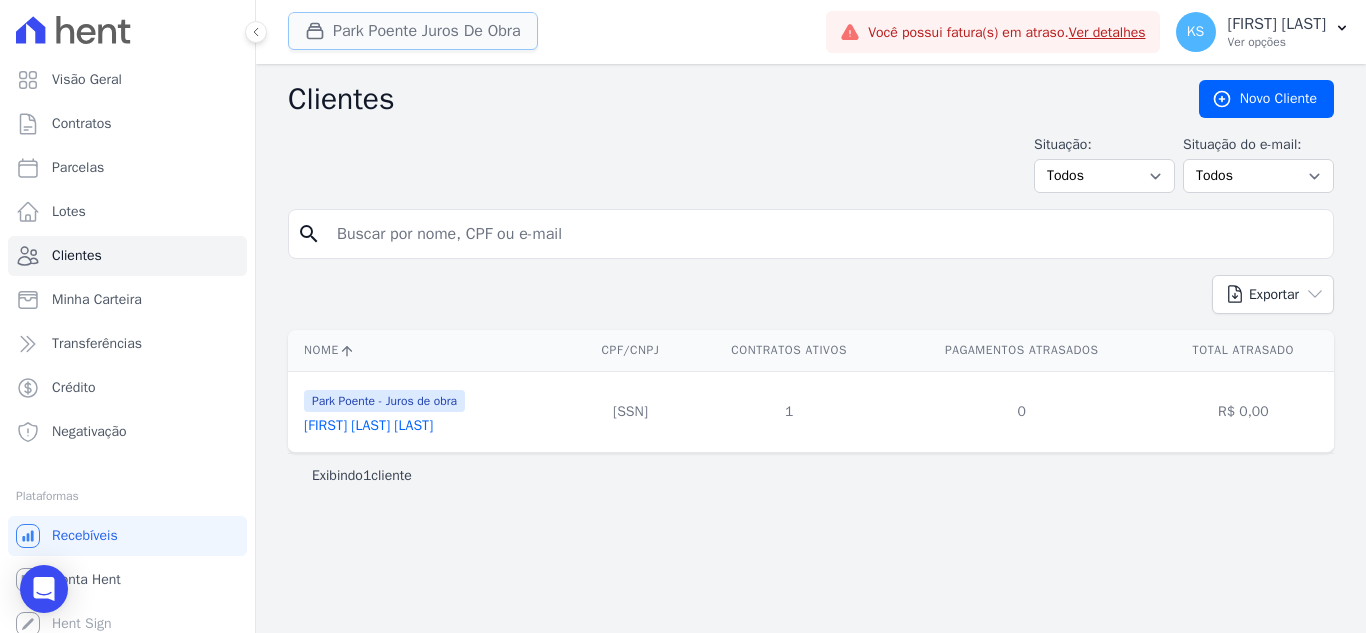 click on "Park Poente   Juros De Obra" at bounding box center [413, 31] 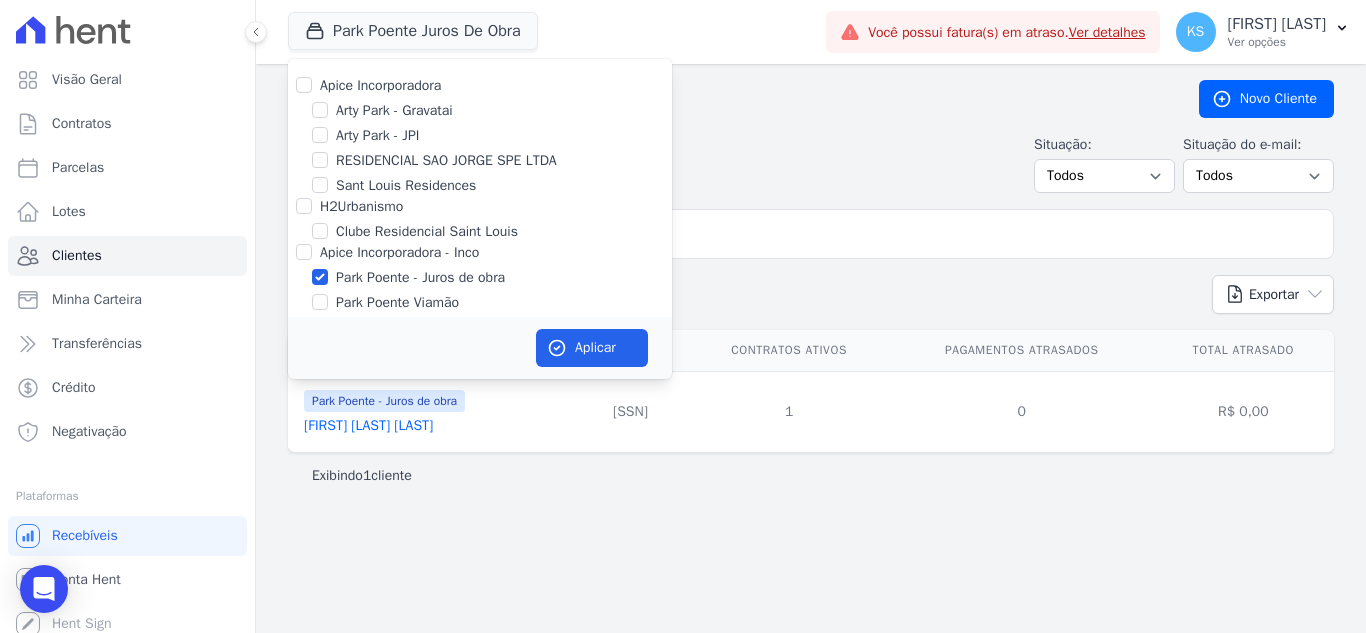 click on "Apice Incorporadora
Arty Park - Gravatai
Arty Park - JPI
RESIDENCIAL SAO JORGE SPE LTDA
Sant Louis Residences
H2Urbanismo" at bounding box center [480, 206] 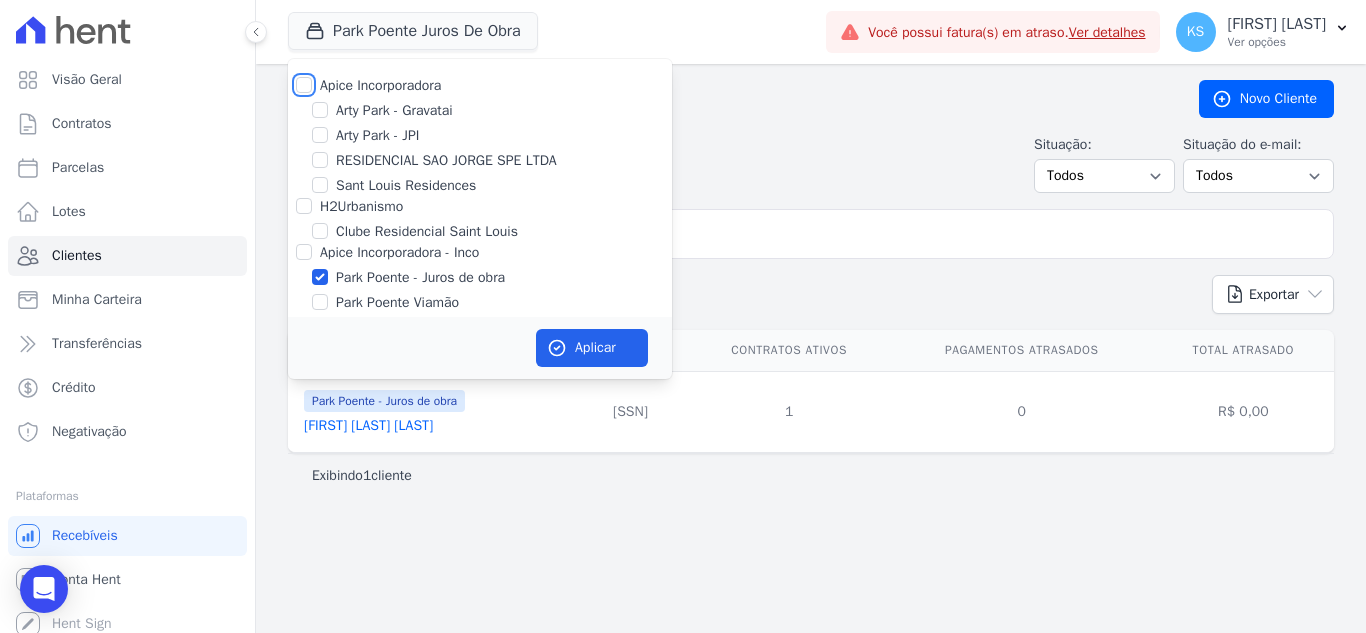 click on "Apice Incorporadora" at bounding box center (304, 85) 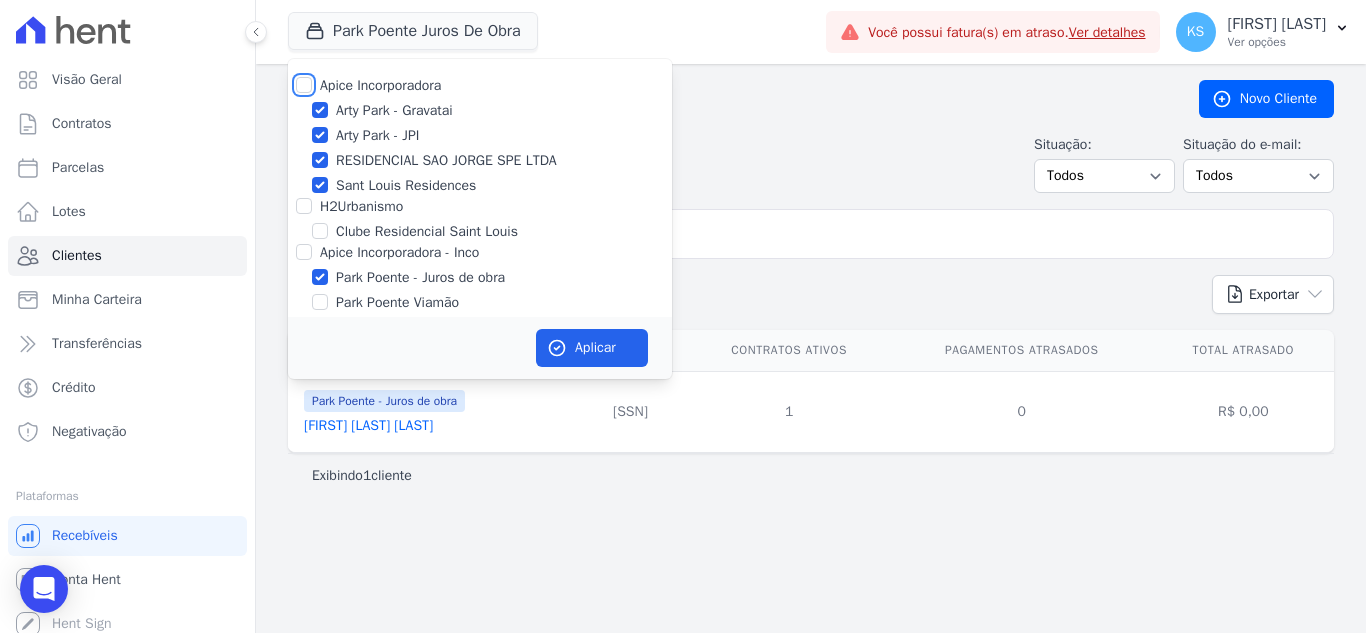 checkbox on "true" 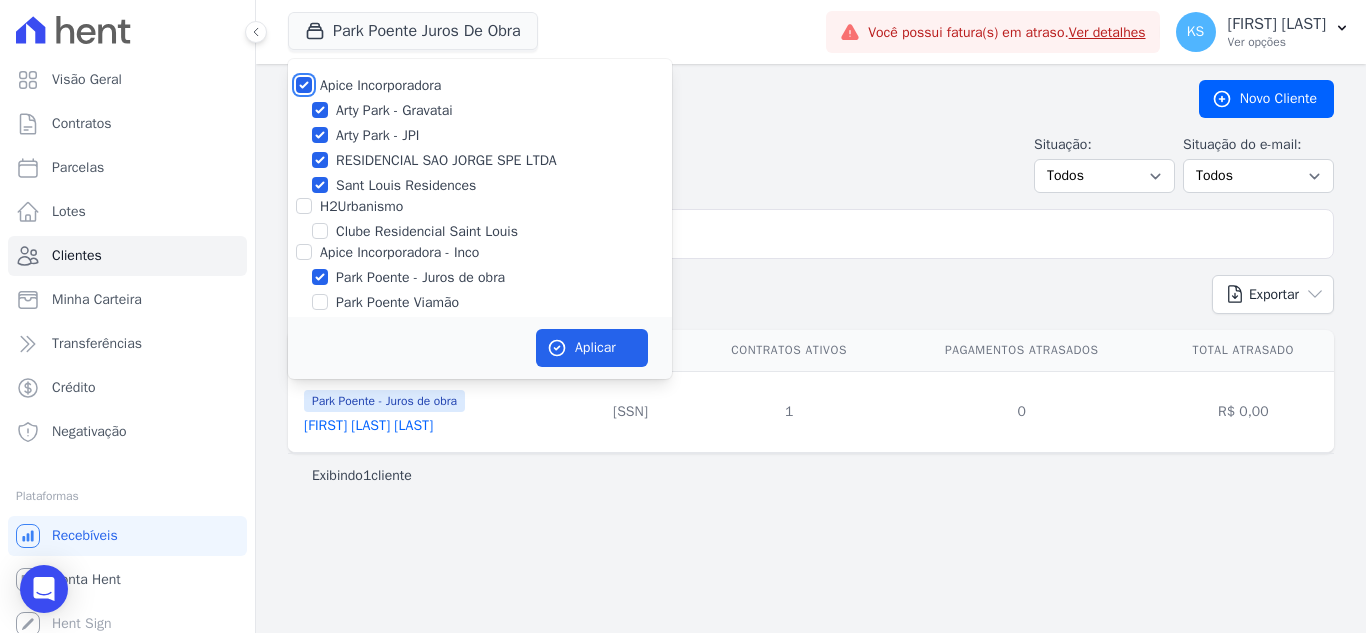 checkbox on "true" 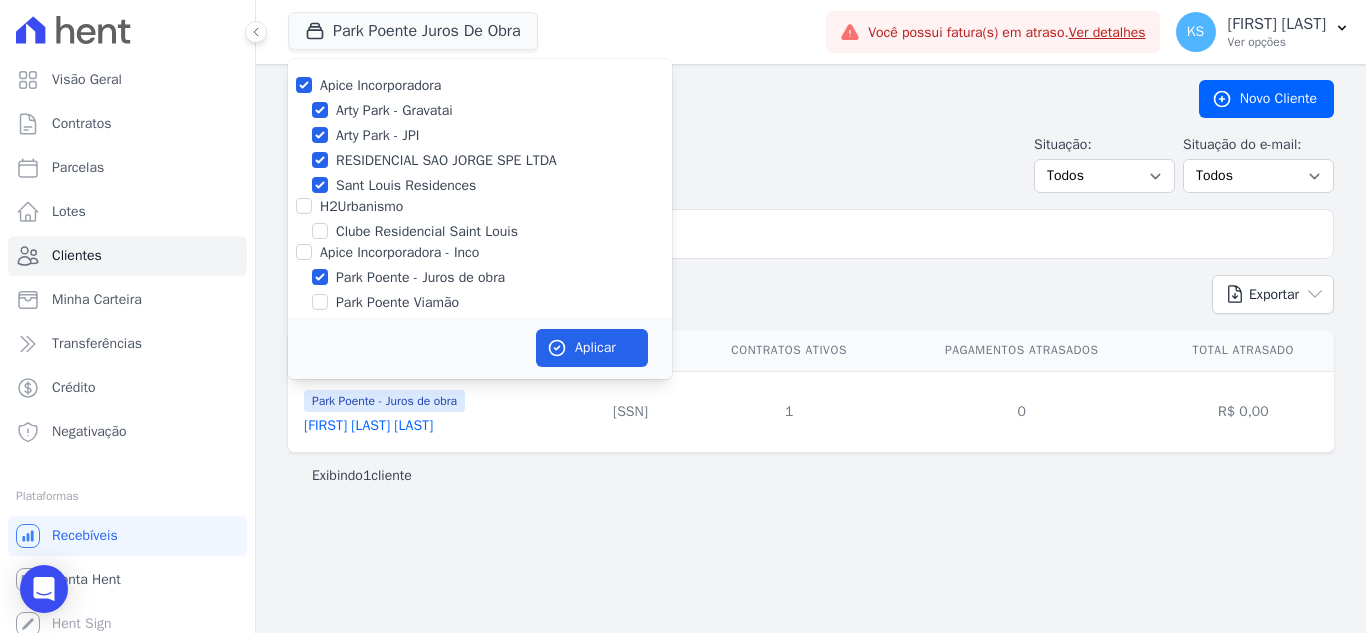 click on "H2Urbanismo" at bounding box center (480, 206) 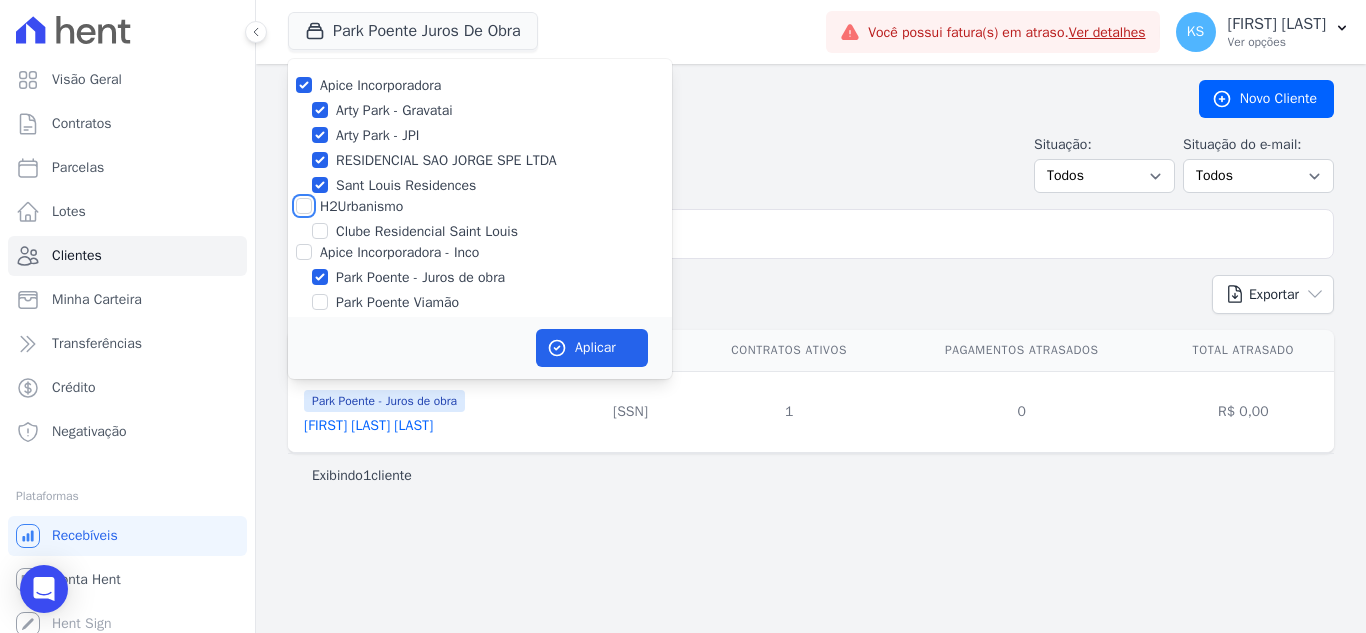 click on "H2Urbanismo" at bounding box center [304, 206] 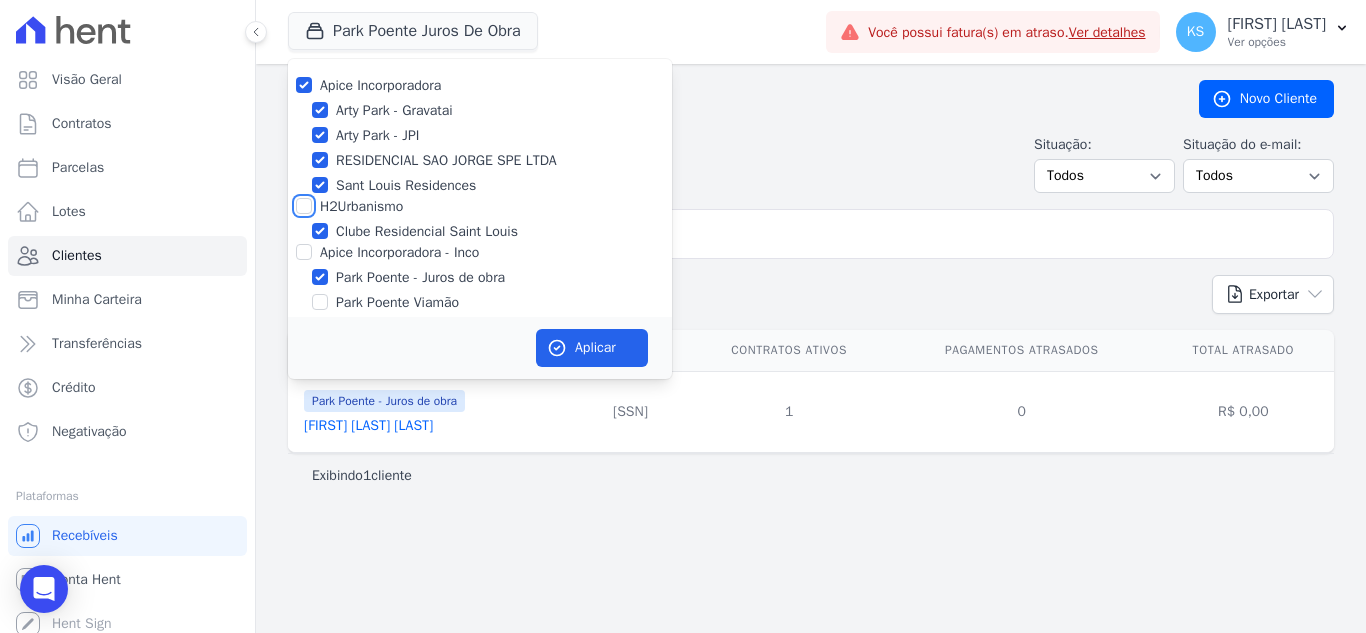 checkbox on "true" 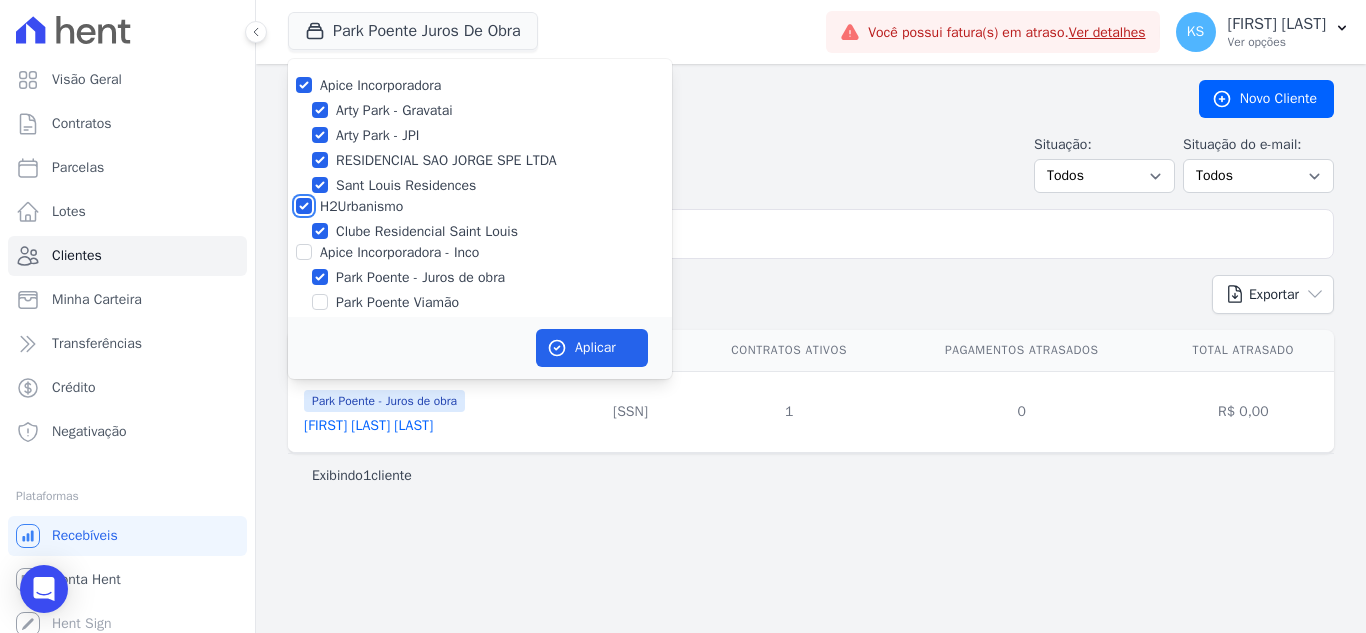 checkbox on "true" 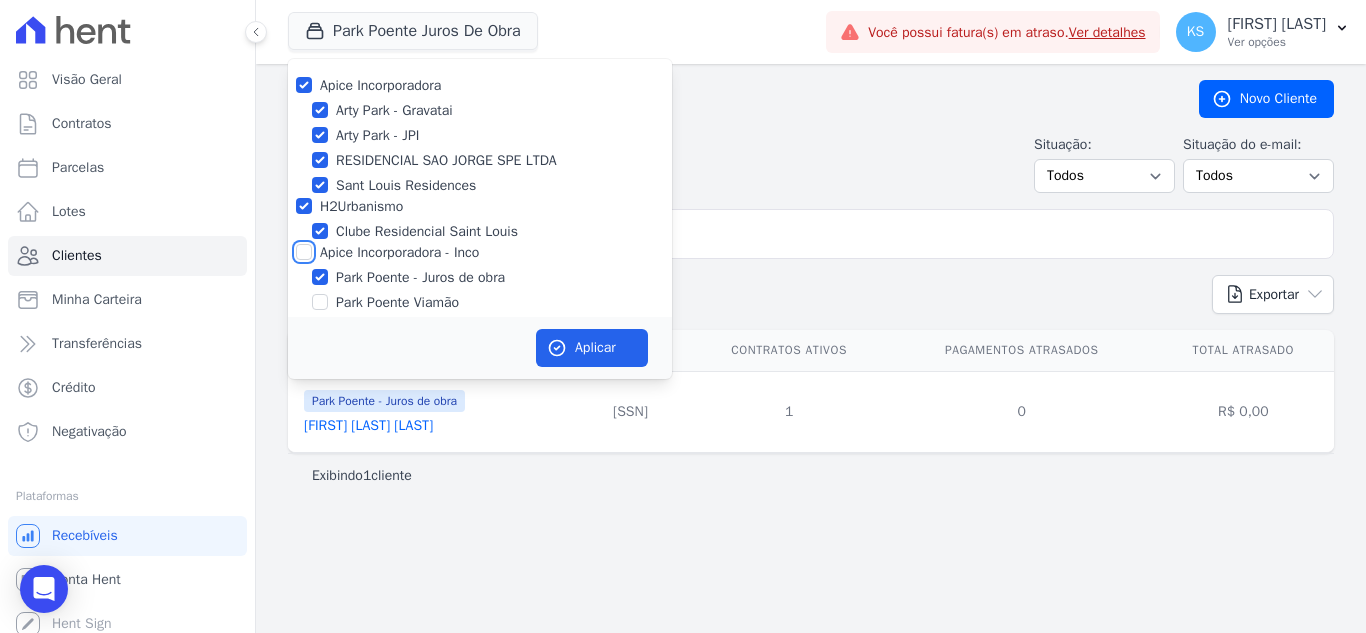 click on "Apice Incorporadora - Inco" at bounding box center (304, 252) 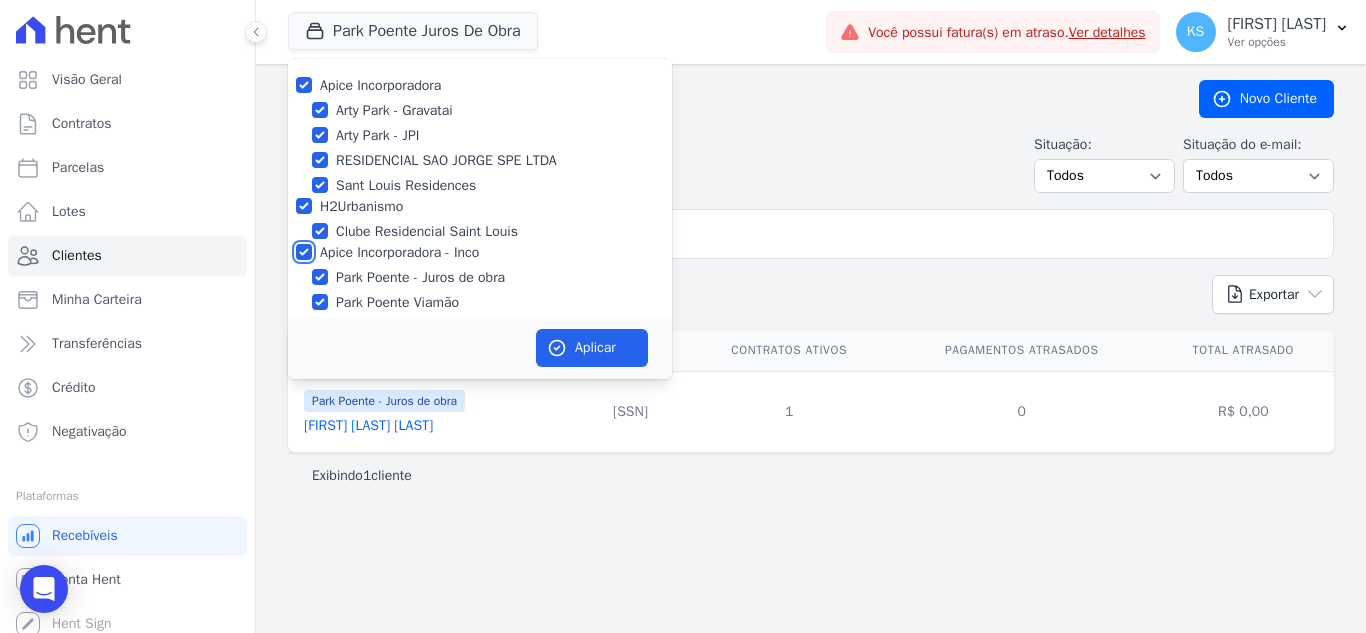checkbox on "true" 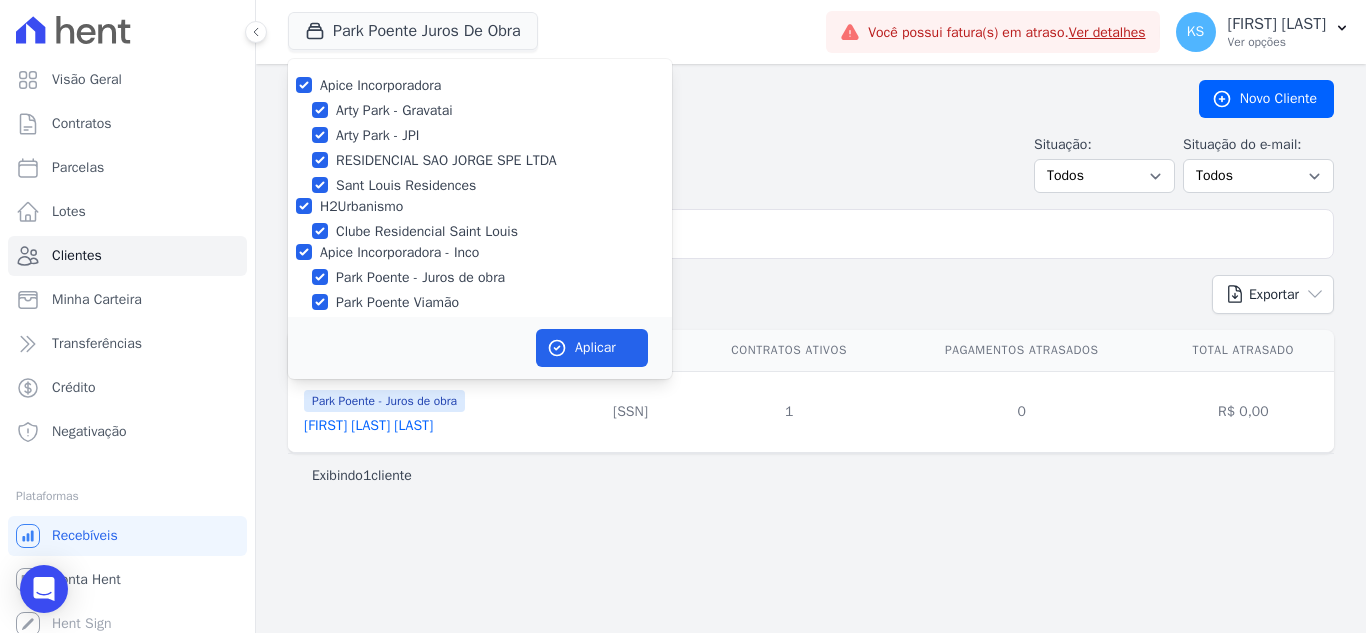 click on "Park Poente - Juros de obra
[FIRST] [LAST] [LAST]" at bounding box center (431, 411) 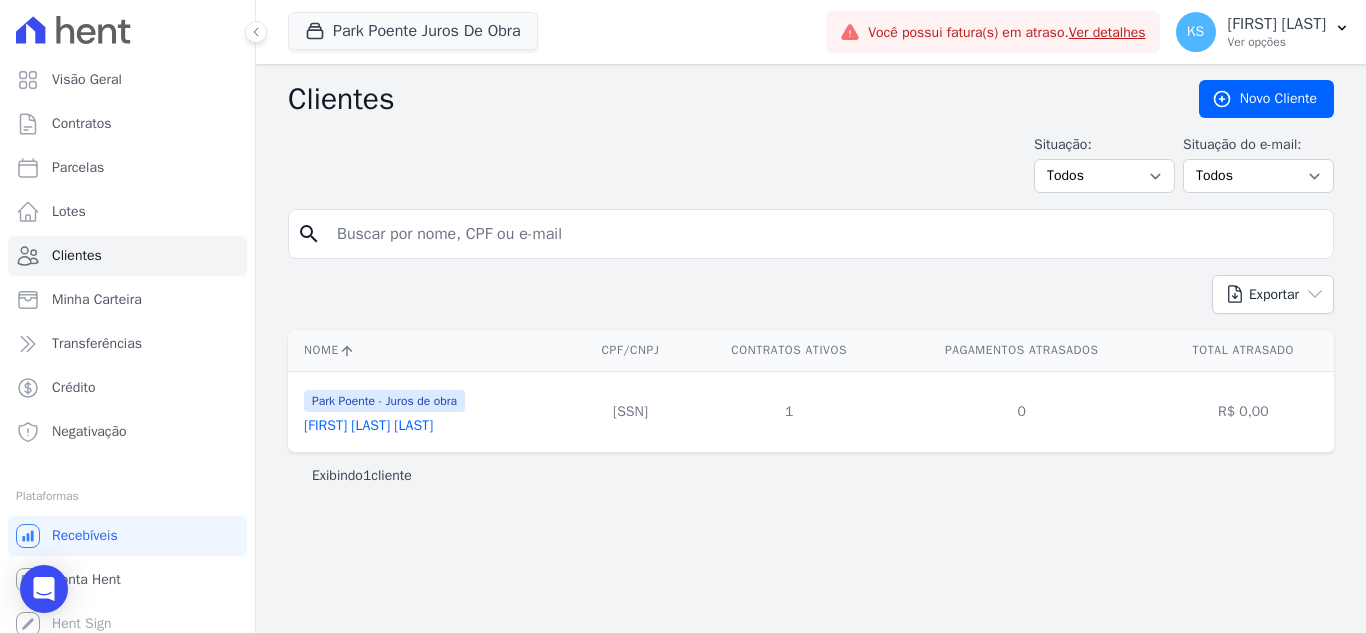 click on "CPF/CNPJ" at bounding box center (631, 350) 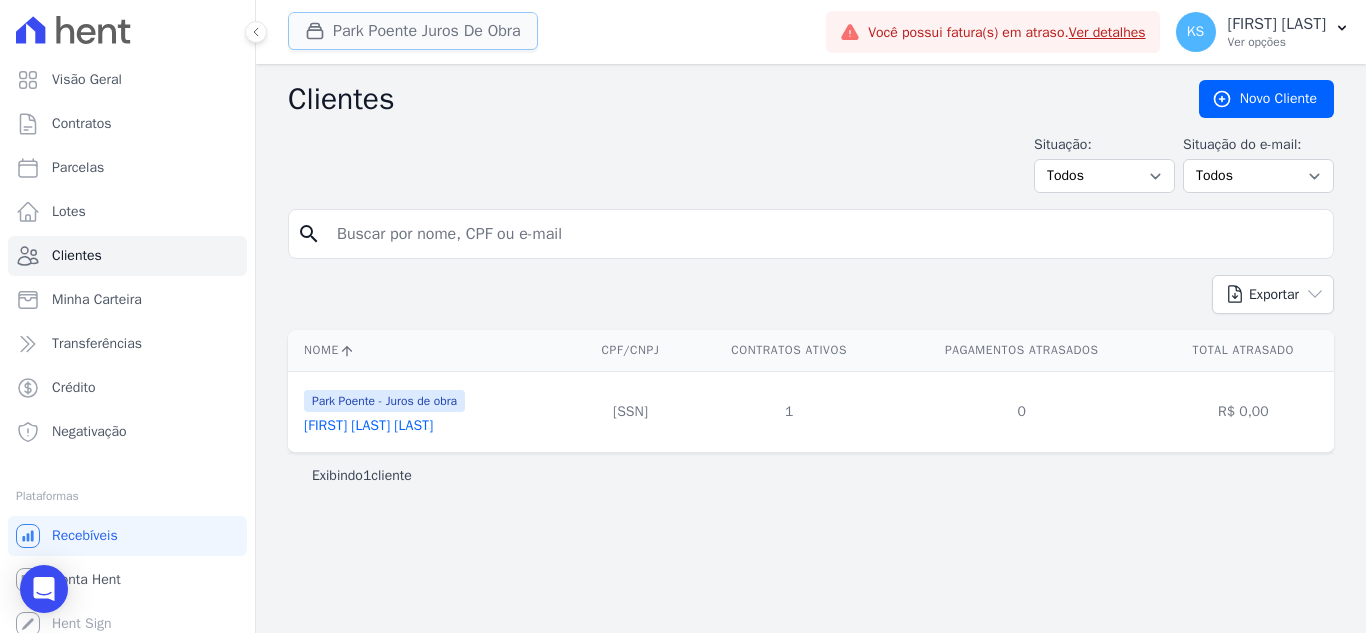 click on "Park Poente   Juros De Obra" at bounding box center [413, 31] 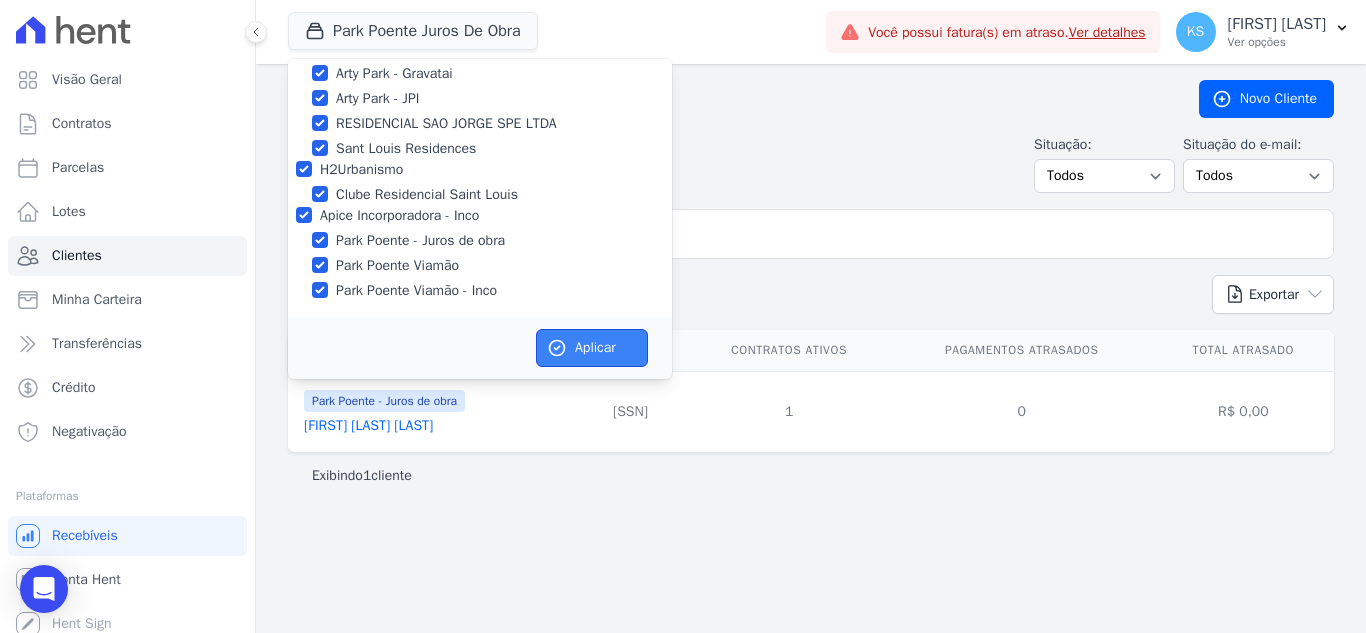 click 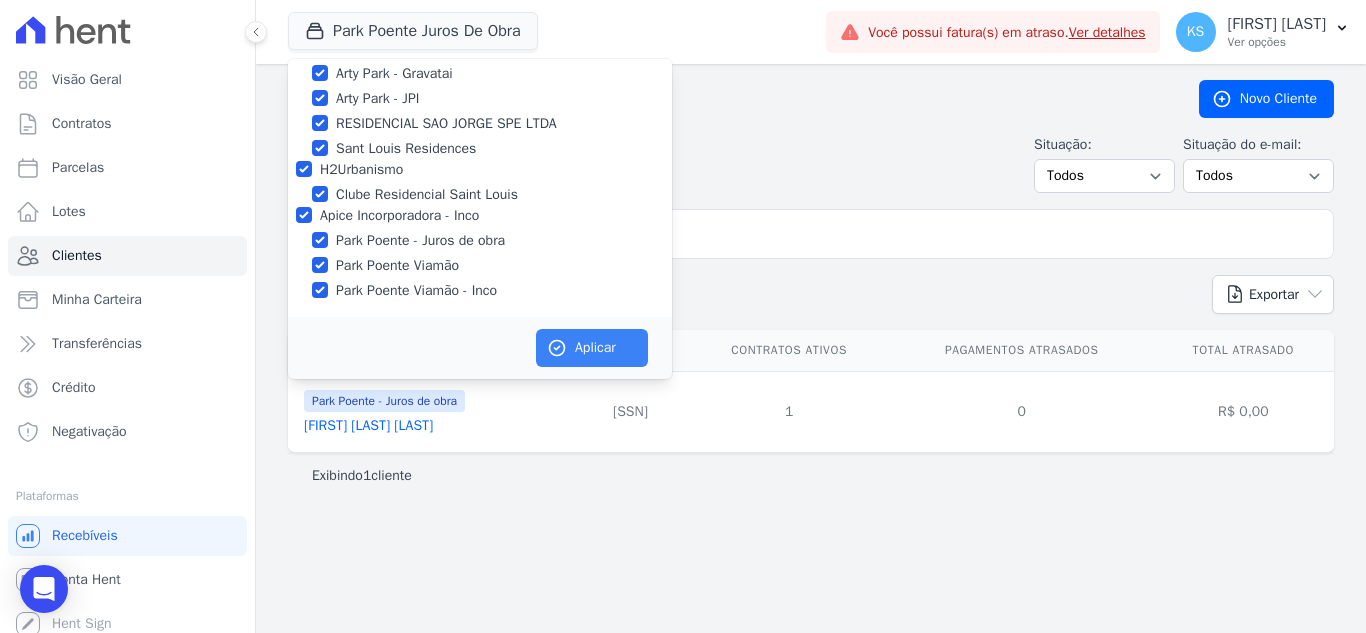 scroll, scrollTop: 33, scrollLeft: 0, axis: vertical 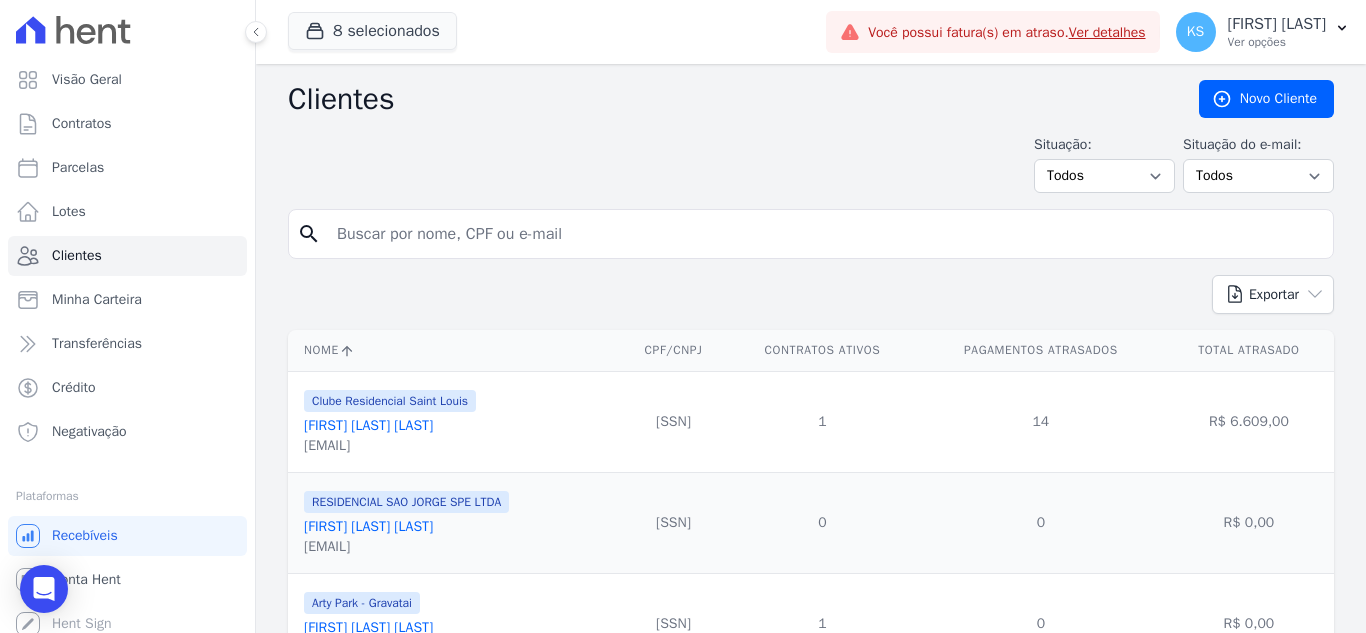 drag, startPoint x: 441, startPoint y: 263, endPoint x: 438, endPoint y: 249, distance: 14.3178215 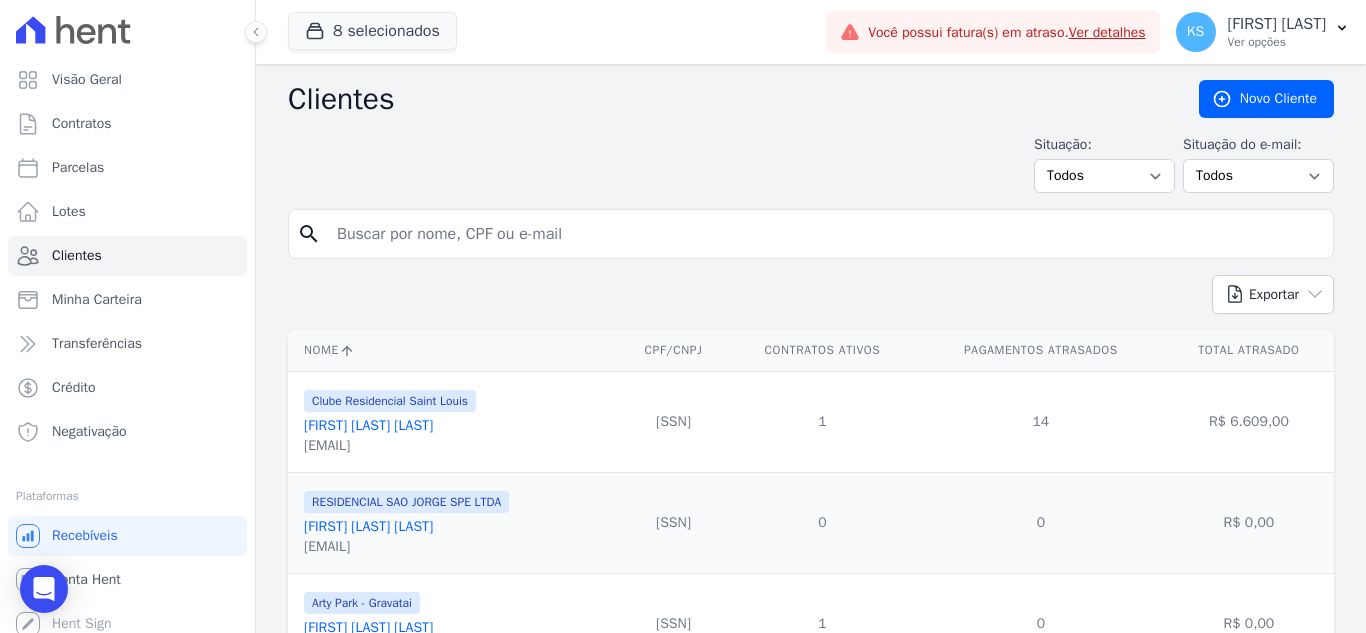 click at bounding box center [825, 234] 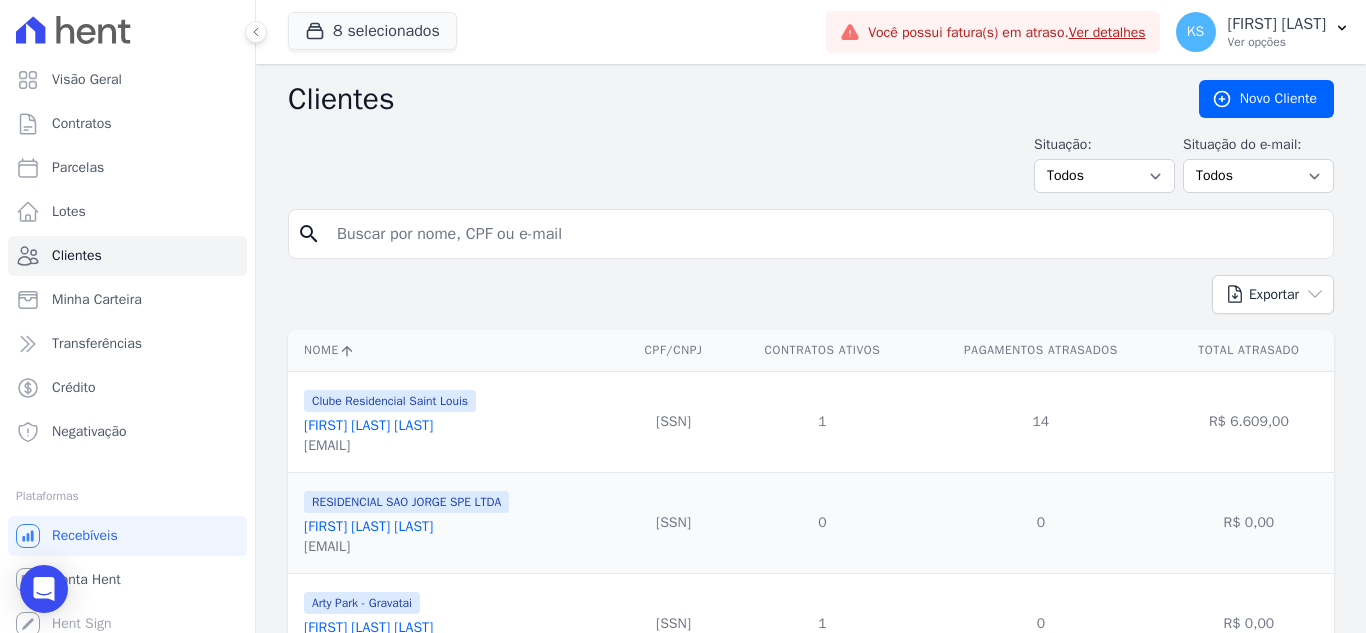 type on "o" 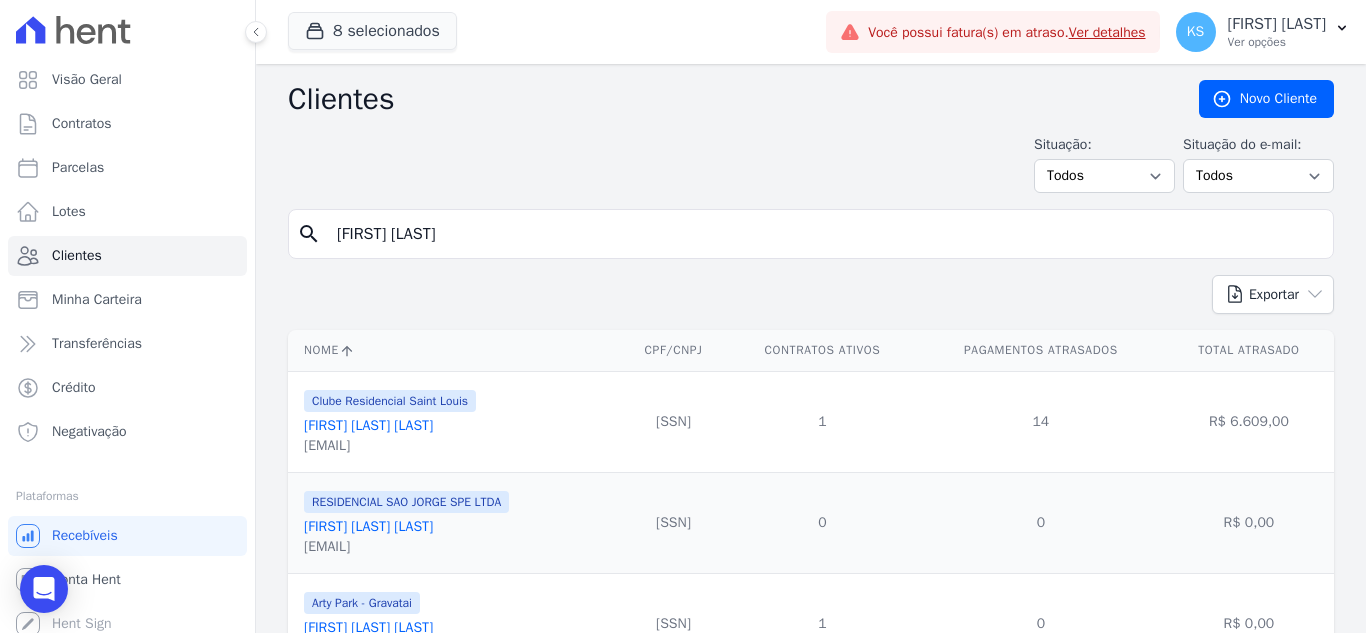 type on "[FIRST] [LAST]" 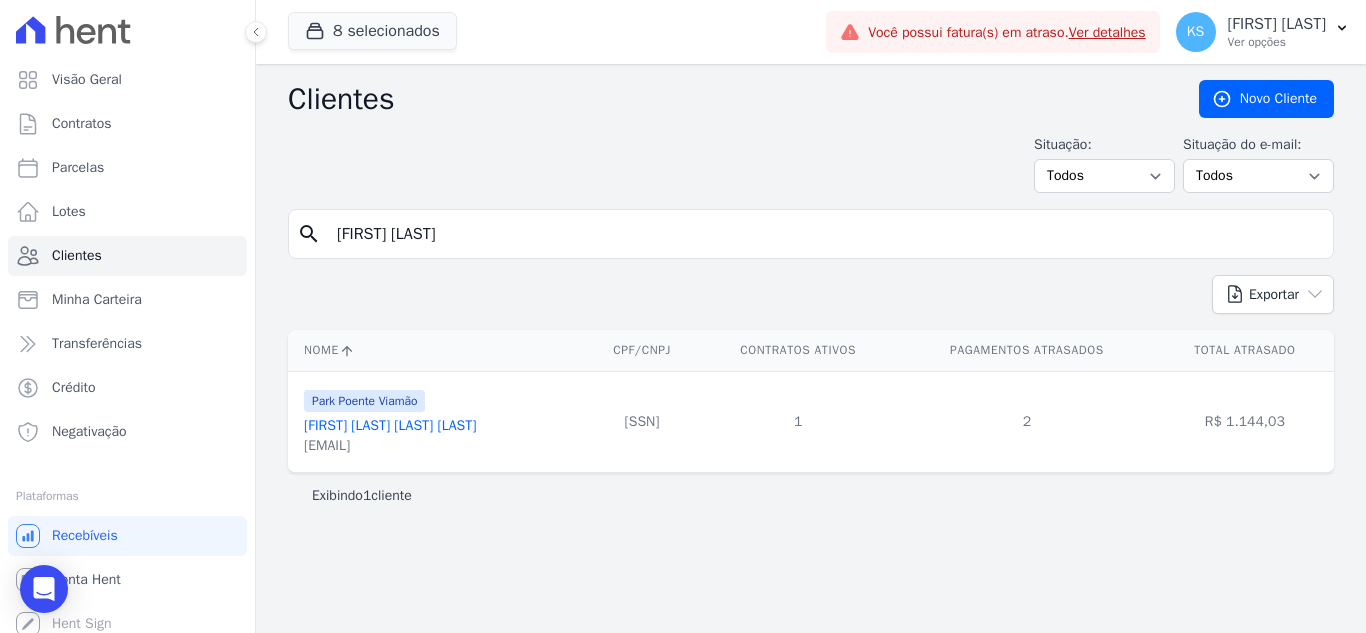 click on "[FIRST] [LAST] [LAST] [LAST]" at bounding box center [390, 425] 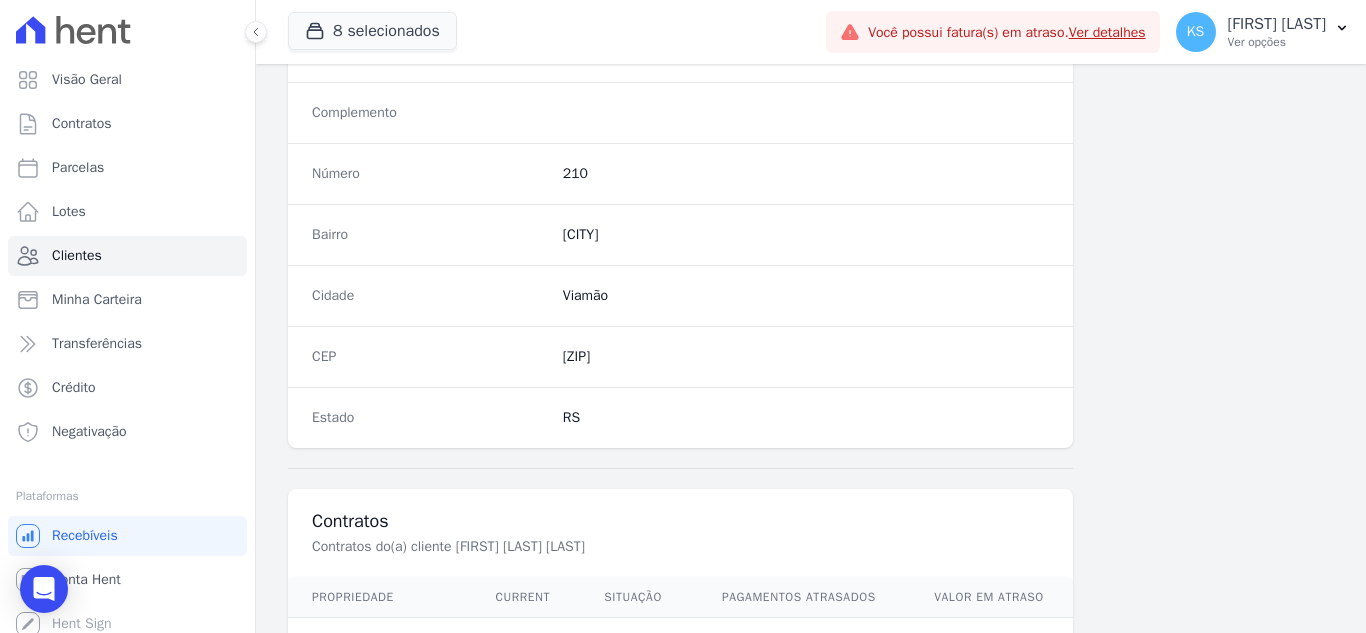 scroll, scrollTop: 1238, scrollLeft: 0, axis: vertical 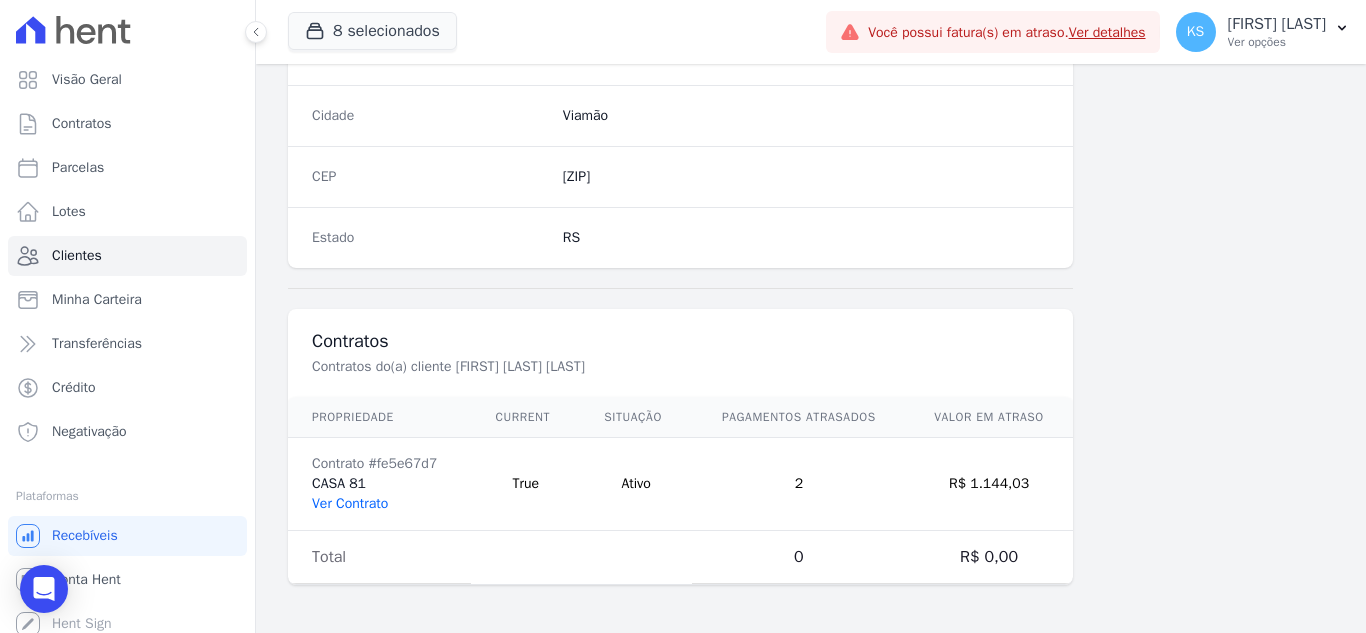 click on "Ver Contrato" at bounding box center [350, 503] 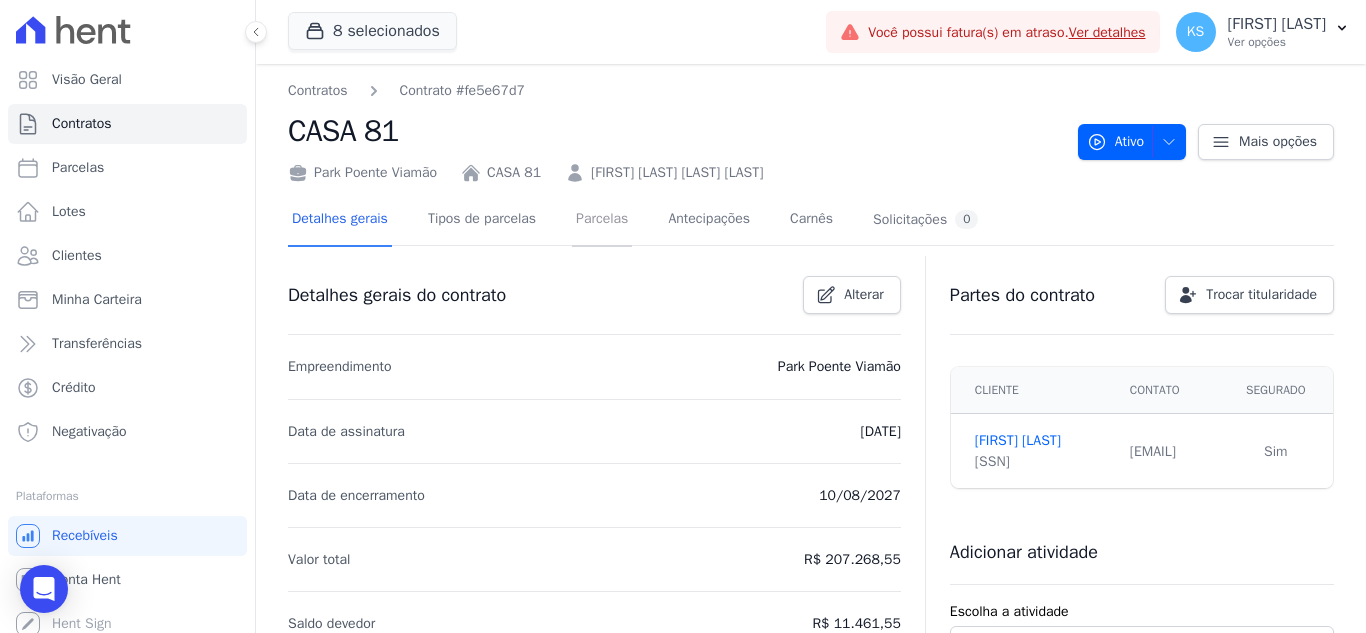 click on "Parcelas" at bounding box center [602, 220] 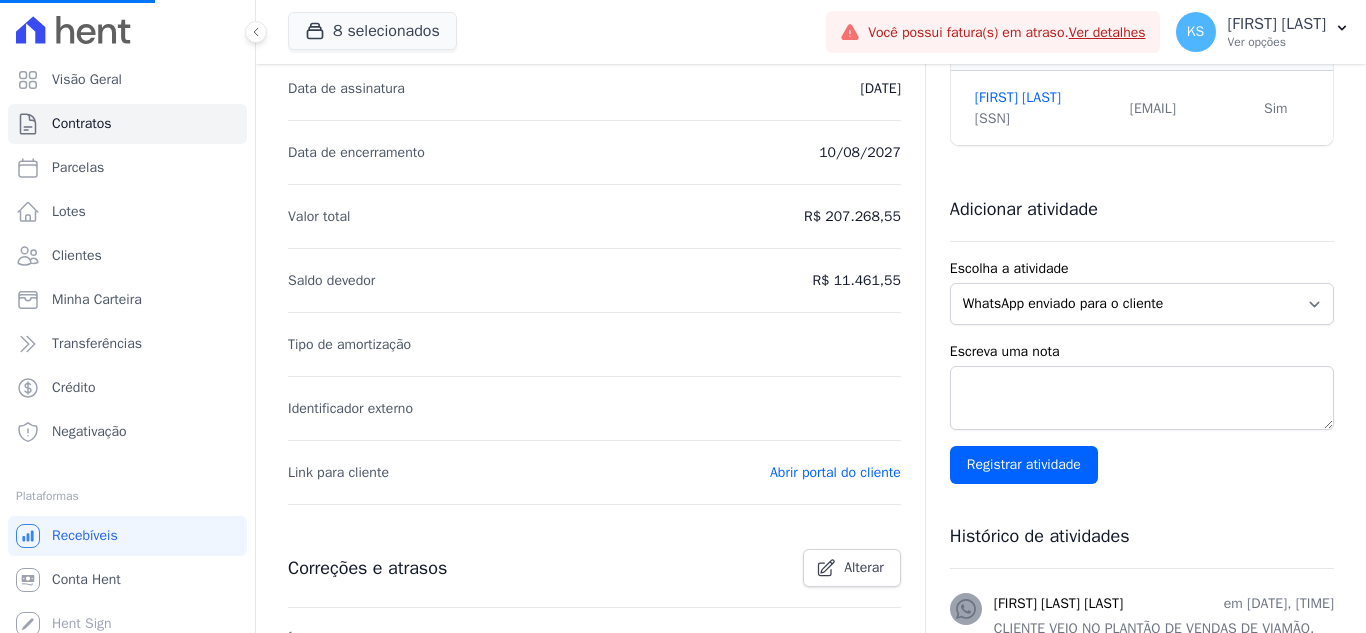 scroll, scrollTop: 661, scrollLeft: 0, axis: vertical 